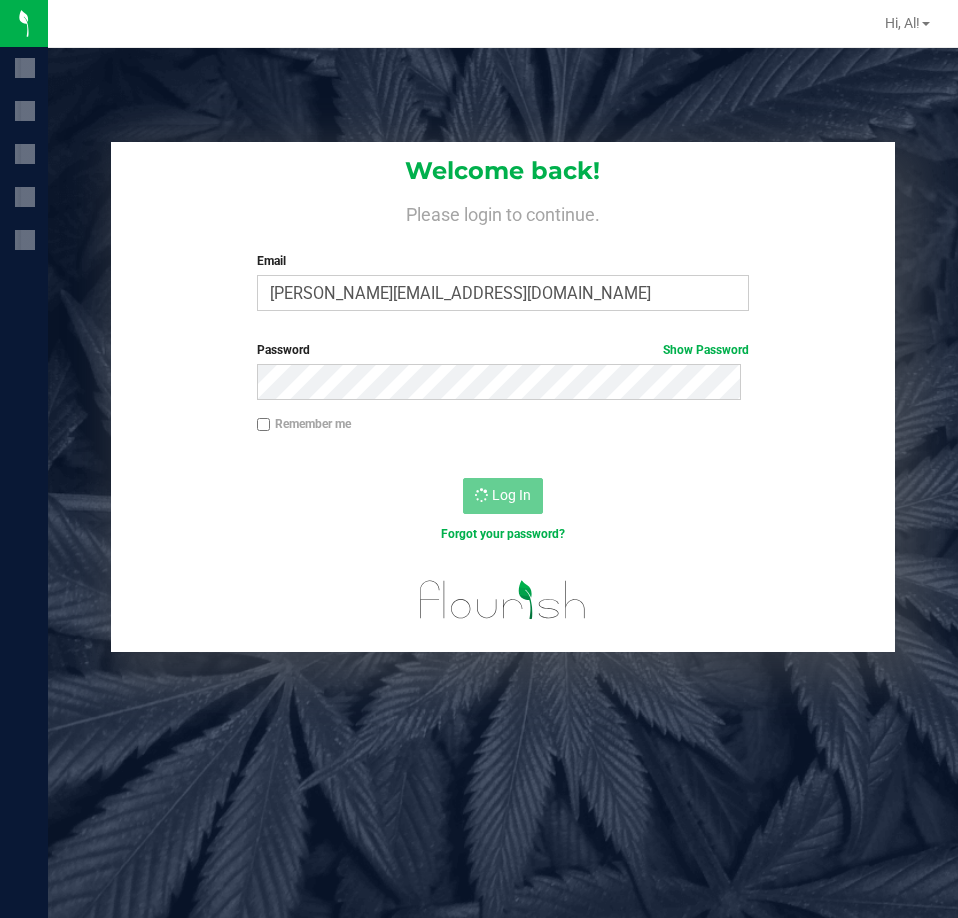 scroll, scrollTop: 0, scrollLeft: 0, axis: both 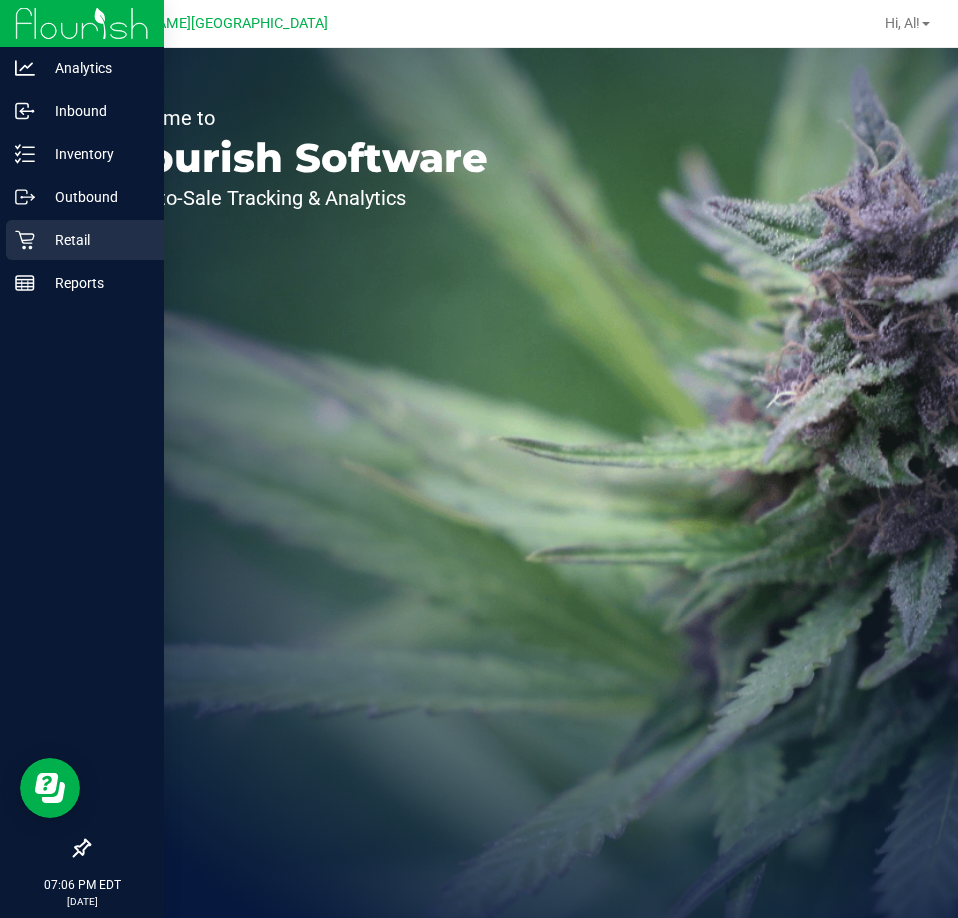 click on "Retail" at bounding box center (95, 240) 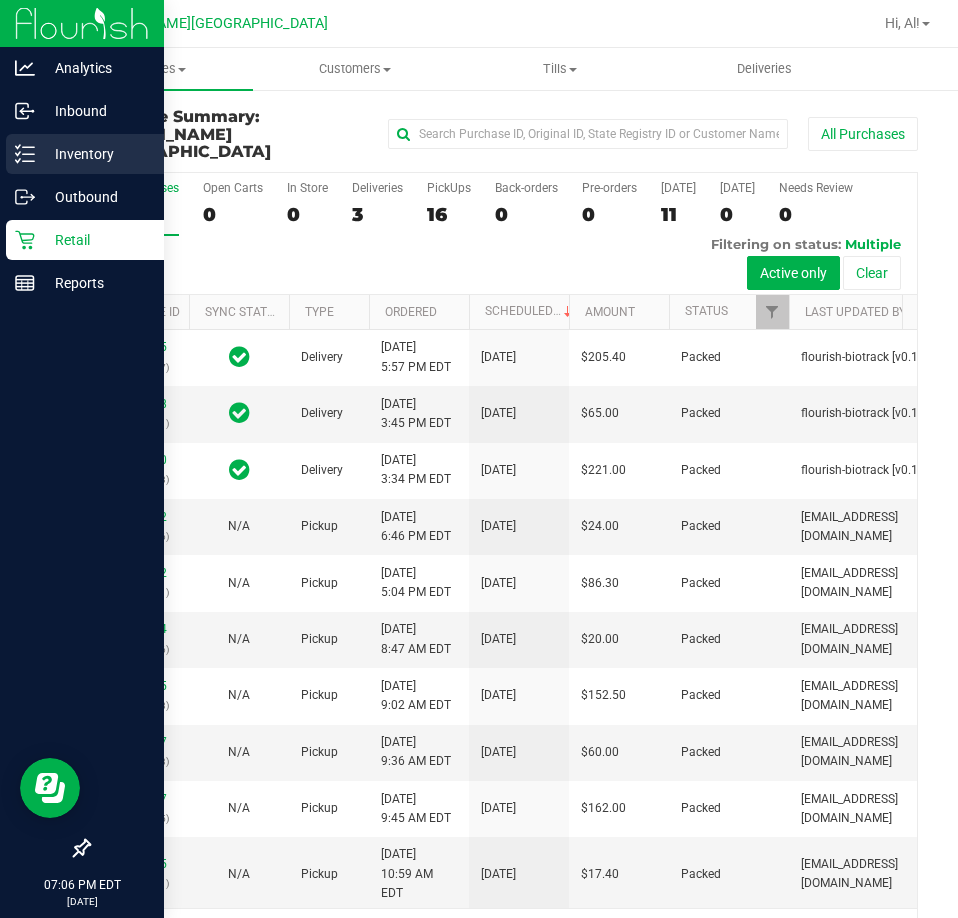 click on "Inventory" at bounding box center [95, 154] 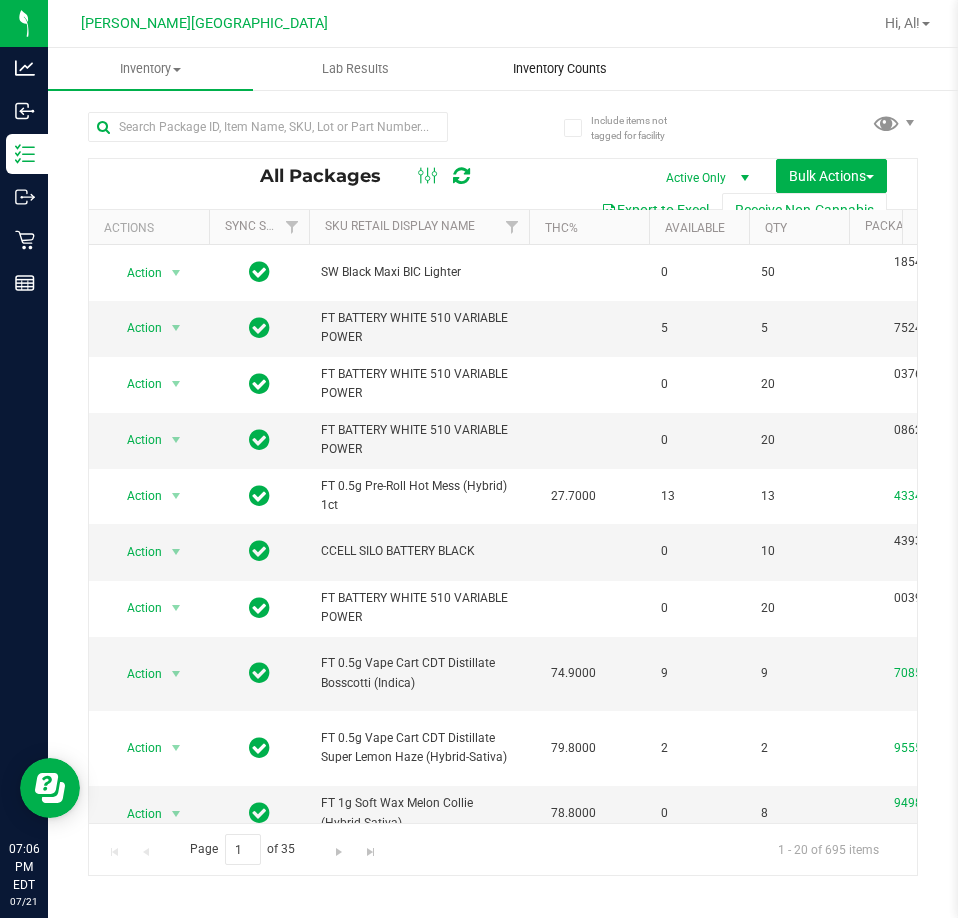 click on "Inventory Counts" at bounding box center (560, 69) 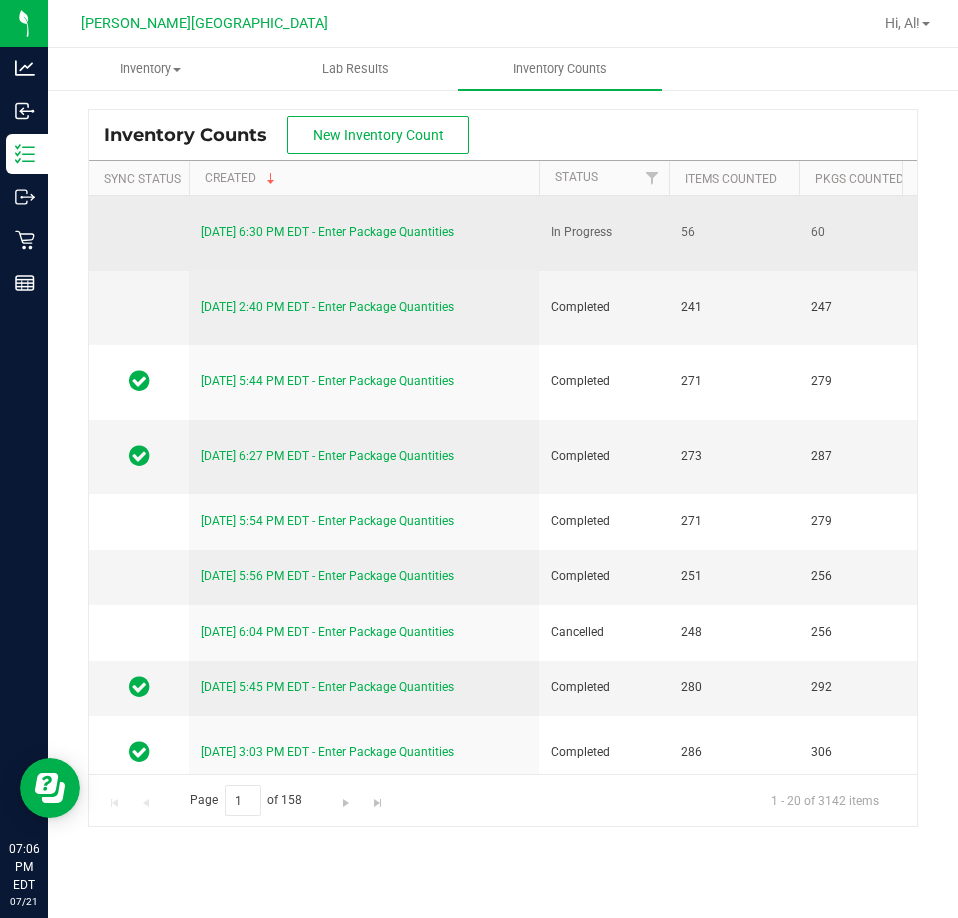 click on "[DATE] 6:30 PM EDT - Enter Package Quantities" at bounding box center (327, 232) 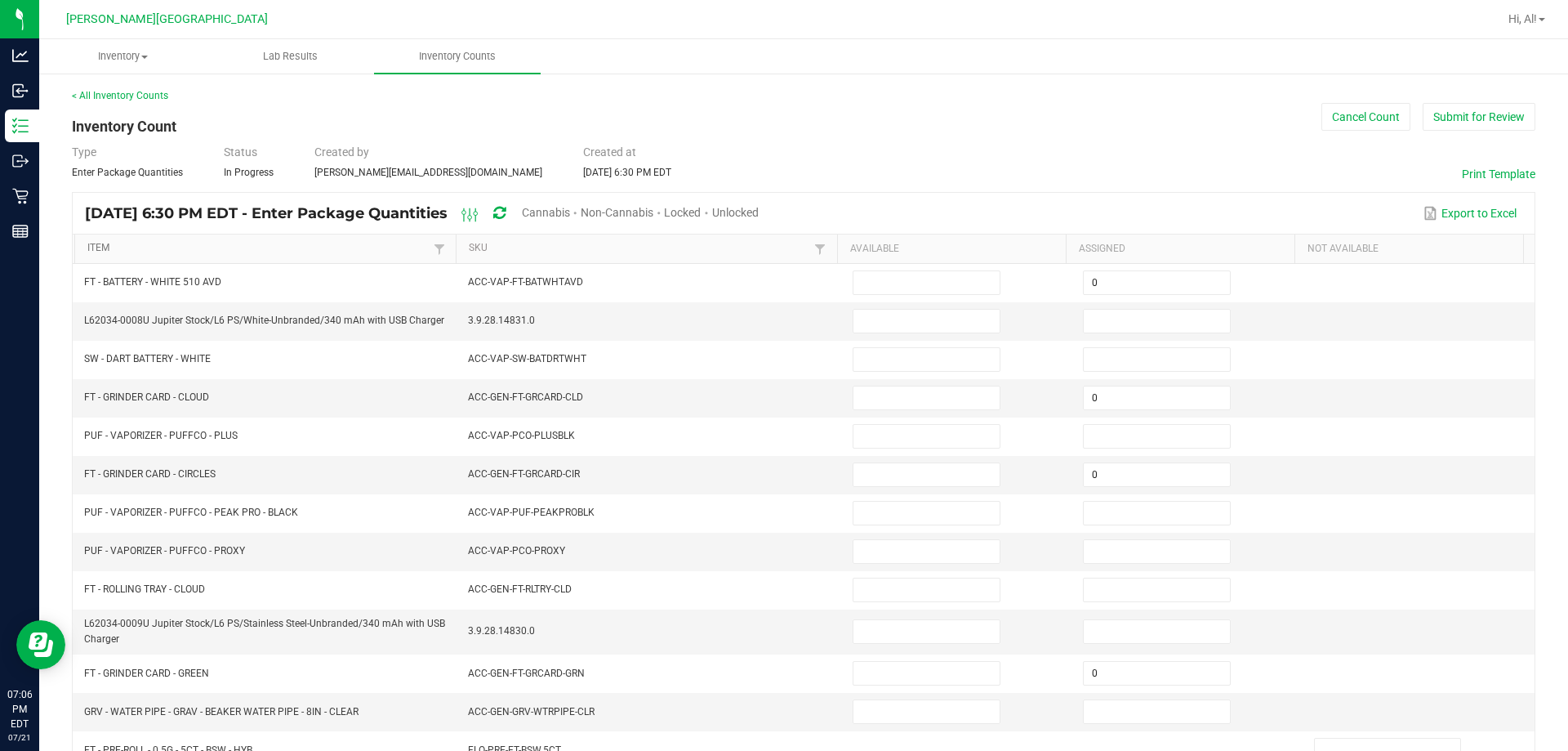 click on "Item" at bounding box center [258, 248] 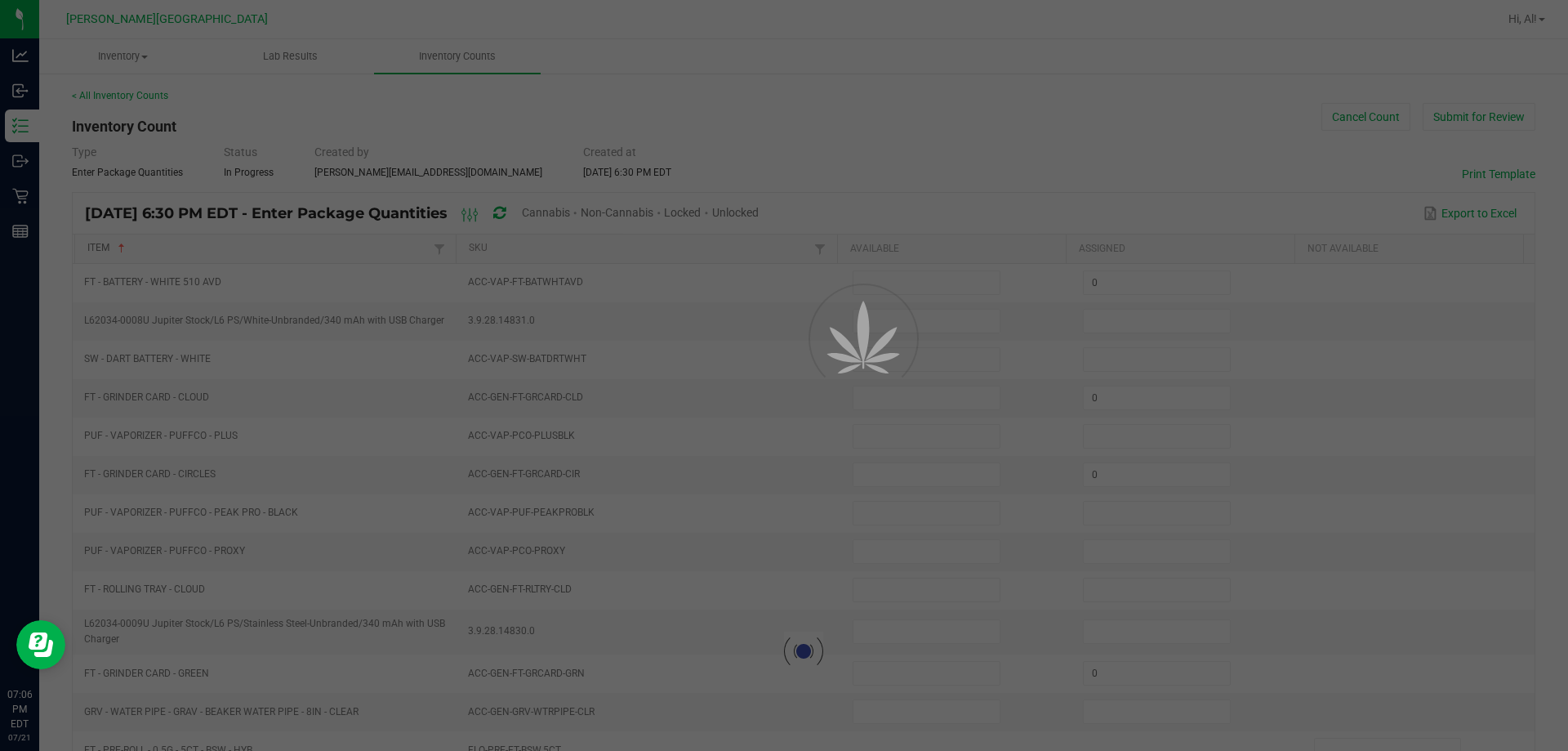 type on "0" 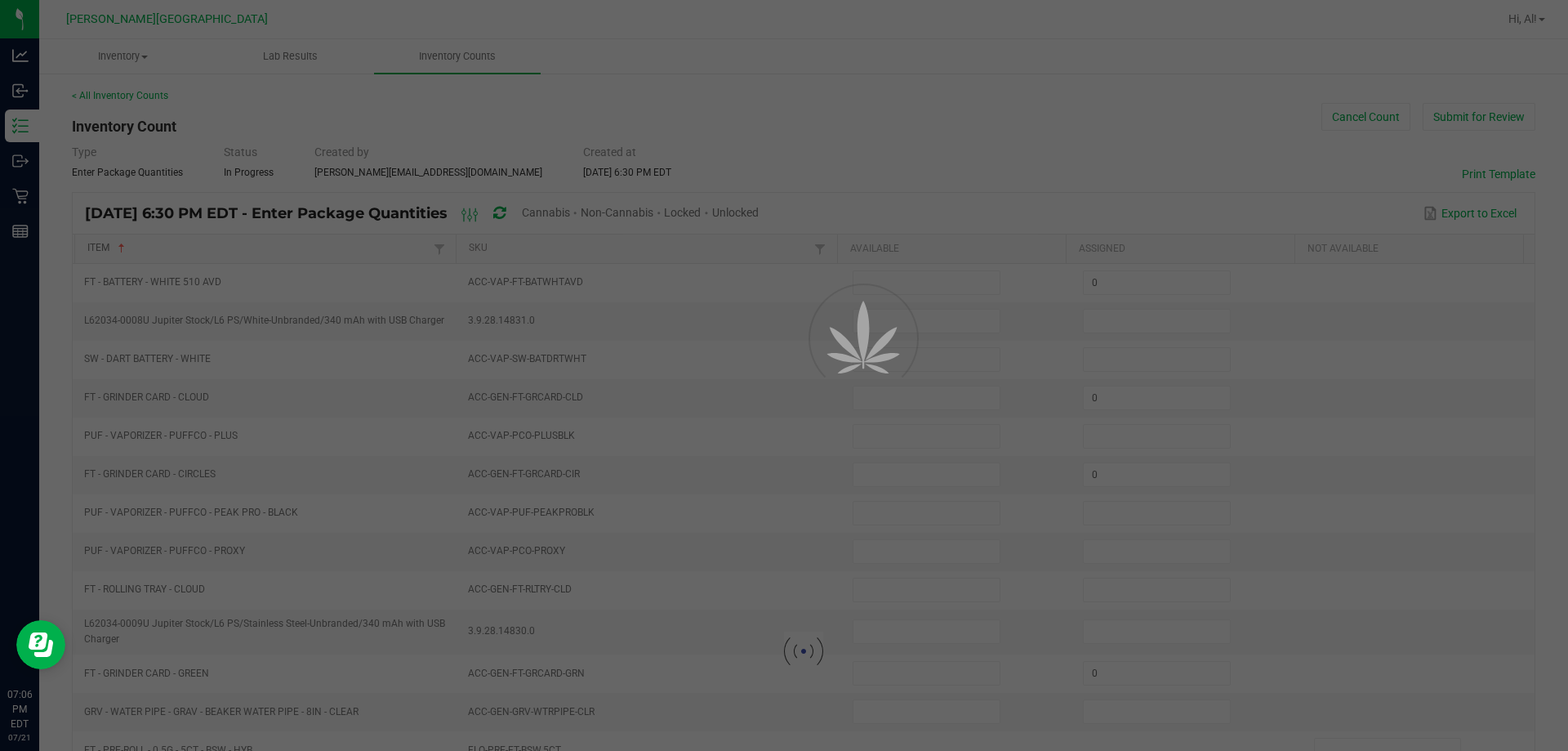 type on "0" 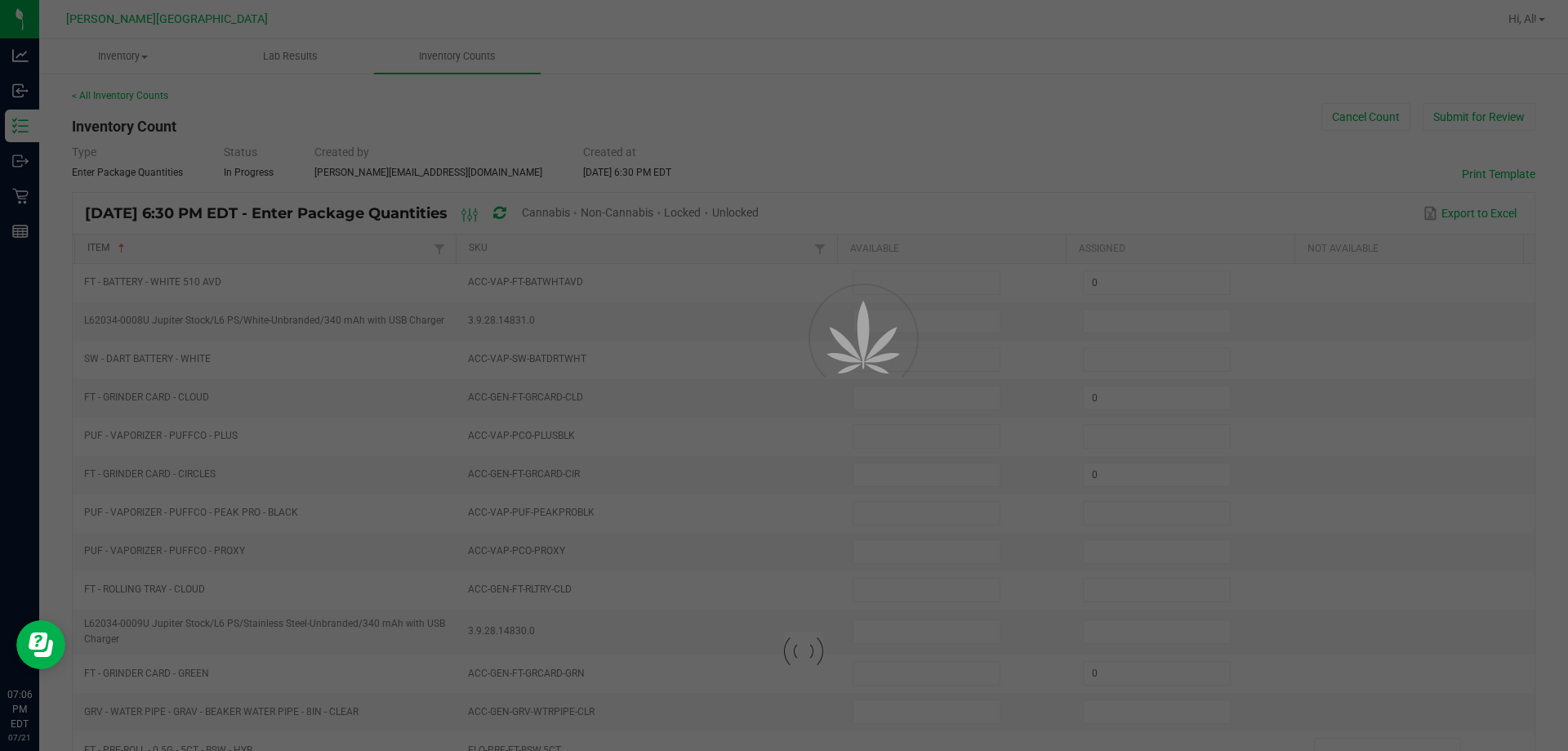 type on "17" 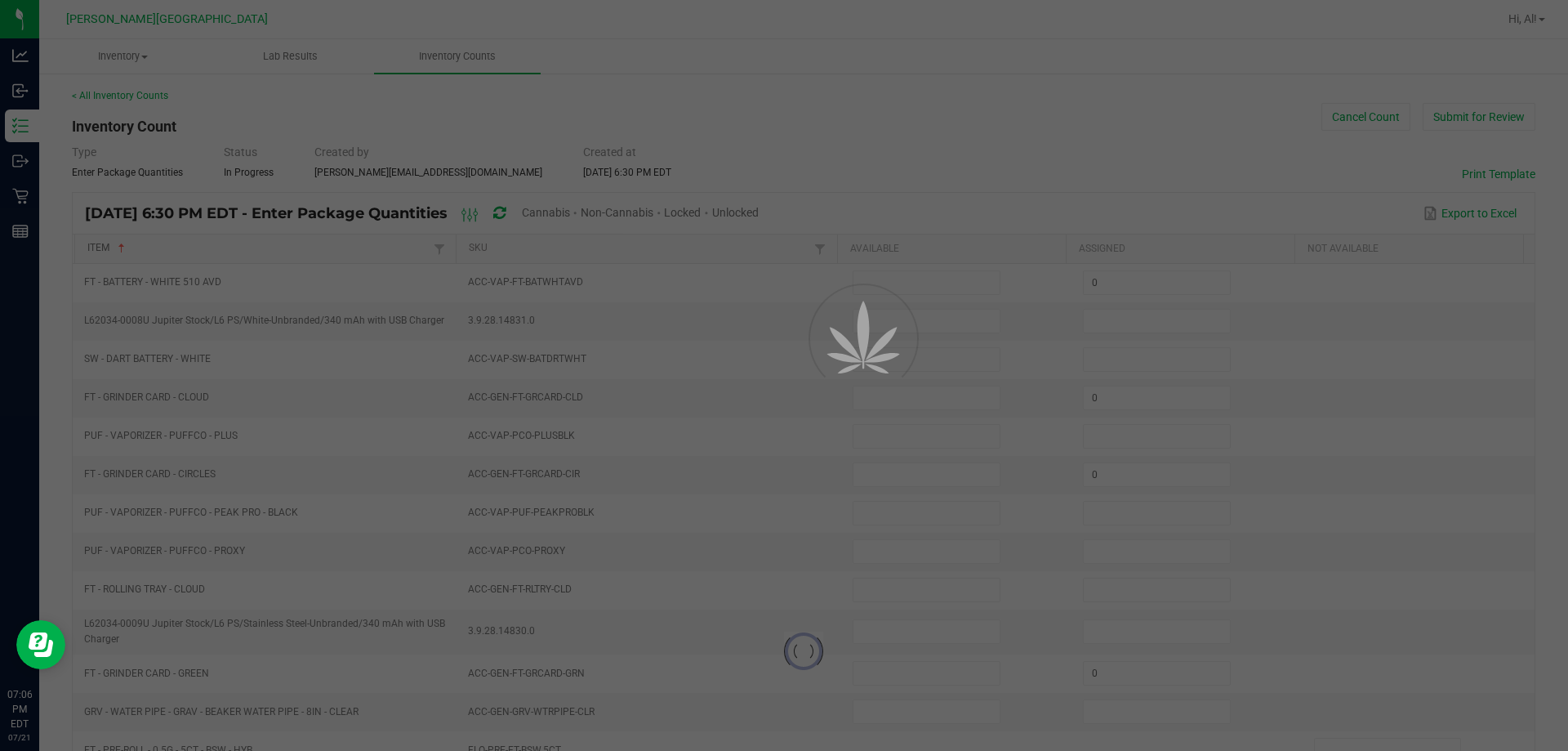 type on "0" 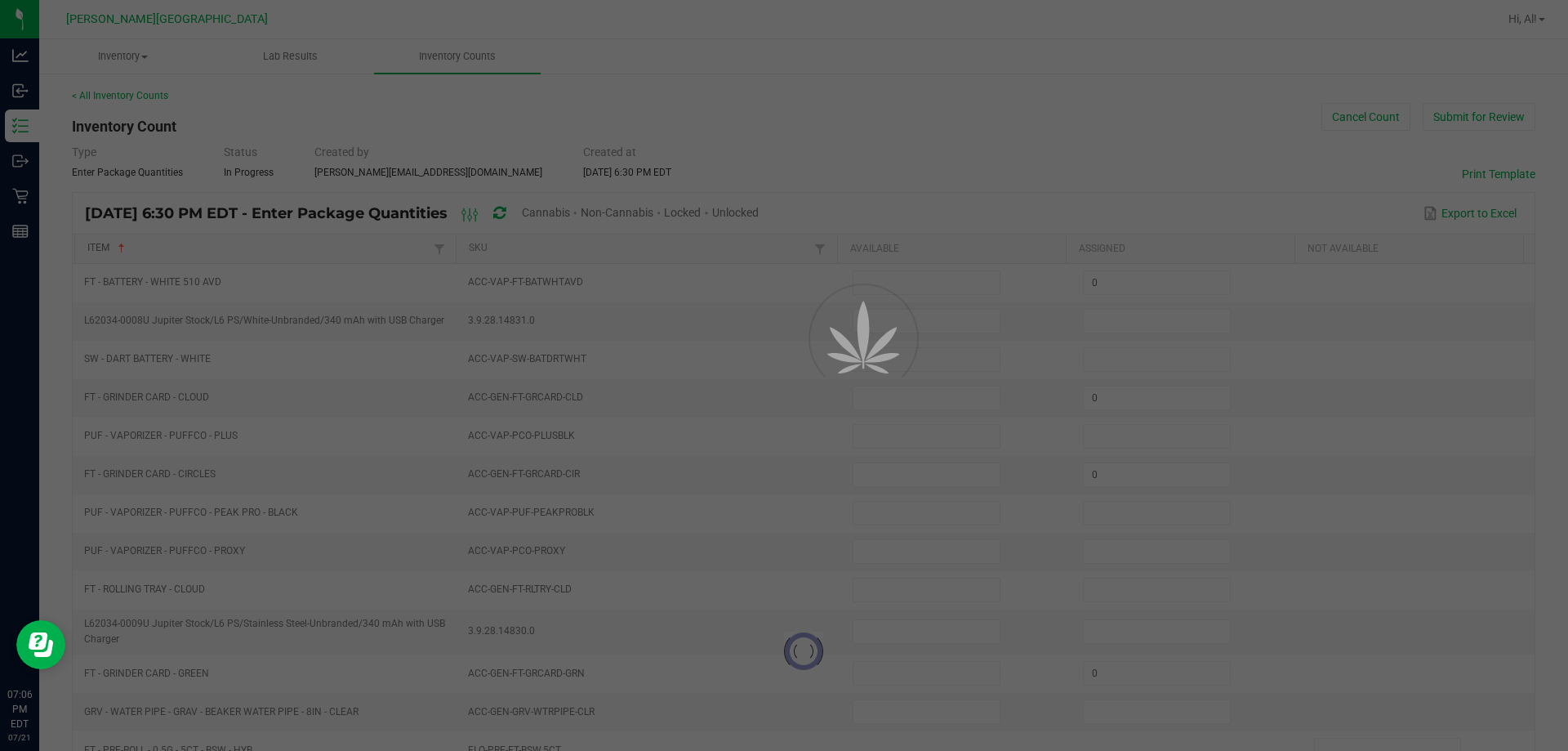 type on "17" 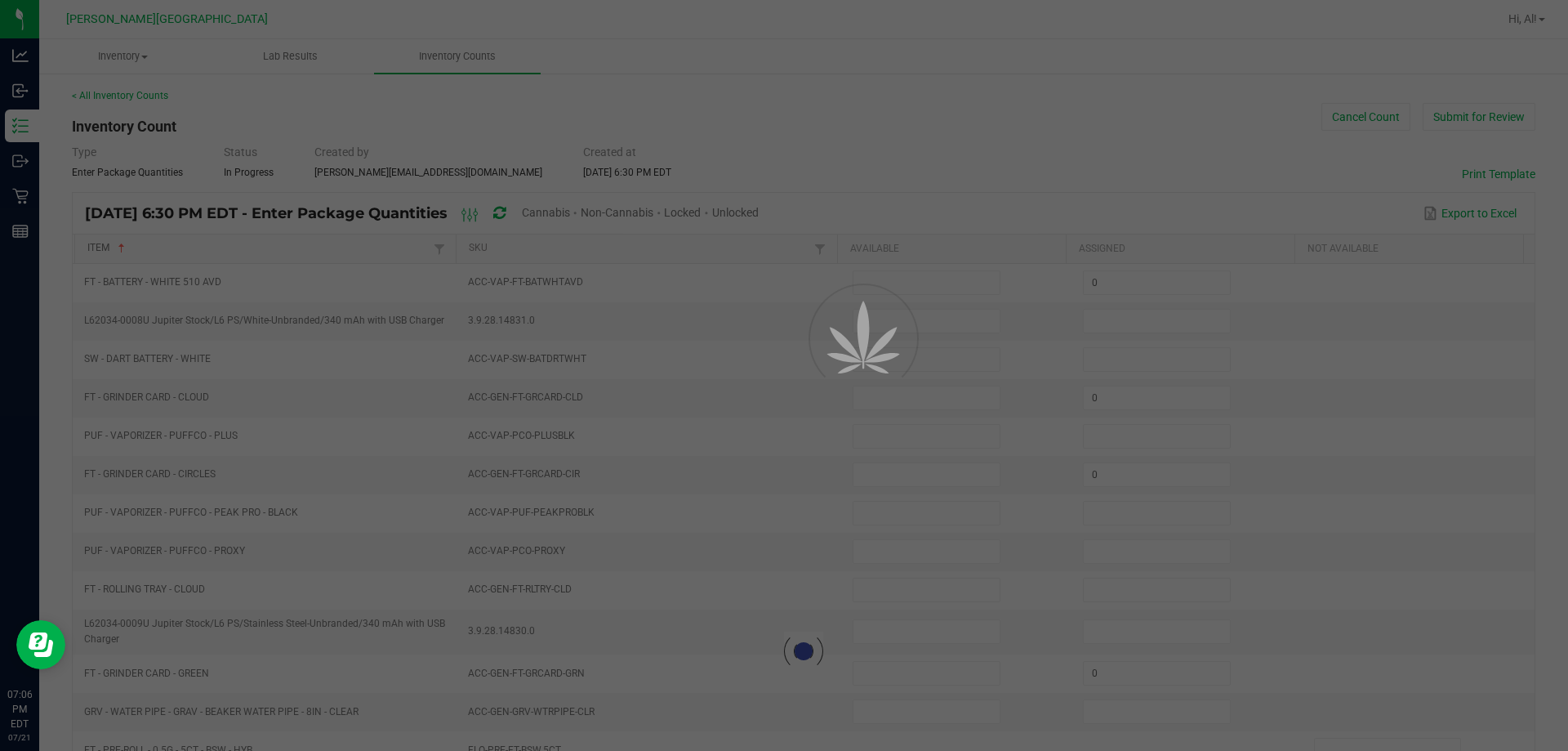 type on "0" 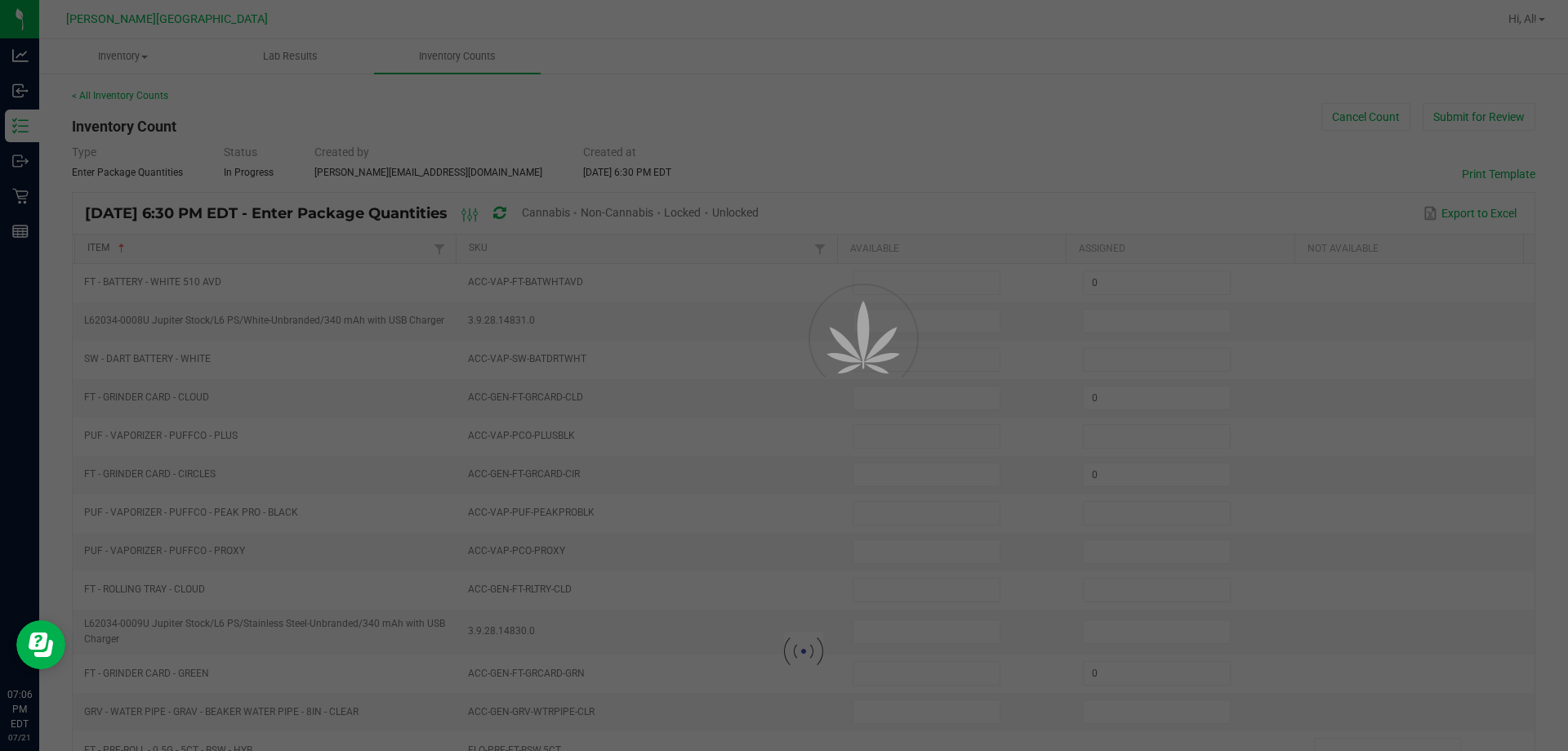 type on "8" 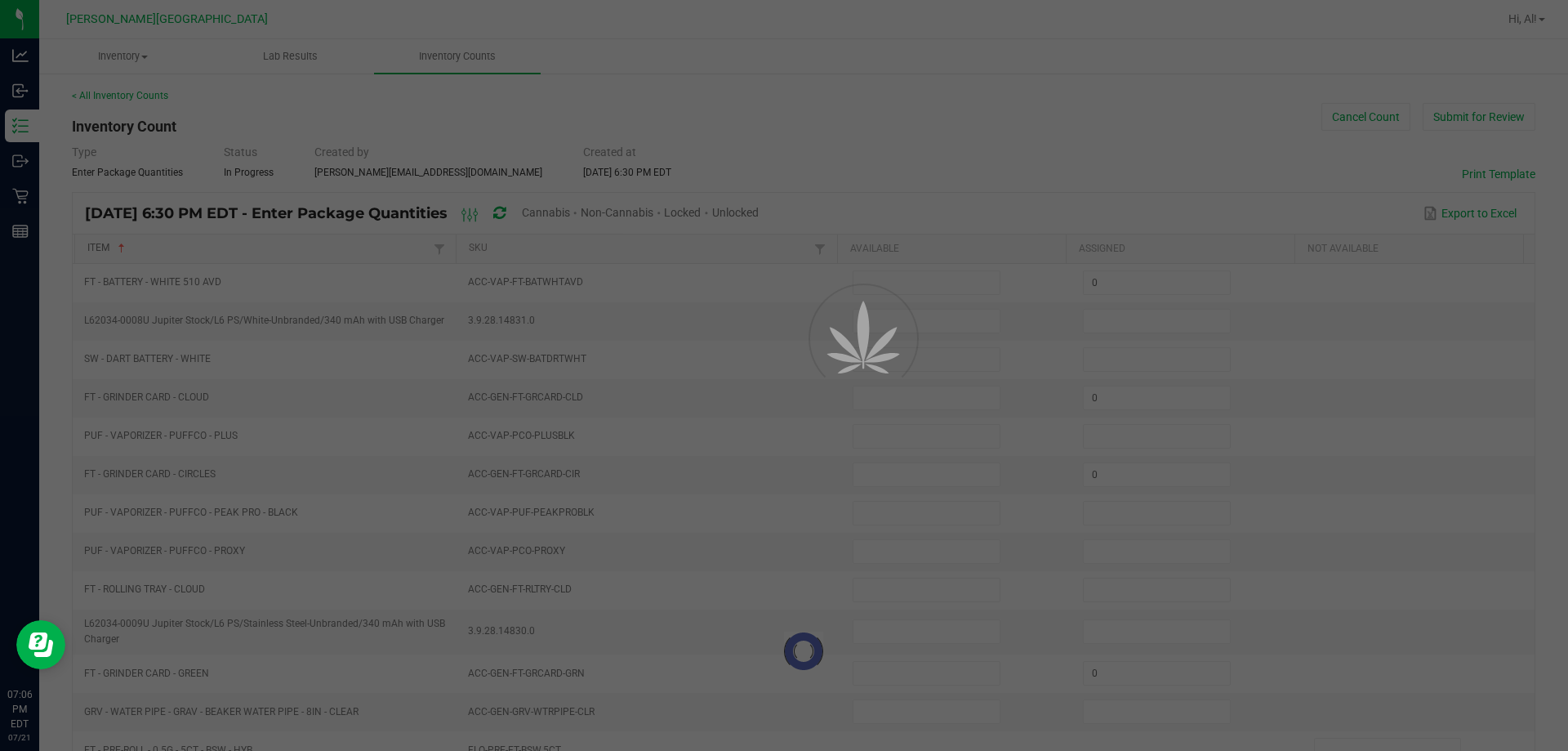 type on "20" 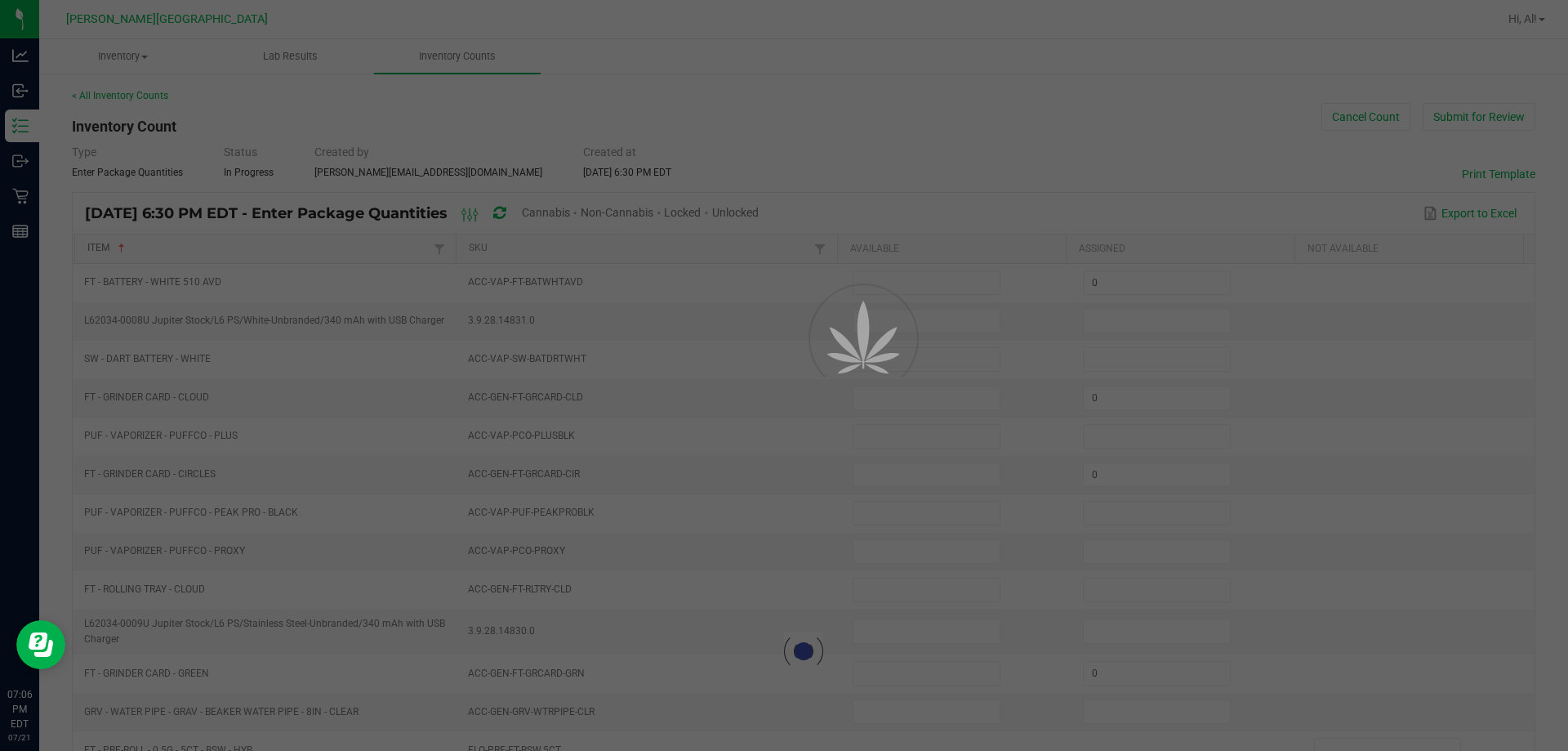 type on "0" 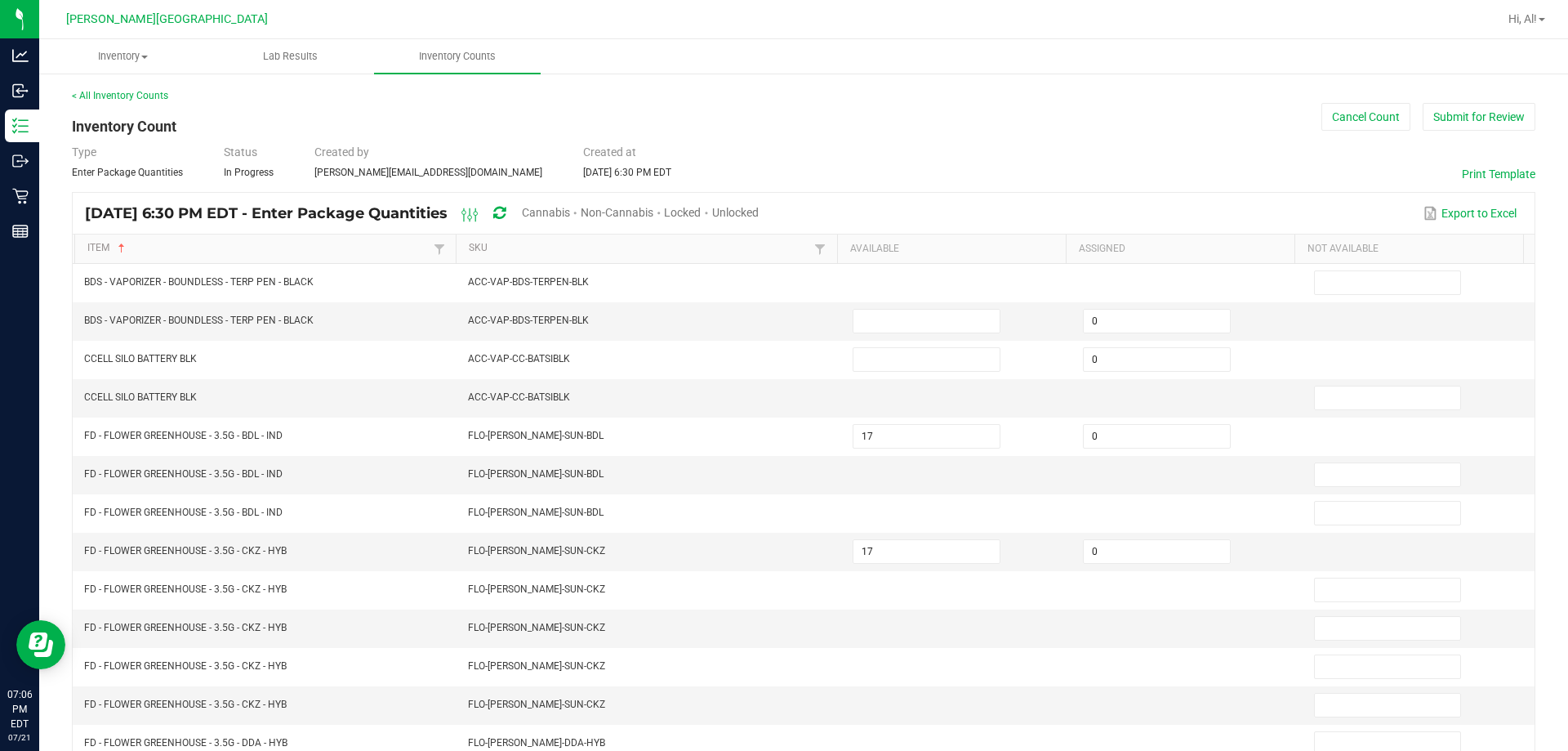click on "Cannabis" at bounding box center (546, 212) 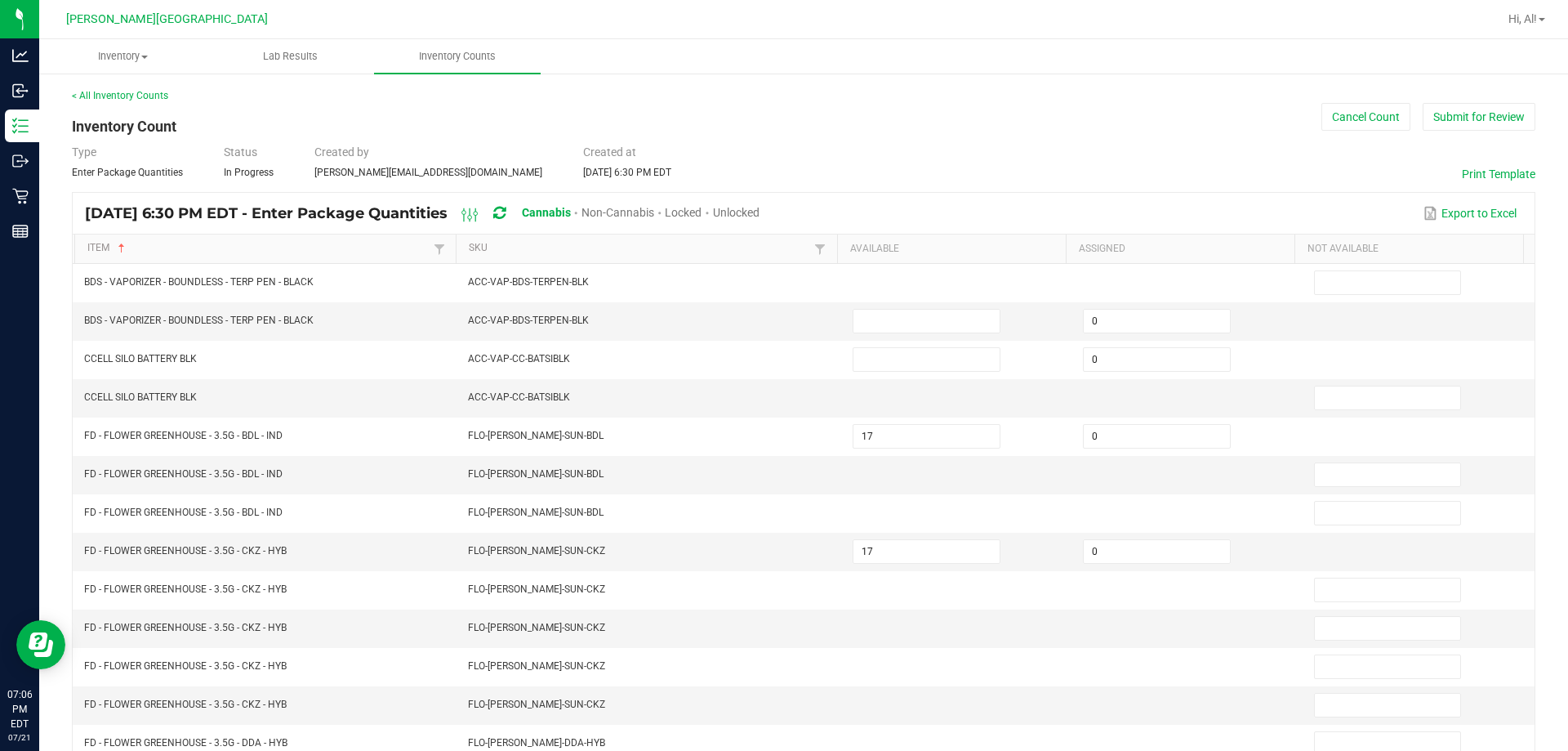 click on "Unlocked" at bounding box center (736, 213) 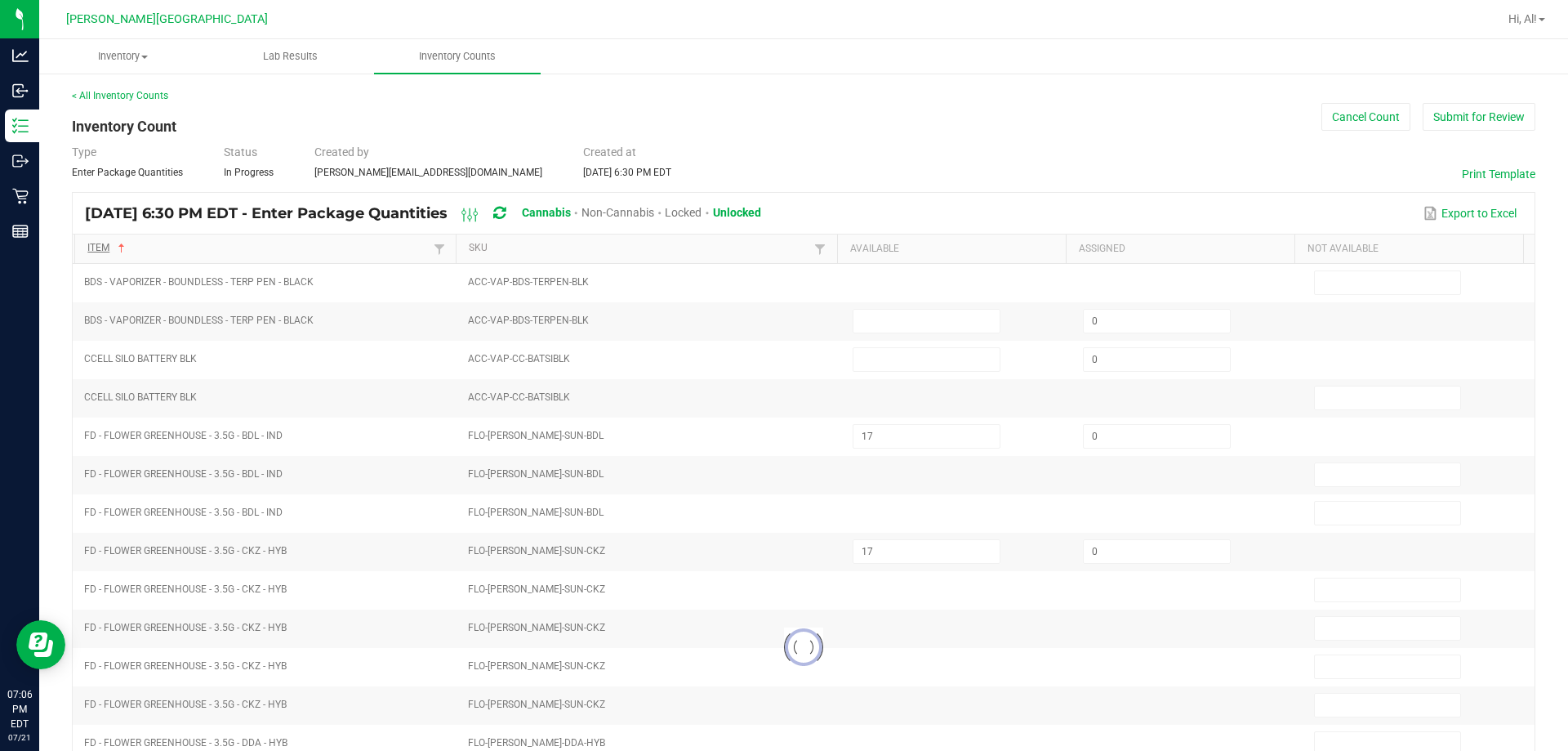 type on "17" 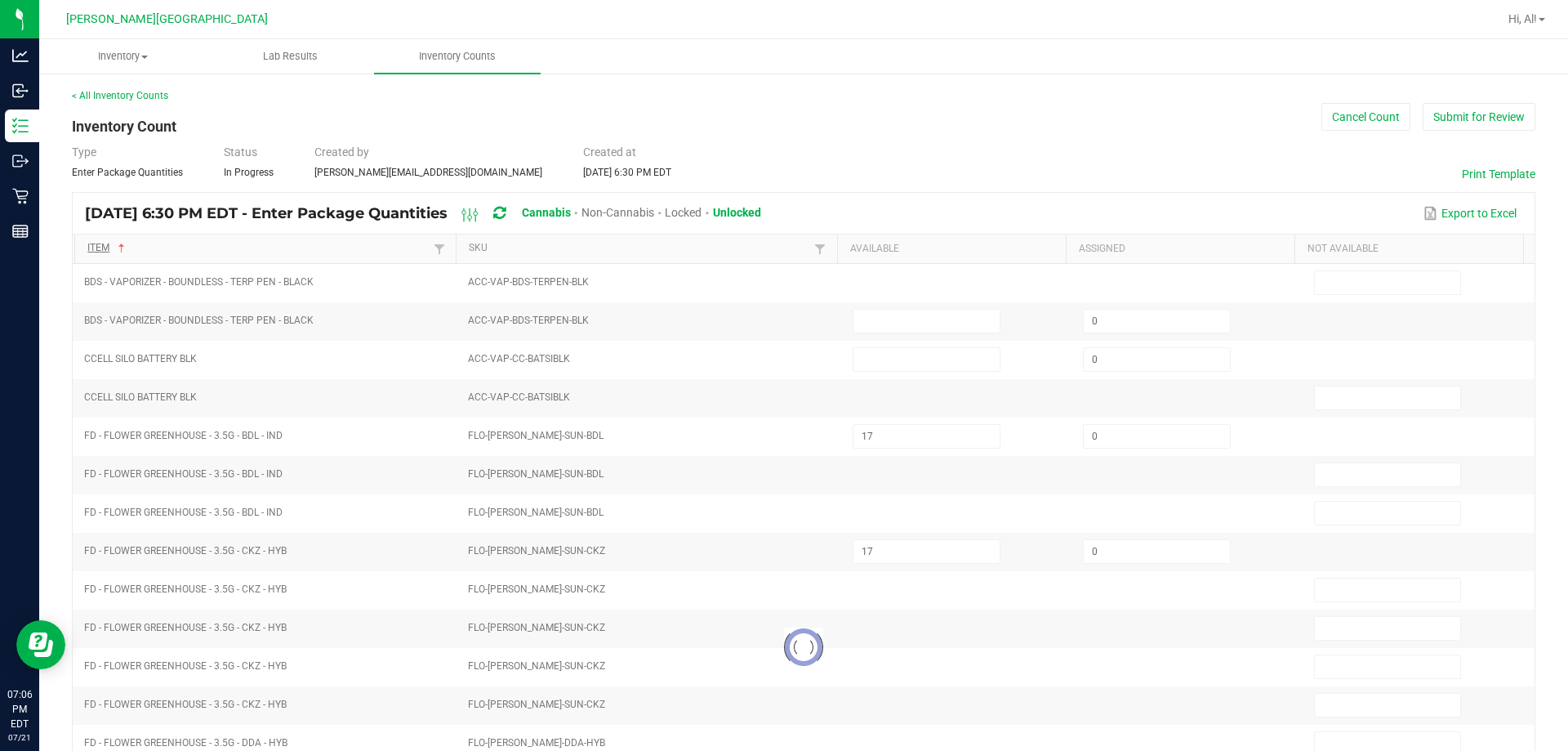 type on "0" 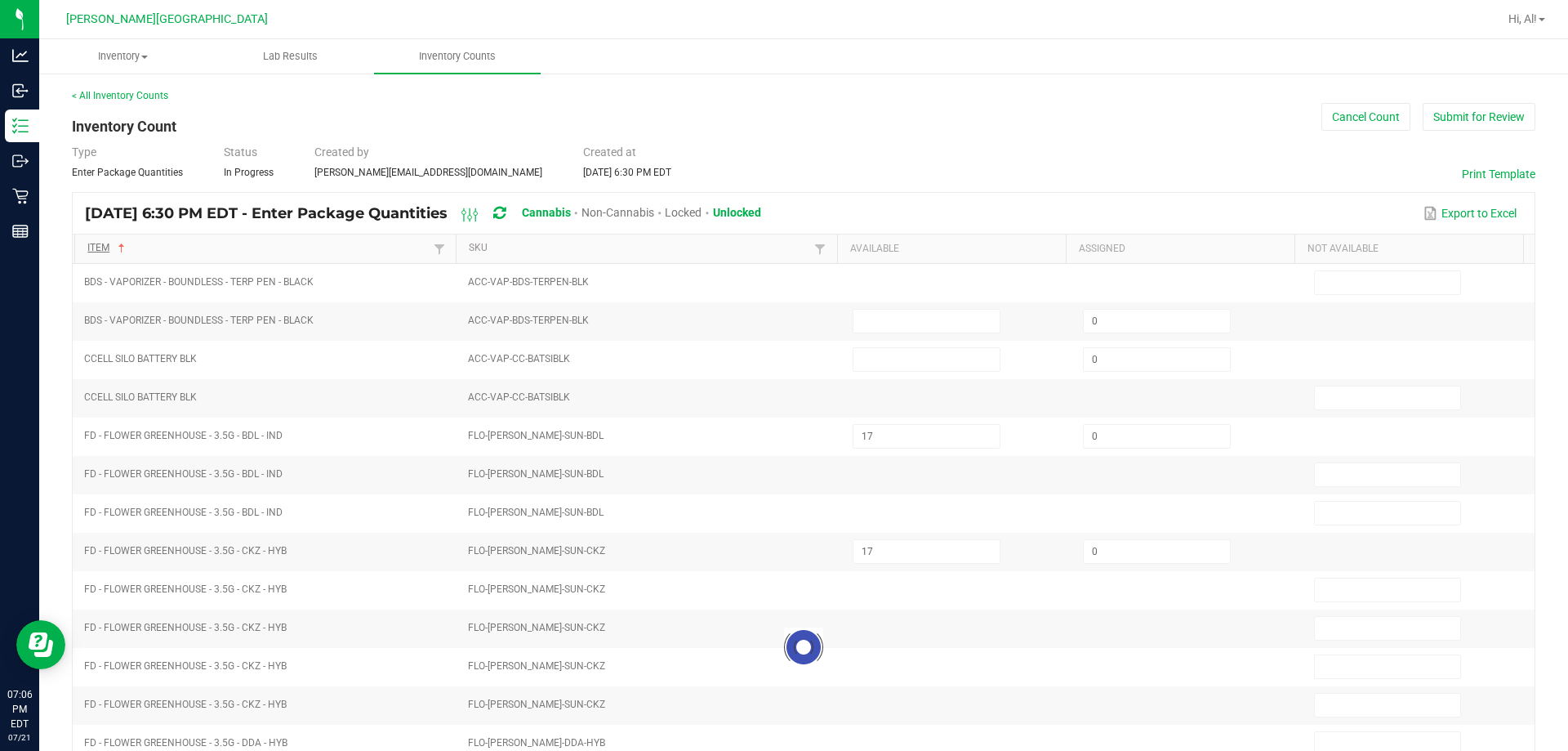 type on "20" 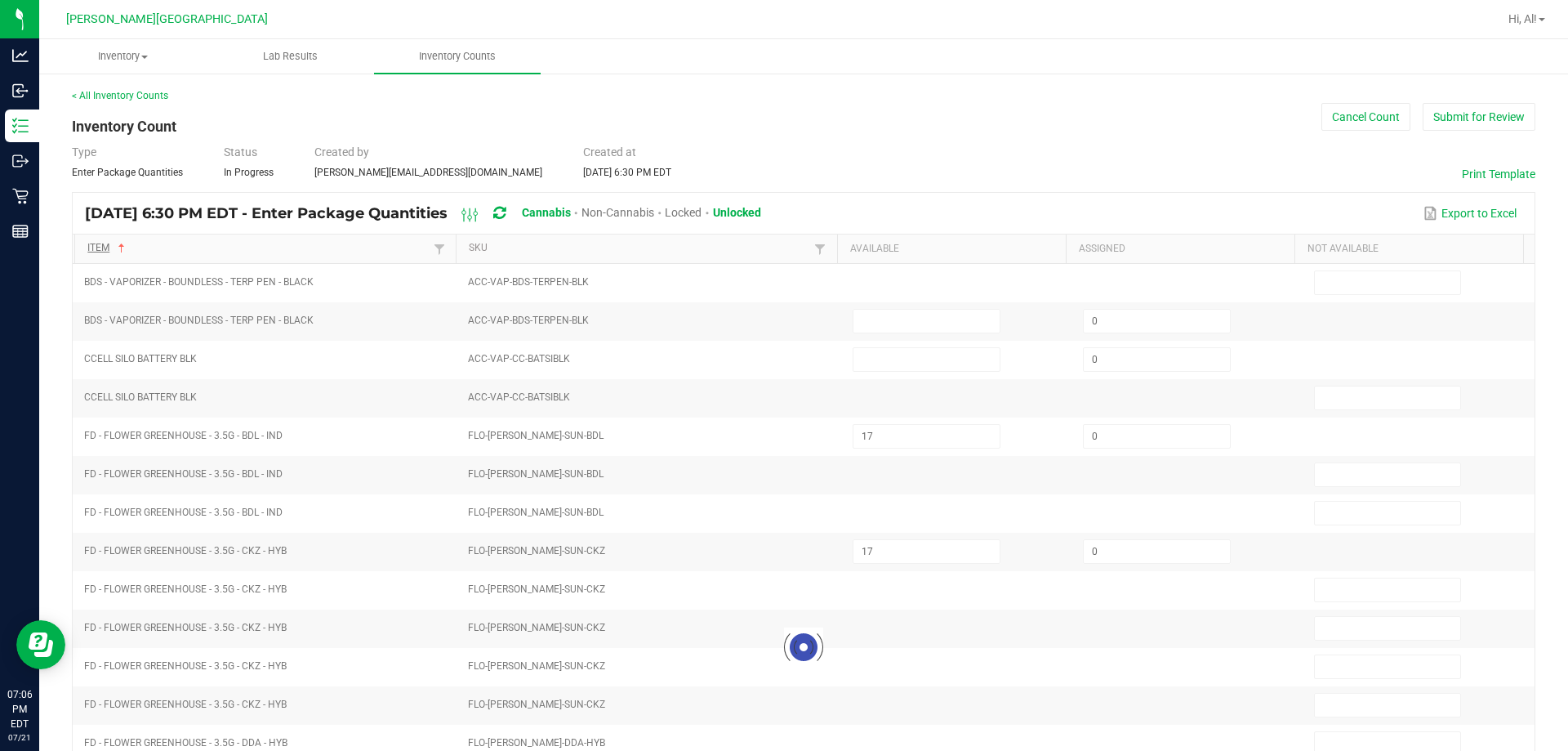 type 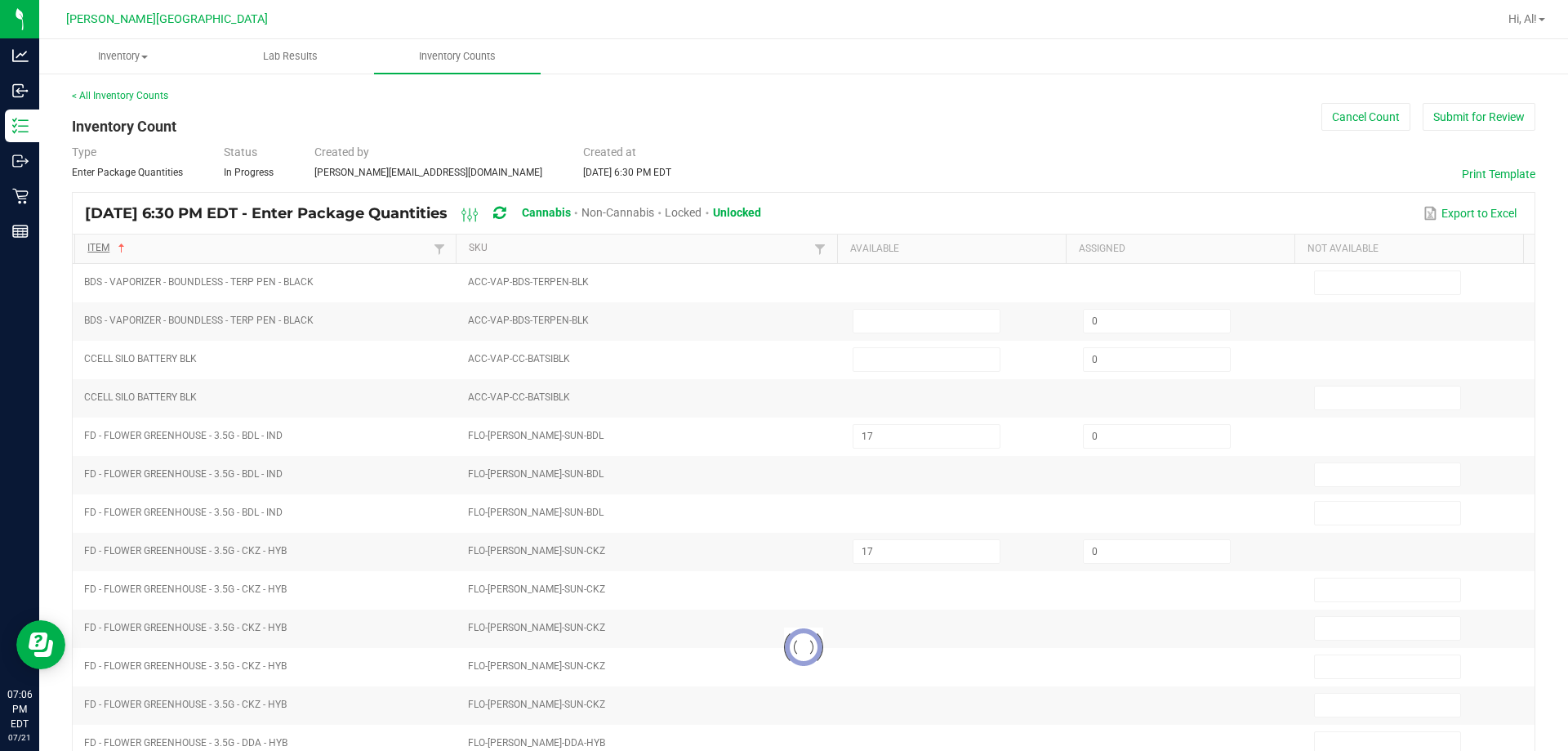 type on "3" 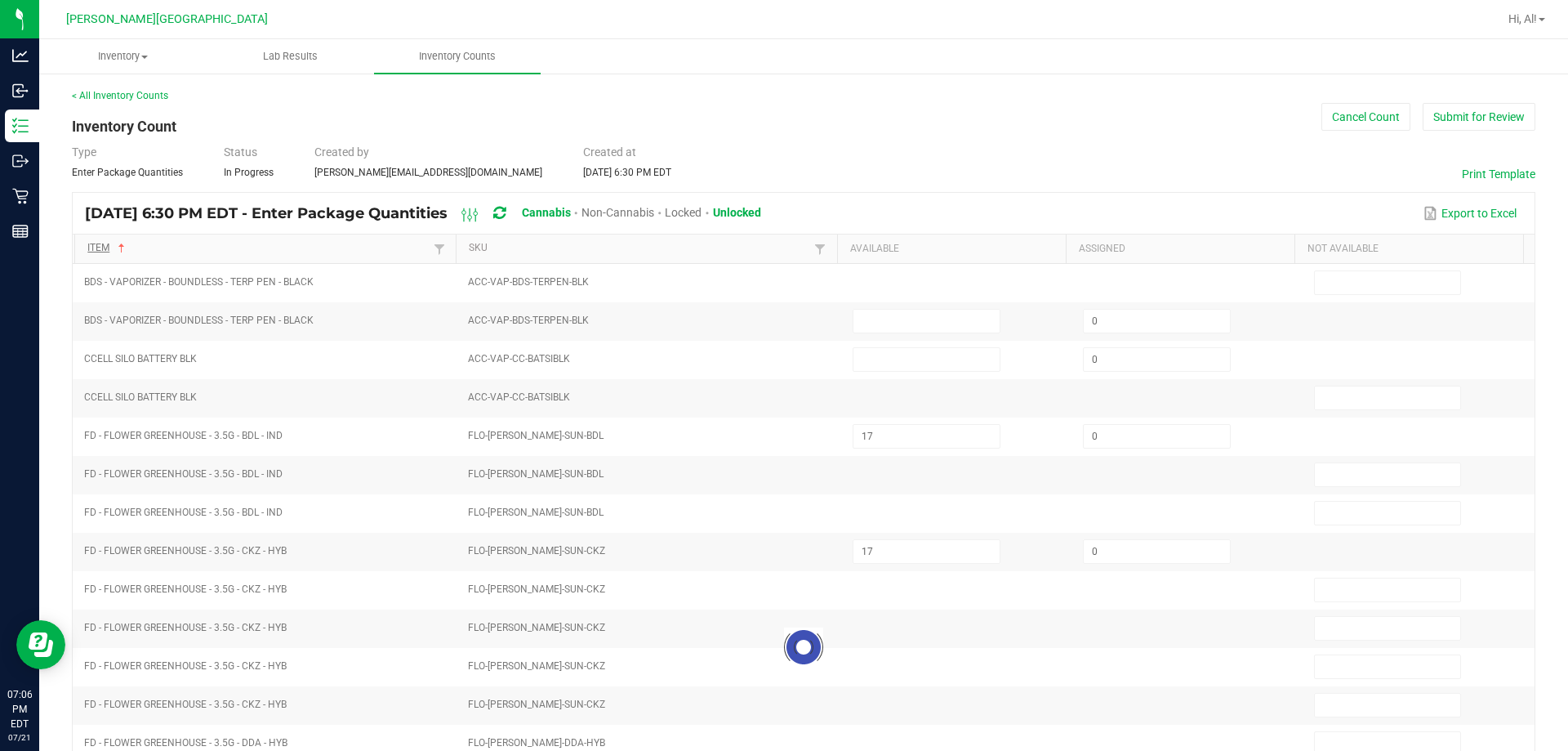 type on "12" 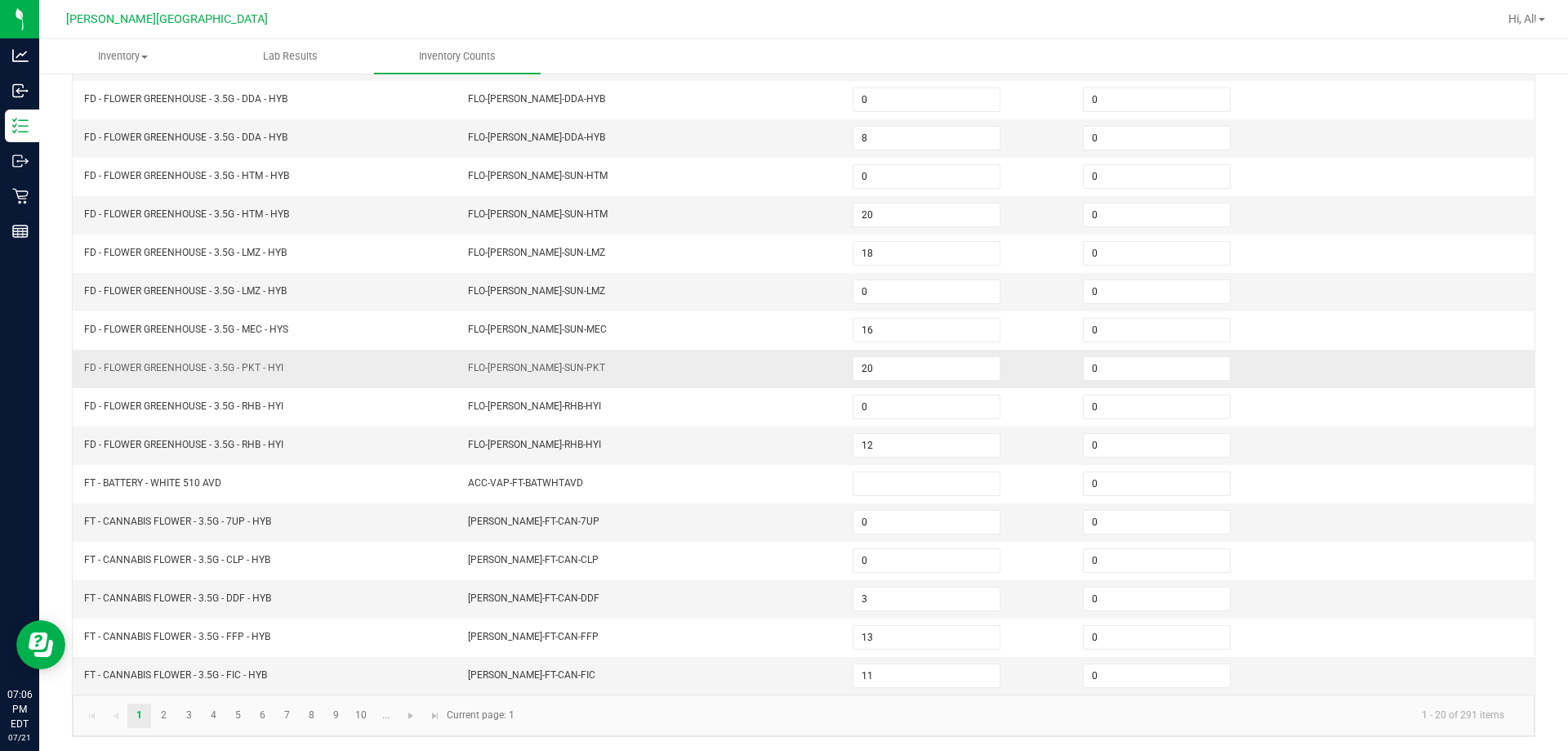 scroll, scrollTop: 339, scrollLeft: 0, axis: vertical 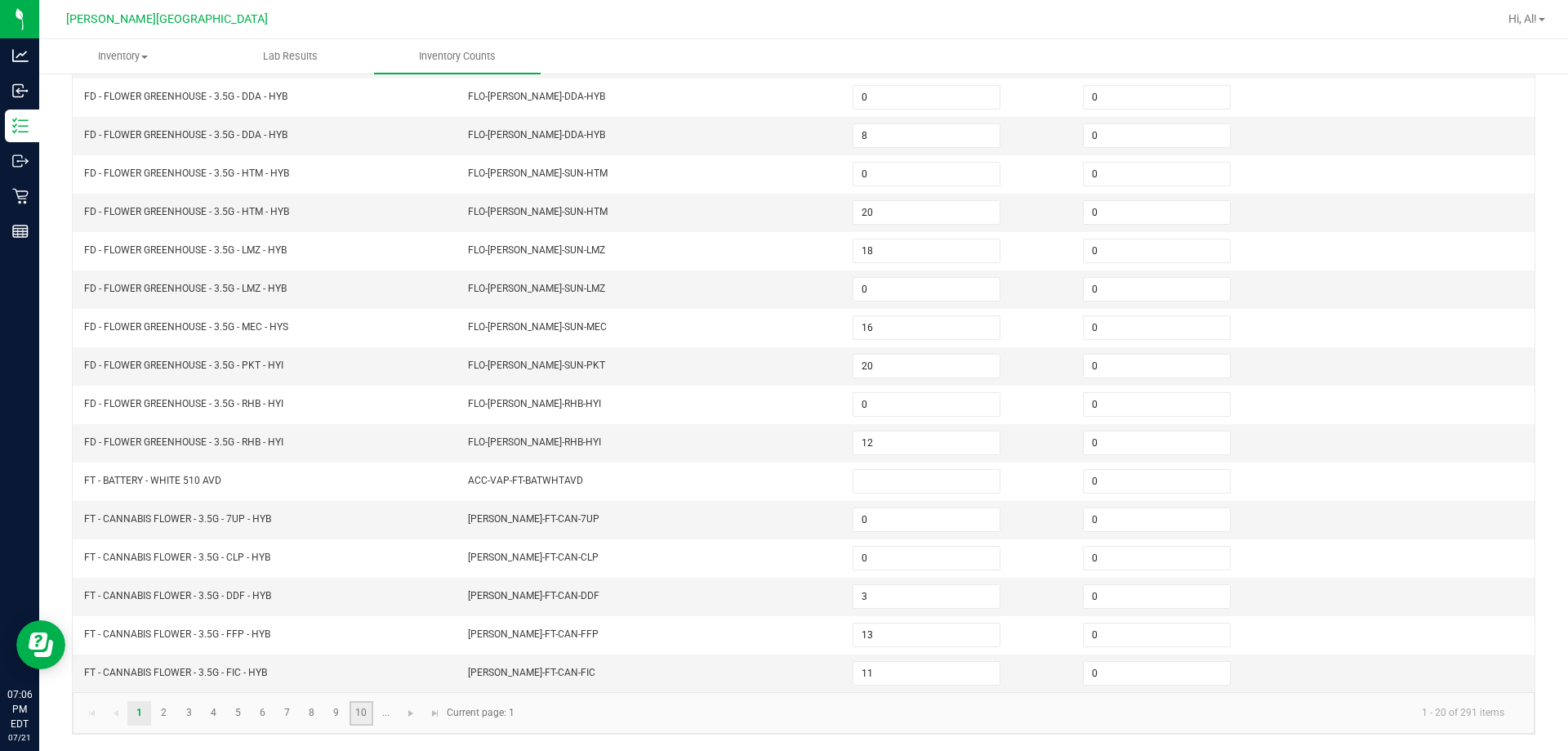 click on "10" 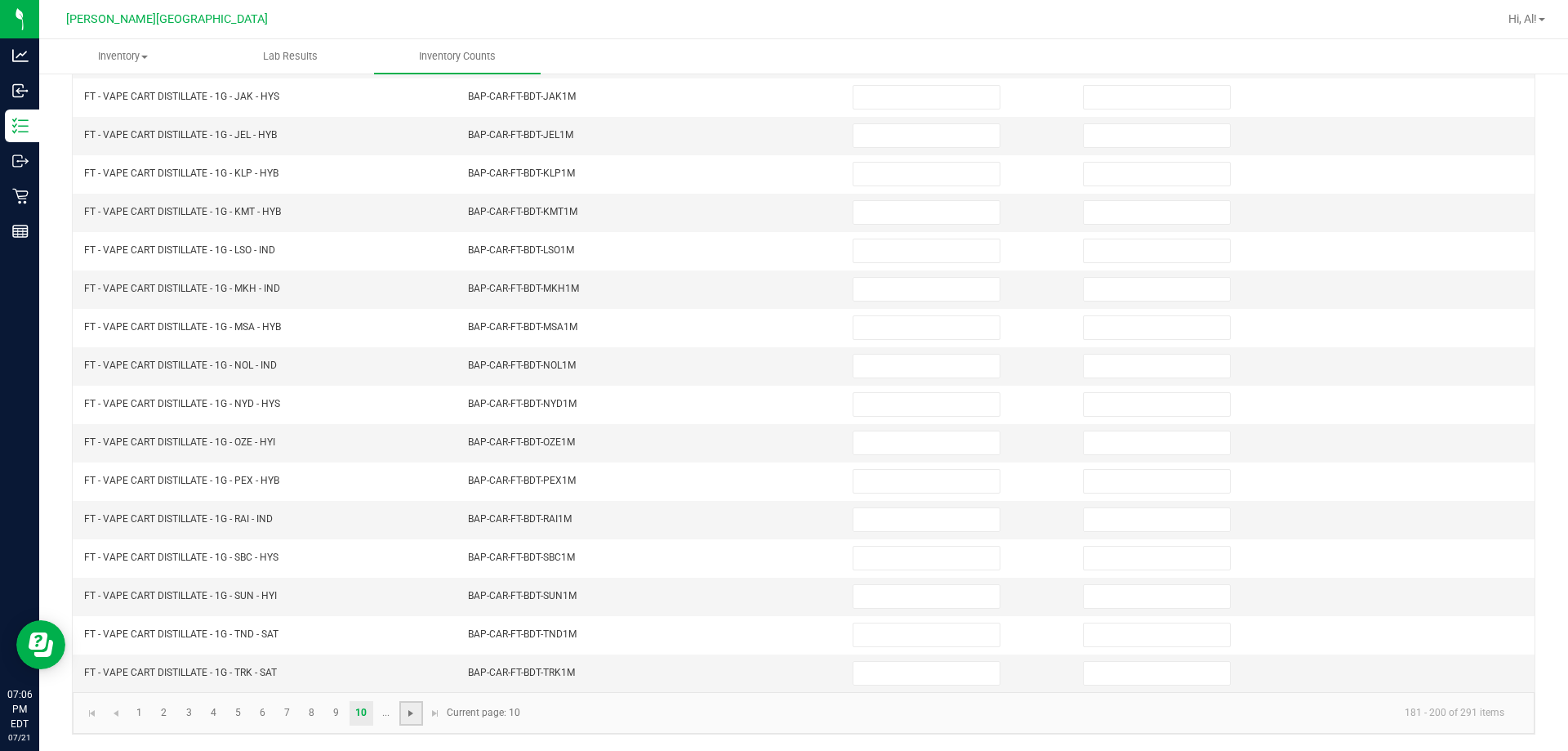 click 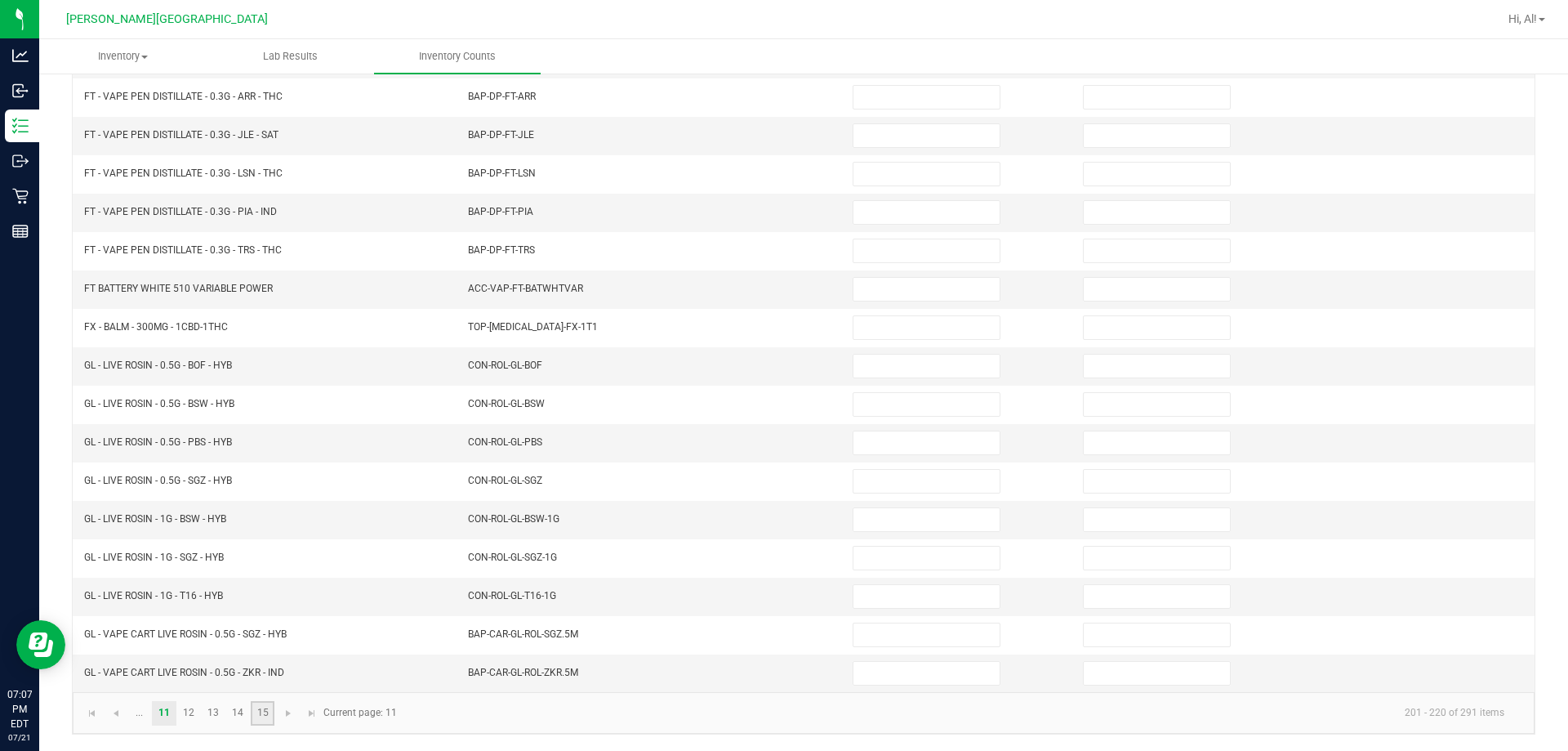 click on "15" 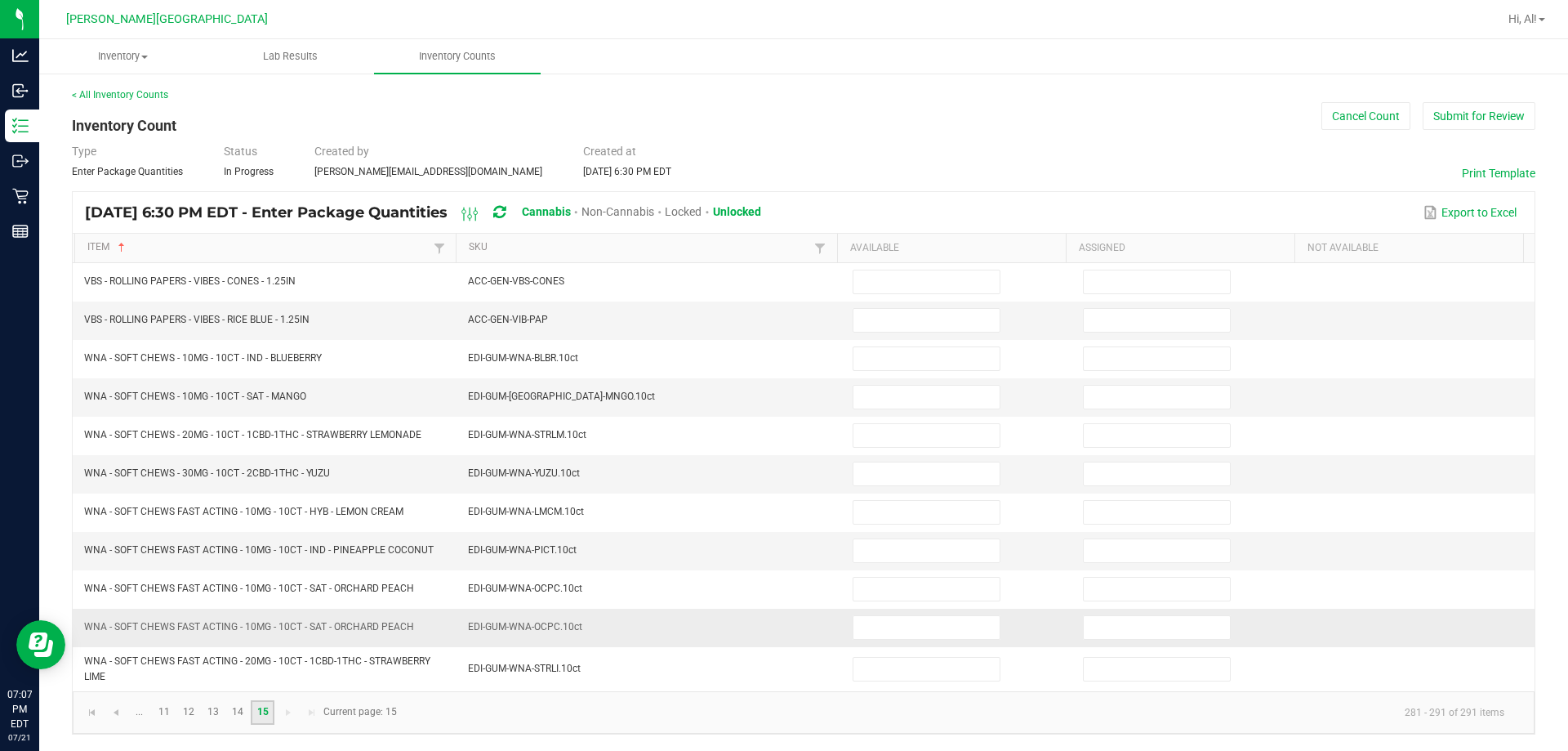 scroll, scrollTop: 1, scrollLeft: 0, axis: vertical 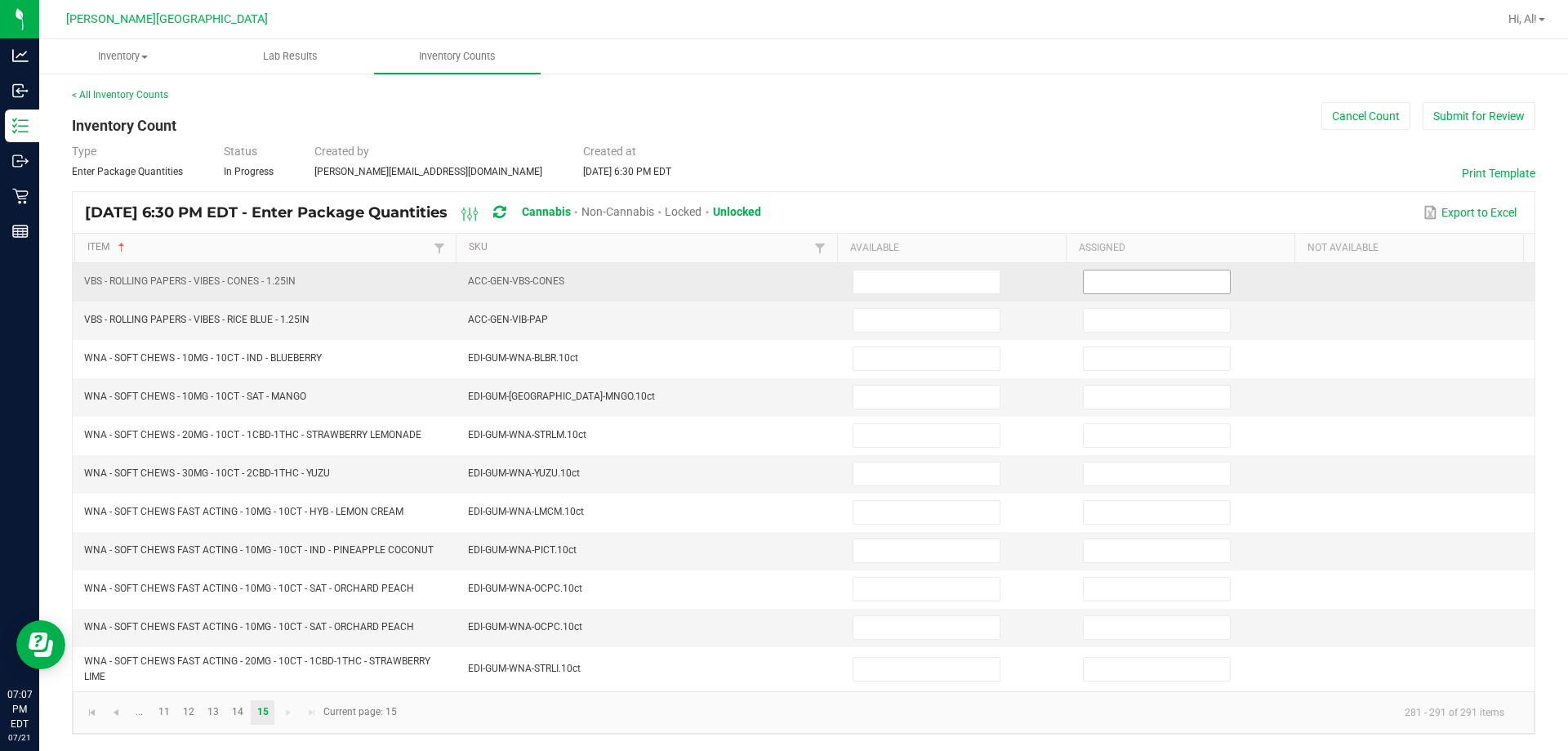 click at bounding box center [1156, 282] 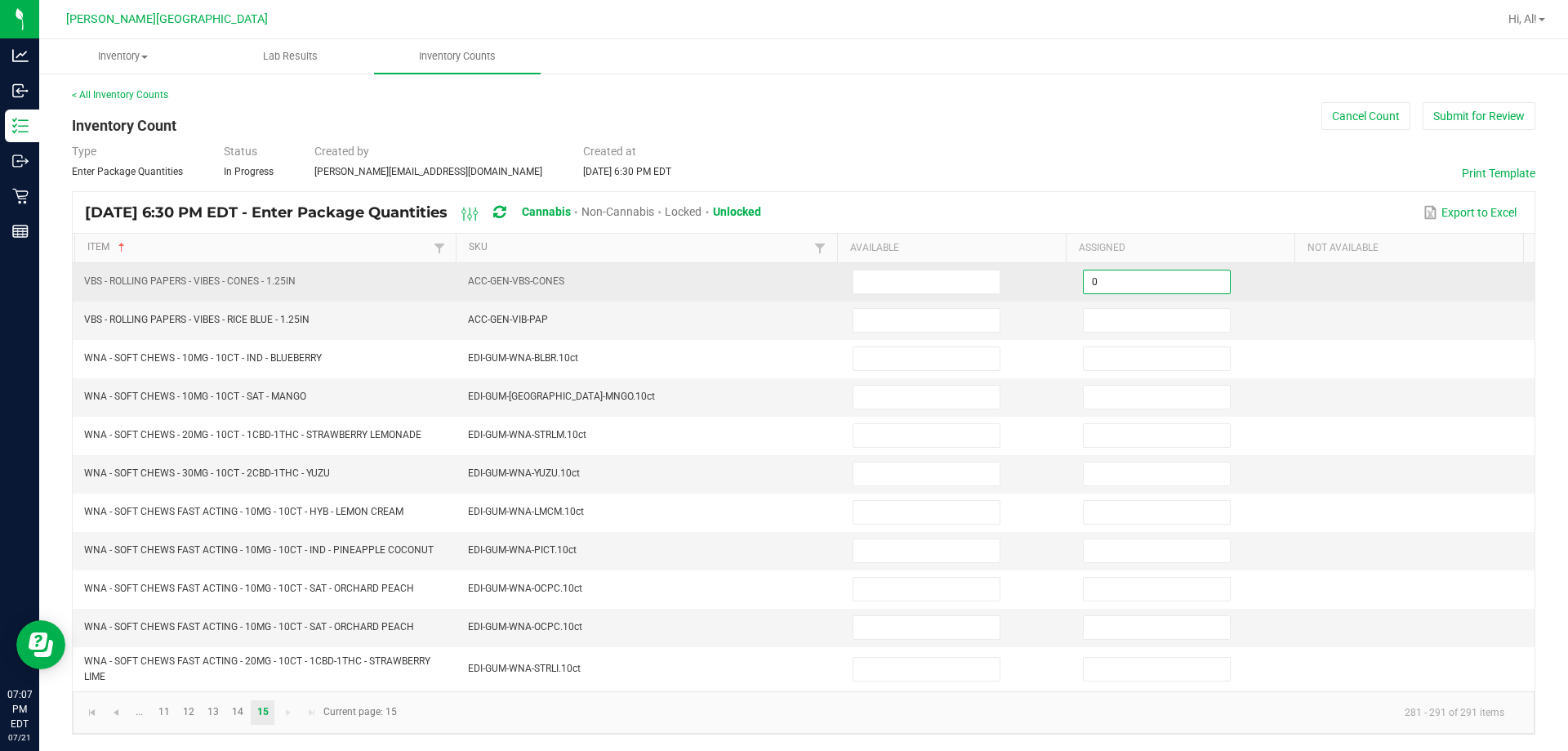 type on "0" 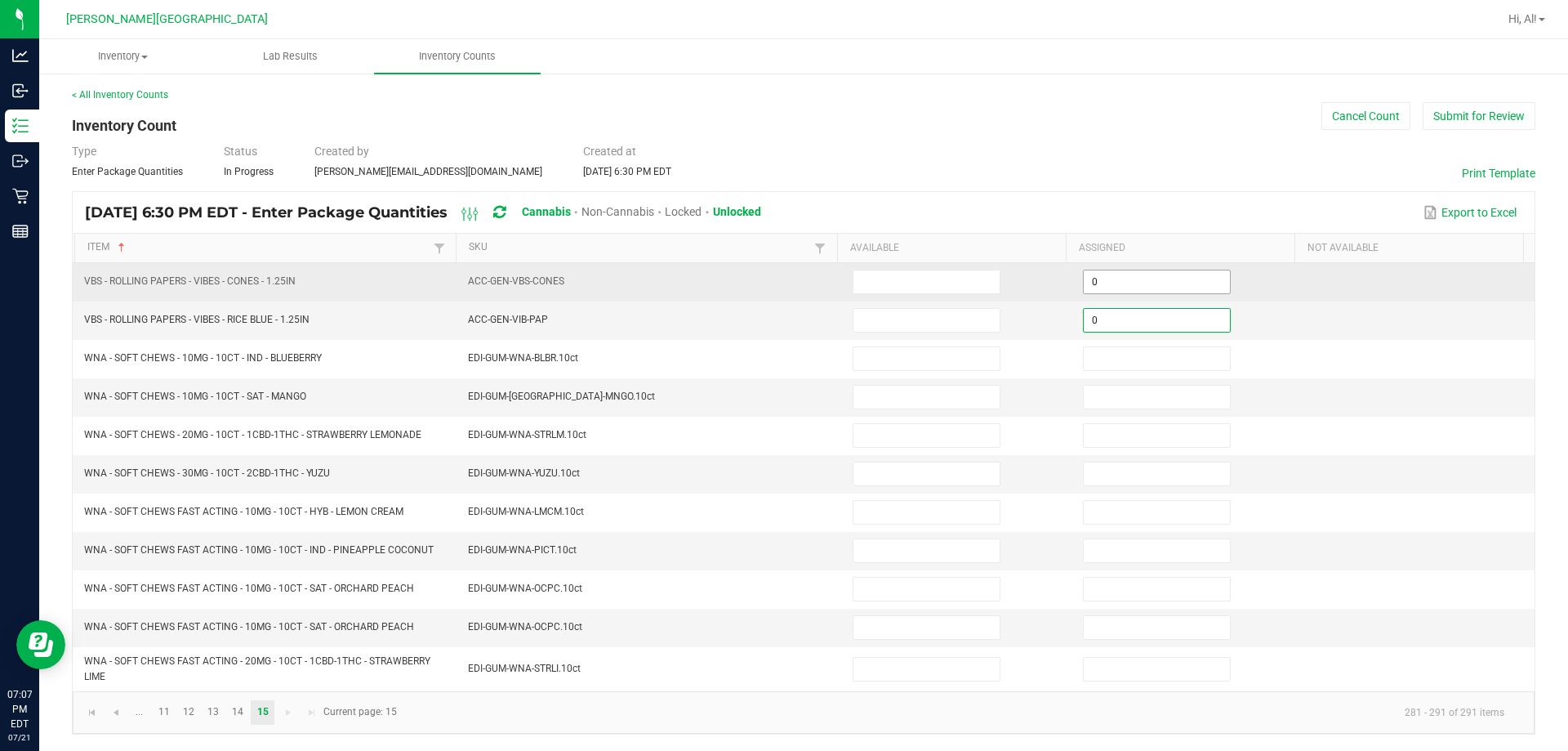 type on "0" 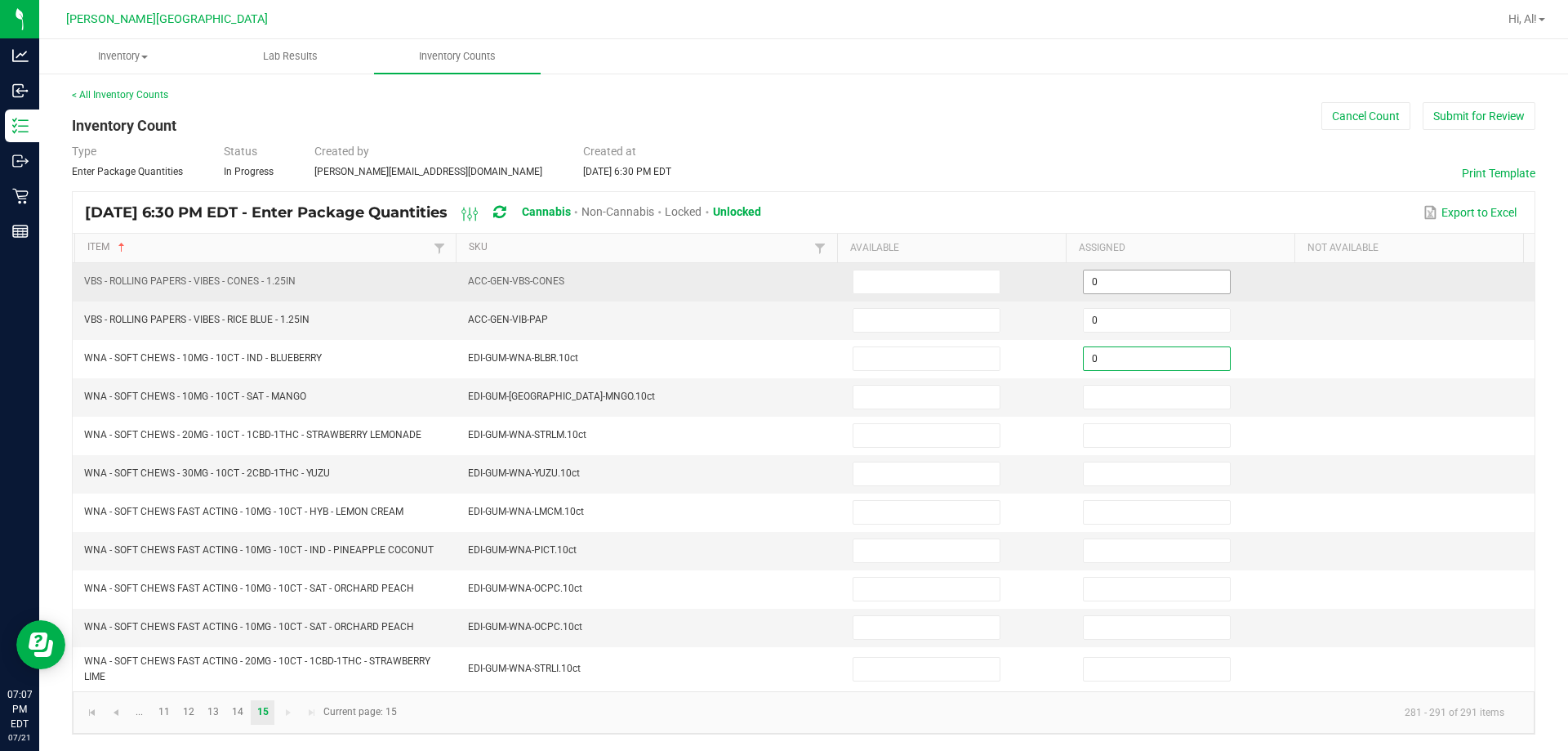 type on "0" 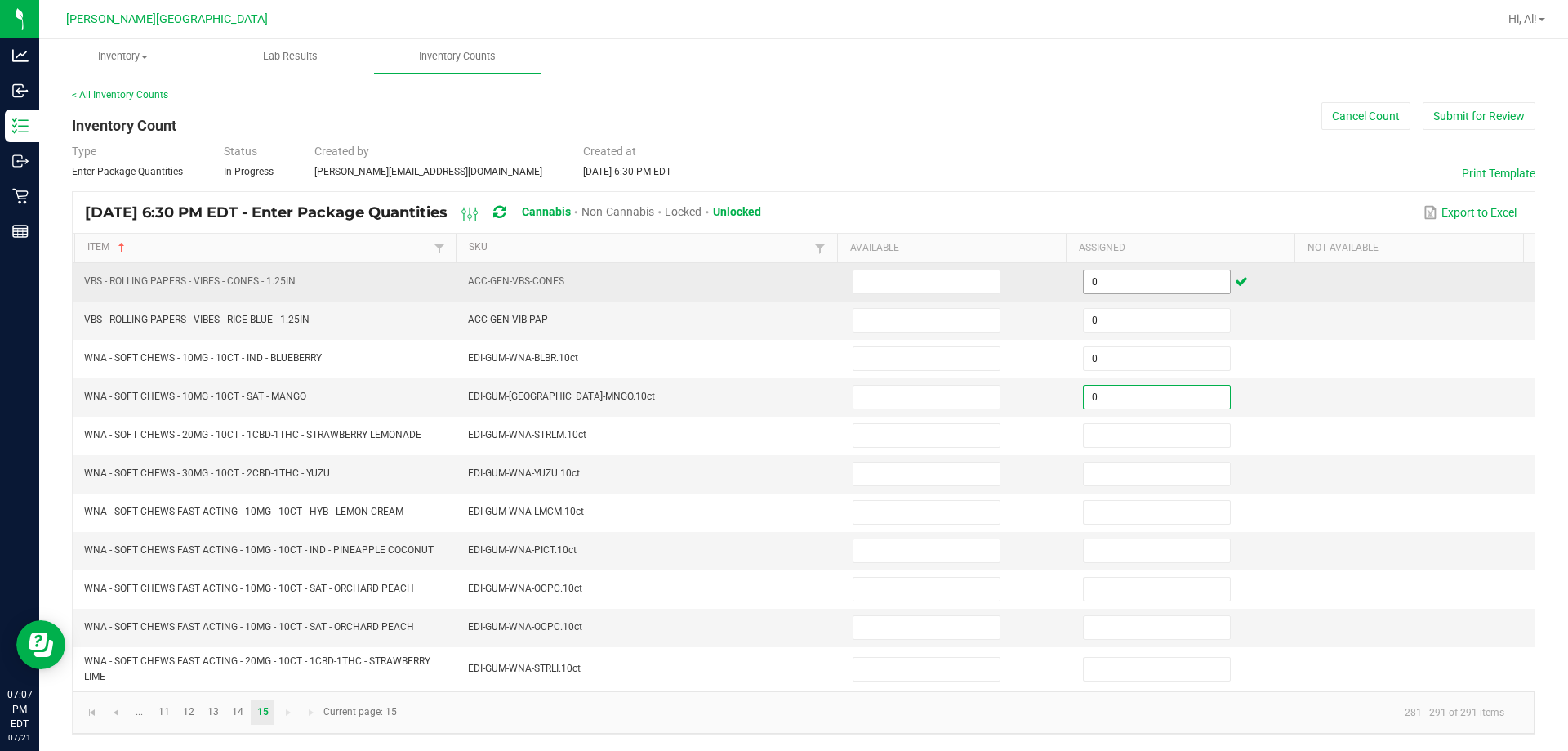 type on "0" 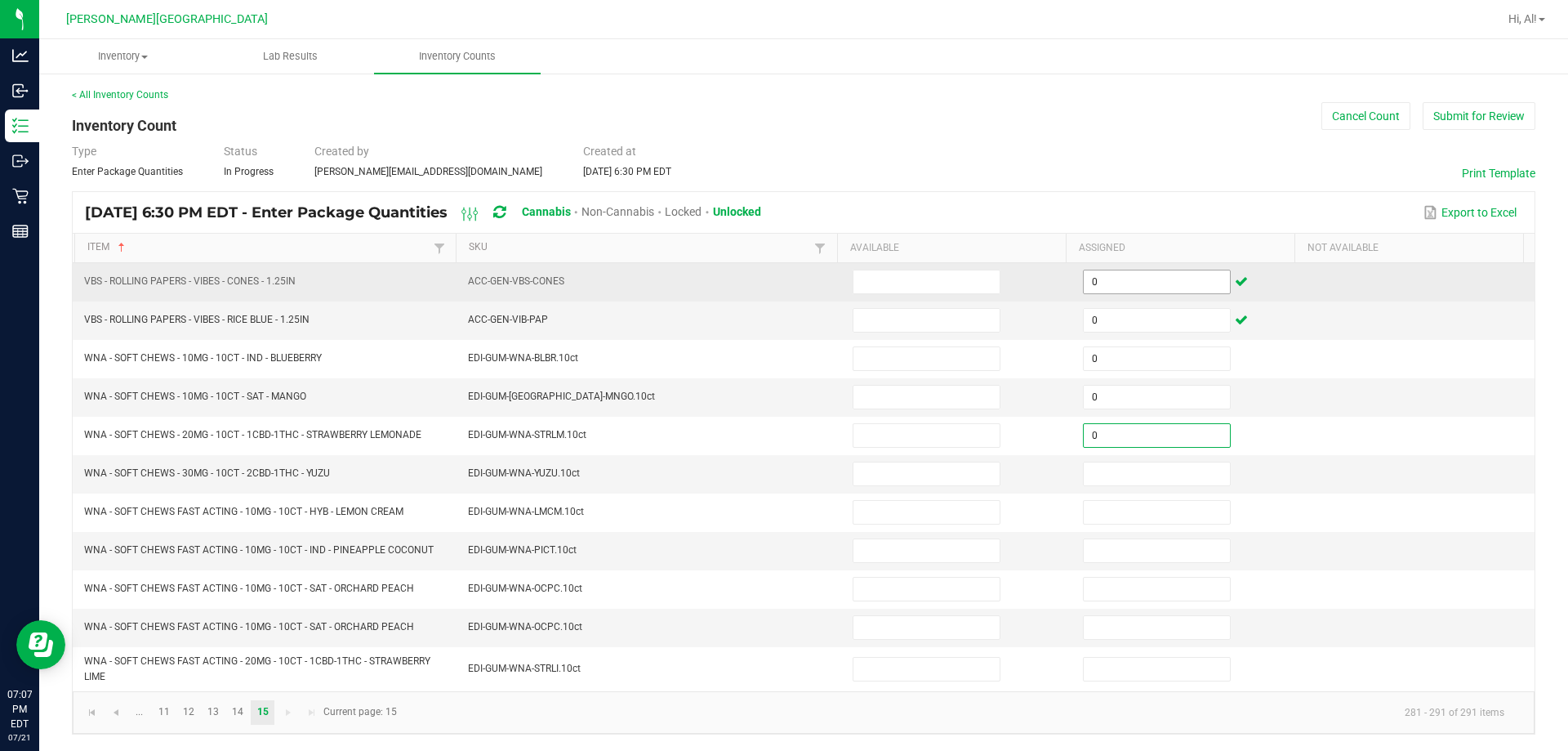 type on "0" 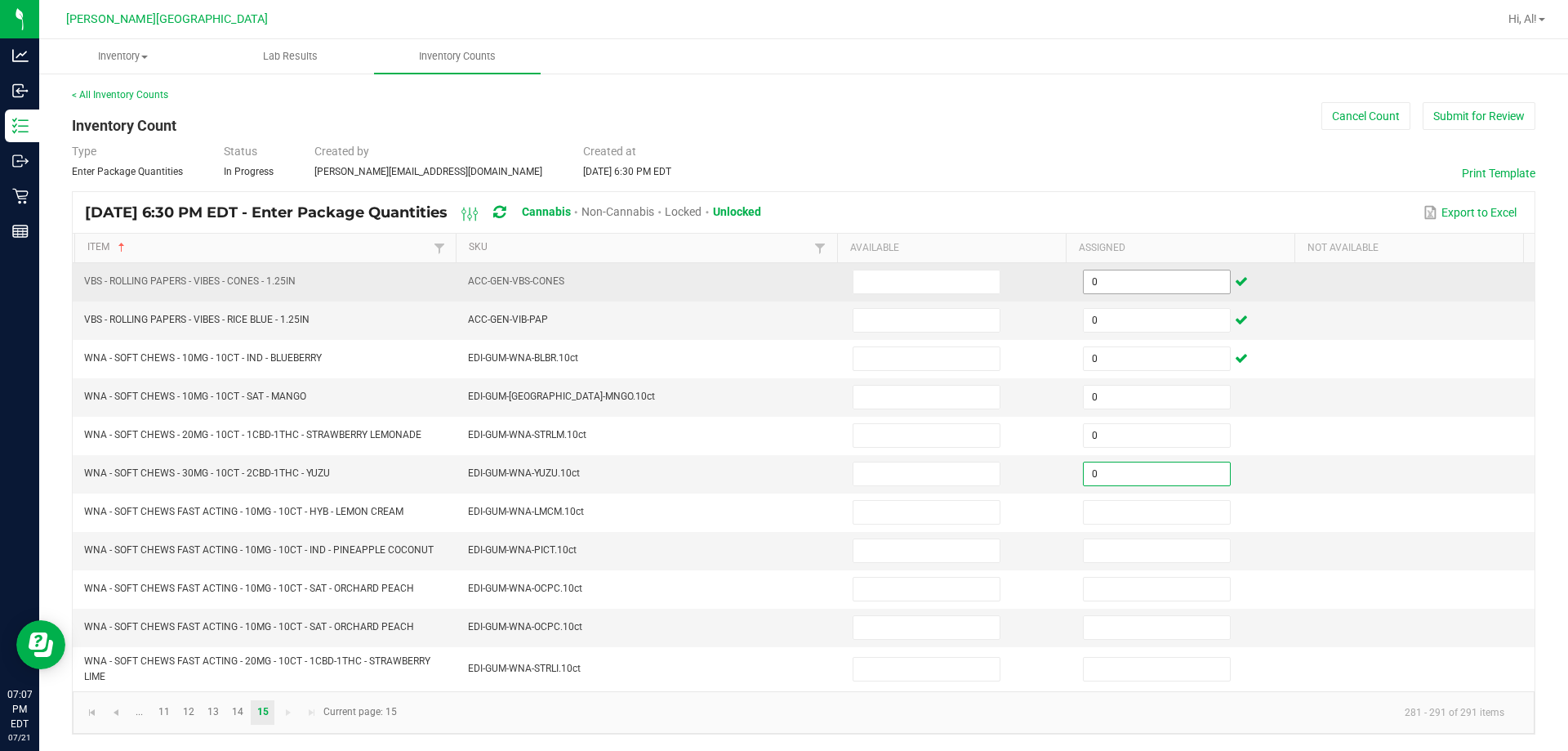 type on "0" 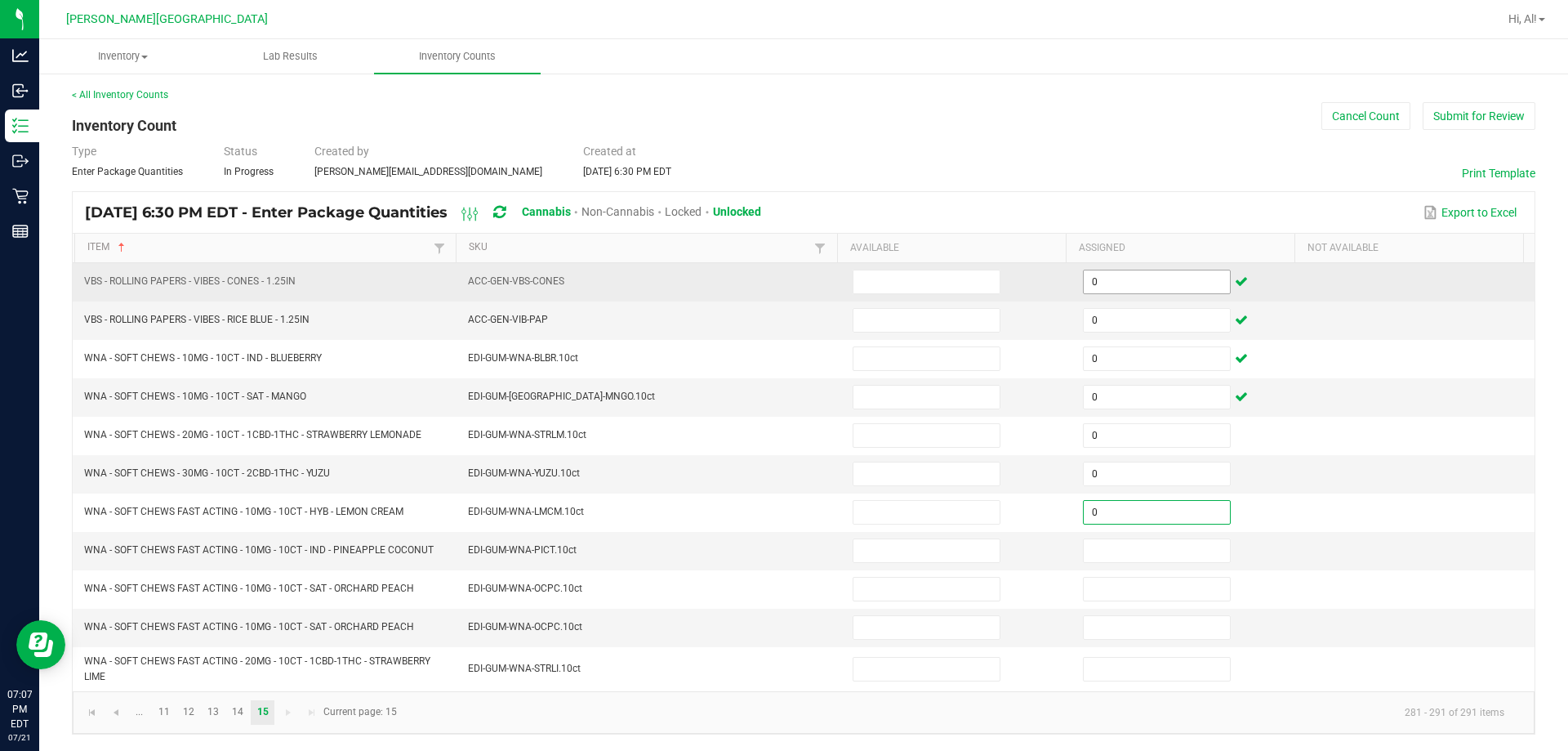 type on "0" 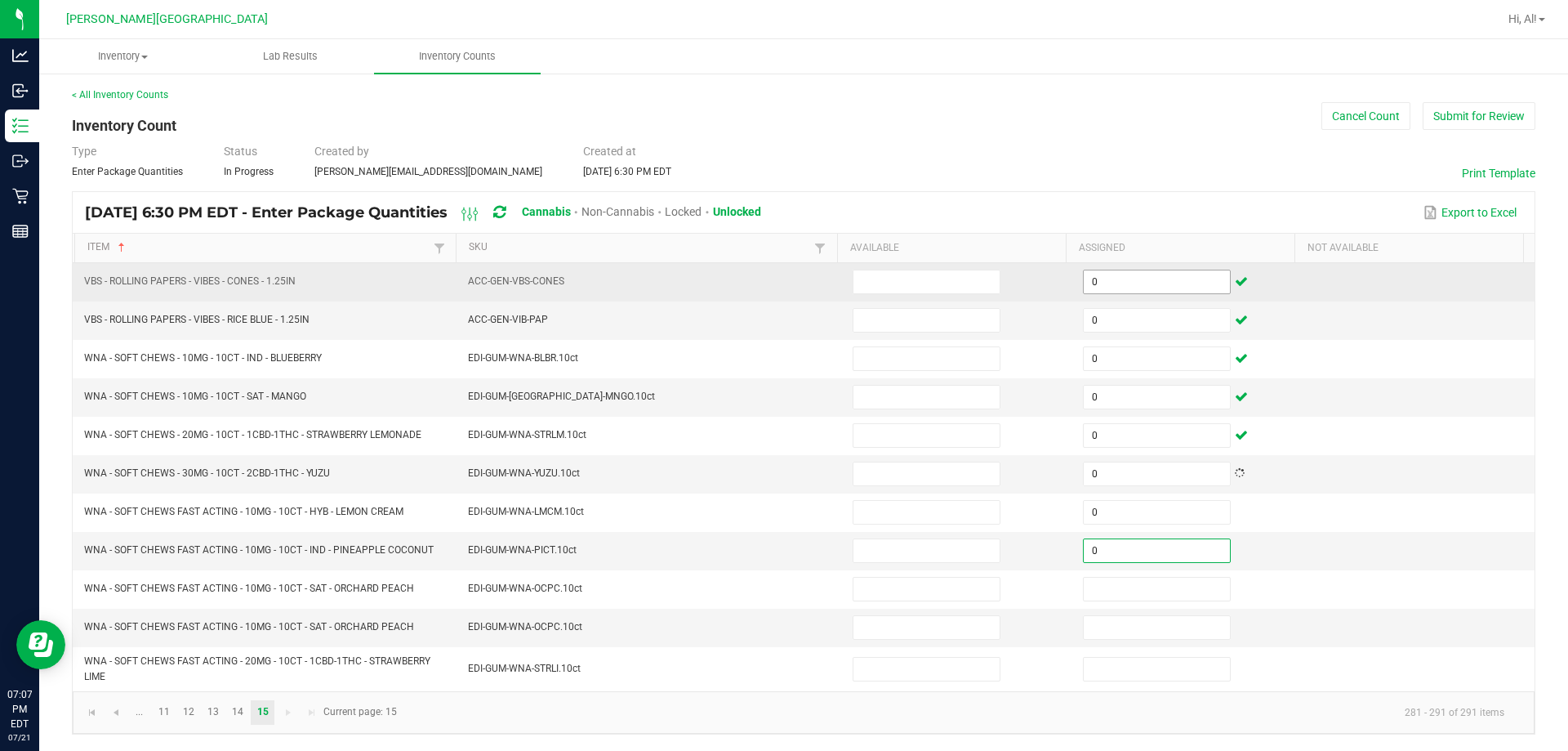 type on "0" 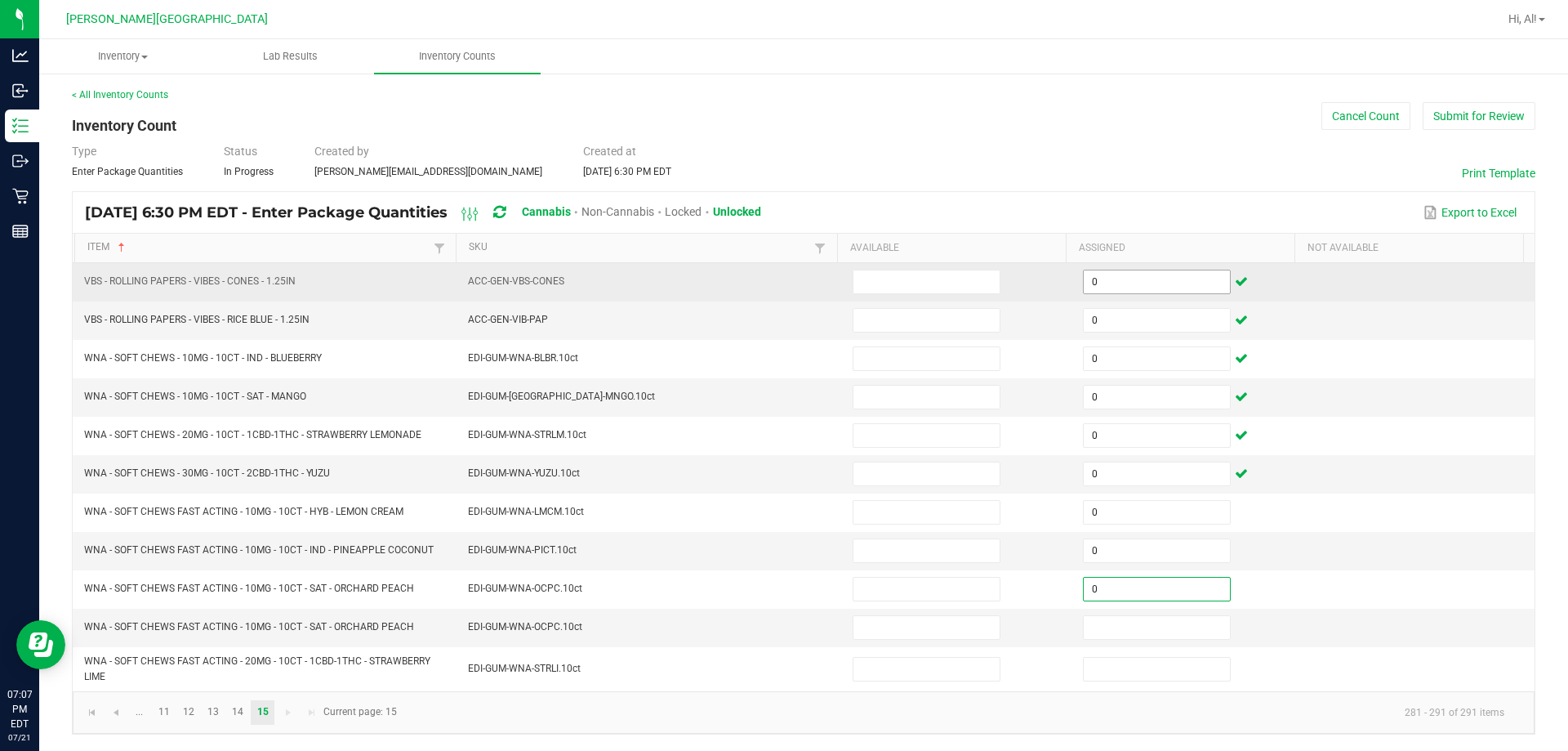type on "0" 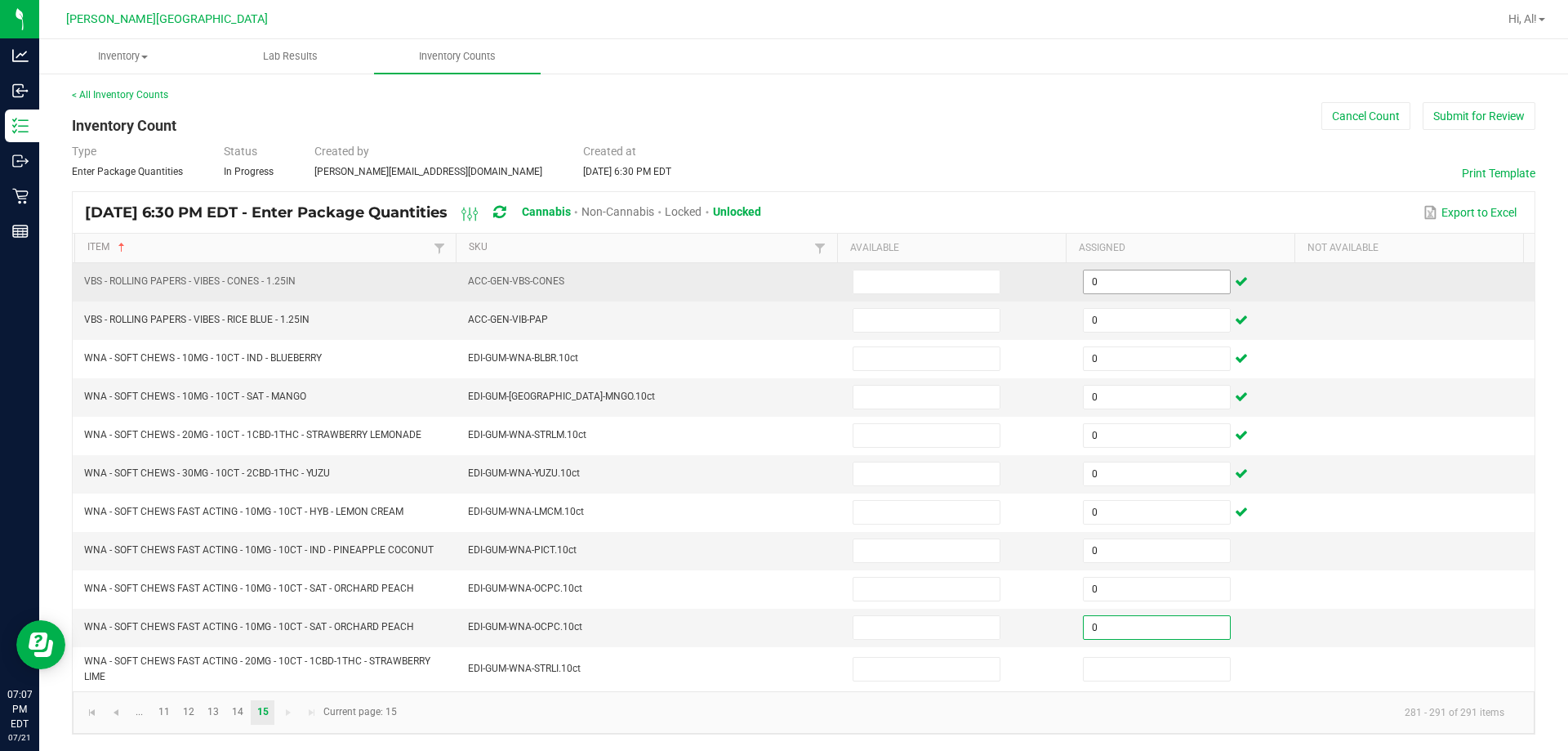 type on "0" 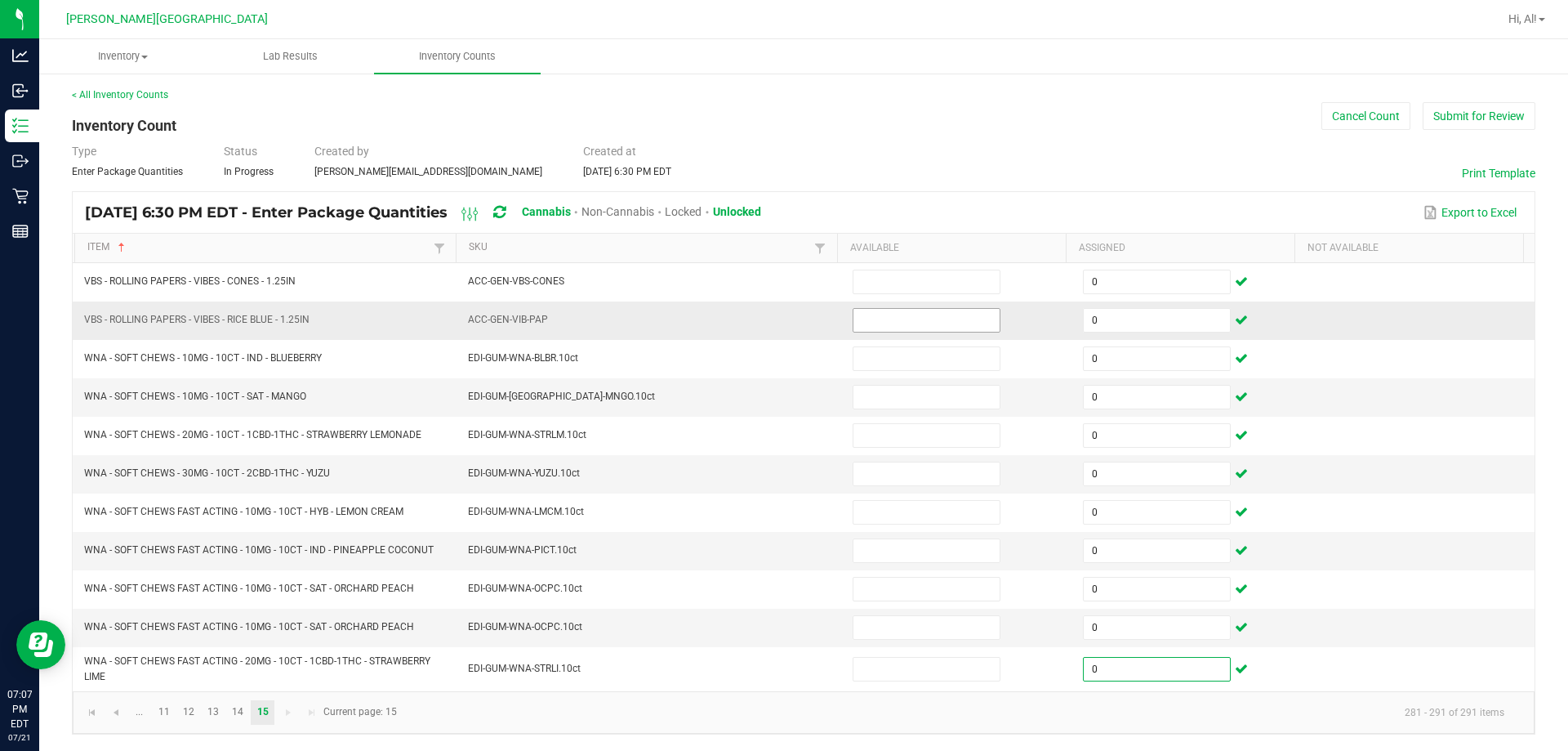 type on "0" 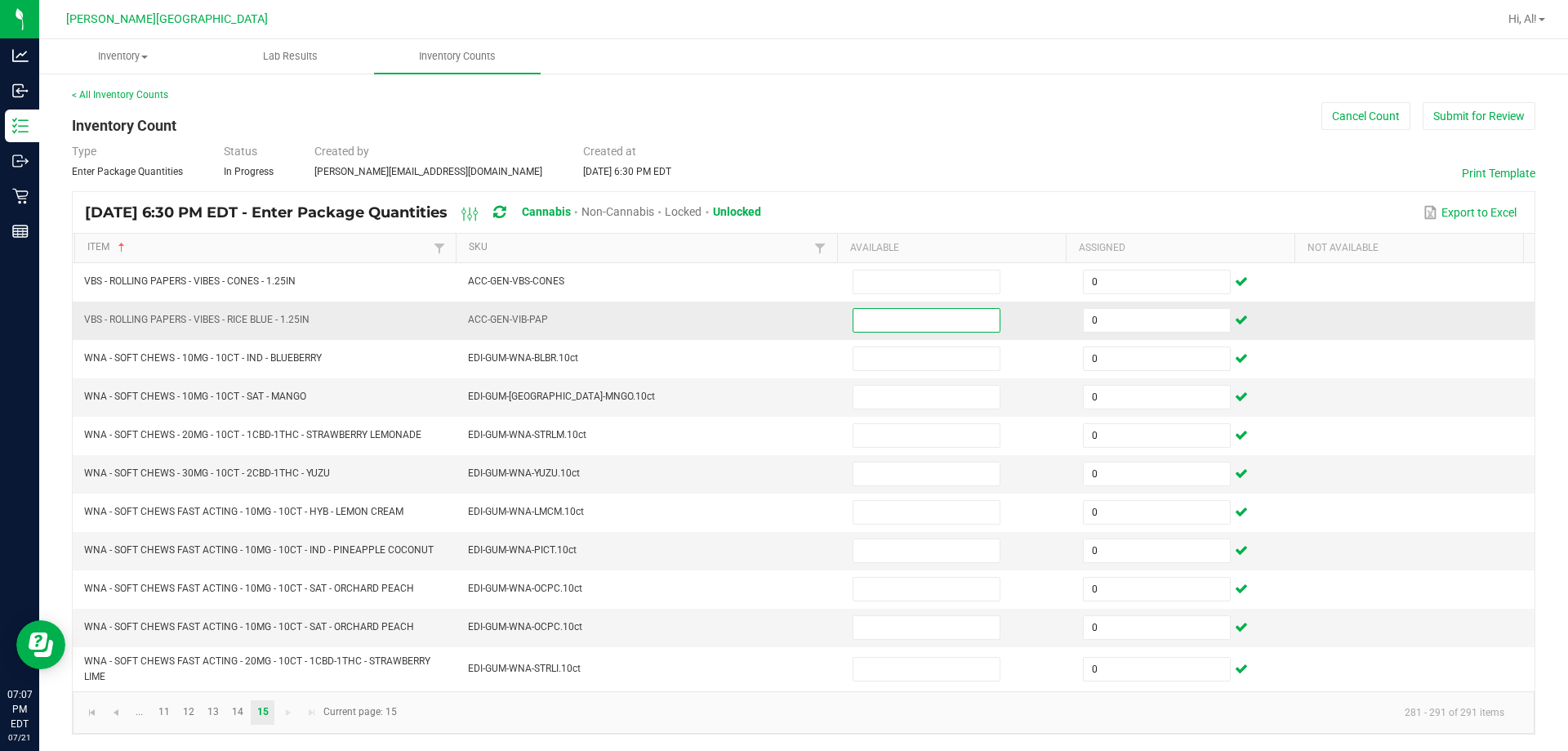 click at bounding box center [926, 320] 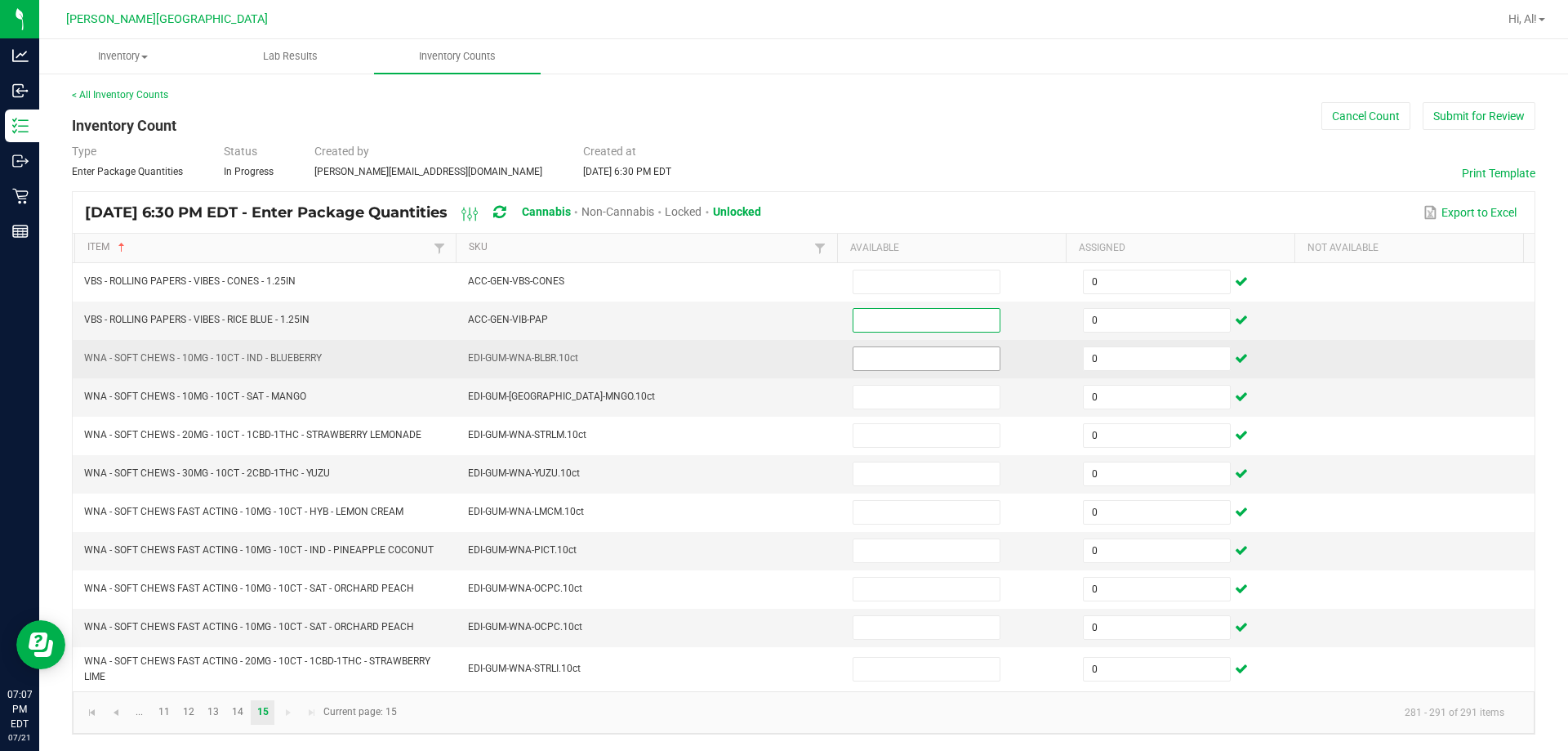 click at bounding box center (926, 359) 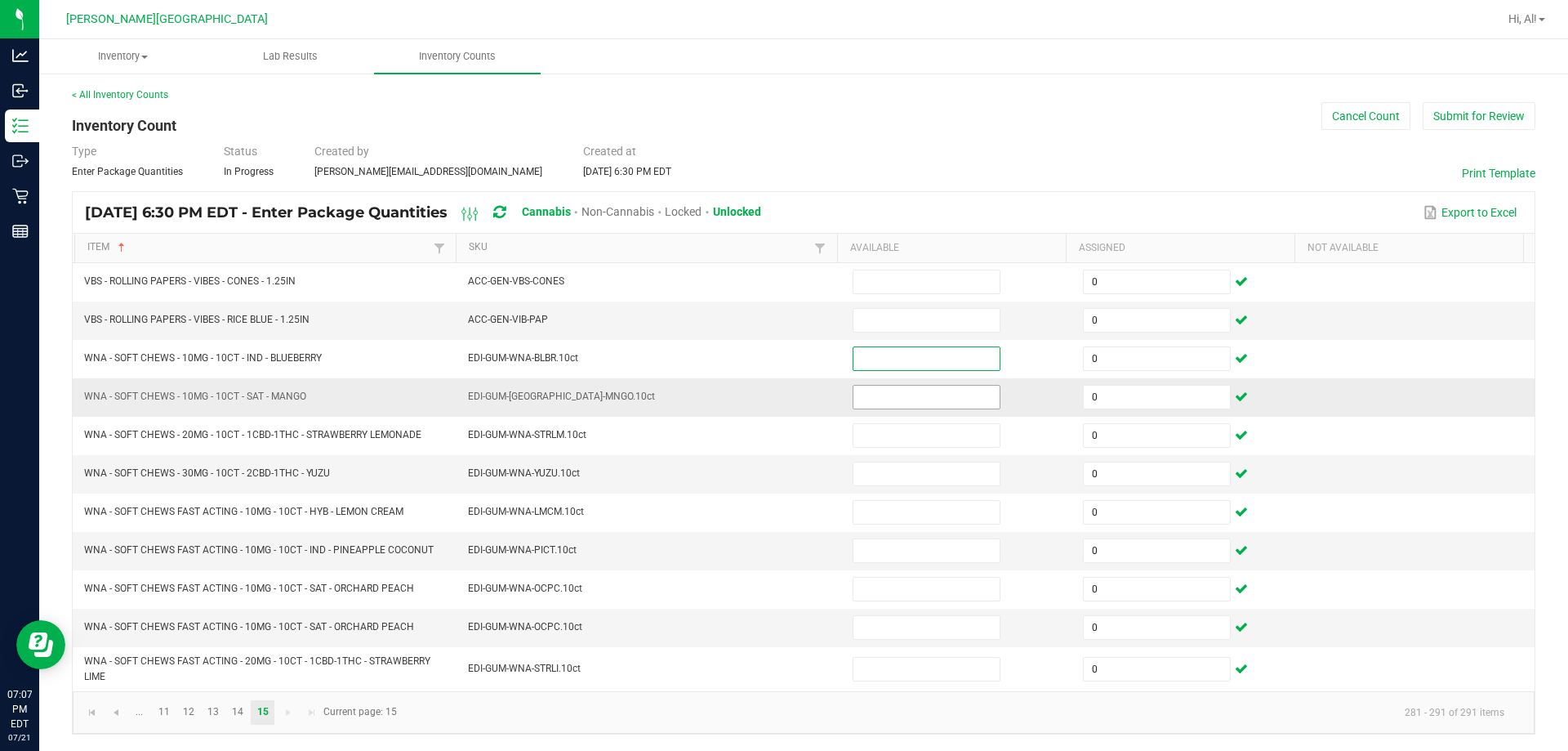click at bounding box center [926, 397] 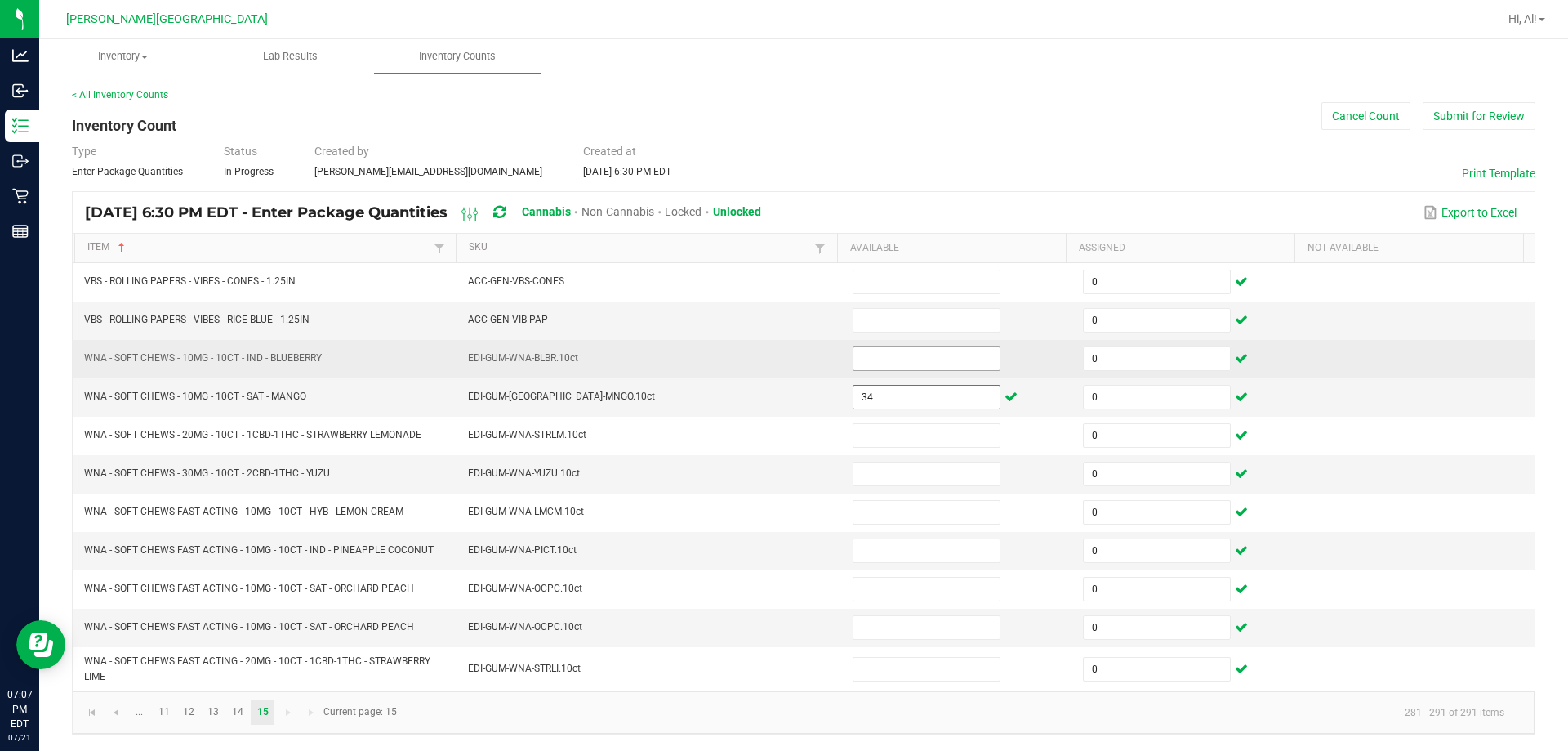 type on "34" 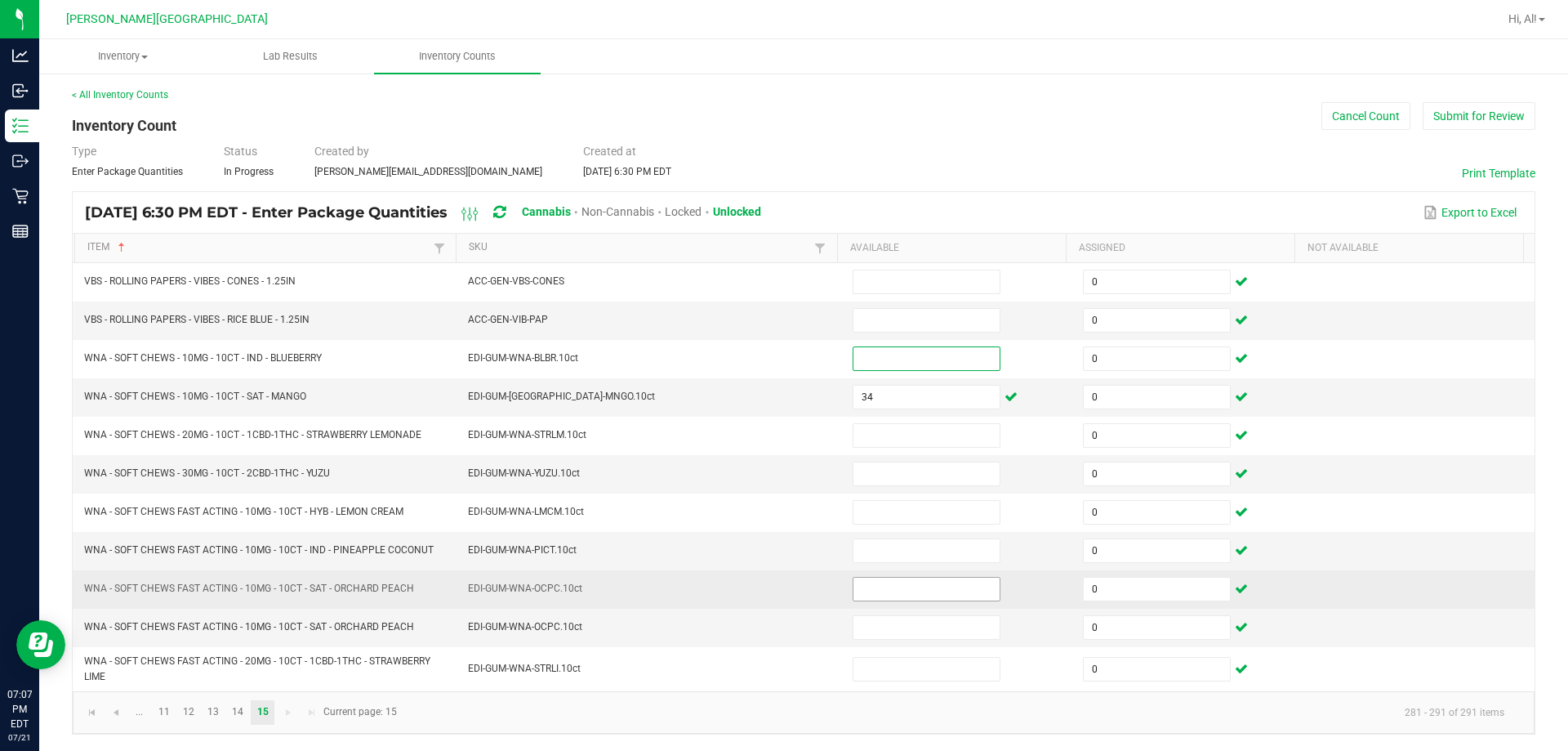 click at bounding box center (926, 589) 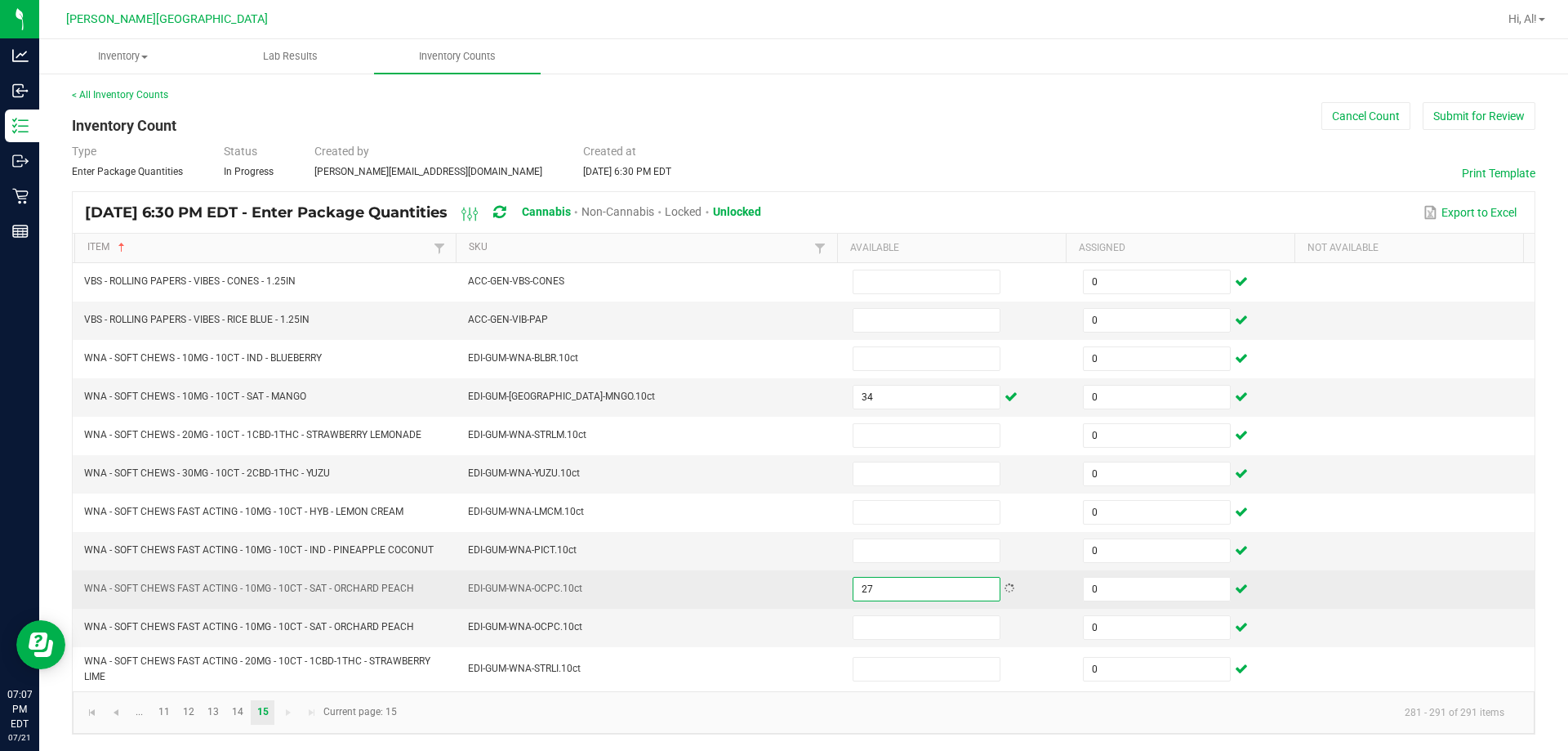 type on "27" 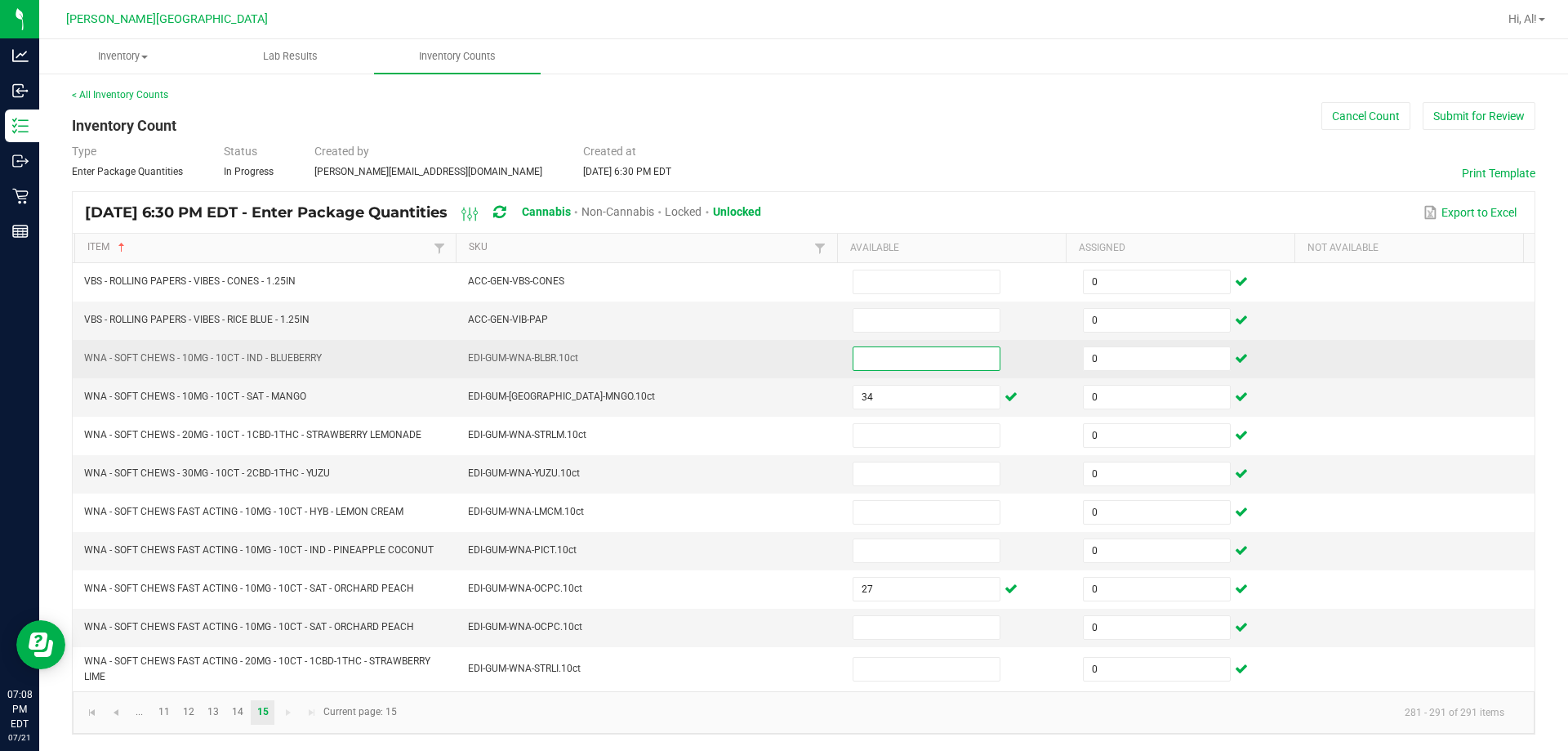click at bounding box center [926, 359] 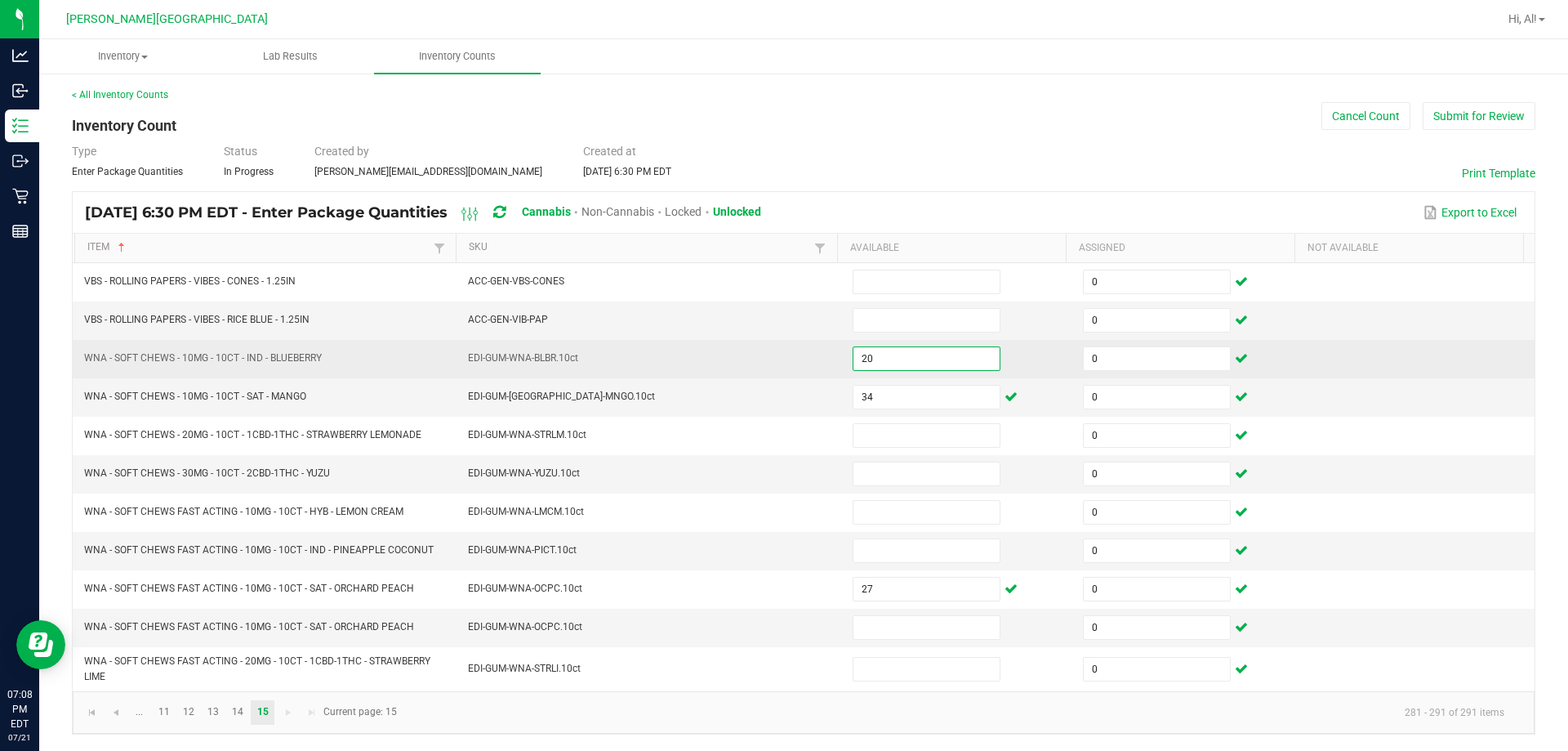type on "20" 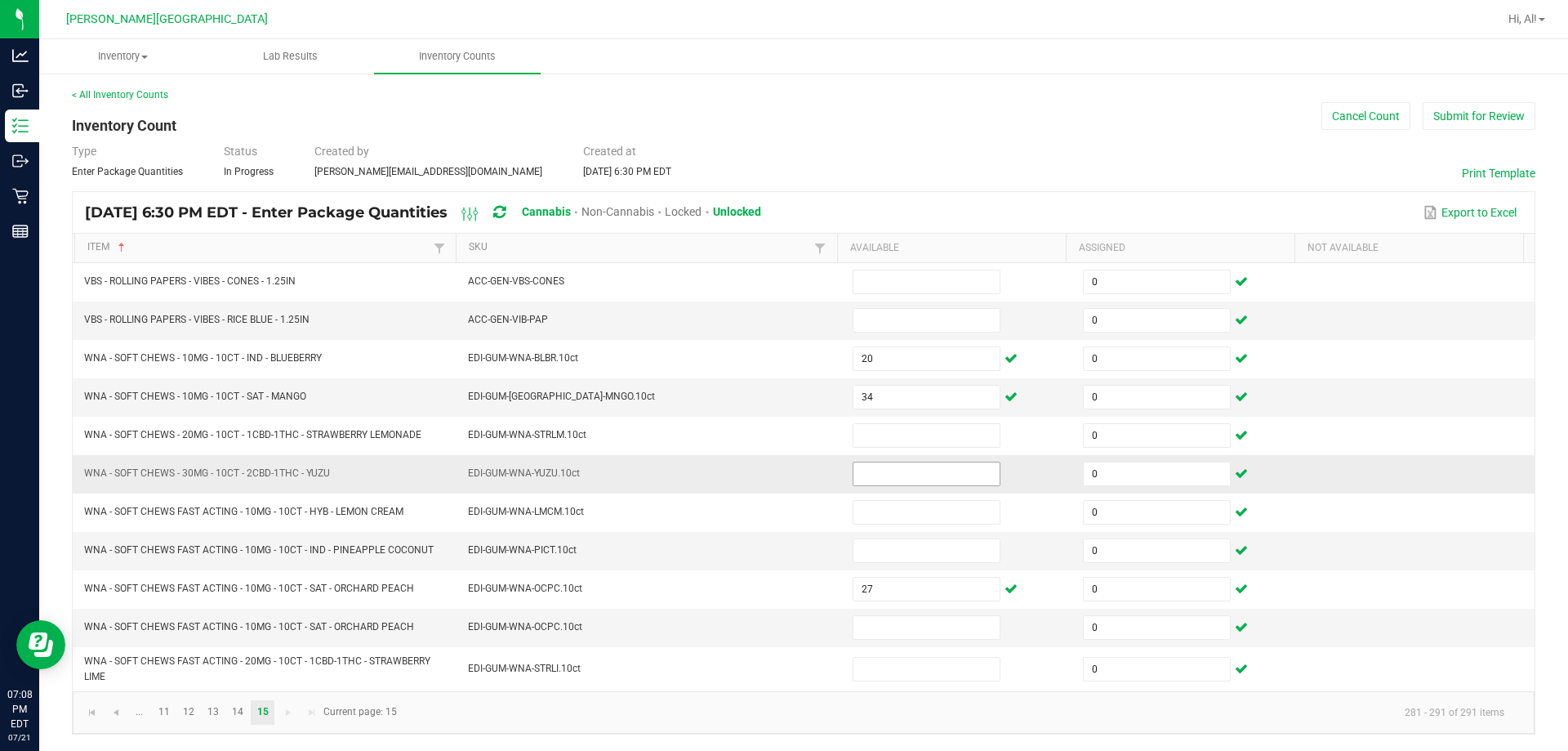 click at bounding box center (926, 474) 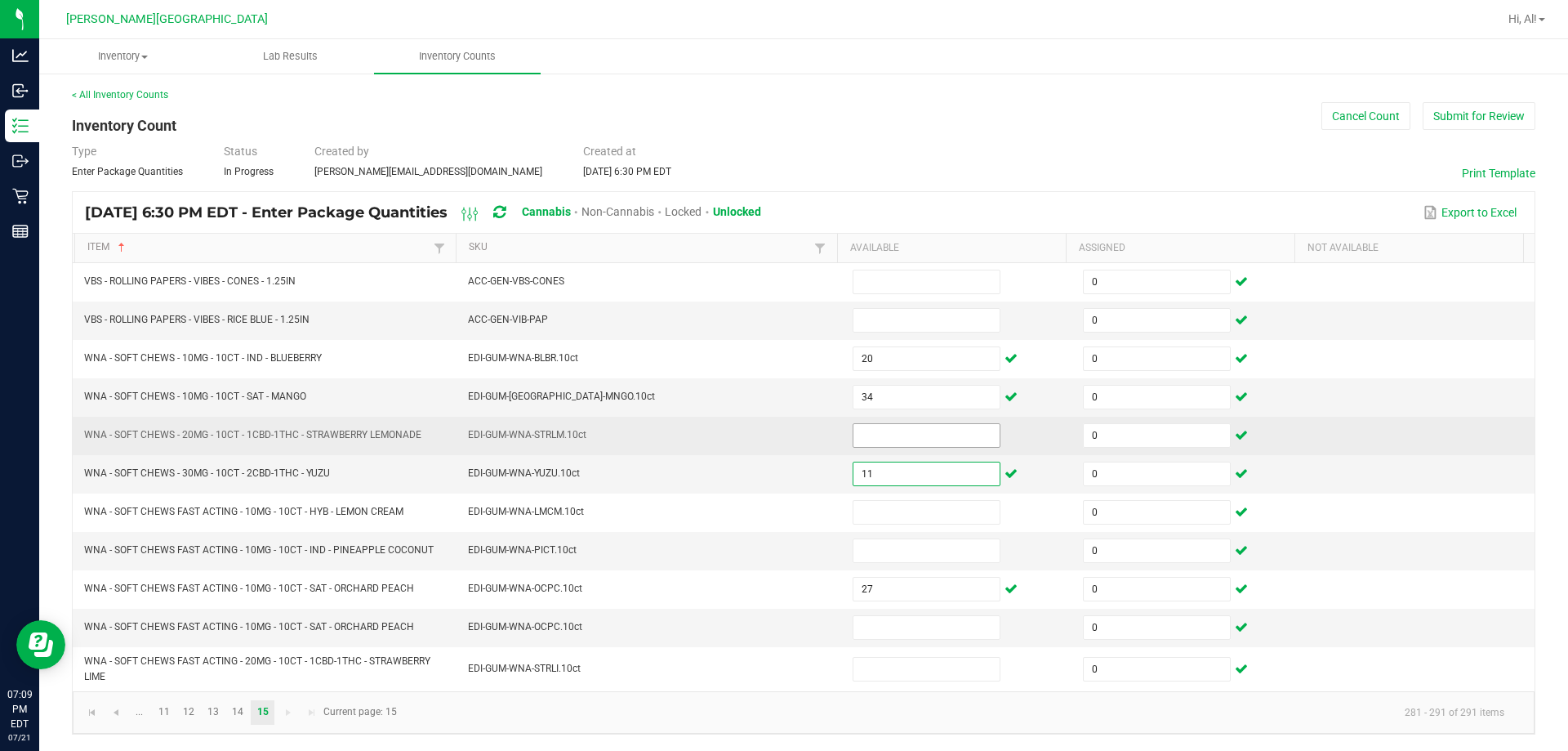 type on "11" 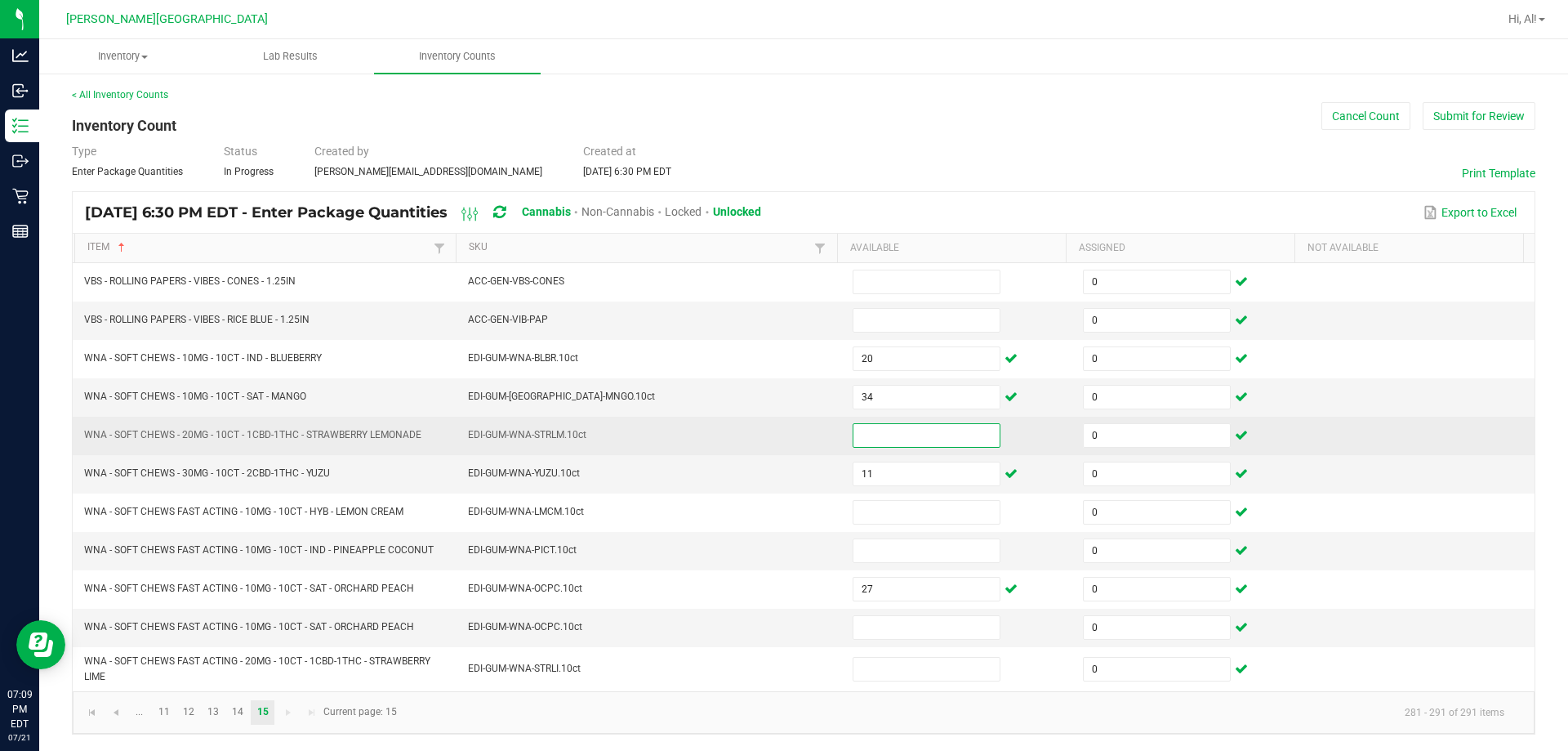 click at bounding box center (926, 436) 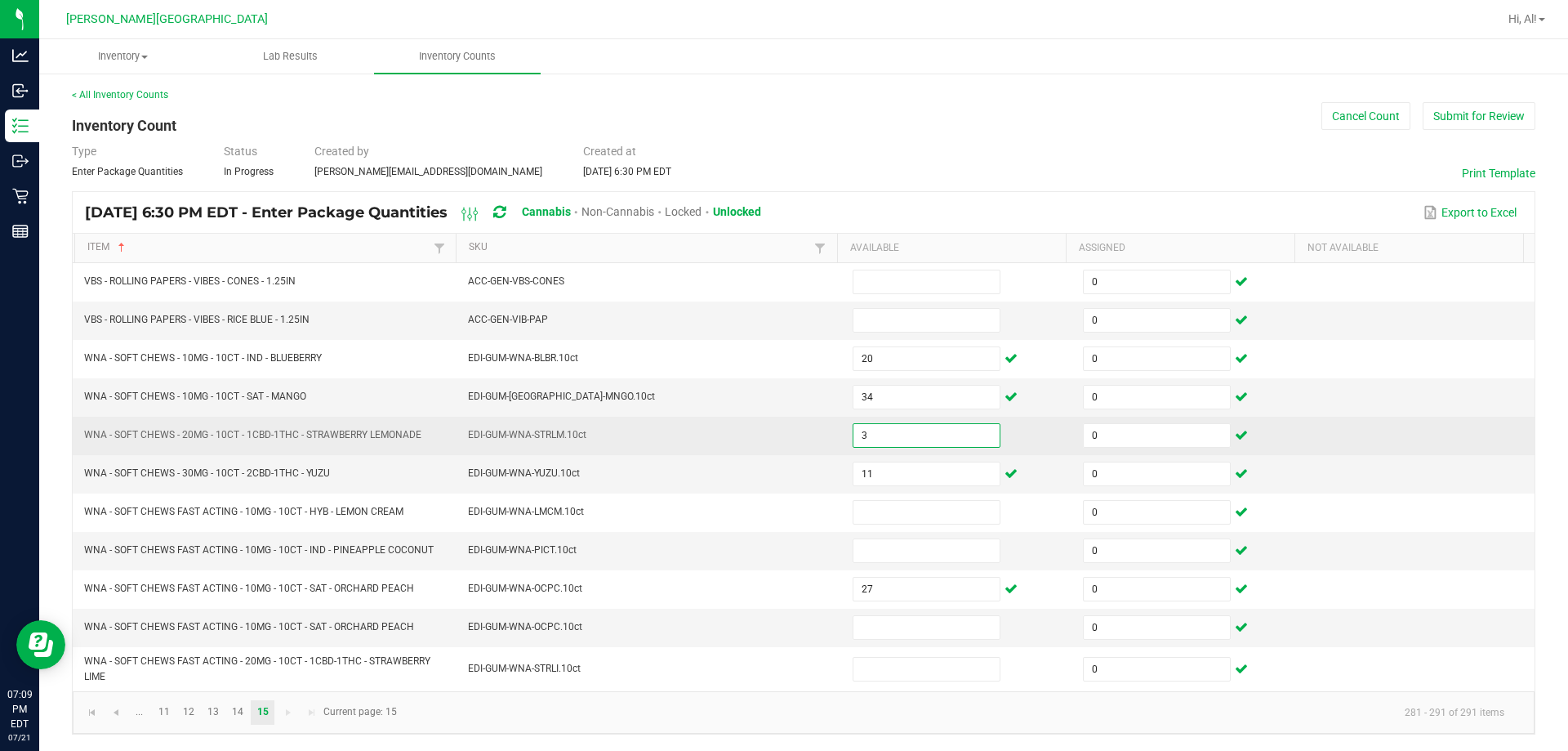type on "3" 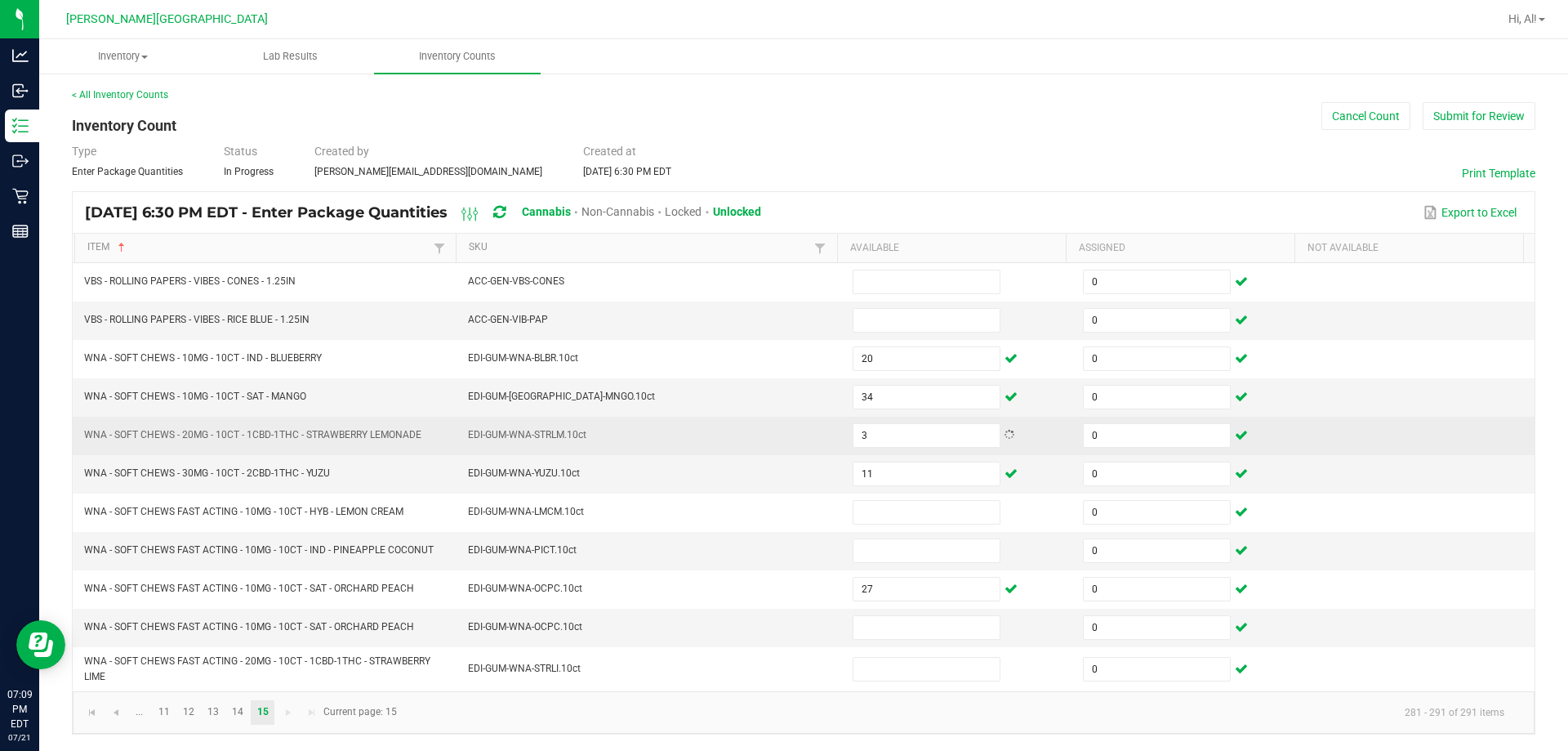 click on "EDI-GUM-WNA-STRLM.10ct" at bounding box center [650, 436] 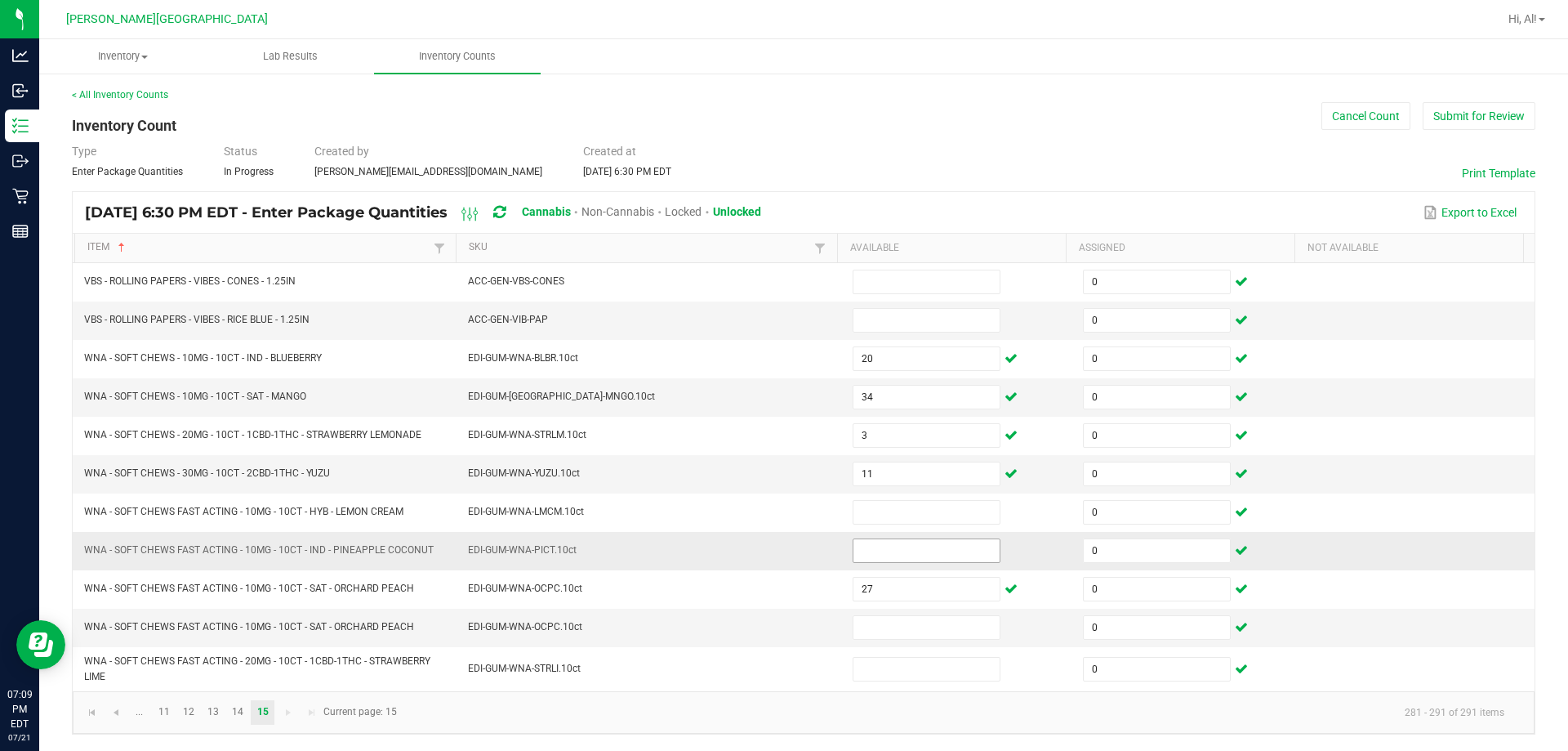 click at bounding box center (926, 551) 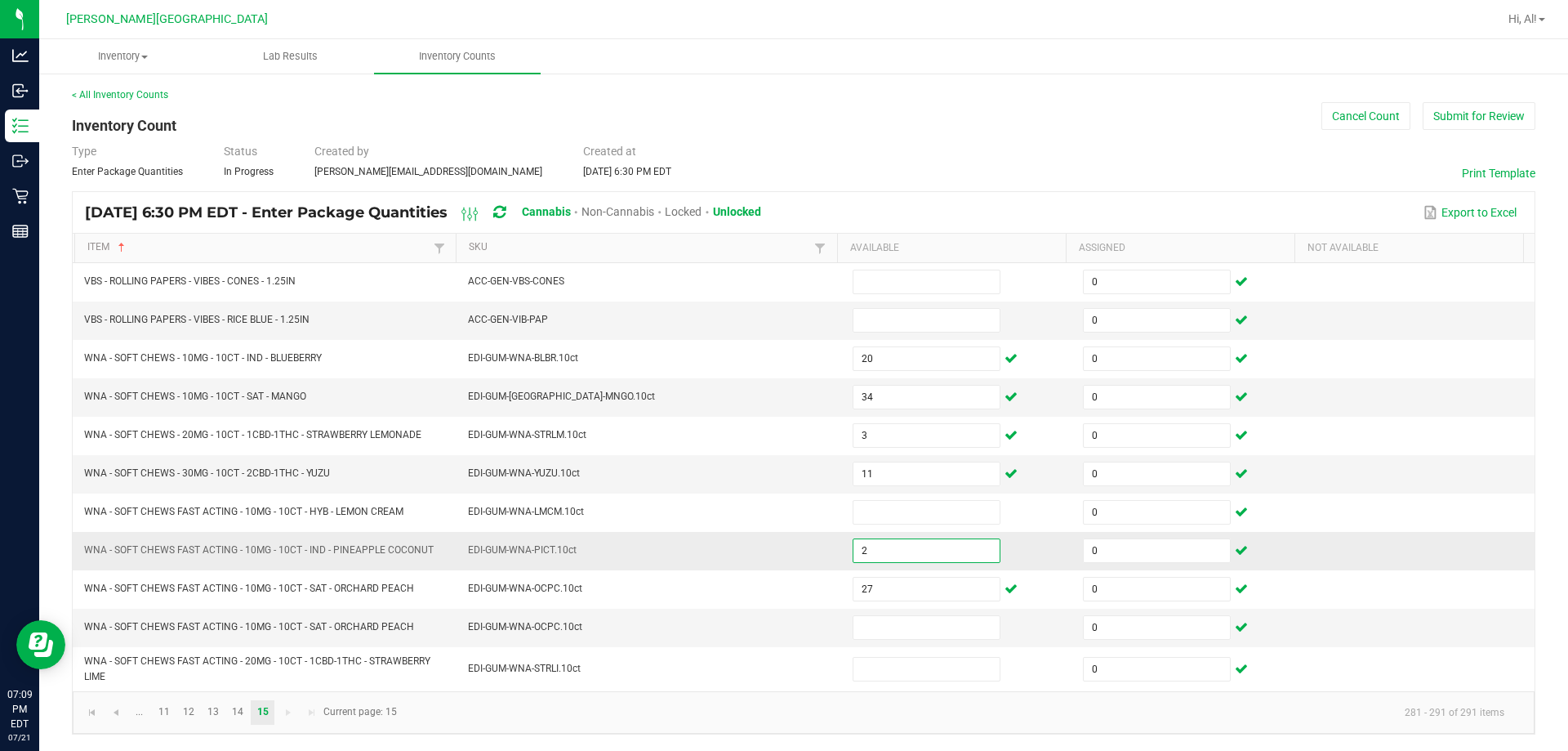 type on "2" 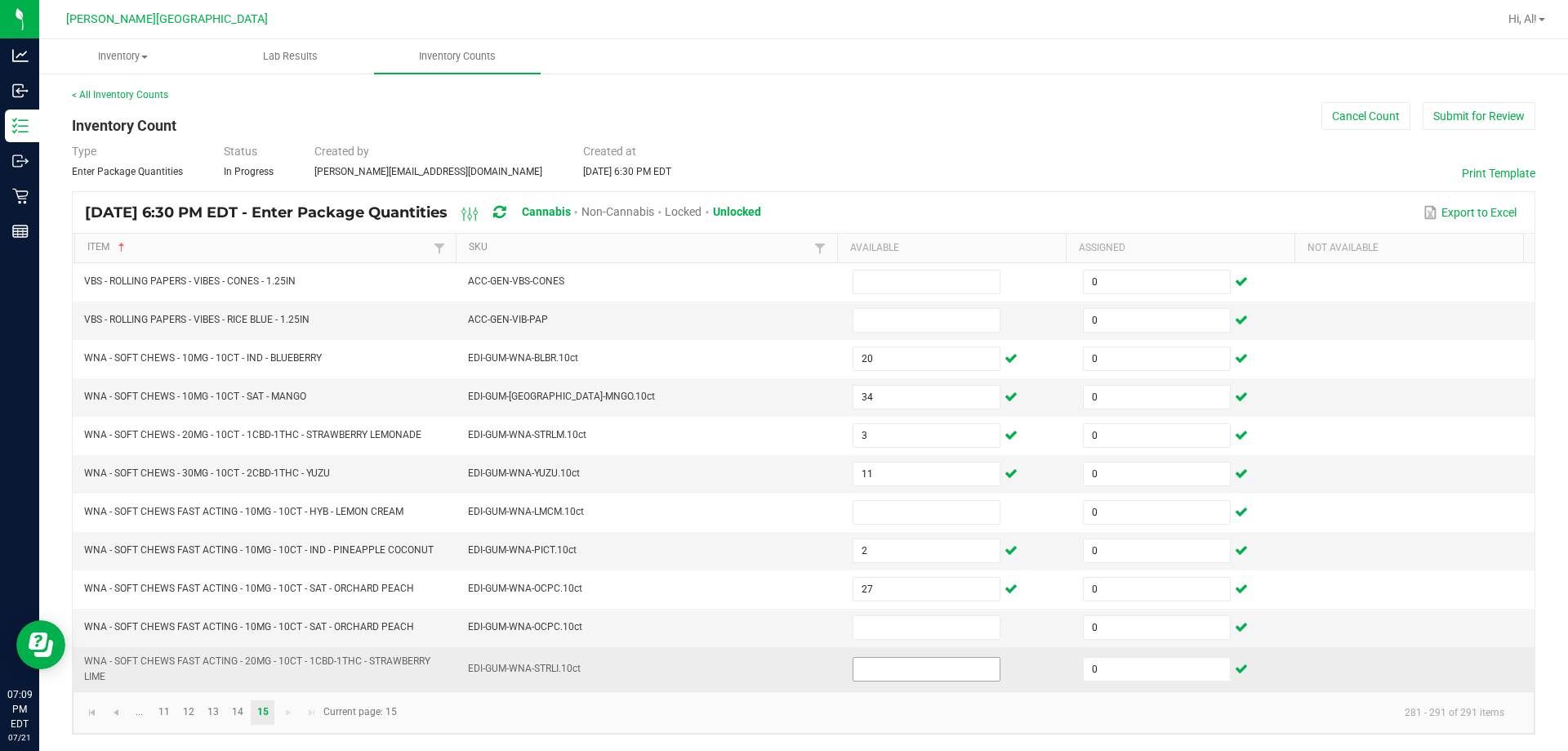 click at bounding box center (926, 669) 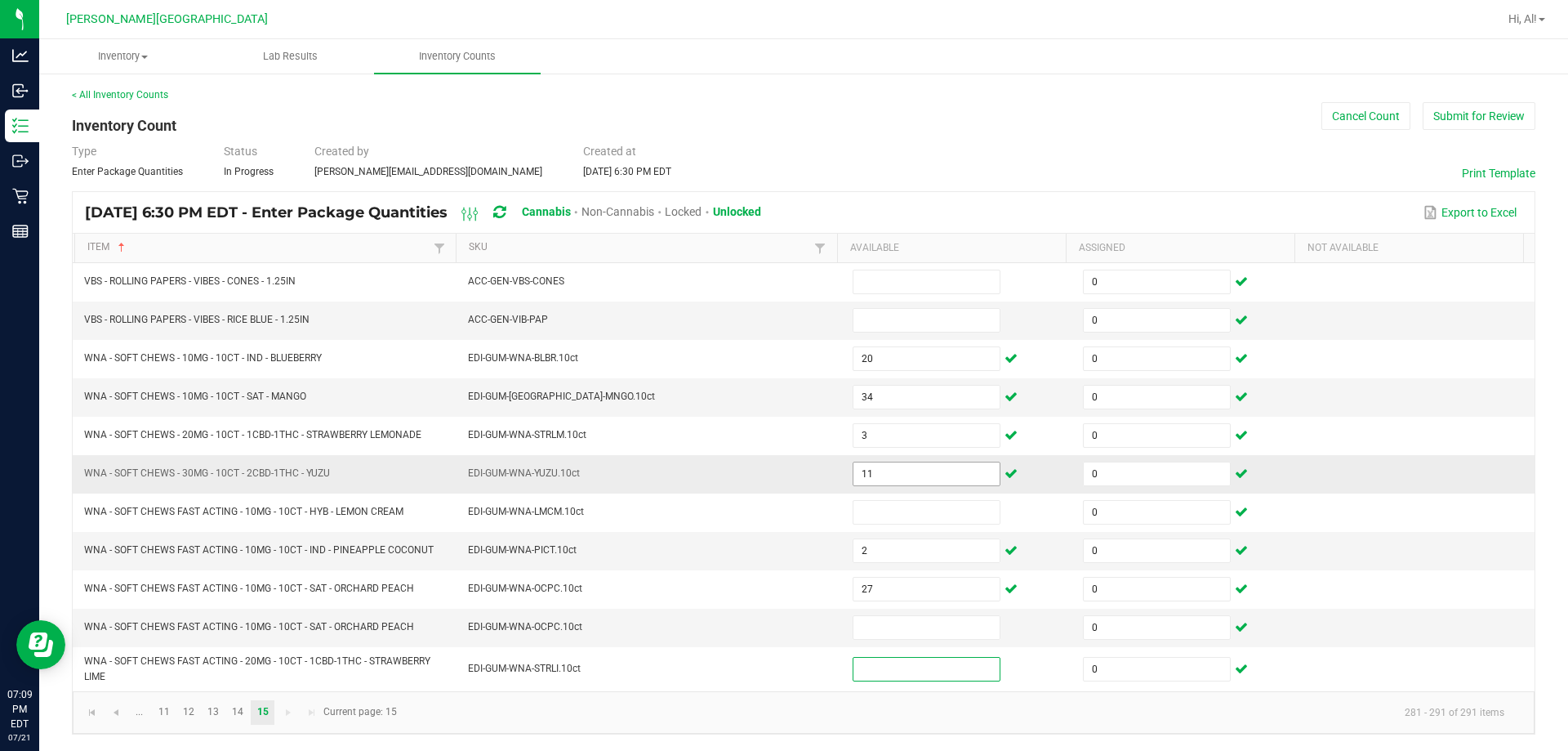 click on "11" at bounding box center (926, 474) 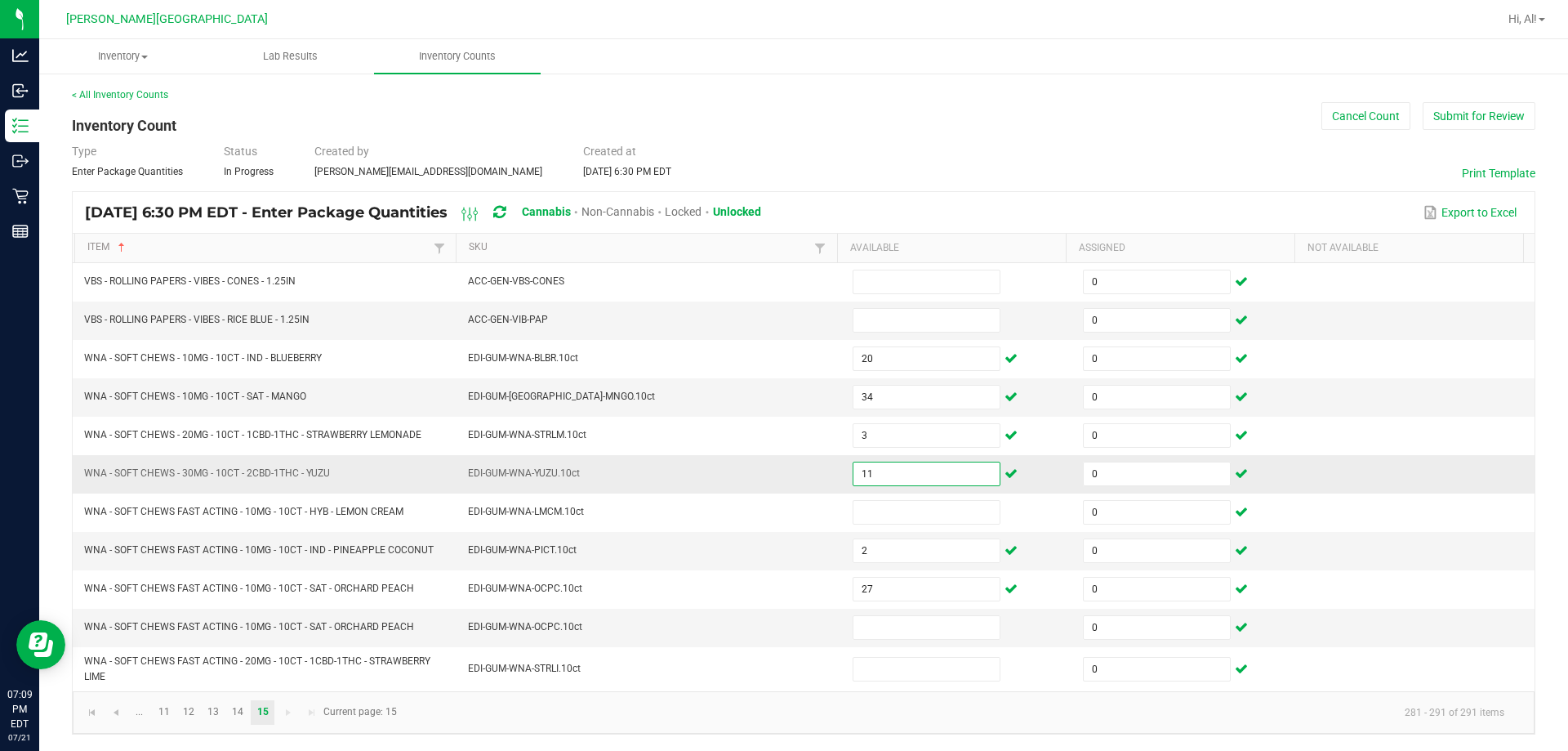 click on "11" at bounding box center (926, 474) 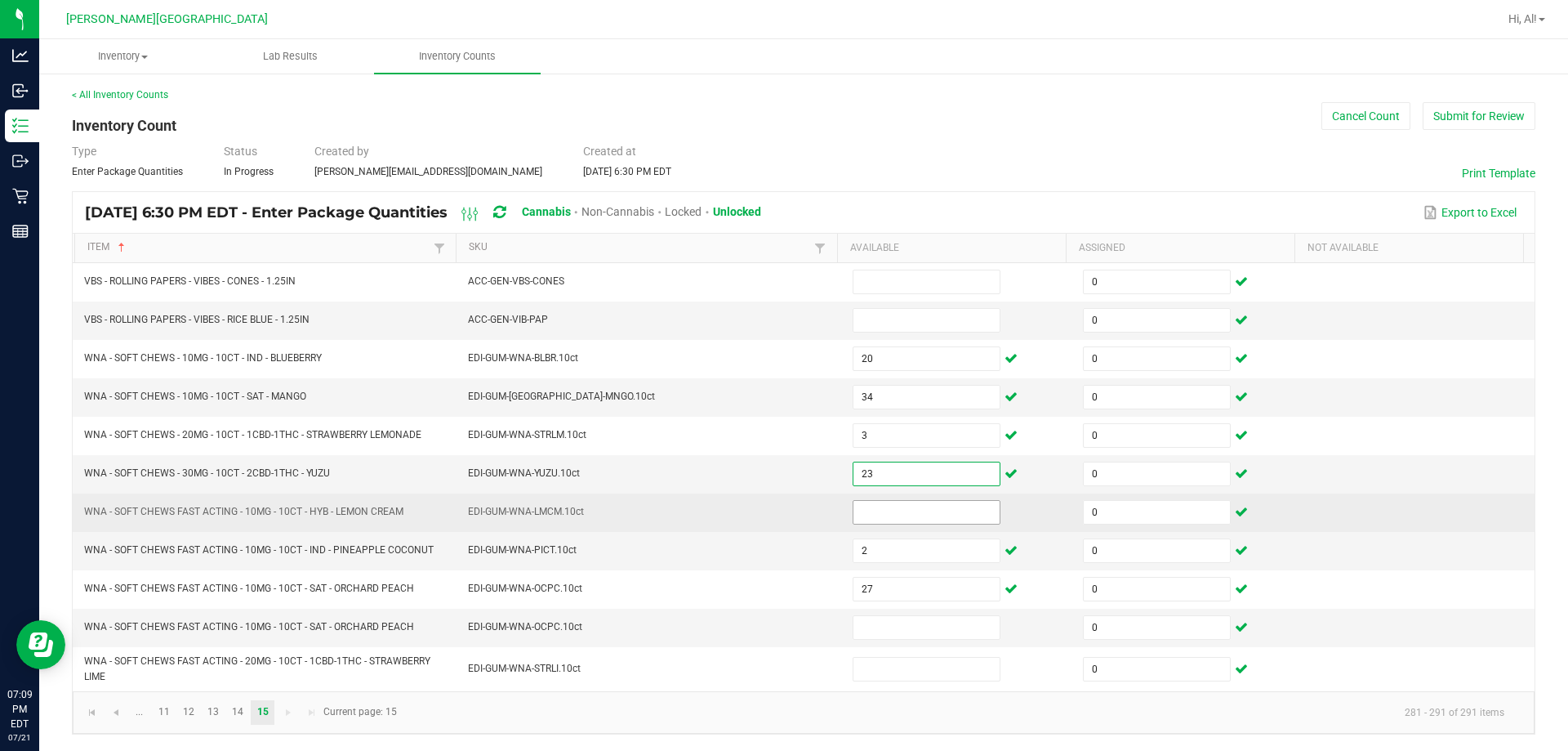 type on "23" 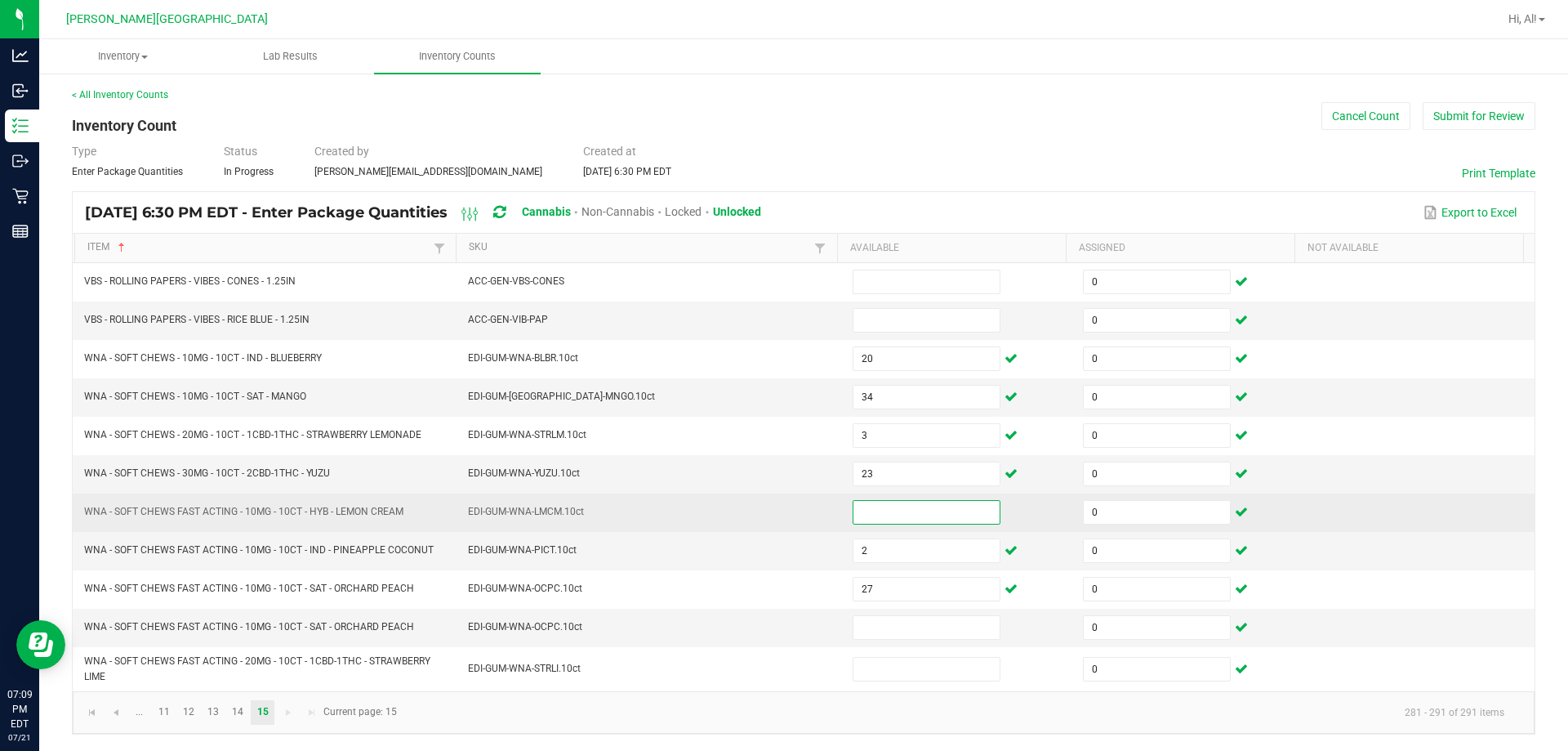 click at bounding box center [926, 512] 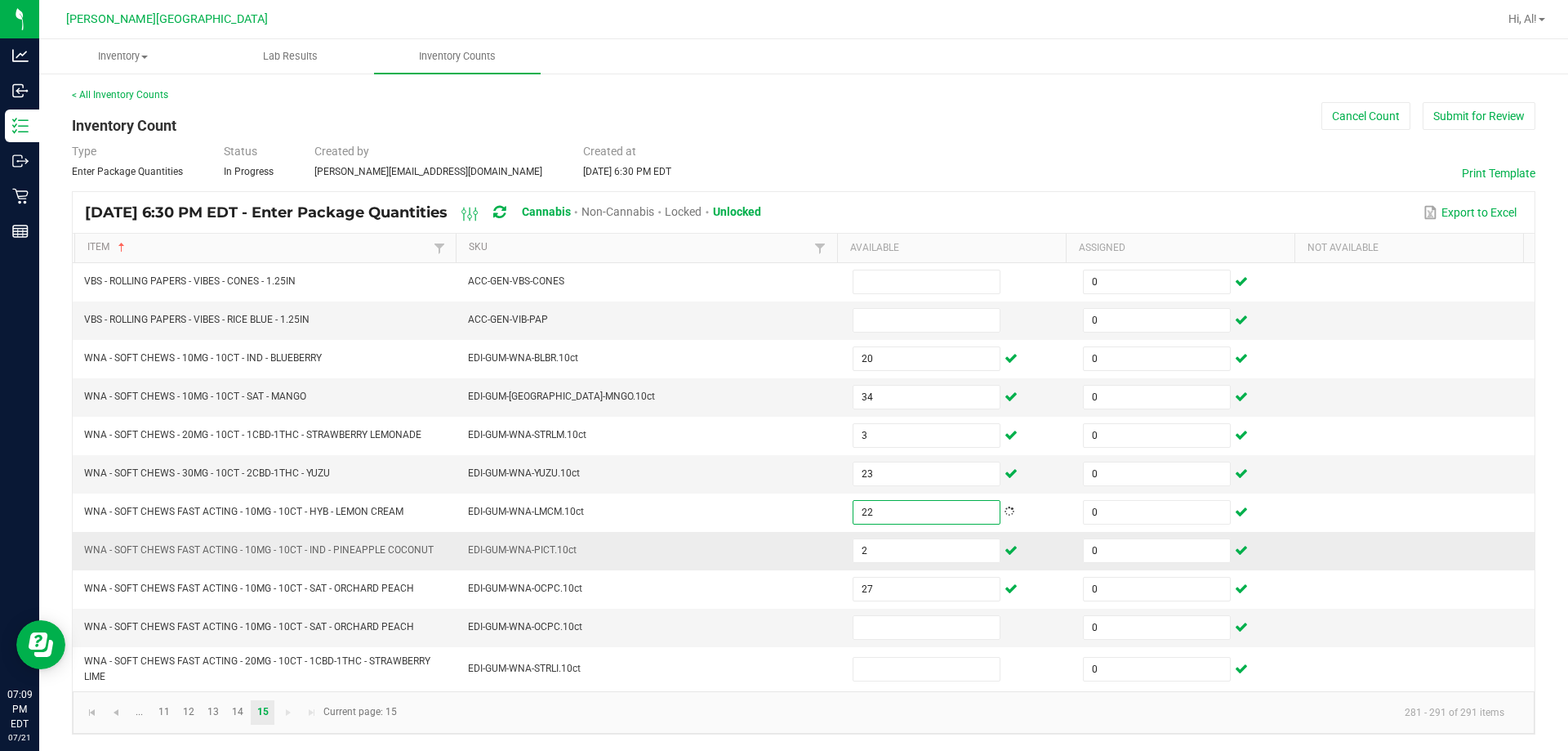 type on "22" 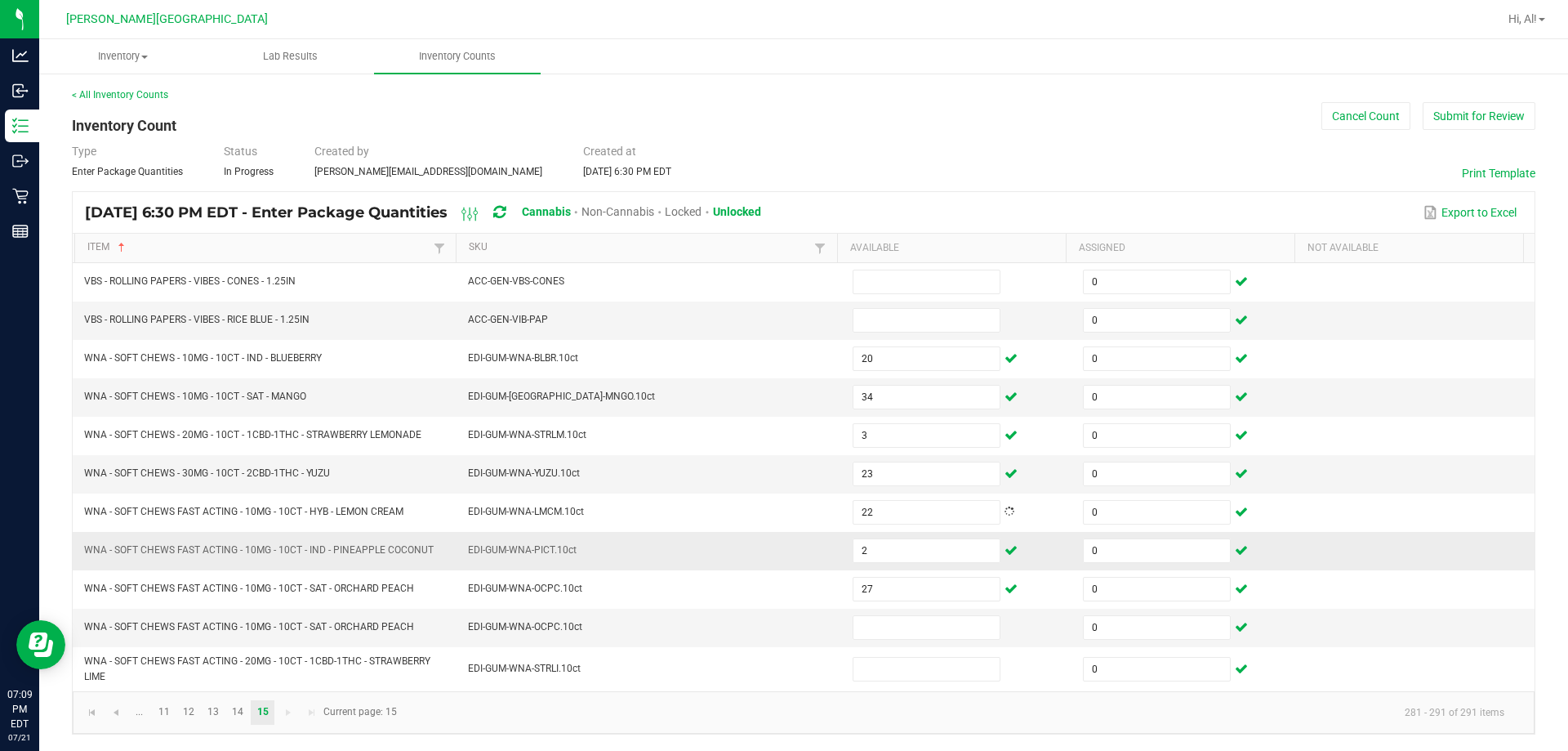 click on "EDI-GUM-WNA-PICT.10ct" at bounding box center [650, 551] 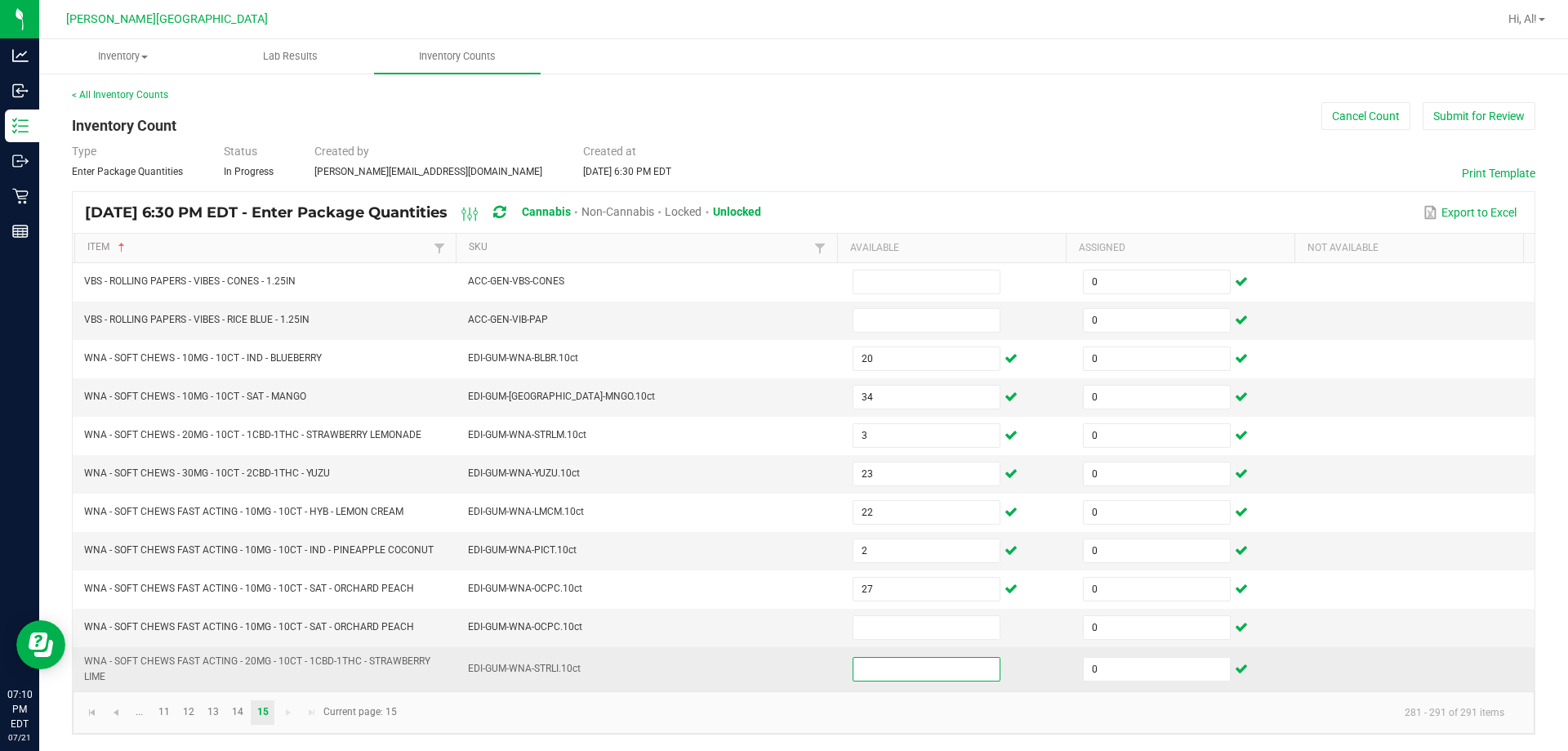 click at bounding box center [926, 669] 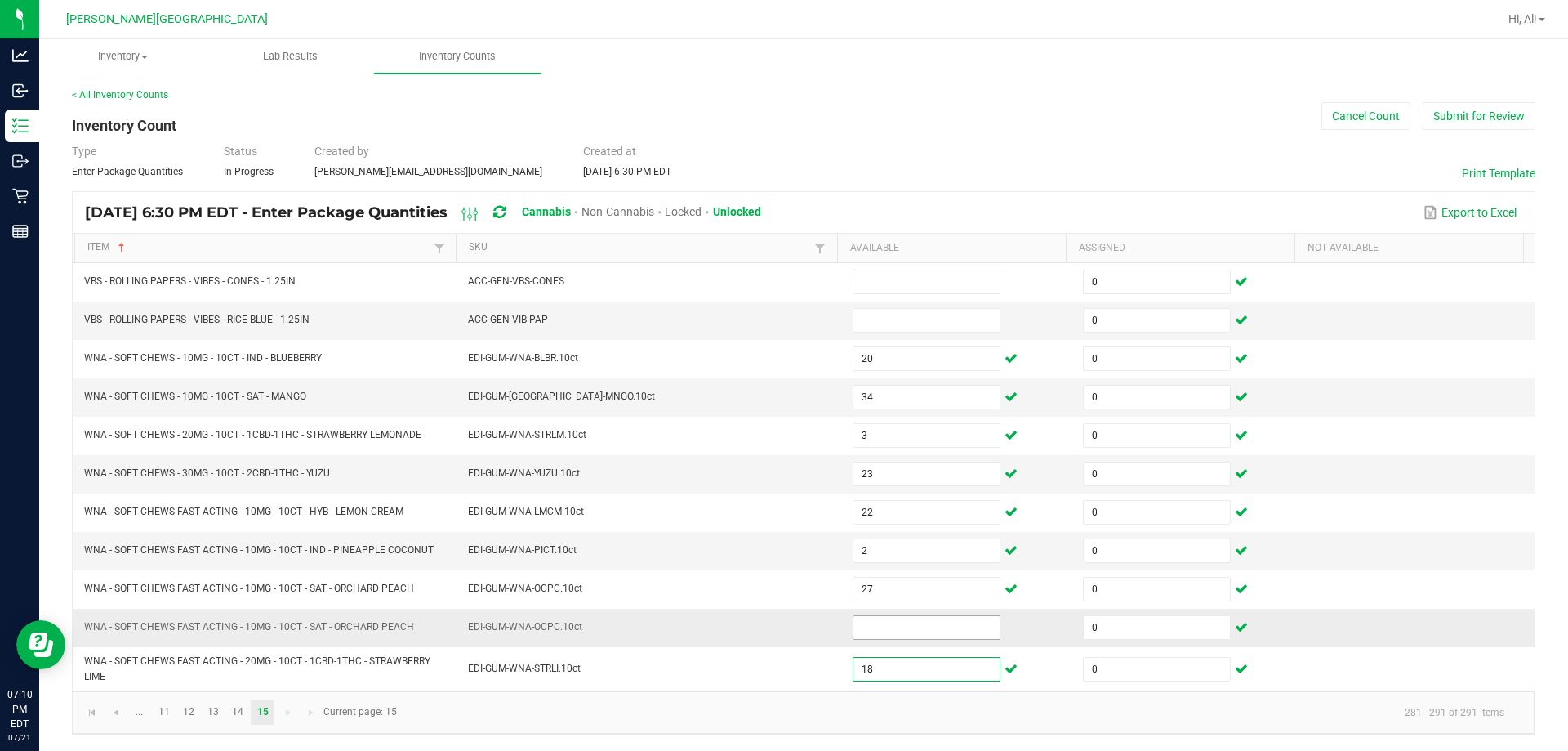 type on "18" 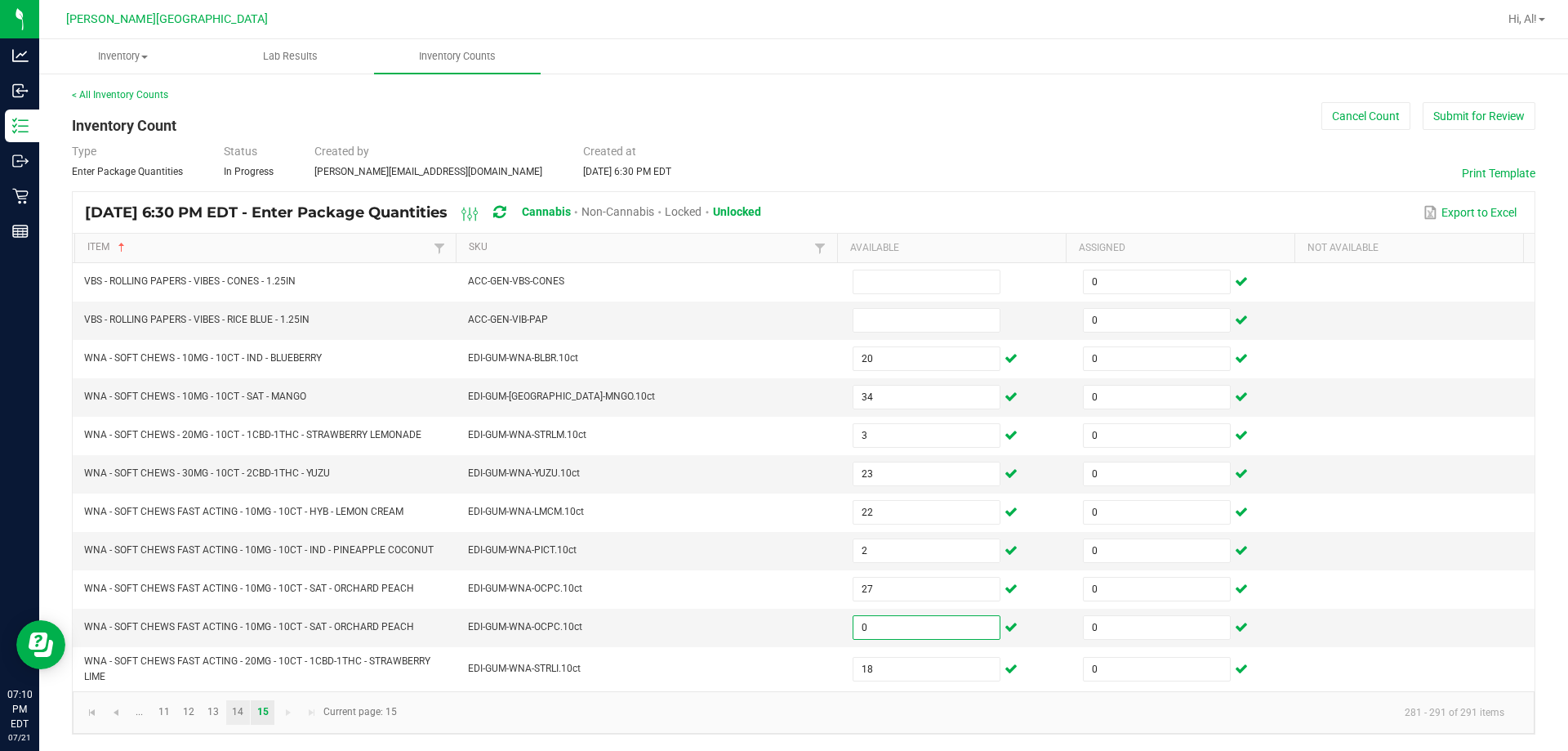 type on "0" 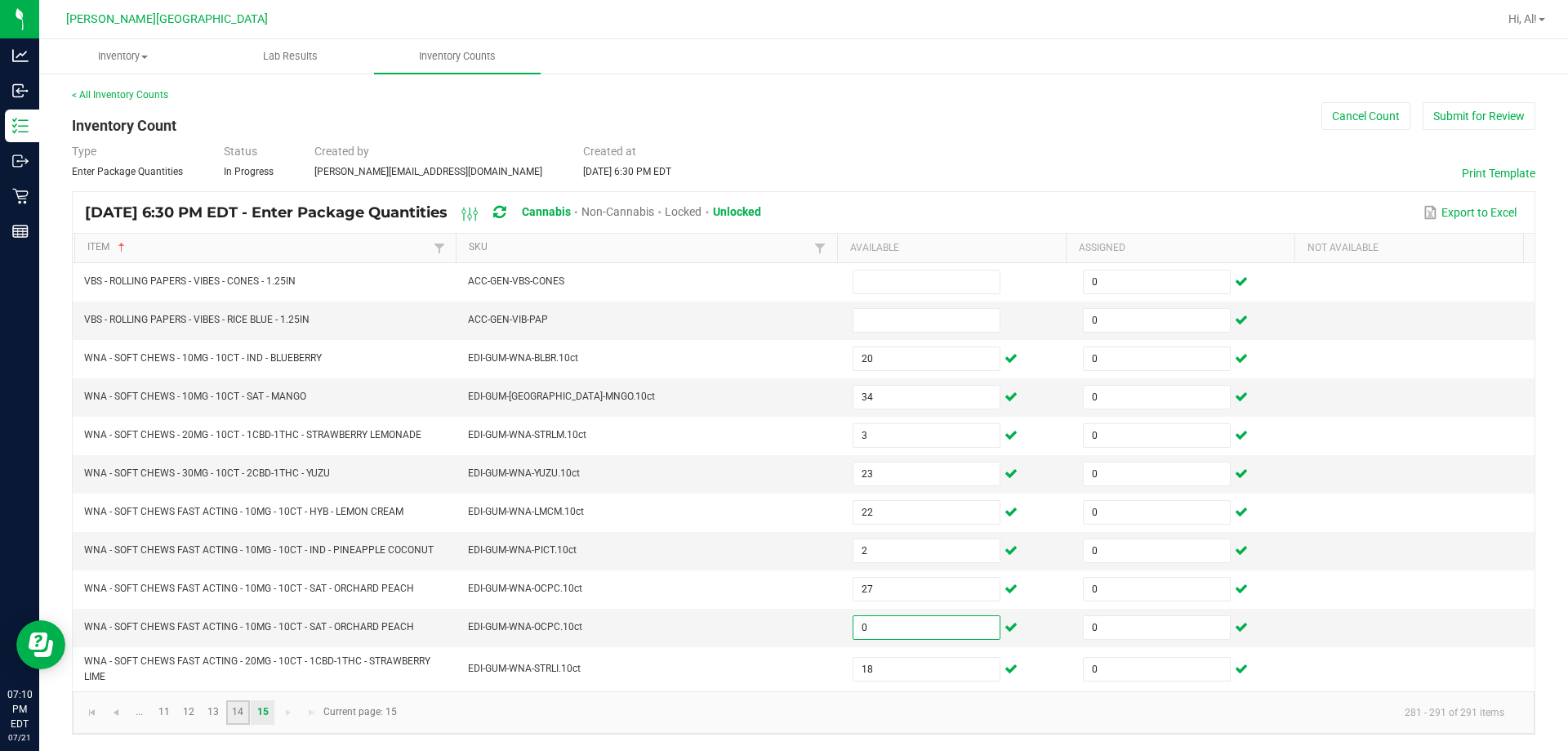 click on "14" 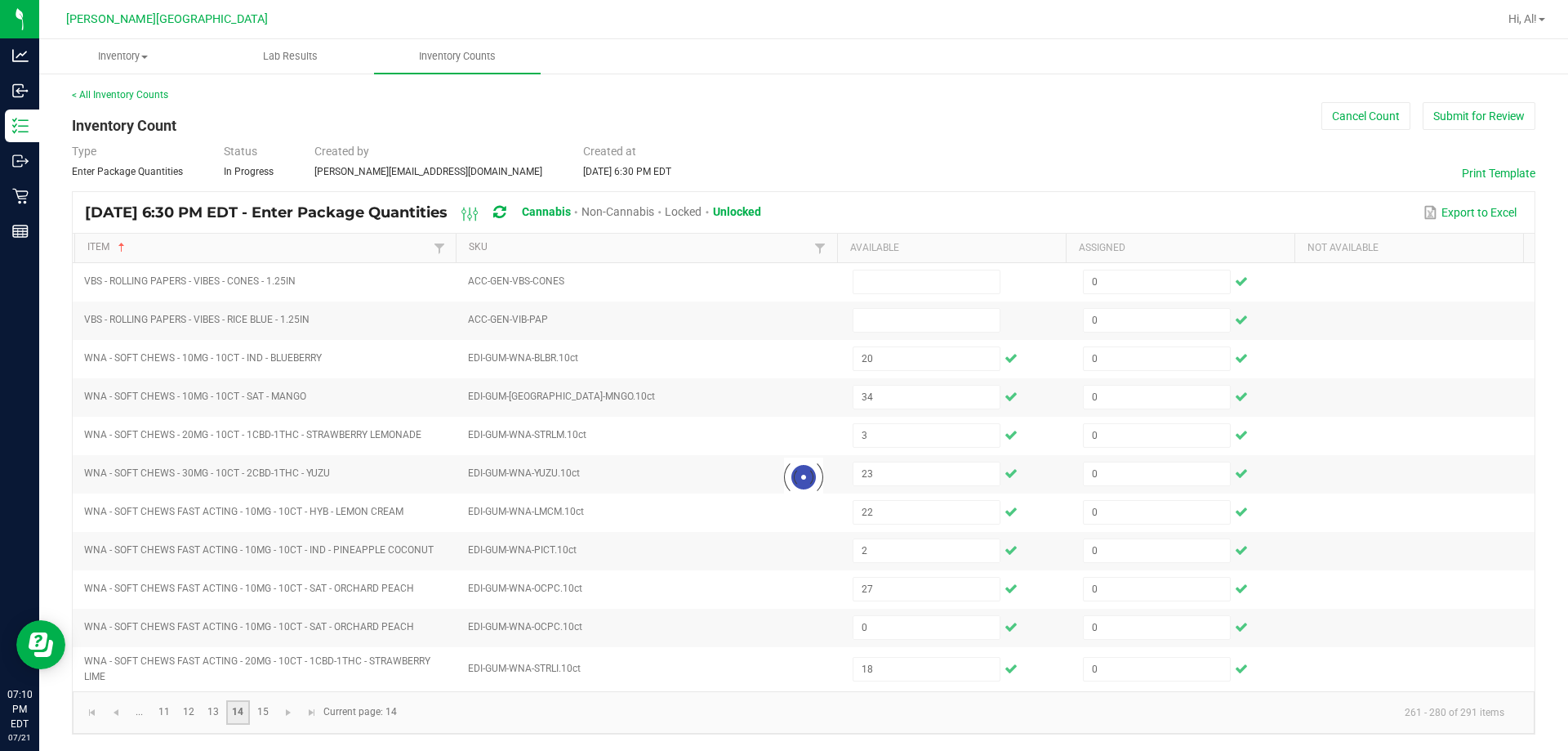 type 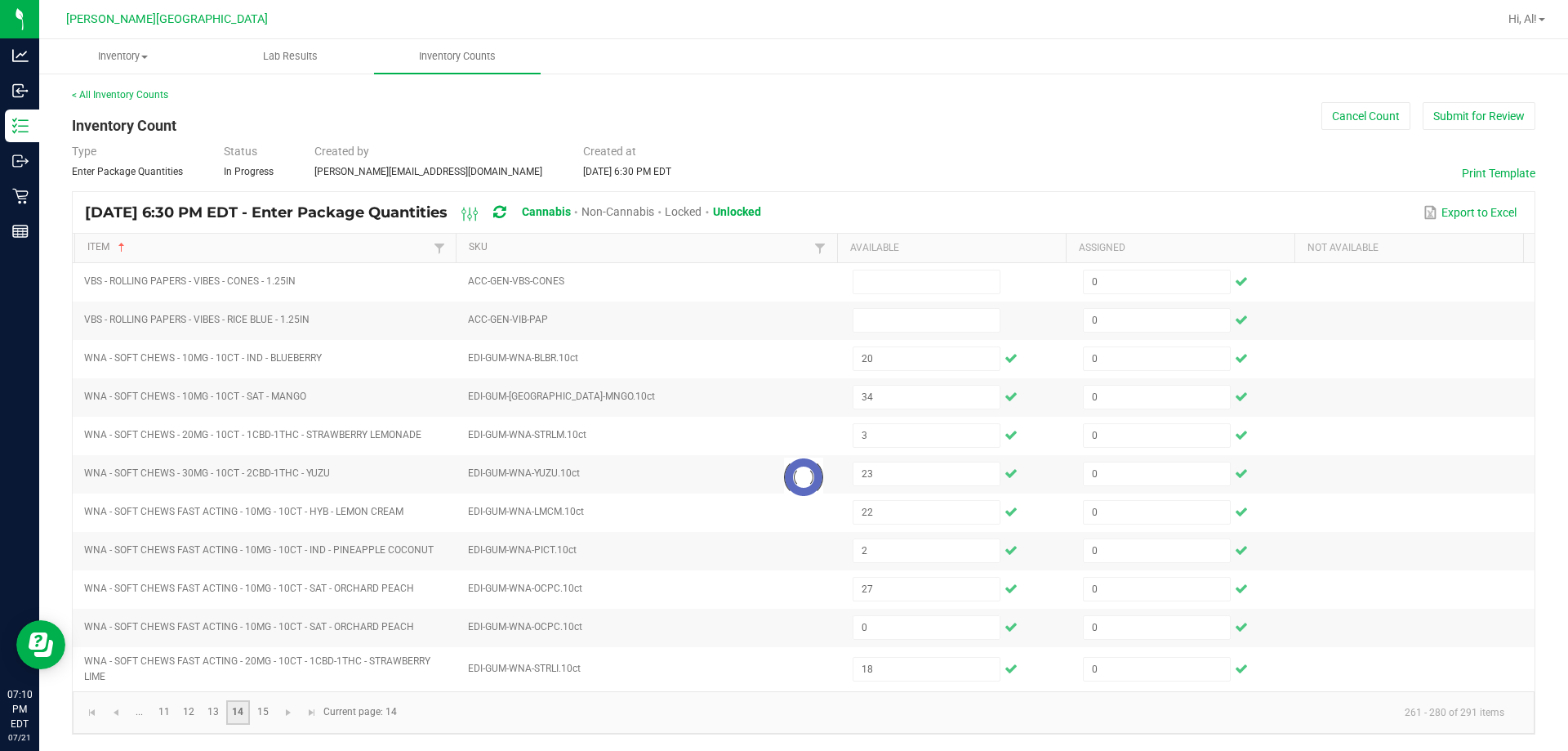 type 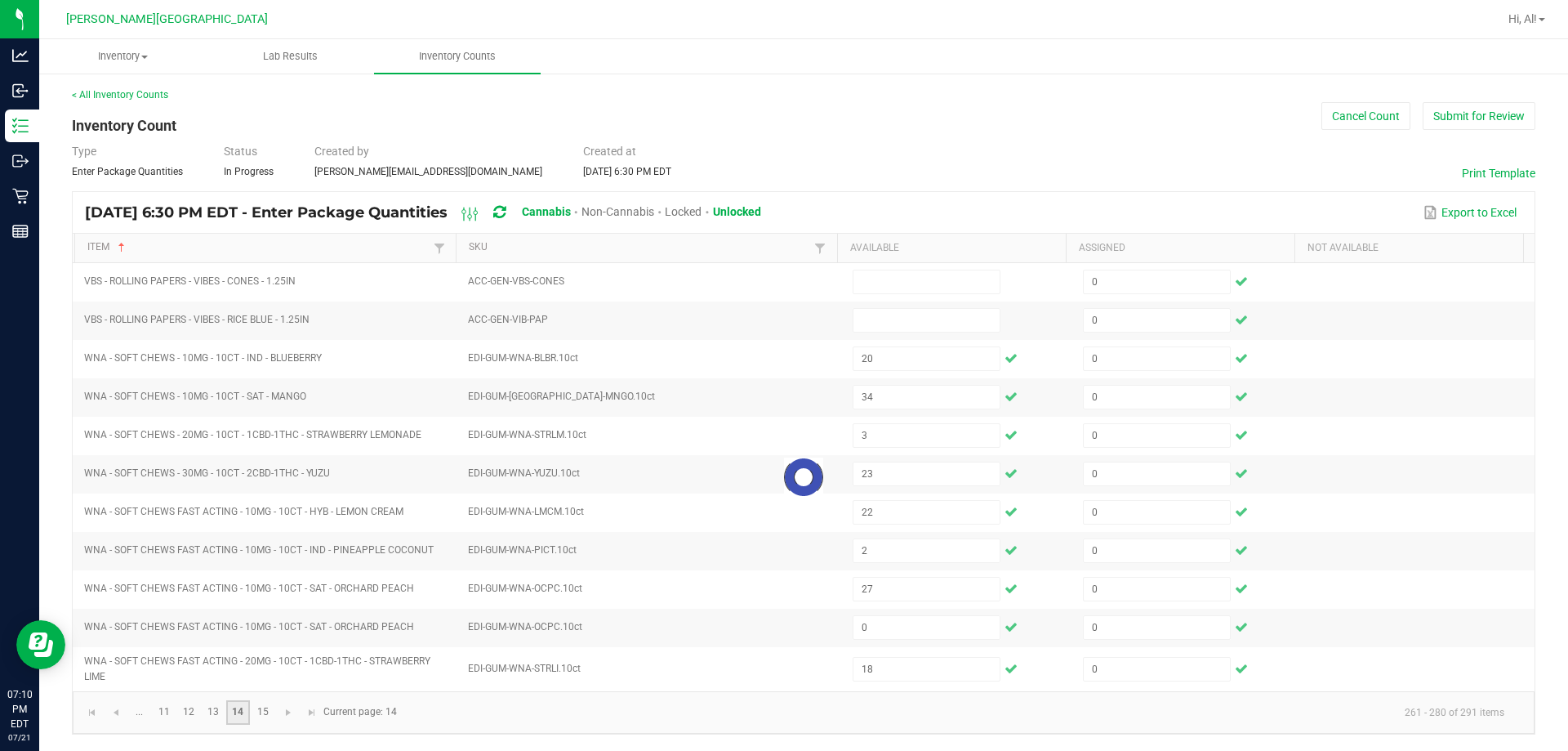 type 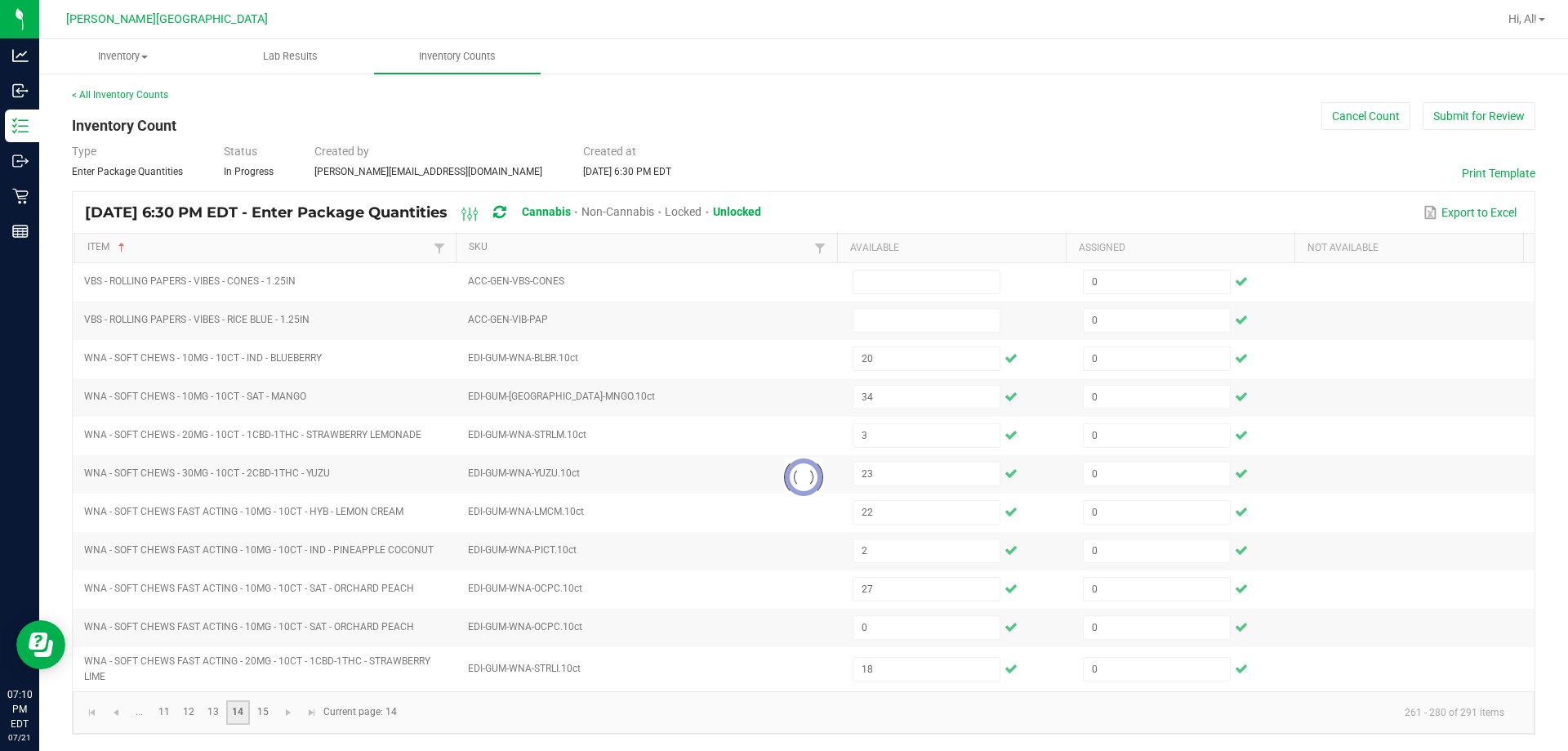 type 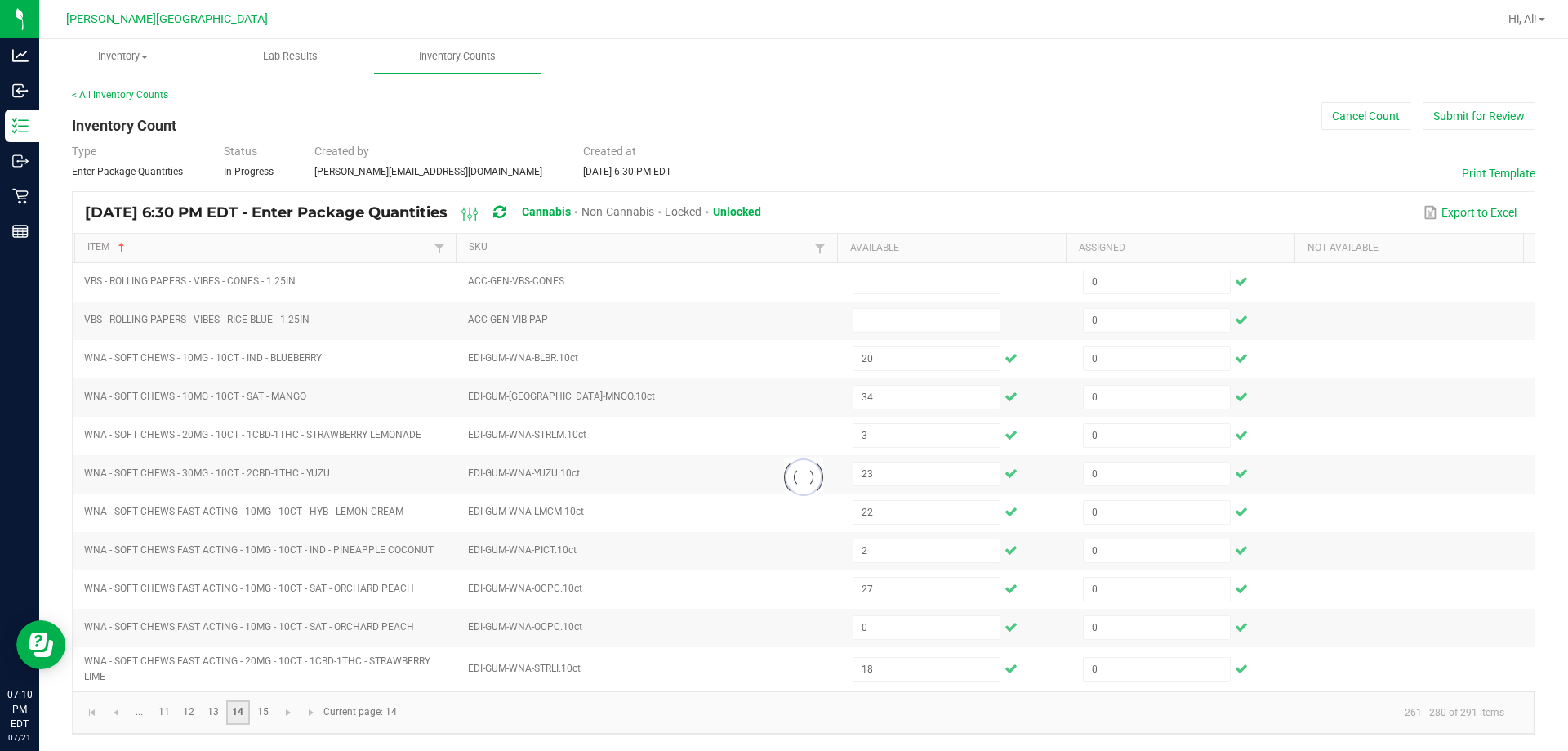 type 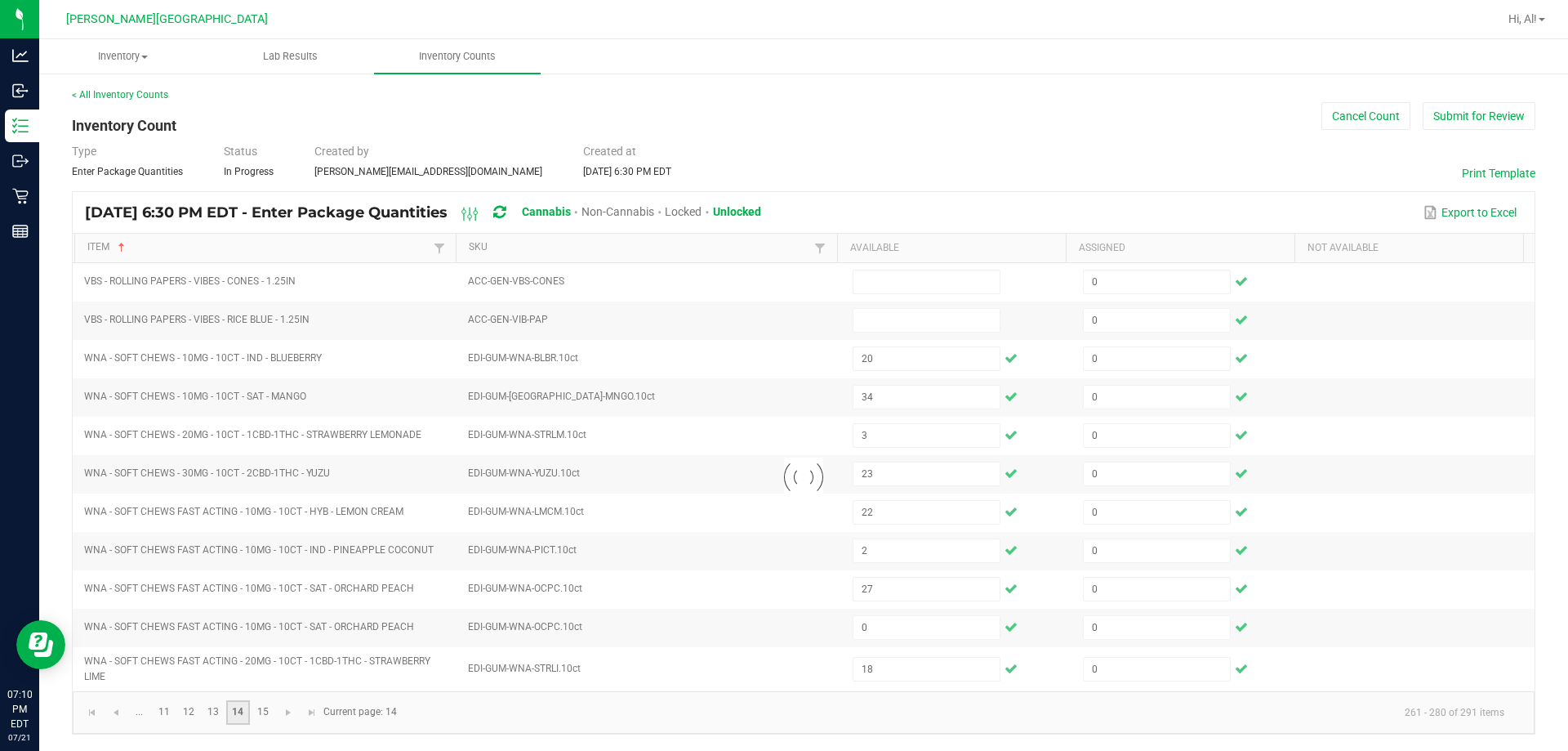 type 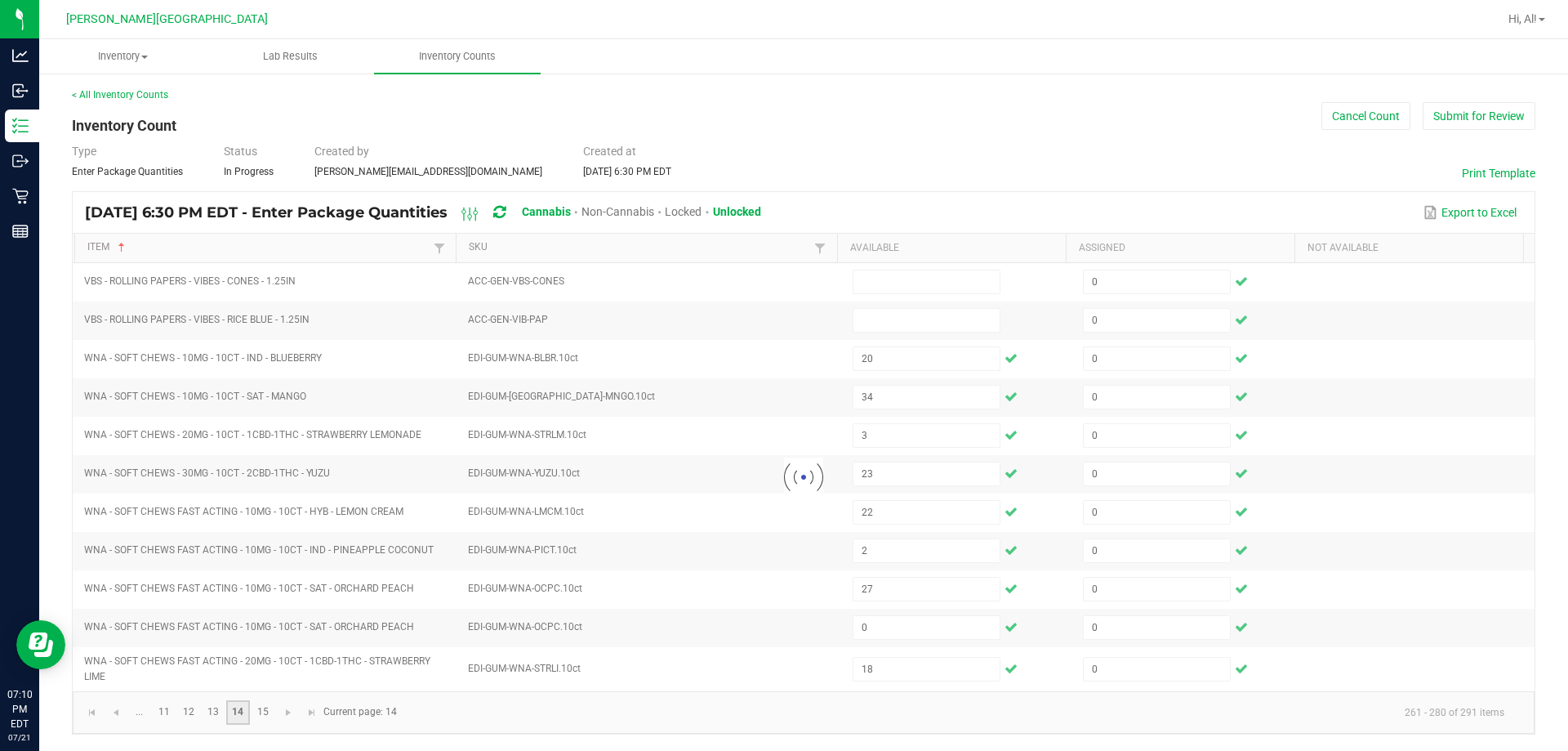 type 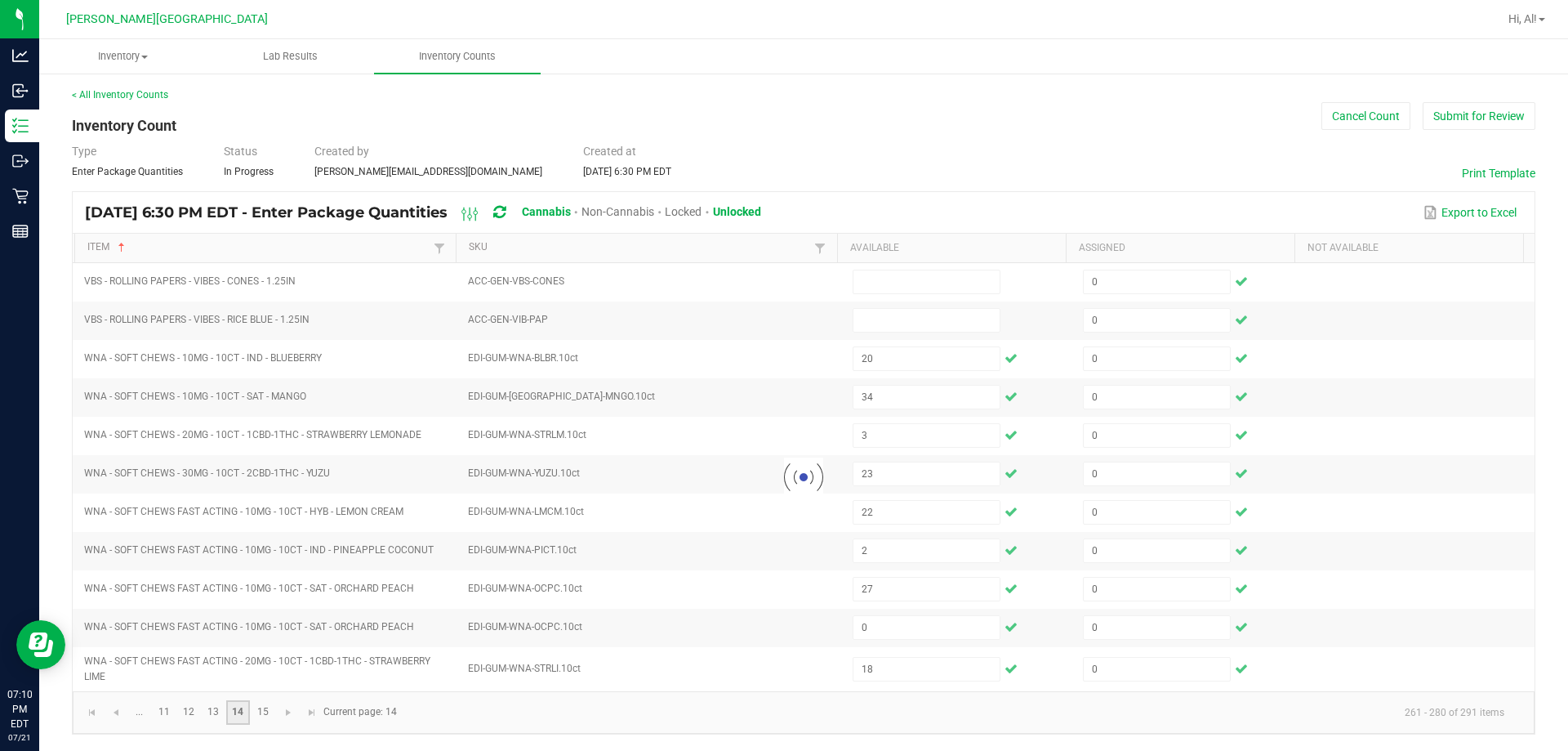 type 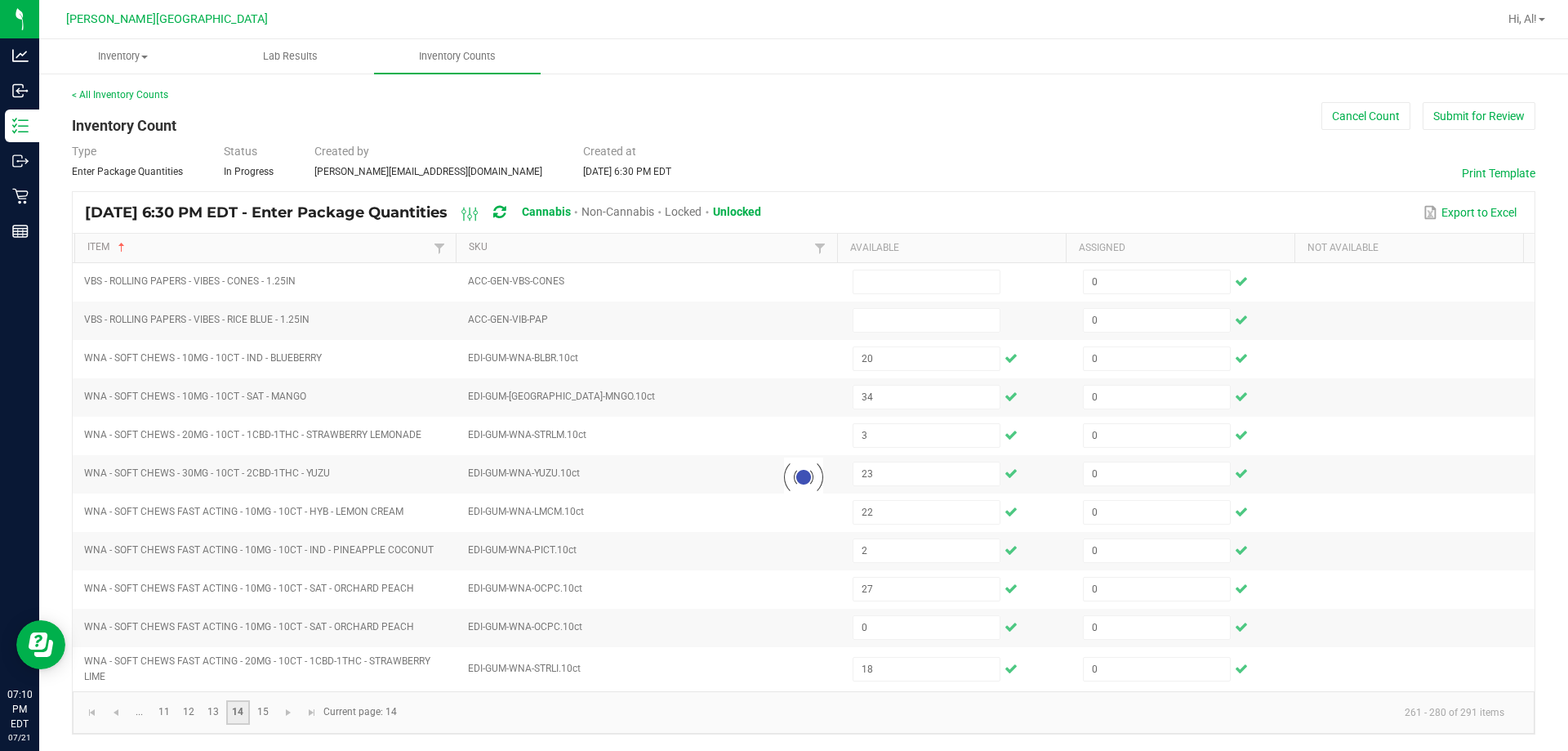 type 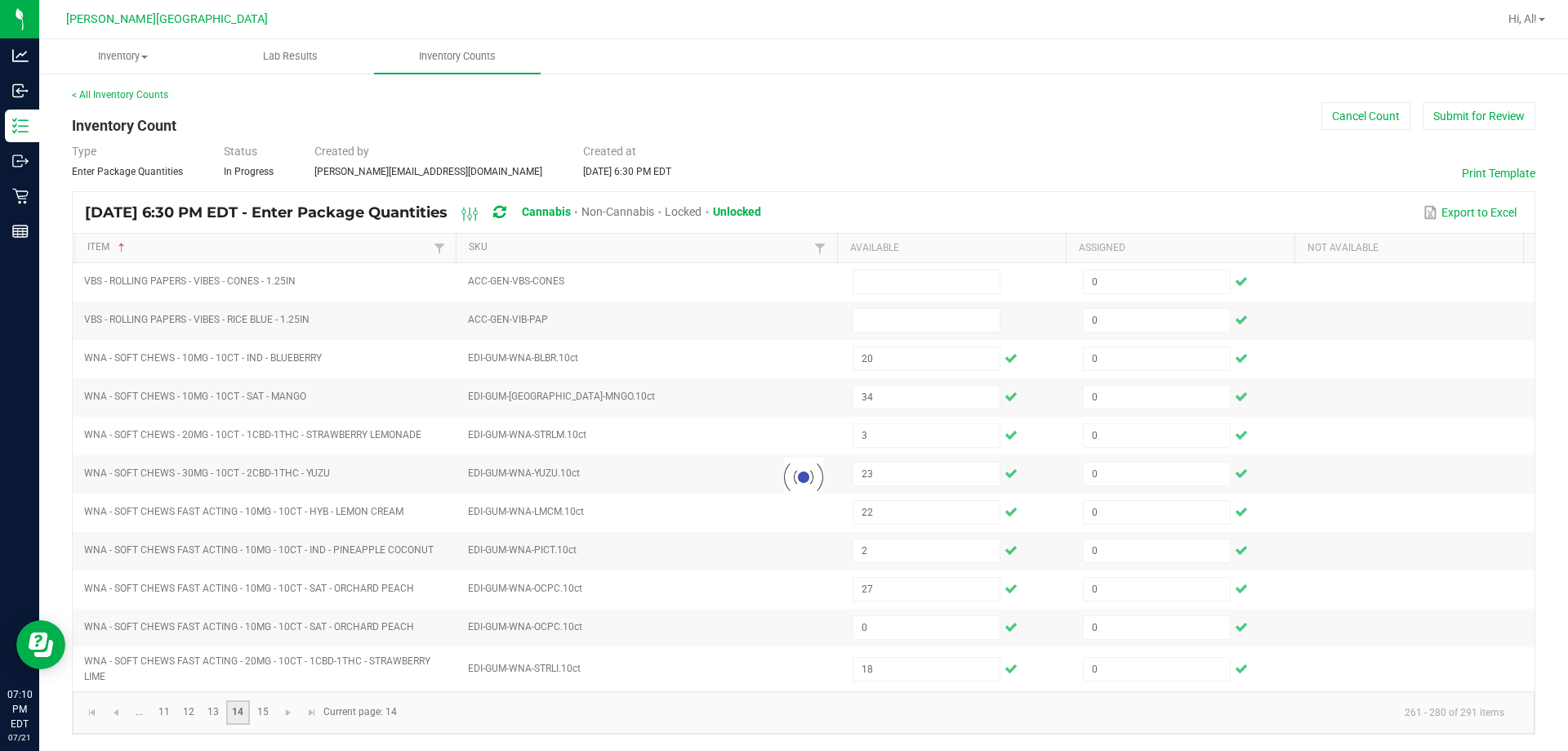 type 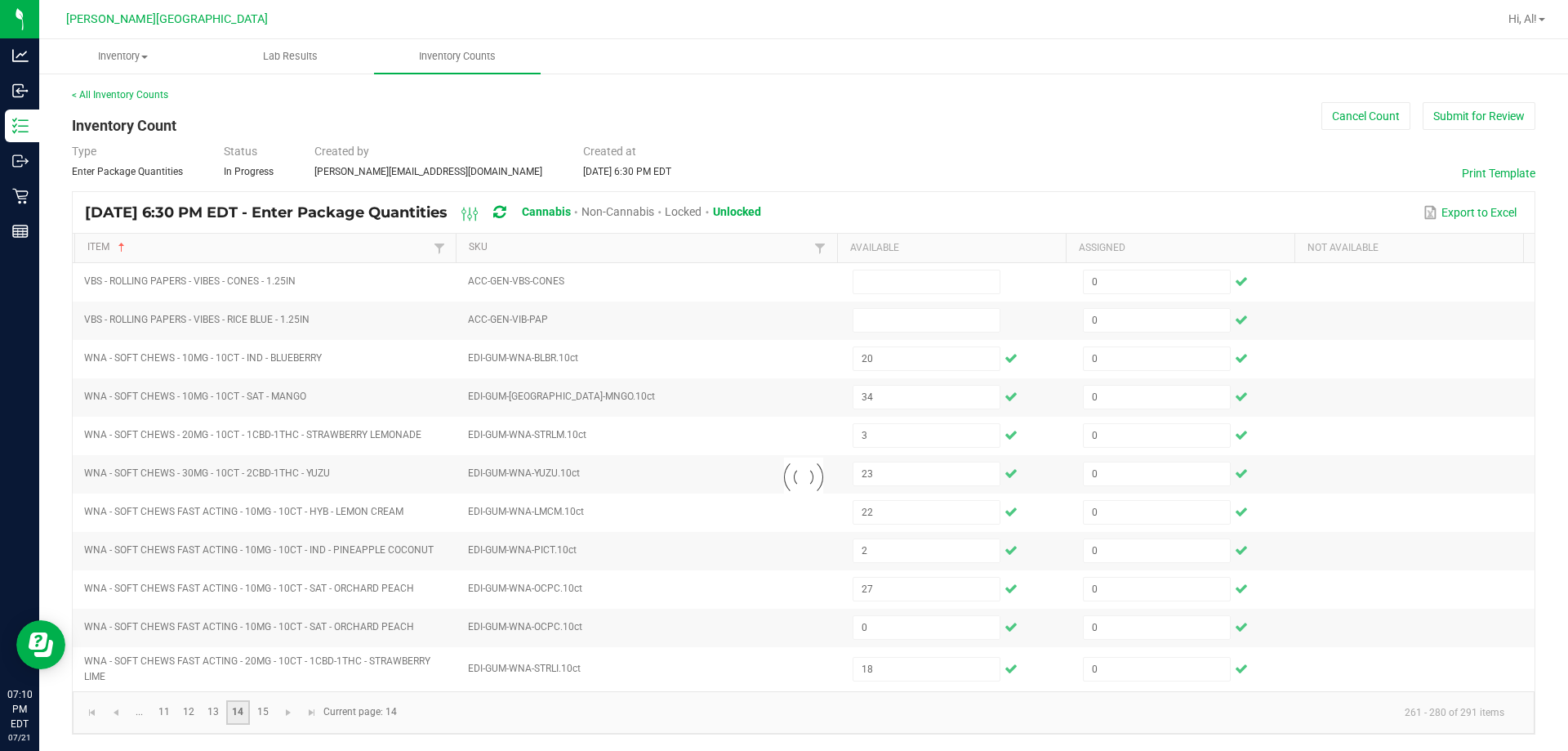 type 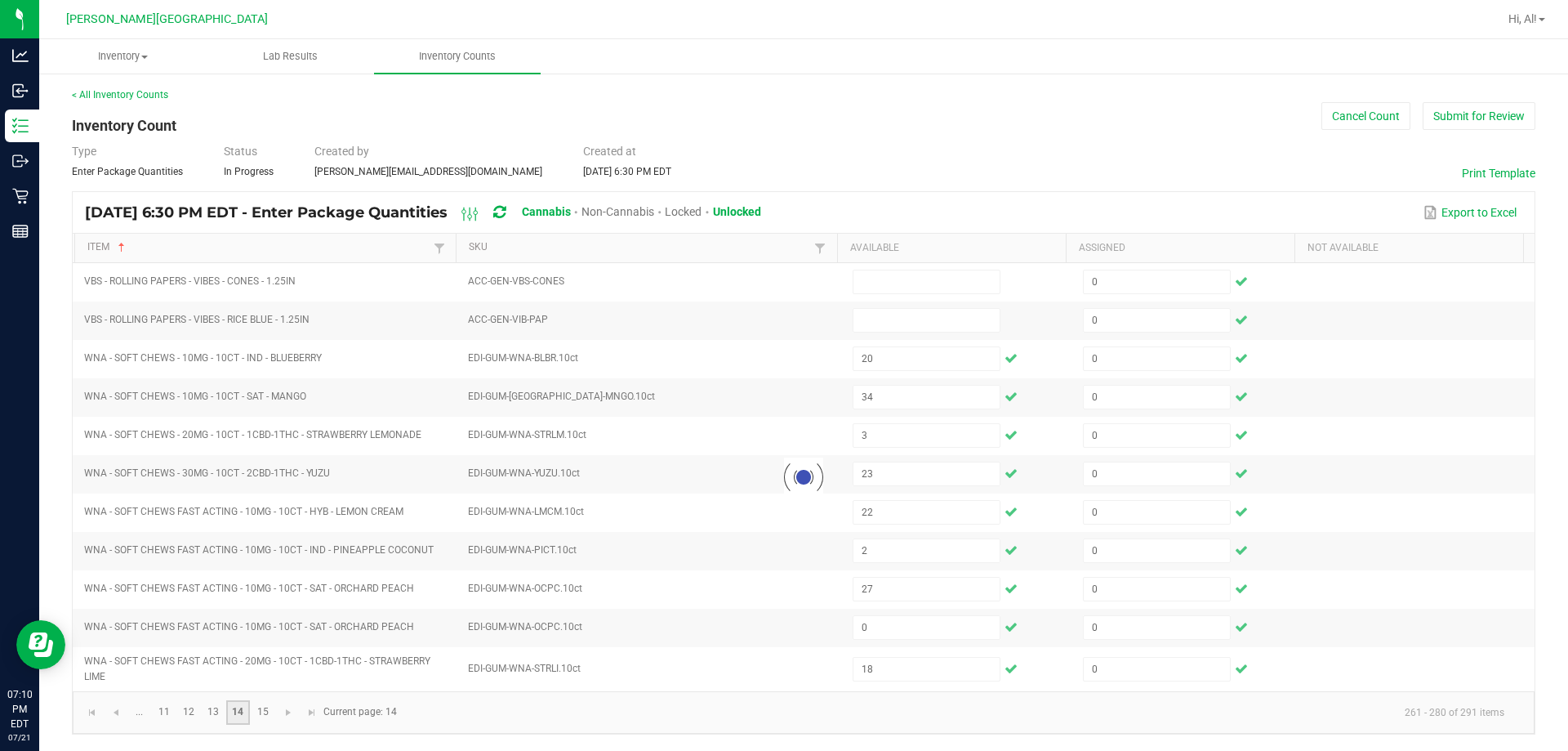 type 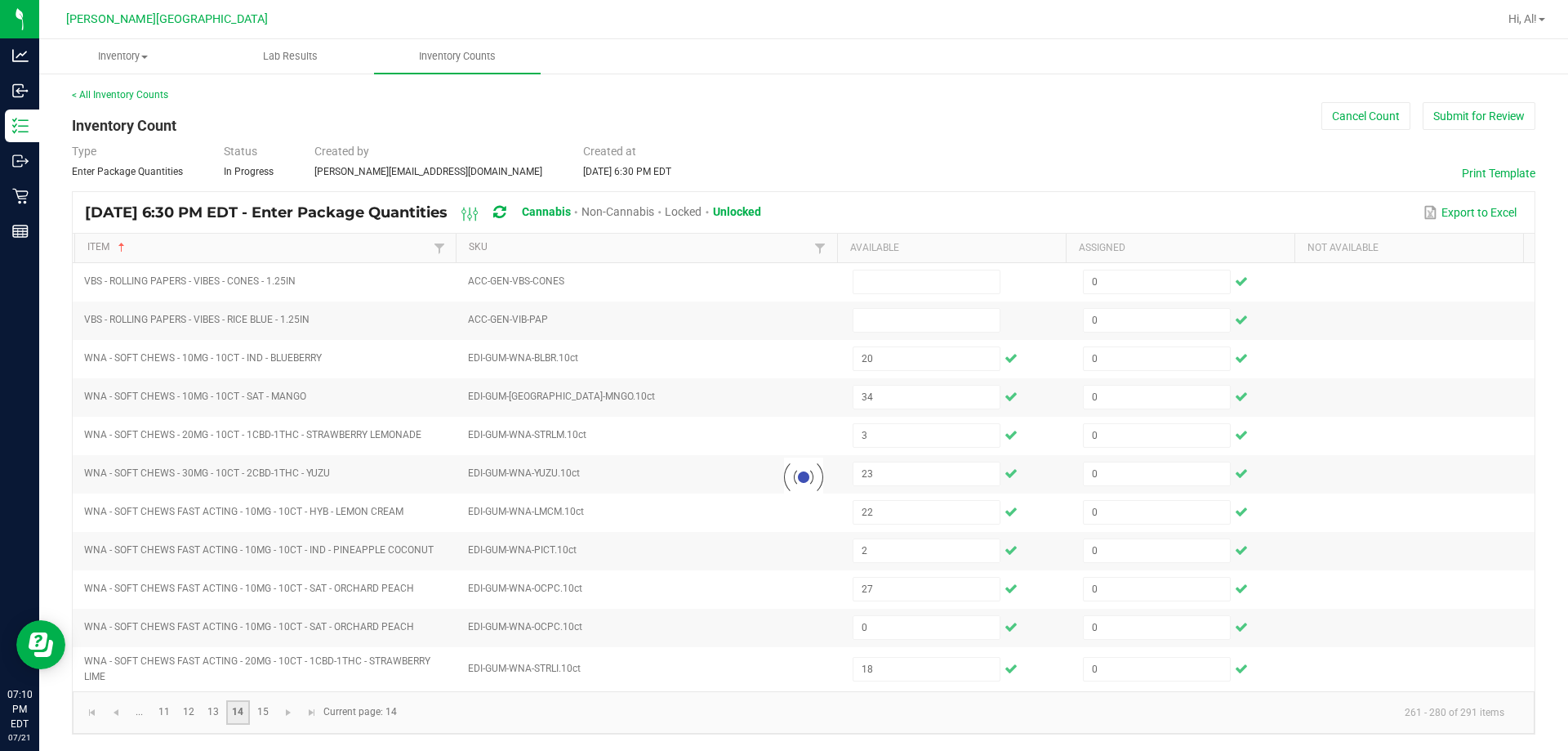 type 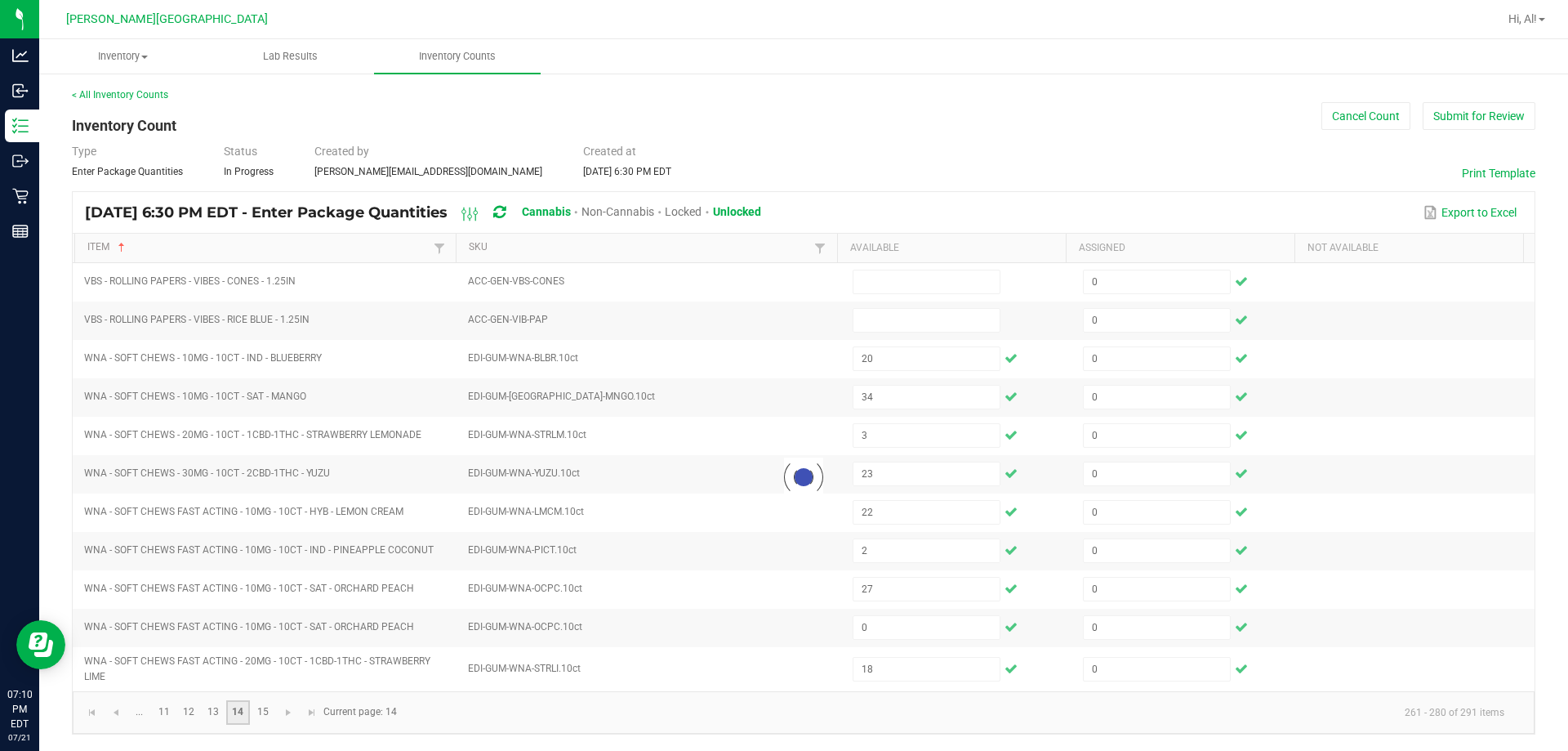 type 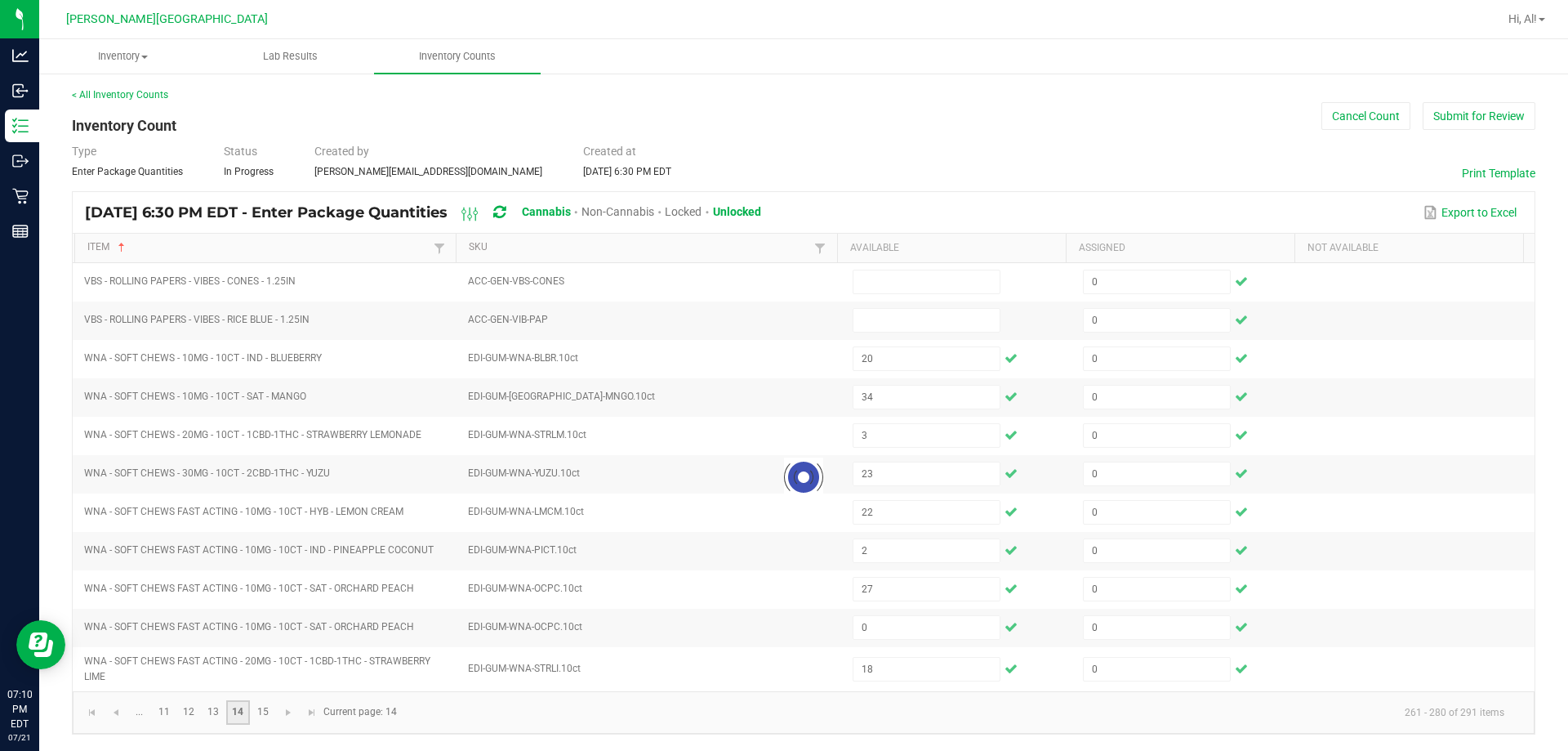 type 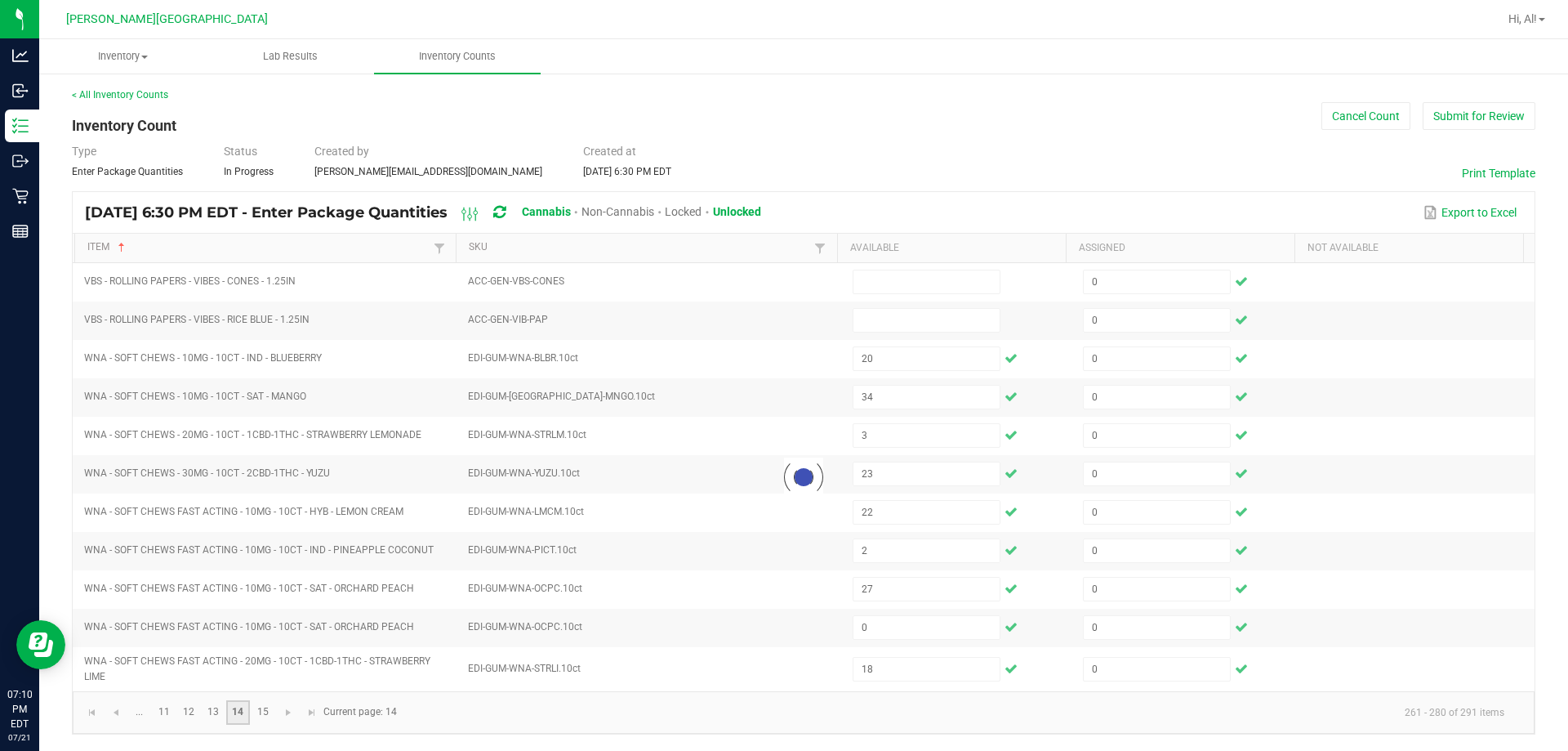type 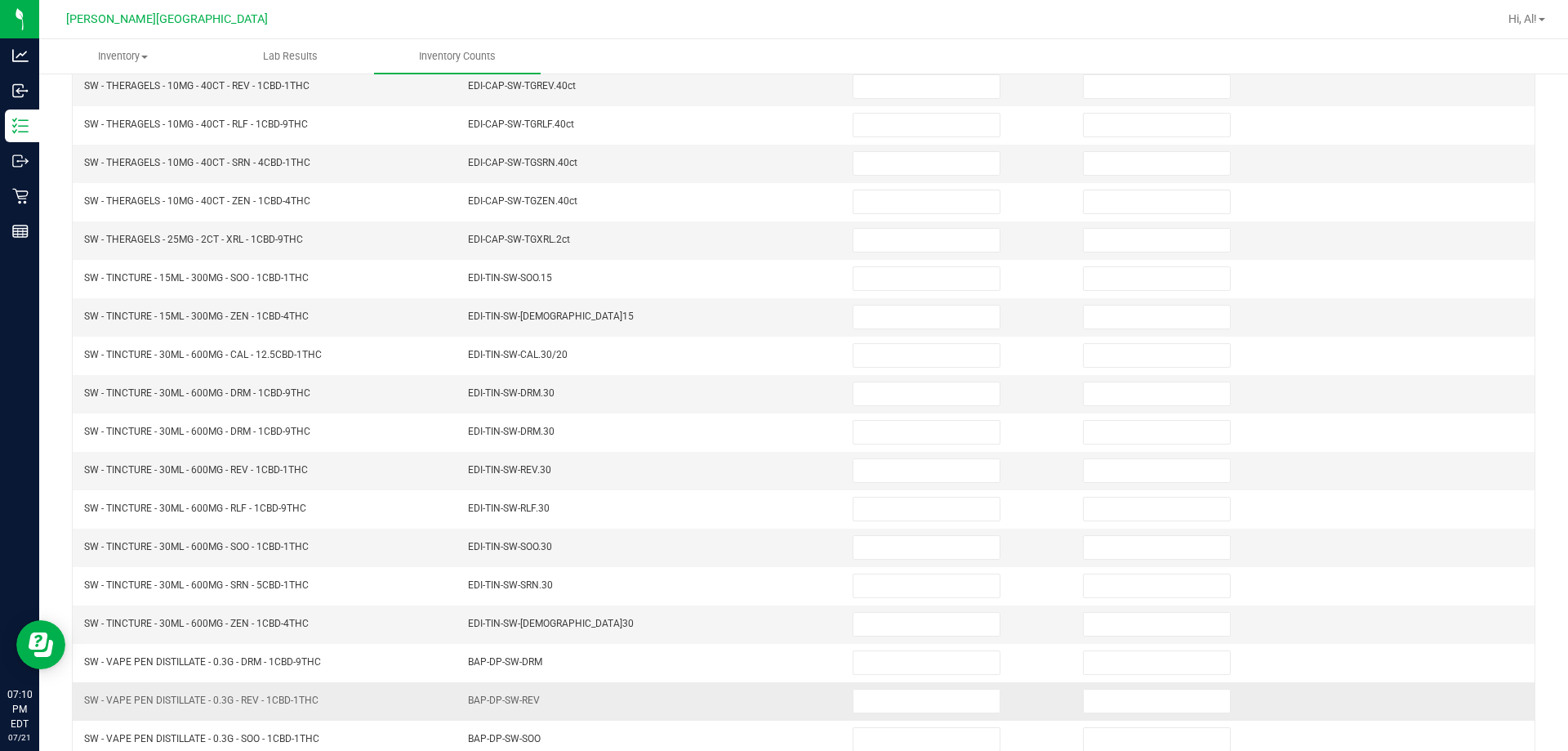scroll, scrollTop: 339, scrollLeft: 0, axis: vertical 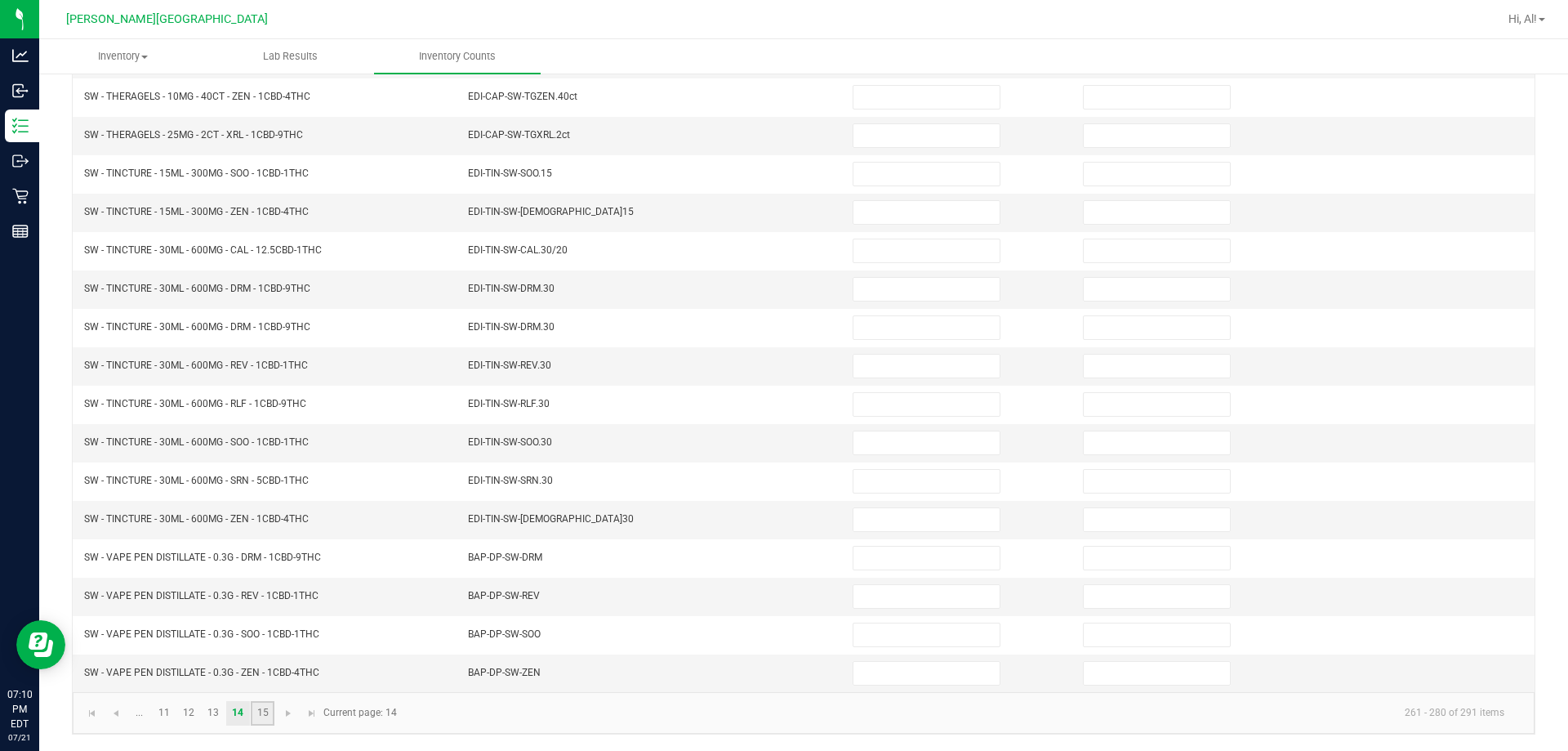 click on "15" 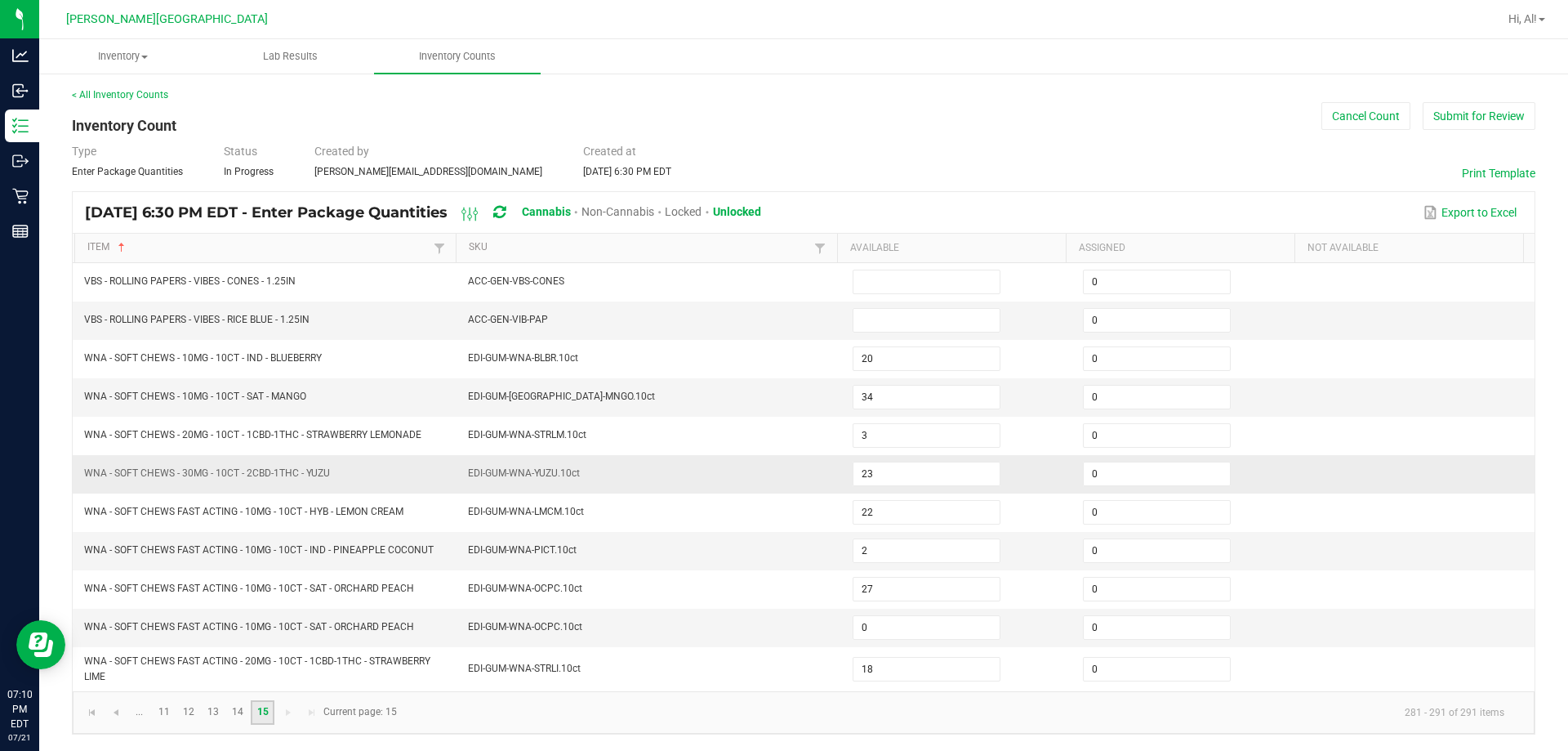 scroll, scrollTop: 1, scrollLeft: 0, axis: vertical 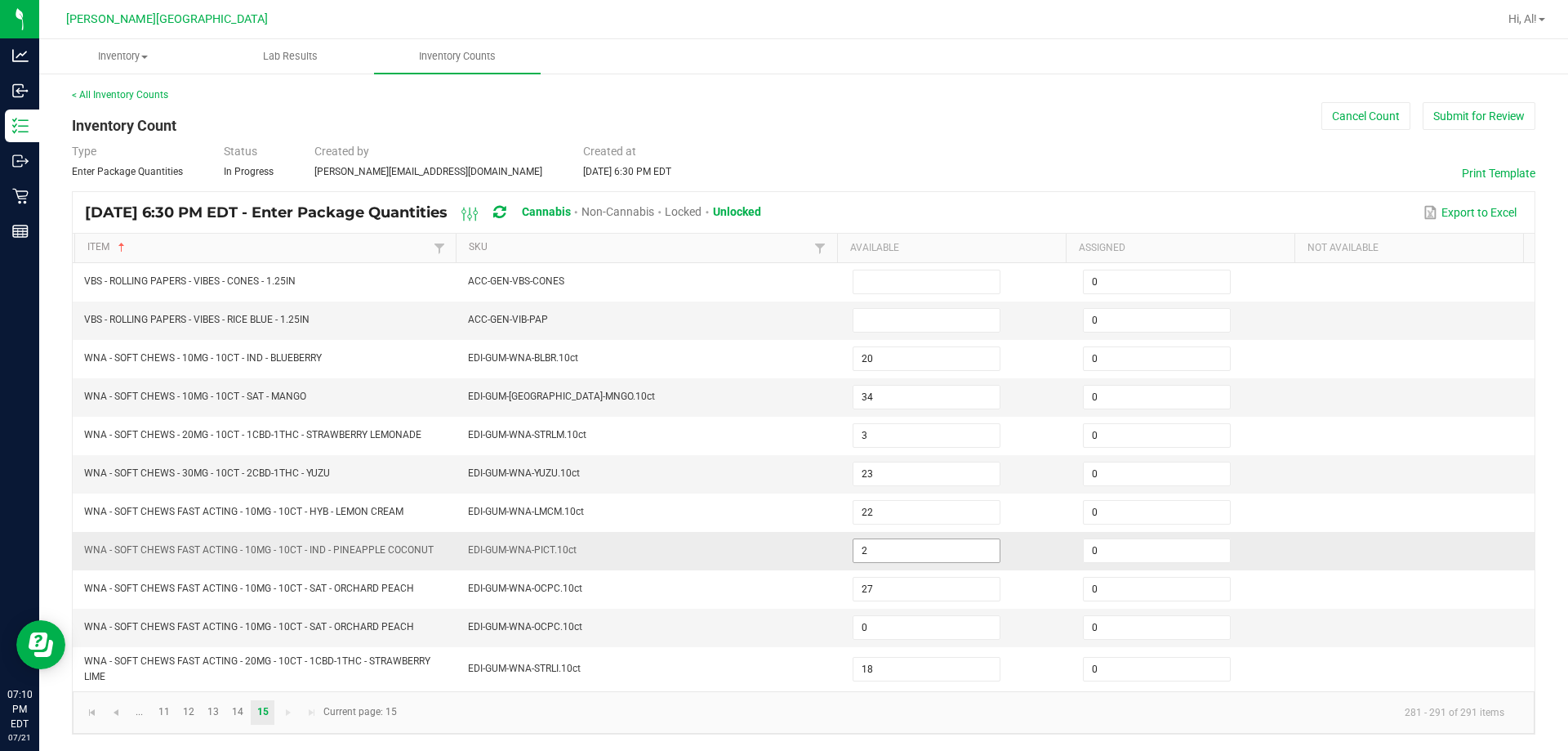 click on "2" at bounding box center [926, 551] 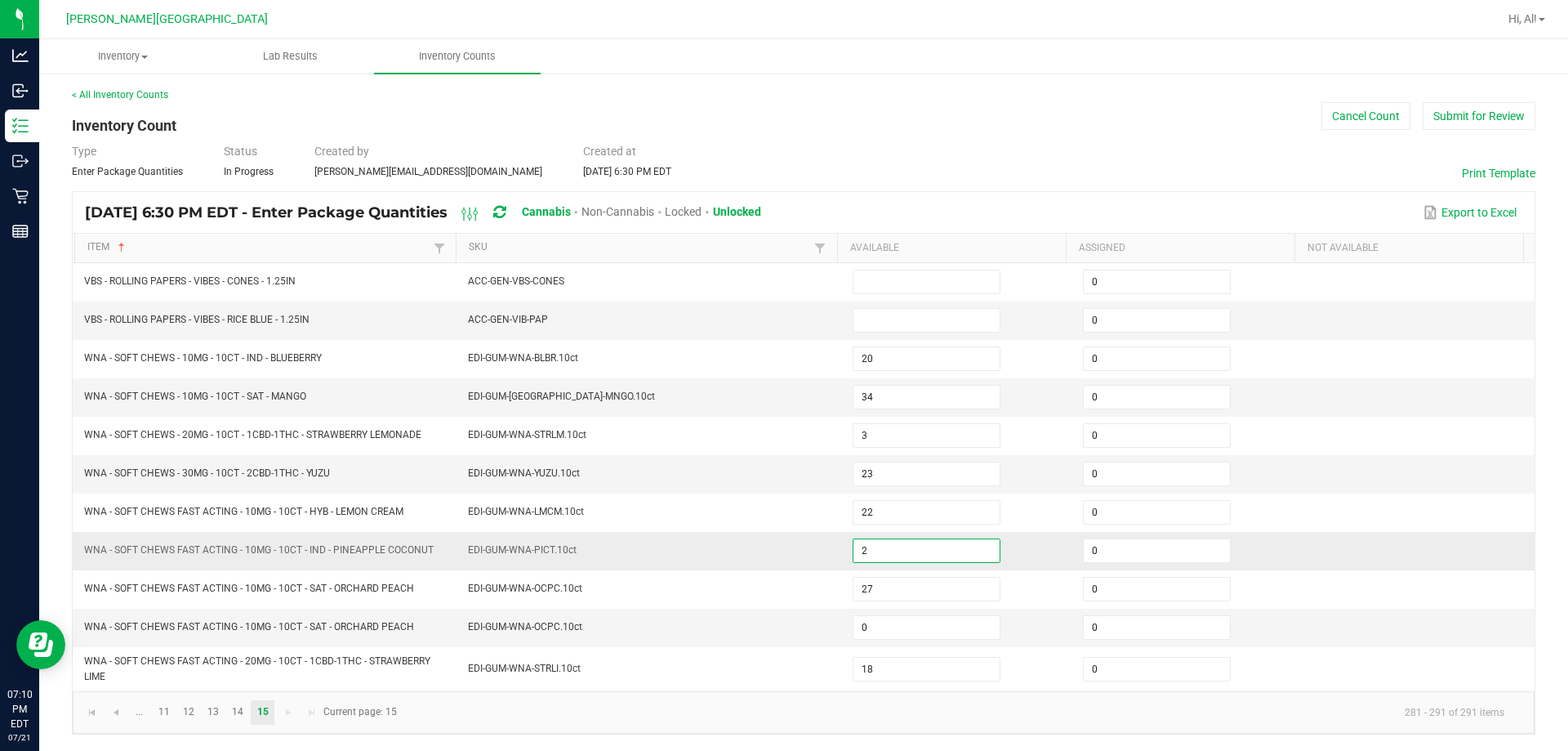 click on "2" at bounding box center [926, 551] 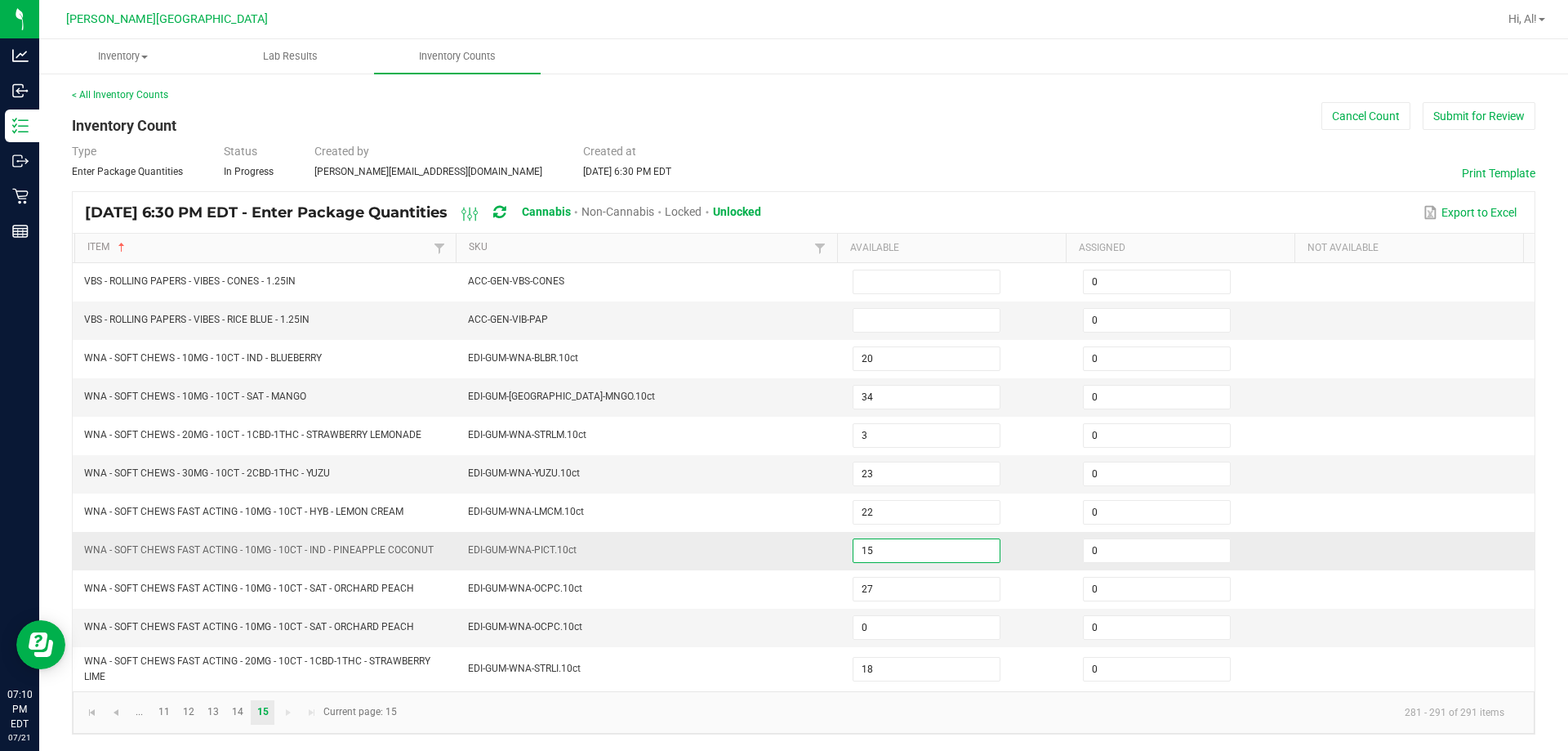 type on "15" 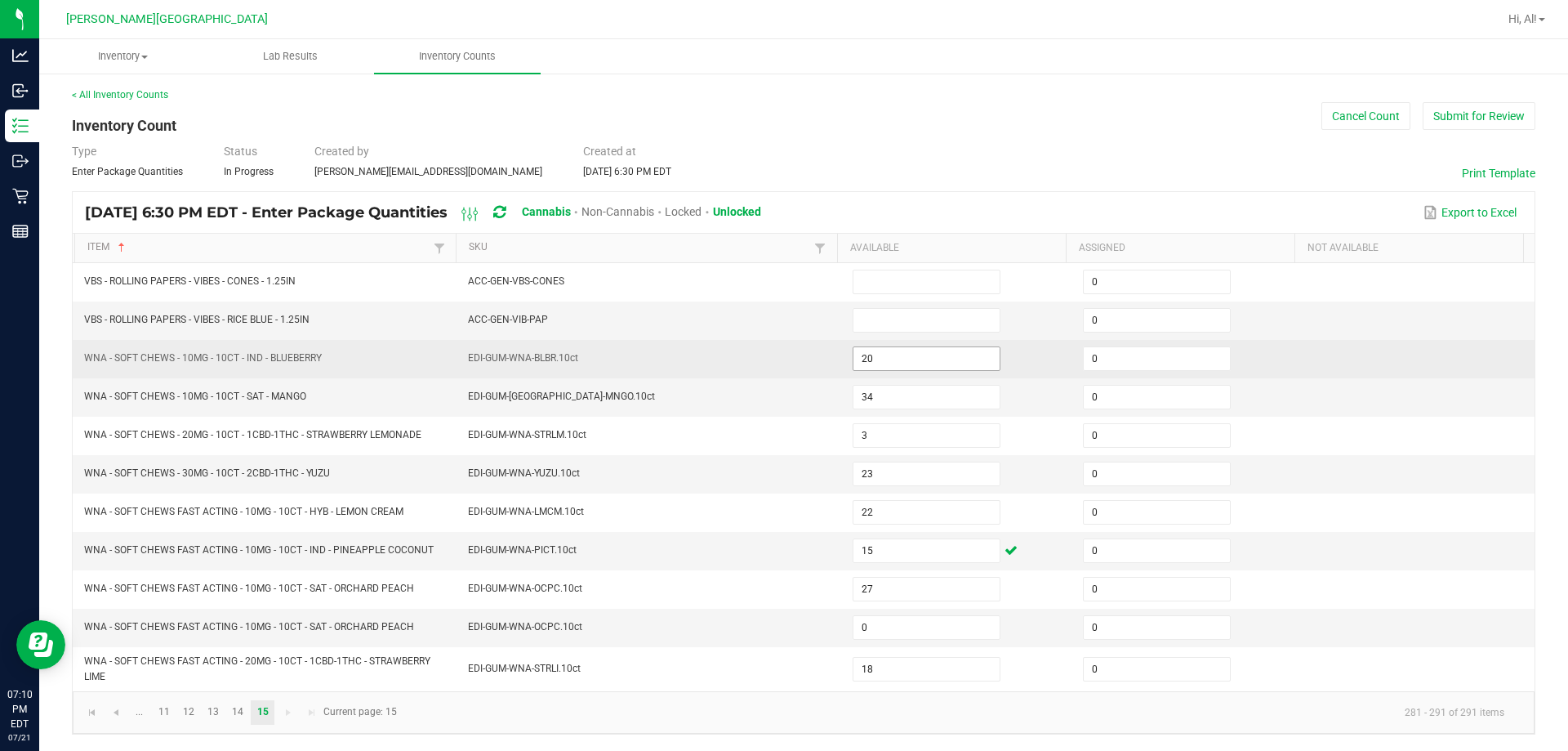 click on "20" at bounding box center [926, 359] 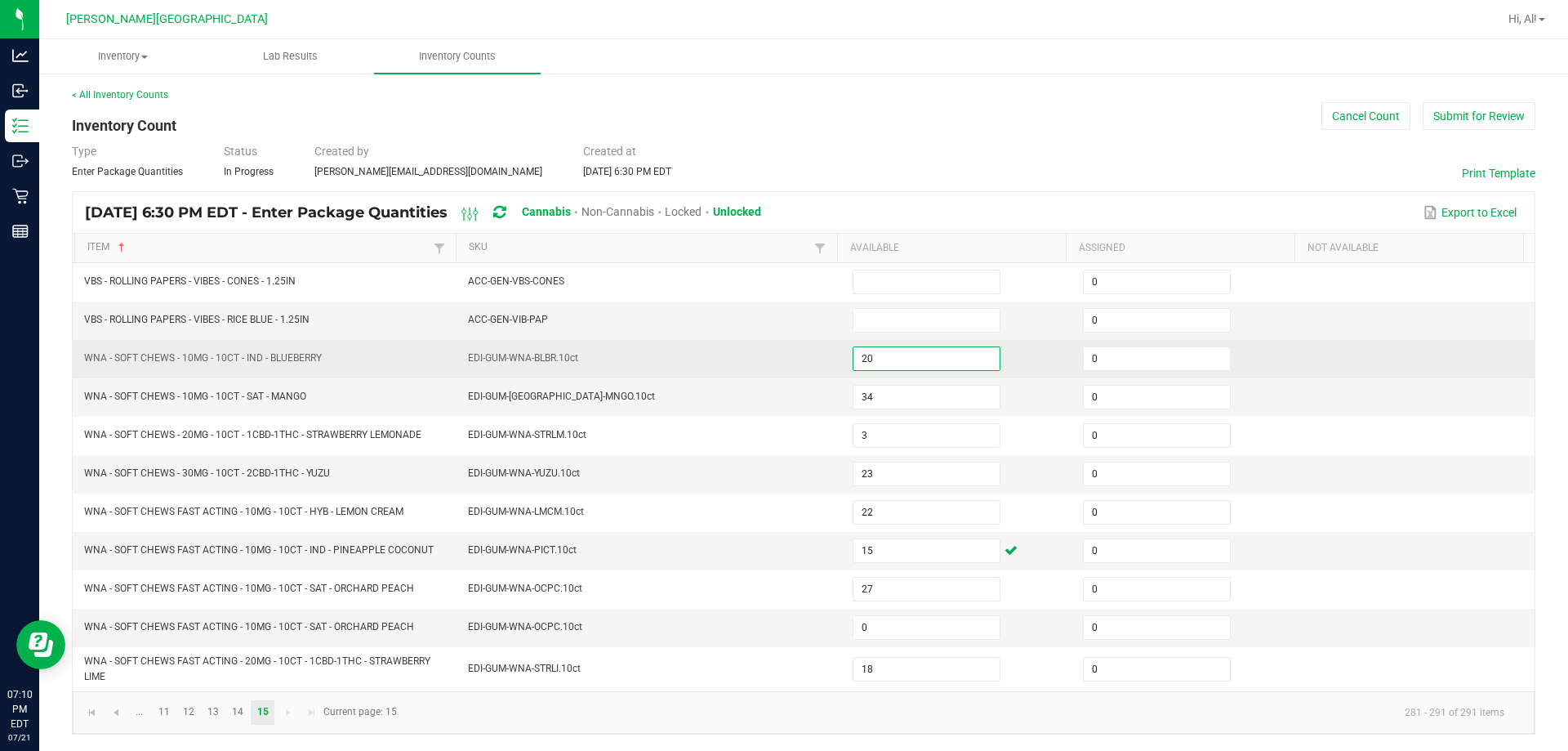 click on "20" at bounding box center (926, 359) 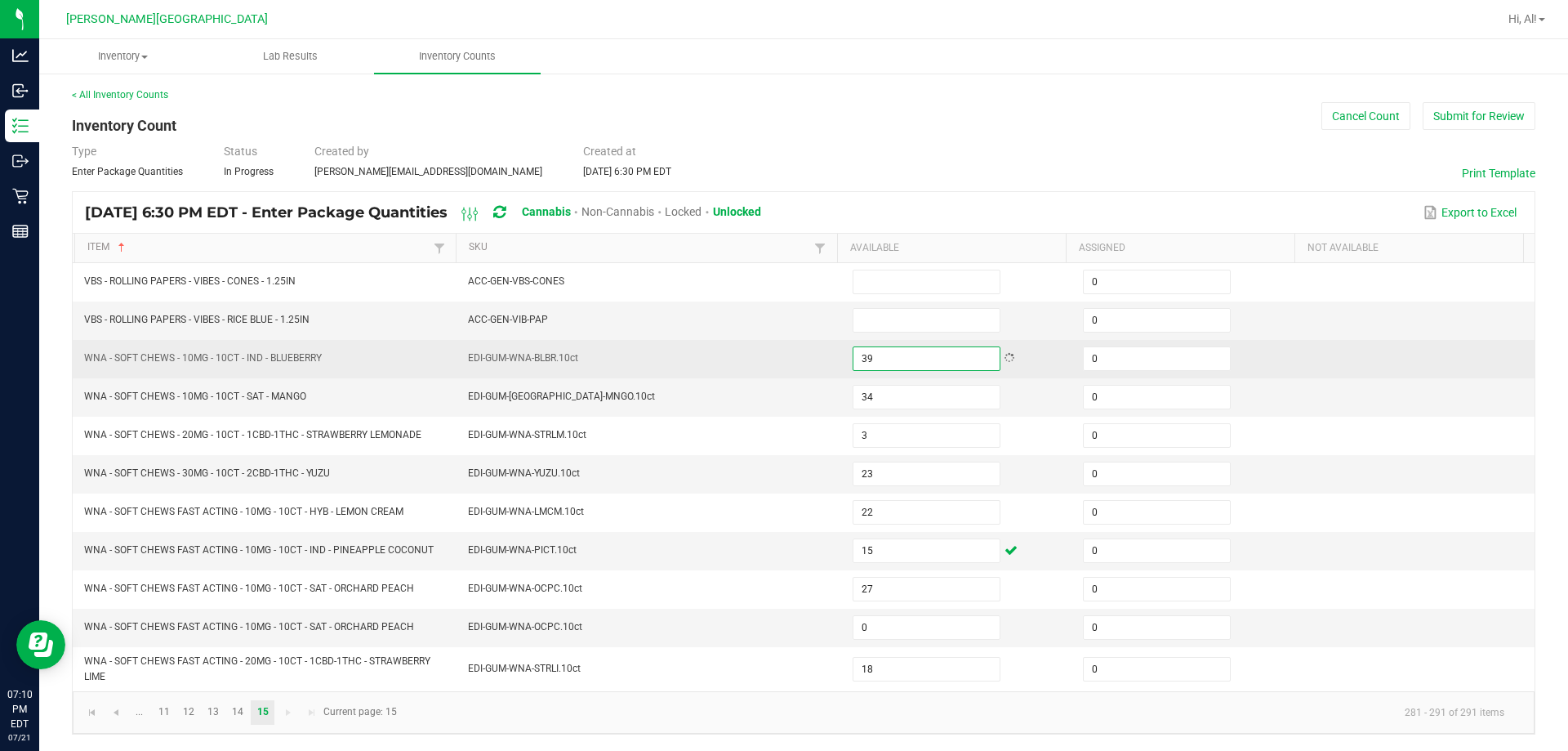 type on "39" 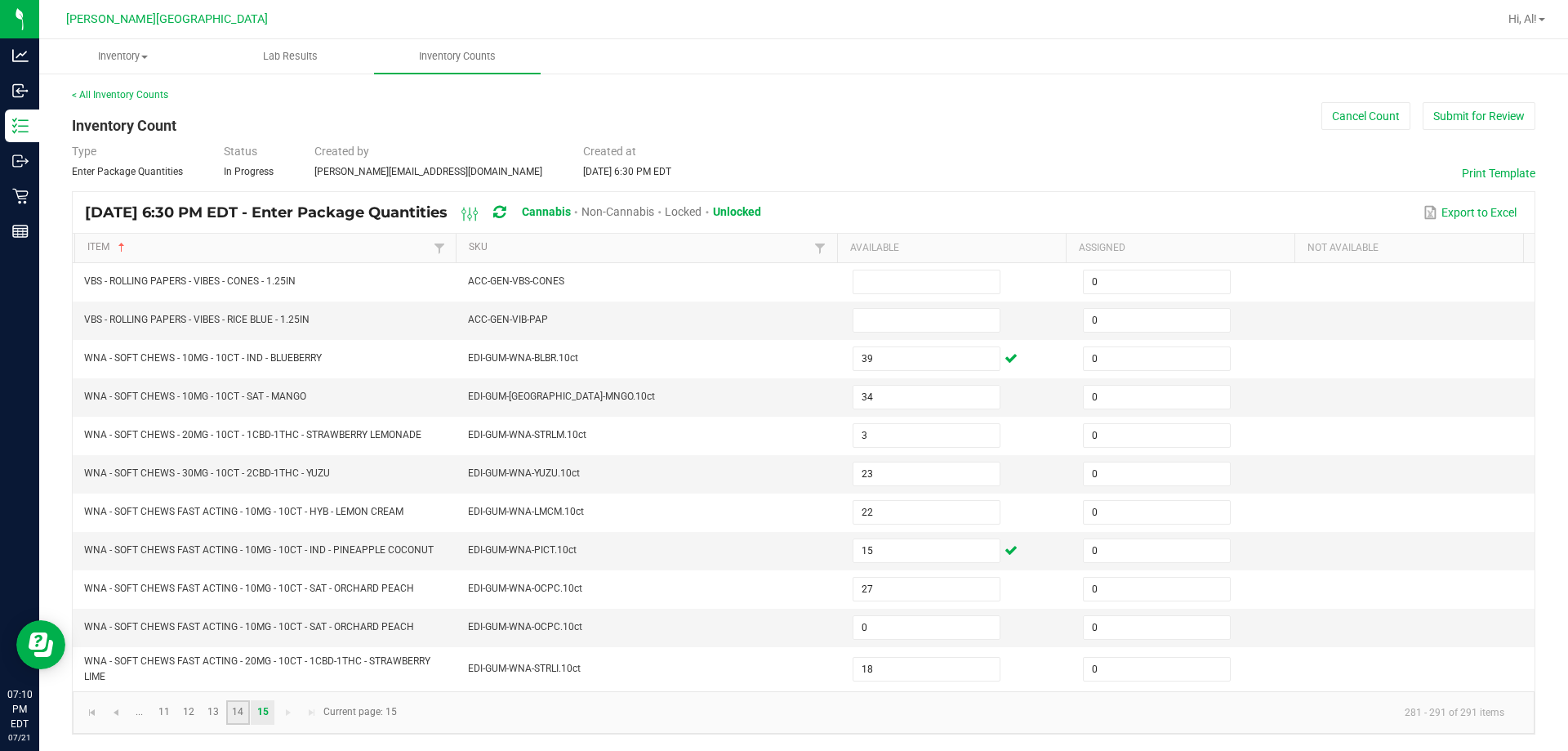 click on "14" 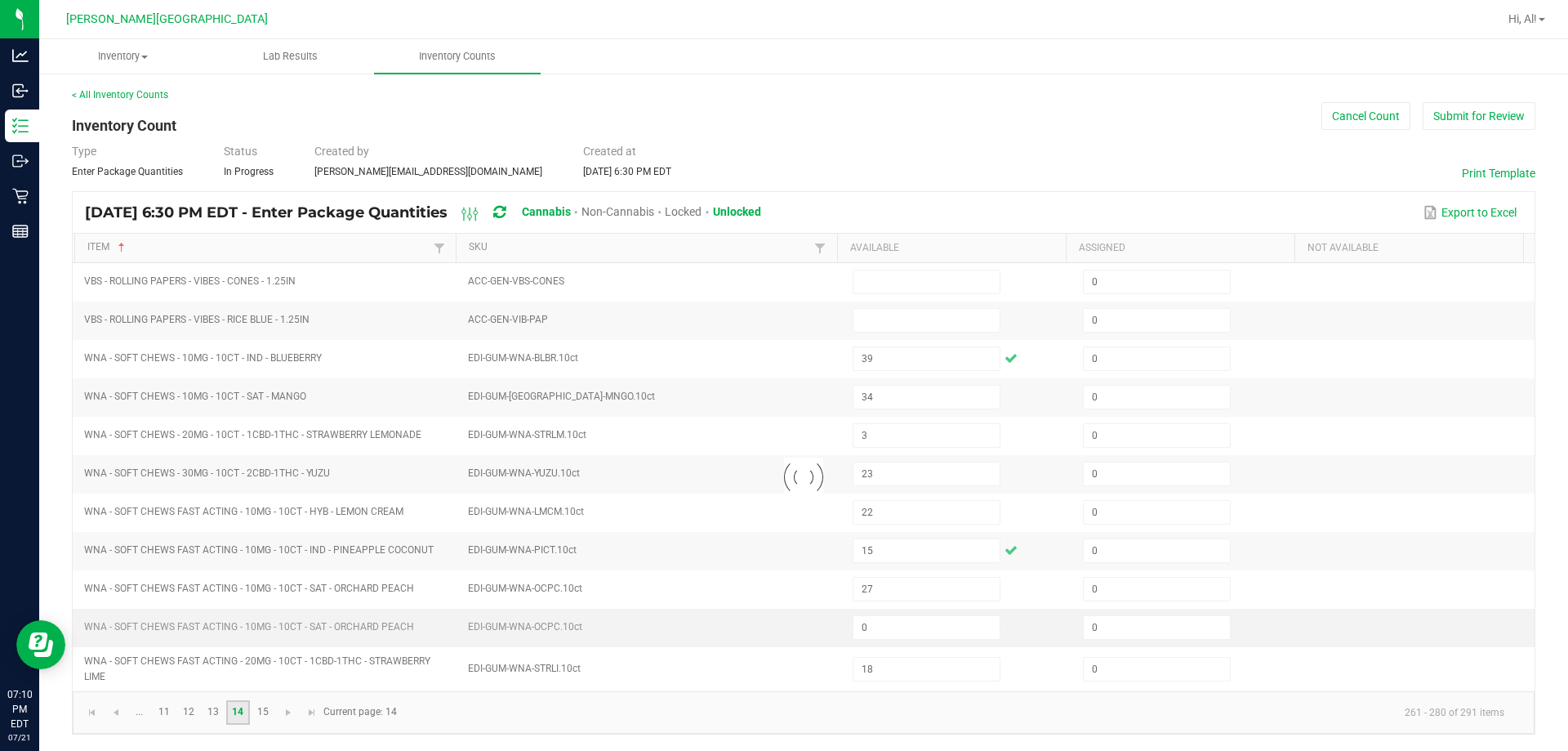 type 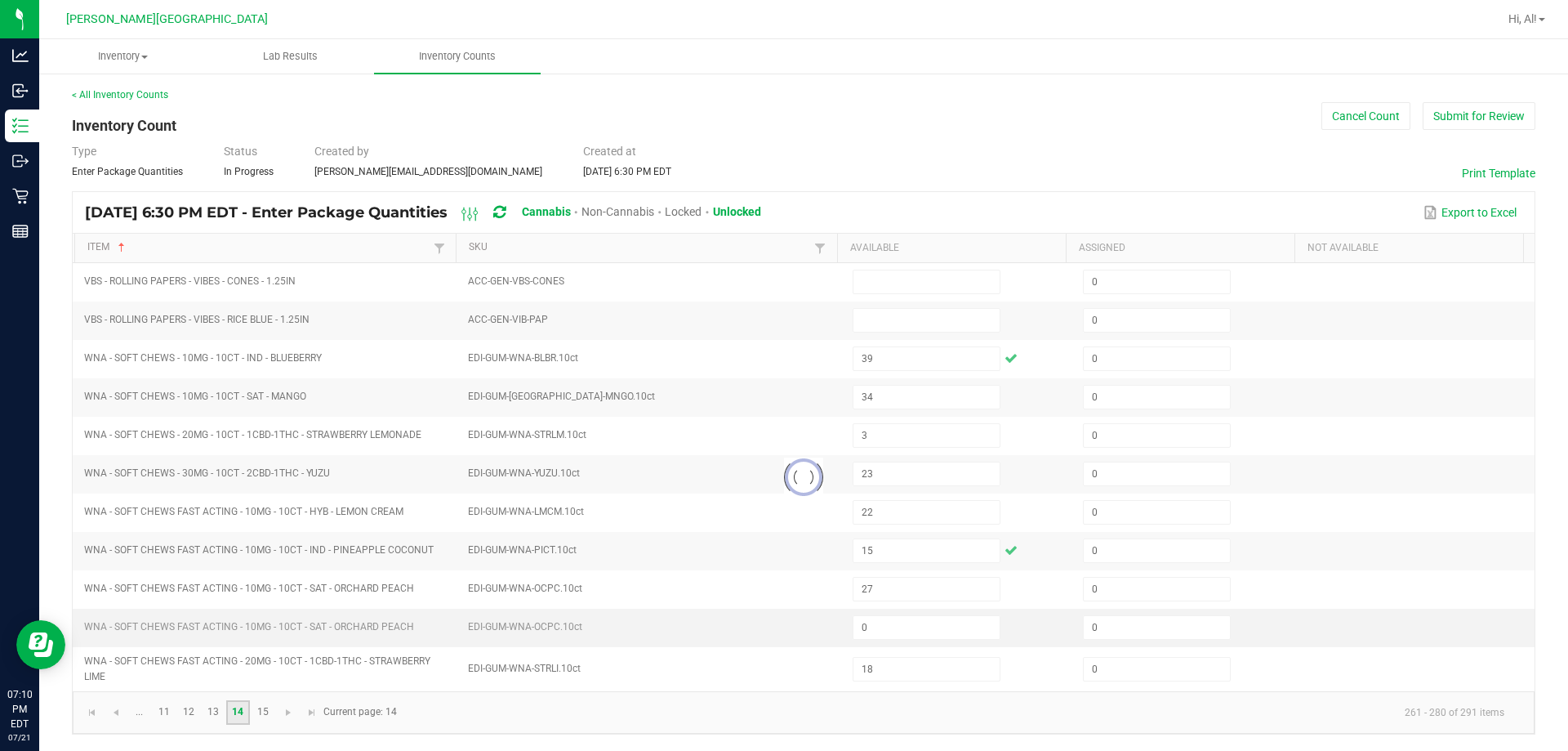 type 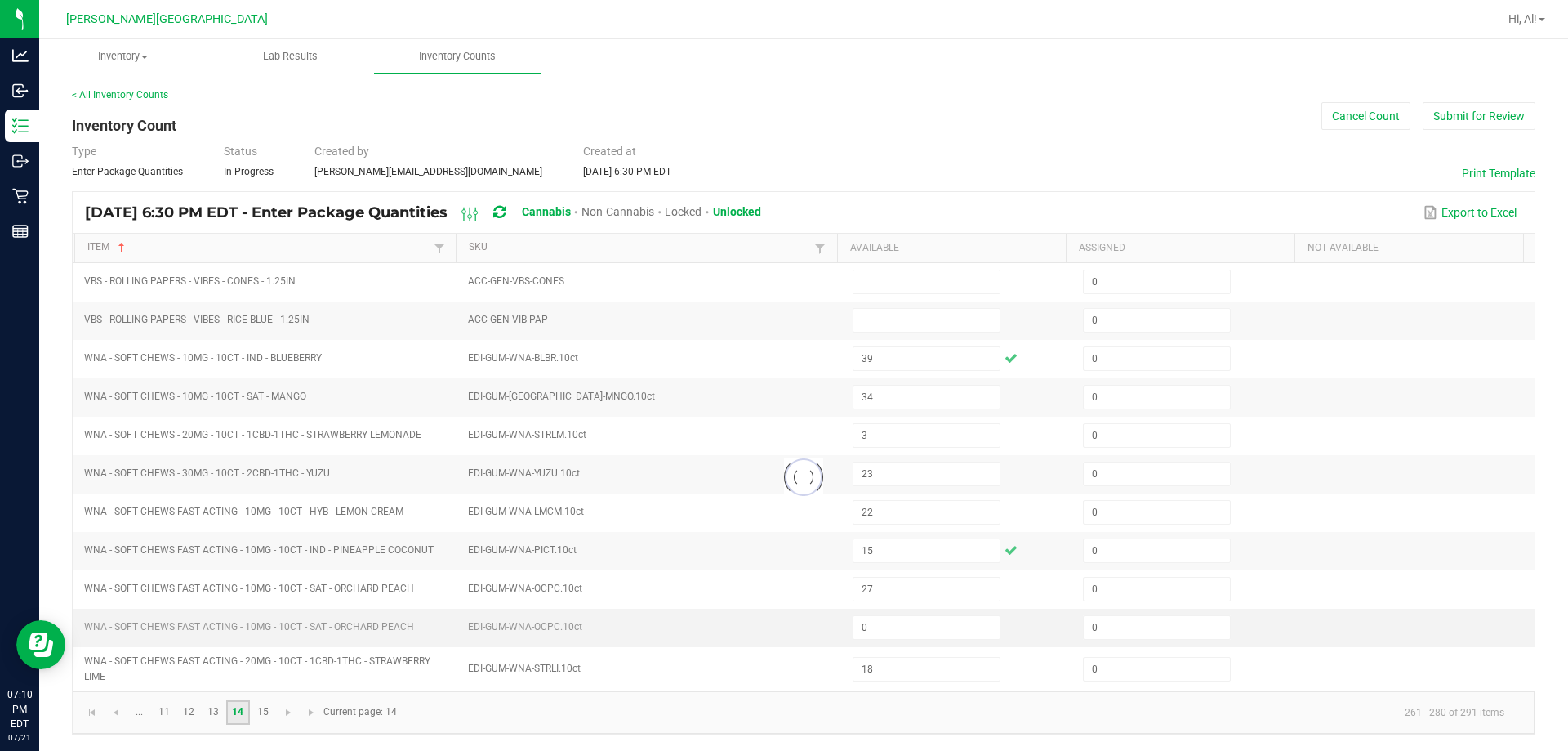type 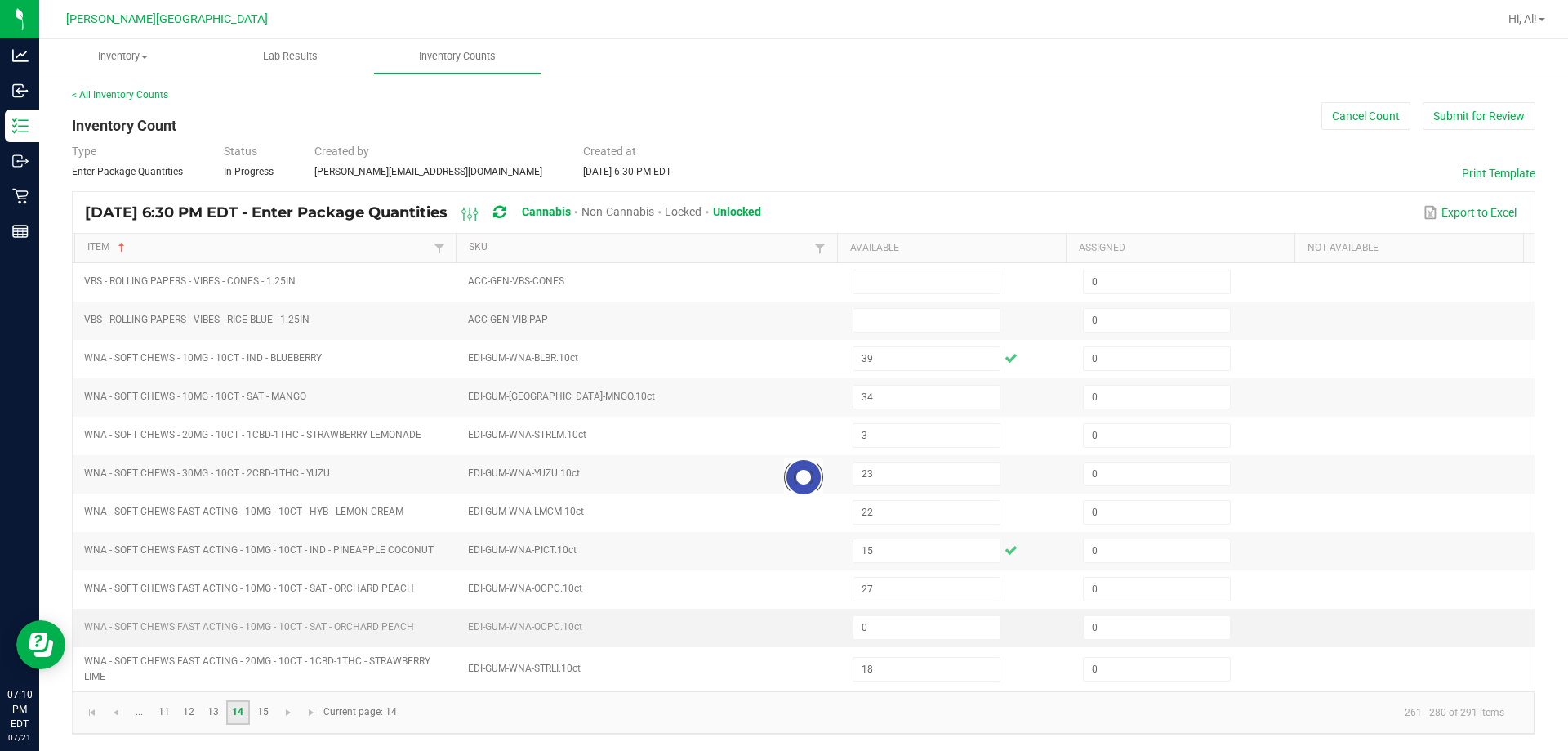 type 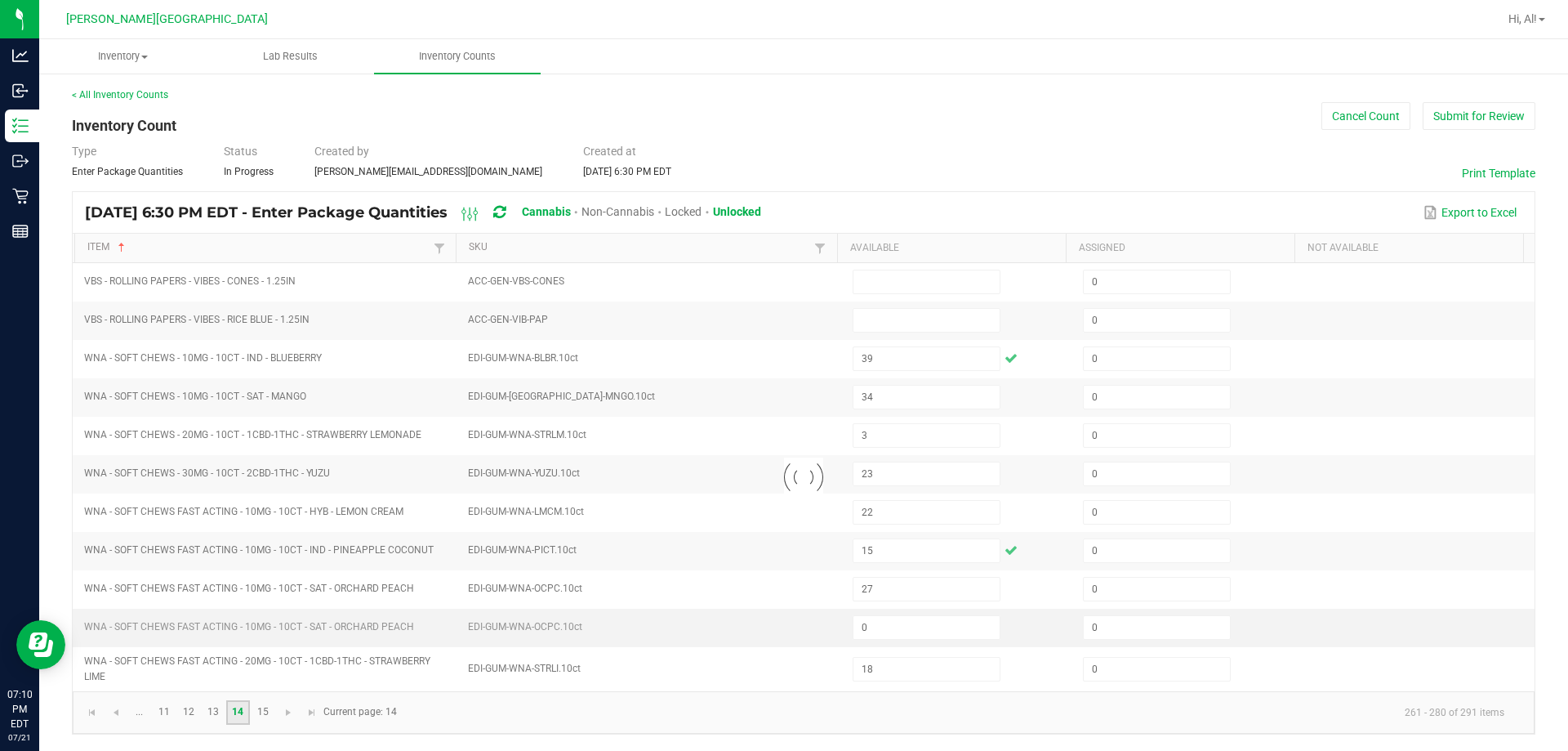 type 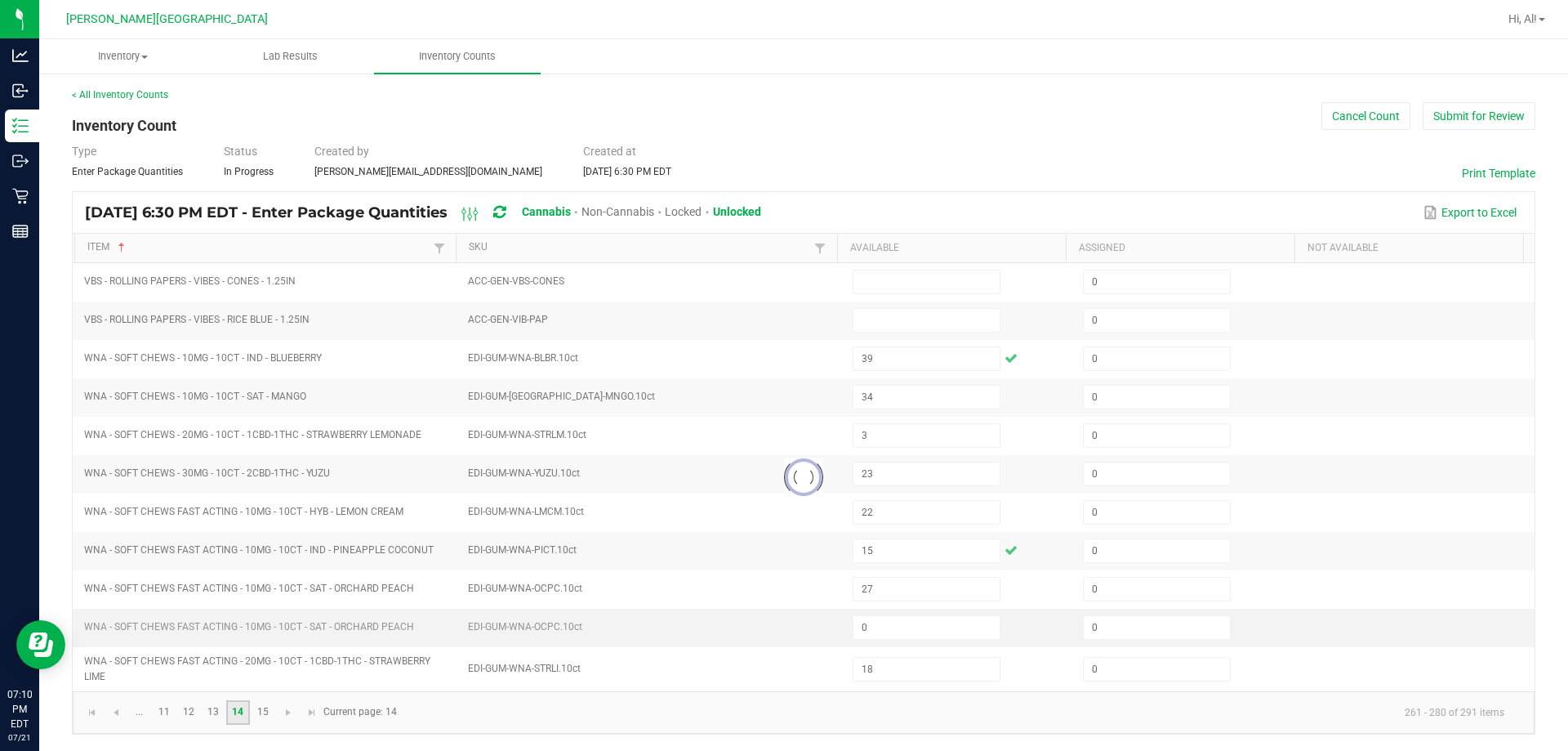 type 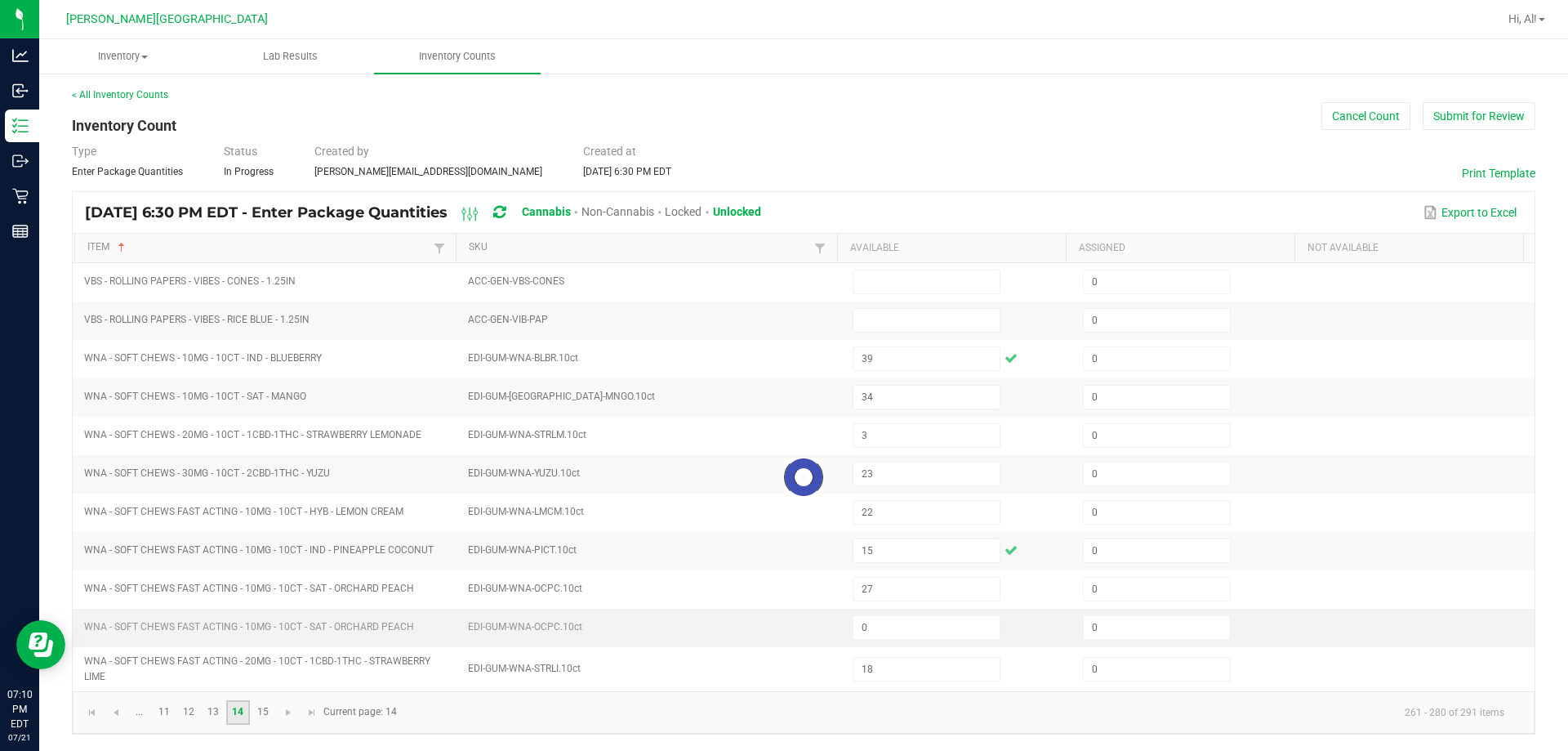 type 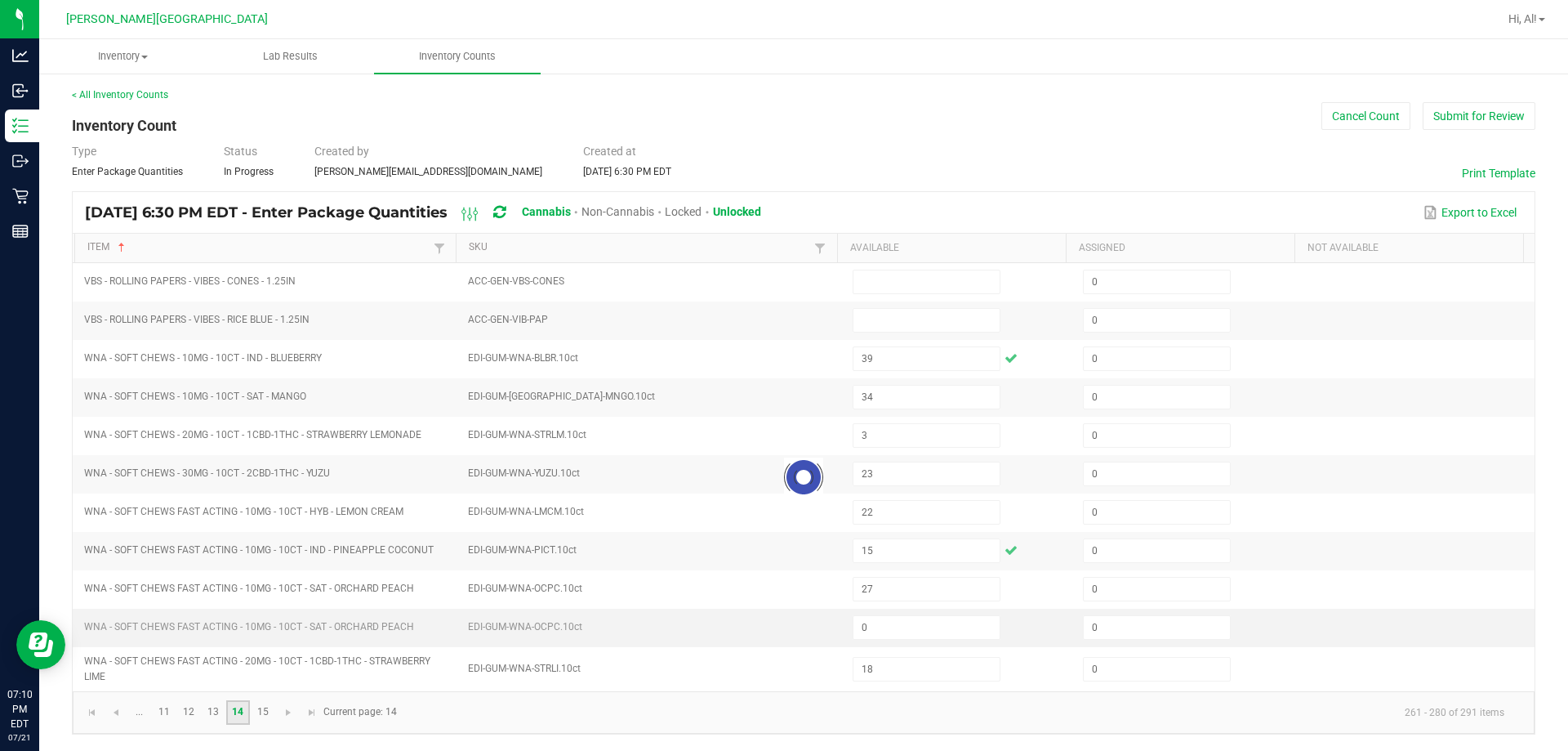 type 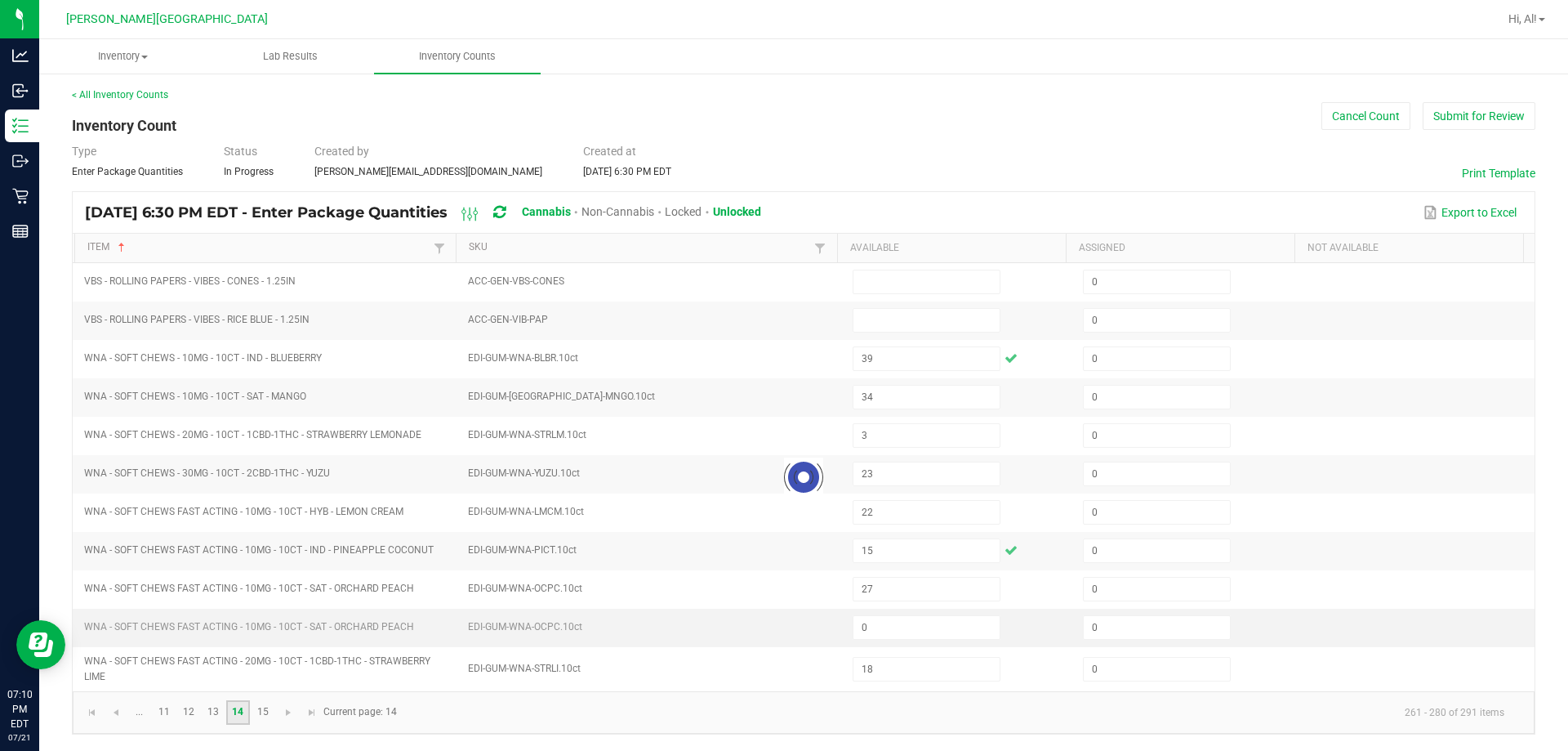 type 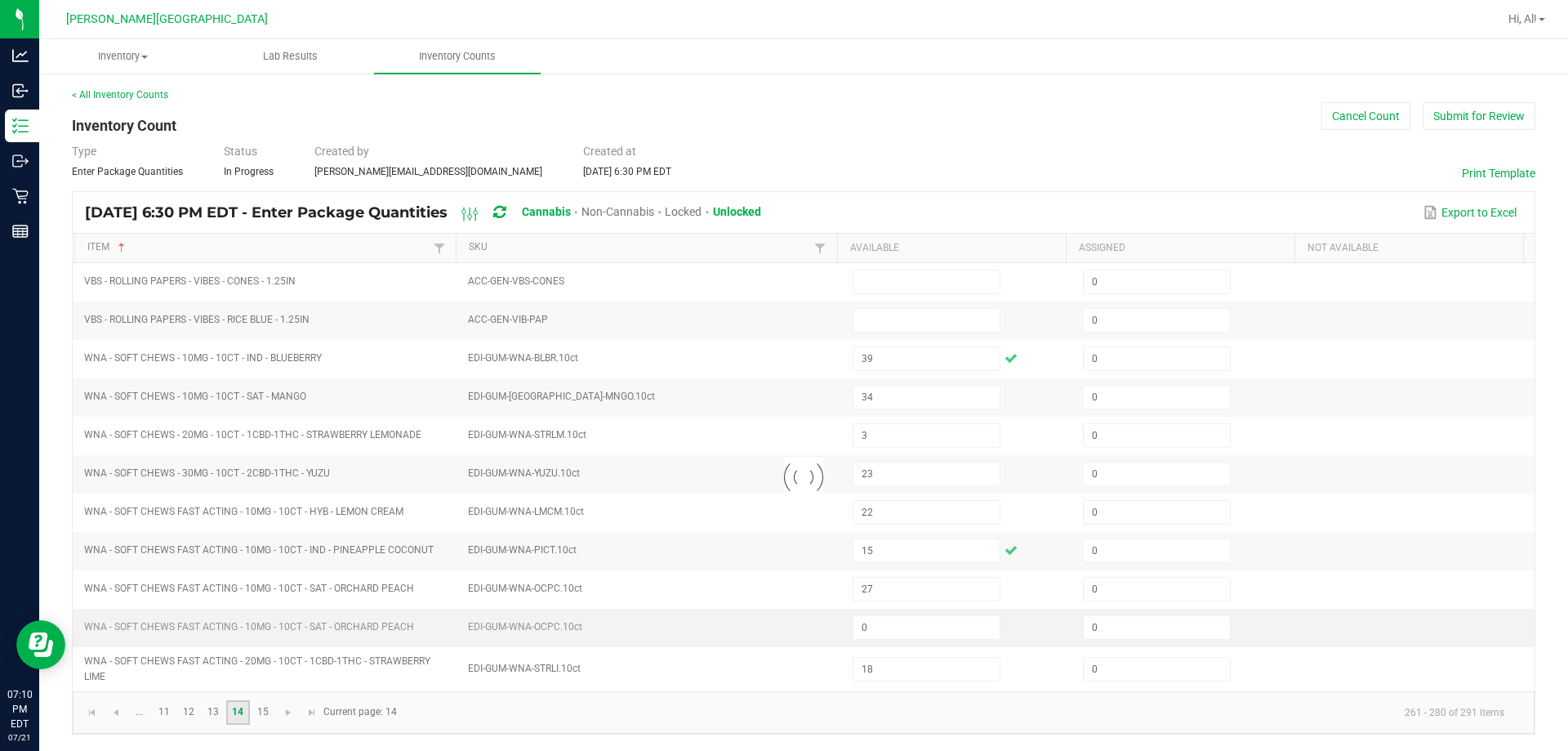 type 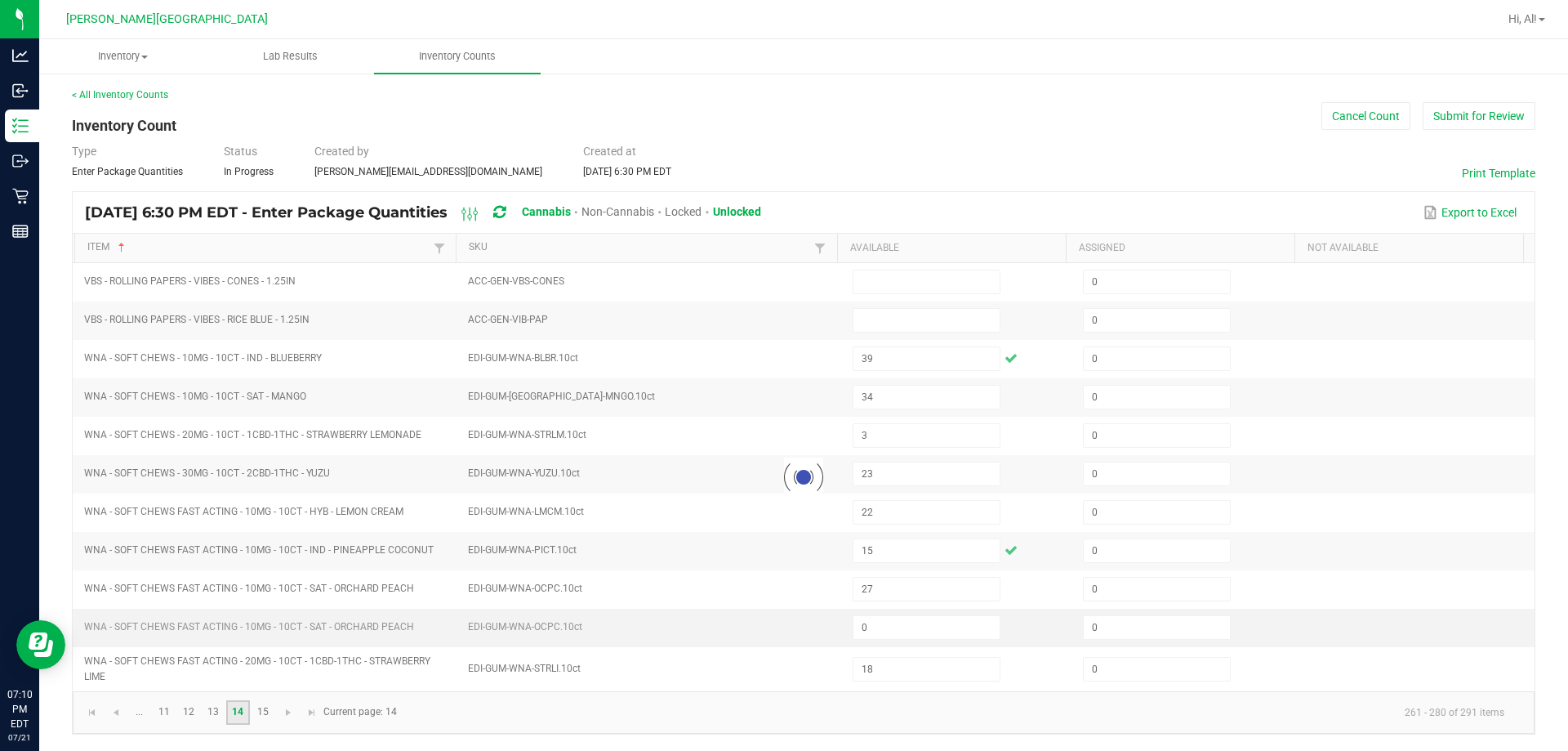 type 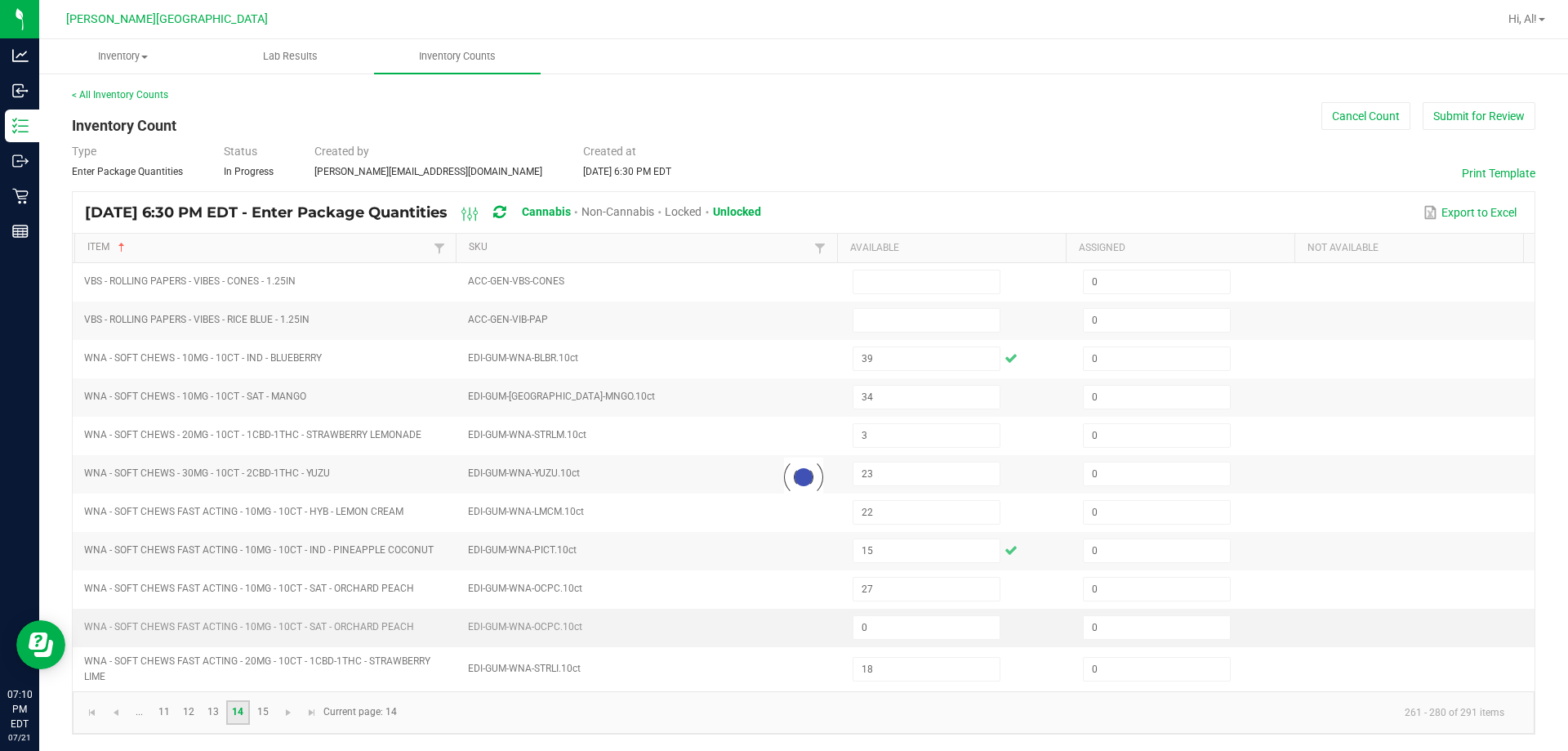 type 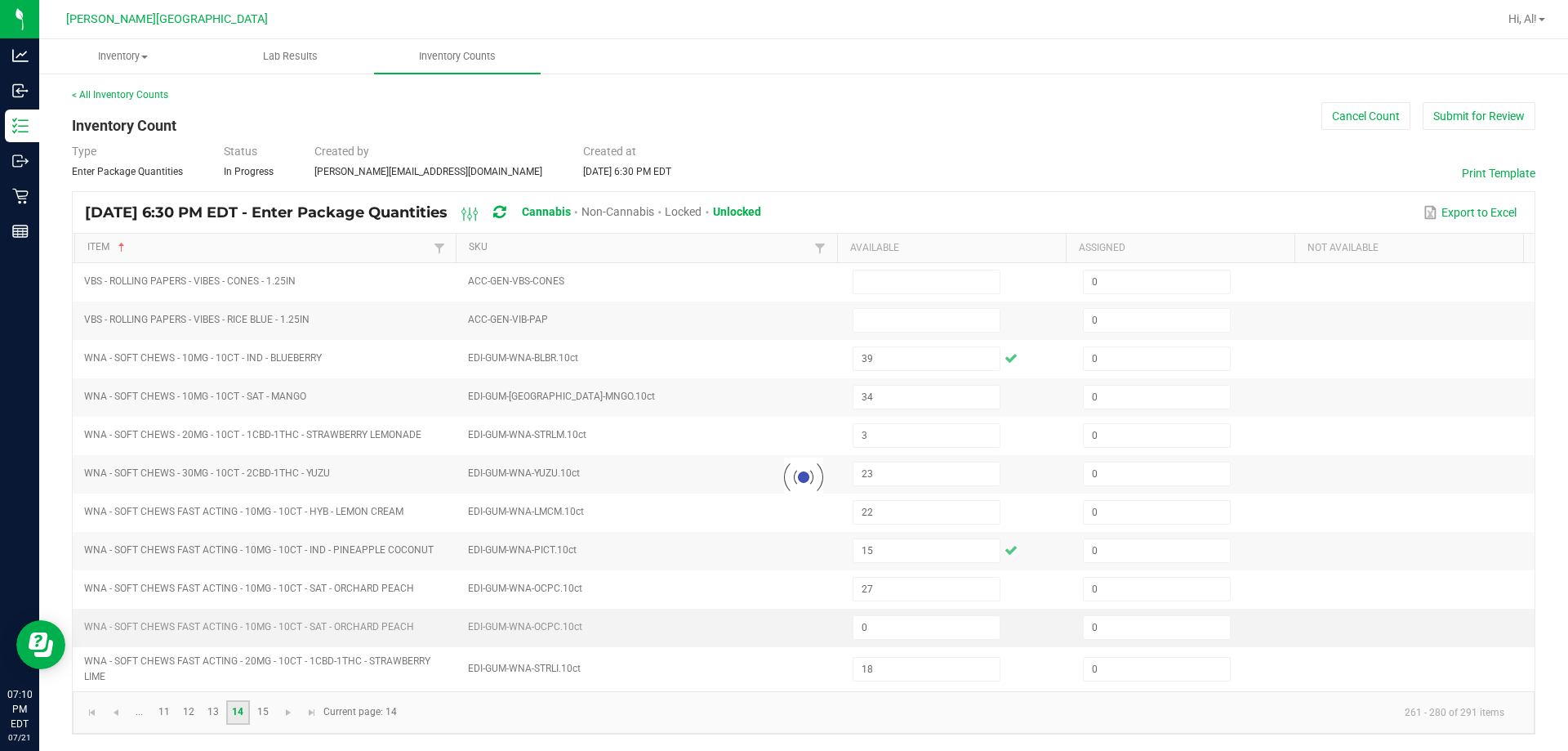 type 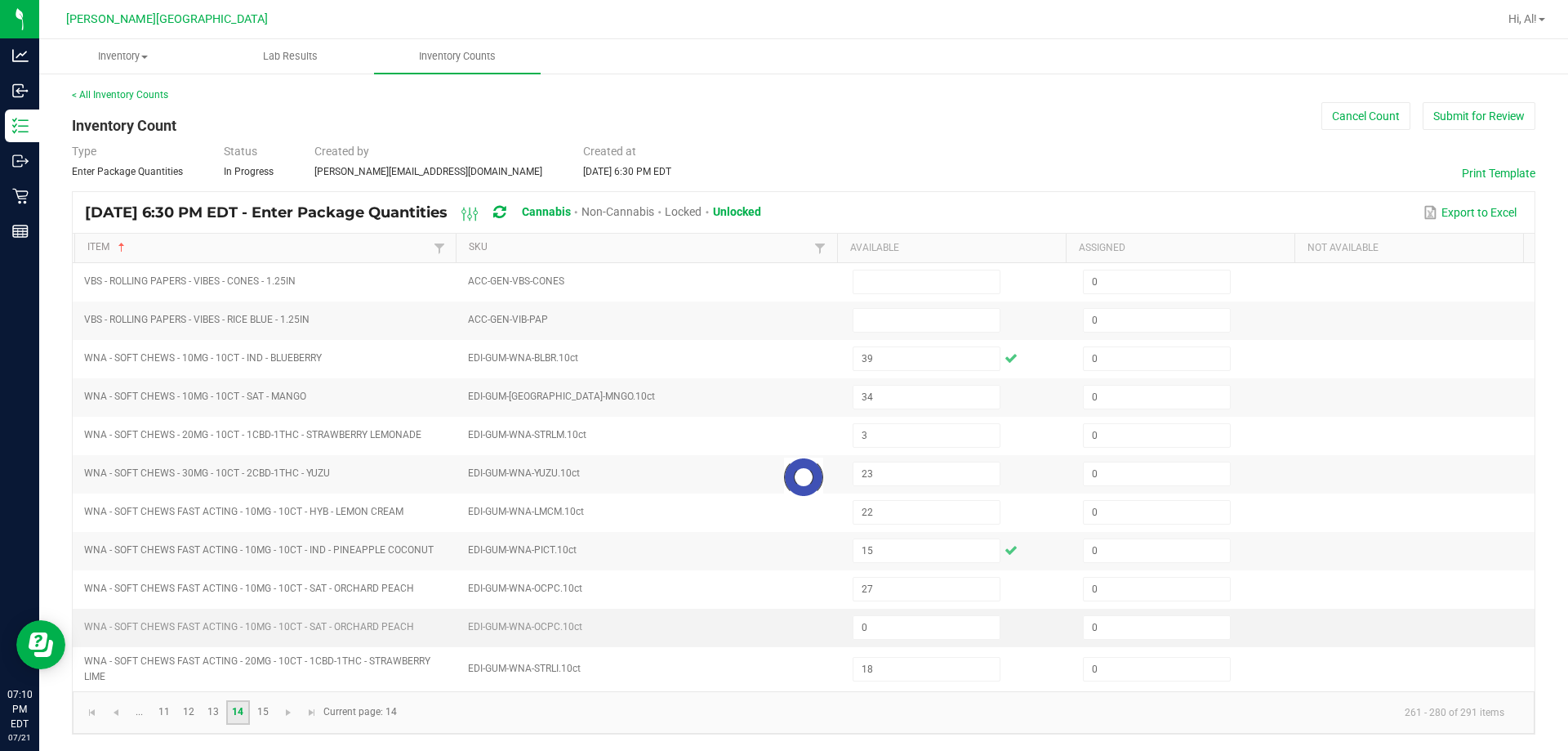 type 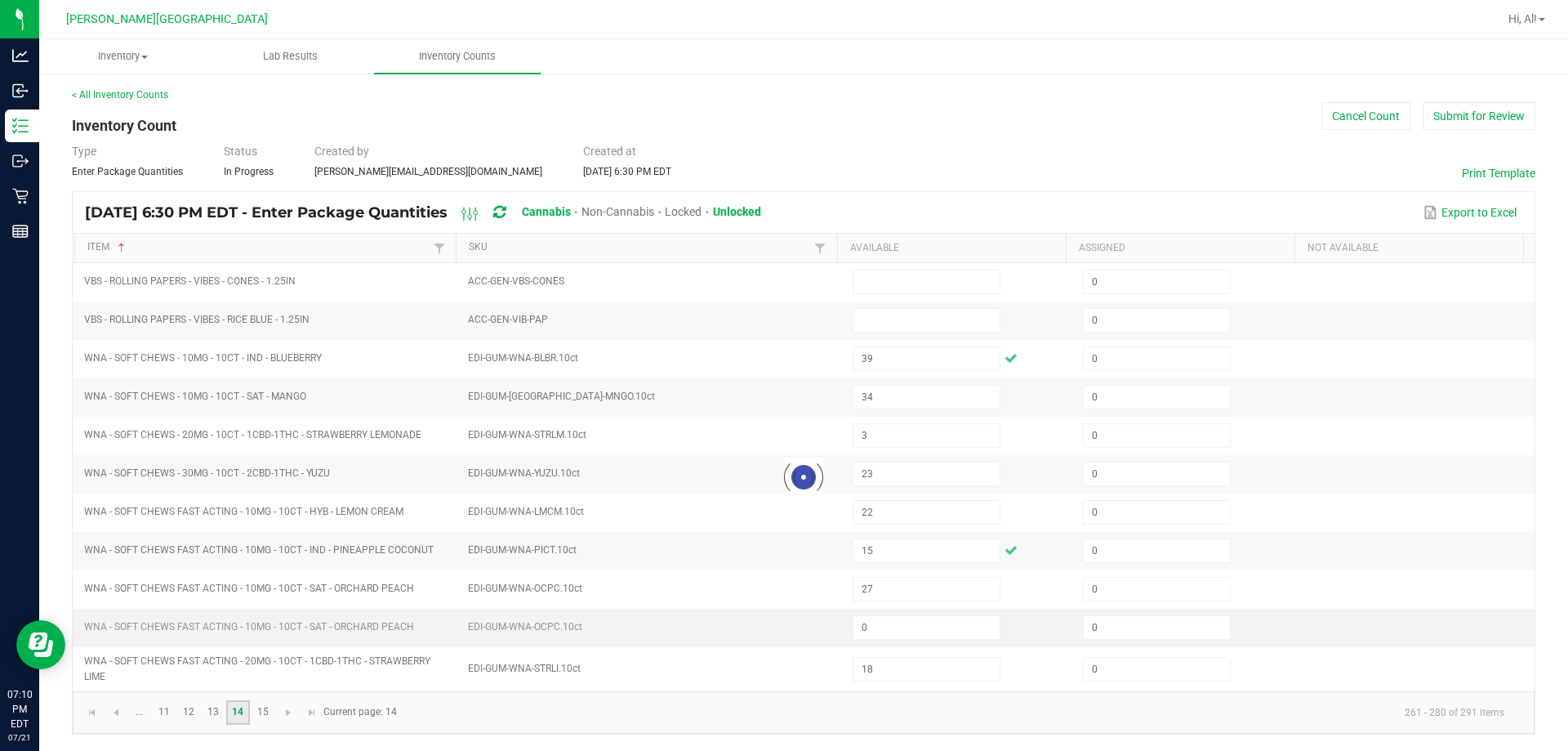 type 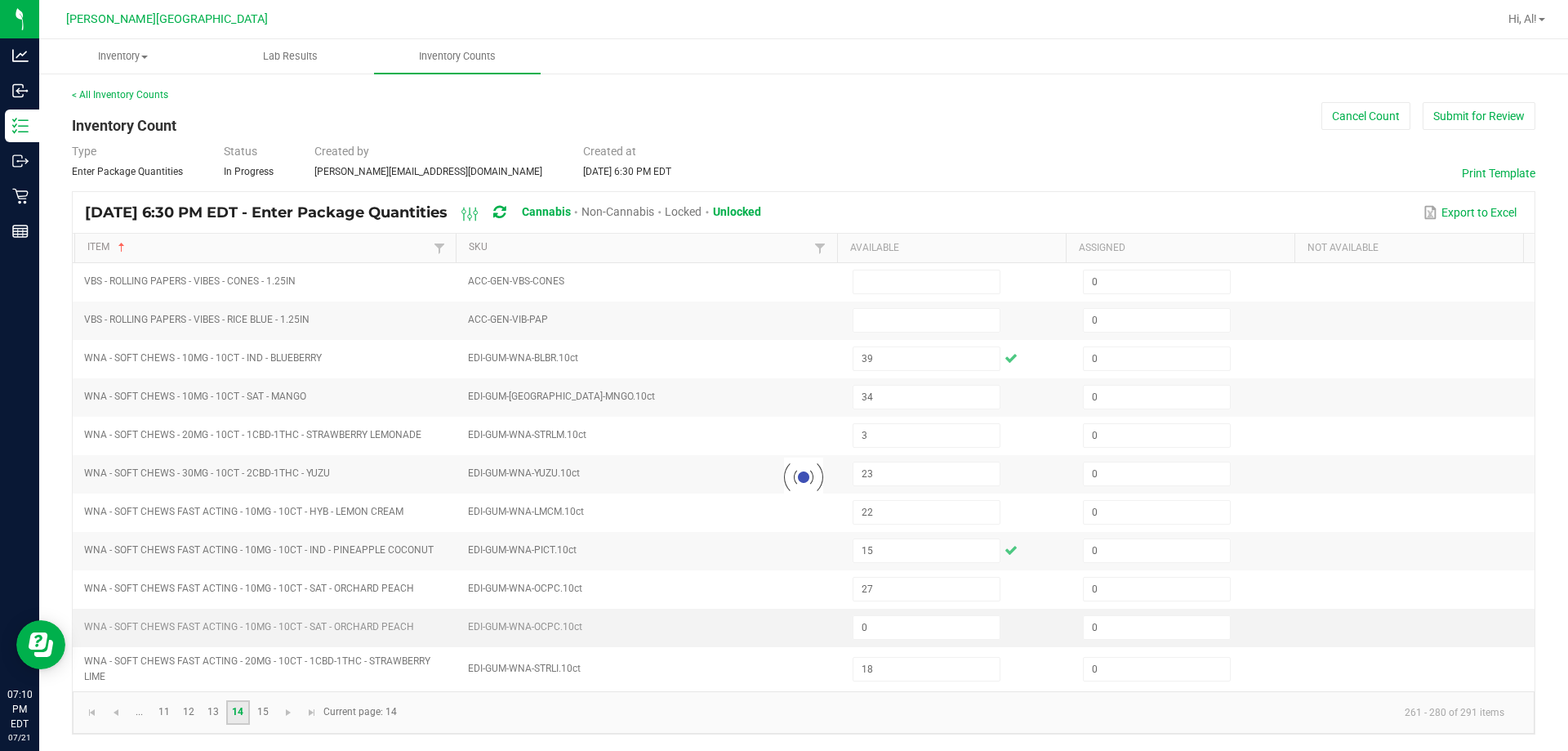 type 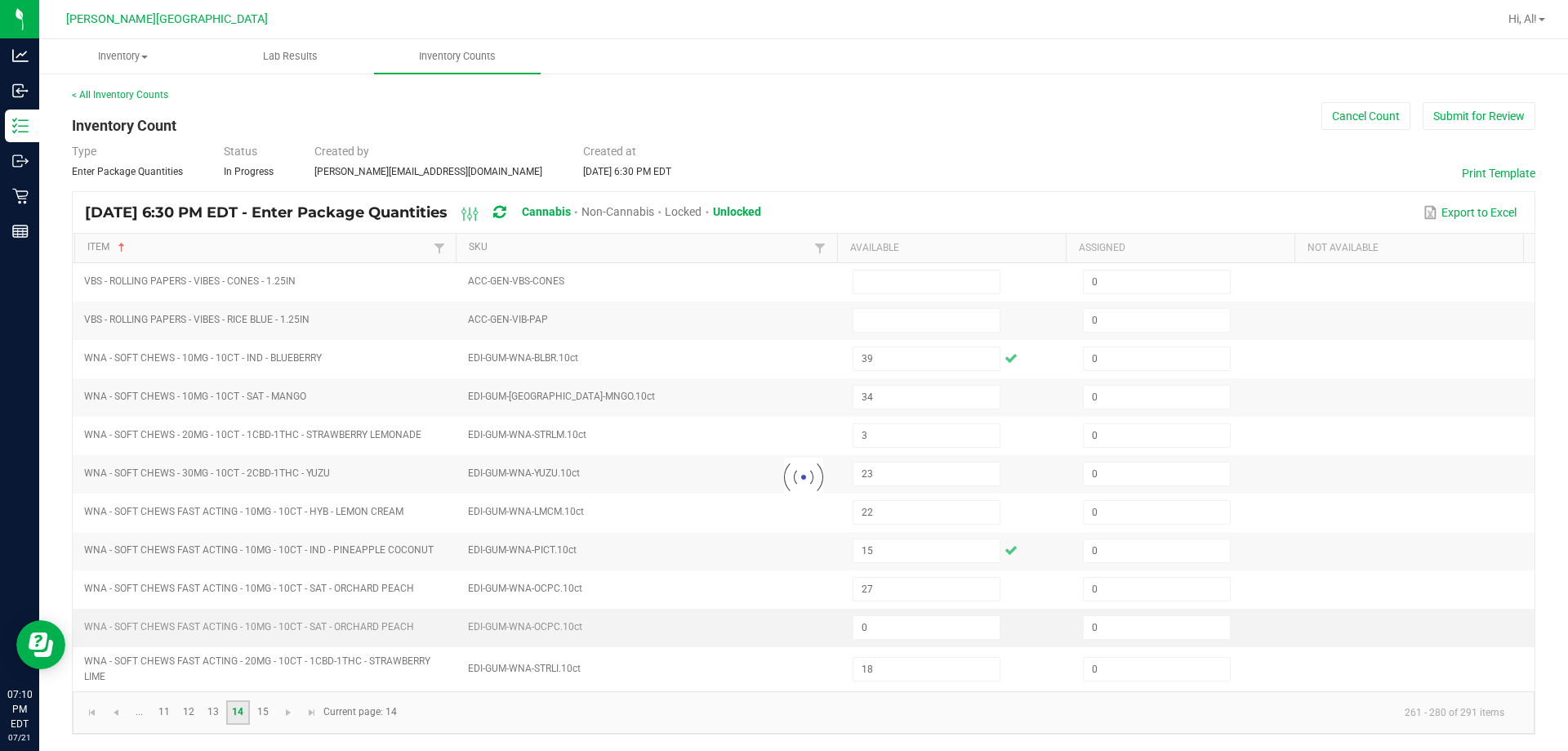type 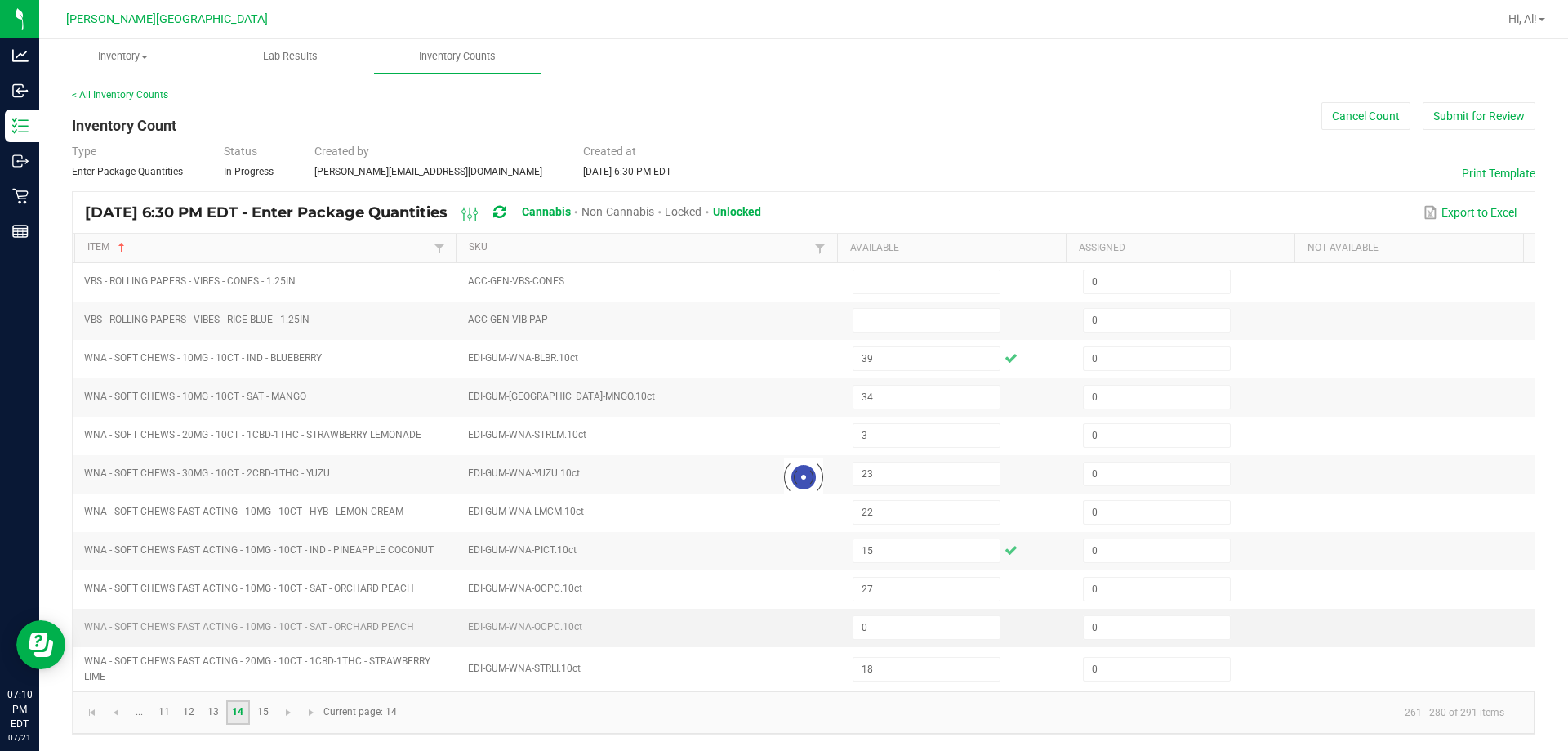type 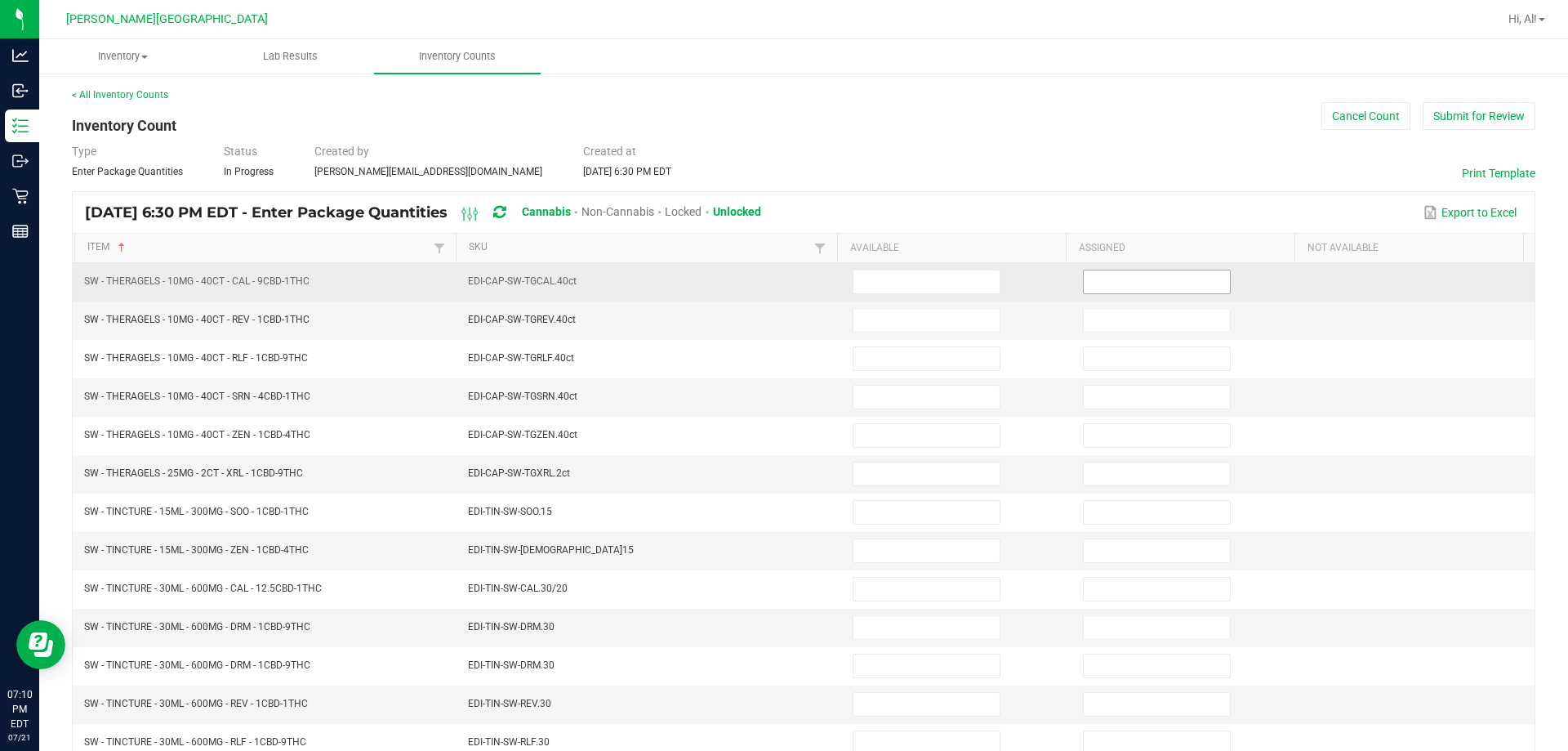 click at bounding box center (1156, 282) 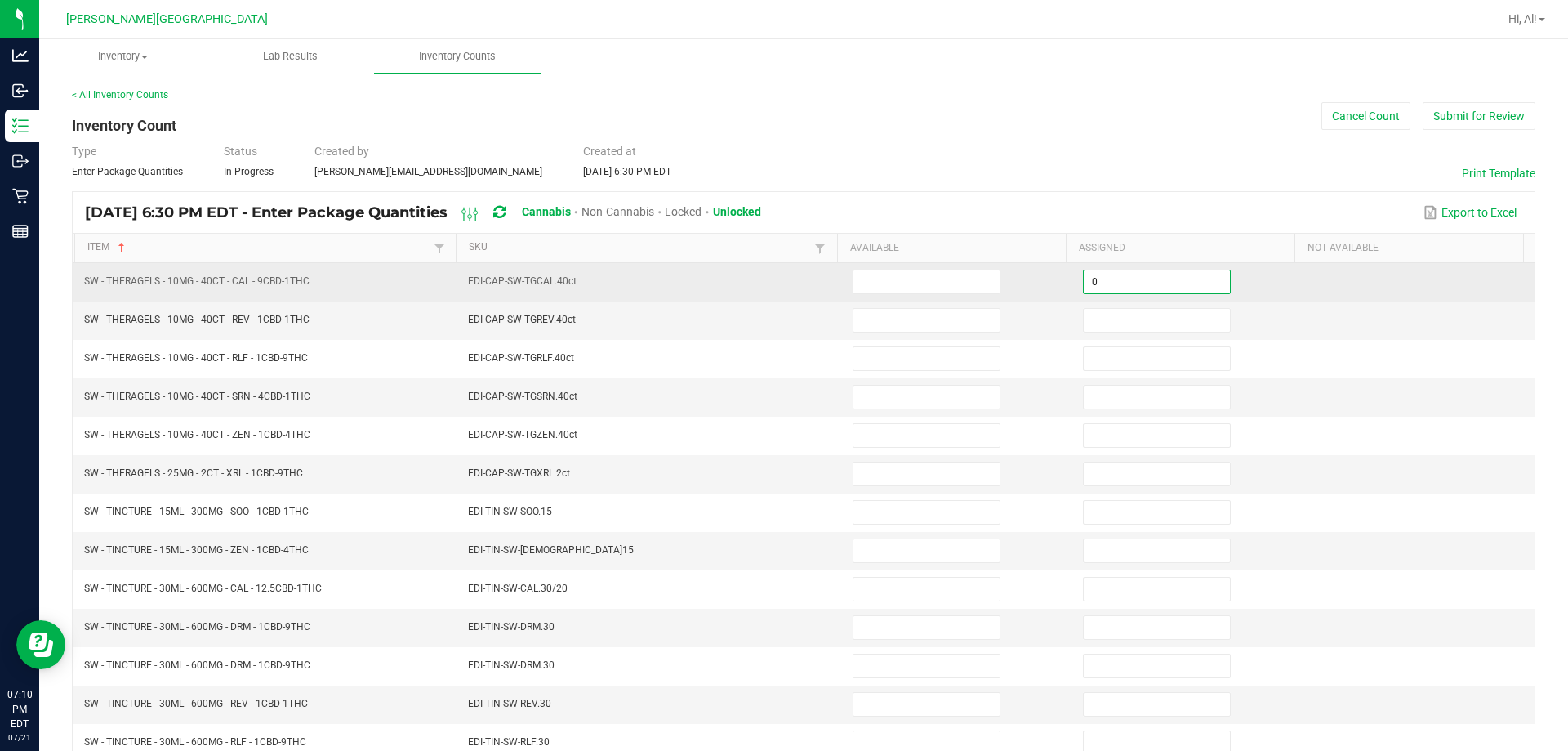 type on "0" 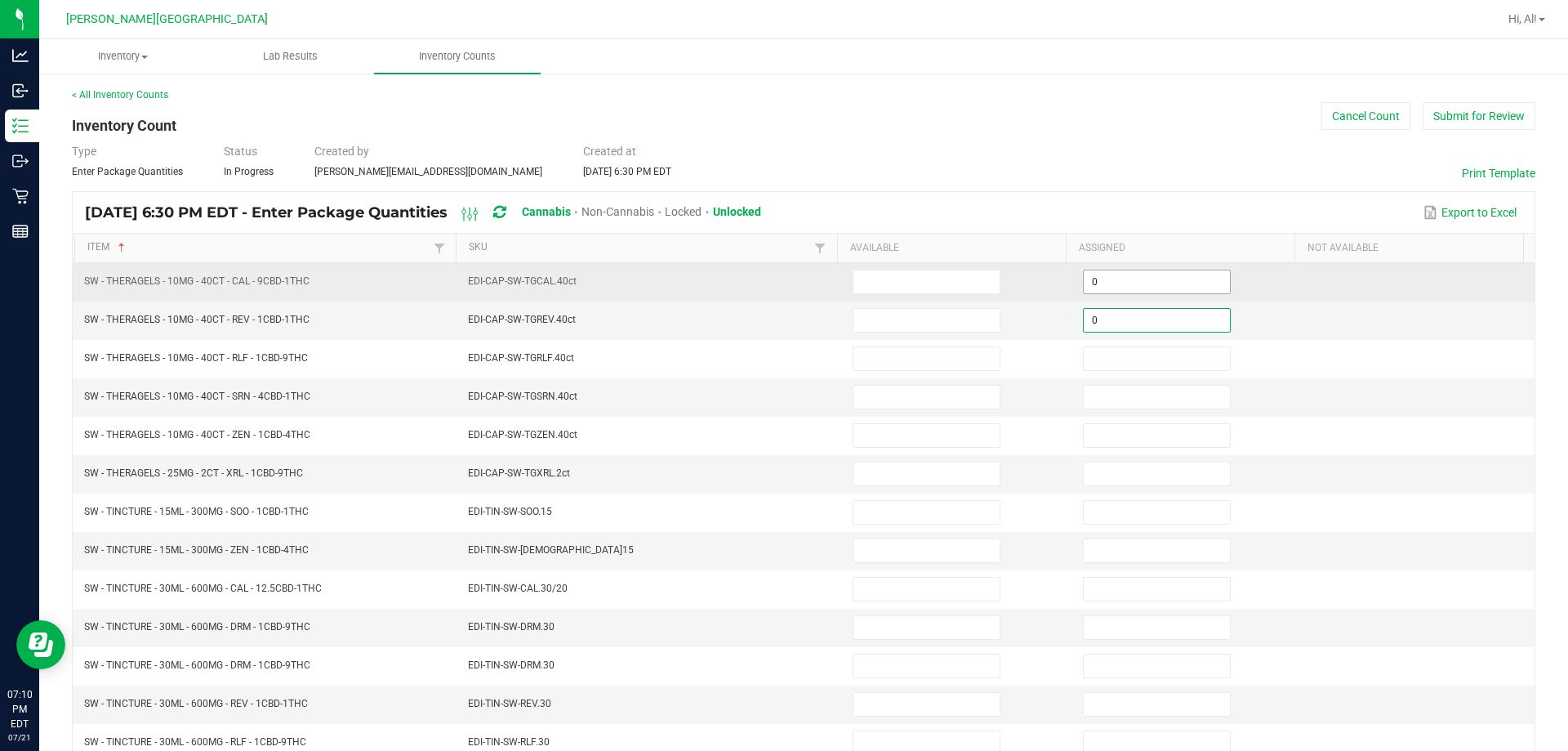 type on "0" 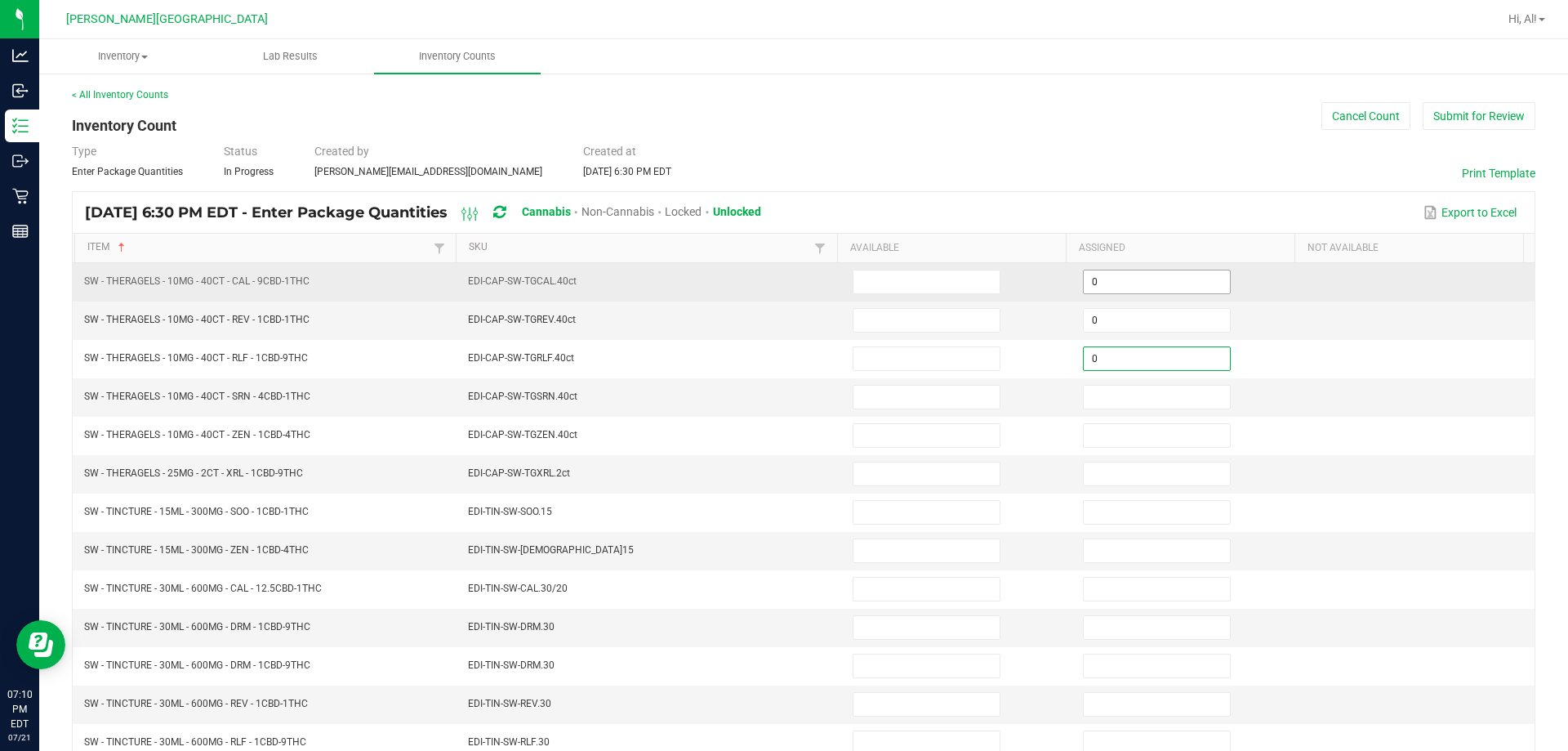 type on "0" 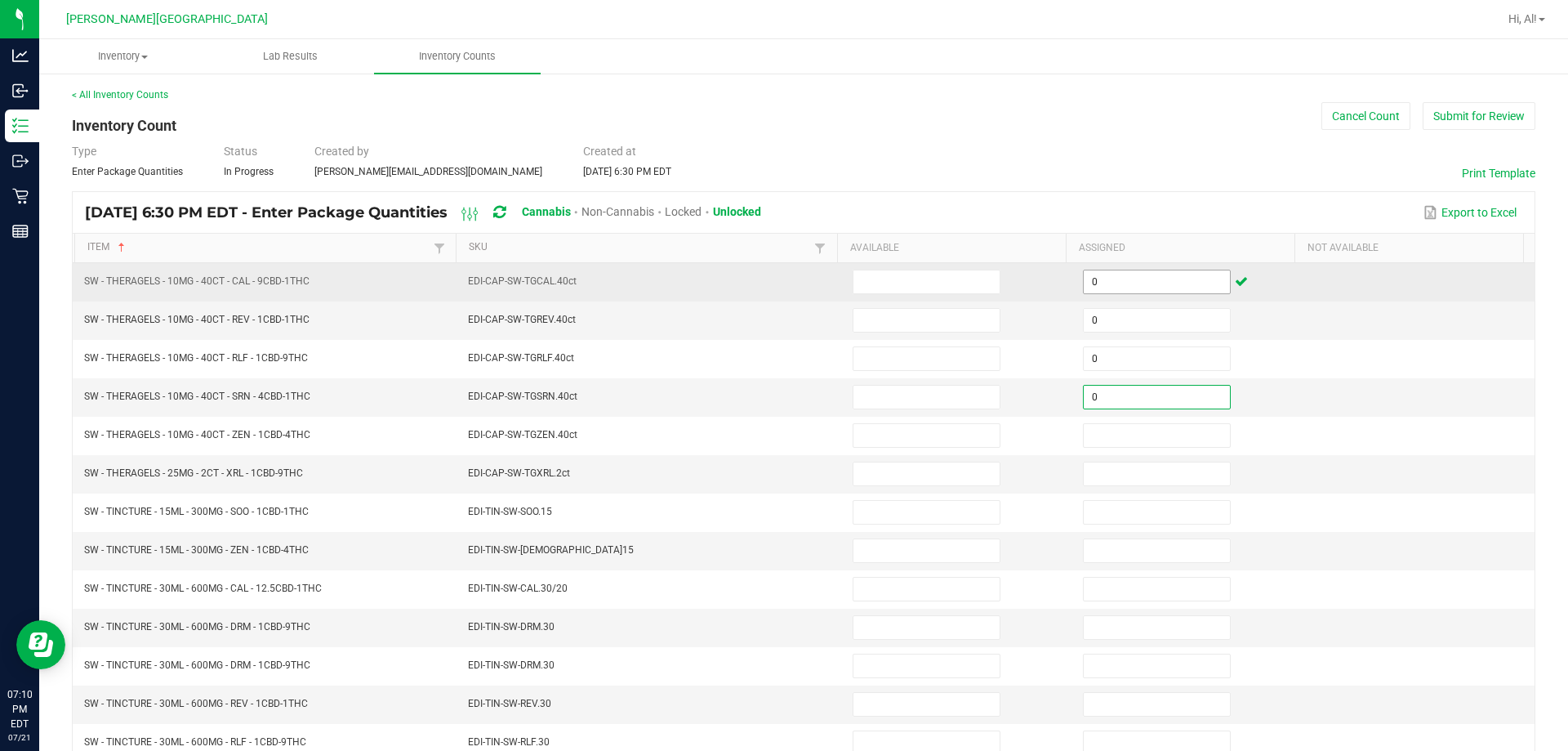 type on "0" 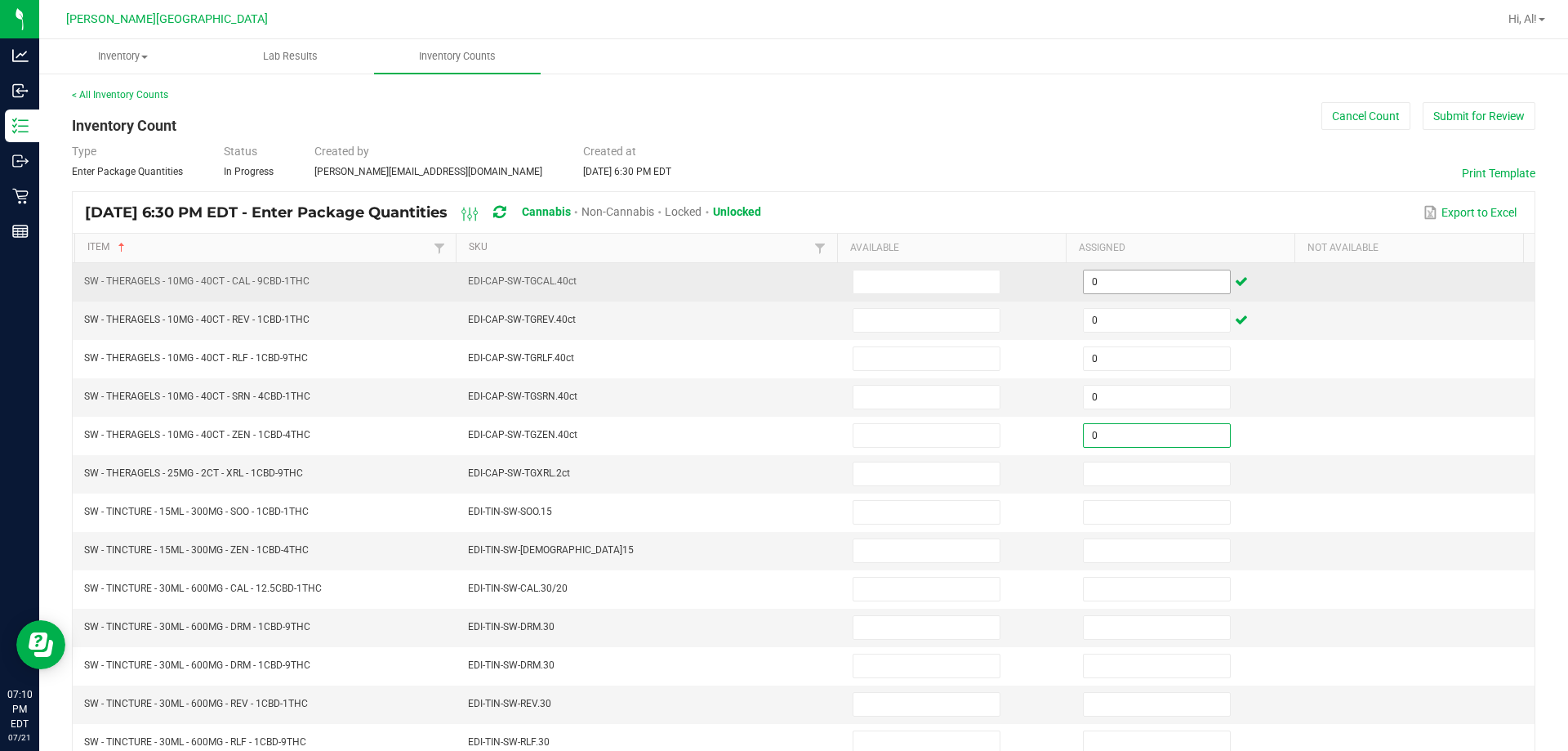 type on "0" 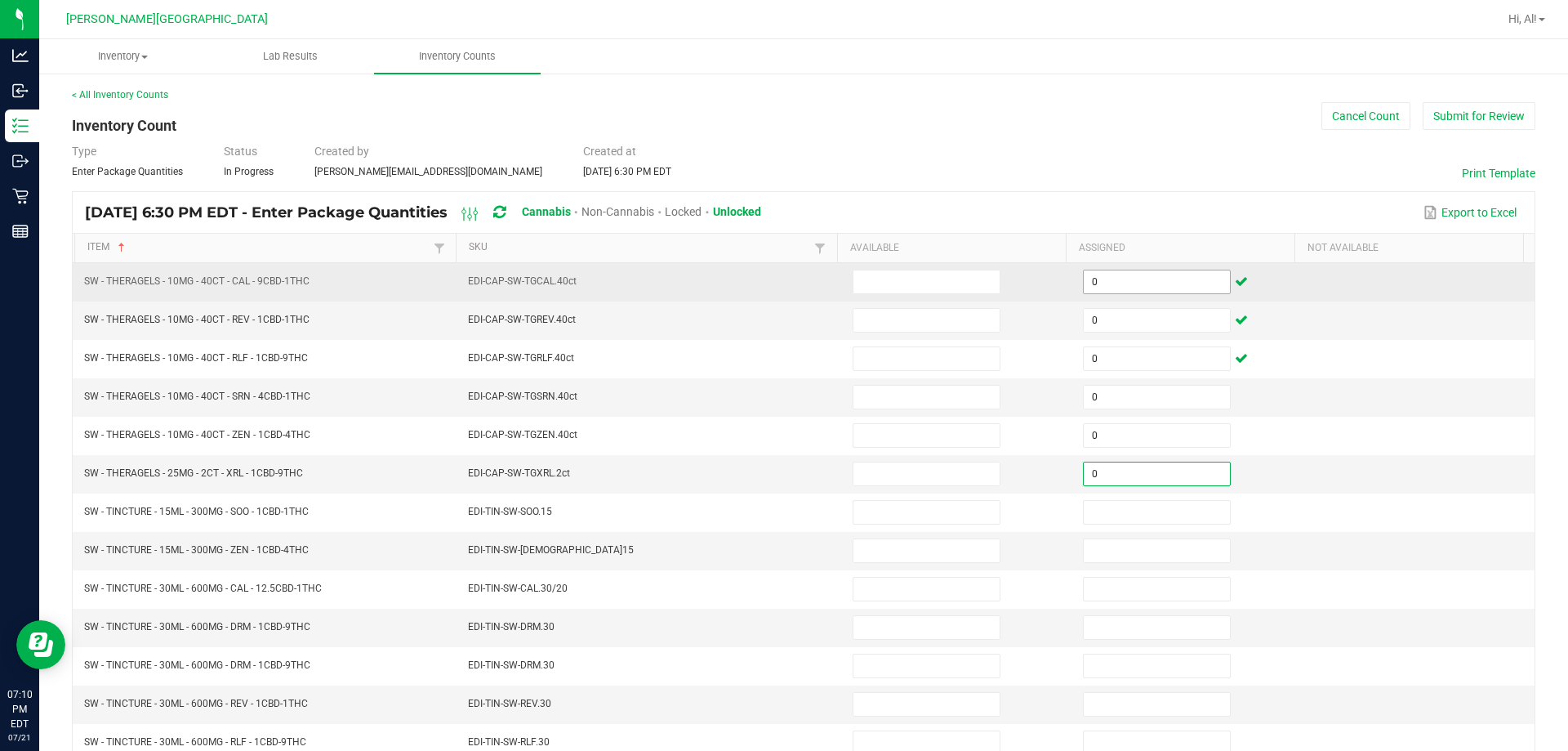 type on "0" 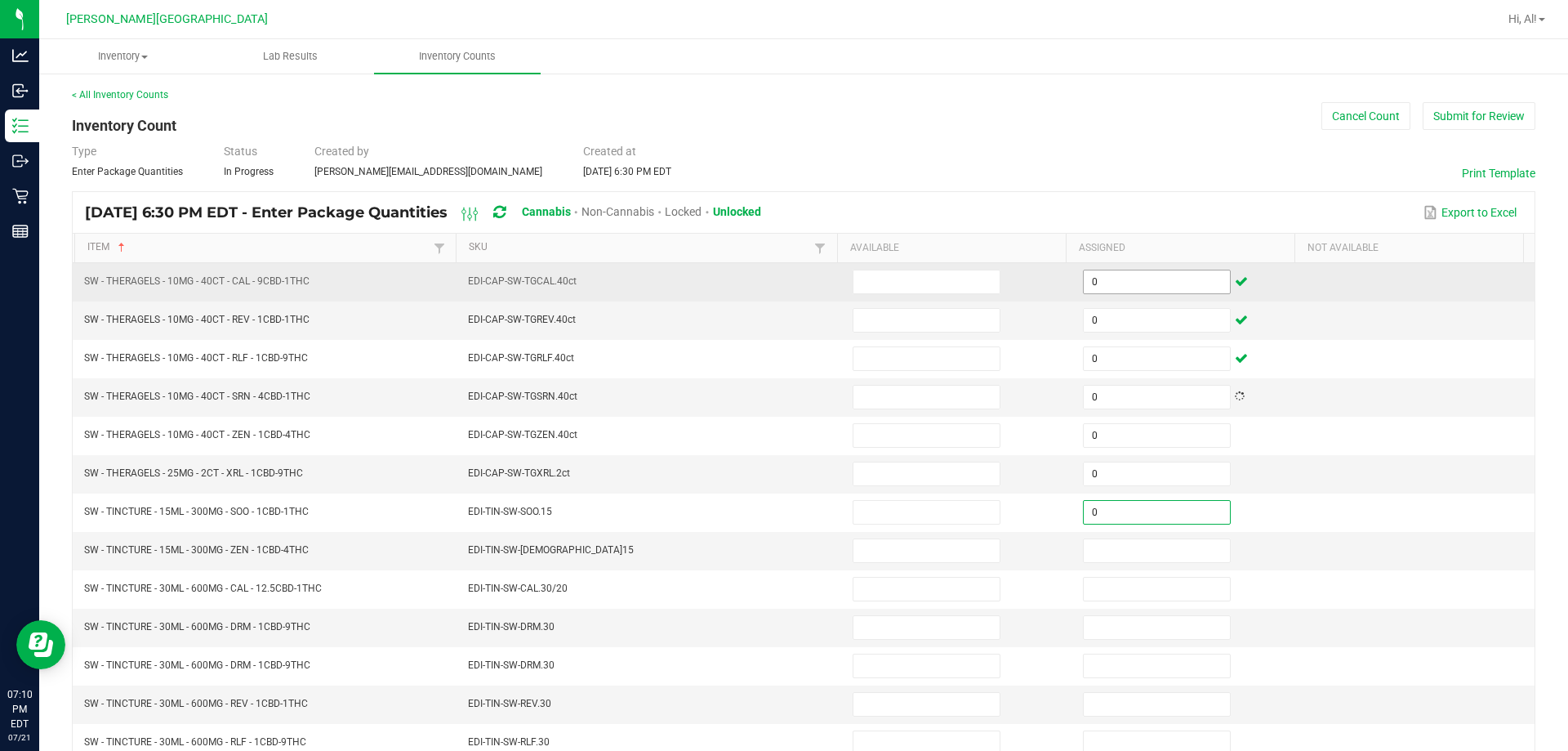 type on "0" 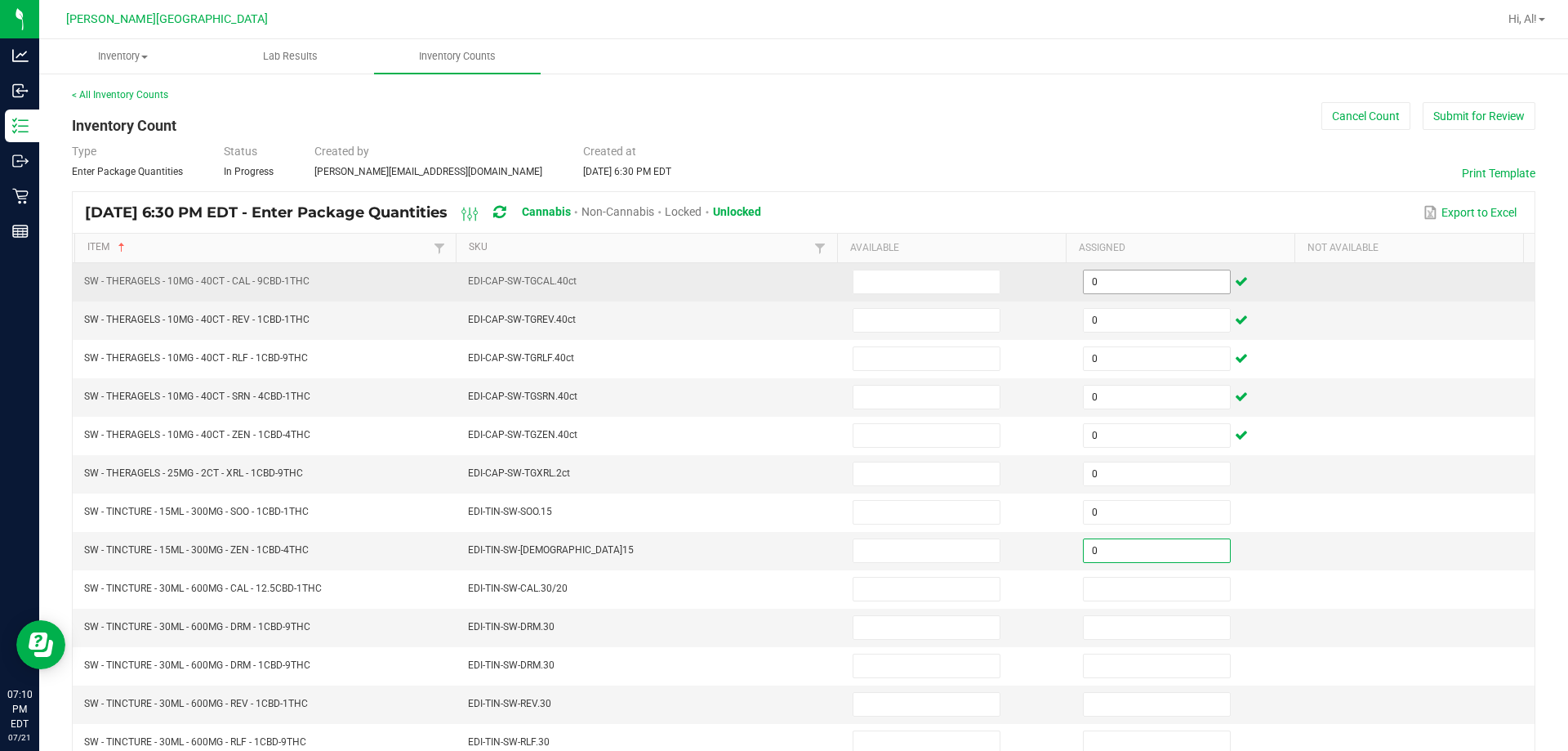 type on "0" 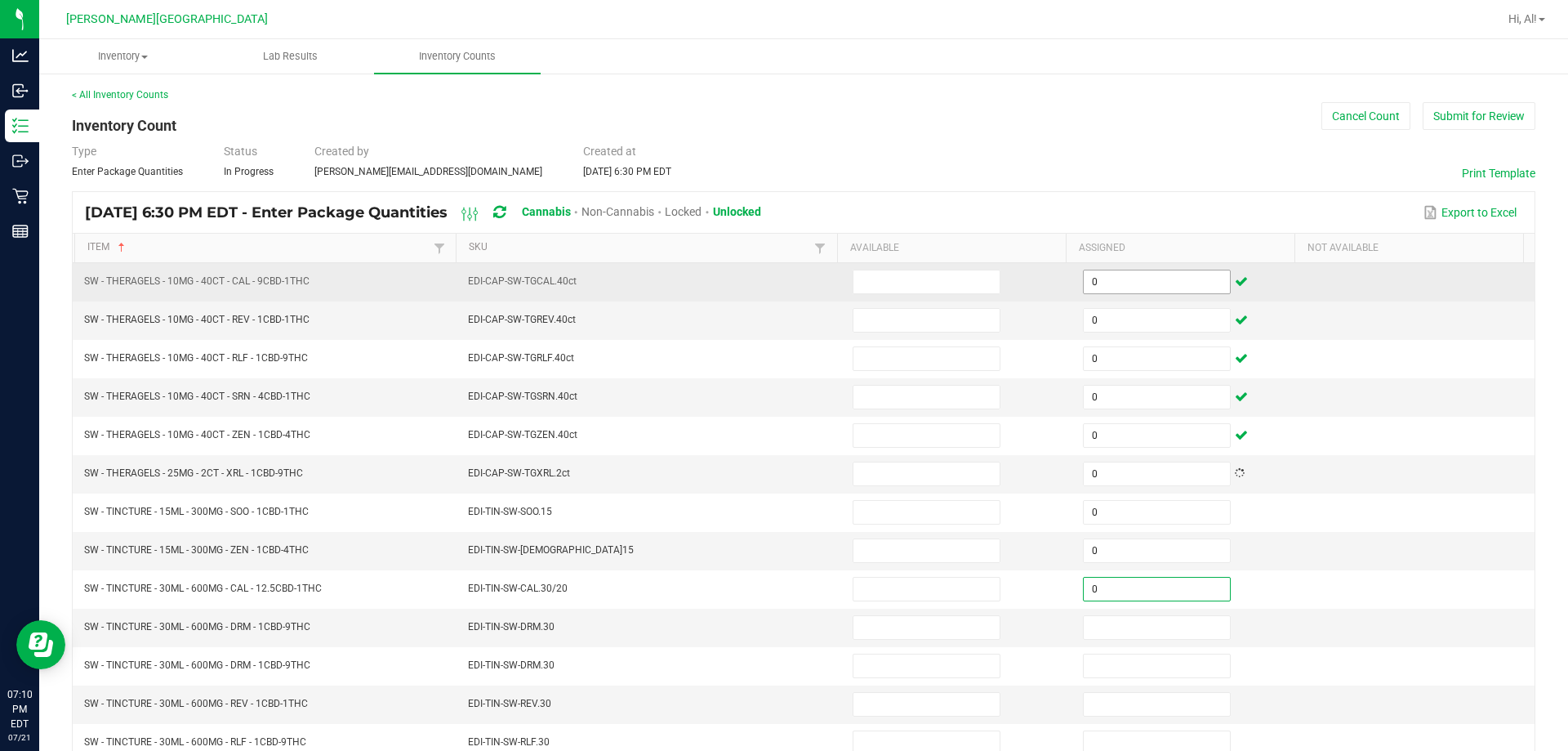 type on "0" 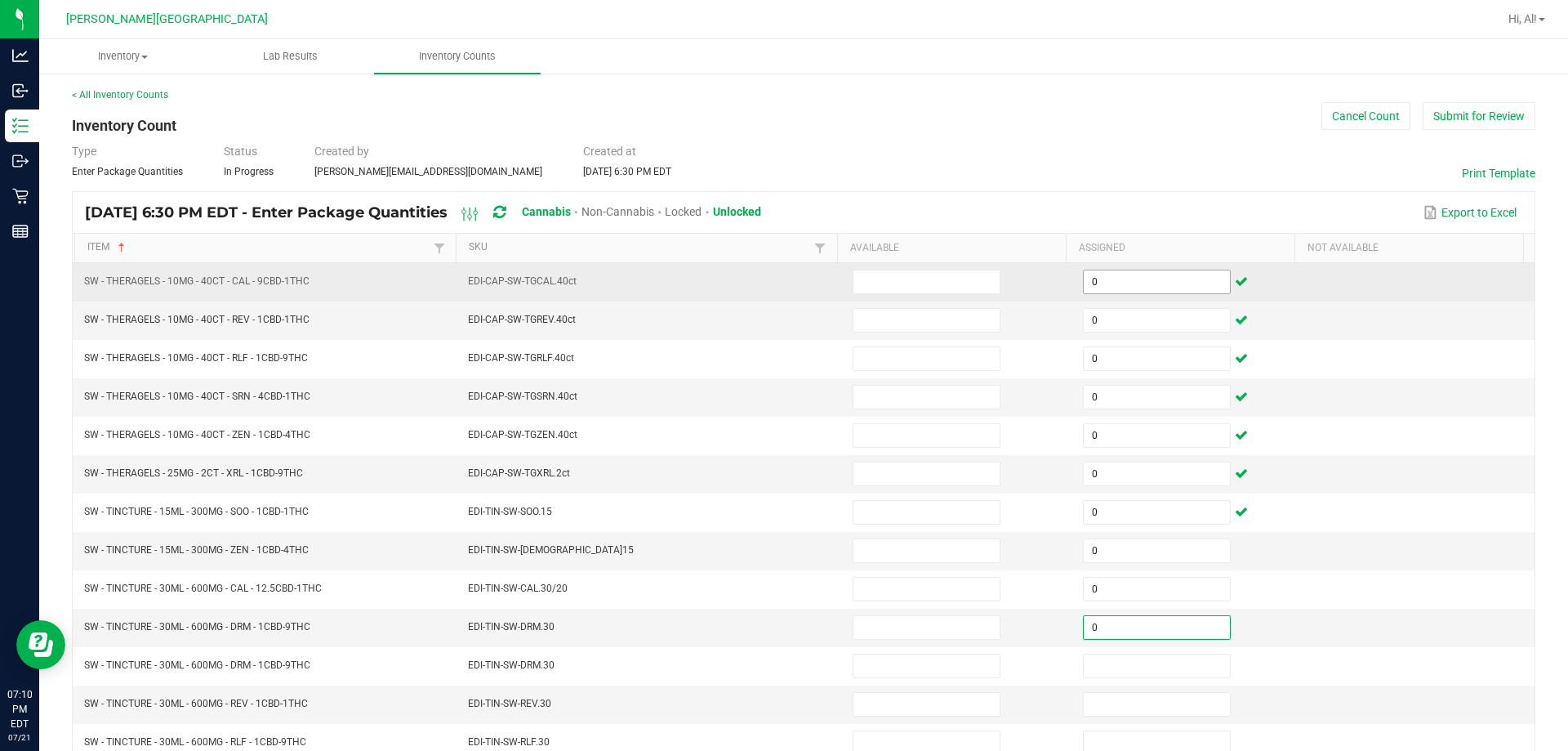 type on "0" 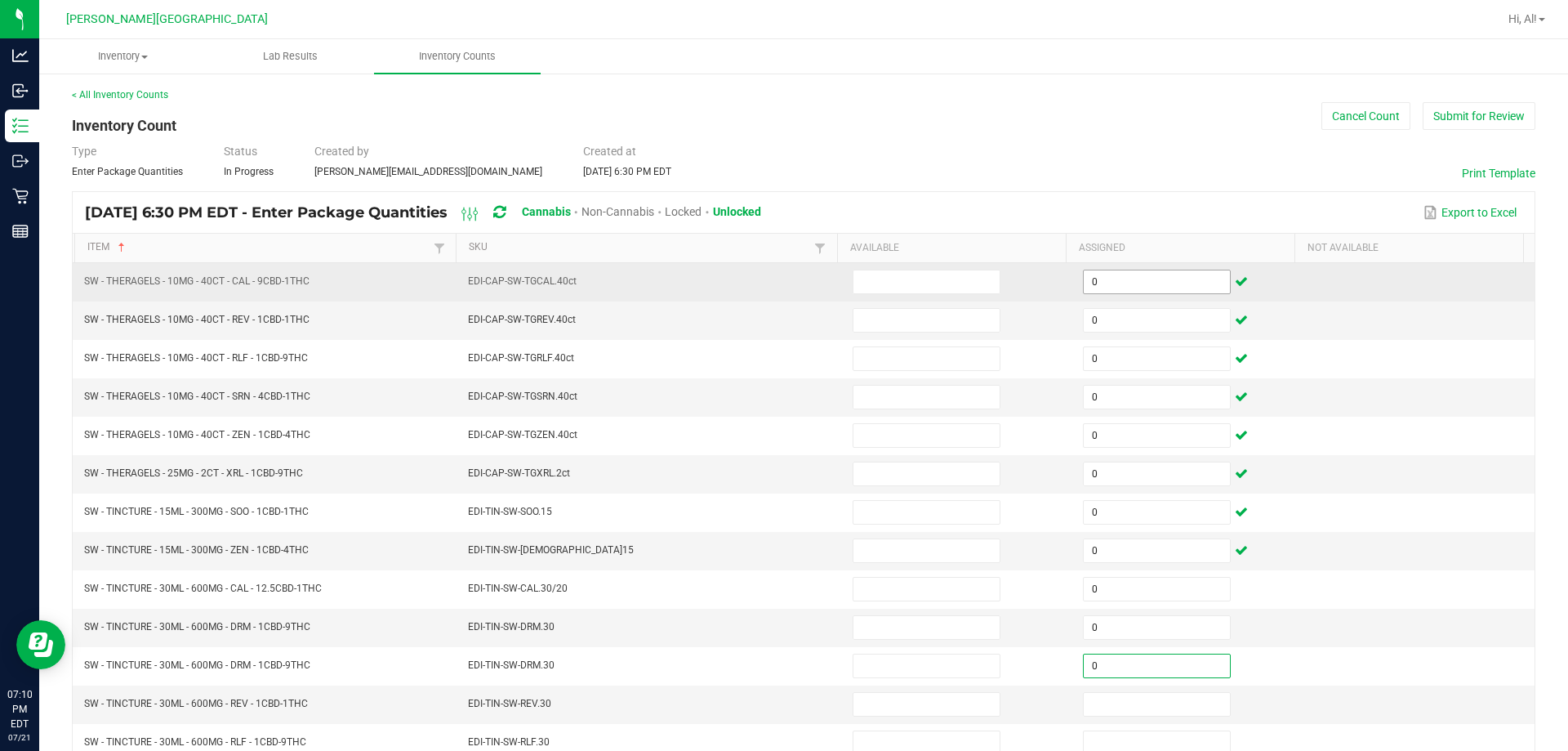 type on "0" 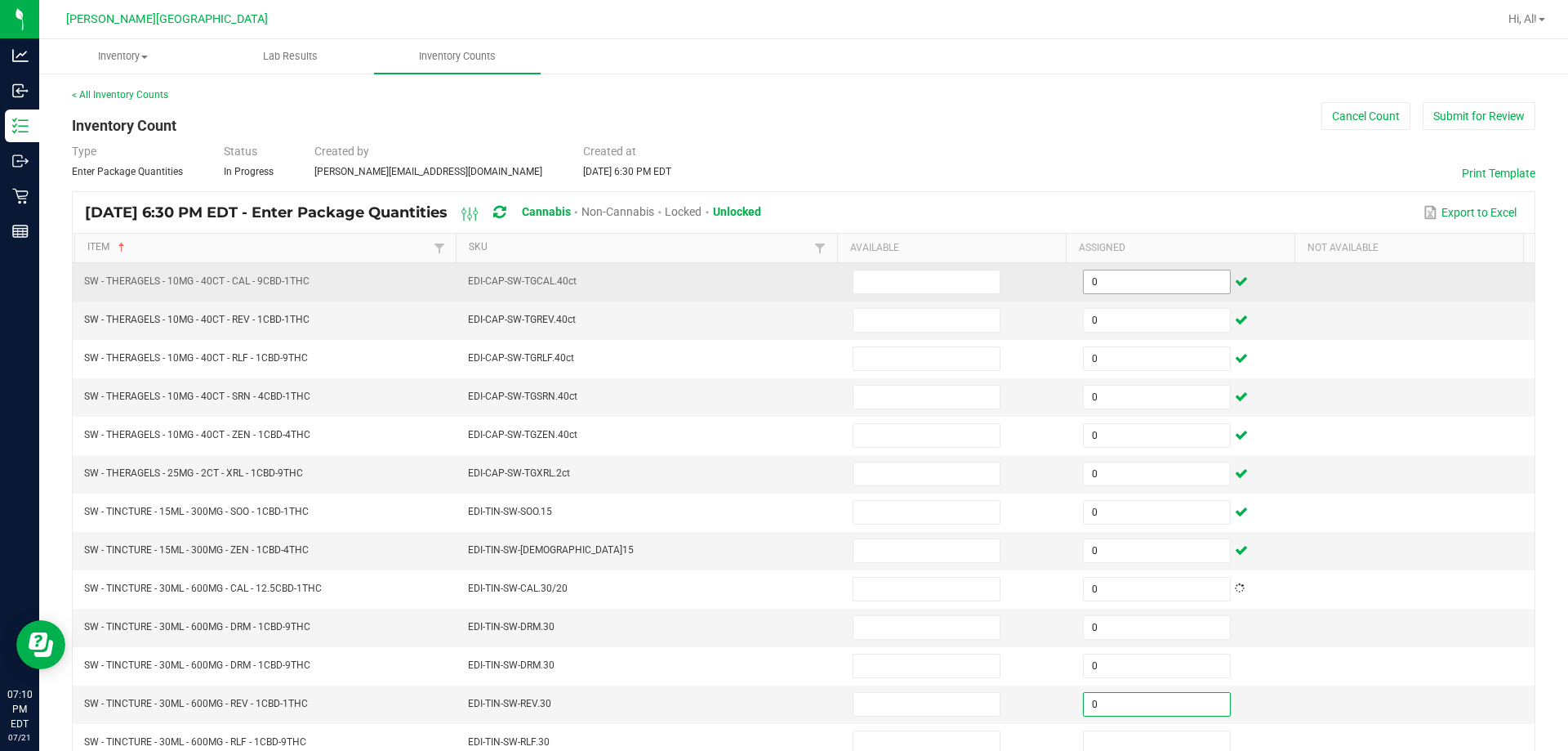 type on "0" 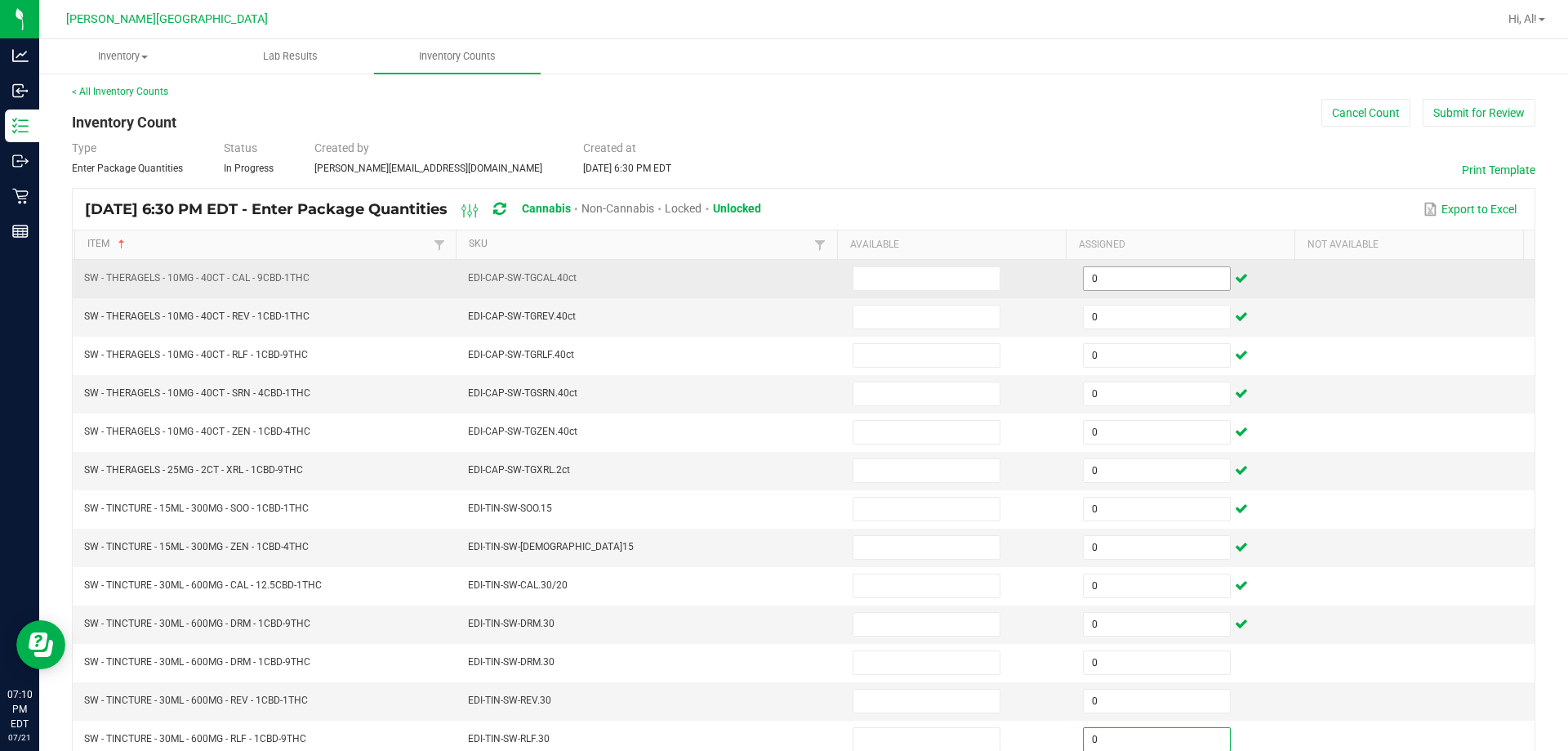 type on "0" 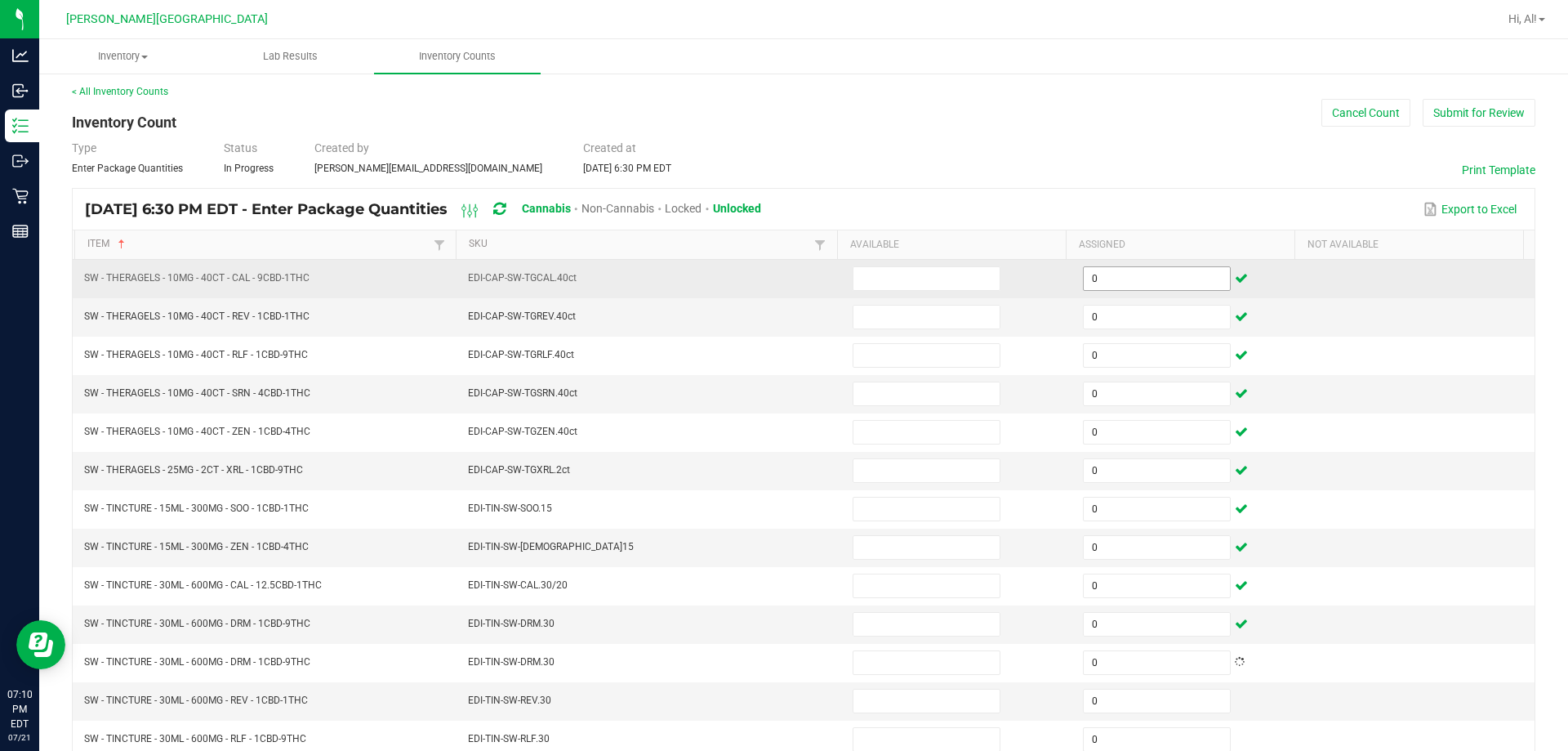scroll, scrollTop: 339, scrollLeft: 0, axis: vertical 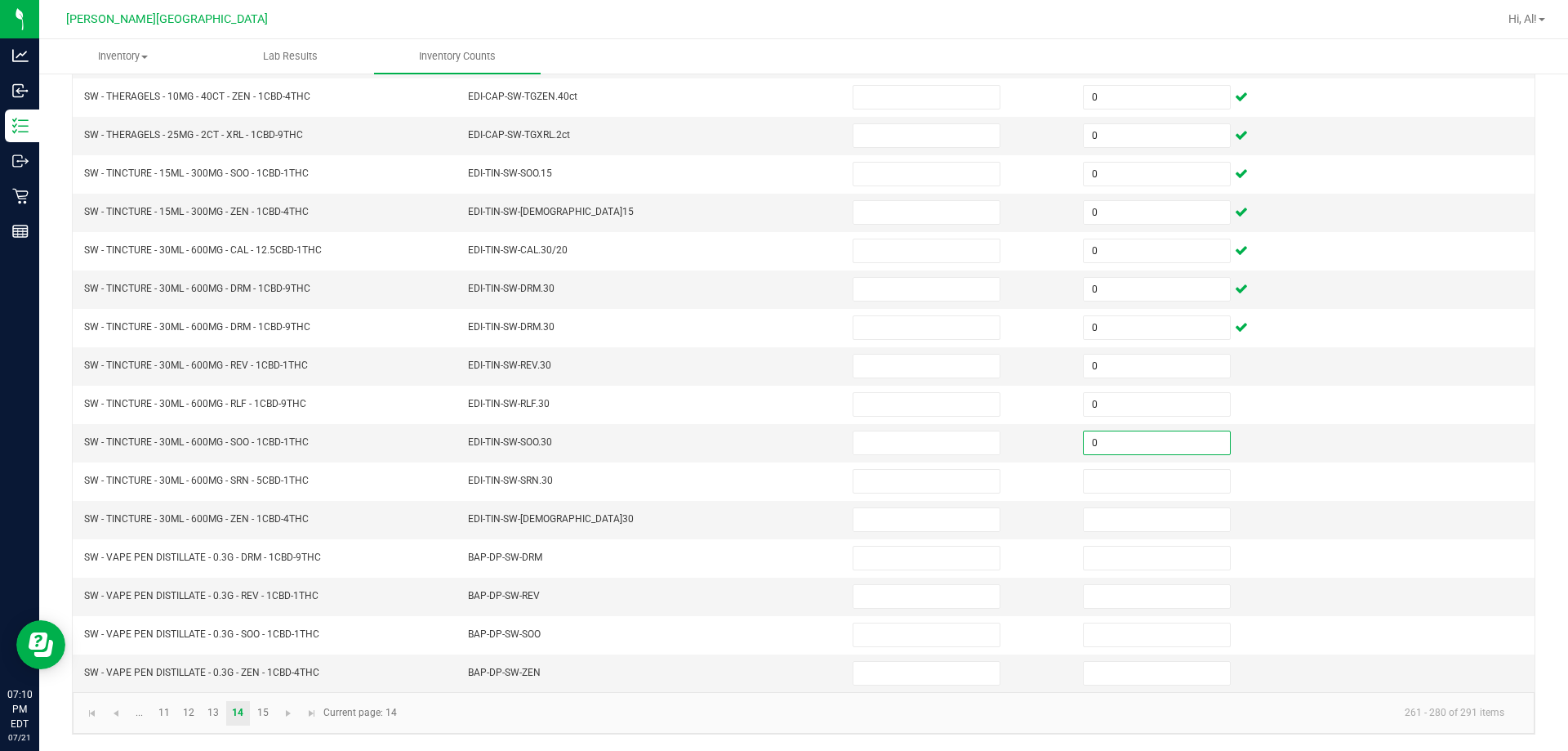 type on "0" 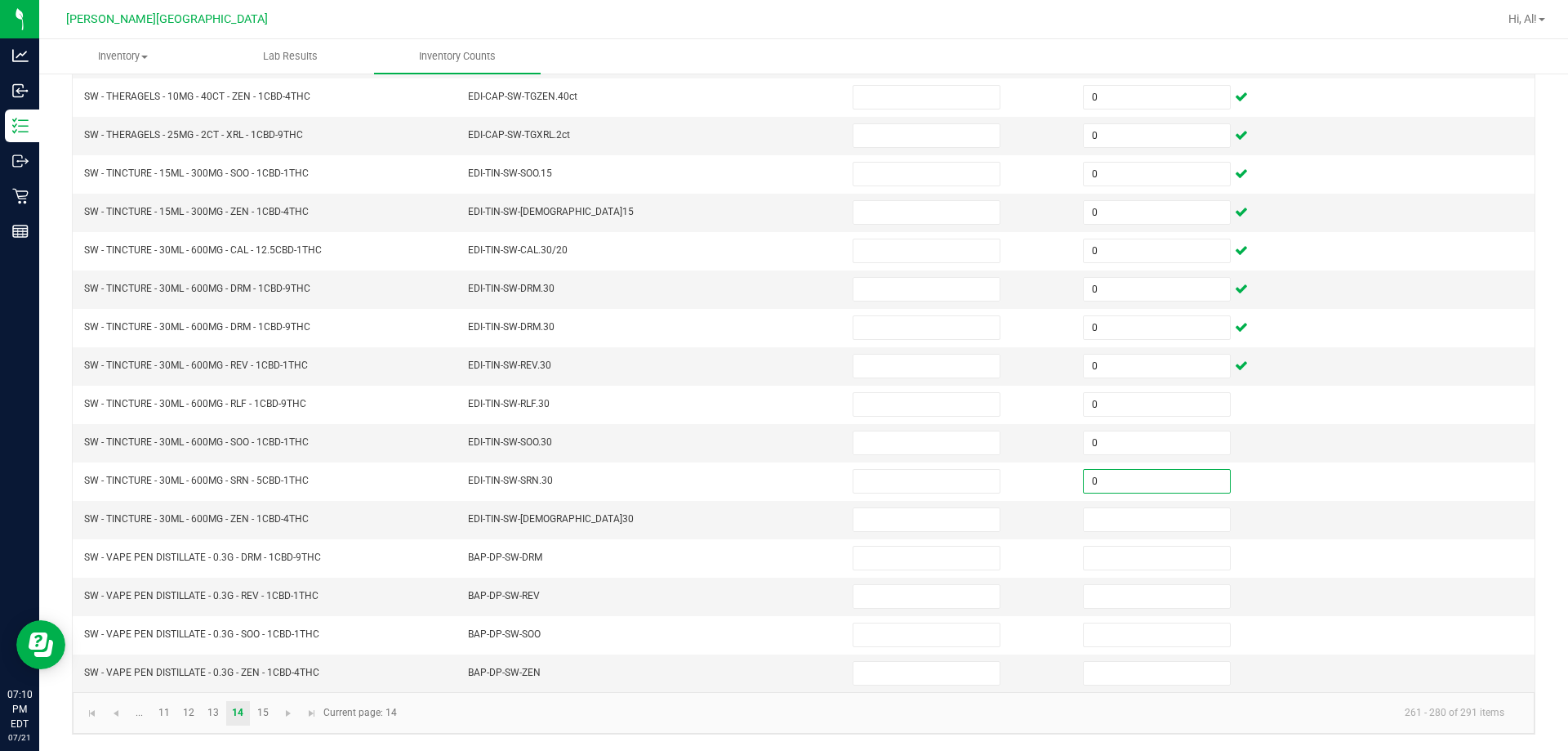 type on "0" 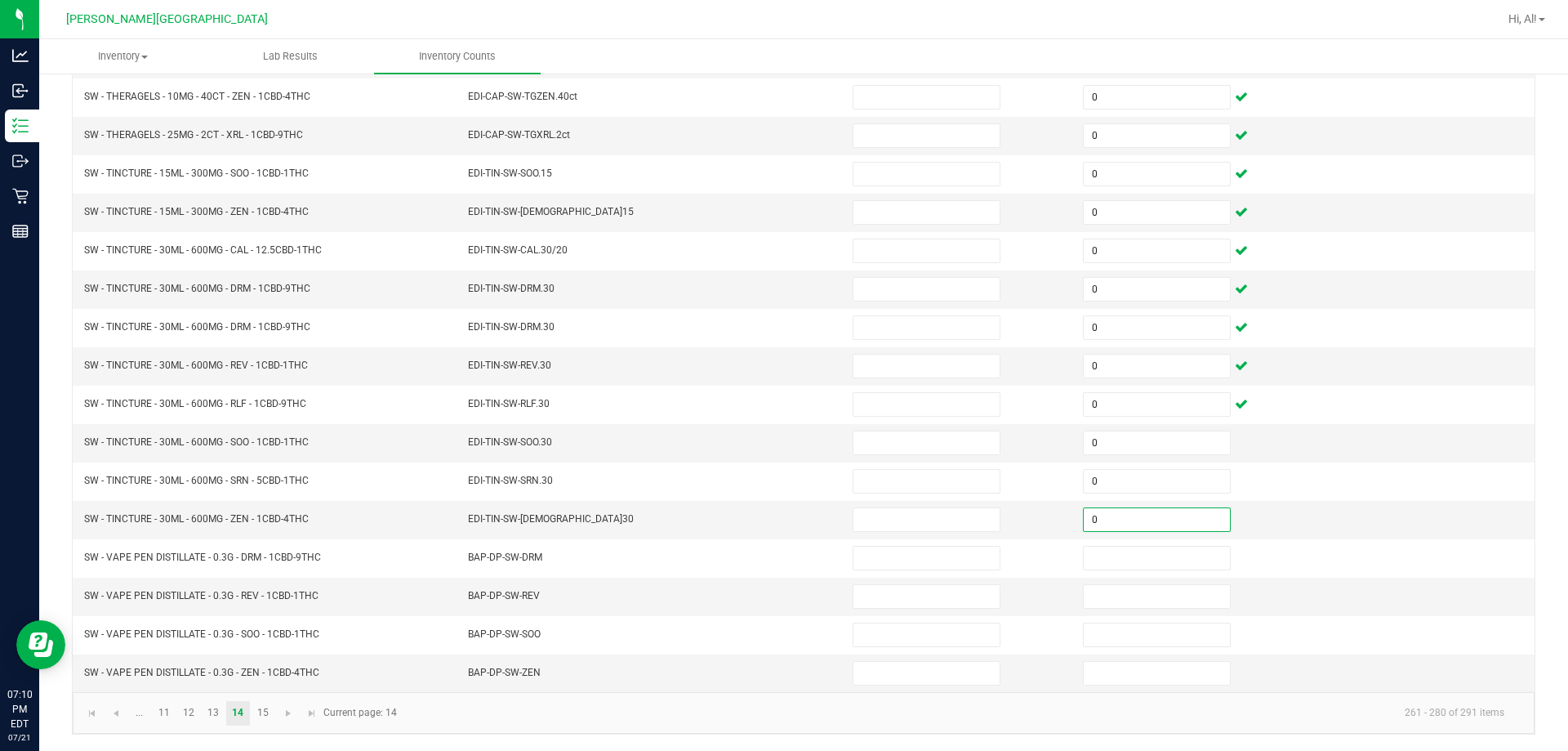 type on "0" 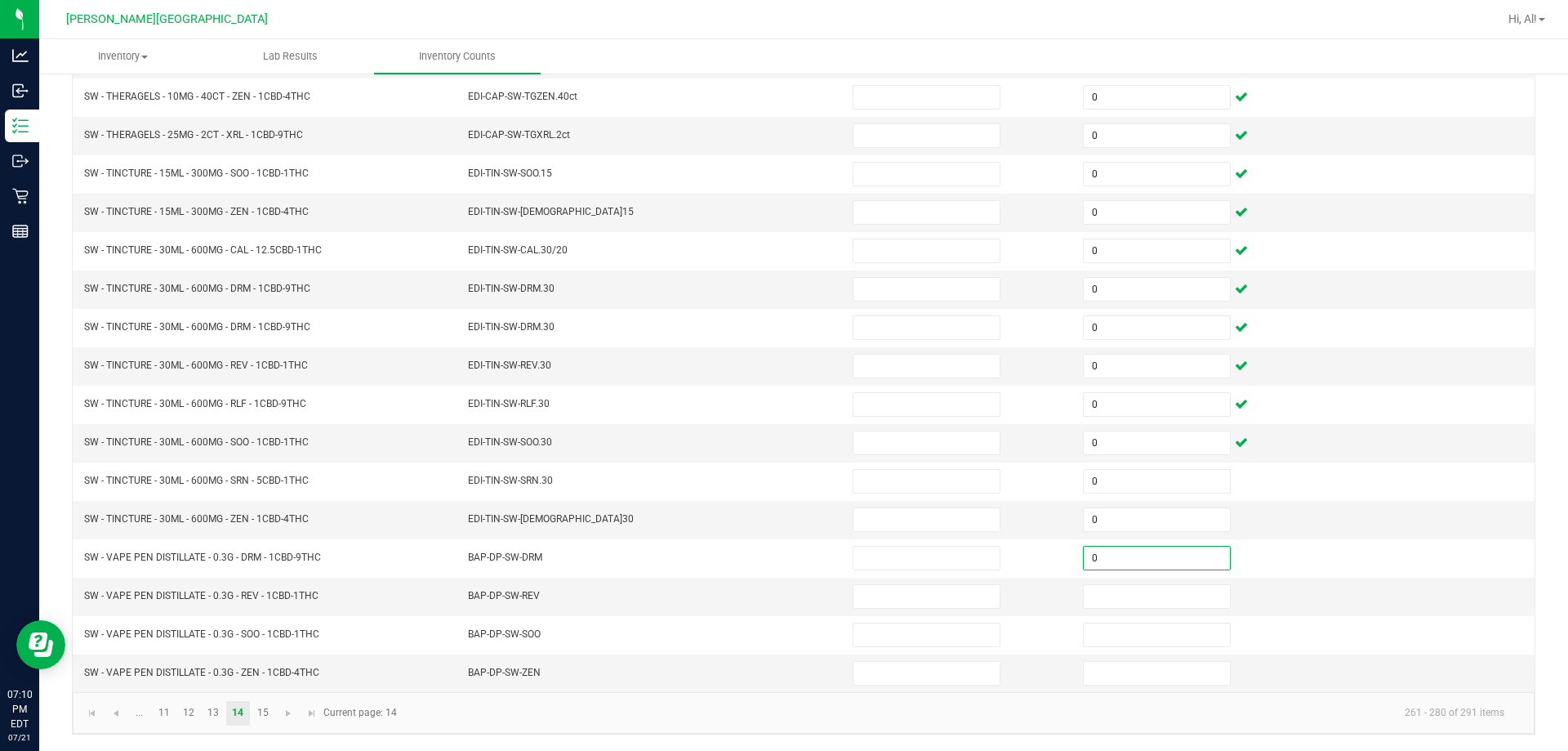 type on "0" 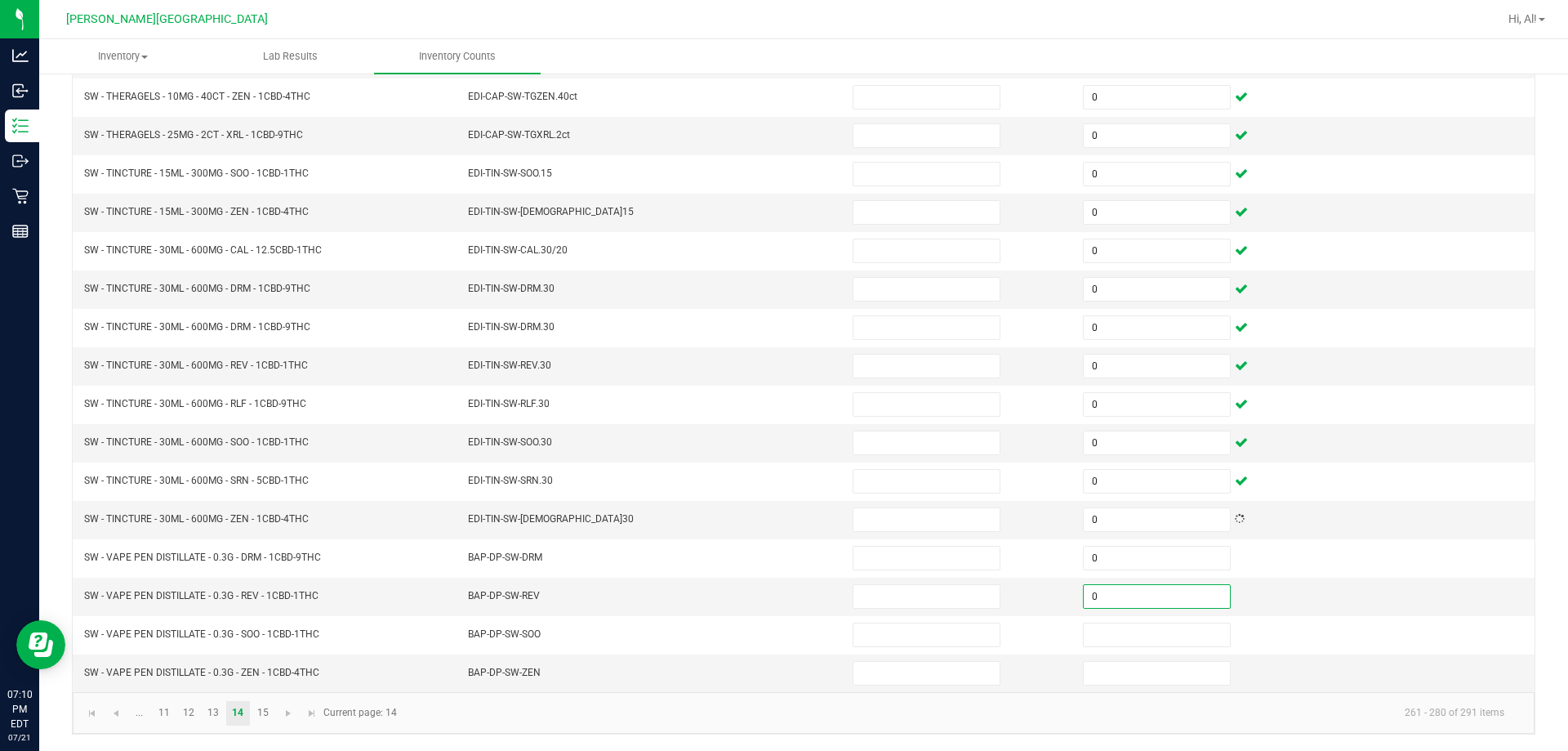 type on "0" 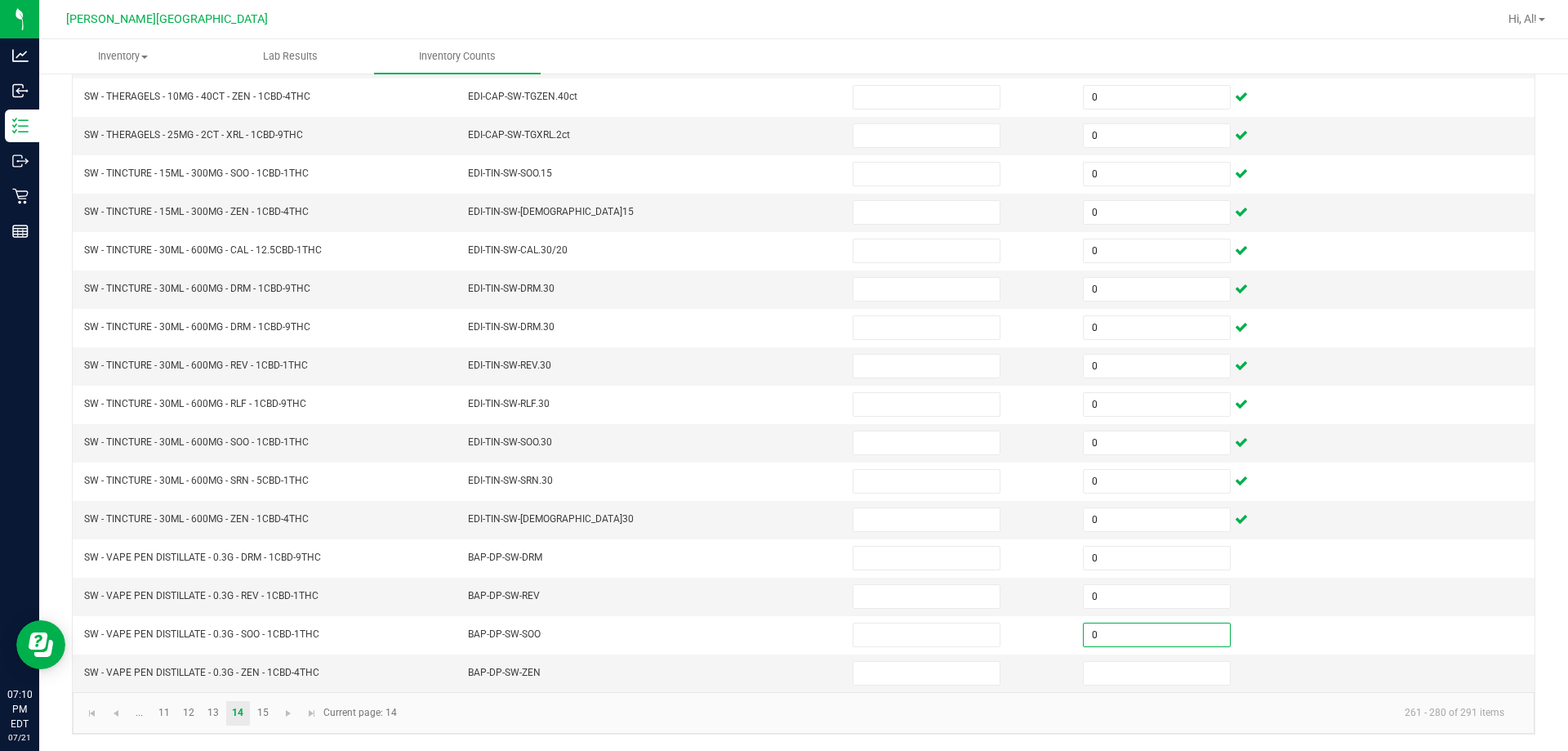 type on "0" 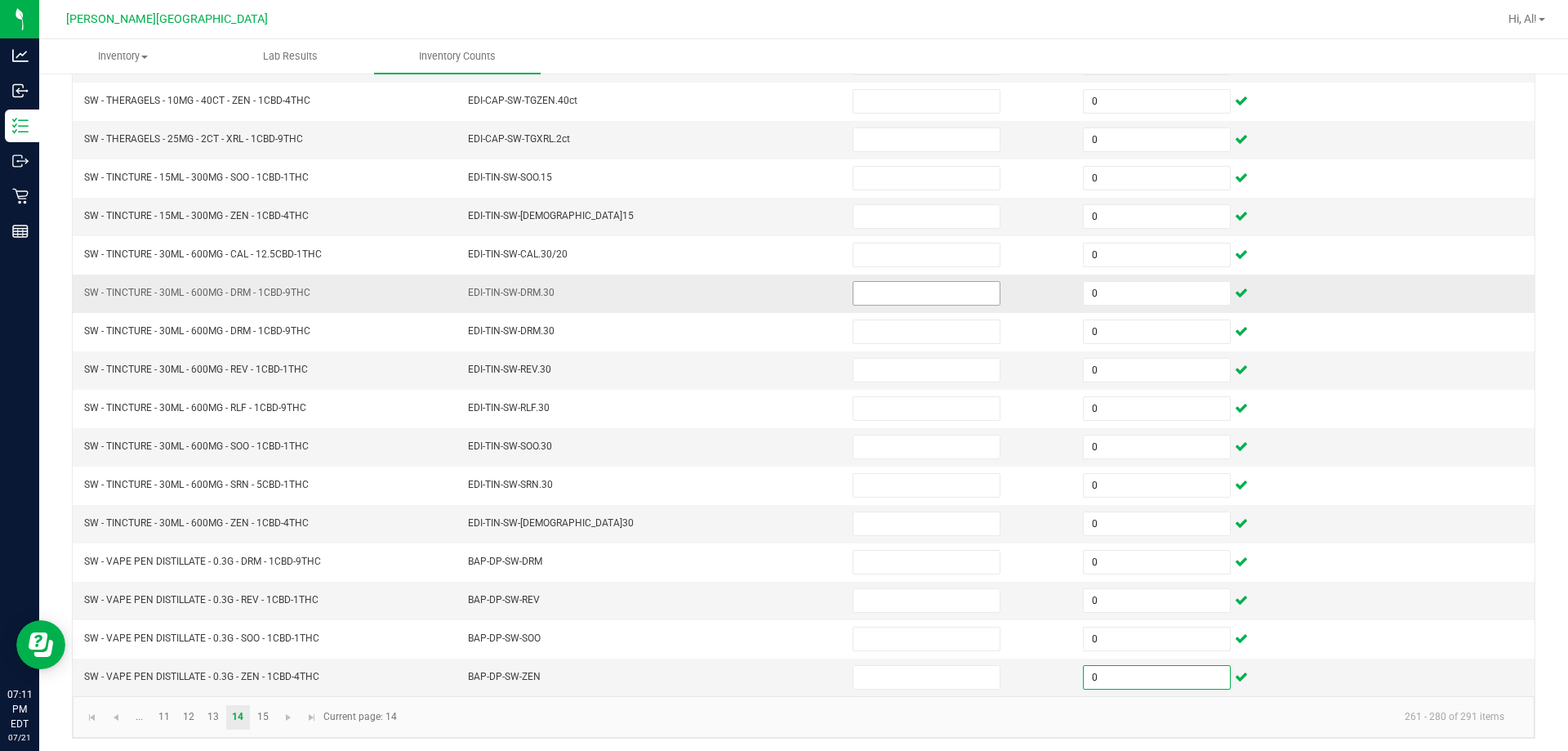 scroll, scrollTop: 339, scrollLeft: 0, axis: vertical 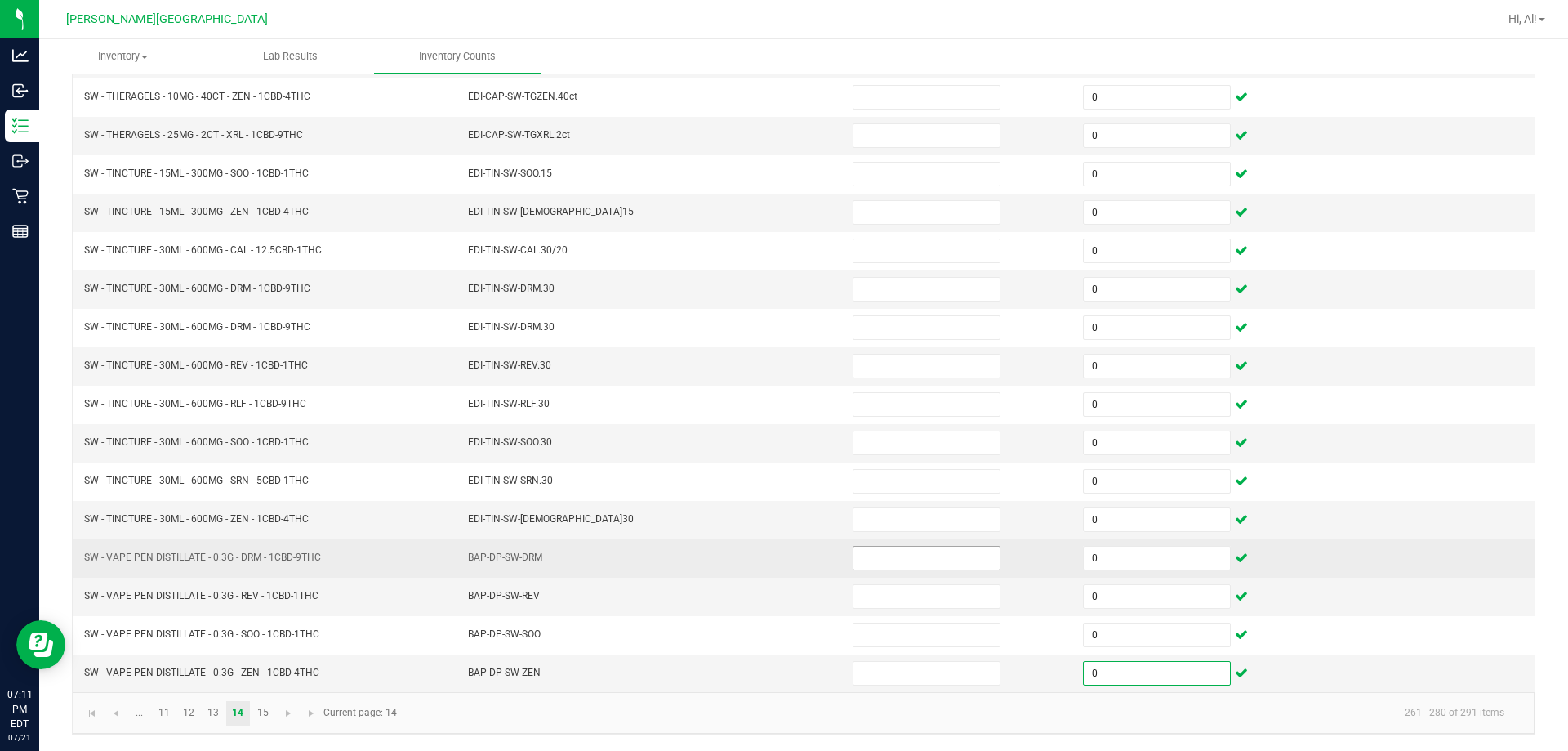 type on "0" 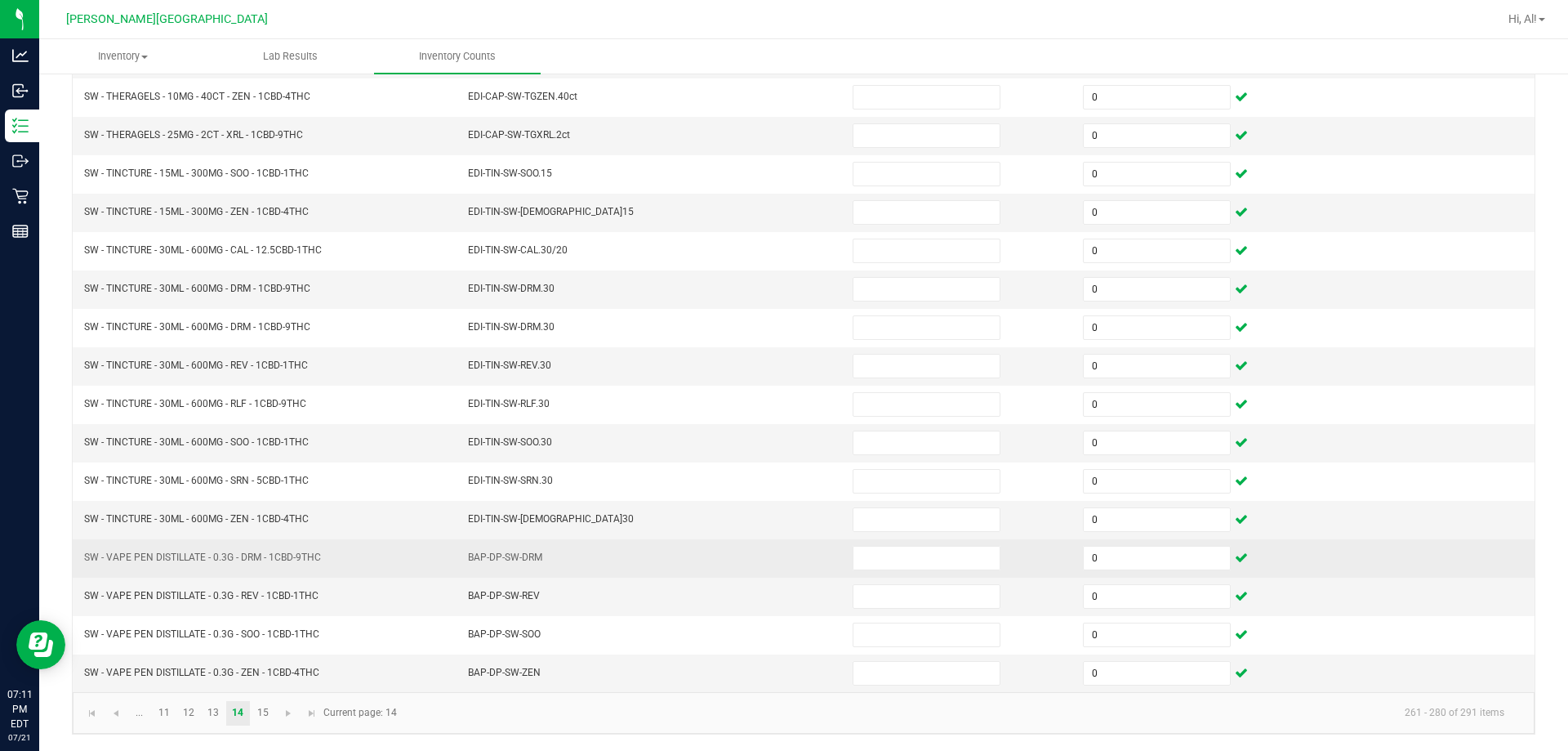 click on "BAP-DP-SW-DRM" at bounding box center (650, 558) 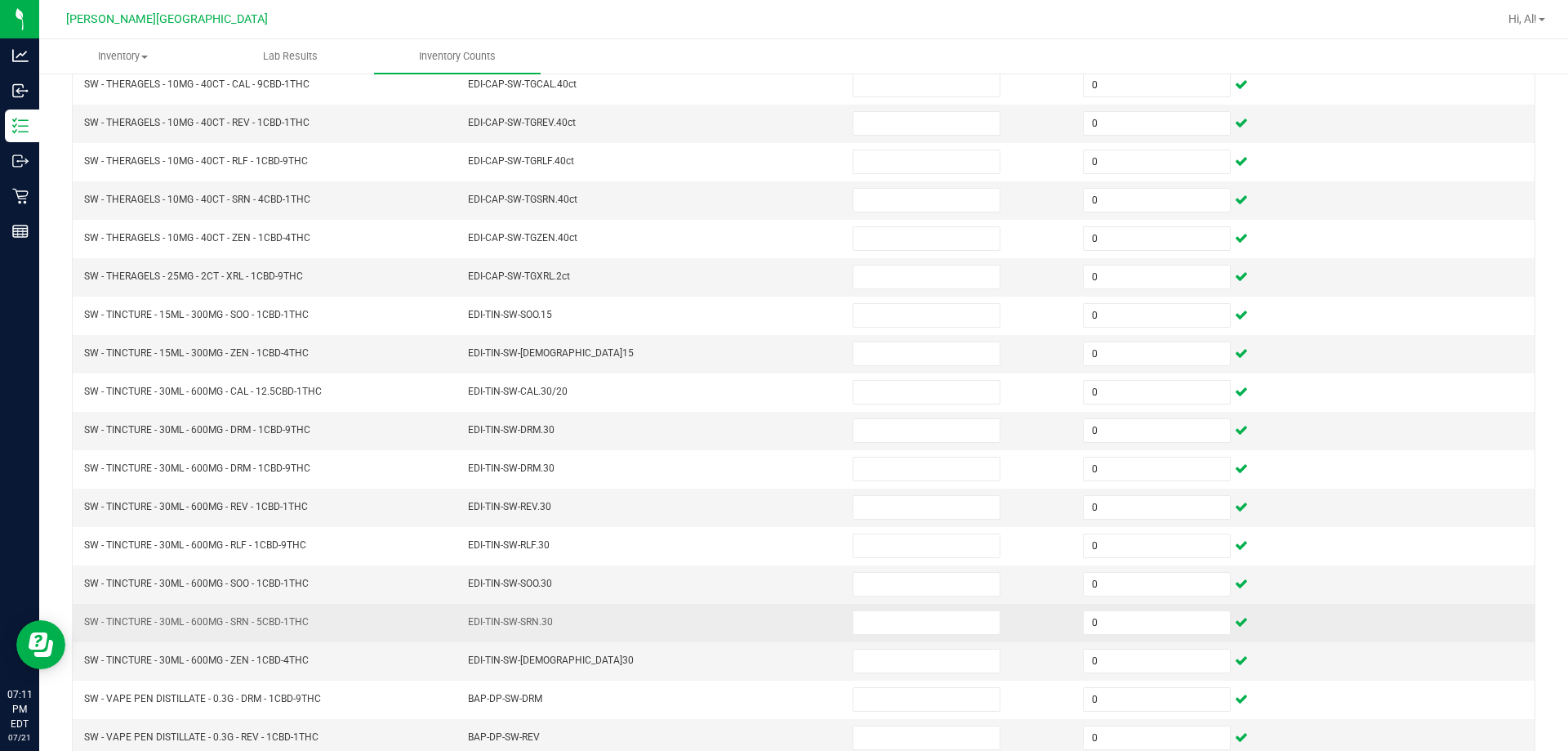 scroll, scrollTop: 339, scrollLeft: 0, axis: vertical 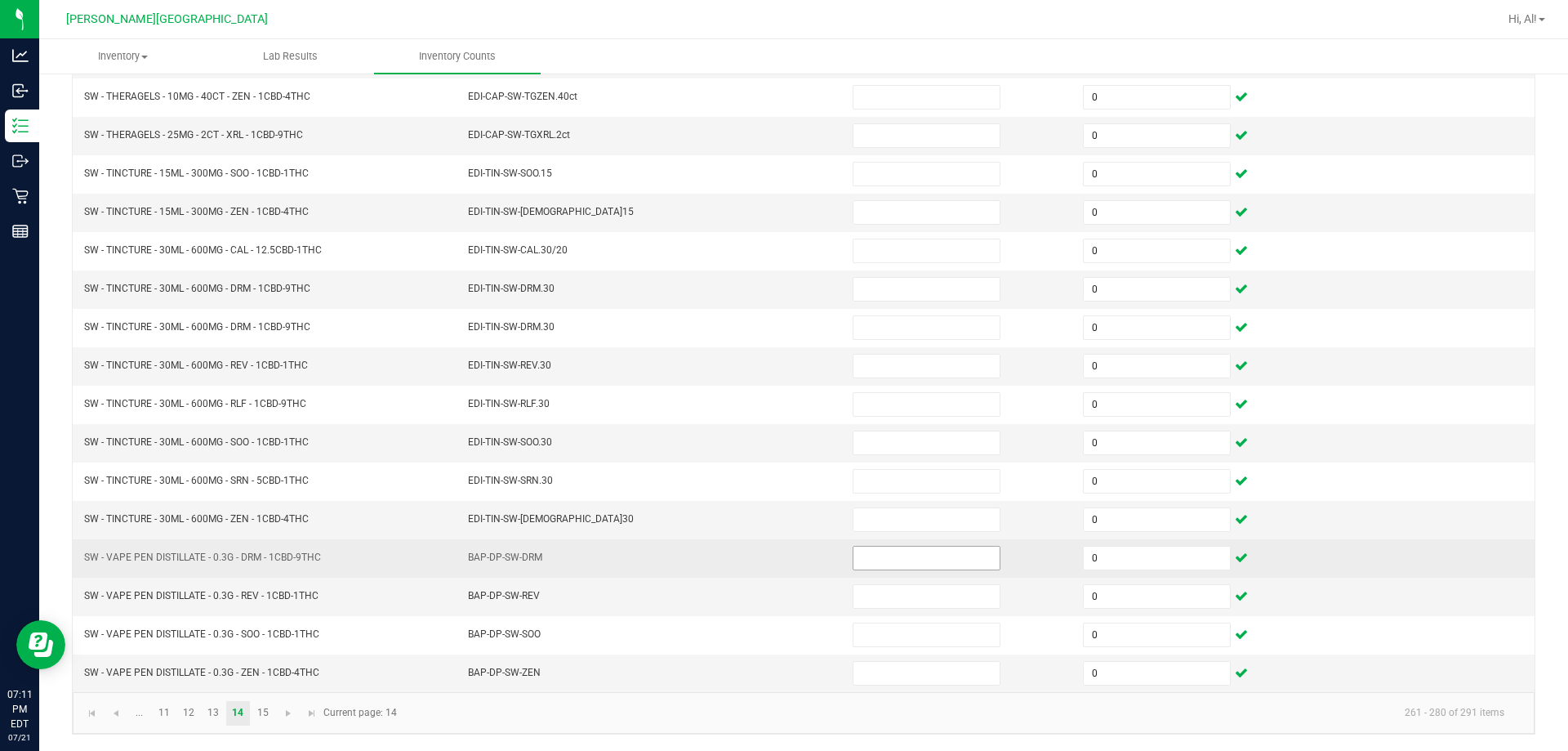 click at bounding box center (926, 558) 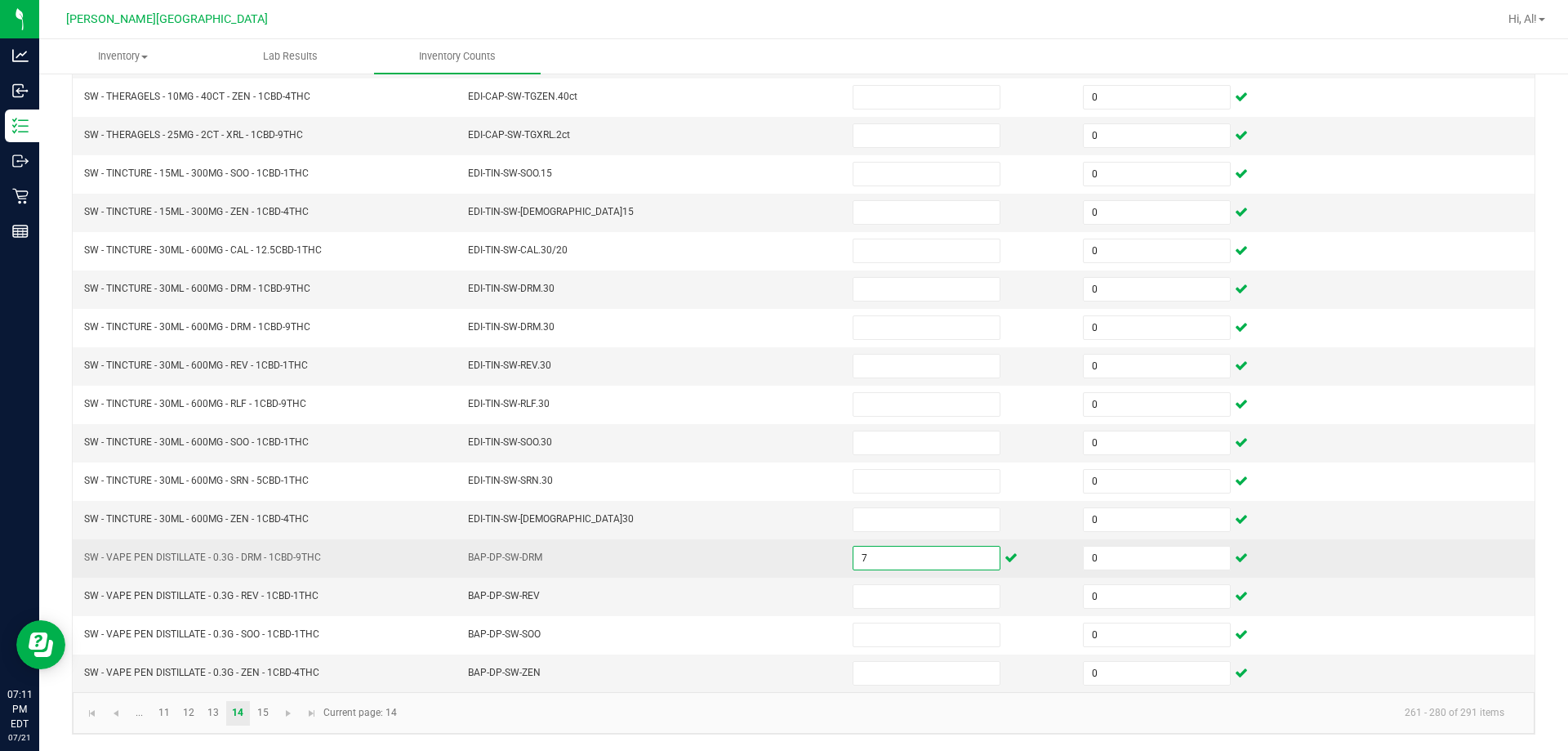 click on "BAP-DP-SW-DRM" at bounding box center (650, 558) 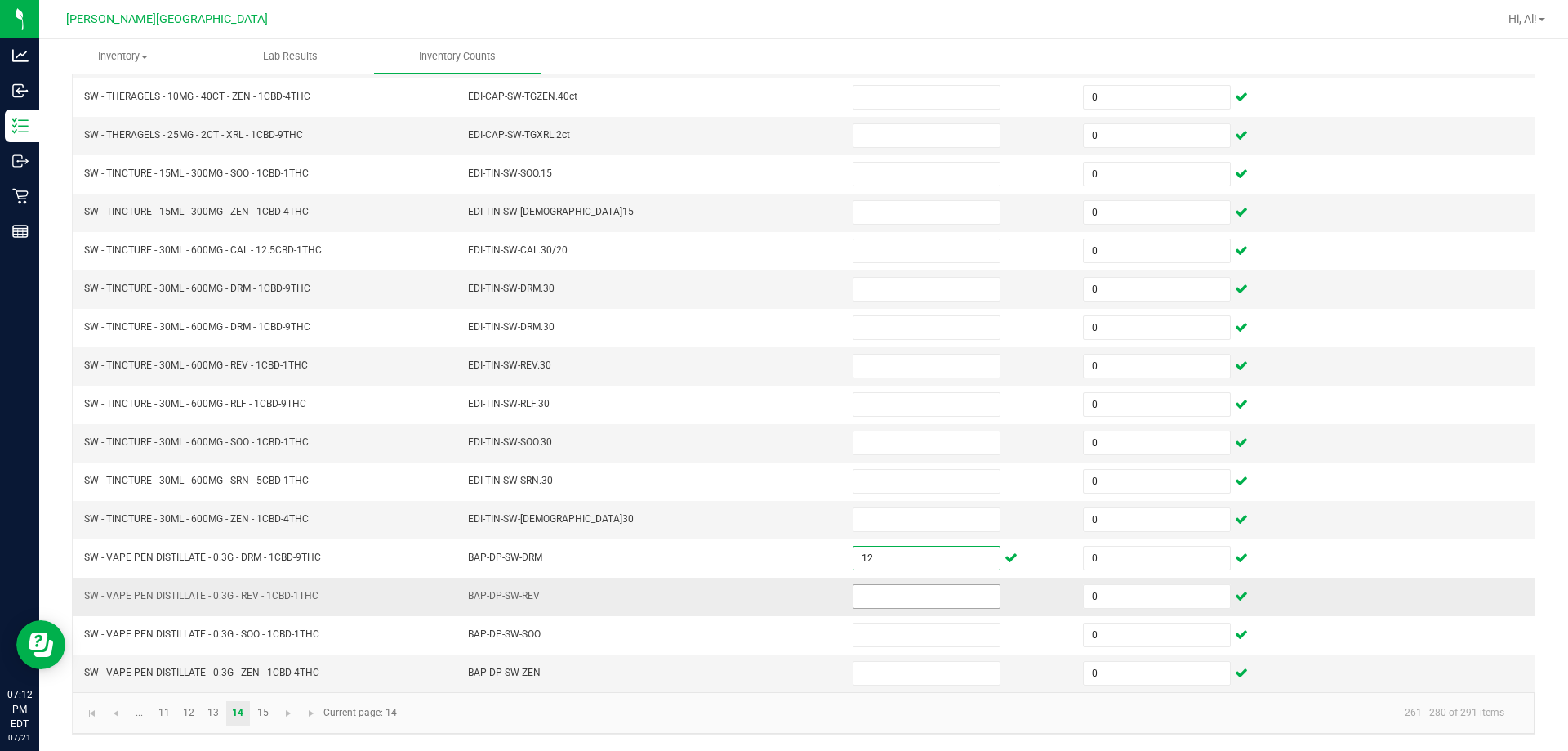 type on "12" 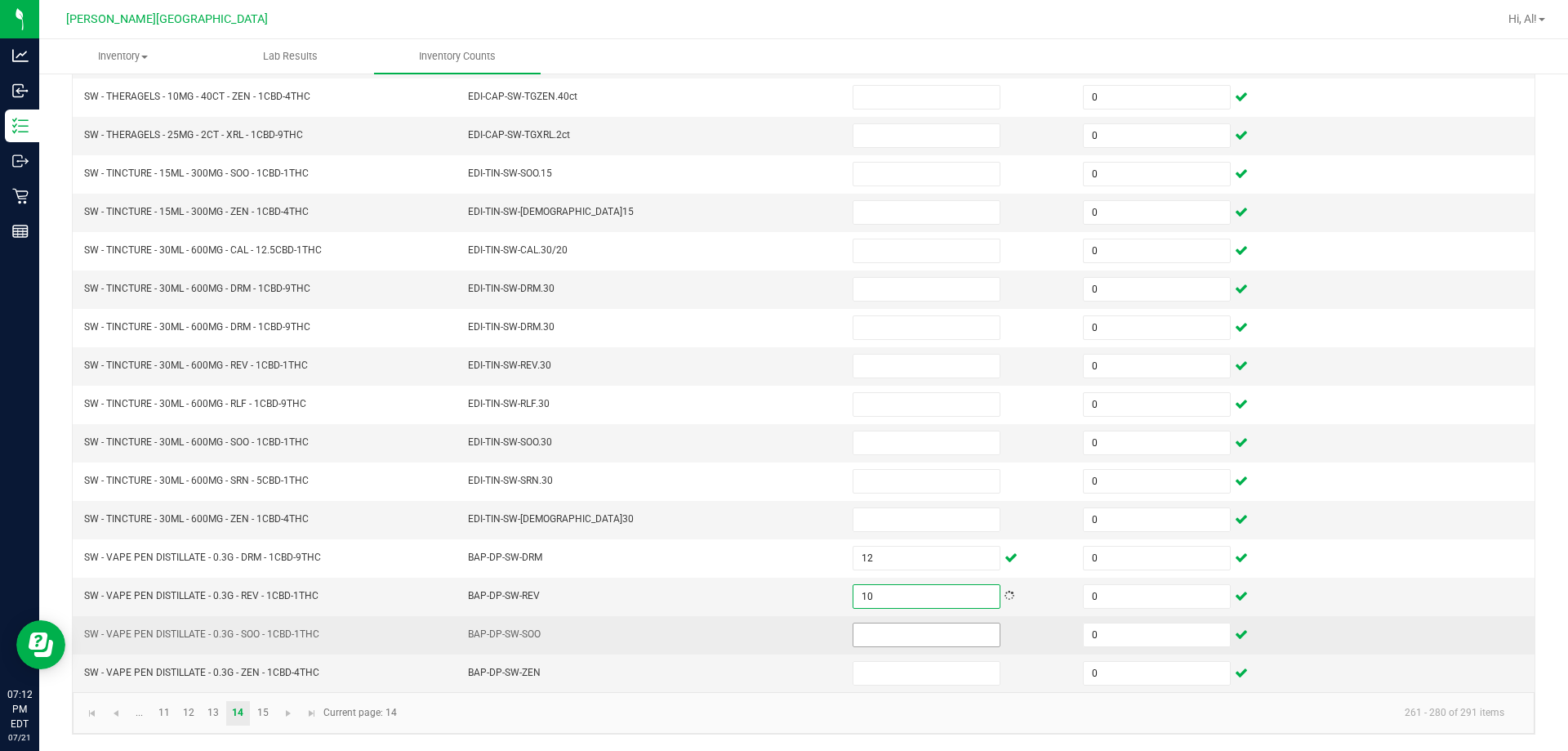 type on "10" 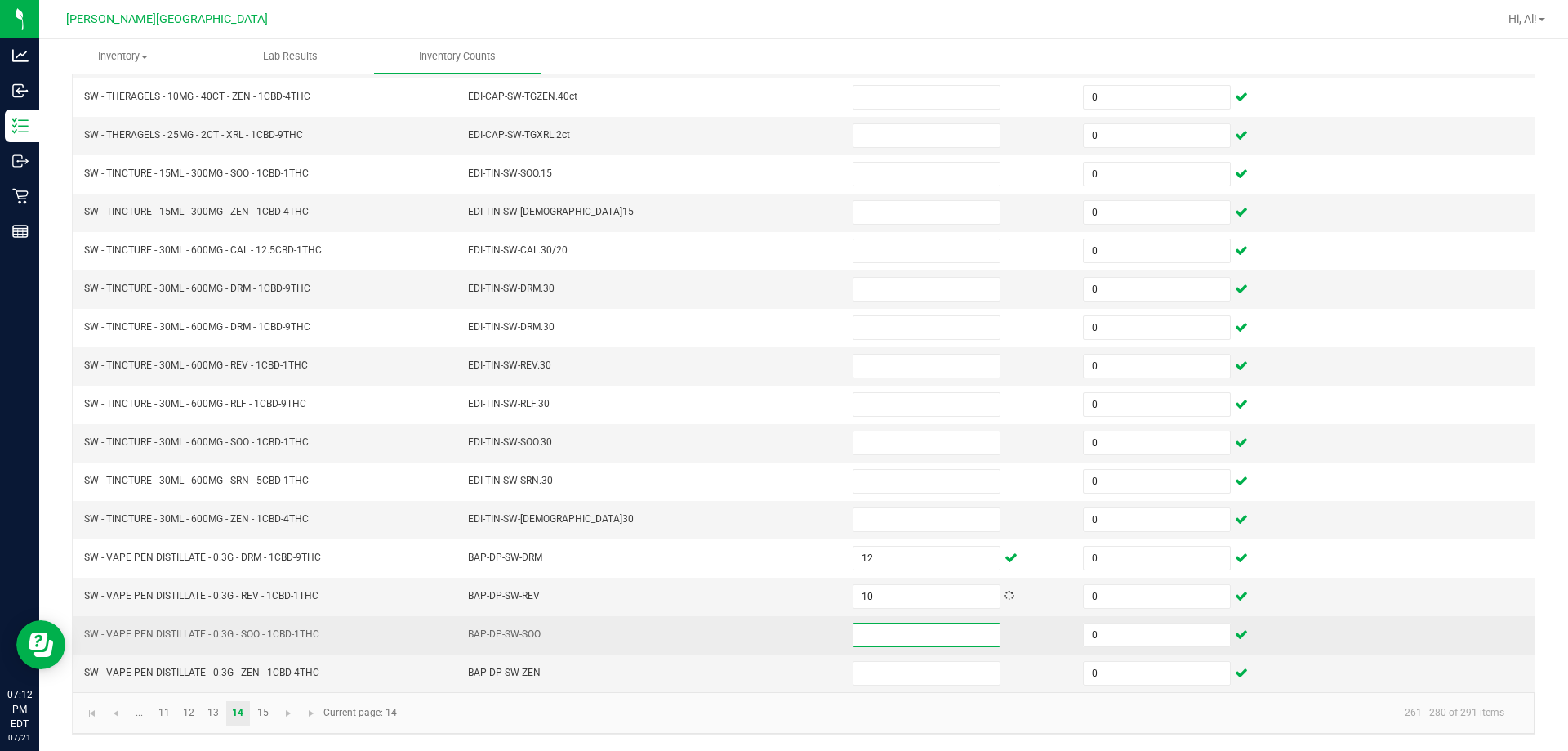 click at bounding box center [926, 635] 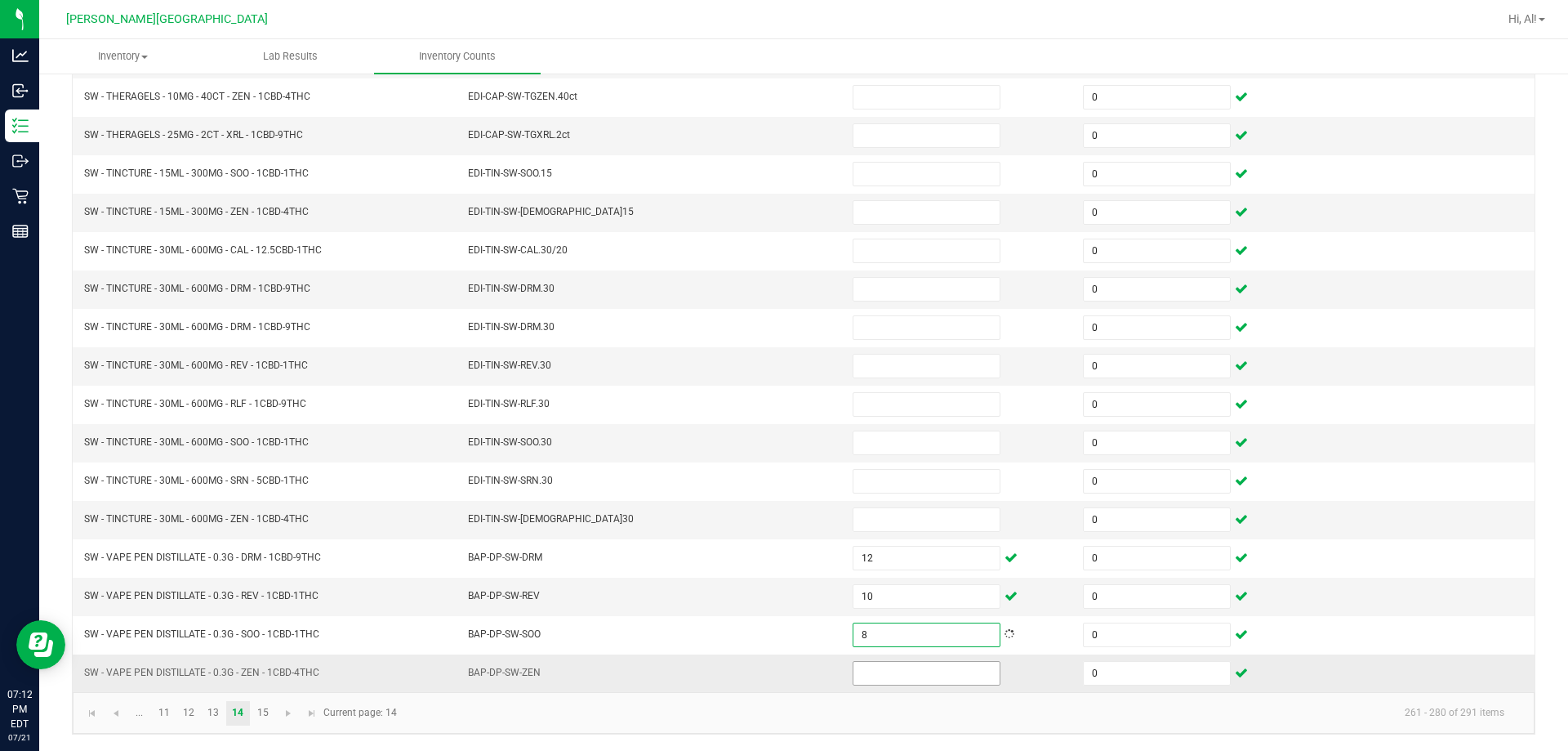 type on "8" 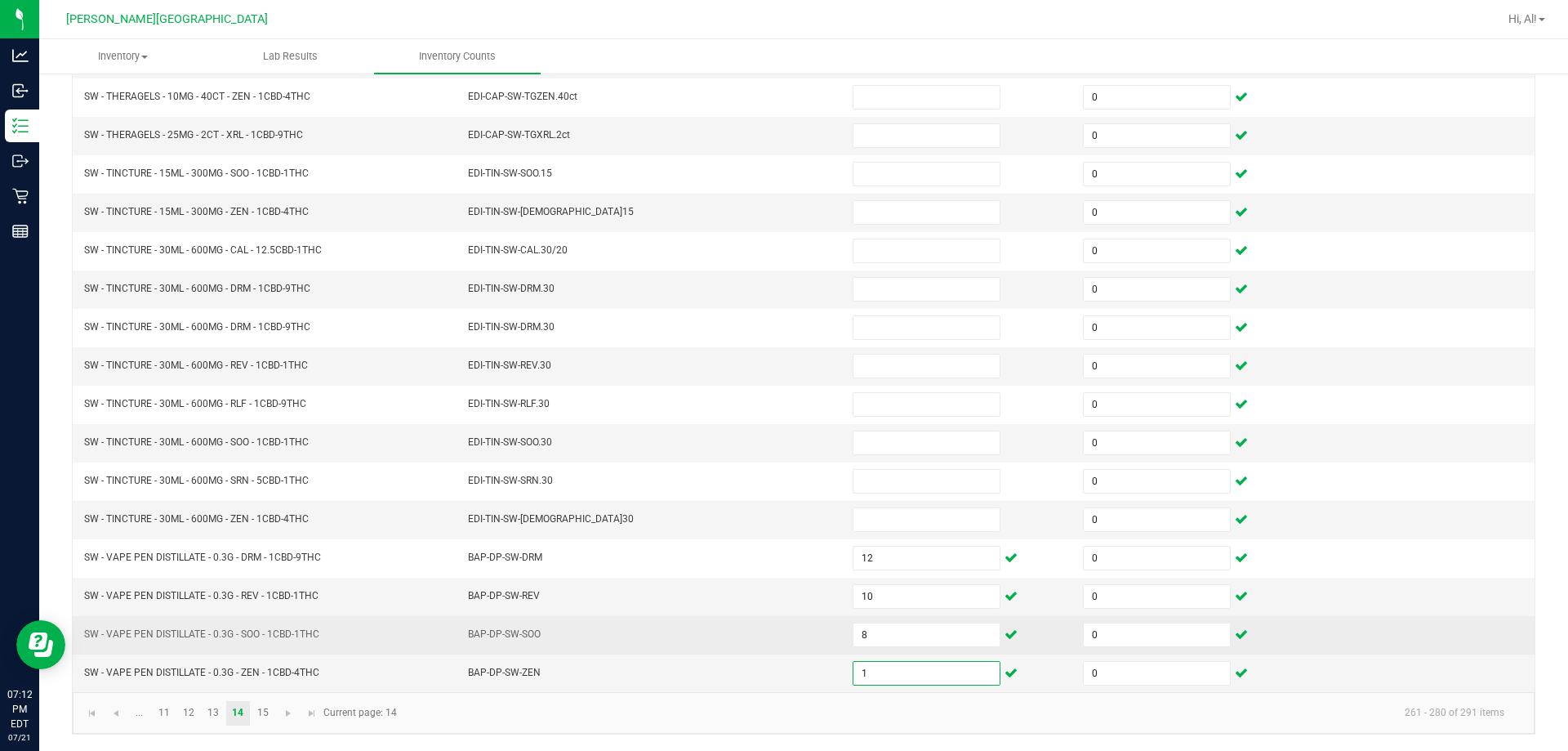 type on "1" 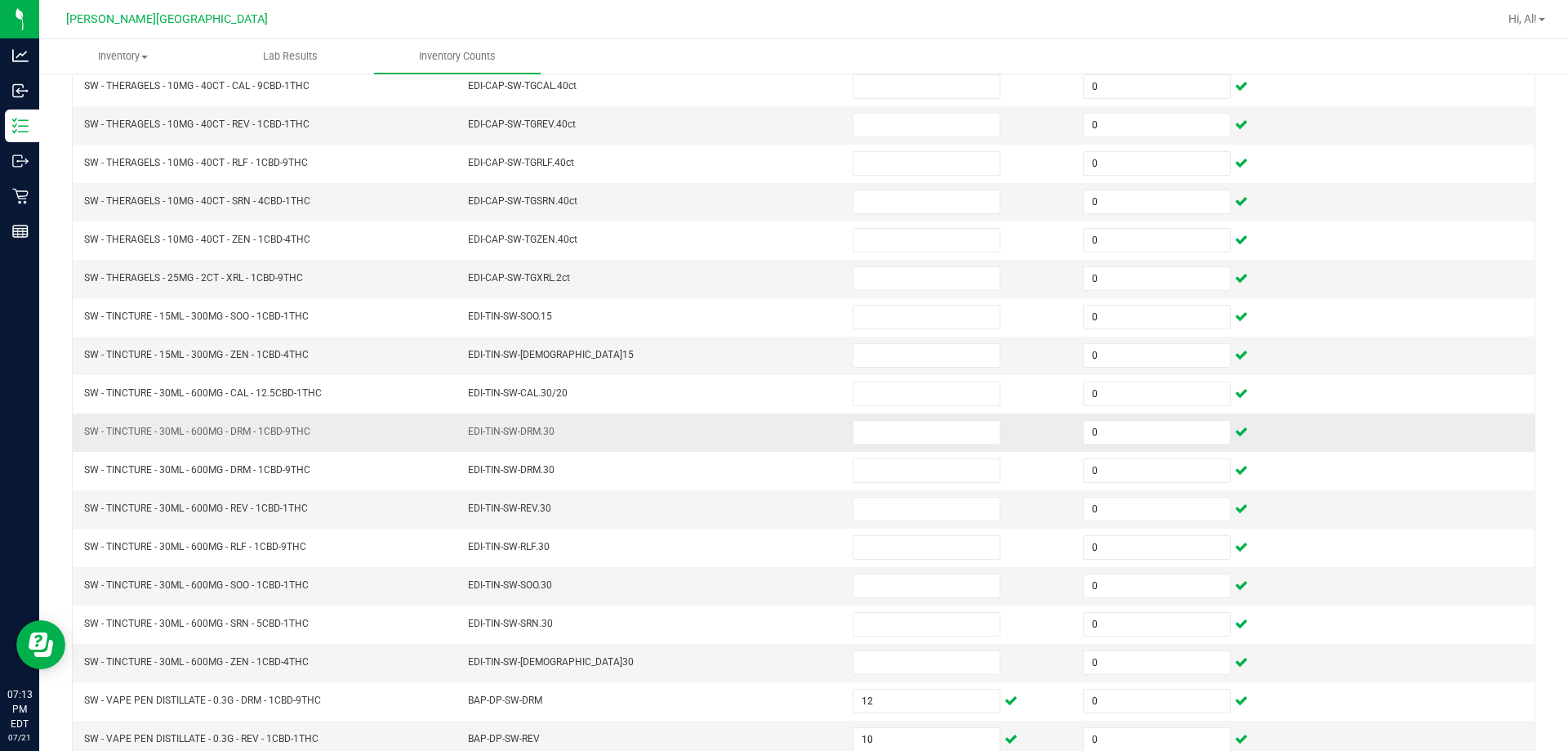 scroll, scrollTop: 339, scrollLeft: 0, axis: vertical 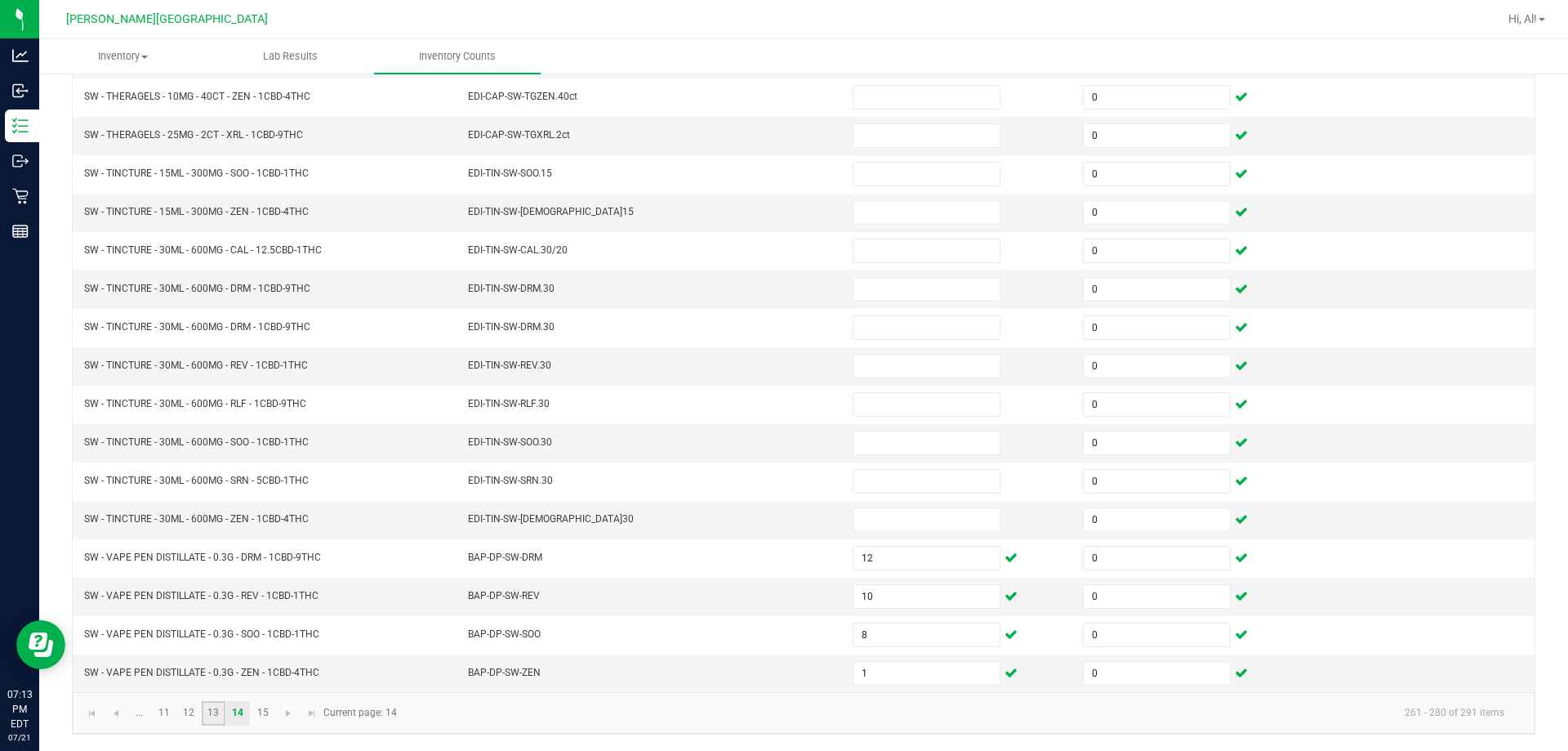 click on "13" 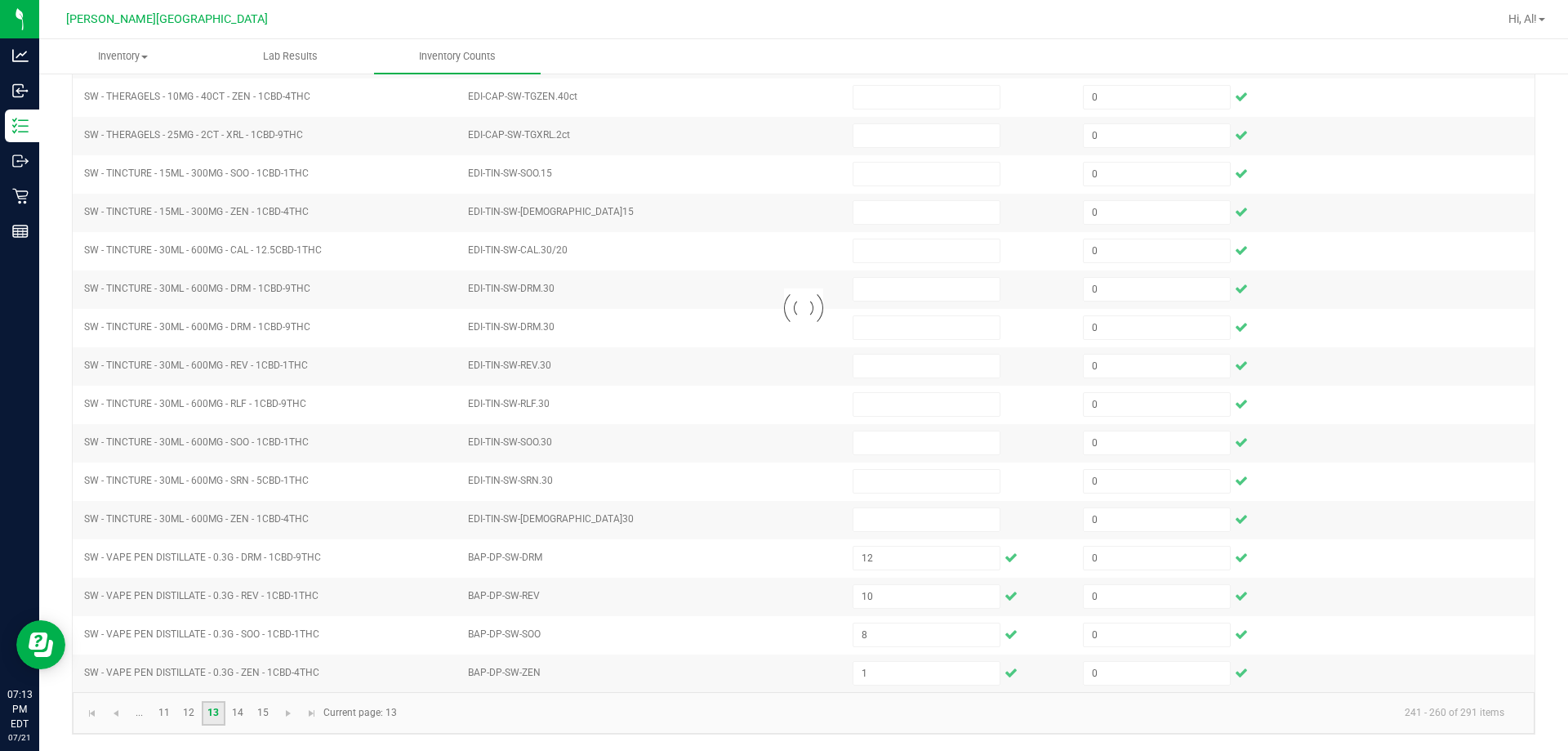 type 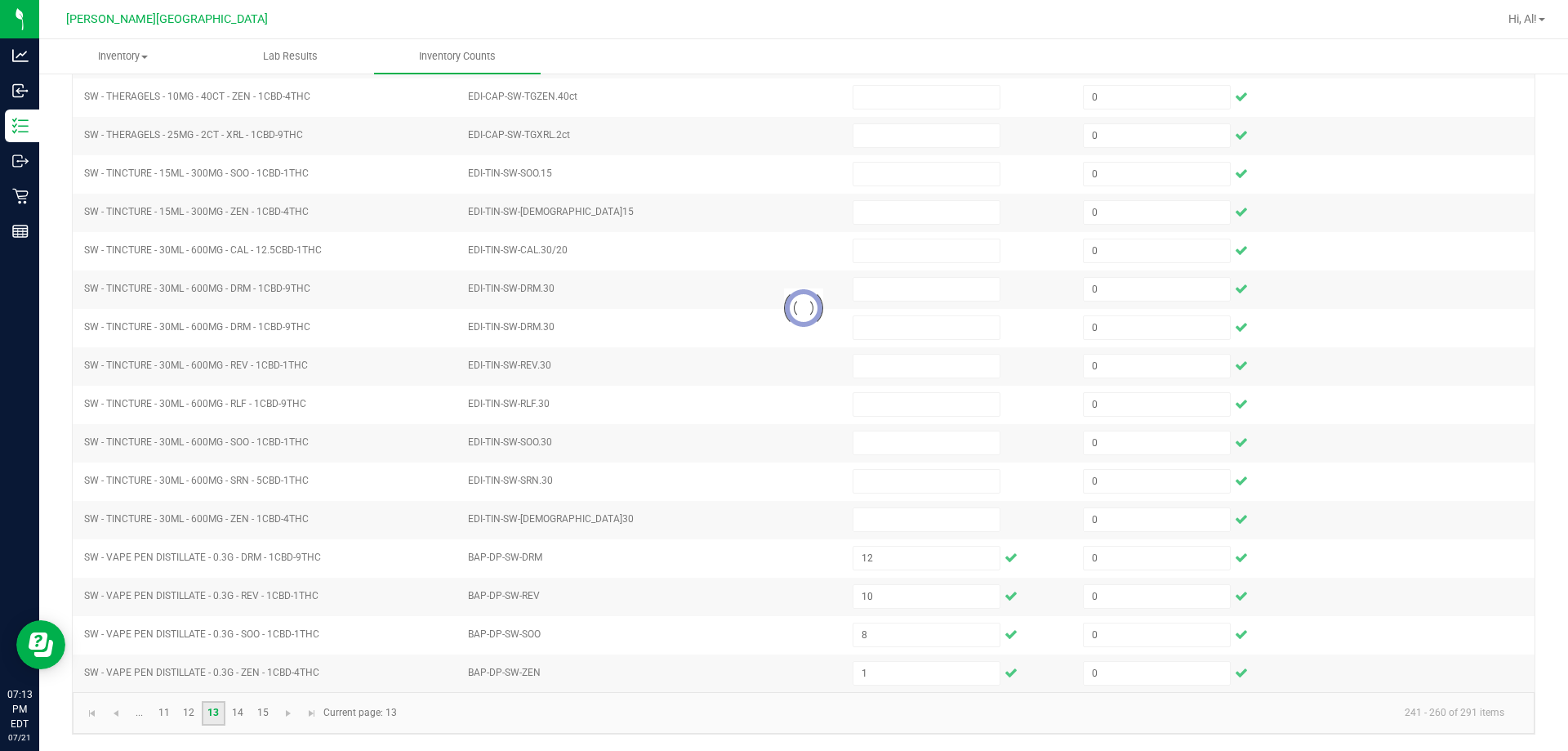 type 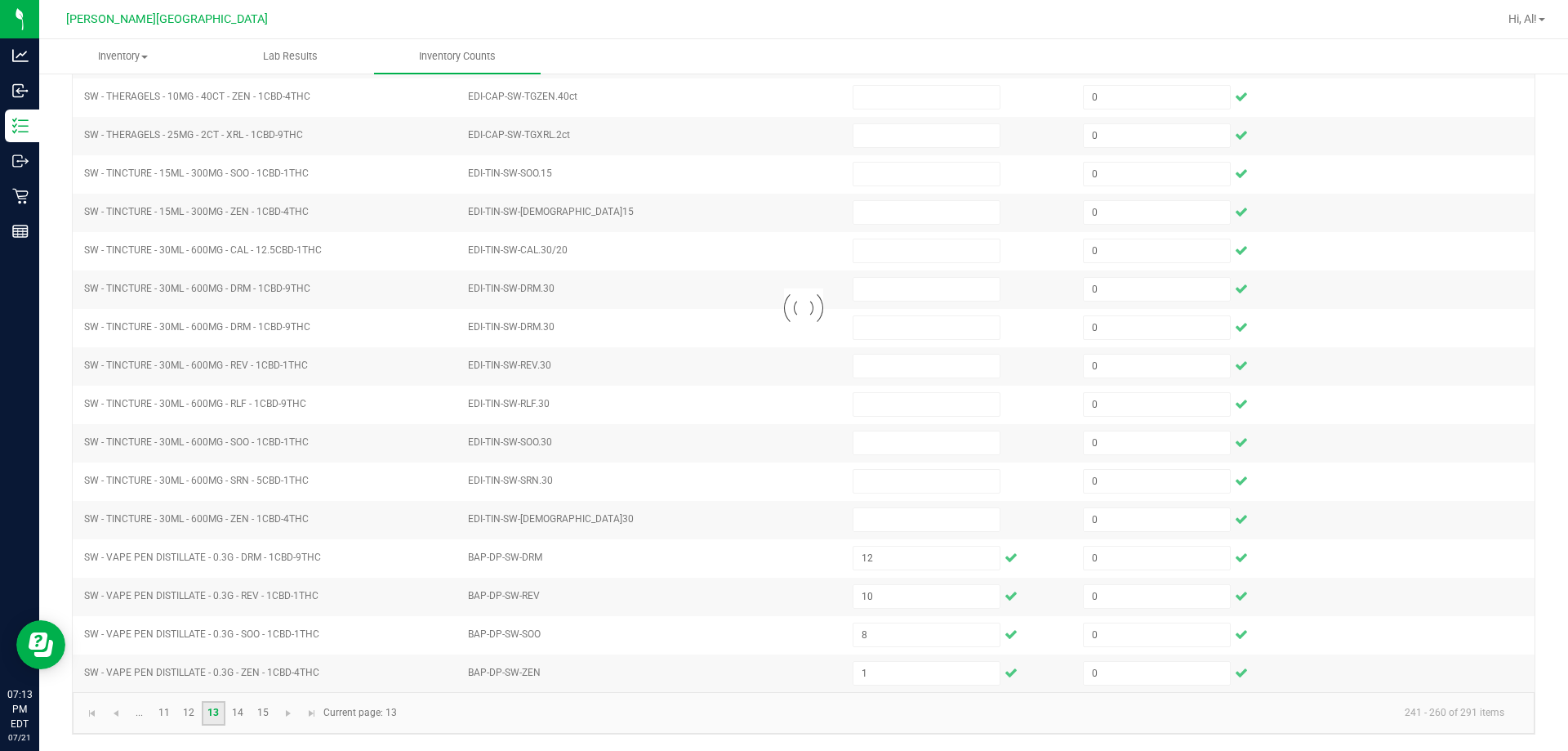 type 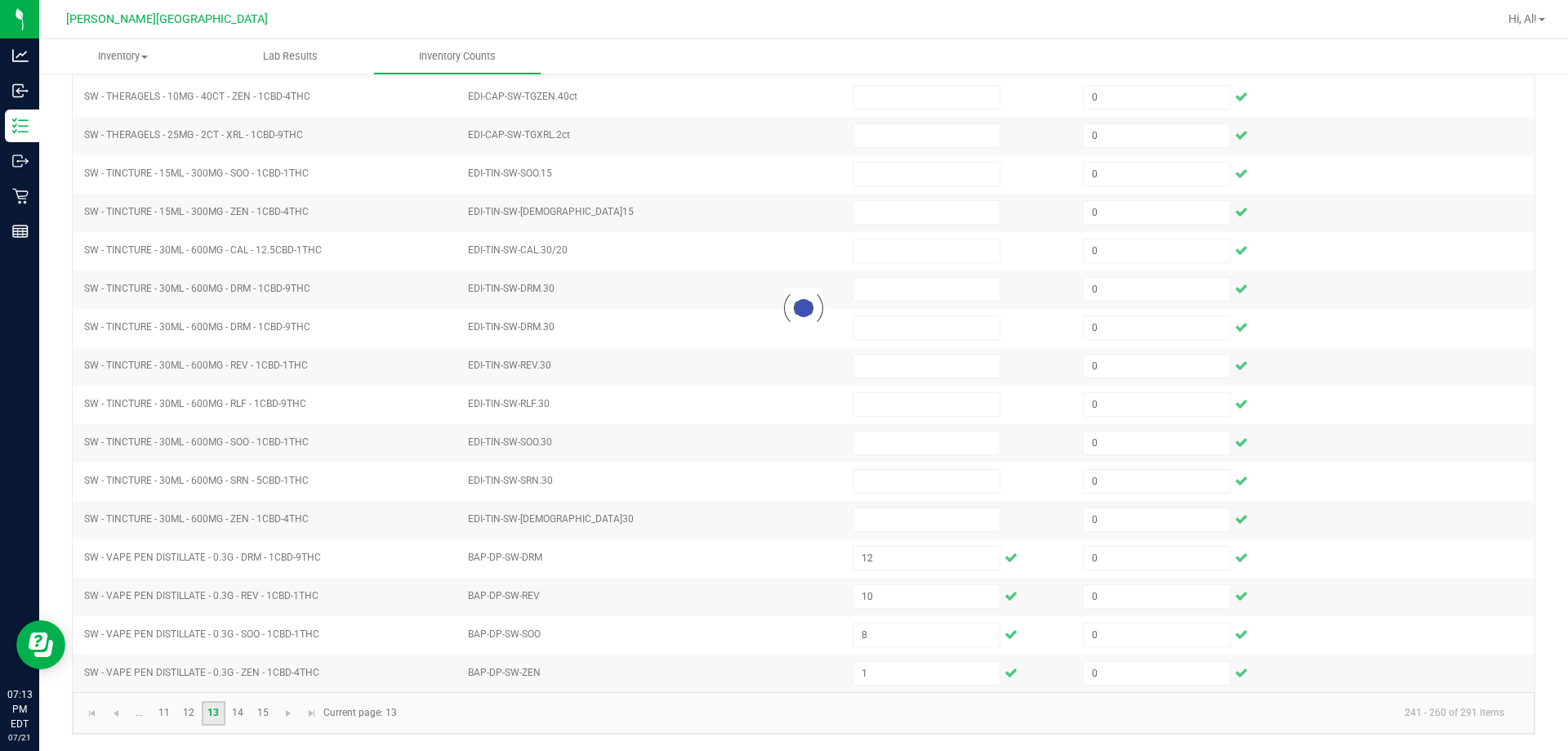 type 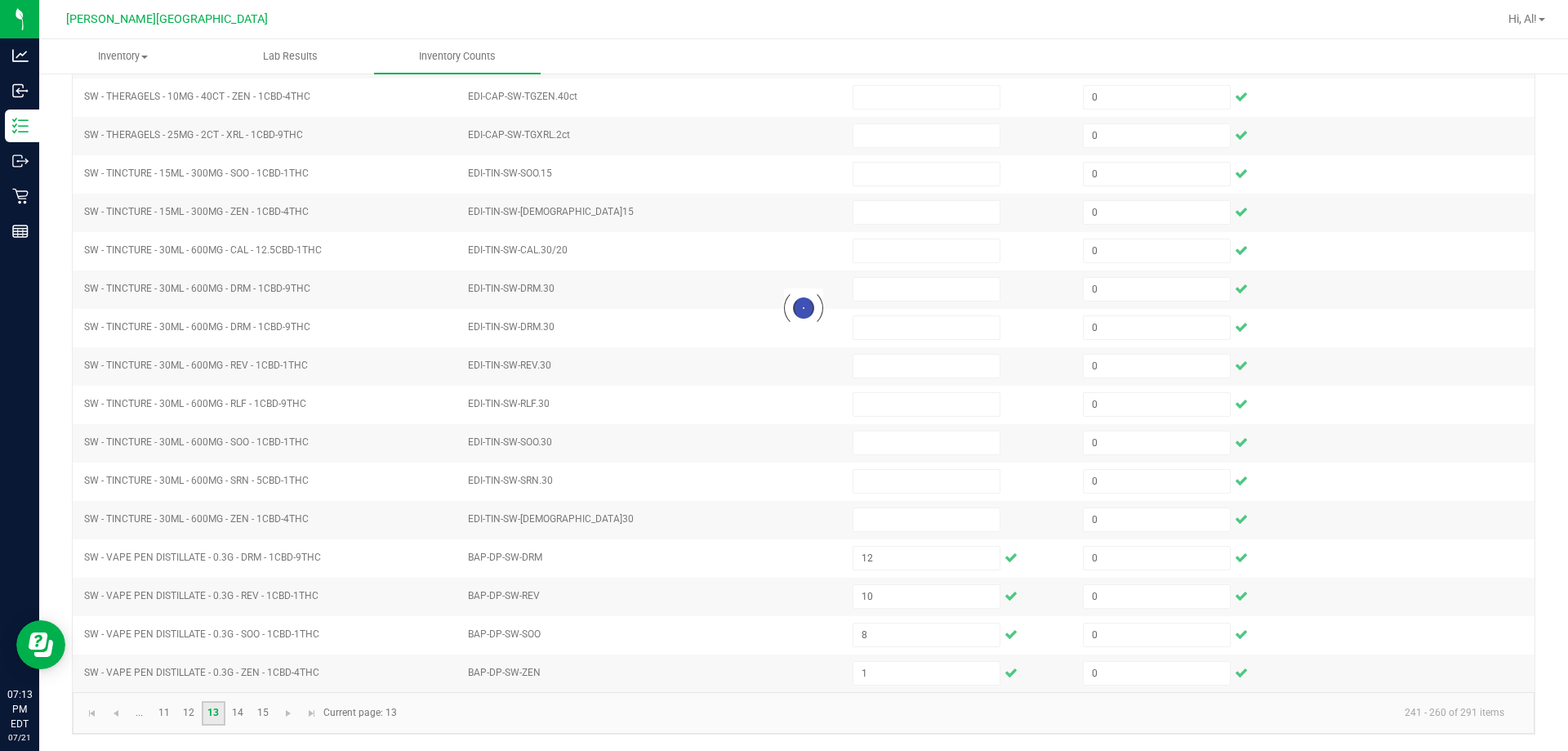 type 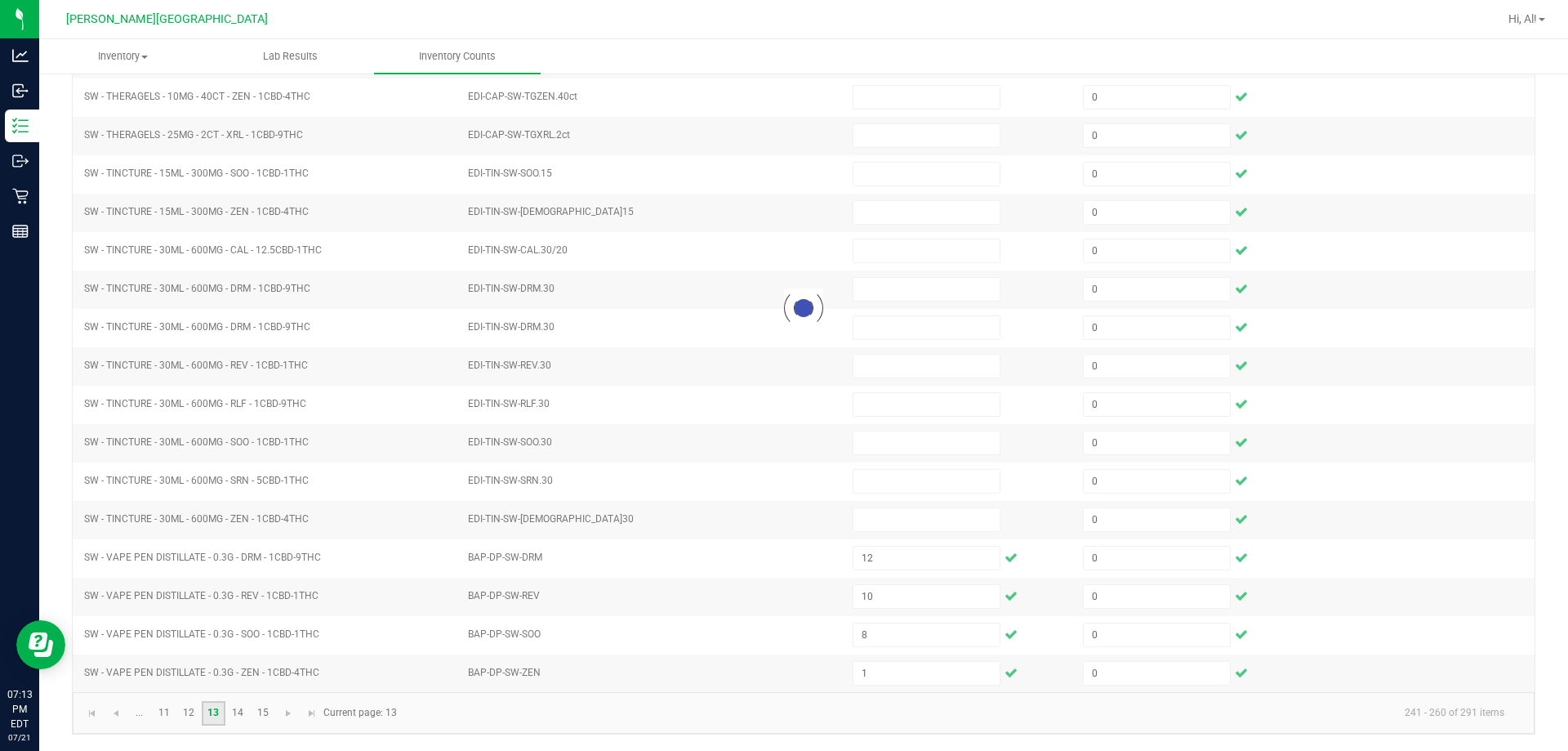 type 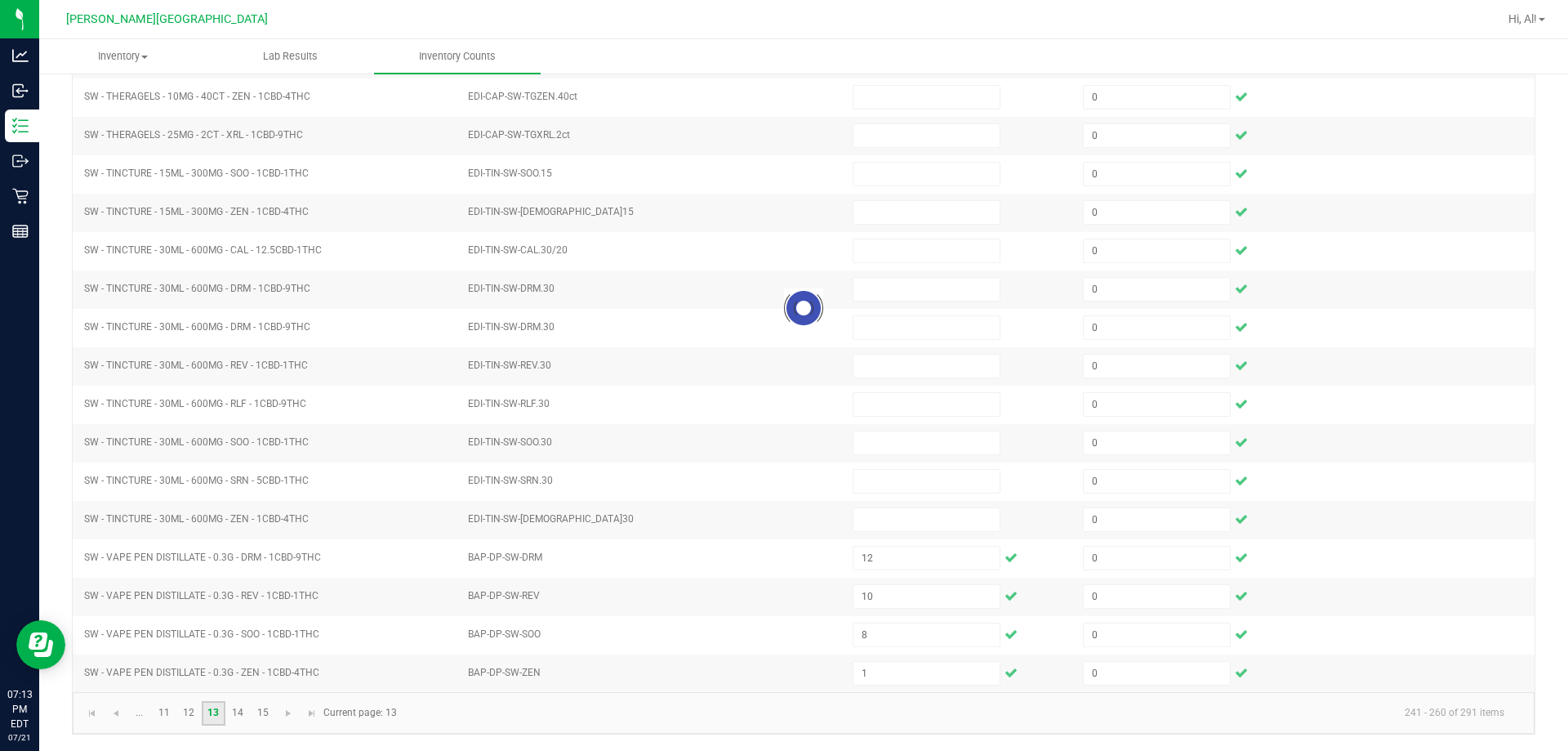type 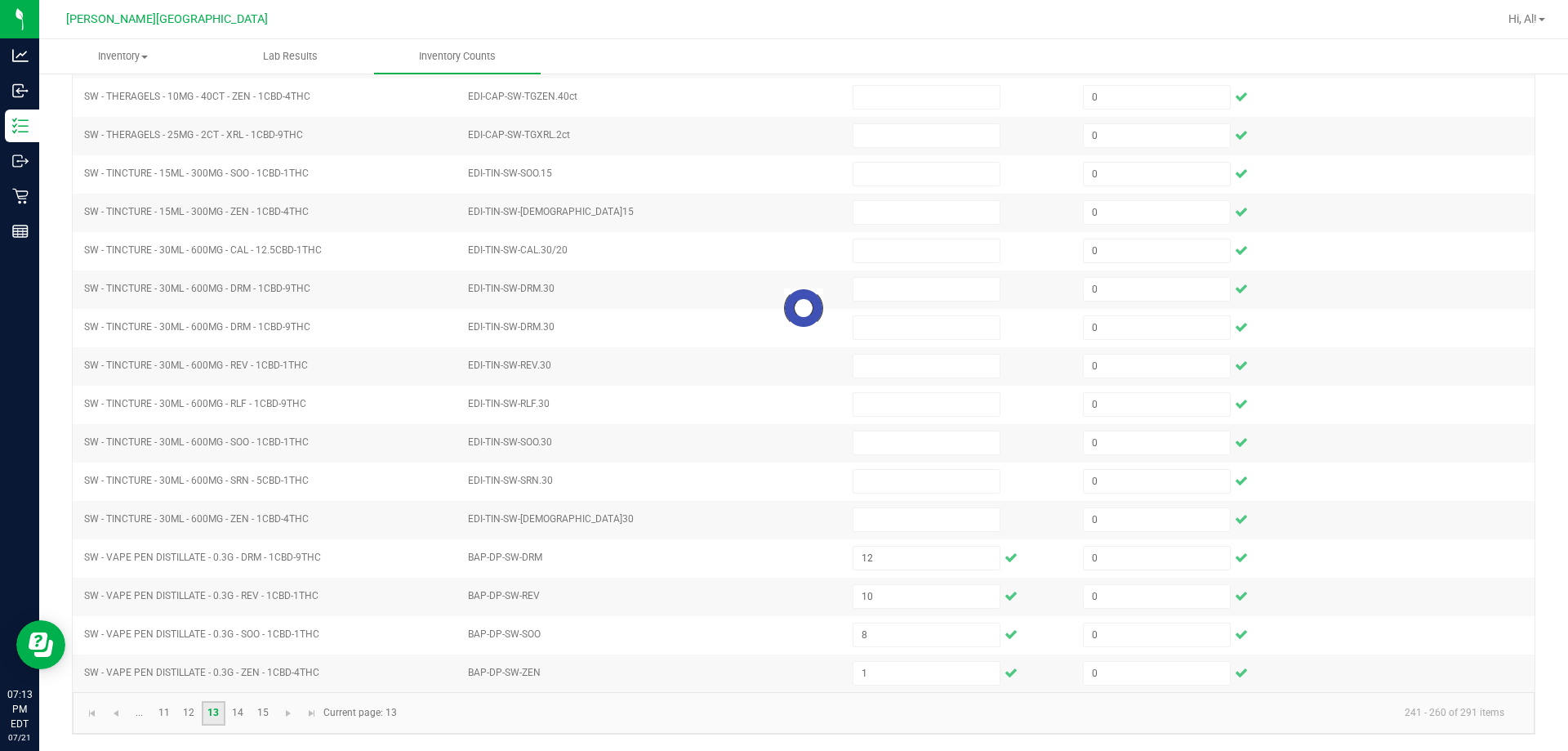 type 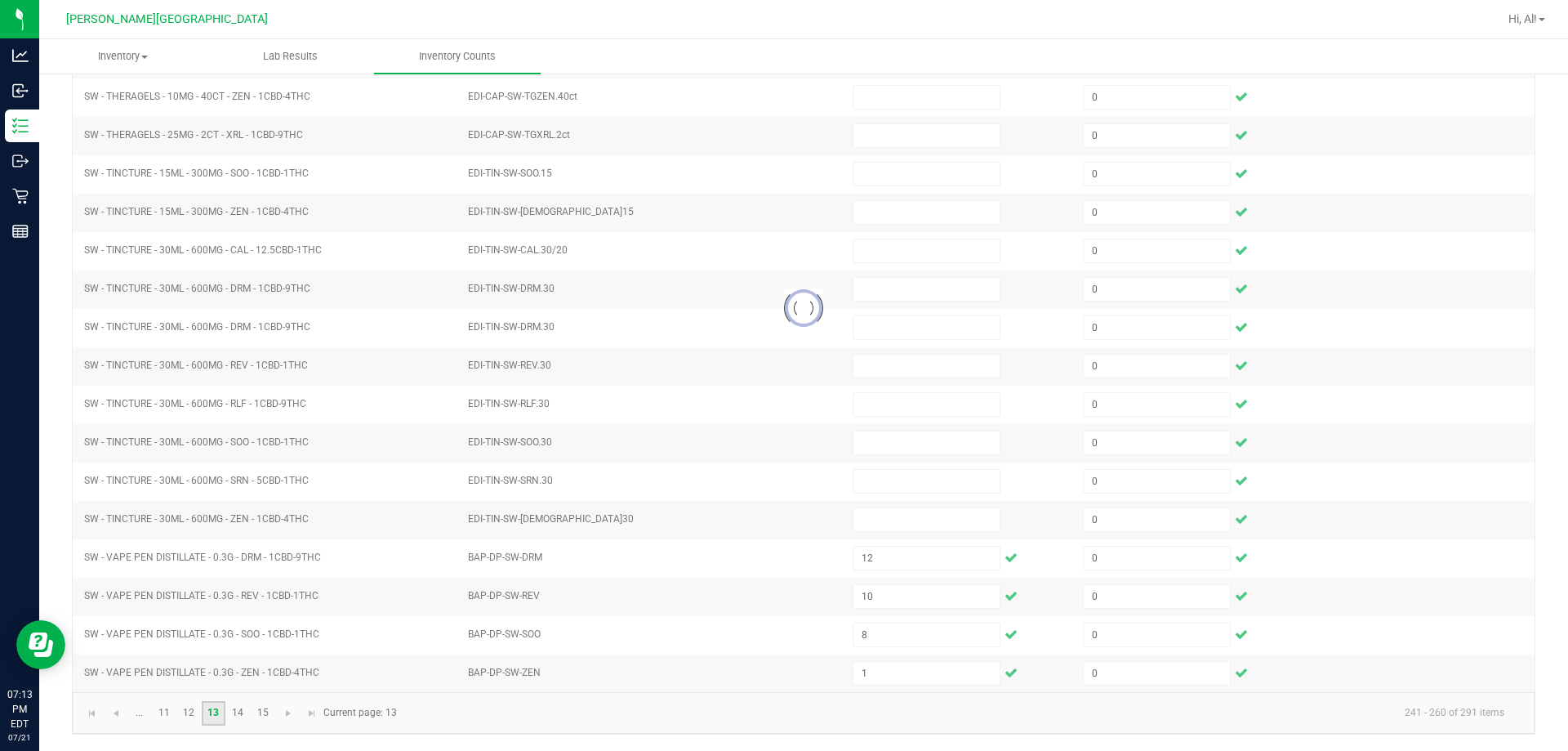 type 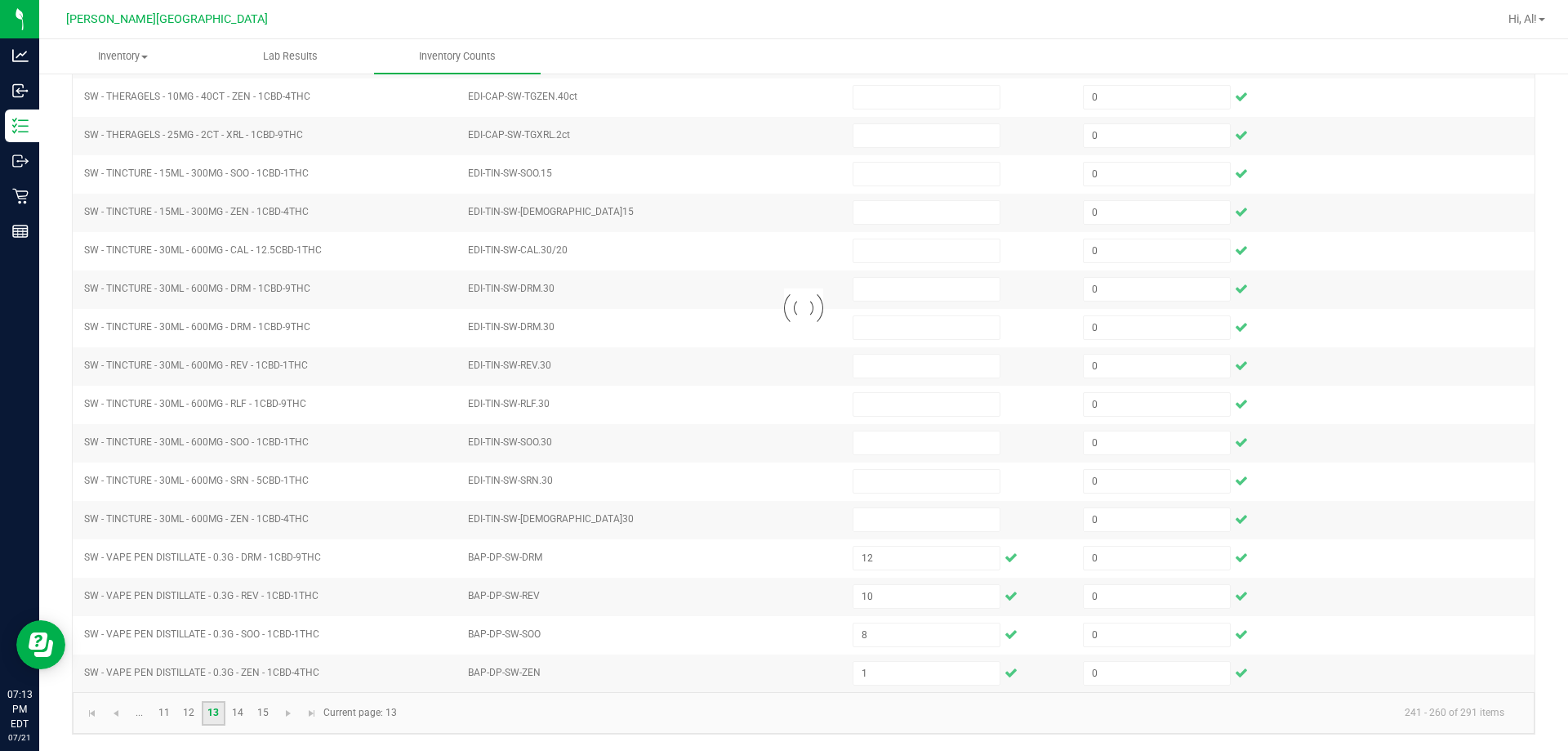 type 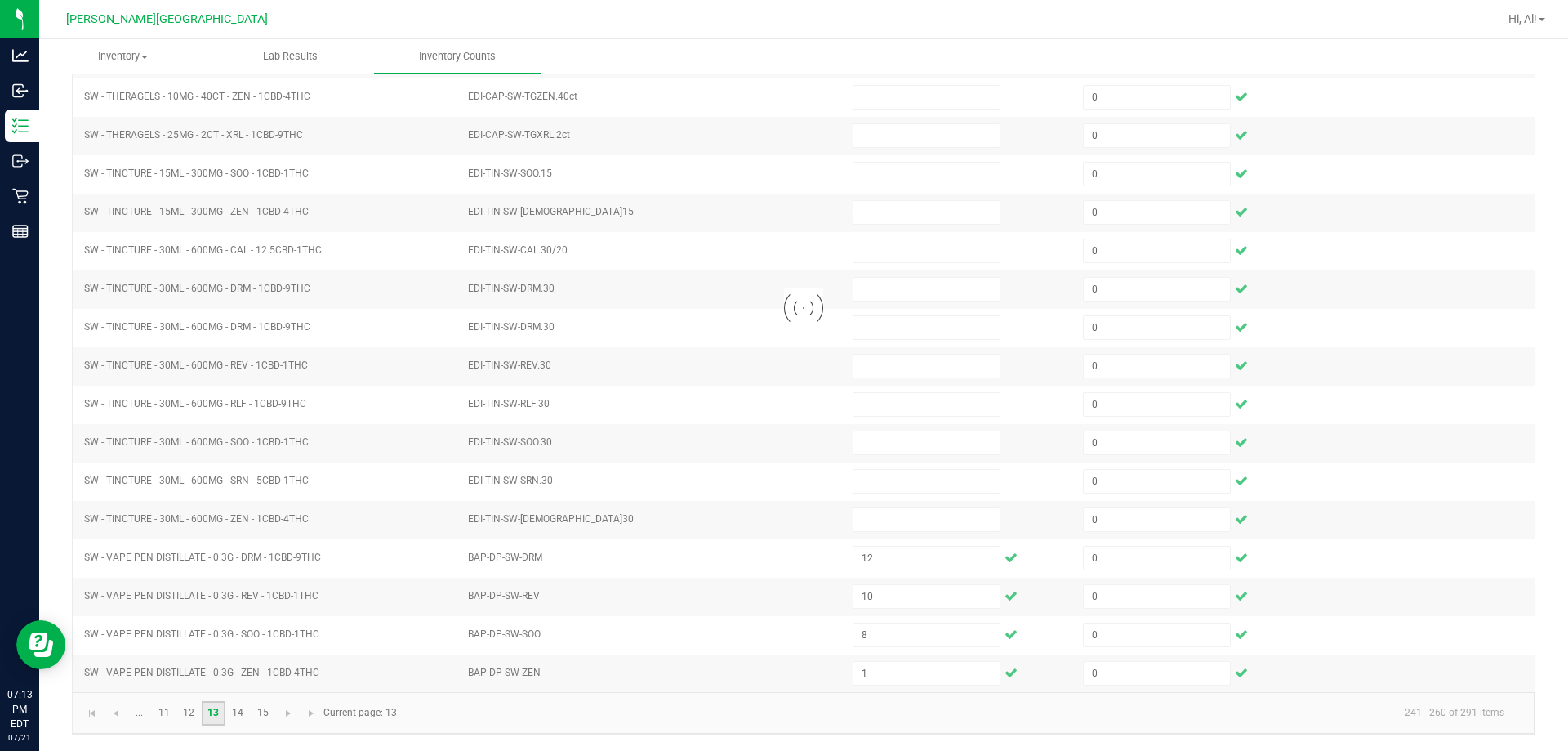 type 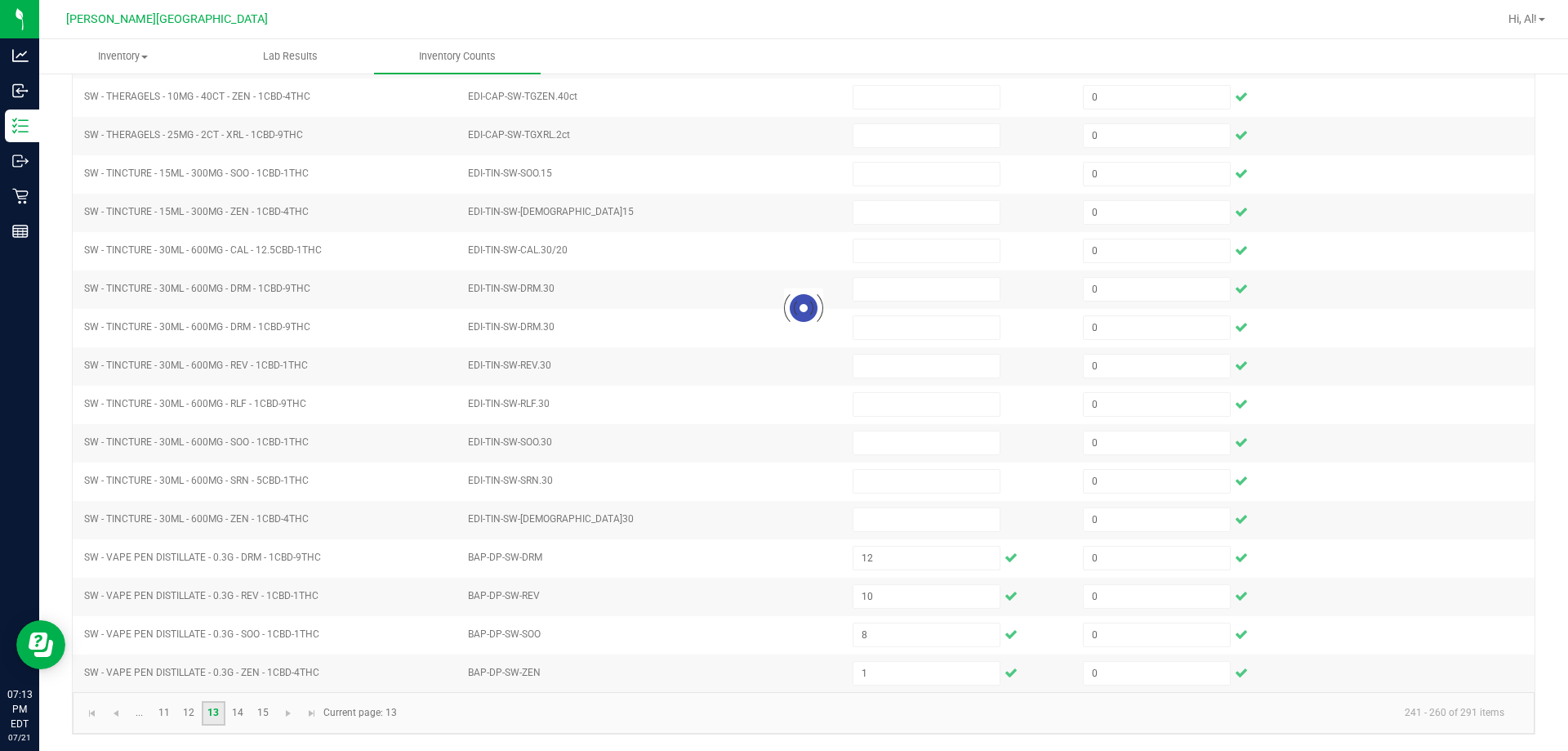type 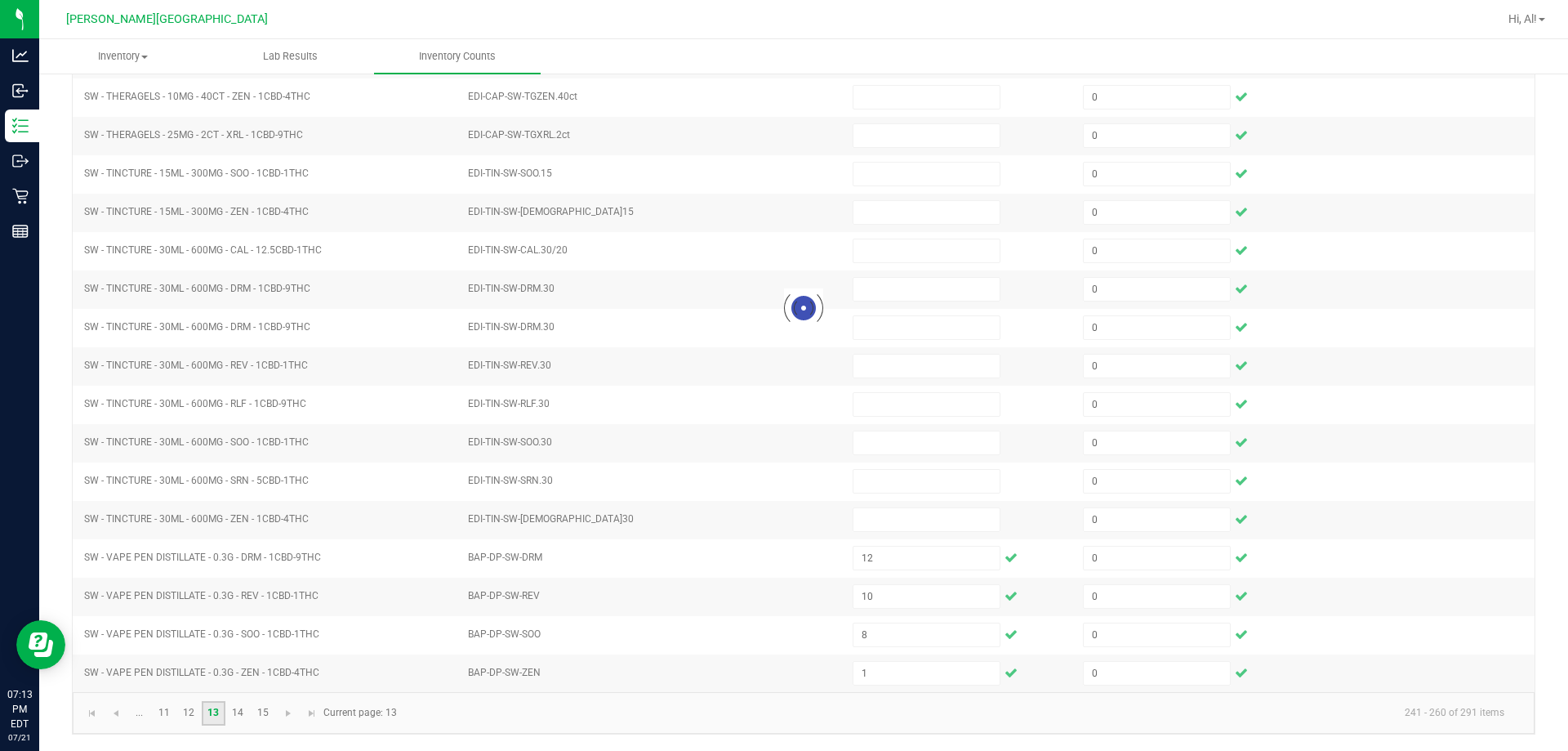 type 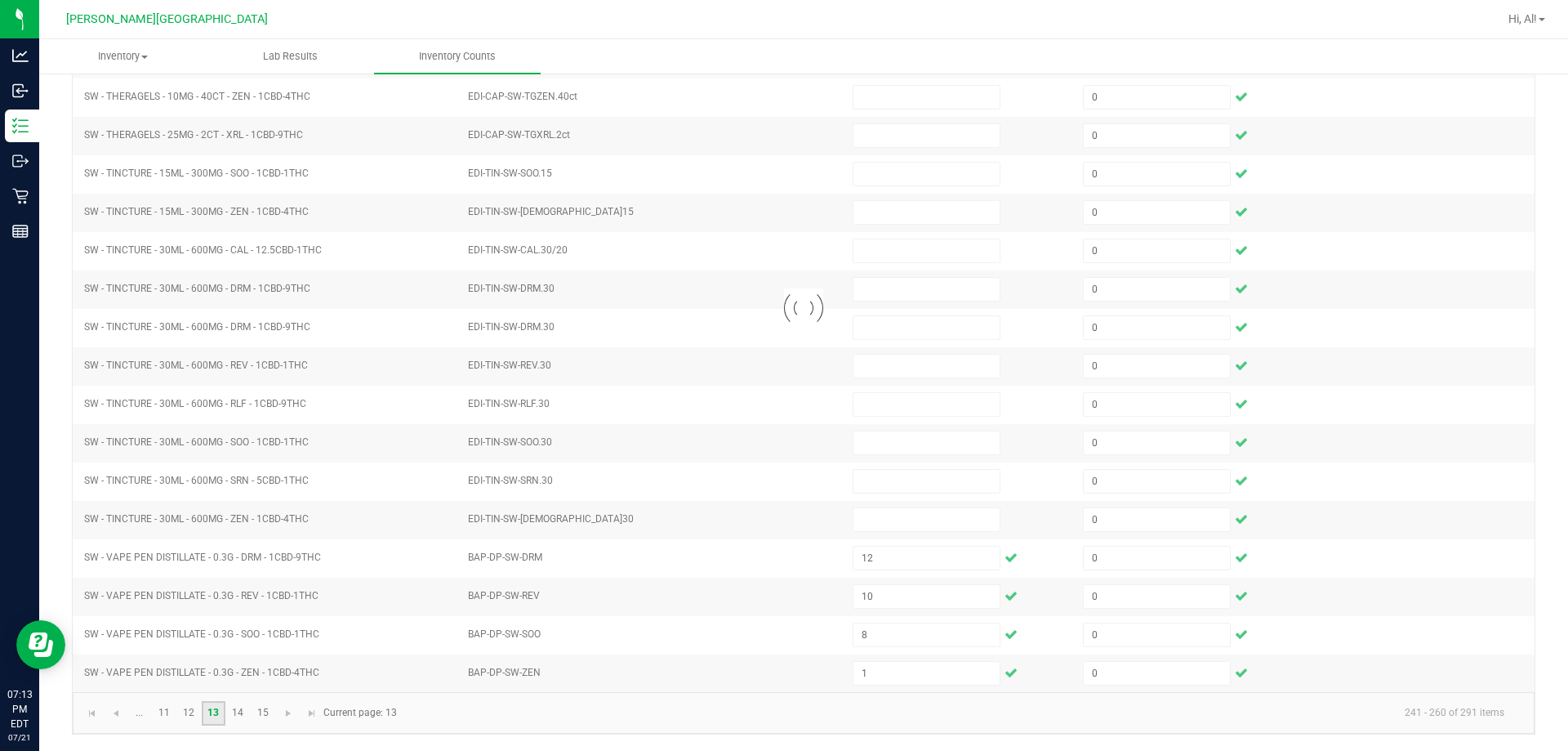 type 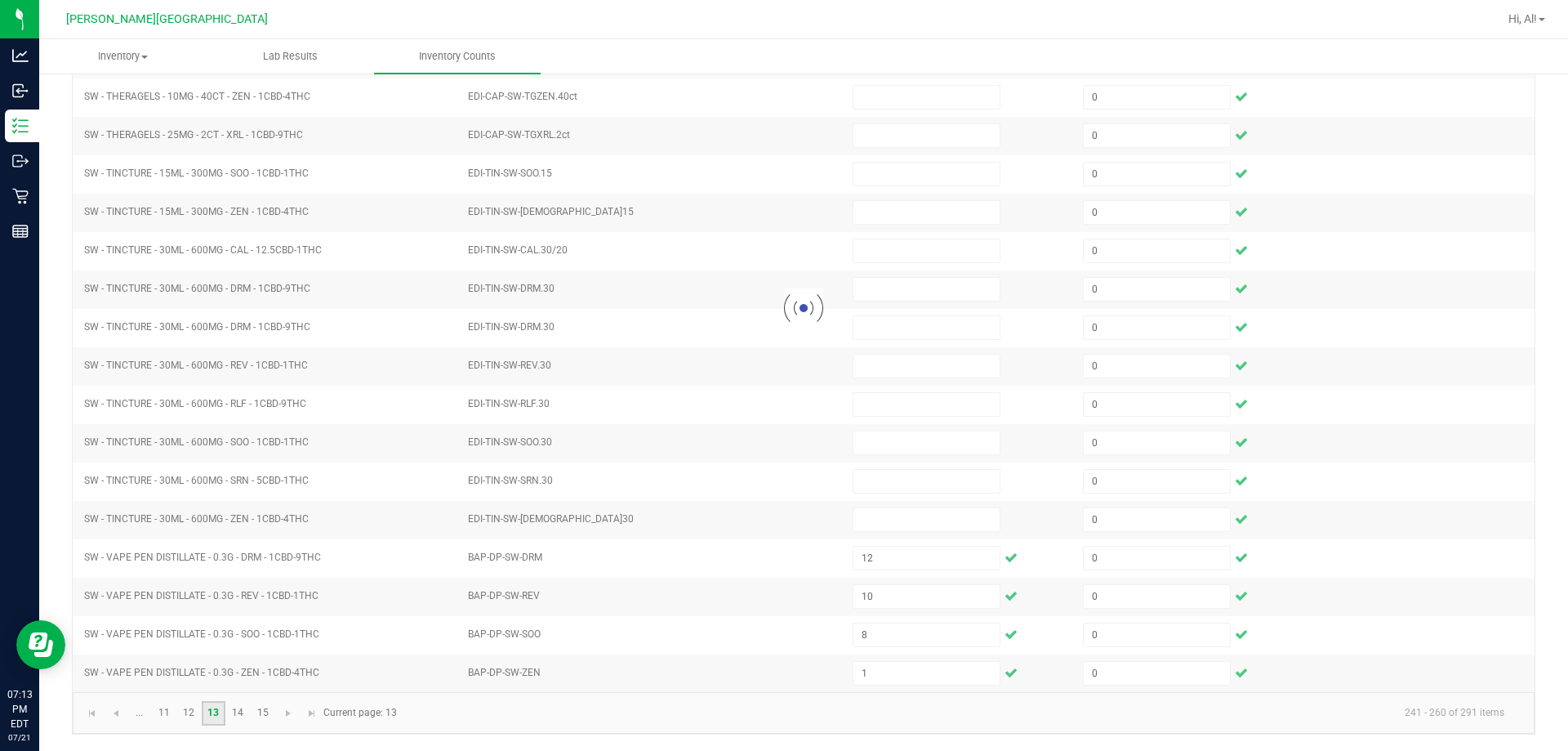 type 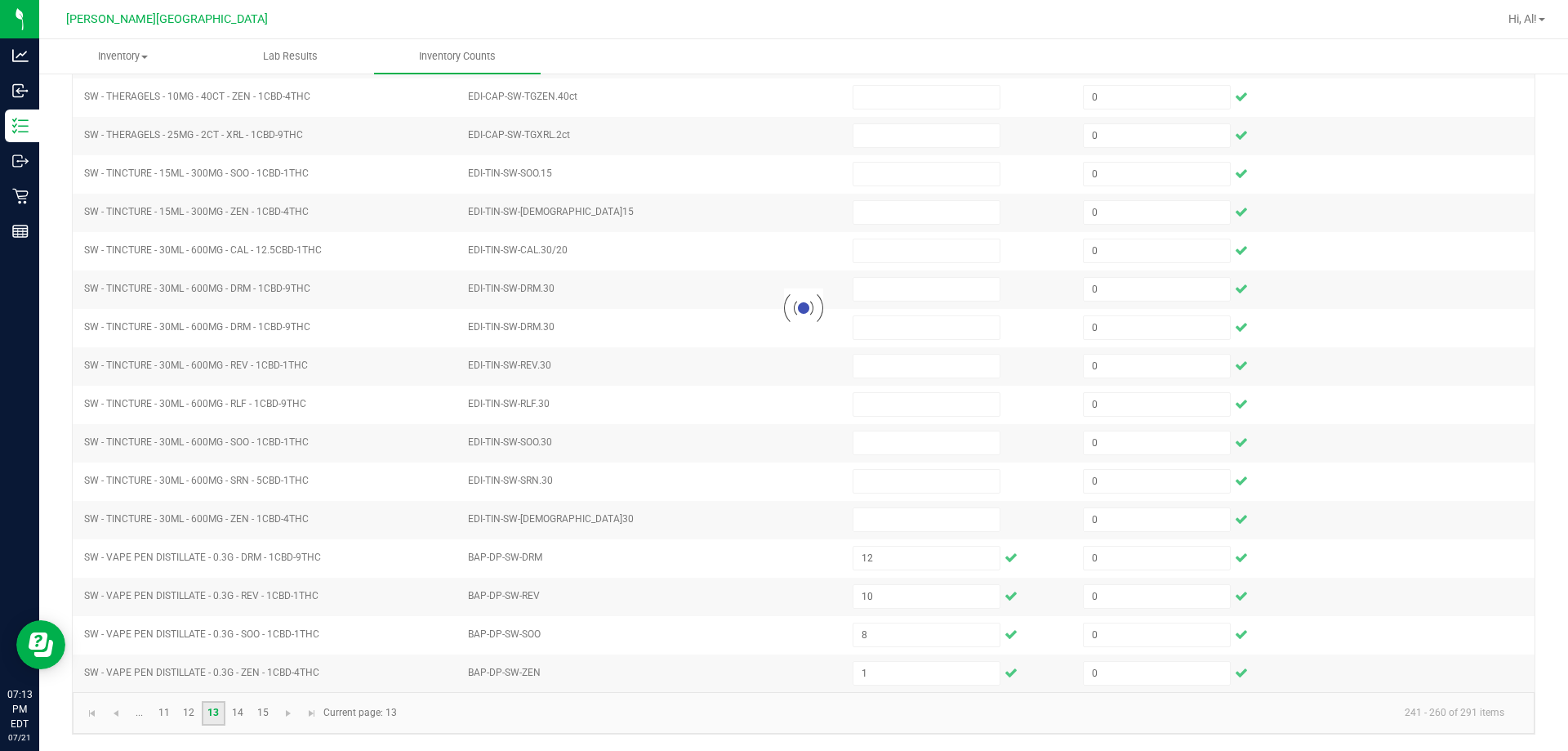 type 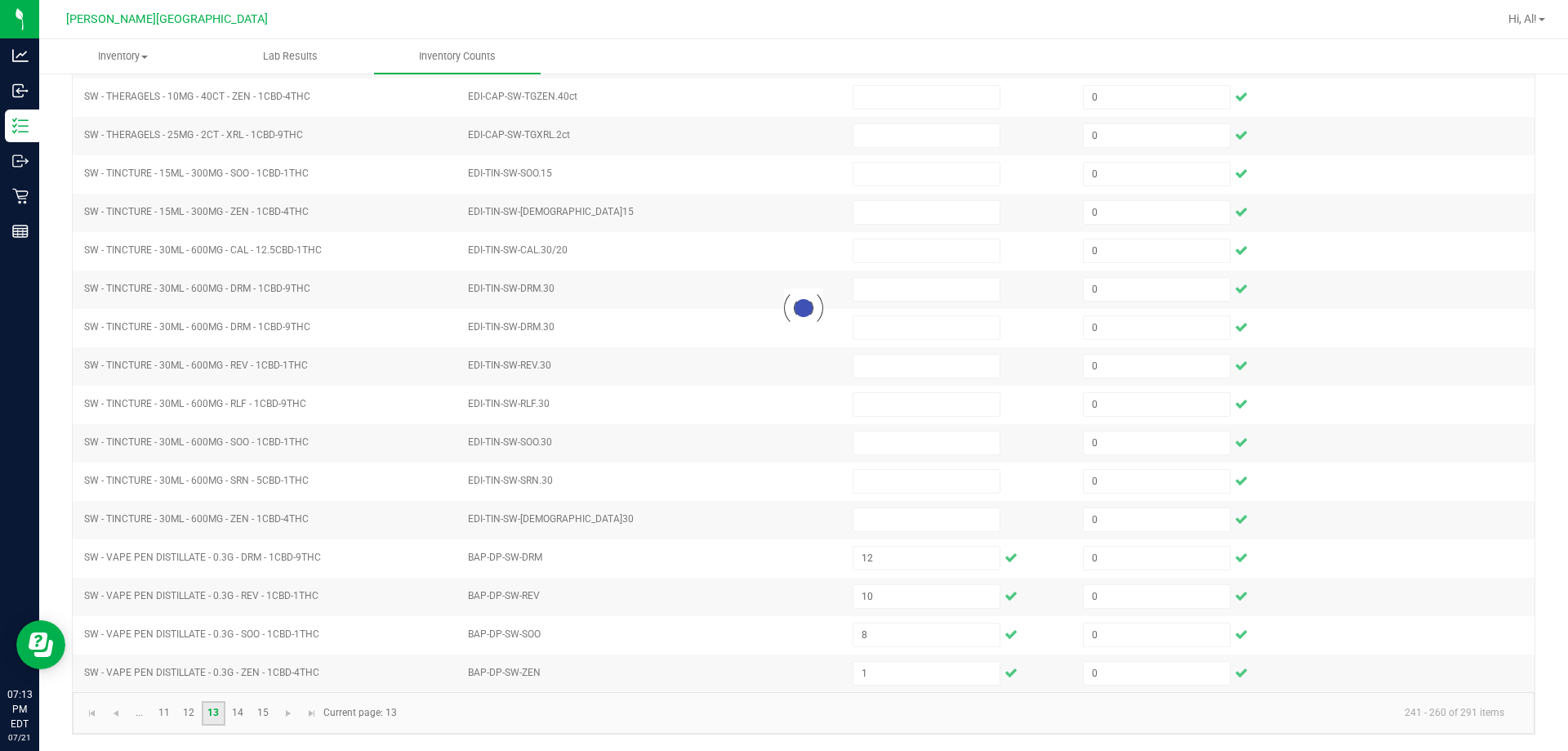 type 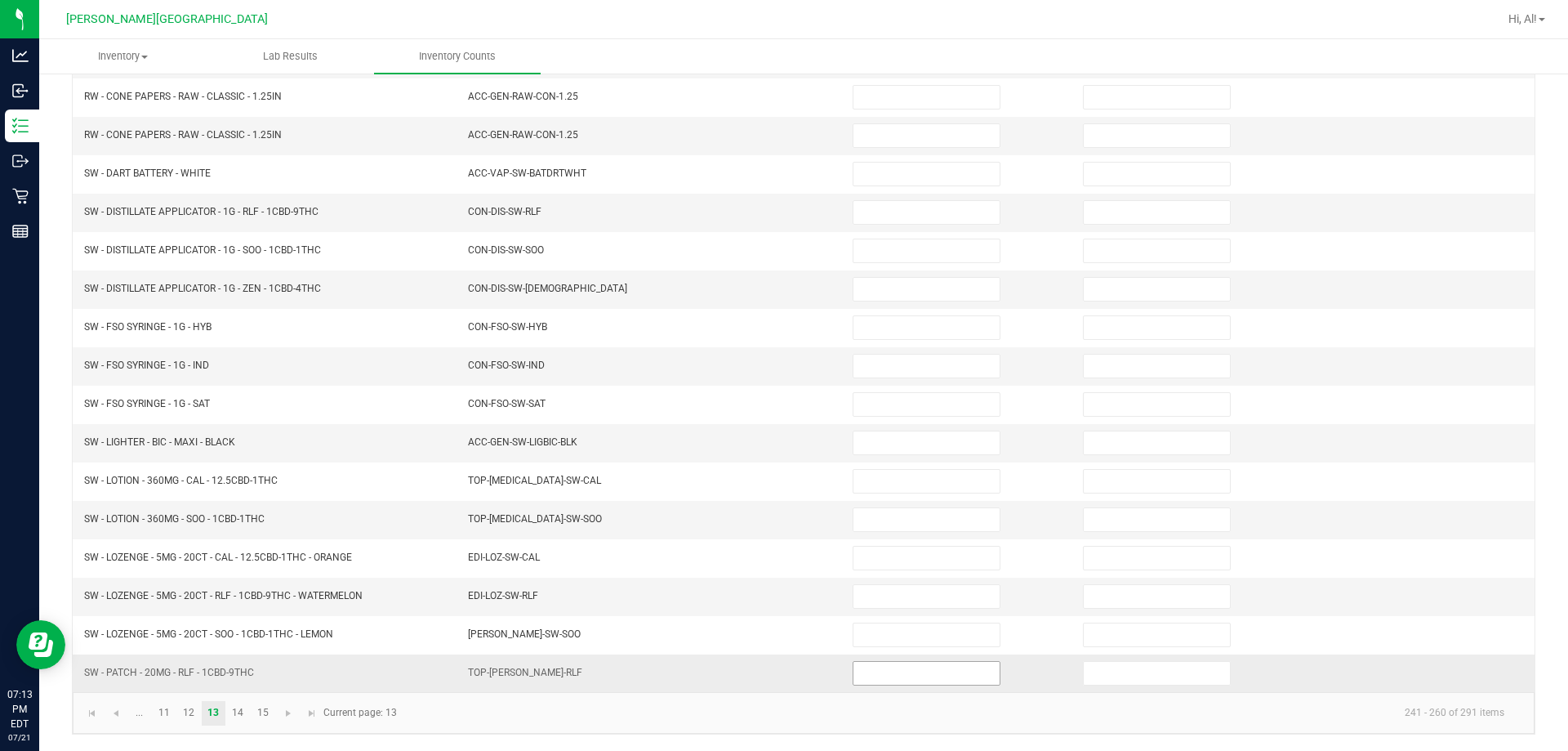 click at bounding box center (926, 673) 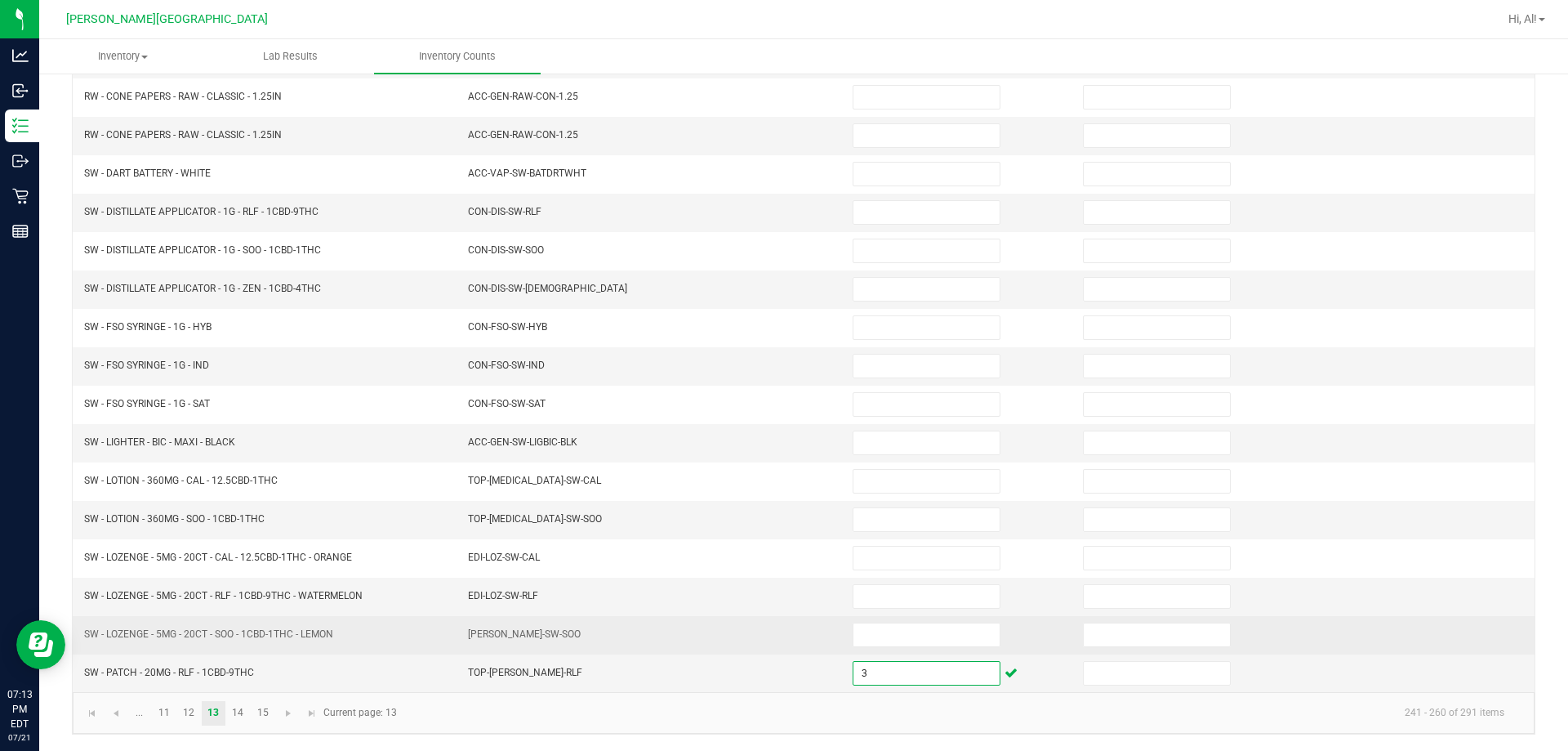 type on "3" 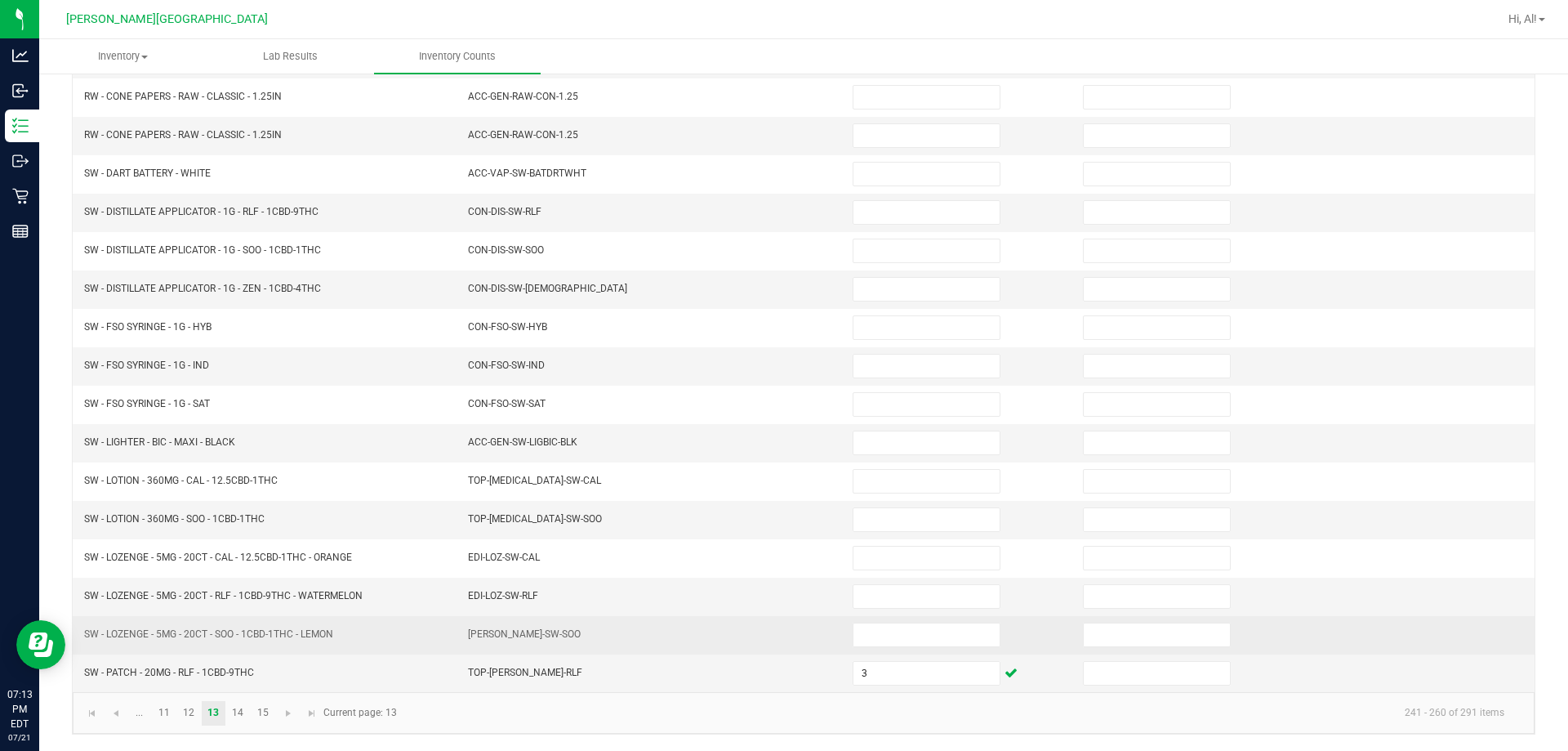 click on "[PERSON_NAME]-SW-SOO" at bounding box center [650, 635] 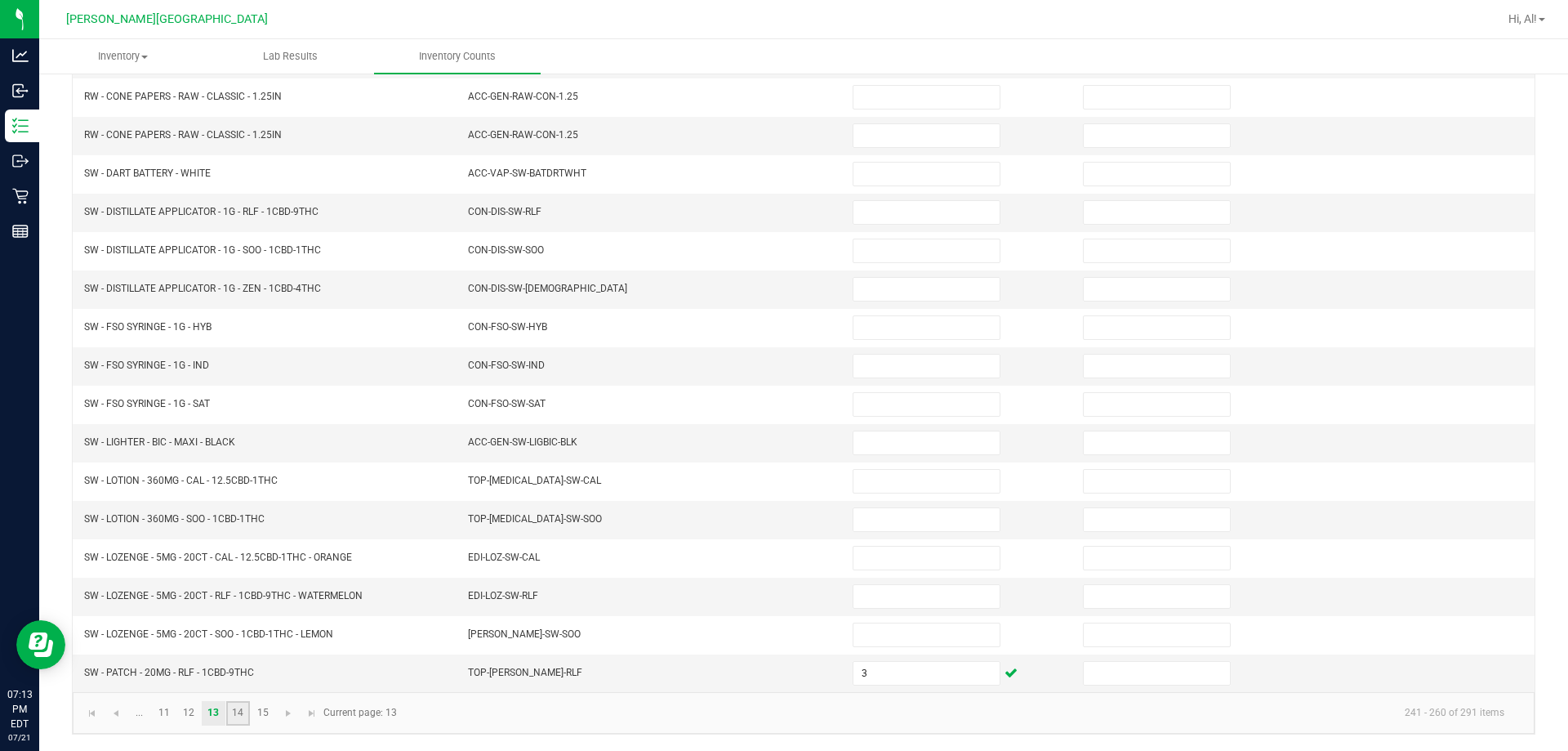click on "14" 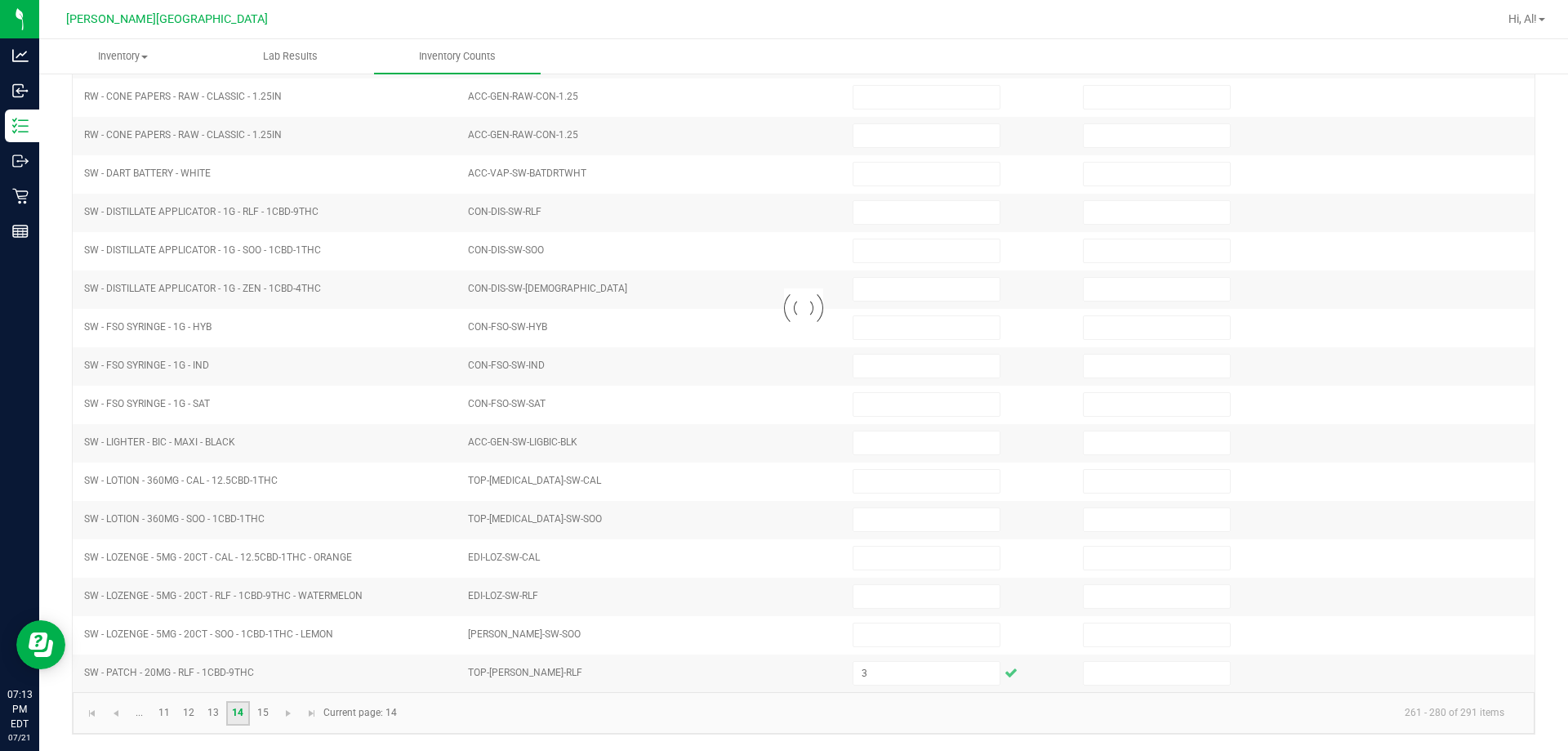 type on "0" 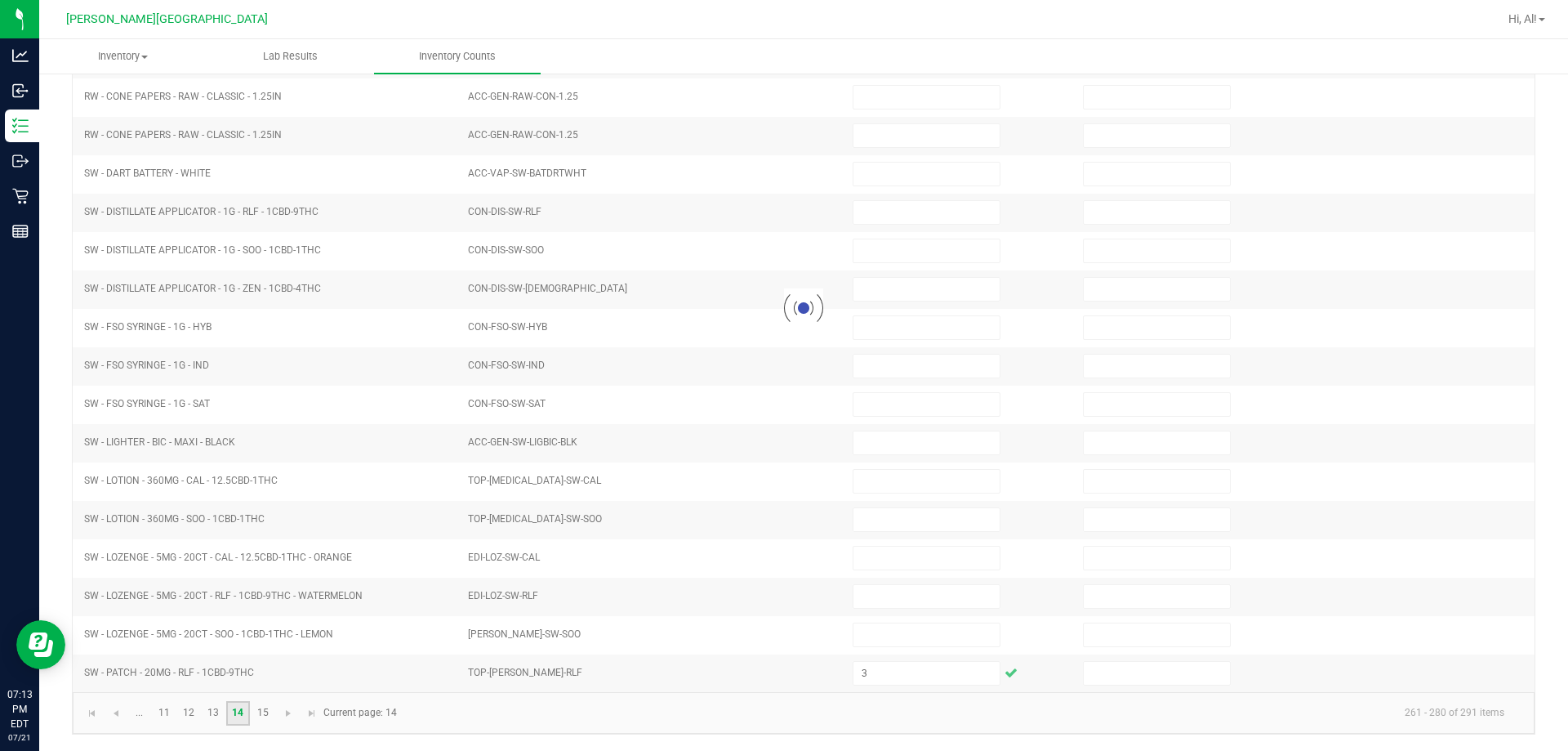 type on "0" 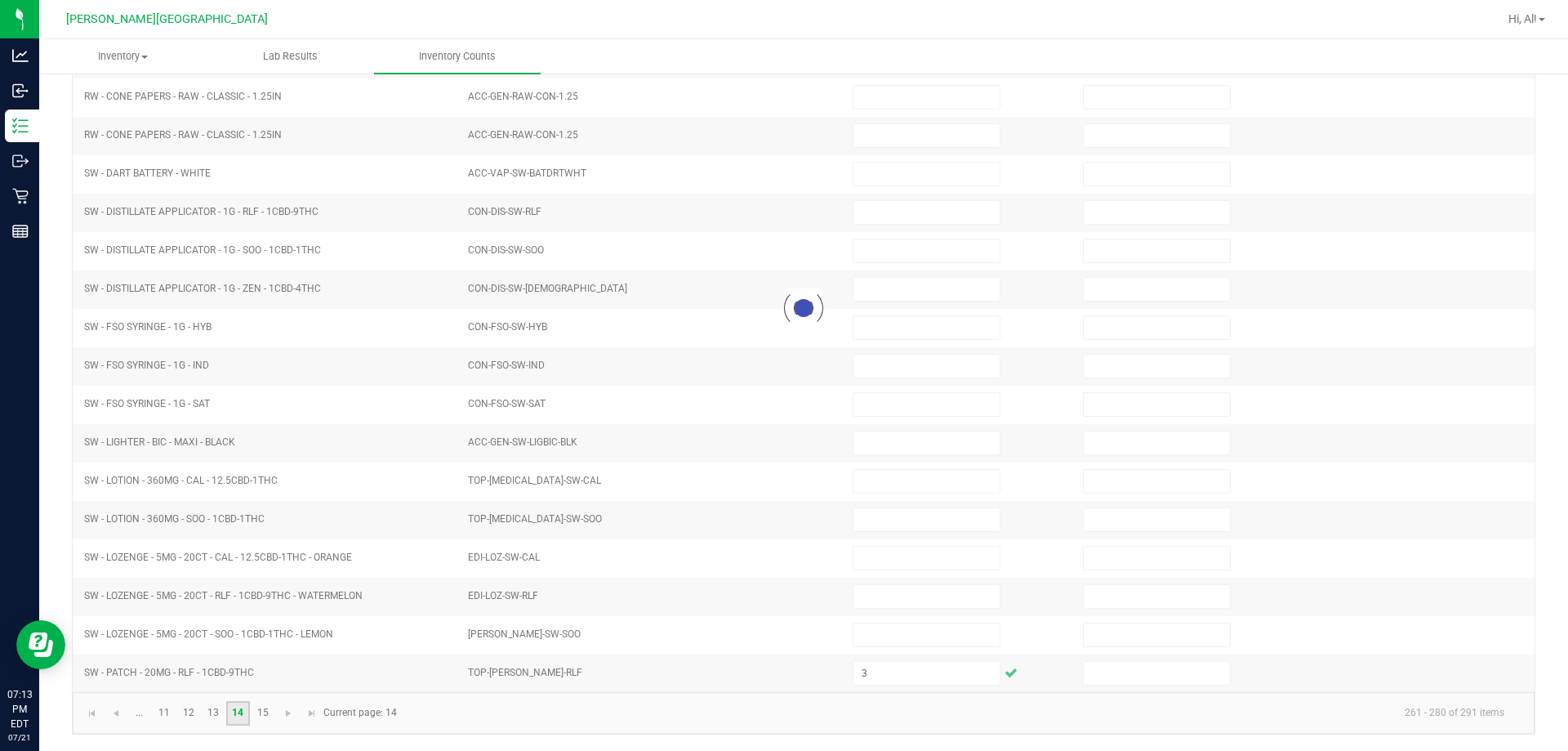 type on "0" 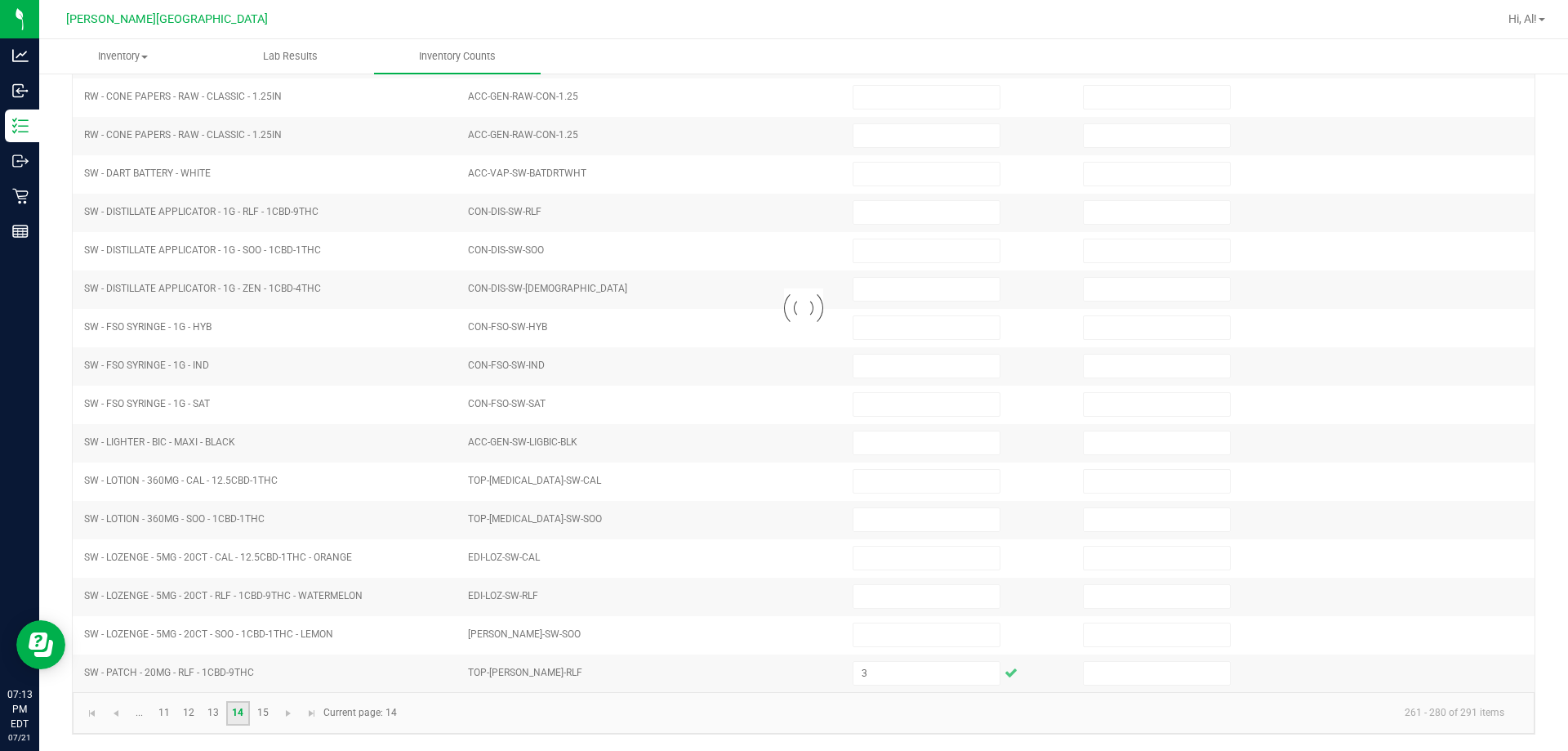 type on "0" 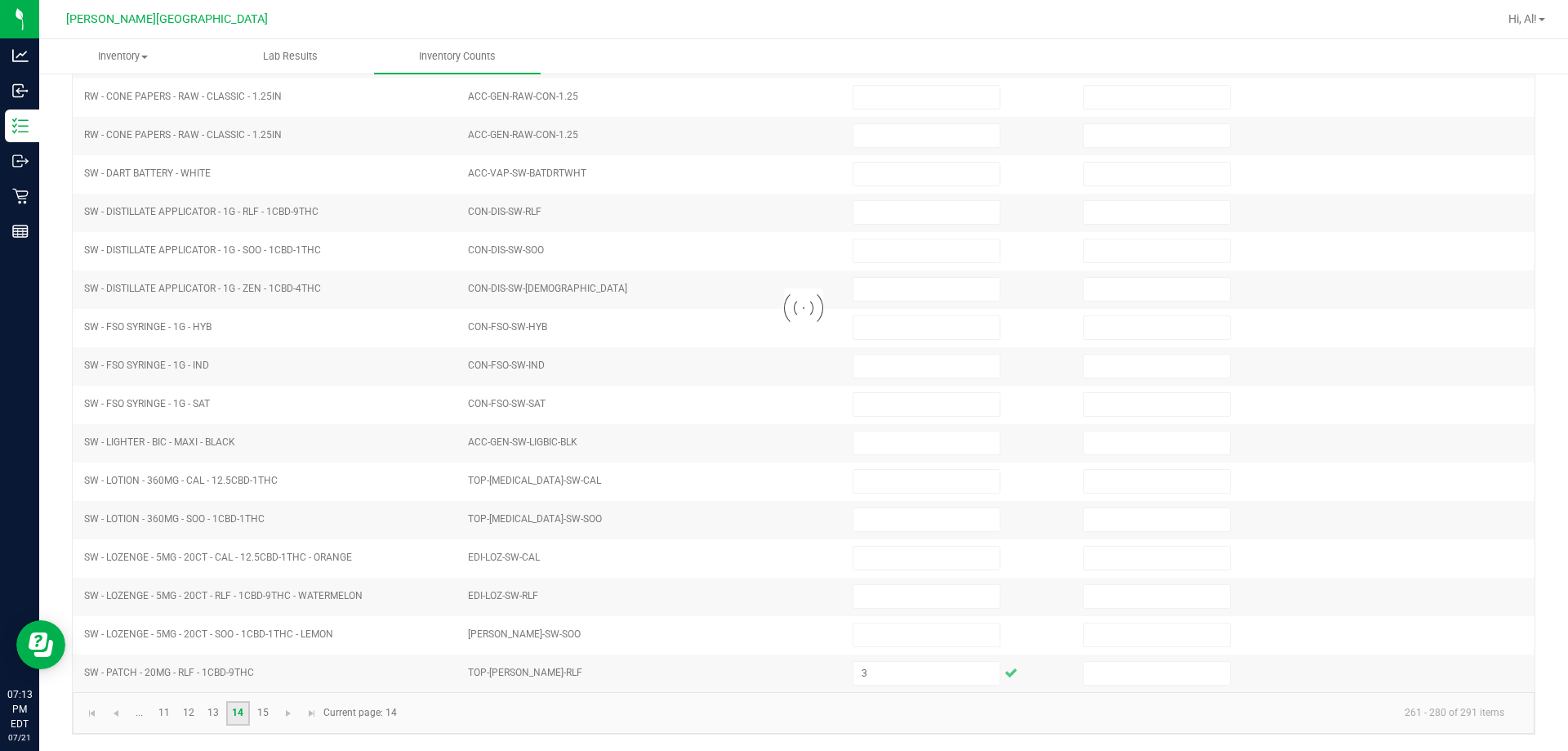 type on "0" 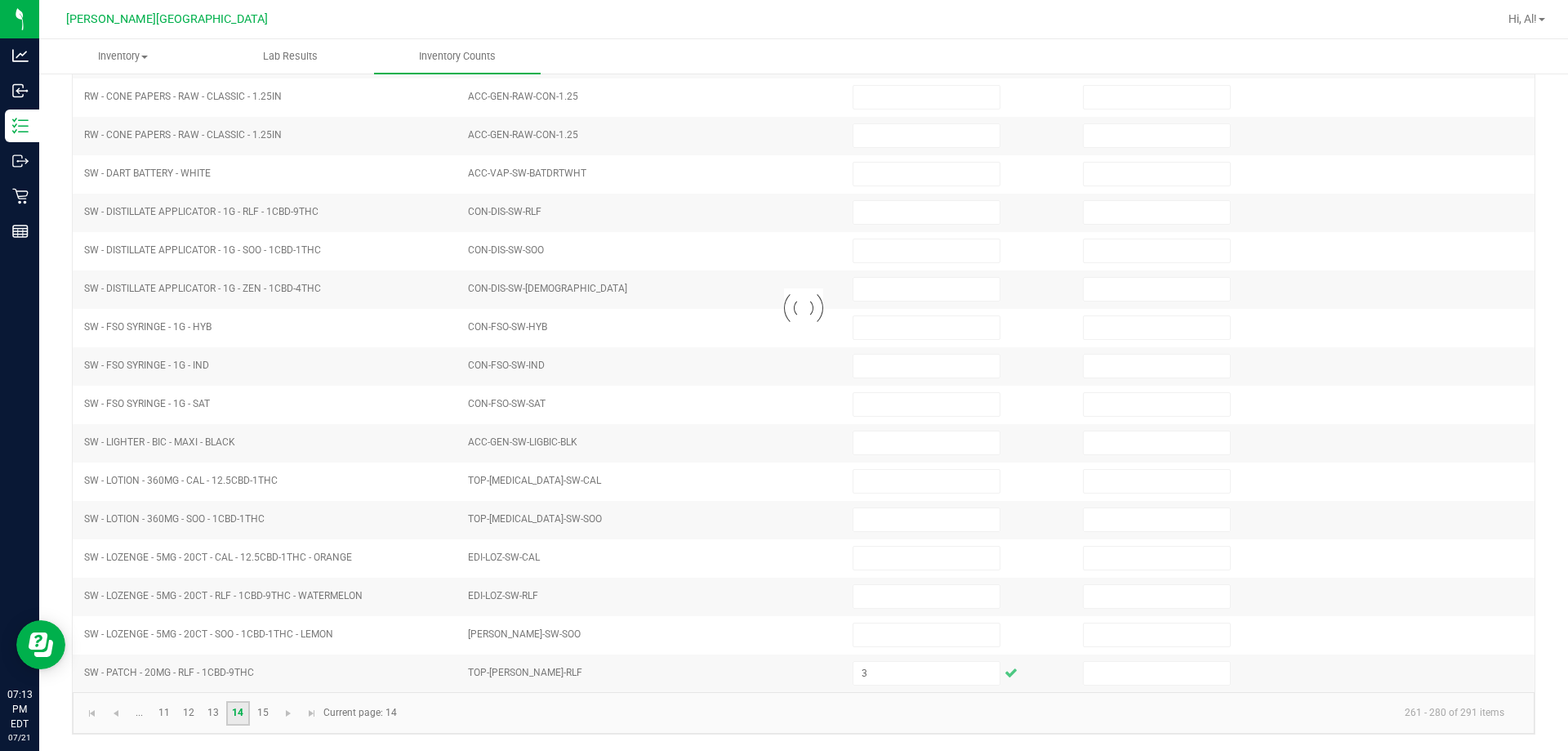 type on "0" 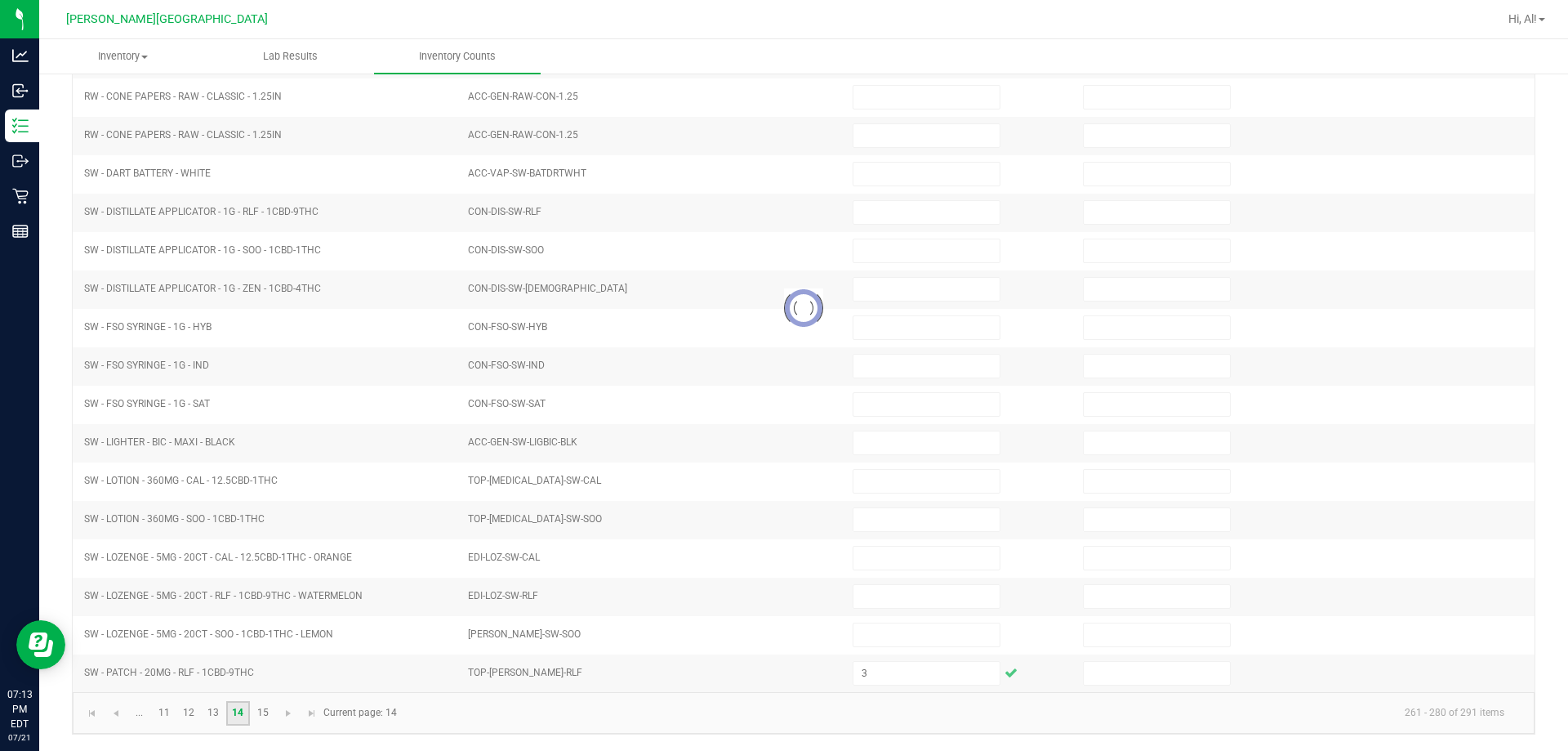type on "0" 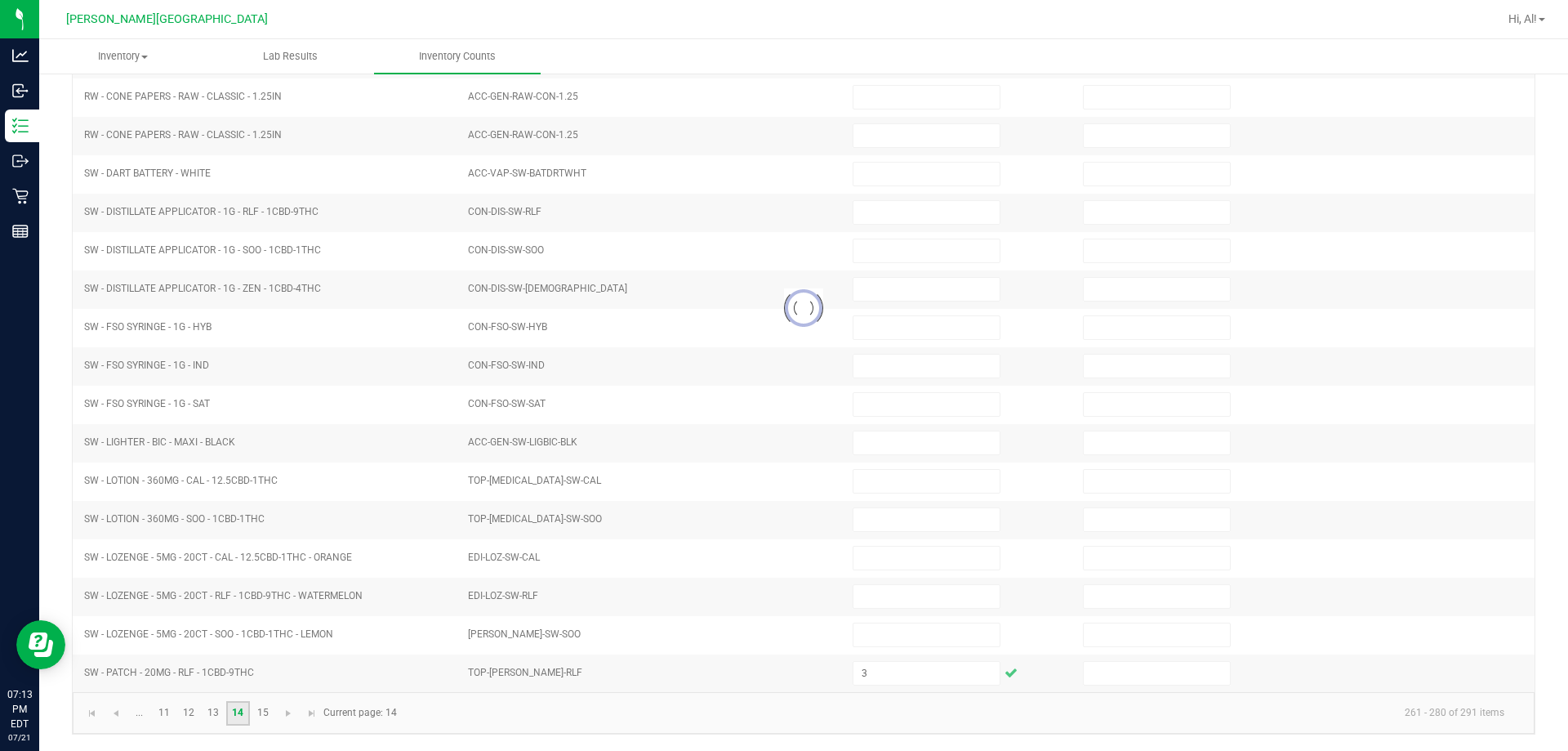 type on "0" 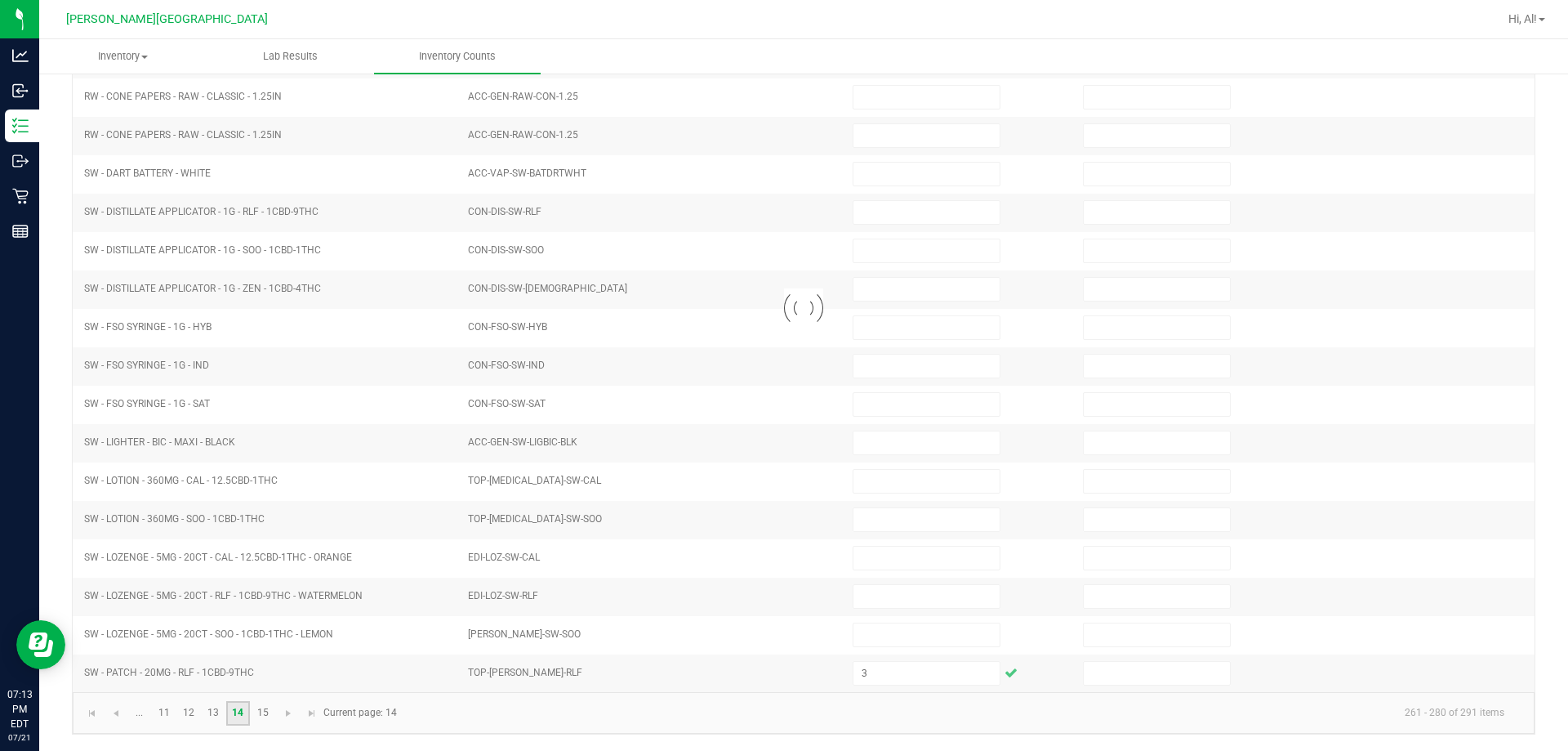 type on "0" 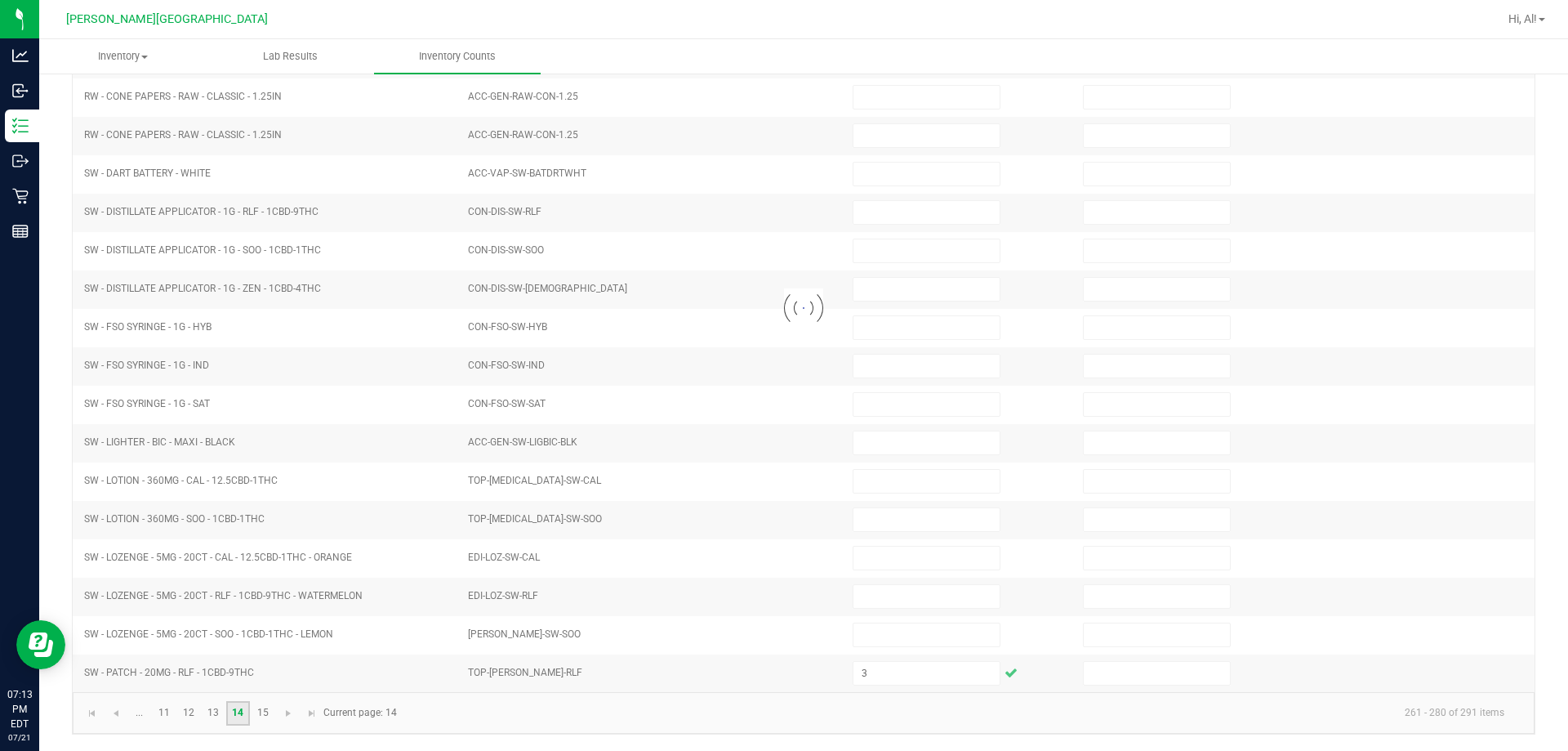 type on "0" 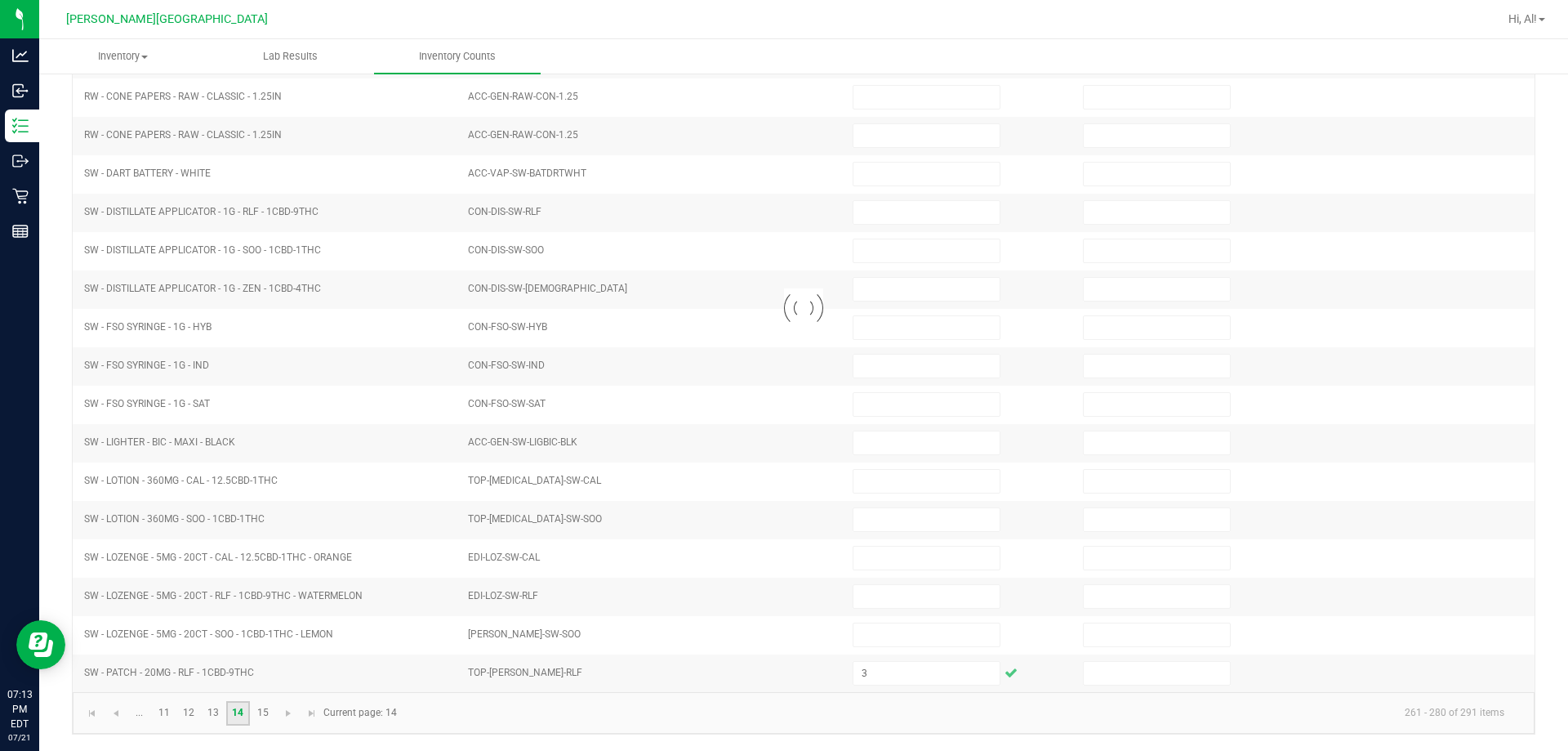 type 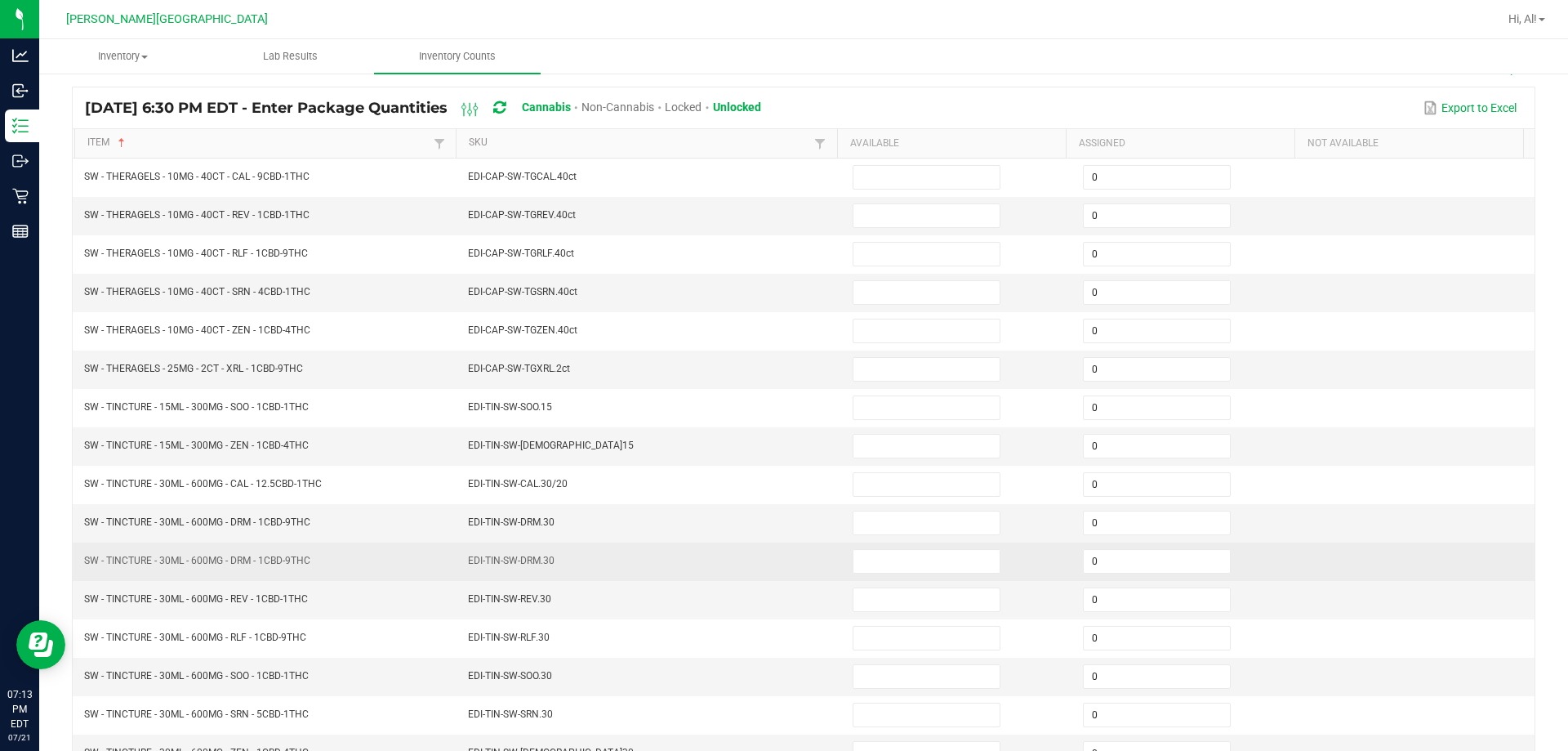 scroll, scrollTop: 94, scrollLeft: 0, axis: vertical 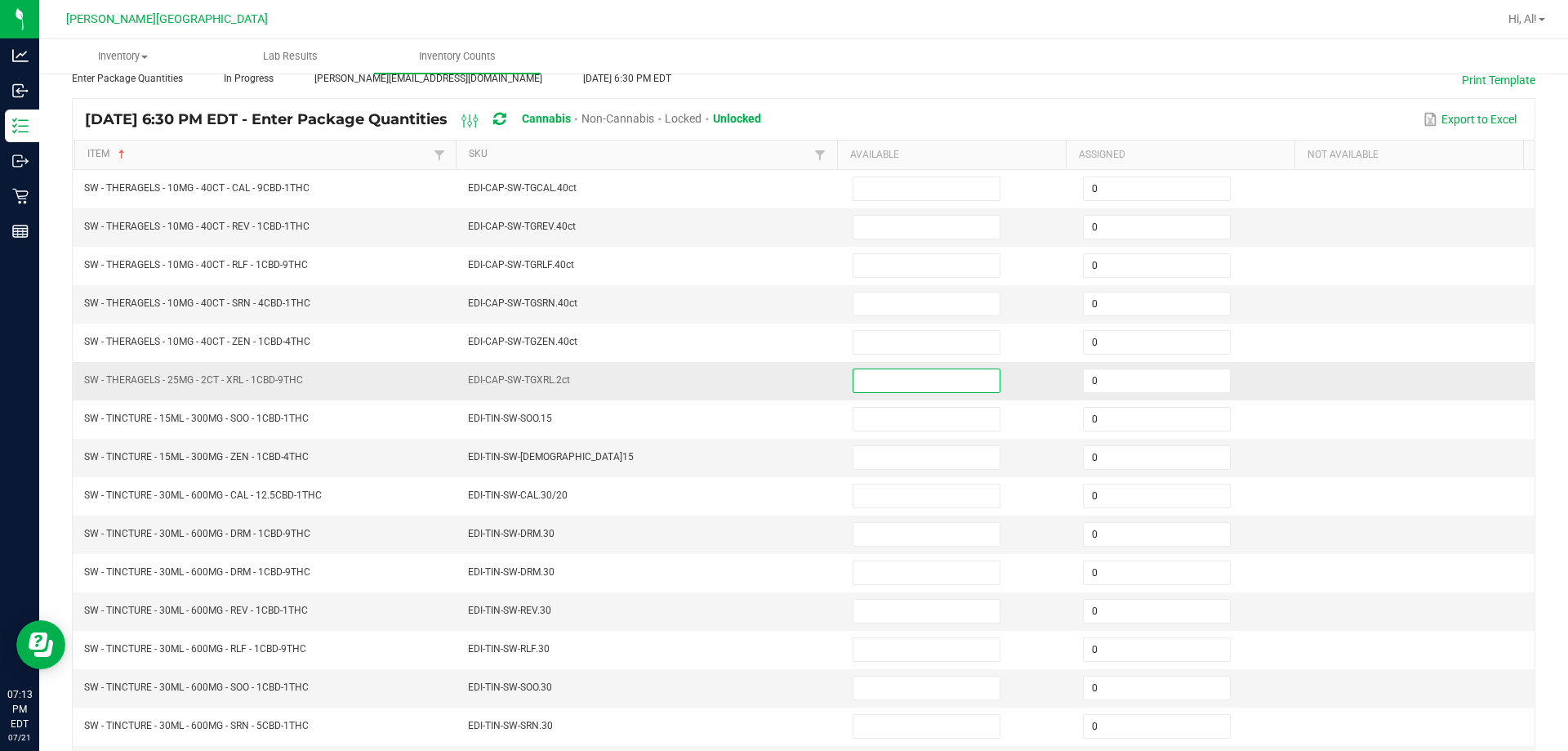 click at bounding box center [926, 381] 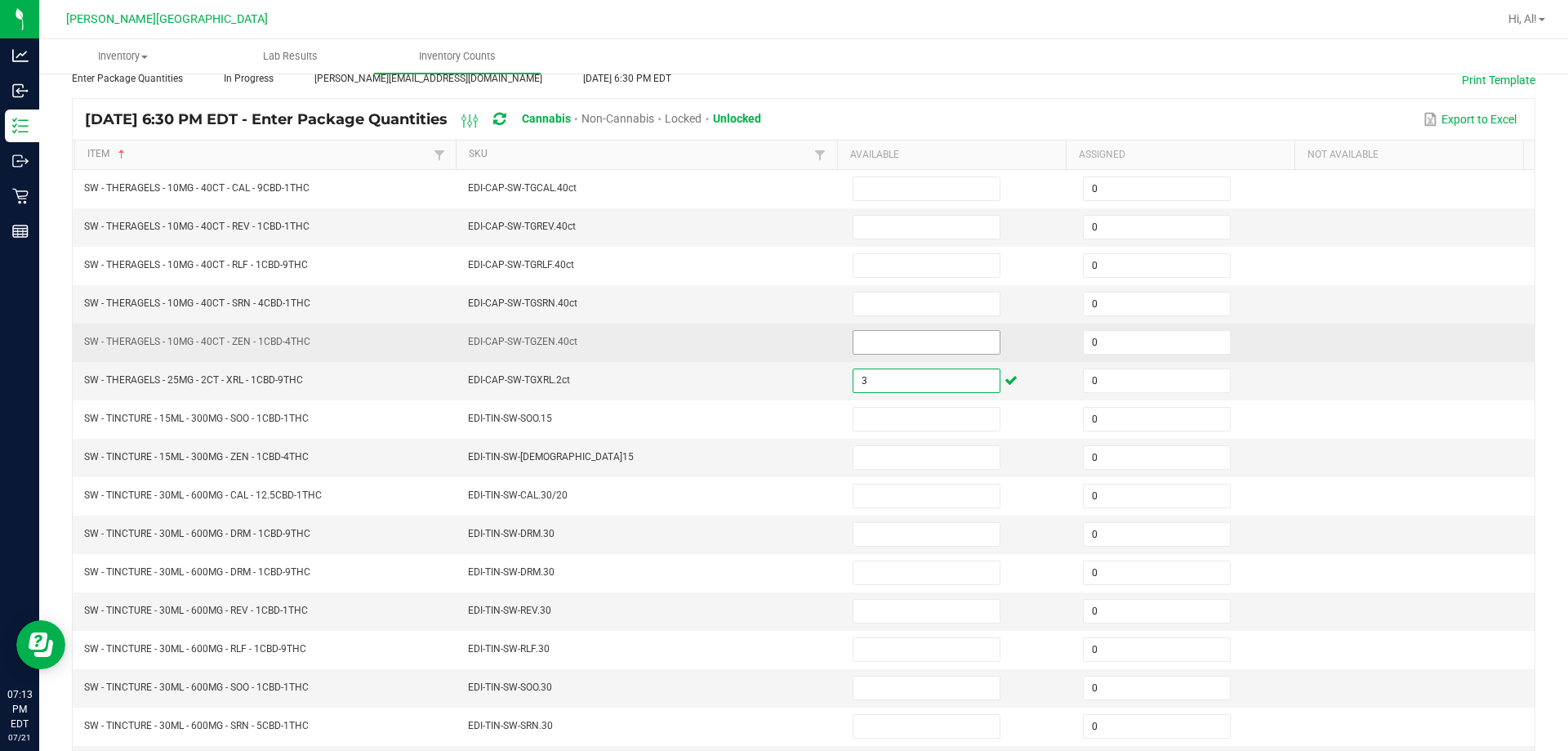 click at bounding box center [926, 342] 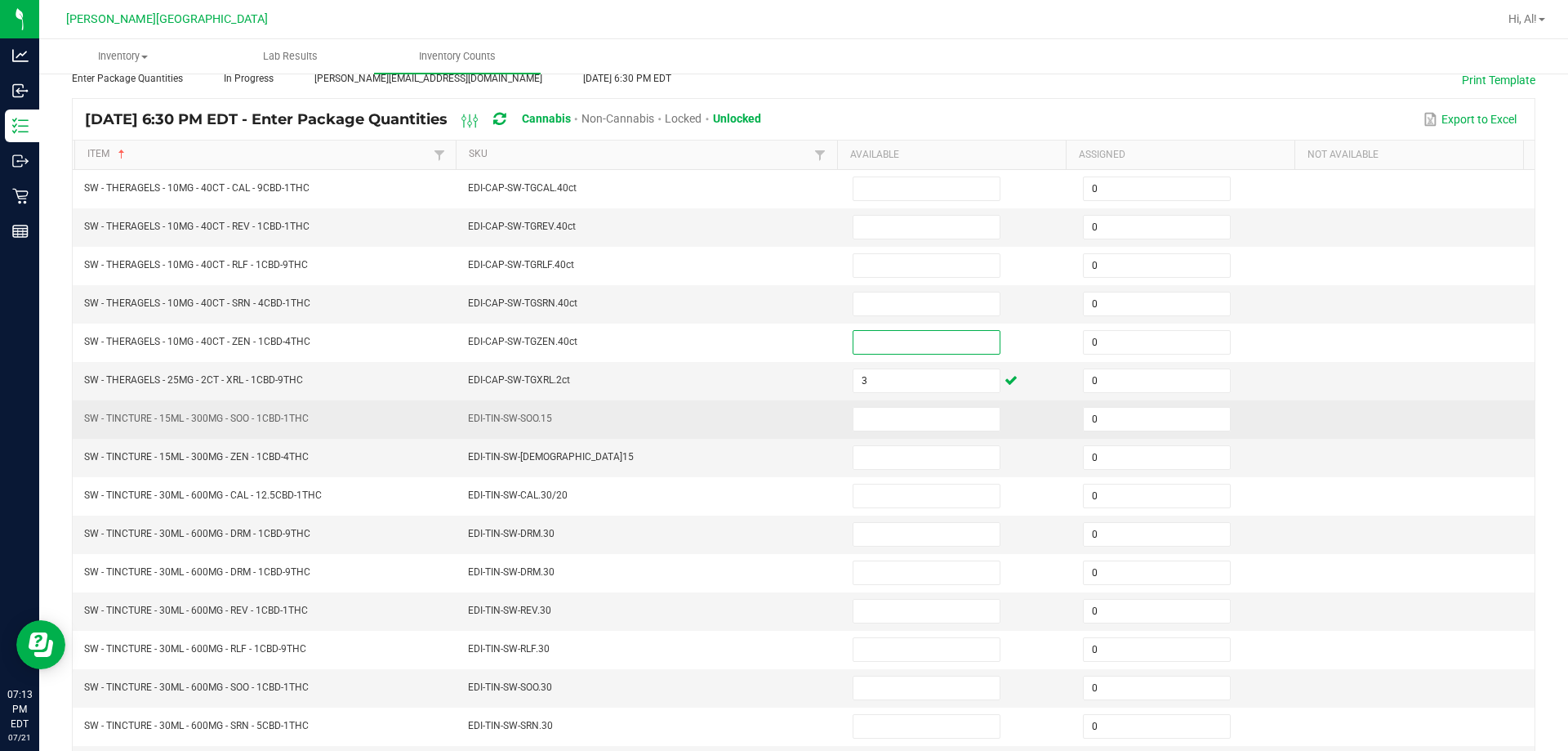 scroll, scrollTop: 339, scrollLeft: 0, axis: vertical 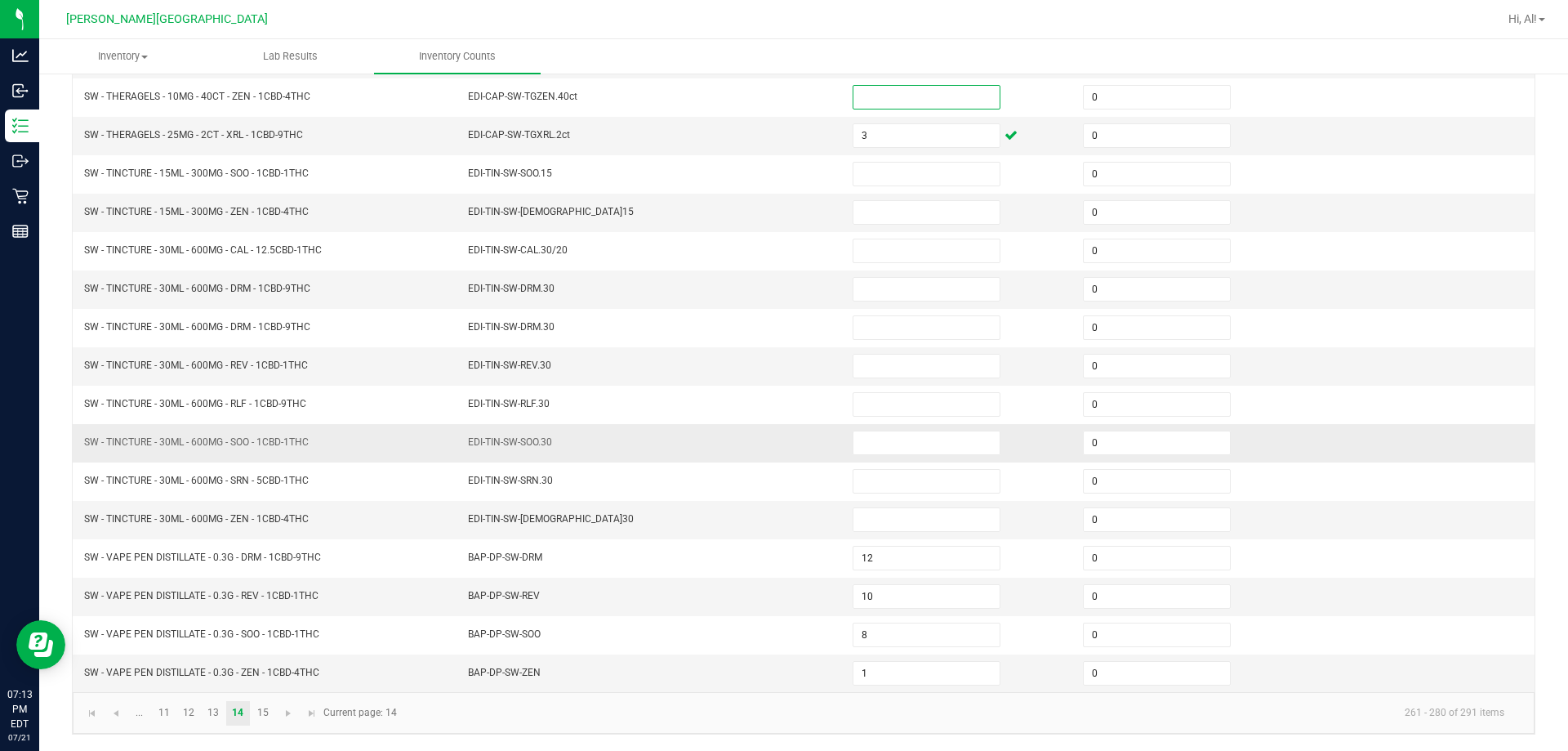 click on "EDI-TIN-SW-SOO.30" at bounding box center [650, 443] 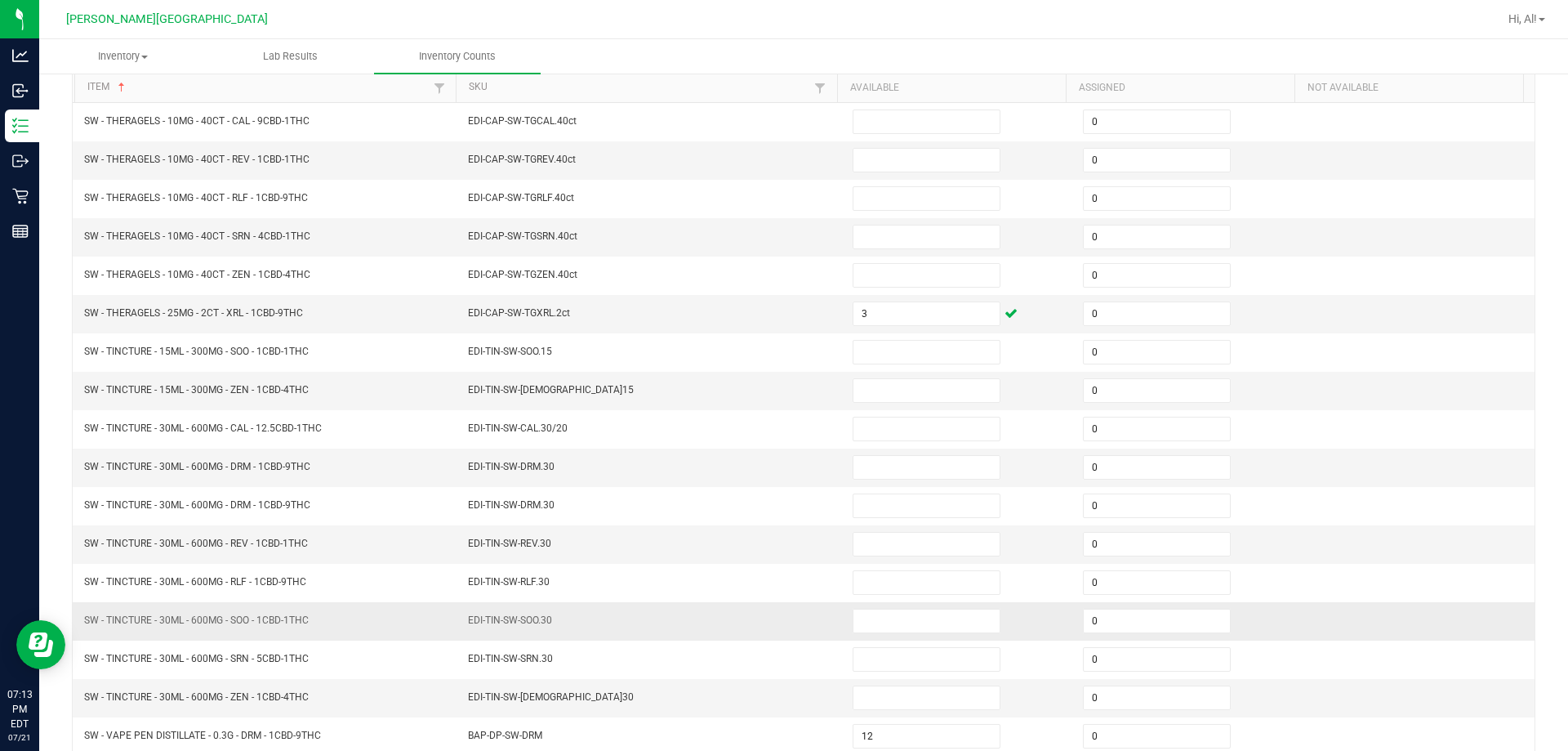 scroll, scrollTop: 339, scrollLeft: 0, axis: vertical 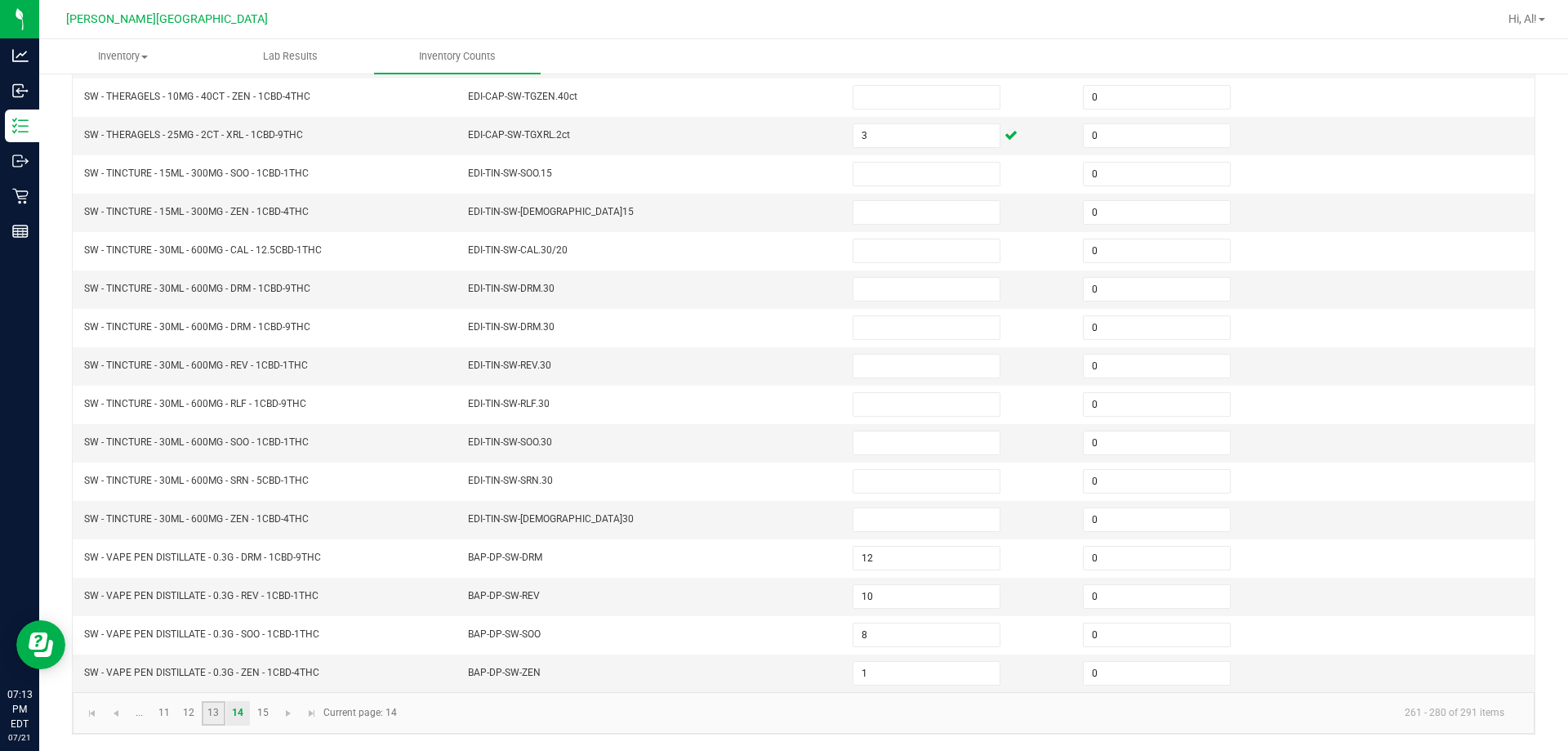click on "13" 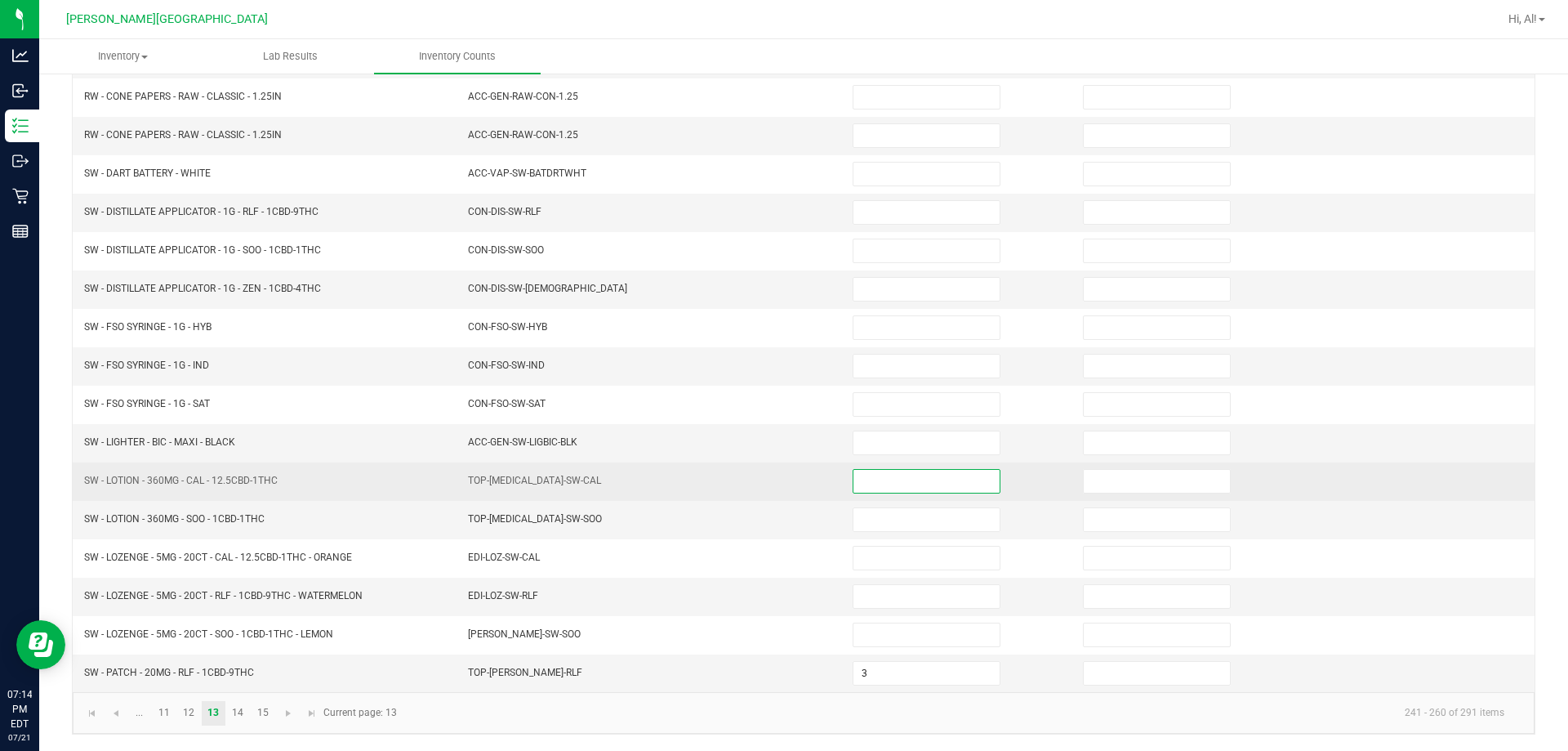 click at bounding box center [926, 481] 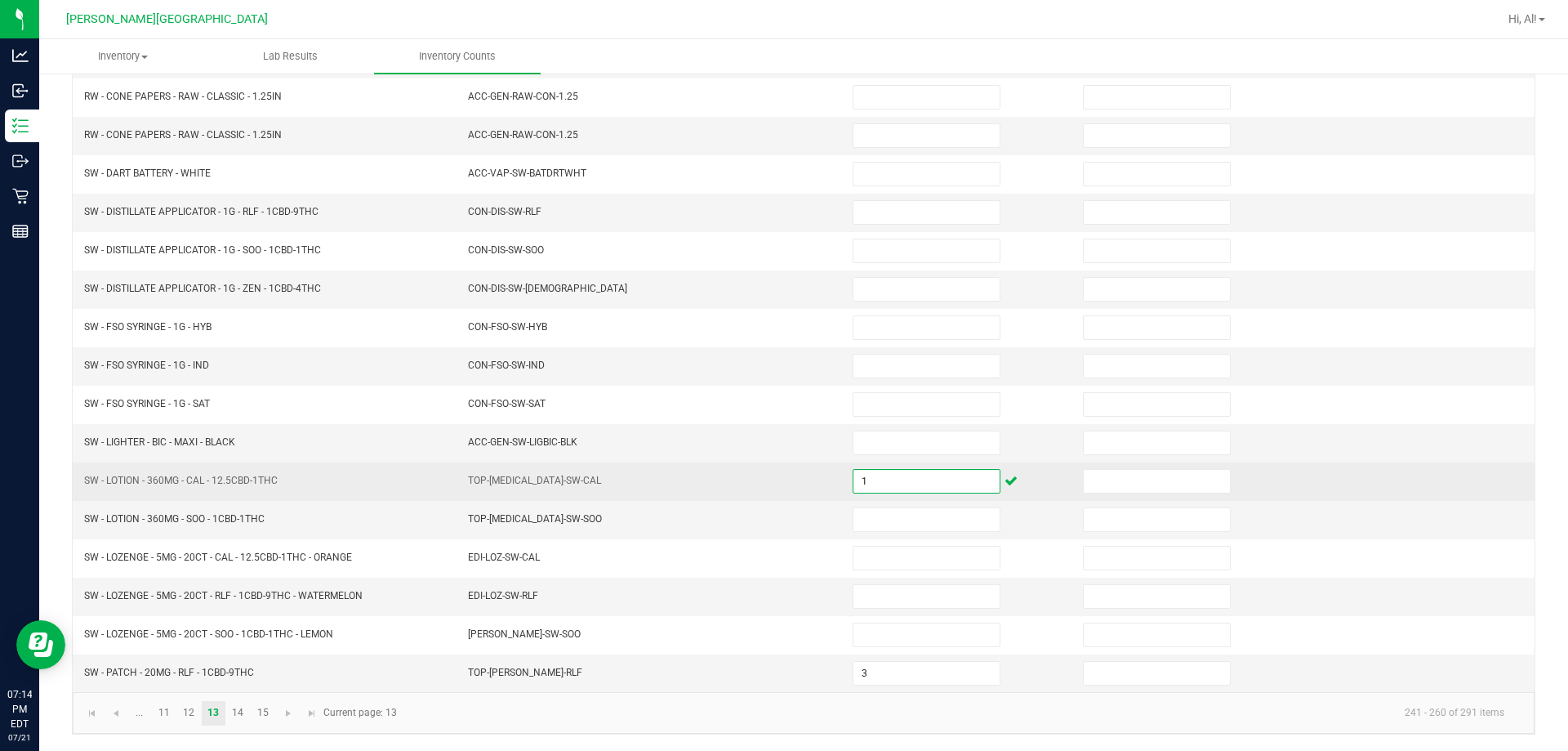 click on "TOP-[MEDICAL_DATA]-SW-CAL" at bounding box center (650, 481) 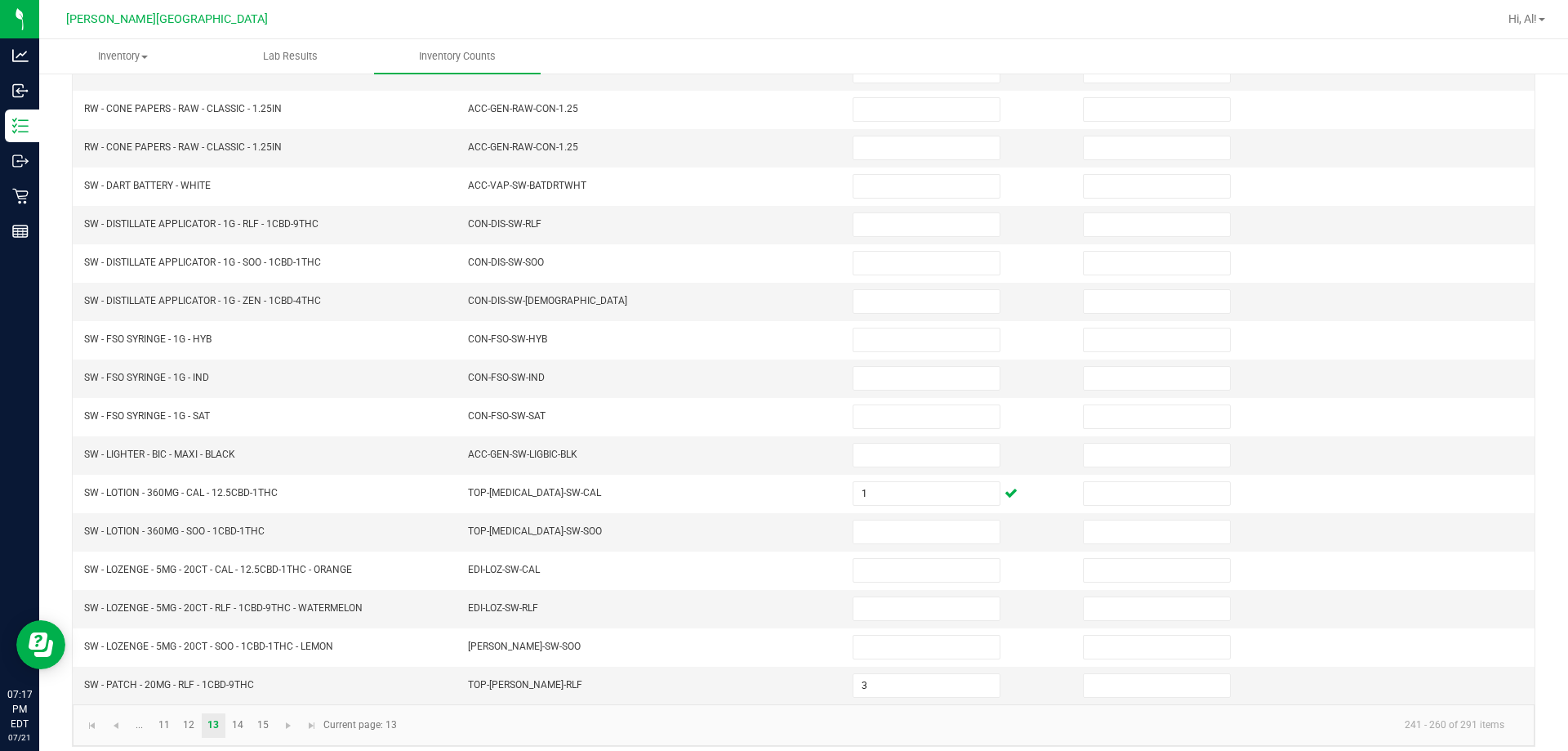 scroll, scrollTop: 0, scrollLeft: 0, axis: both 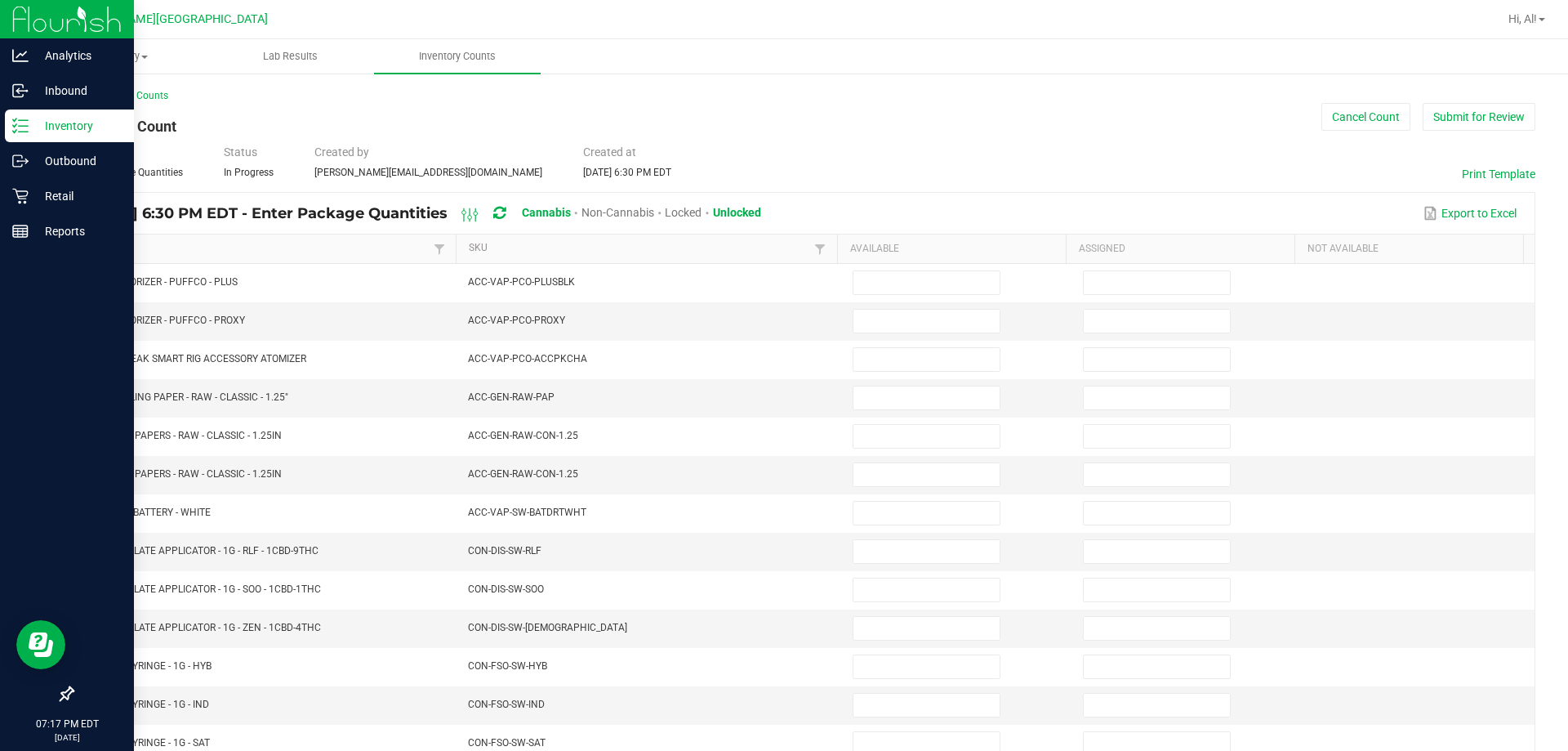 click on "Inventory" at bounding box center (69, 126) 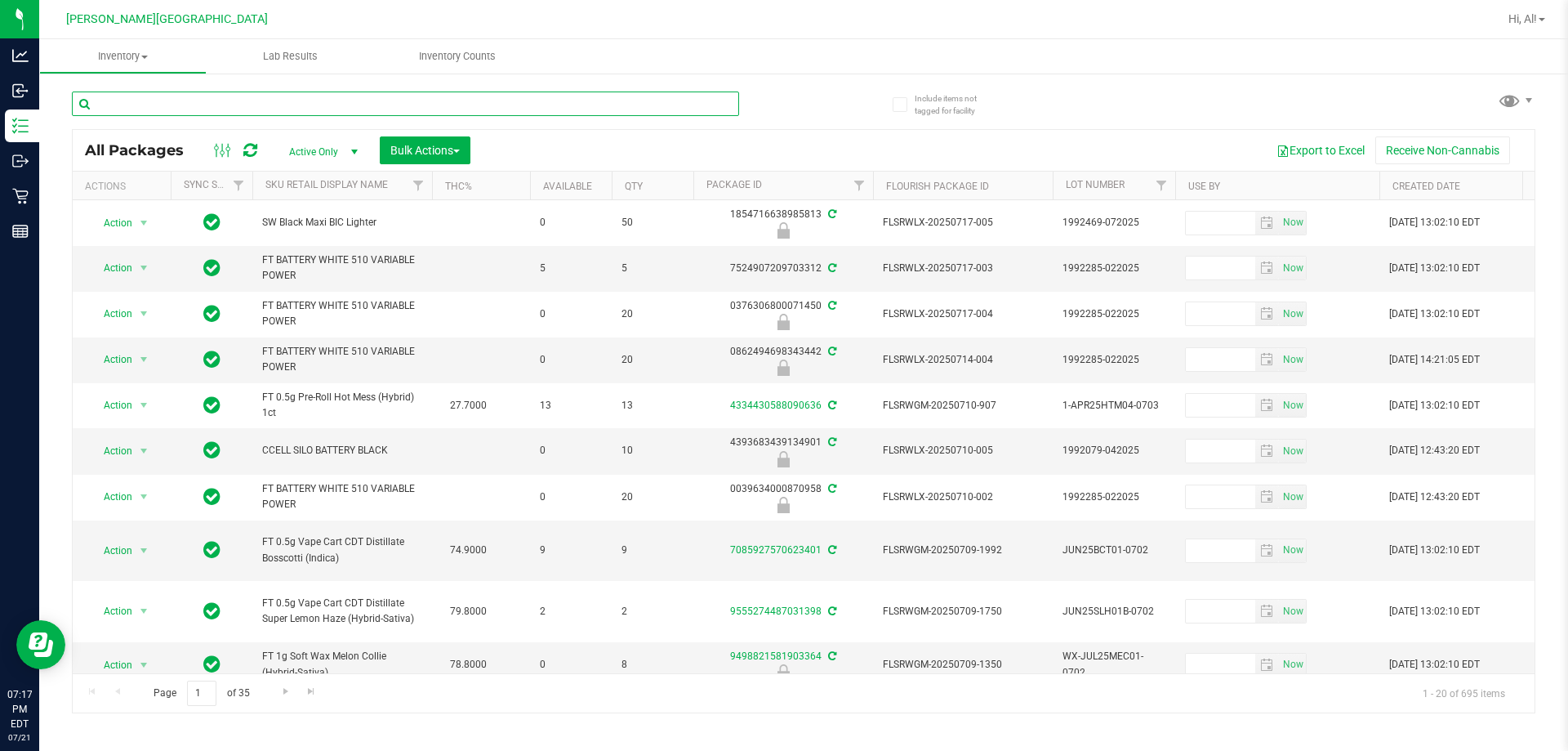 click at bounding box center [405, 104] 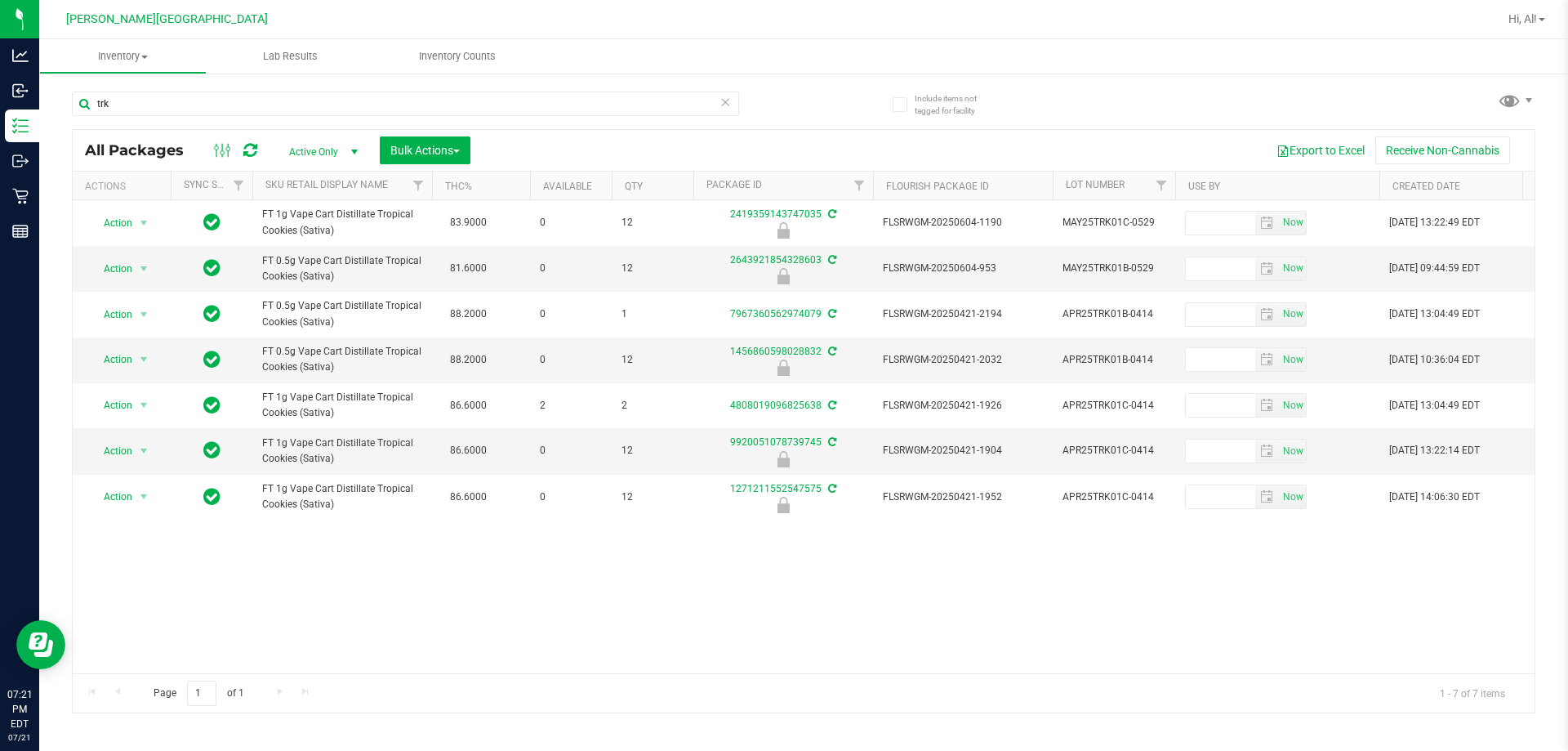 click at bounding box center [725, 101] 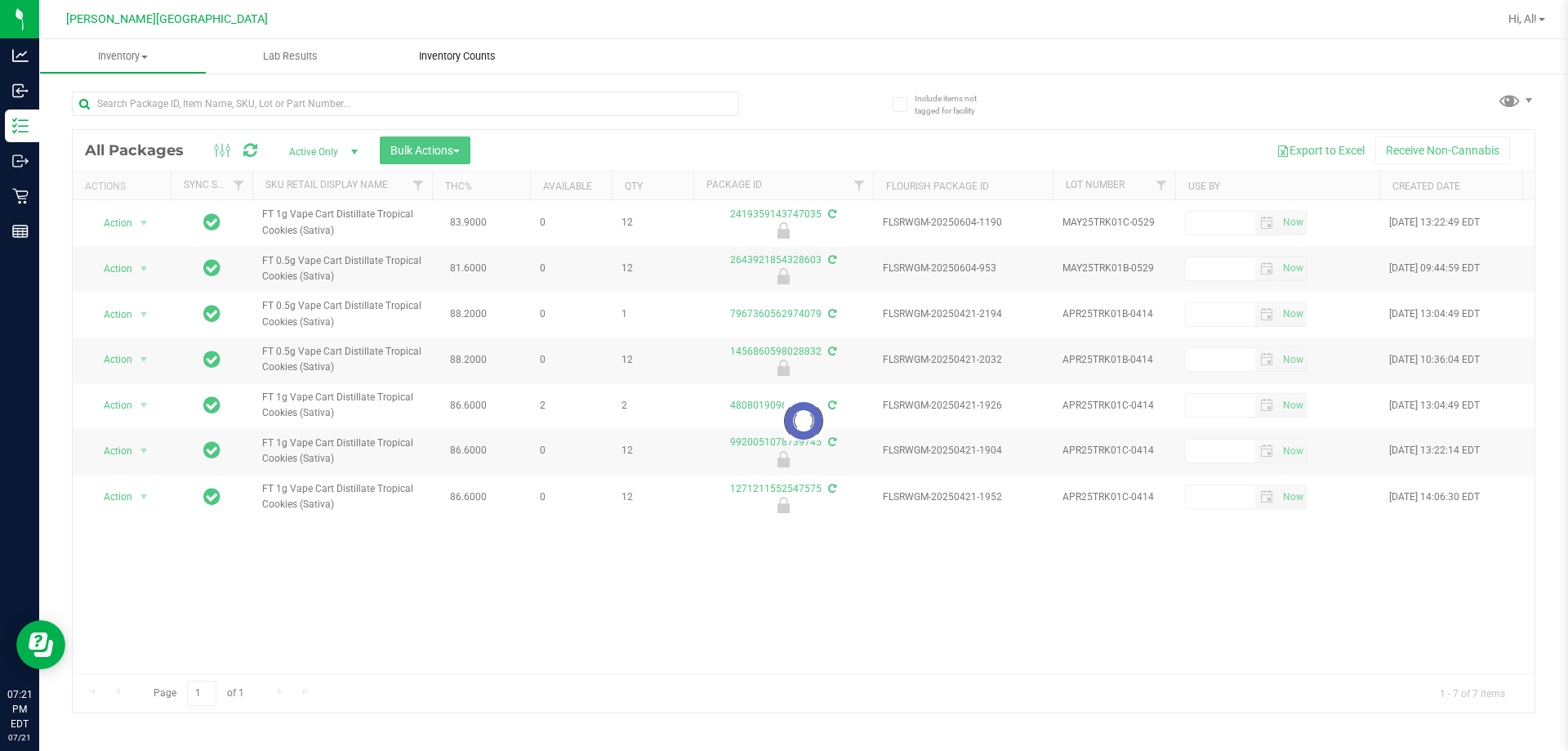 click on "Inventory Counts" at bounding box center [457, 56] 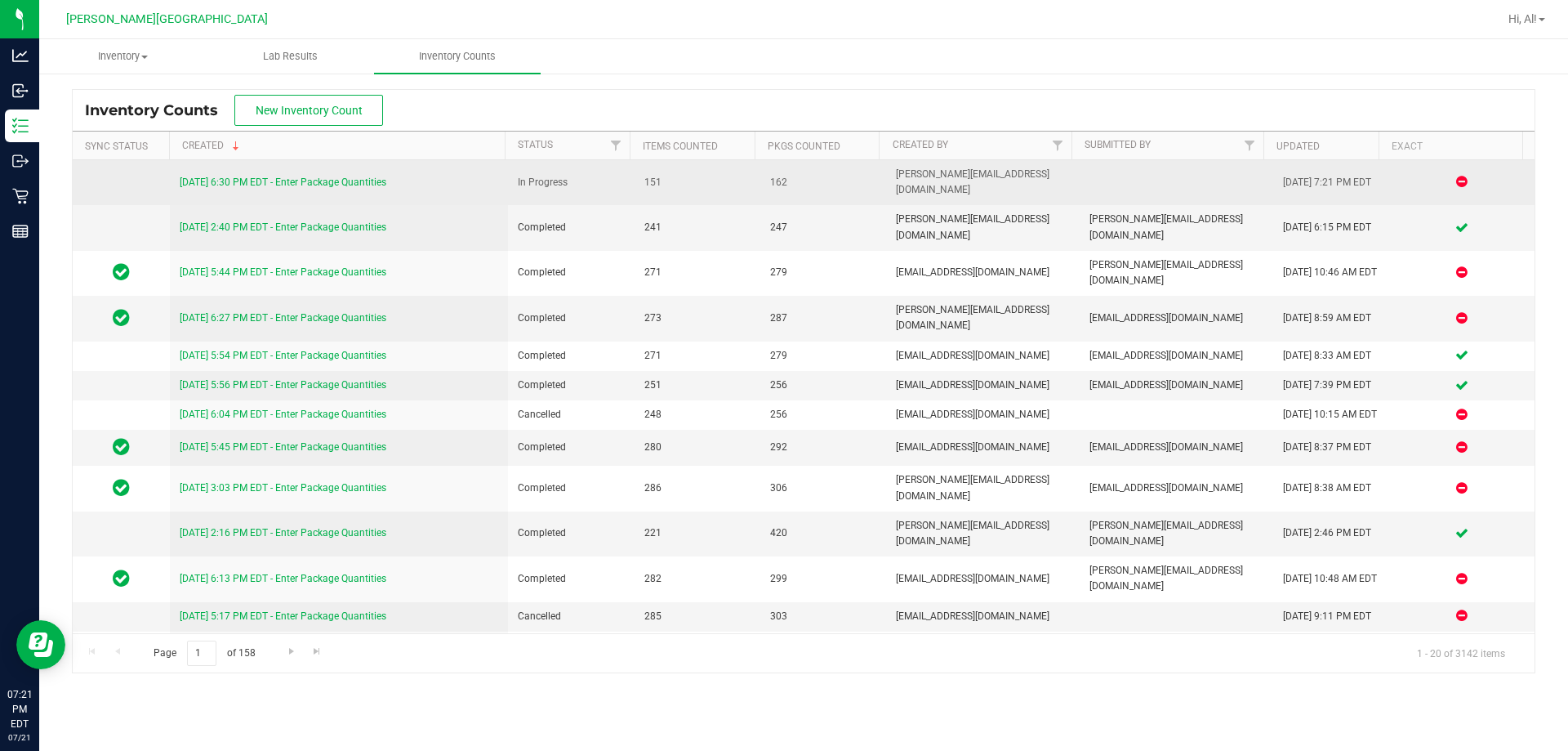 click on "[DATE] 6:30 PM EDT - Enter Package Quantities" at bounding box center [283, 182] 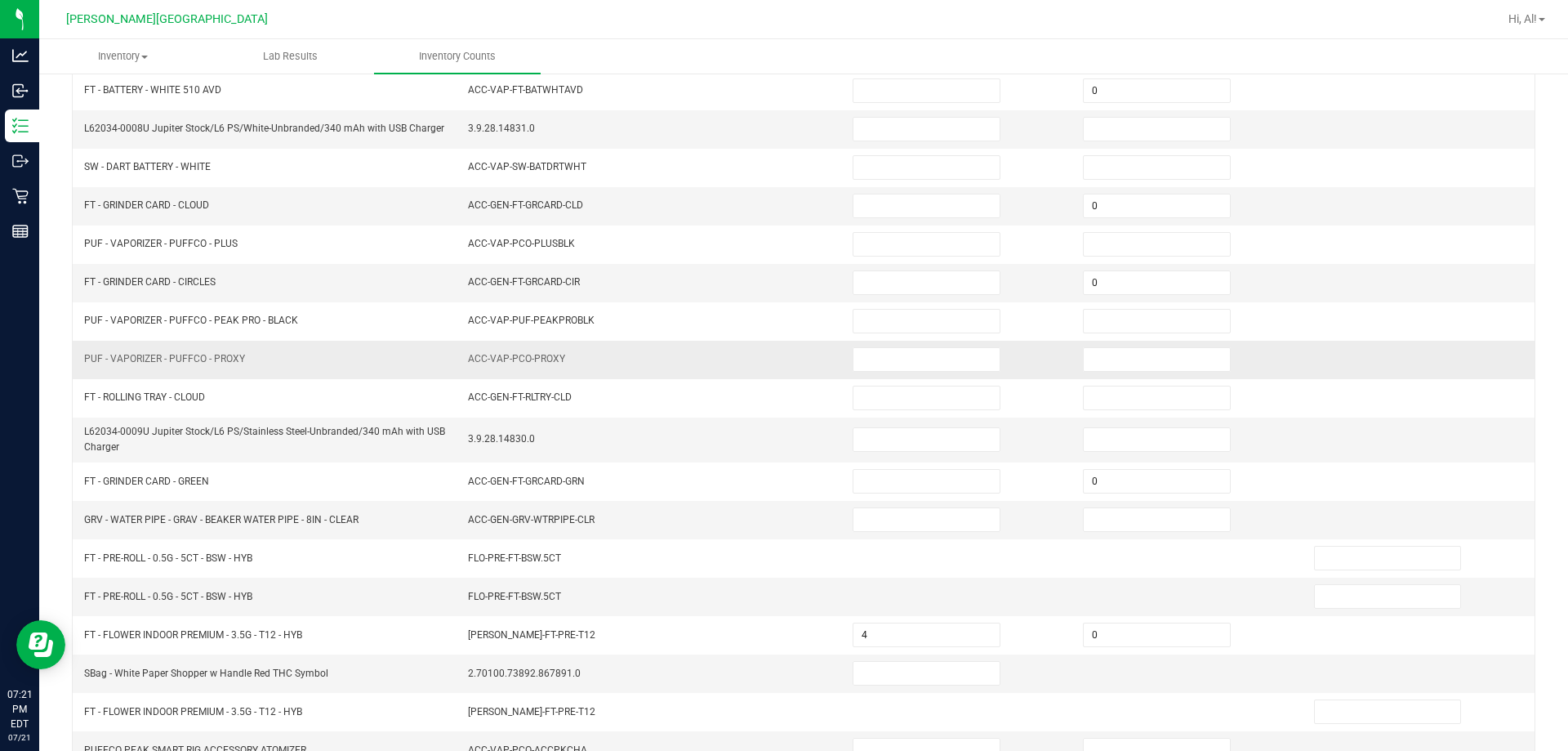 scroll, scrollTop: 20, scrollLeft: 0, axis: vertical 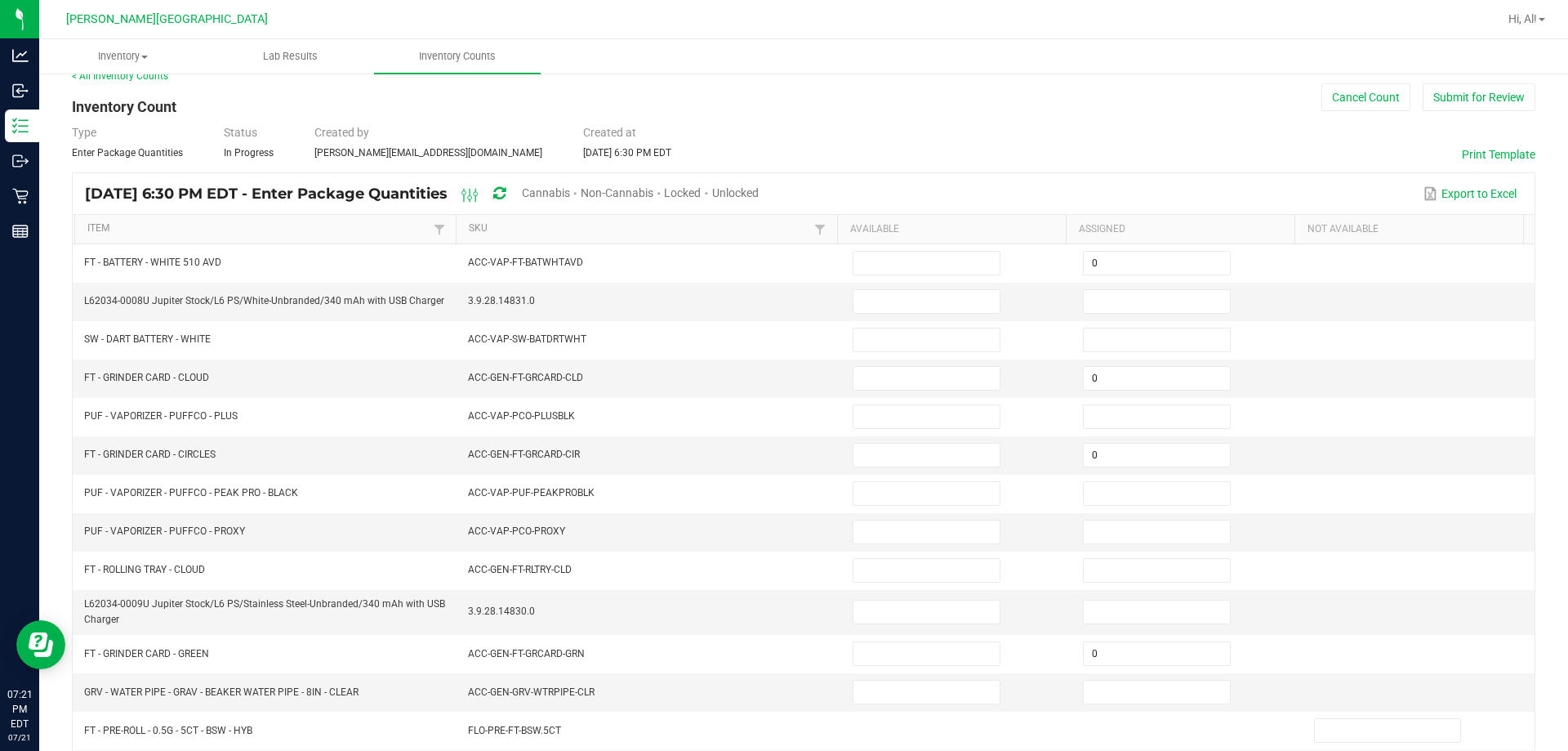 click on "Cannabis" at bounding box center (546, 193) 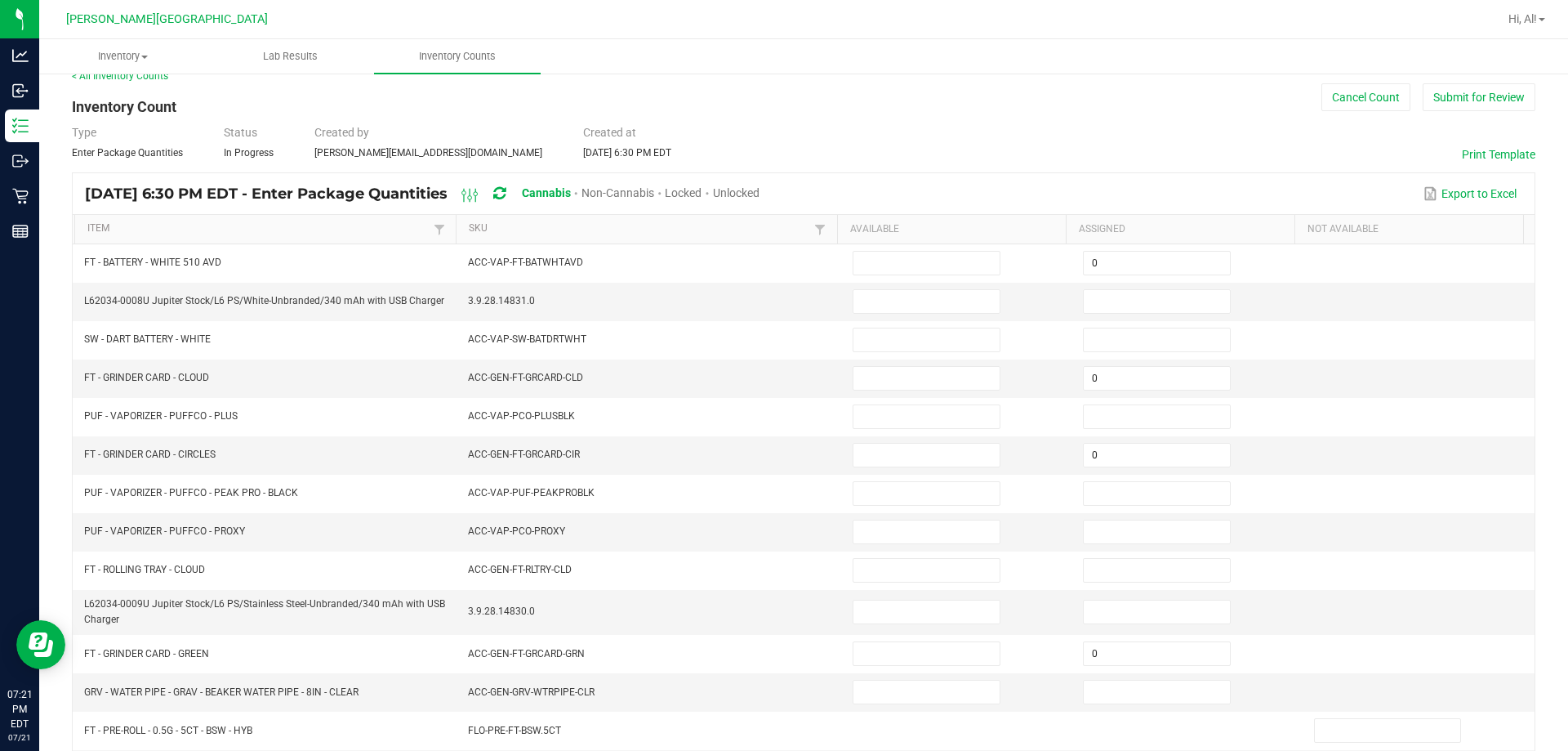click on "Unlocked" at bounding box center [736, 193] 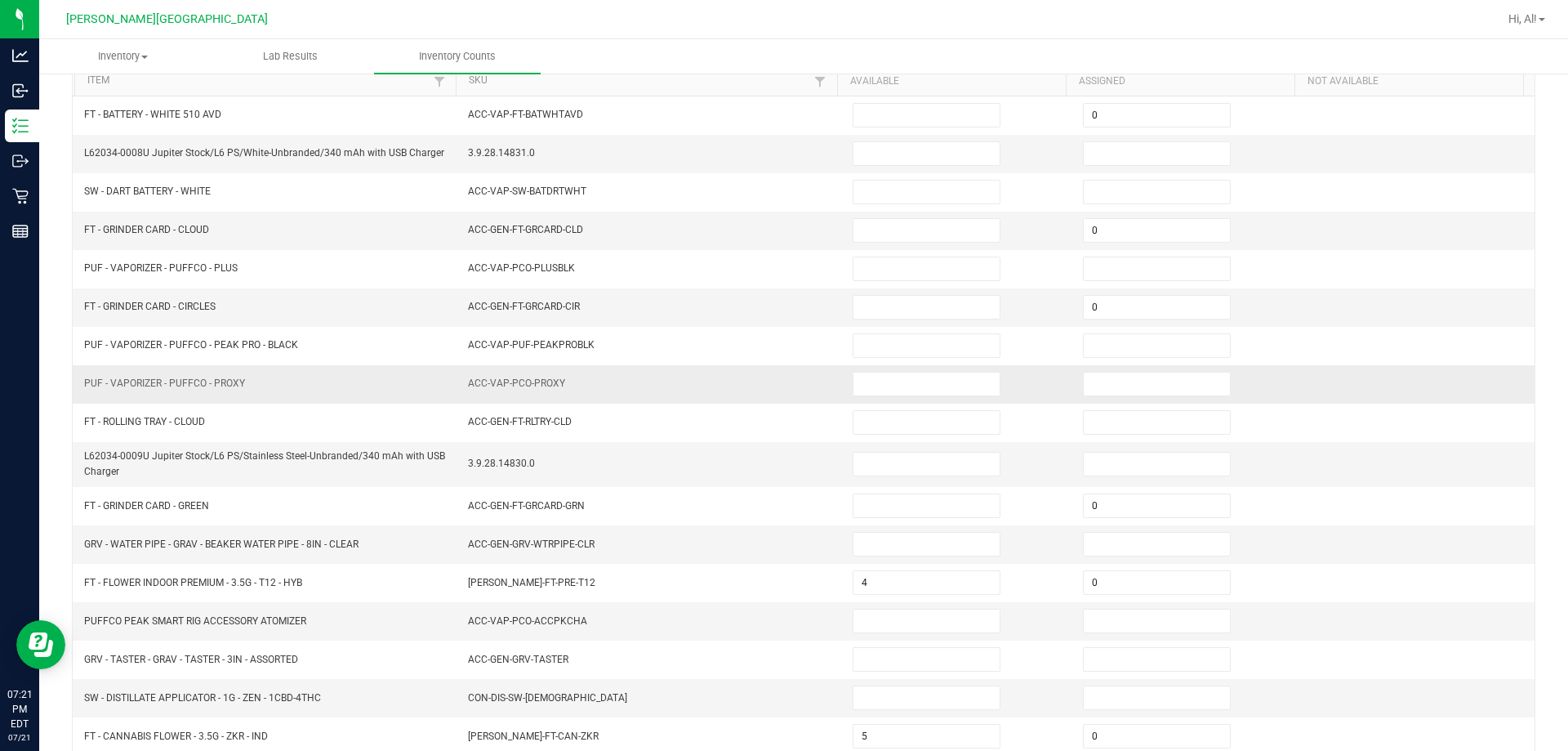 scroll, scrollTop: 0, scrollLeft: 0, axis: both 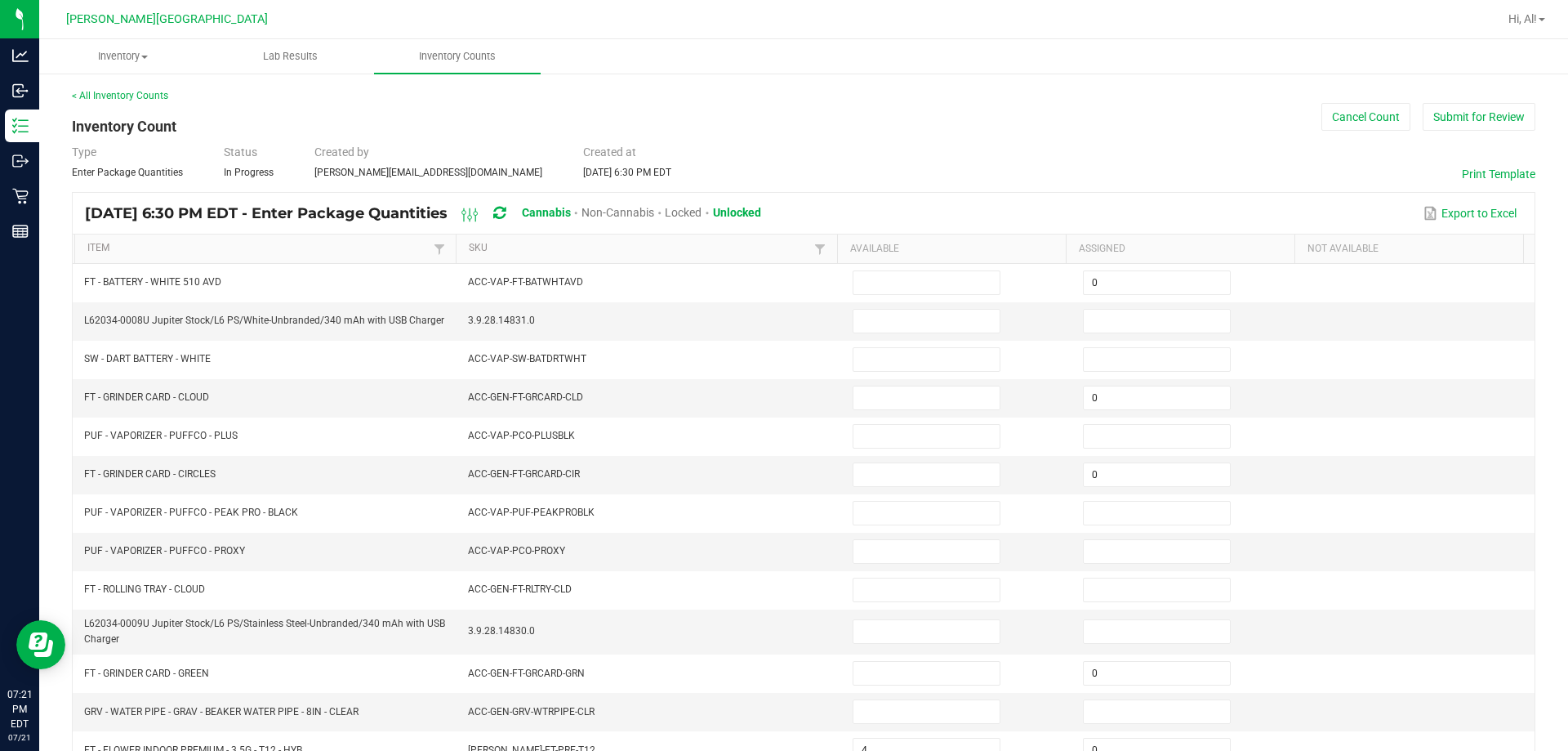 click on "Item" at bounding box center [265, 249] 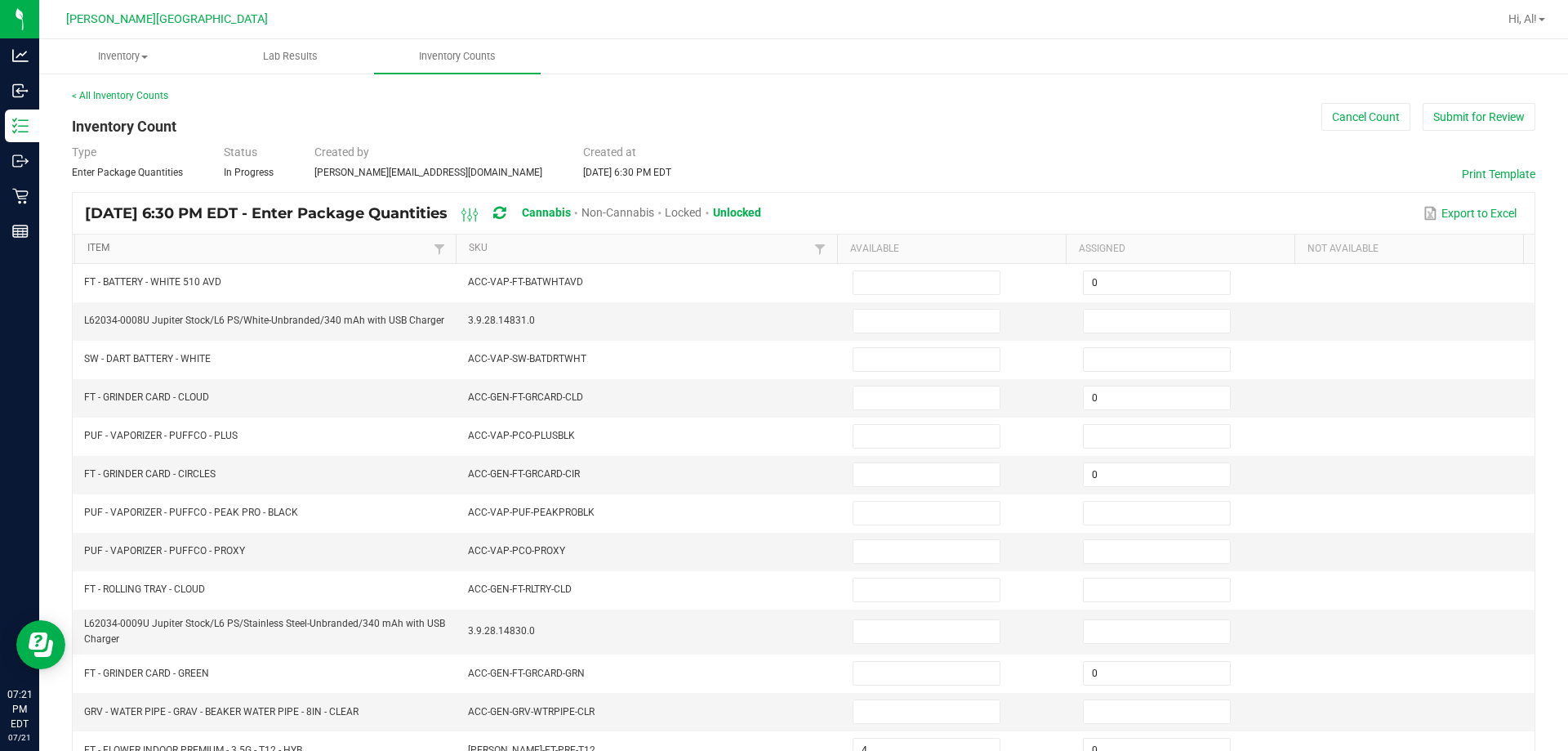click on "Item" at bounding box center [258, 248] 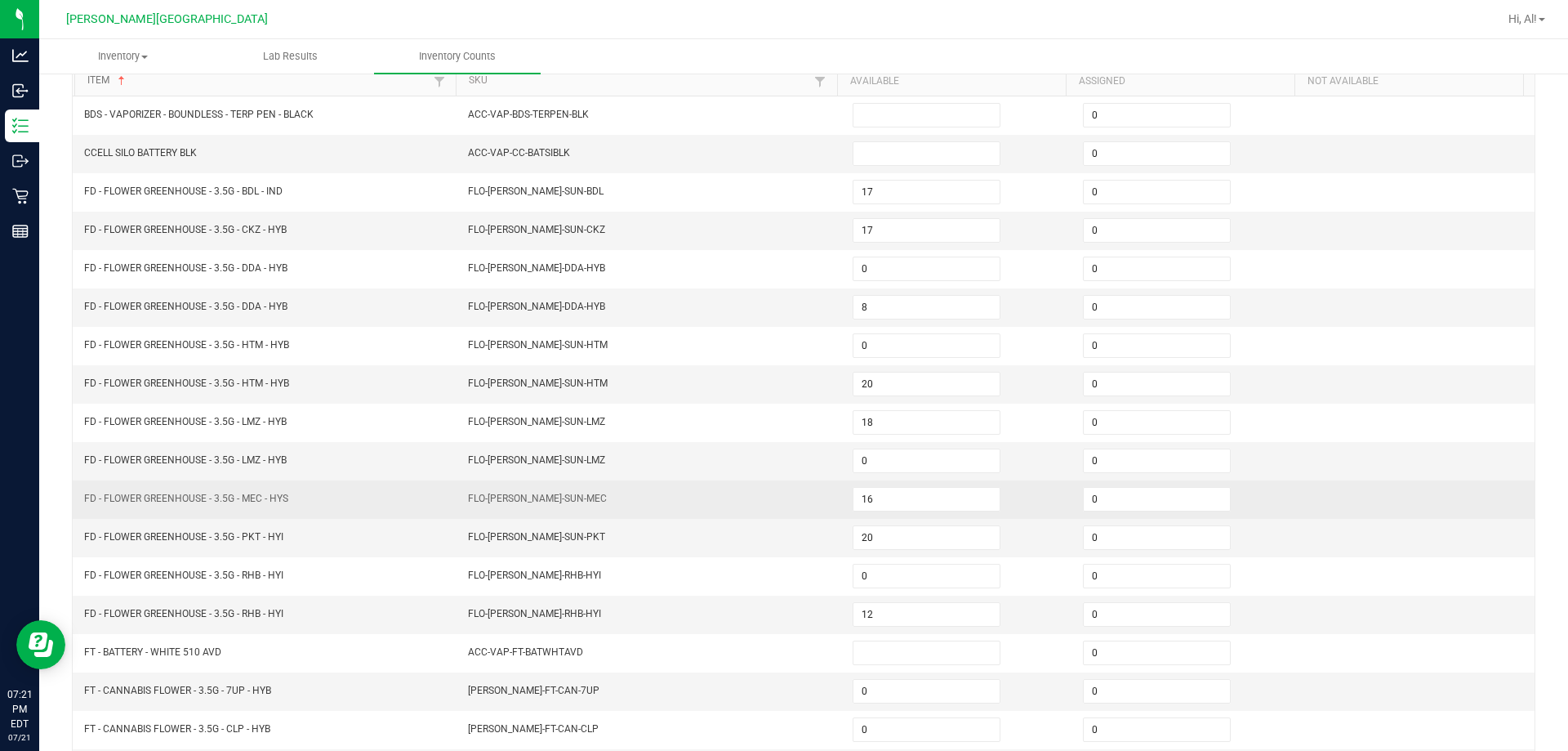 scroll, scrollTop: 339, scrollLeft: 0, axis: vertical 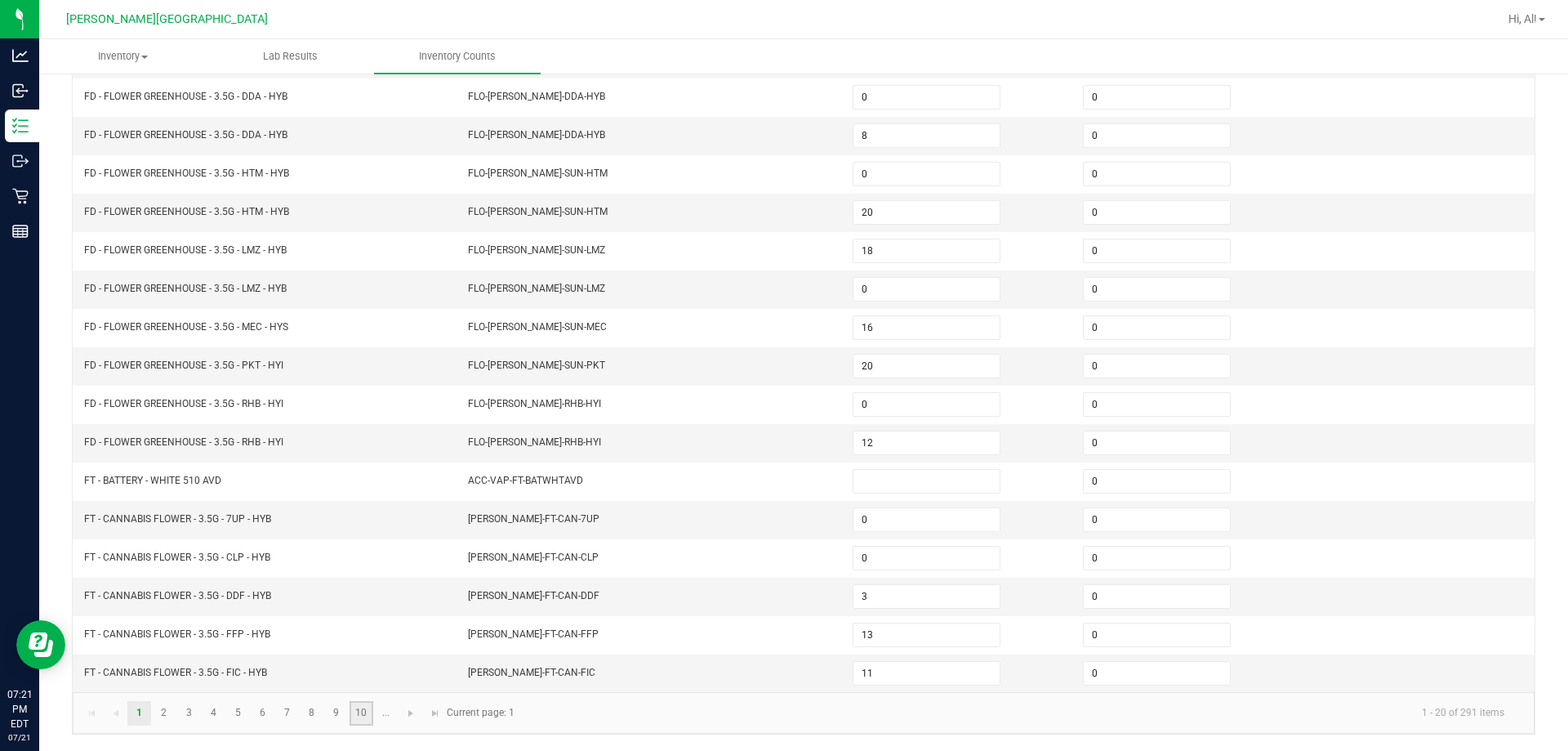 click on "10" 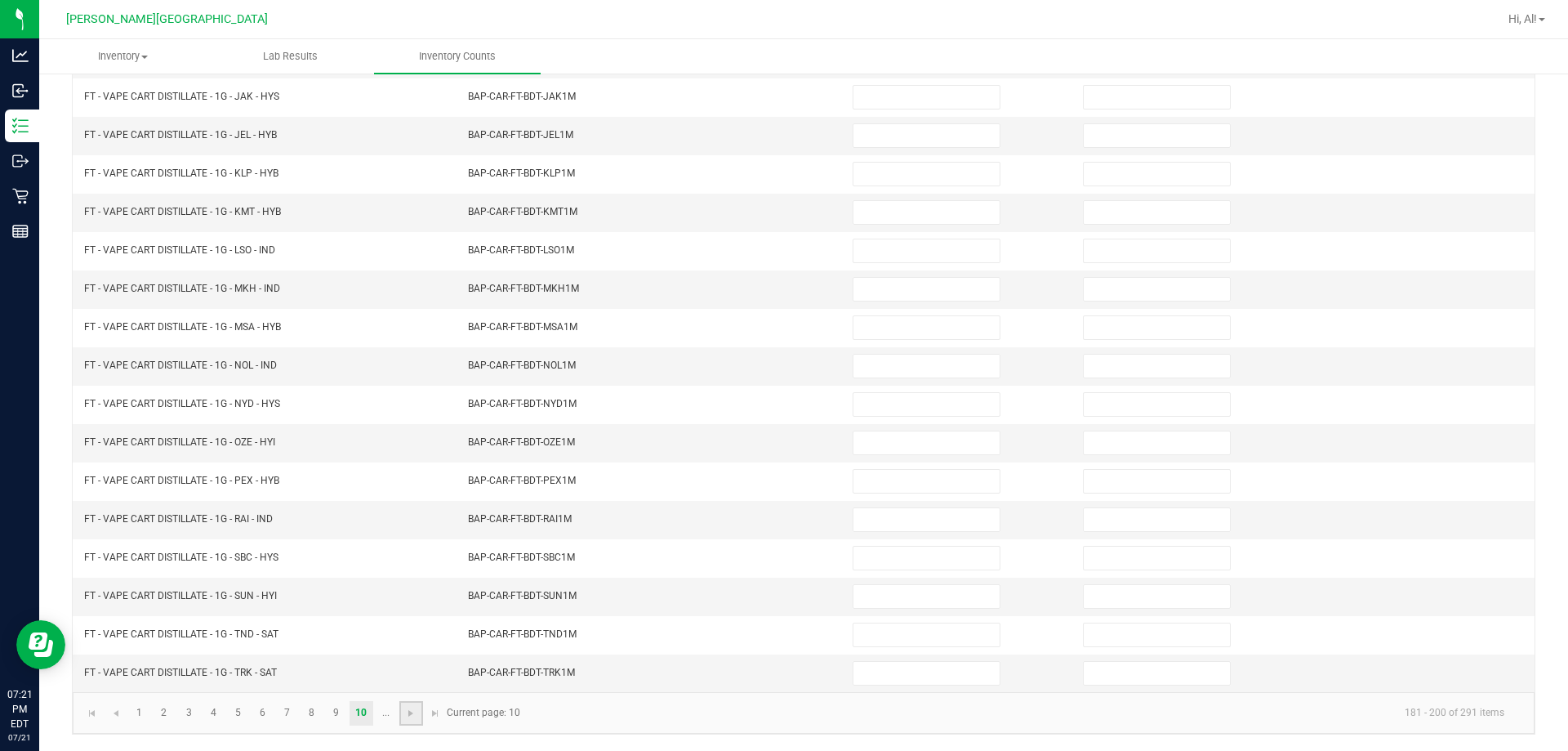 click 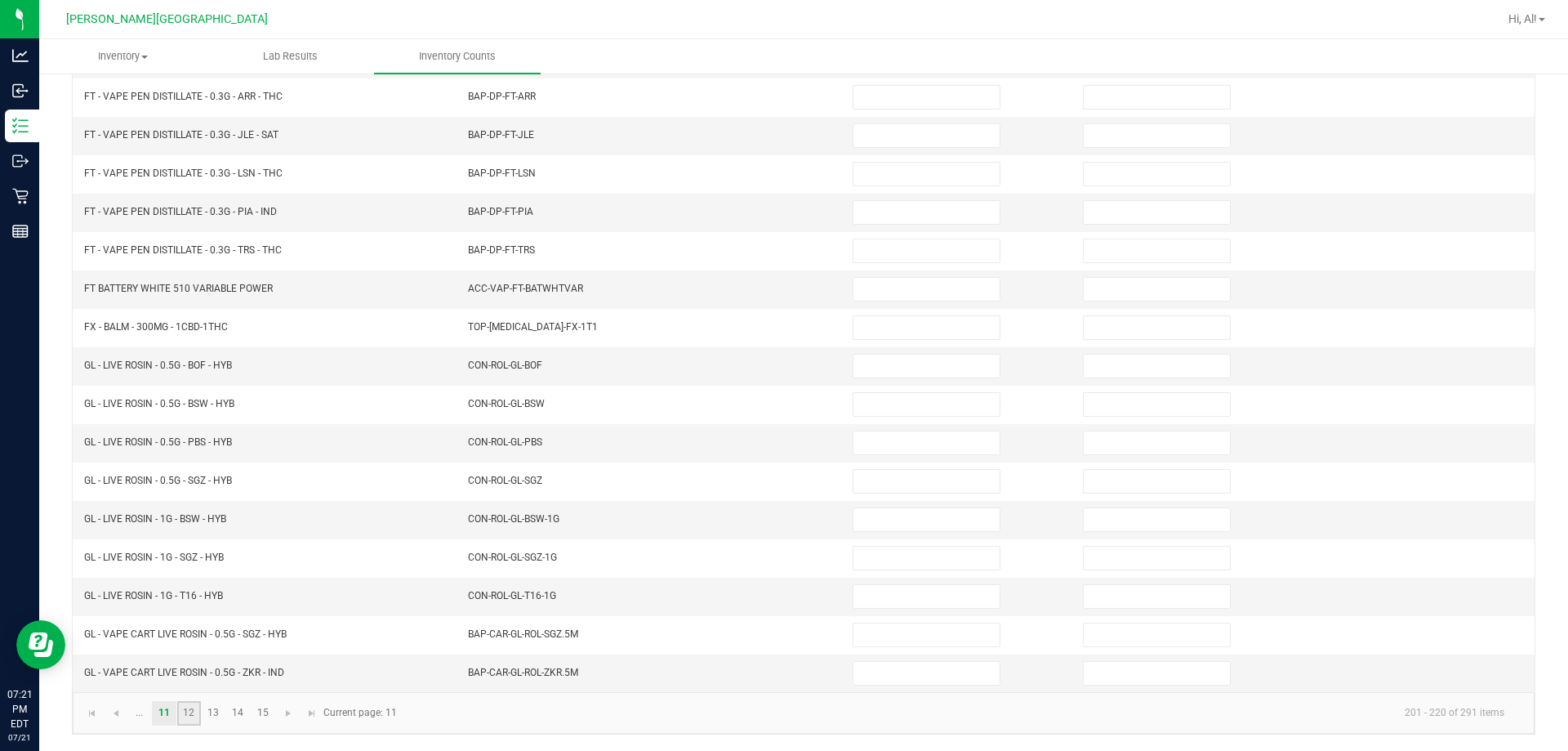 click on "12" 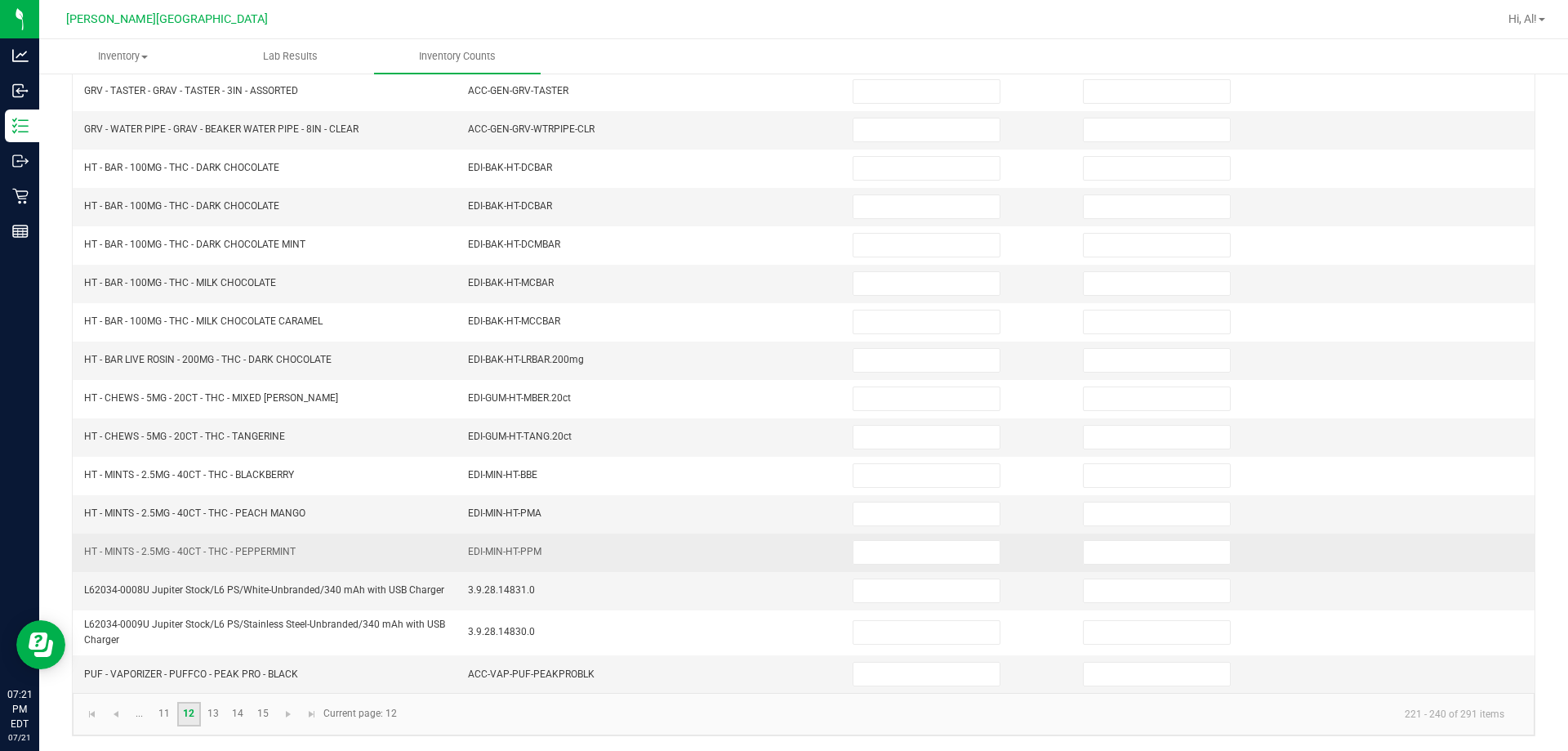 scroll, scrollTop: 346, scrollLeft: 0, axis: vertical 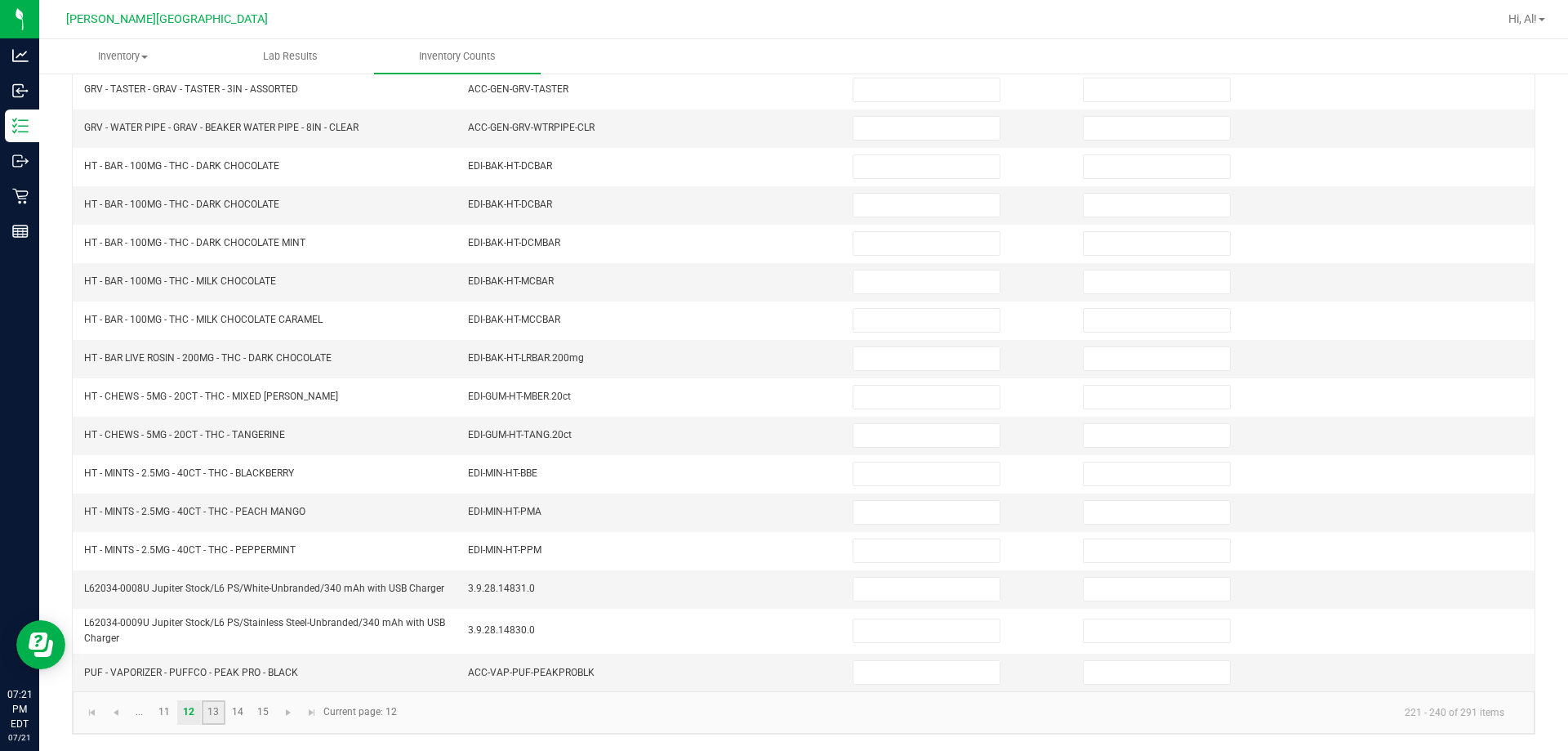 click on "13" 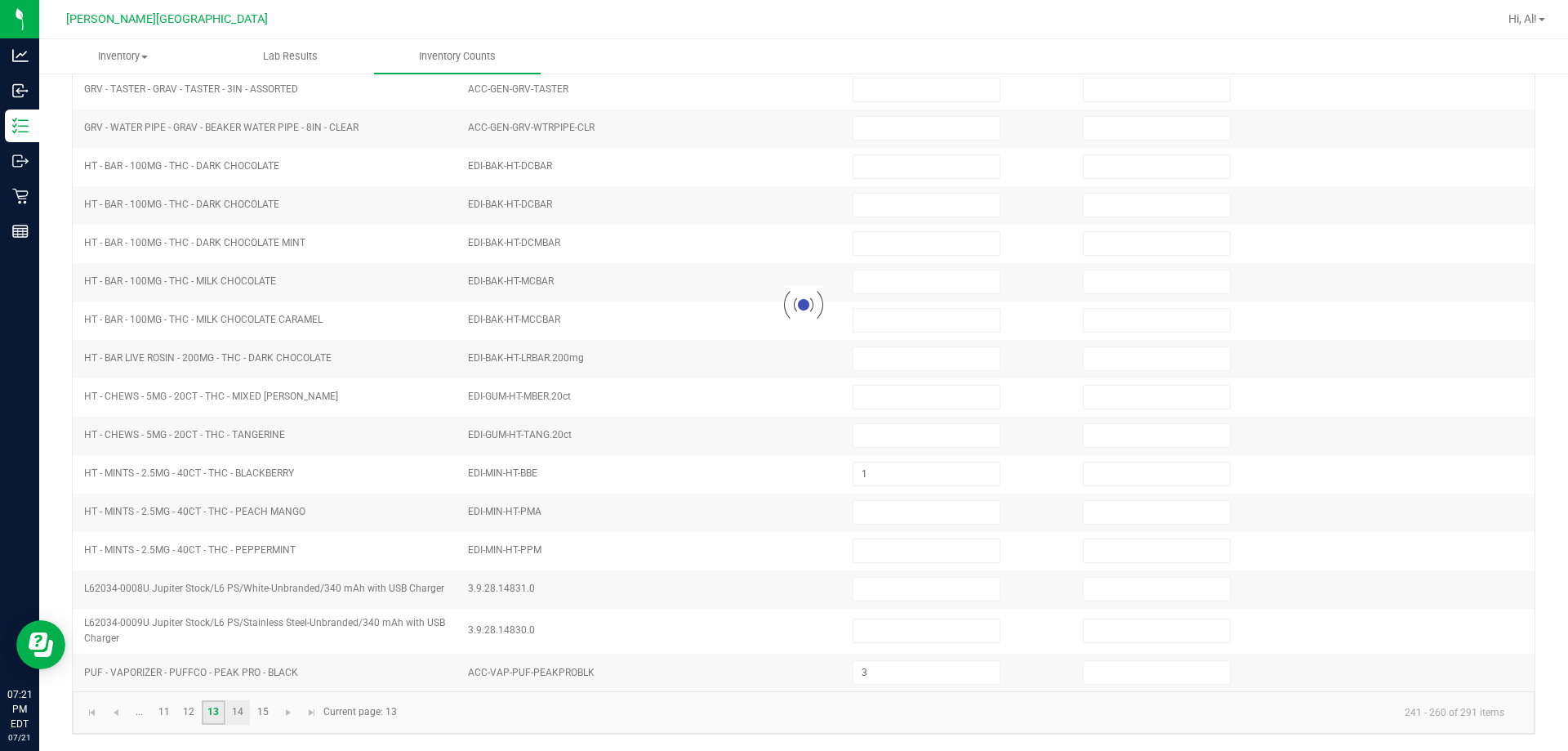 scroll, scrollTop: 339, scrollLeft: 0, axis: vertical 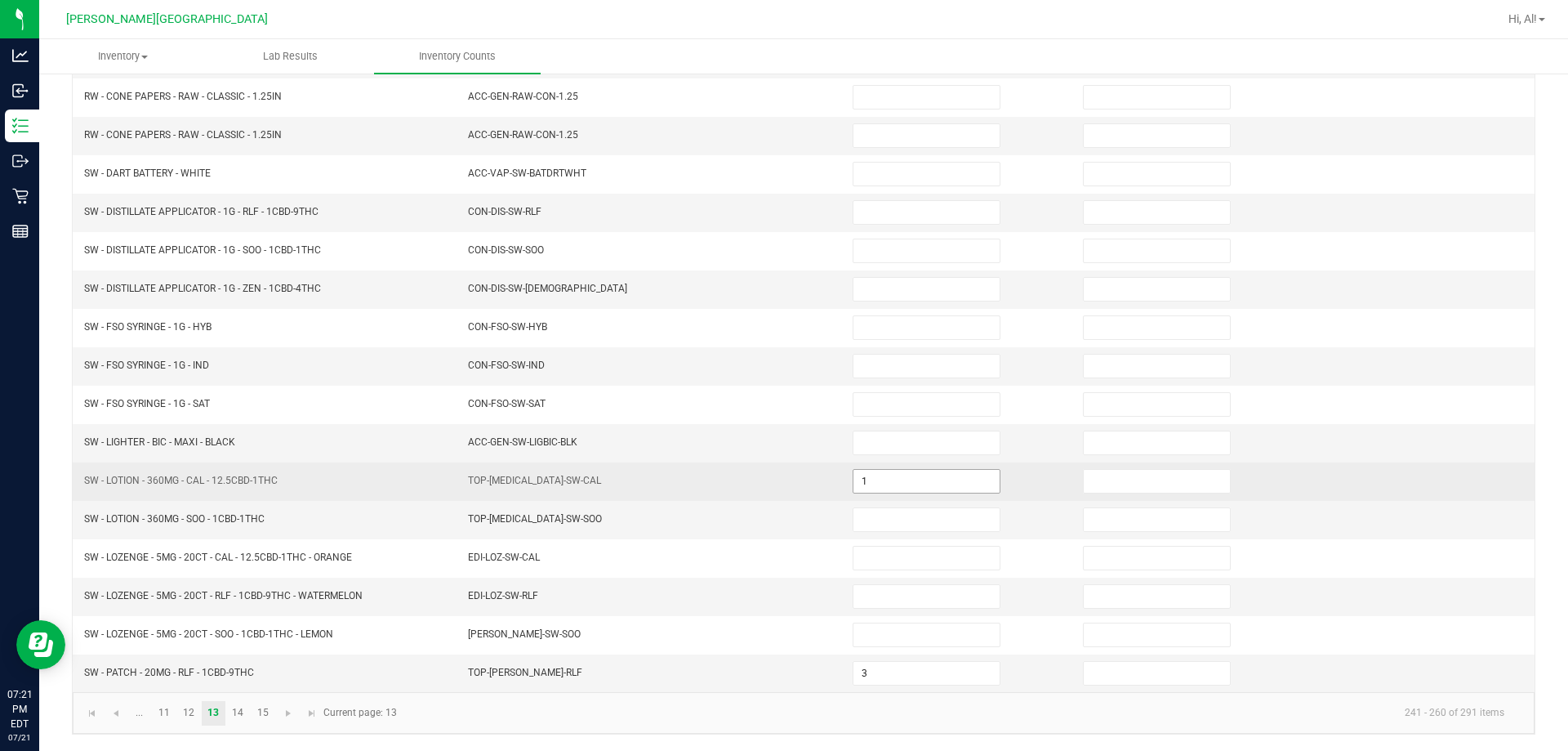 click on "1" at bounding box center [926, 481] 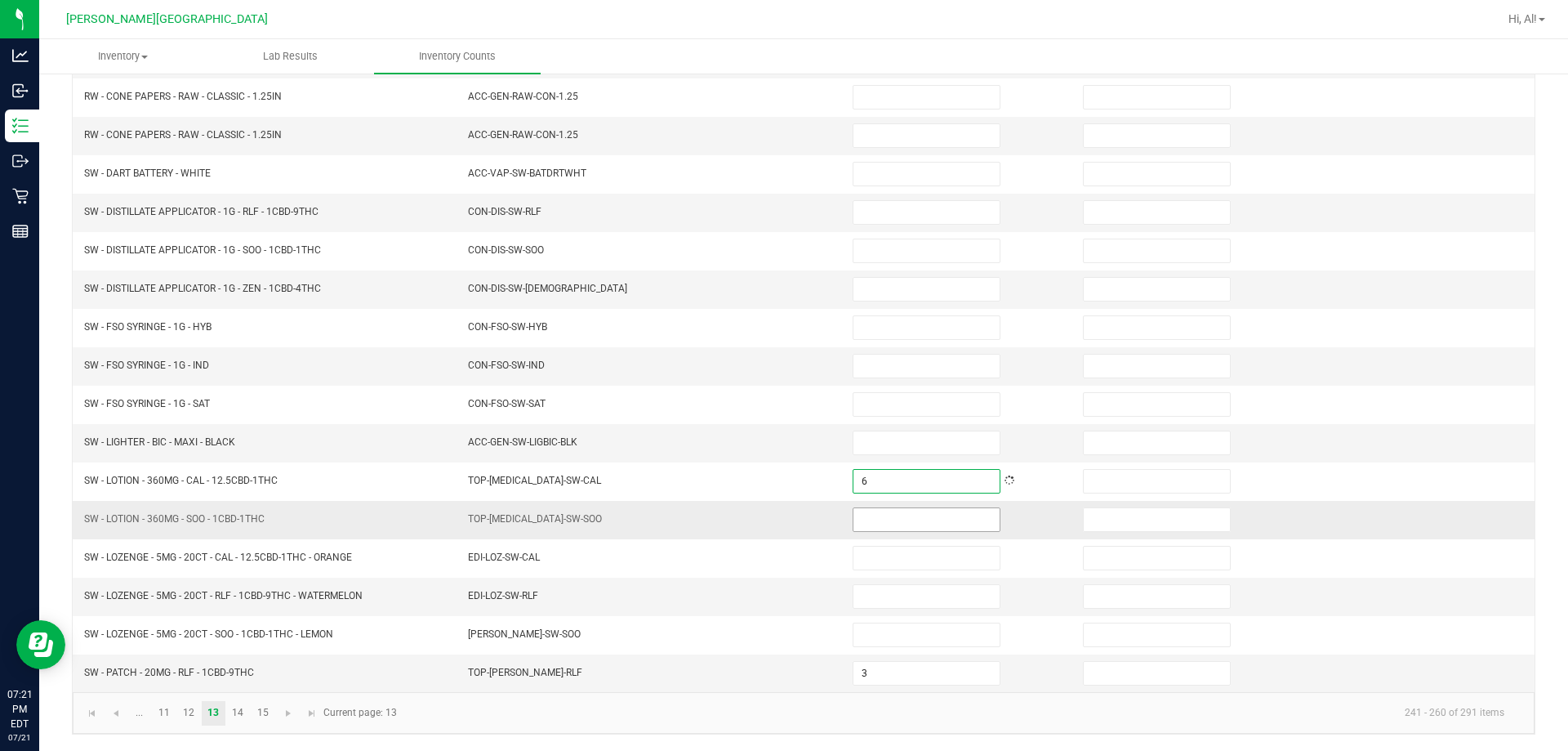 click at bounding box center [926, 520] 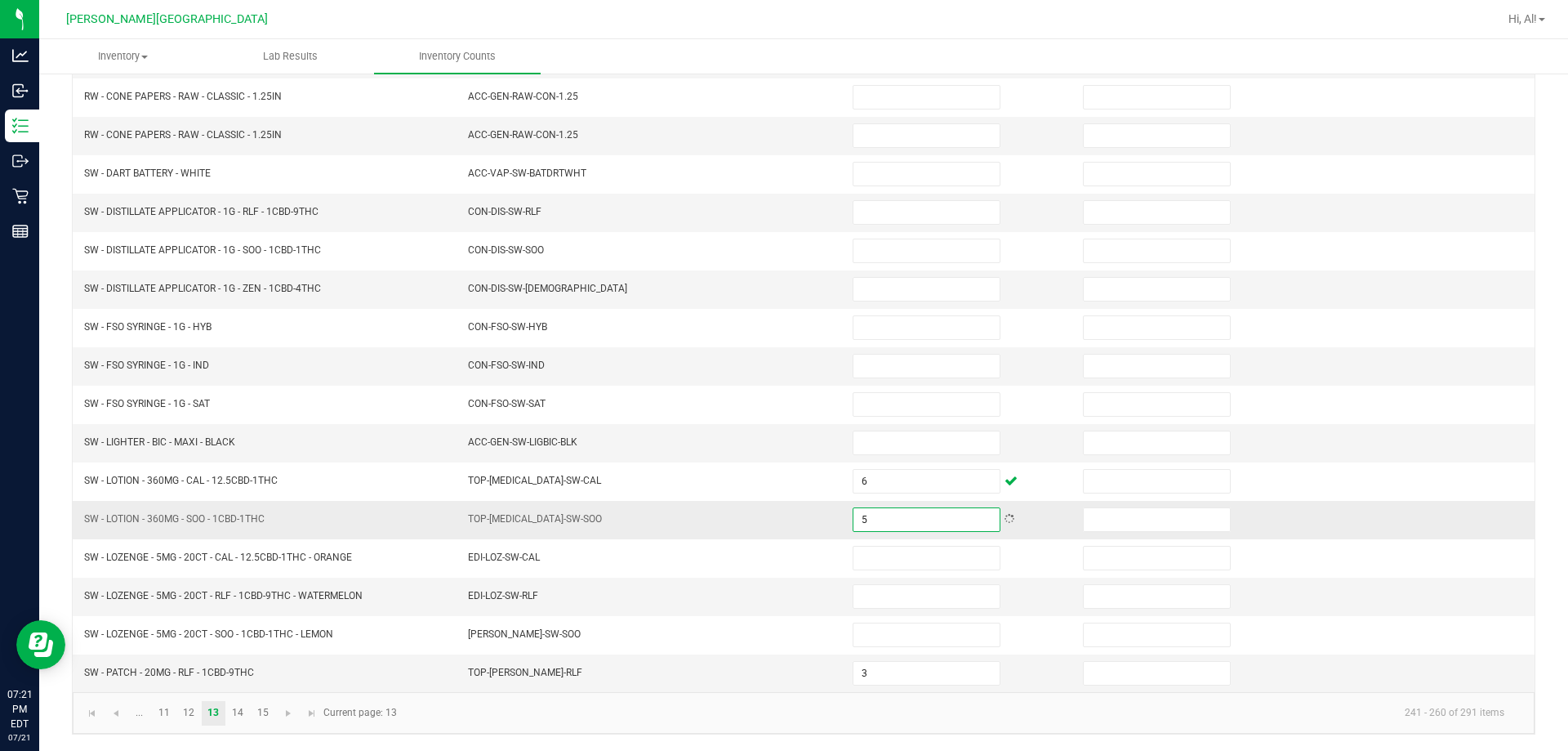 click on "TOP-[MEDICAL_DATA]-SW-SOO" at bounding box center (650, 520) 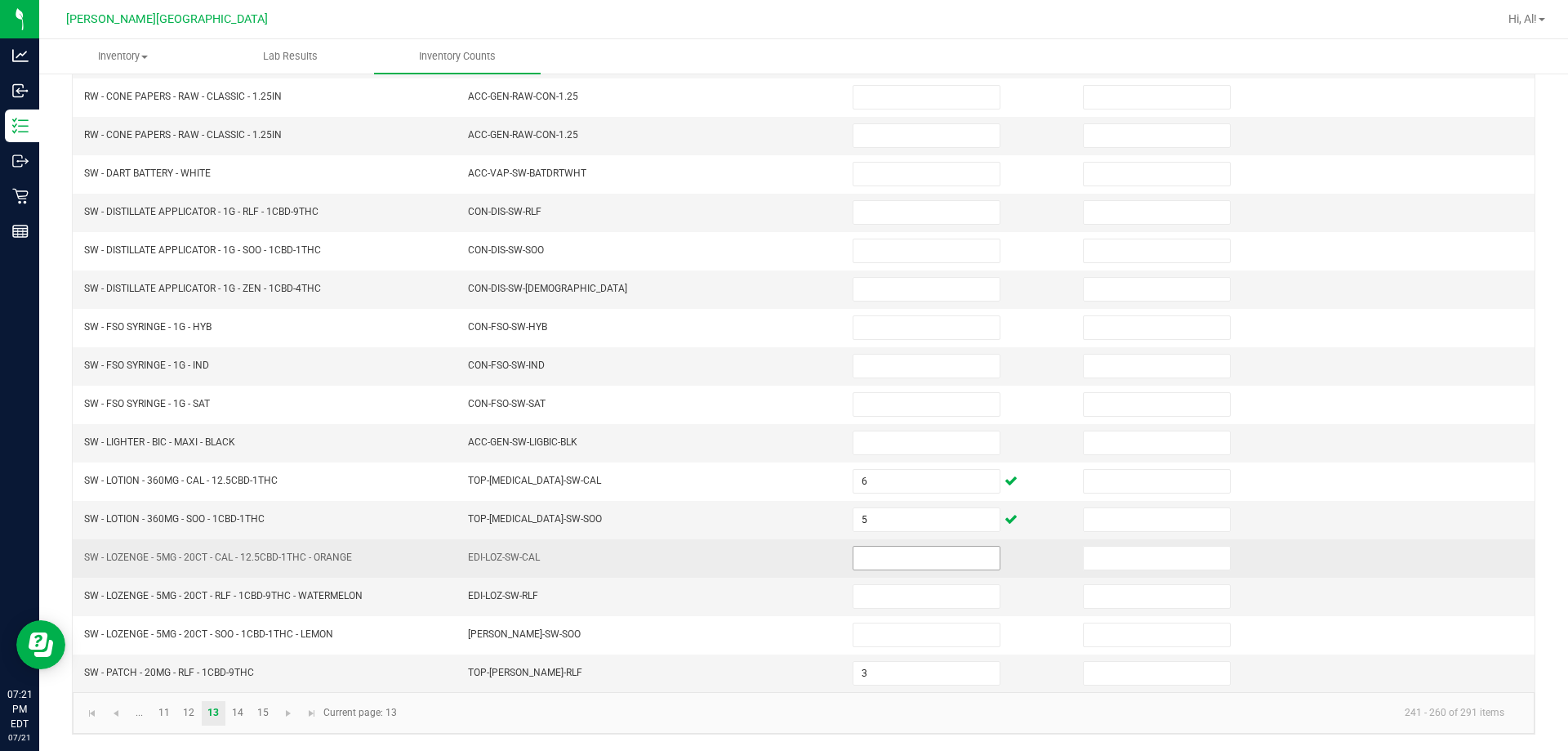 click at bounding box center (926, 558) 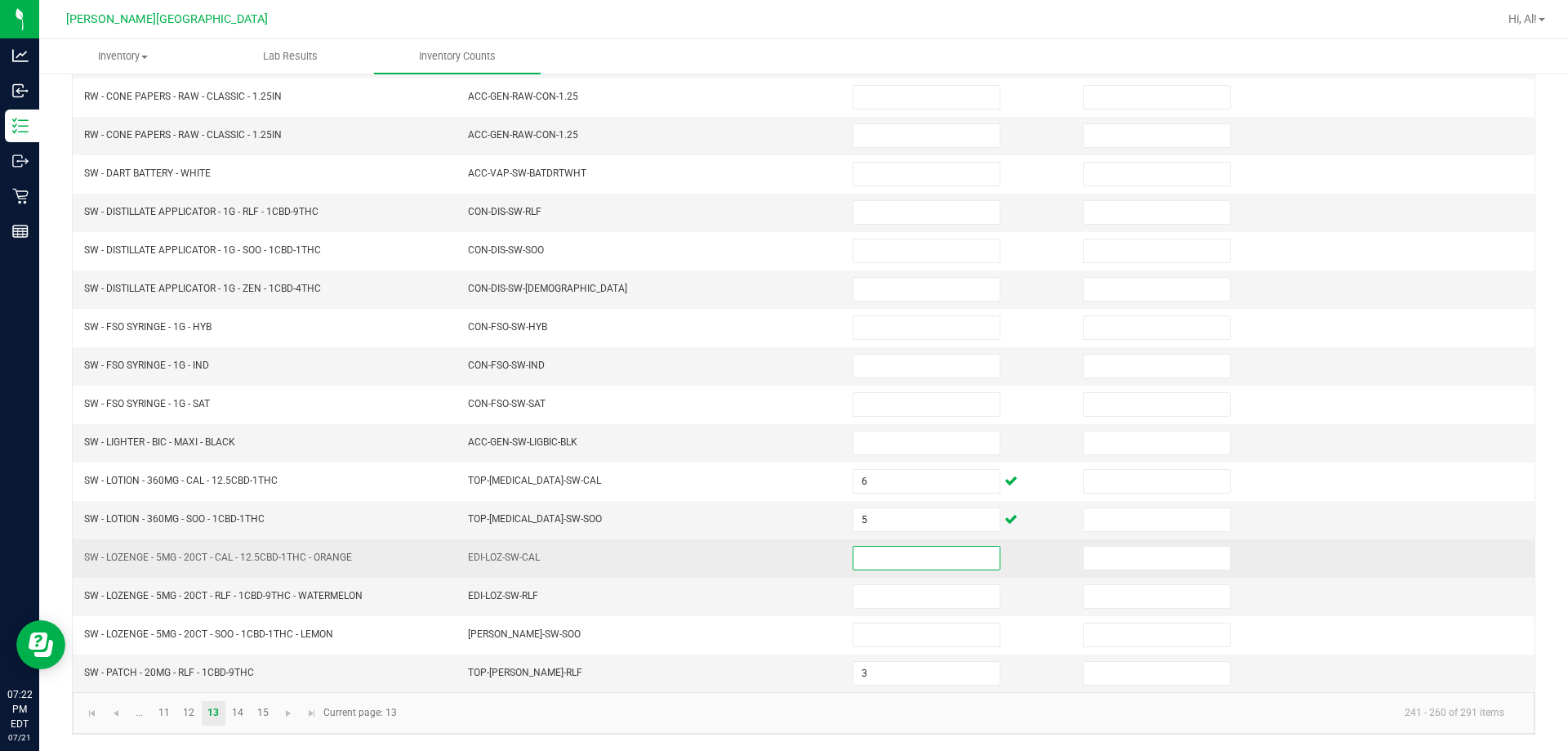 click on "EDI-LOZ-SW-CAL" at bounding box center (650, 558) 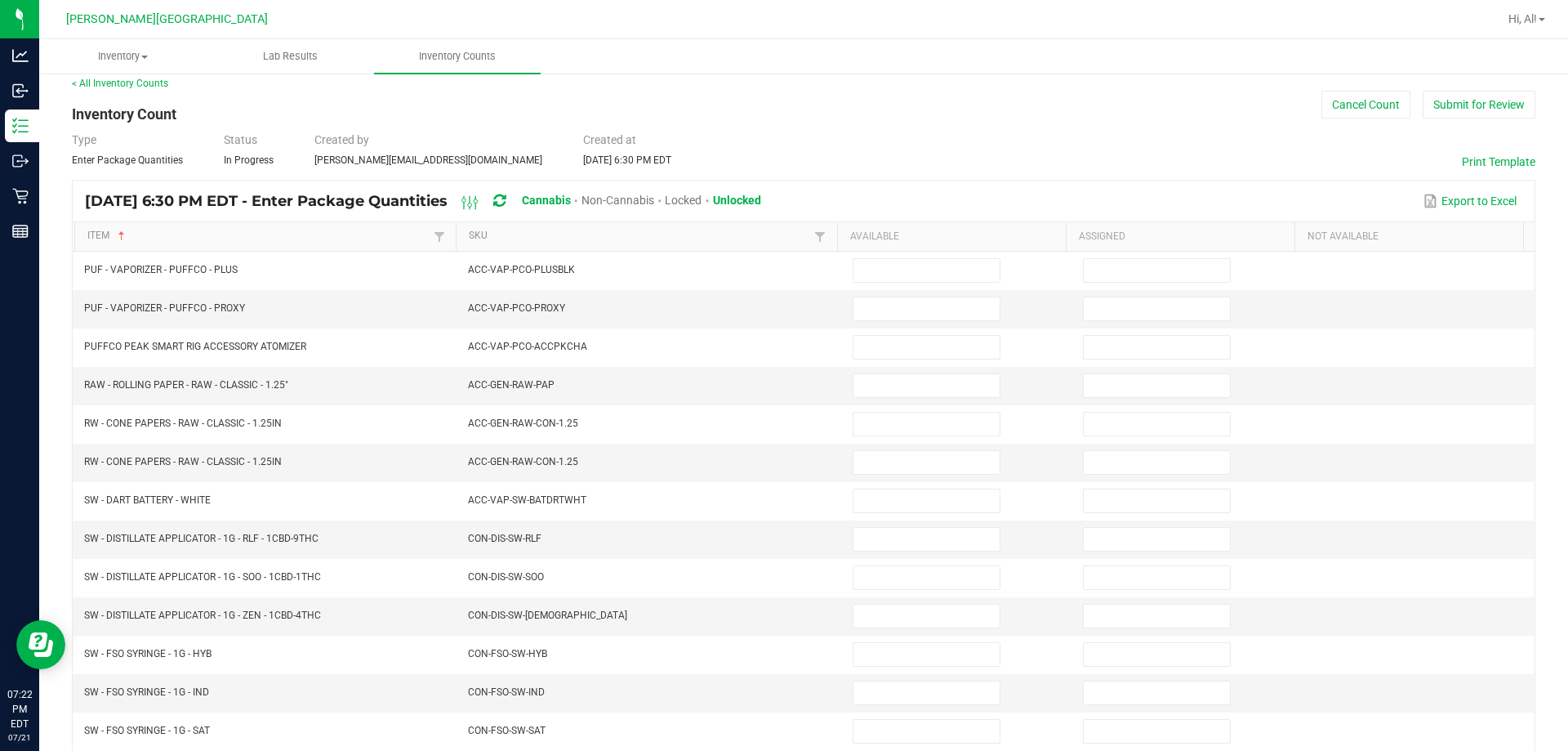 scroll, scrollTop: 339, scrollLeft: 0, axis: vertical 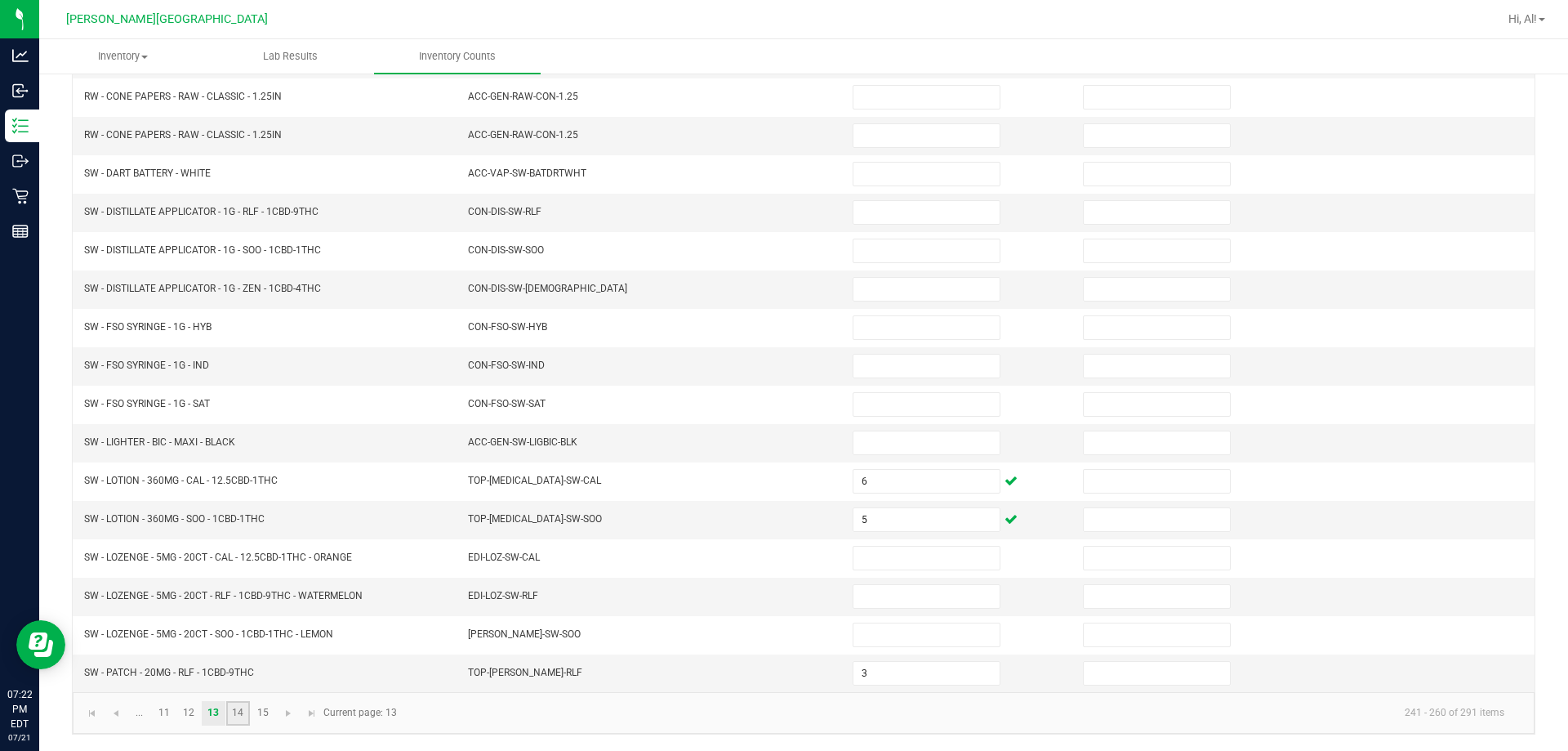 click on "14" 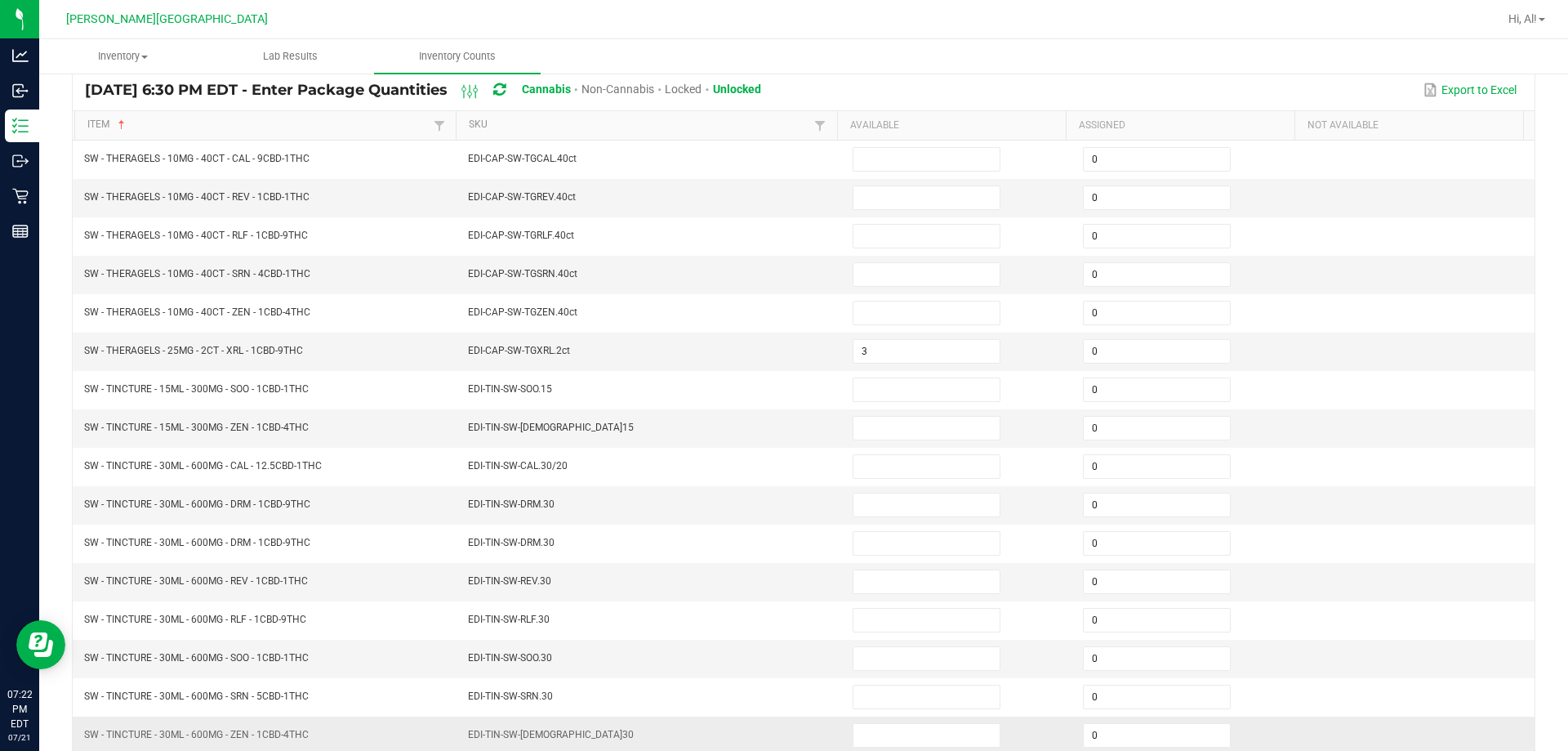 scroll, scrollTop: 94, scrollLeft: 0, axis: vertical 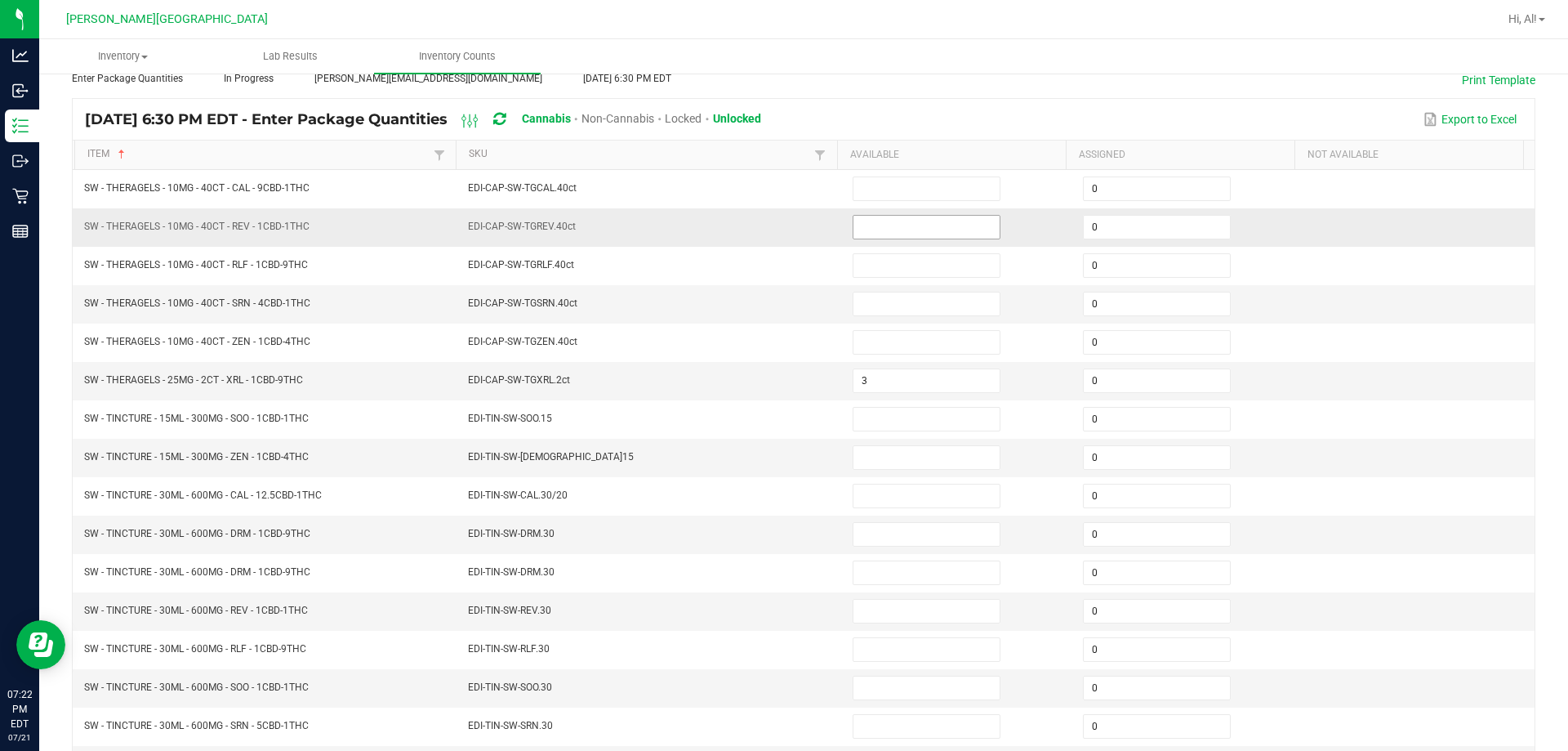 click at bounding box center [926, 227] 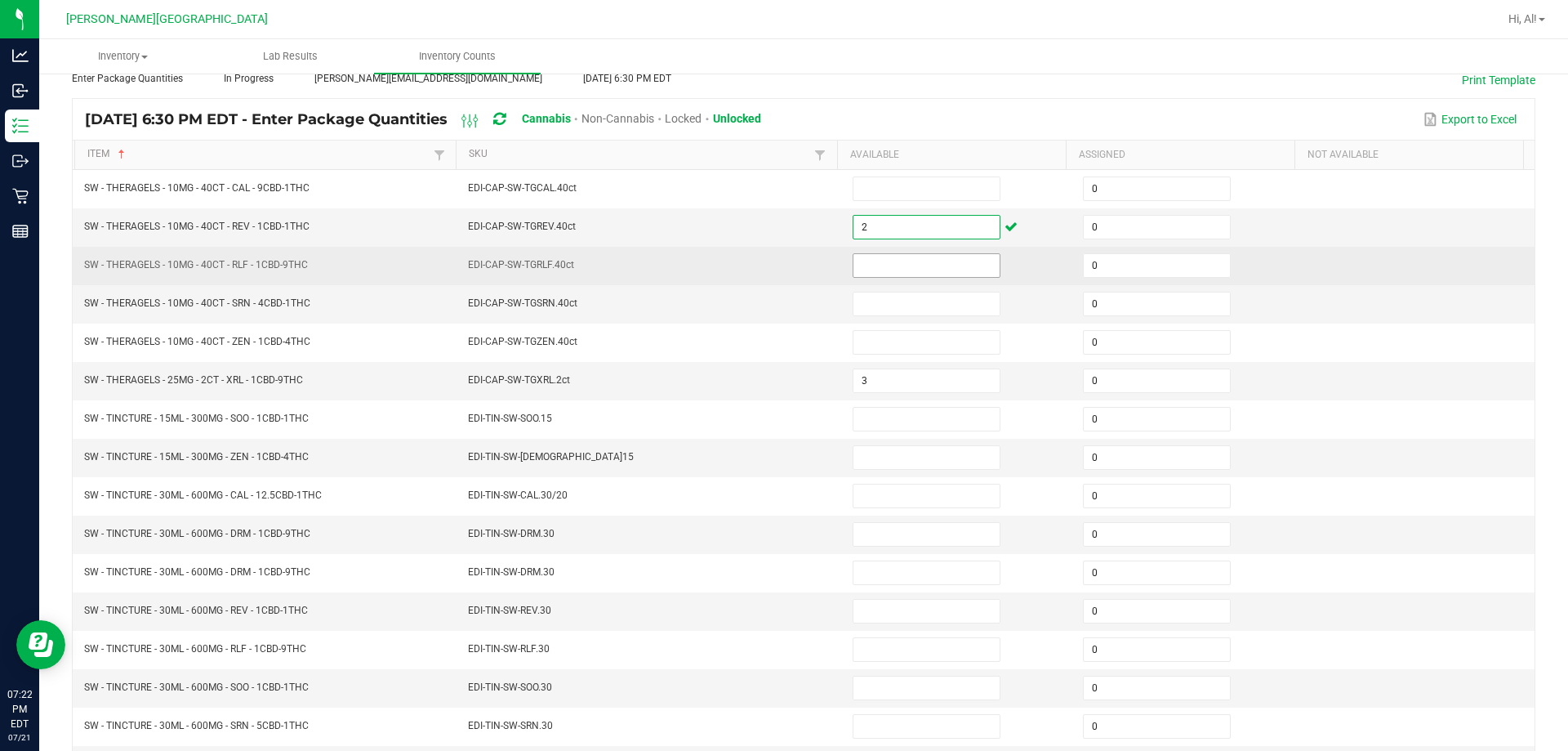 click at bounding box center (926, 266) 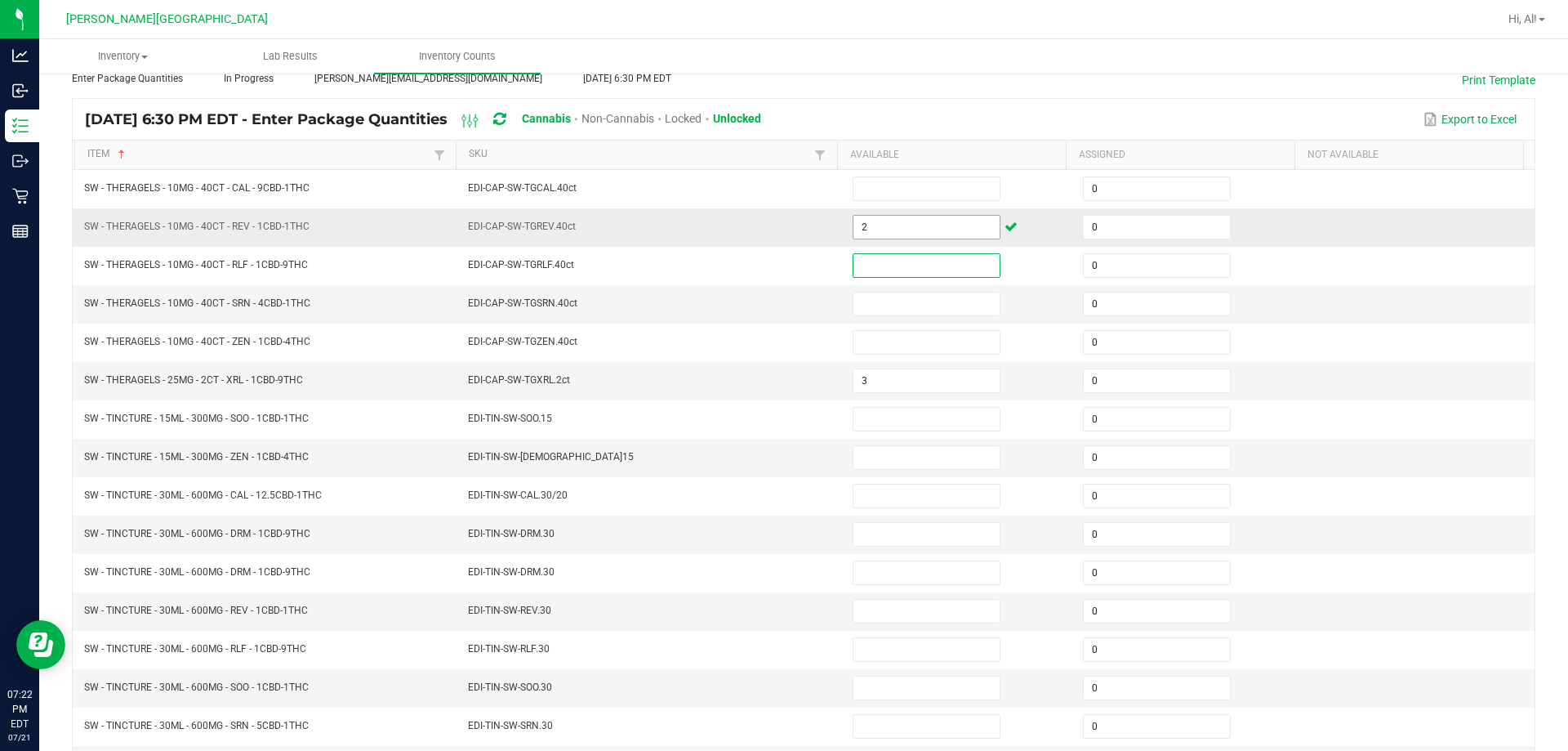 click on "2" at bounding box center [926, 227] 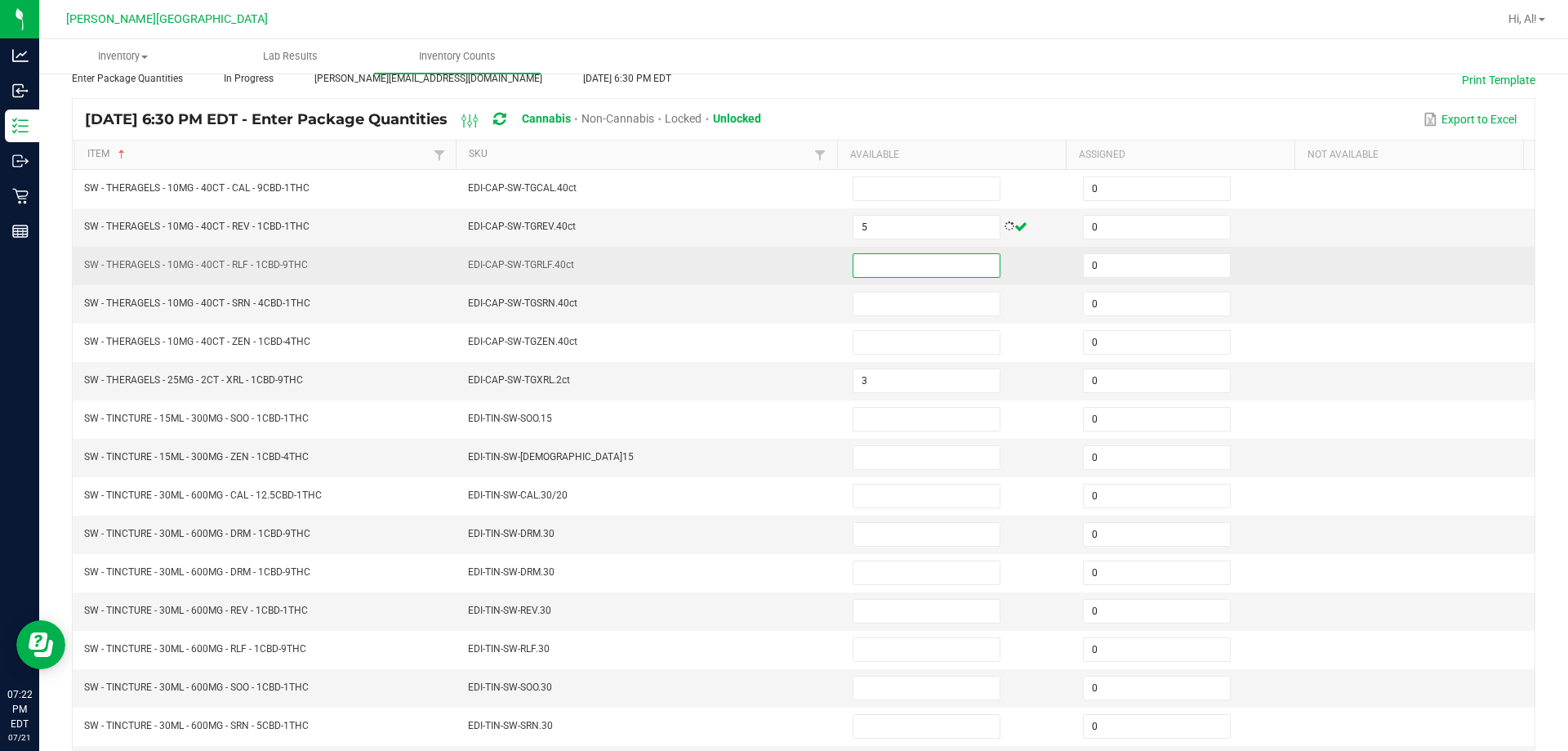 click at bounding box center [926, 266] 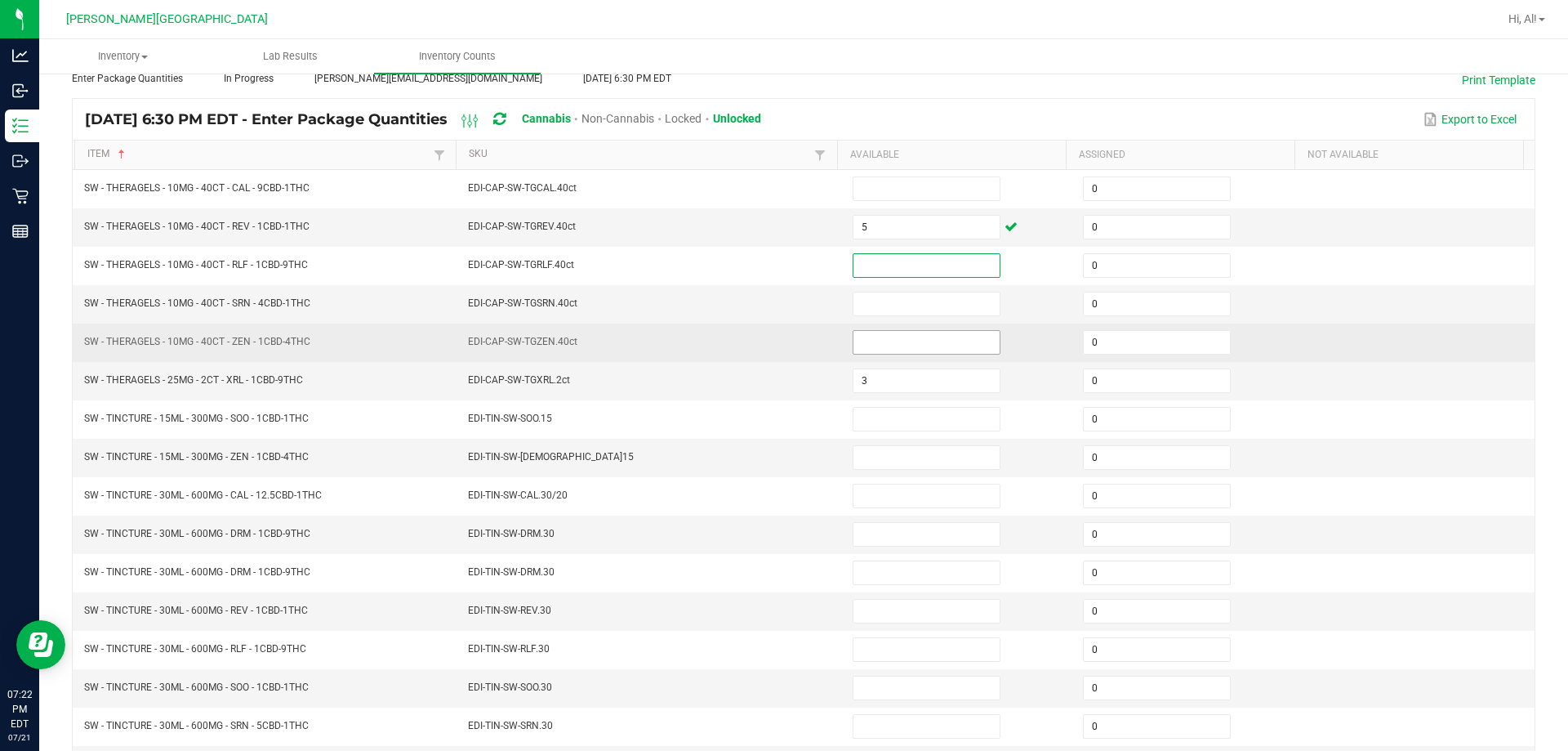 click at bounding box center (926, 342) 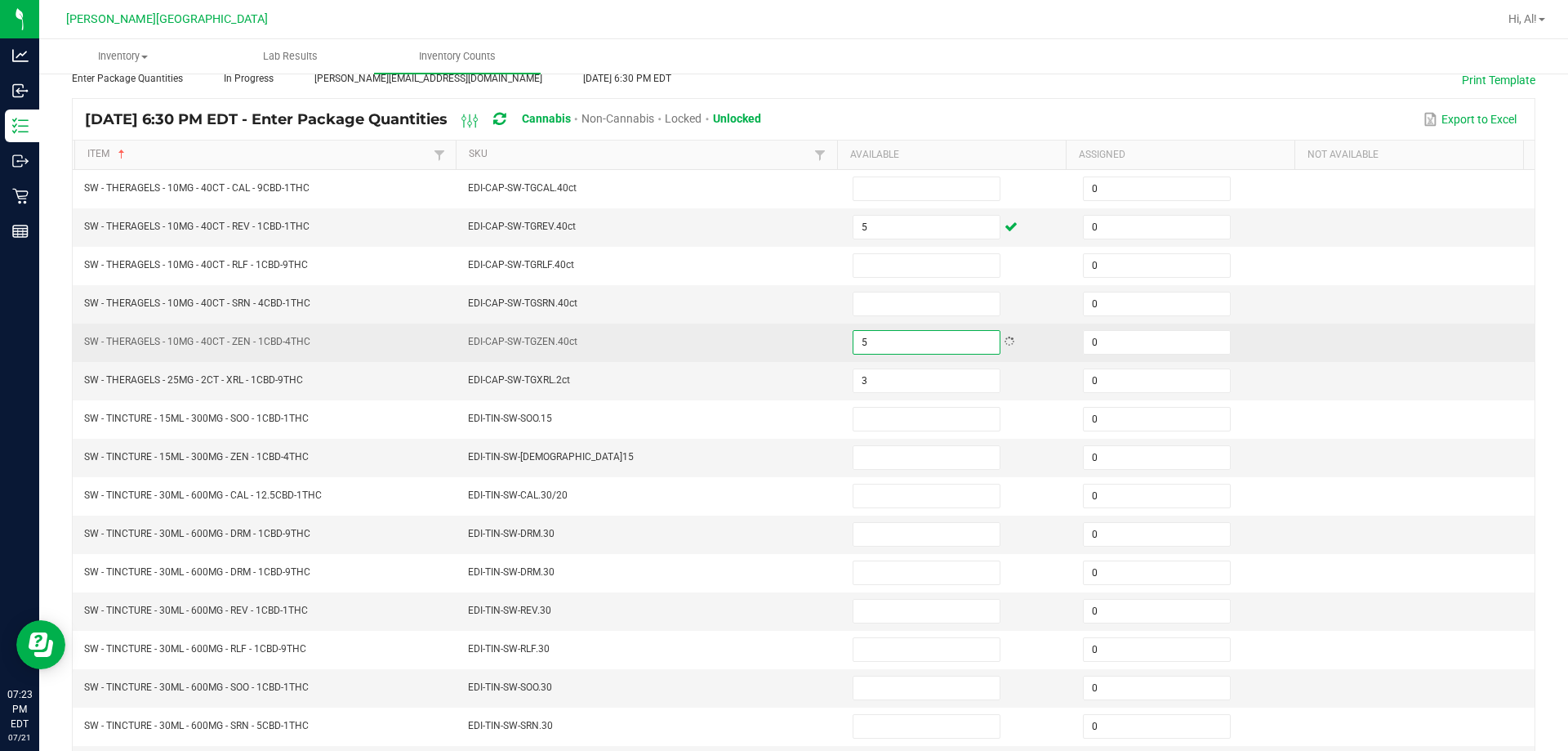 click on "EDI-CAP-SW-TGZEN.40ct" at bounding box center (650, 342) 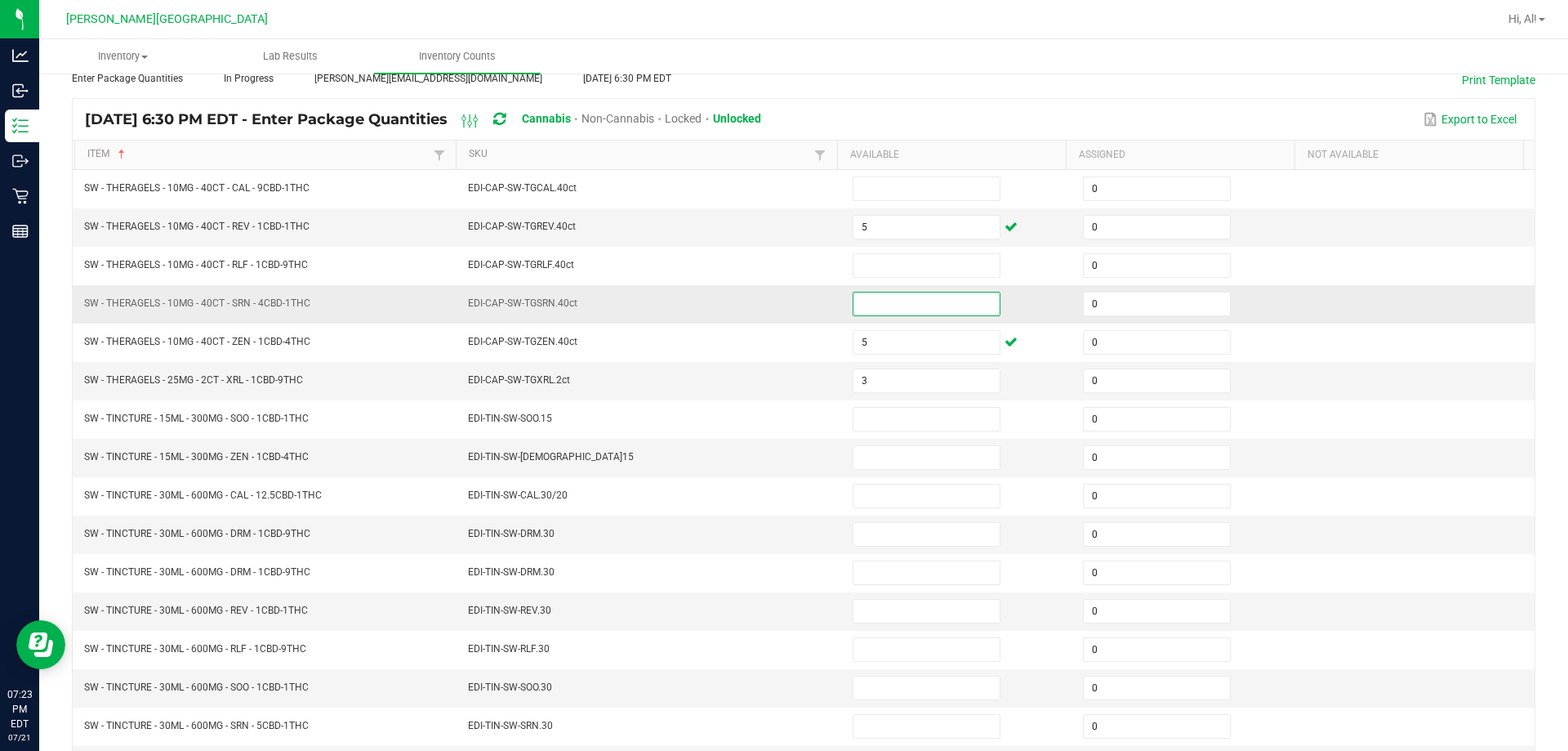 click at bounding box center [926, 304] 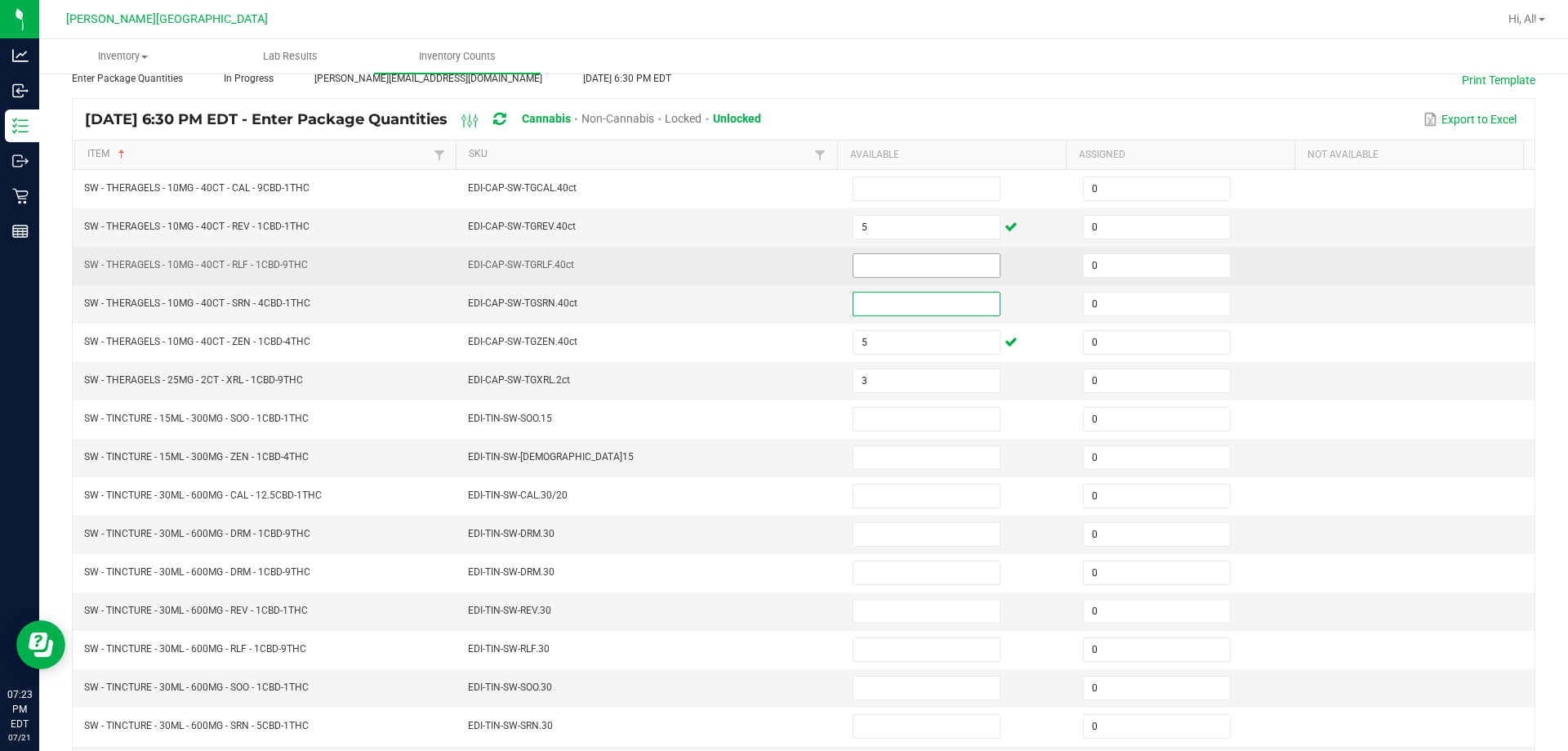 click at bounding box center [926, 266] 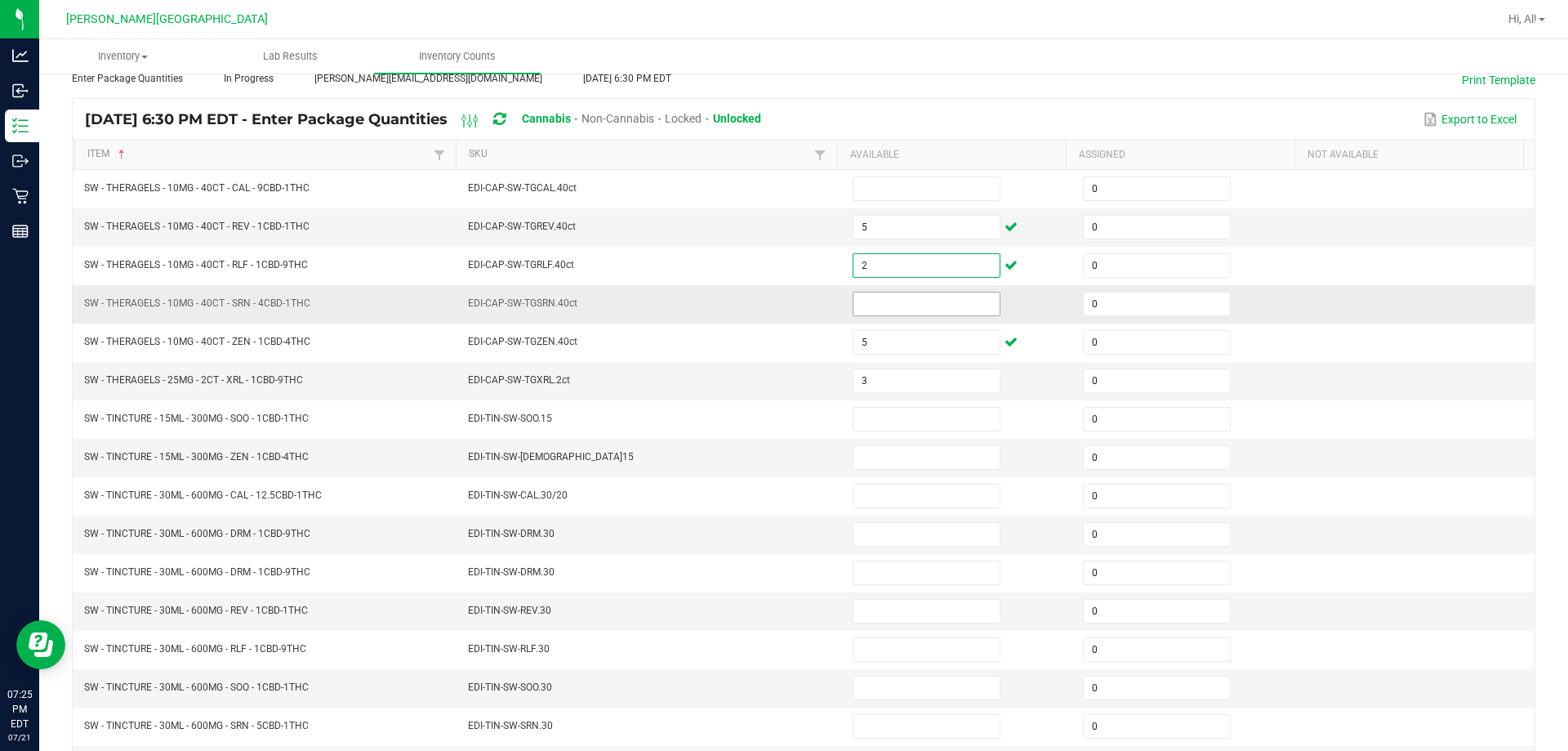 click at bounding box center [926, 304] 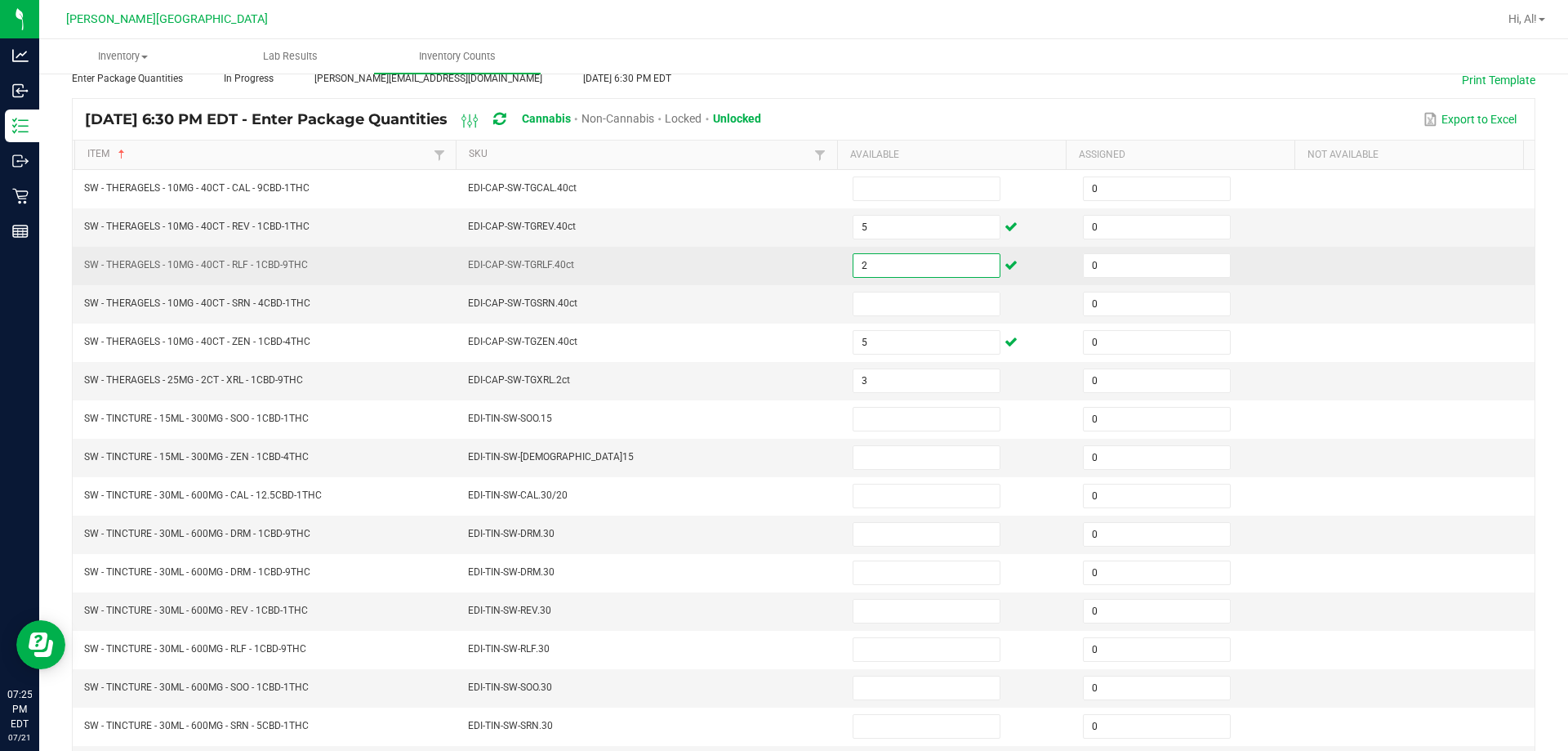 click on "2" at bounding box center (926, 266) 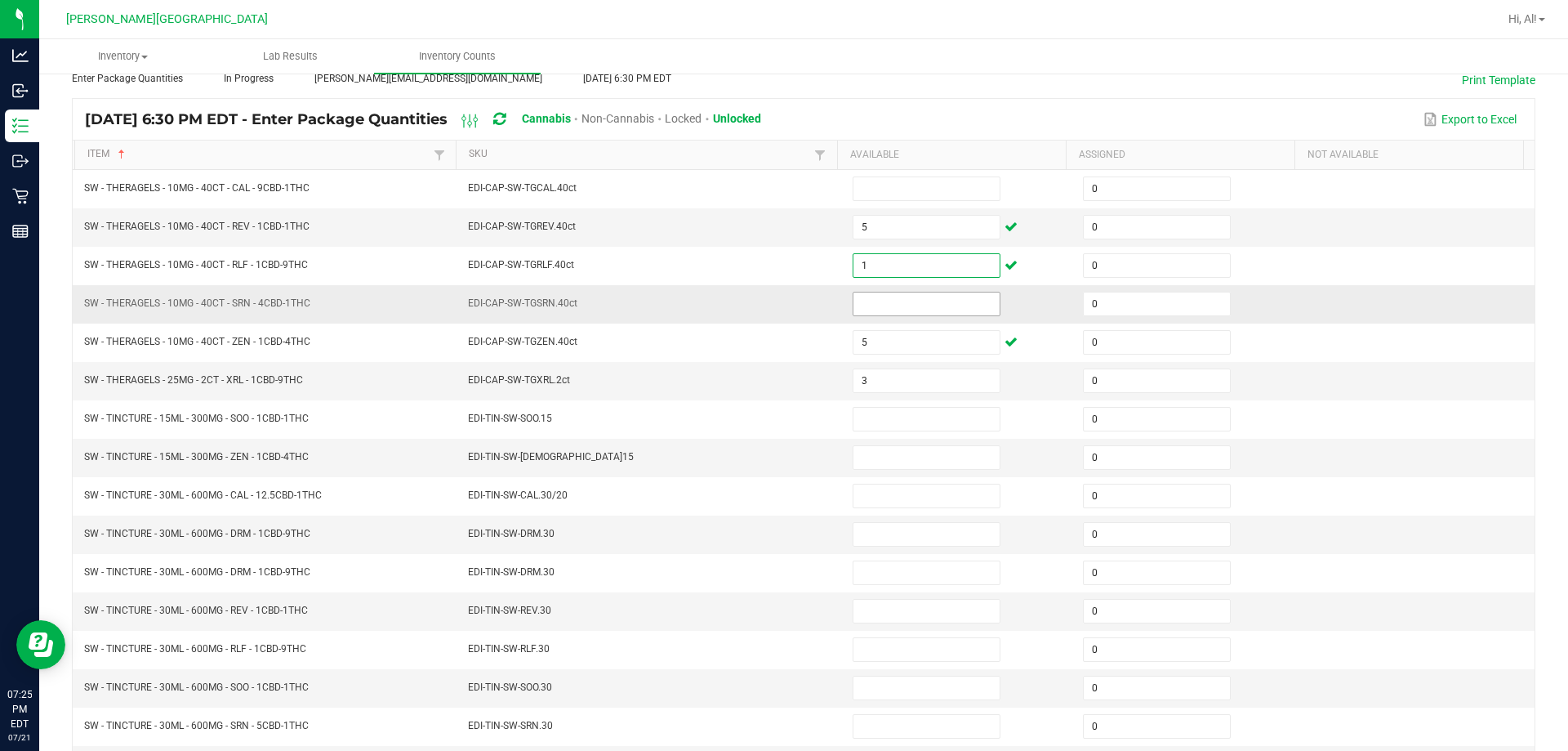 click at bounding box center (926, 304) 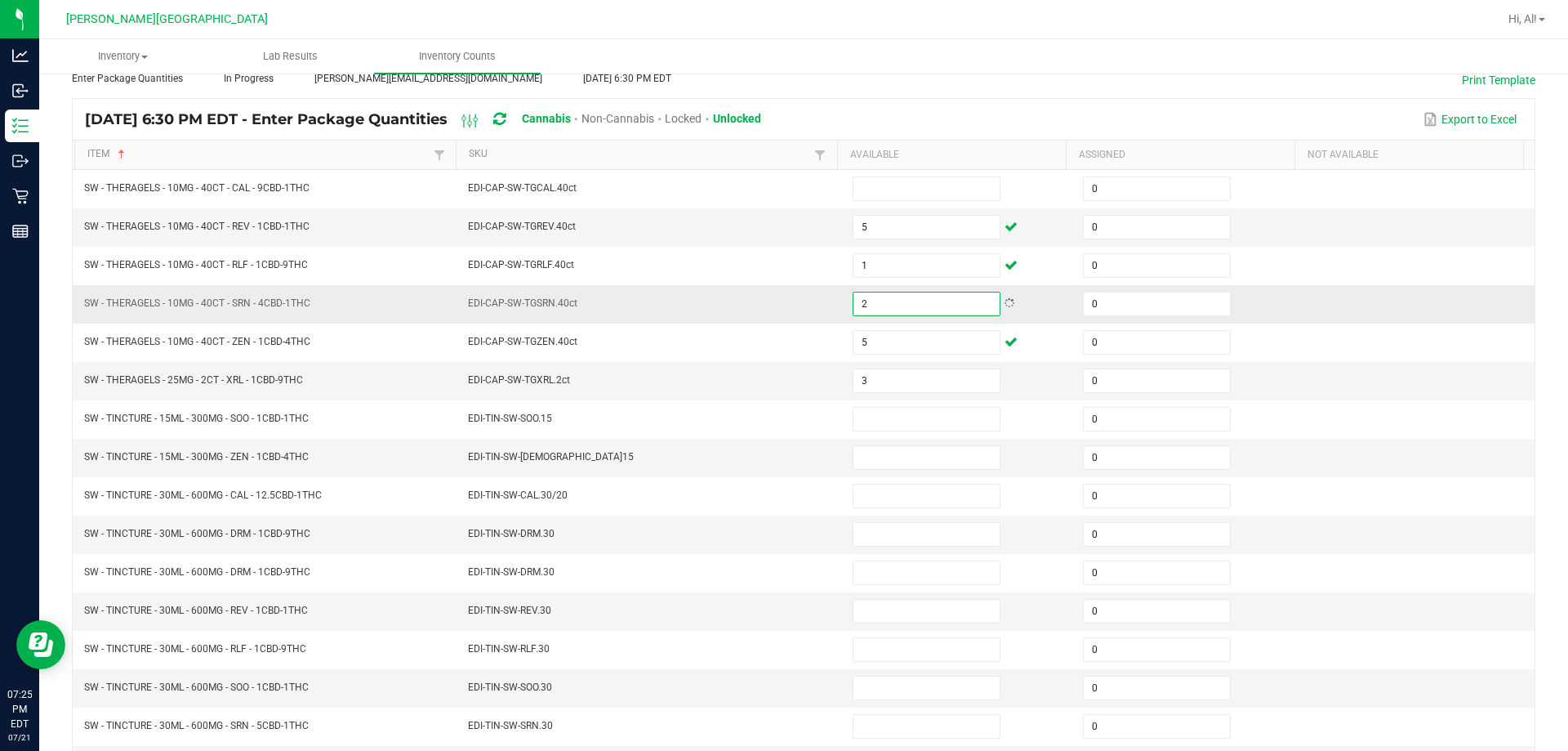click on "EDI-CAP-SW-TGSRN.40ct" at bounding box center [650, 304] 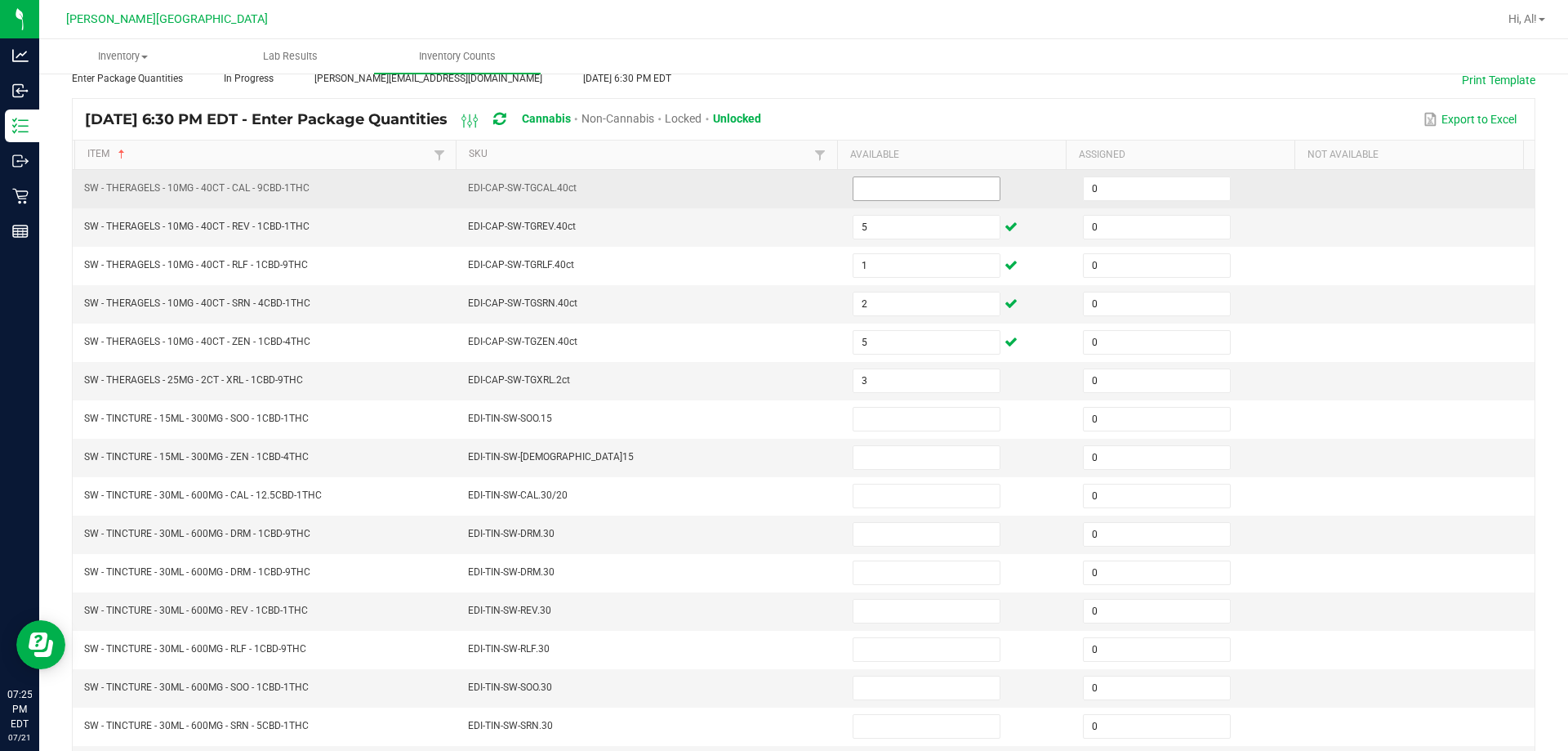 click at bounding box center (926, 189) 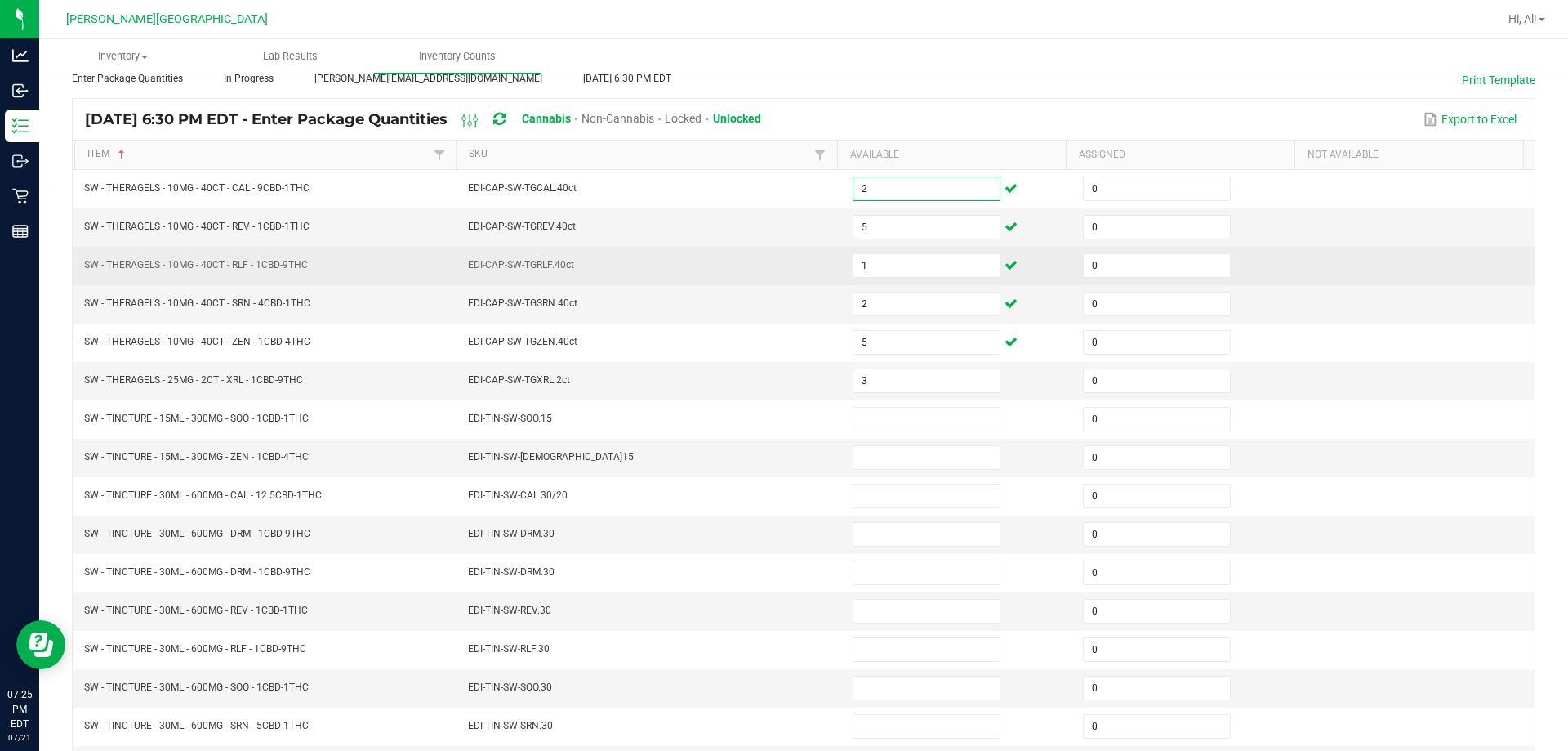 click on "EDI-CAP-SW-TGRLF.40ct" at bounding box center (650, 266) 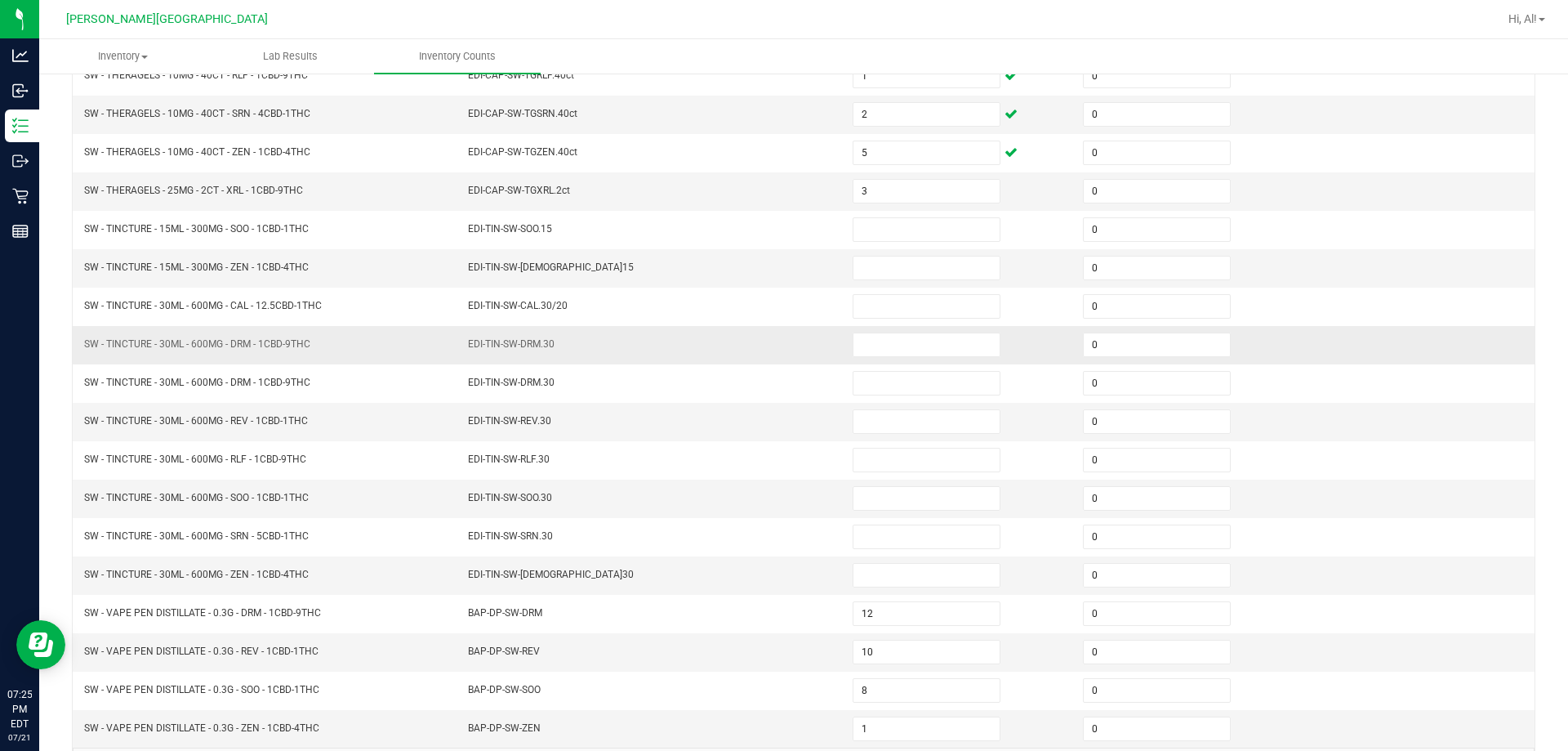 scroll, scrollTop: 176, scrollLeft: 0, axis: vertical 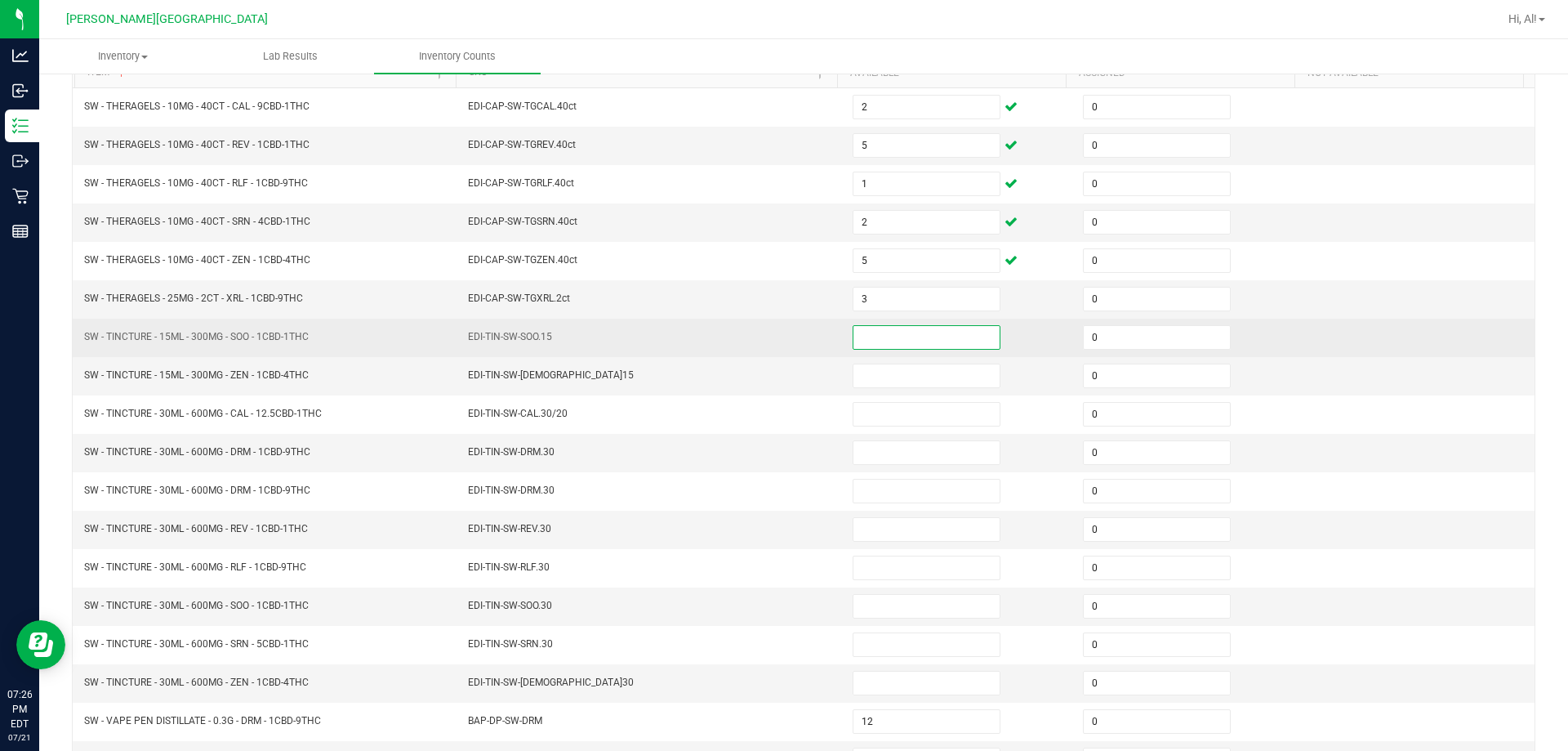 click at bounding box center [926, 338] 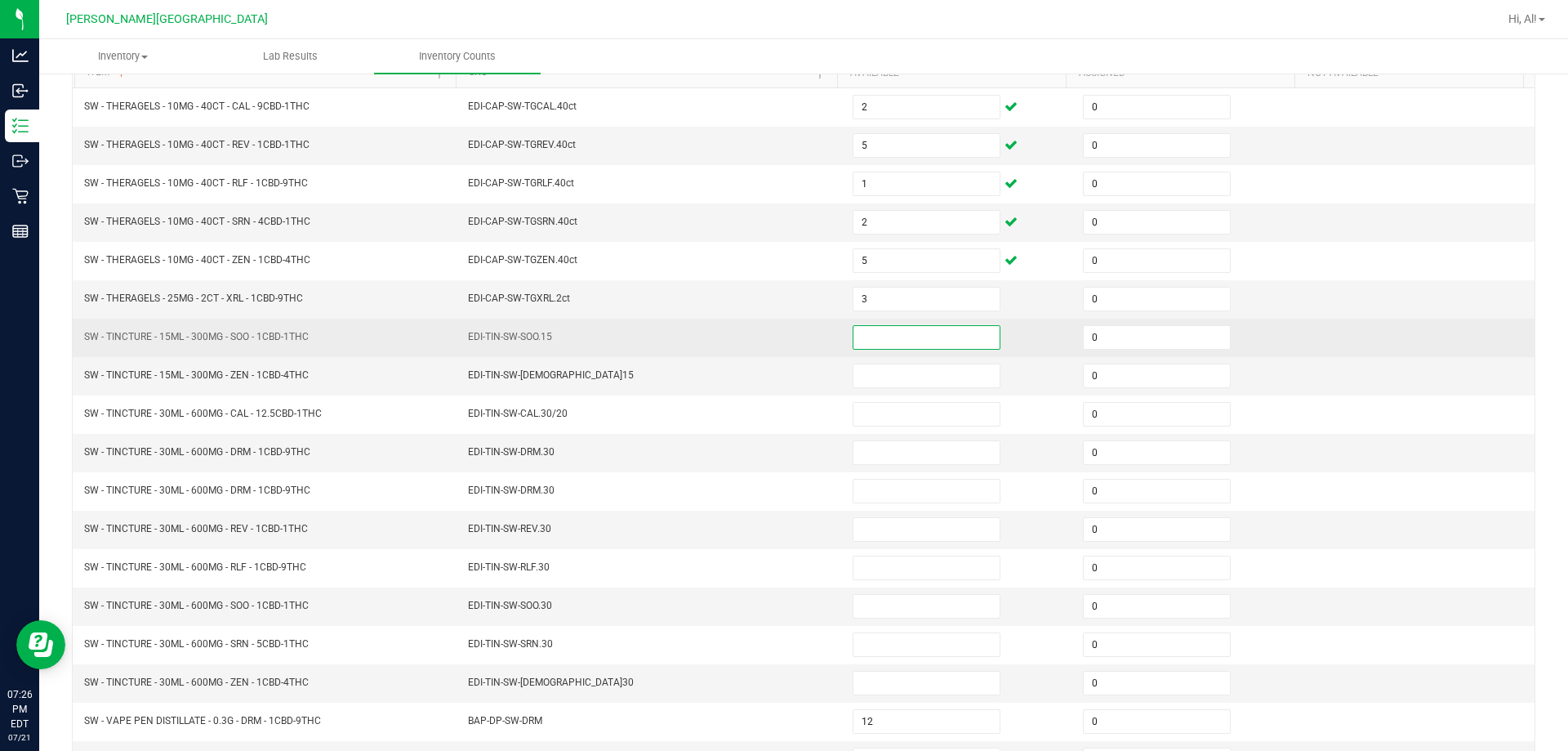 click on "EDI-TIN-SW-SOO.15" at bounding box center [650, 338] 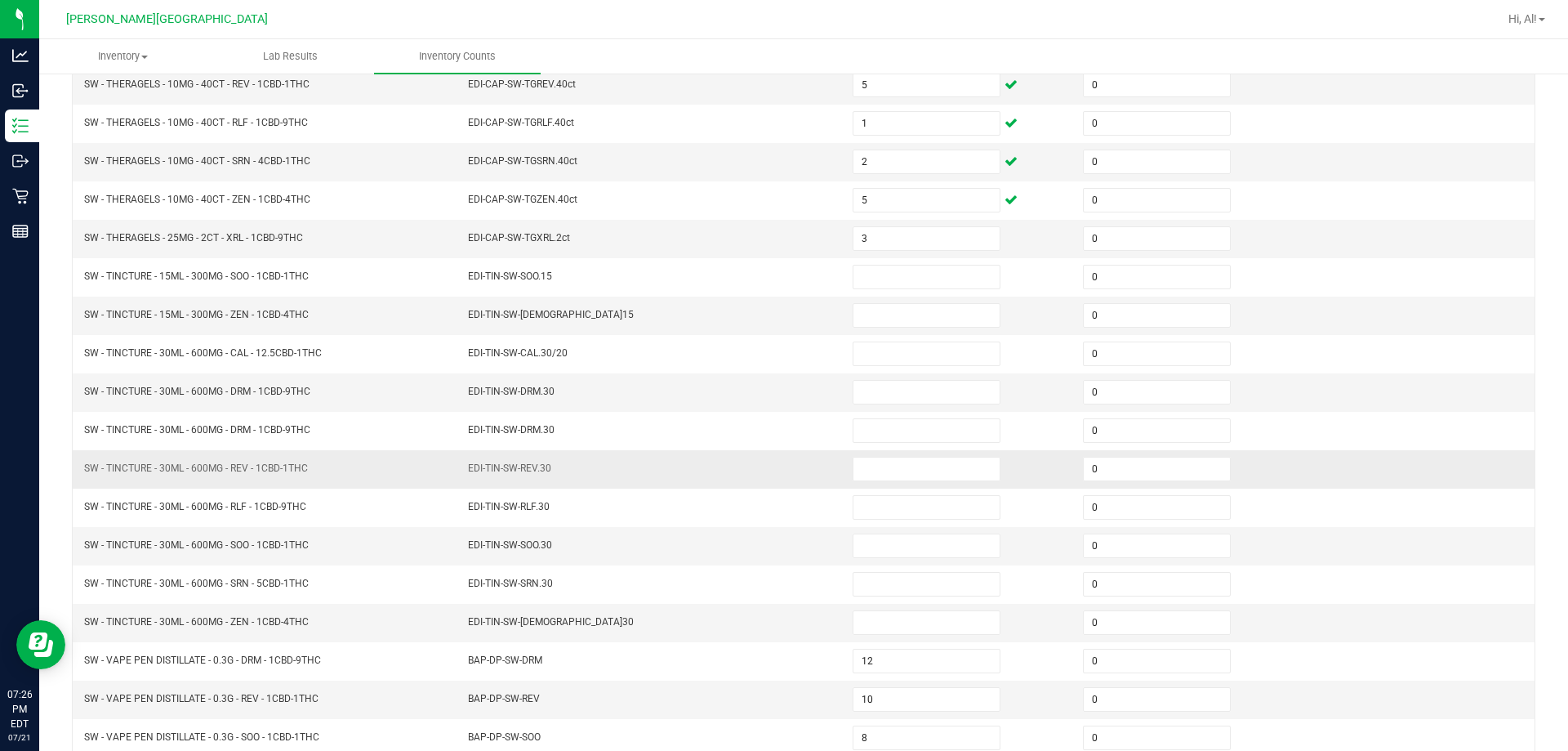 scroll, scrollTop: 339, scrollLeft: 0, axis: vertical 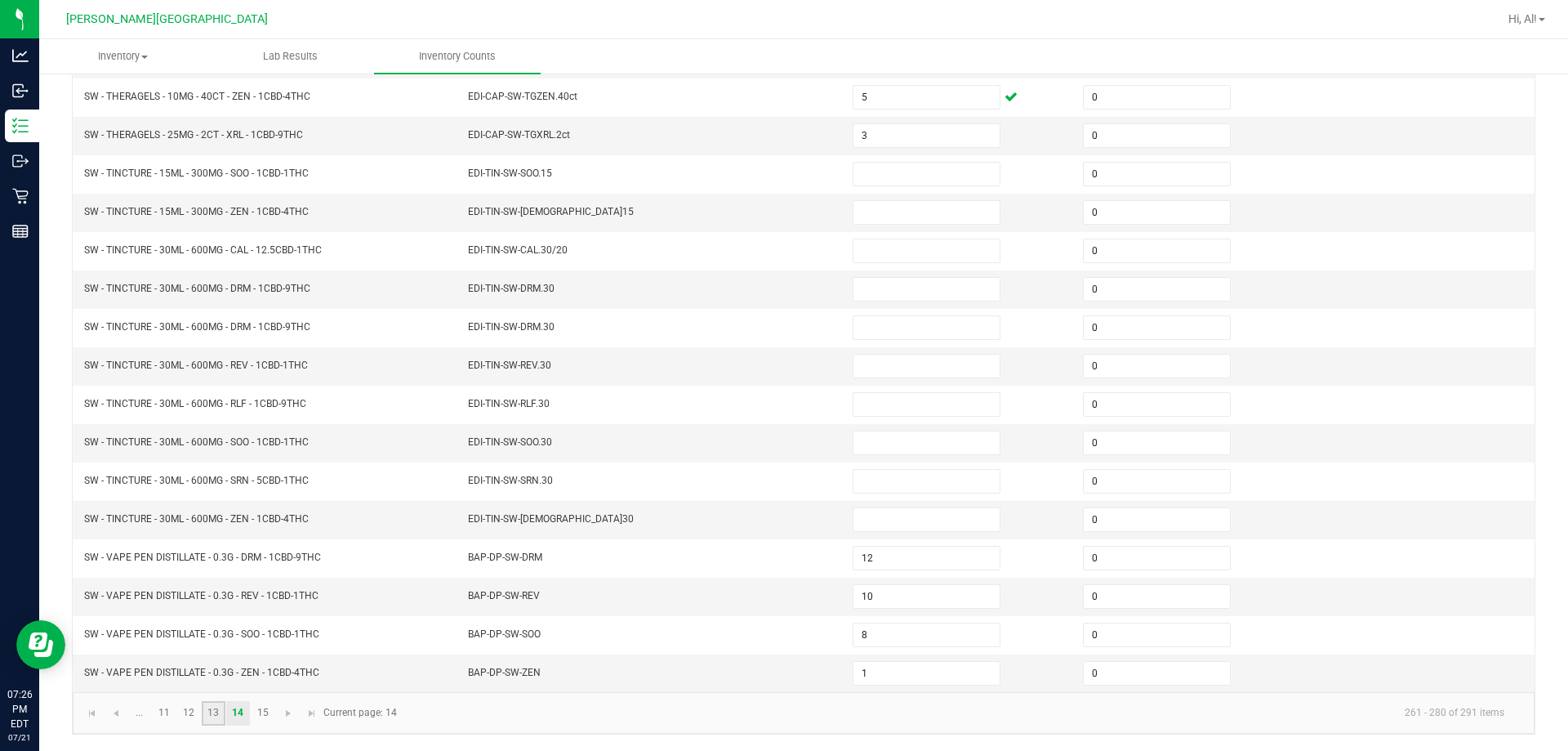 click on "13" 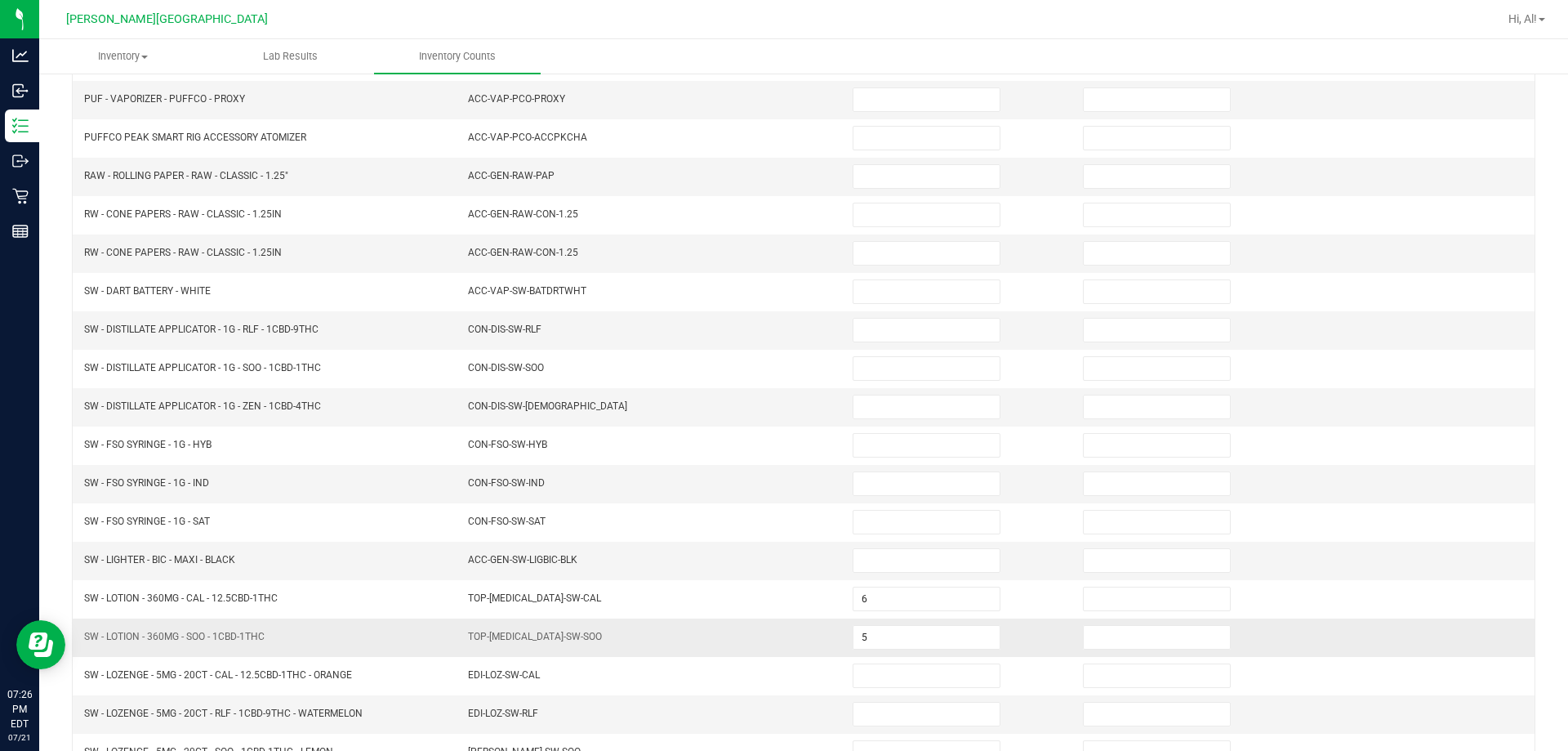 scroll, scrollTop: 339, scrollLeft: 0, axis: vertical 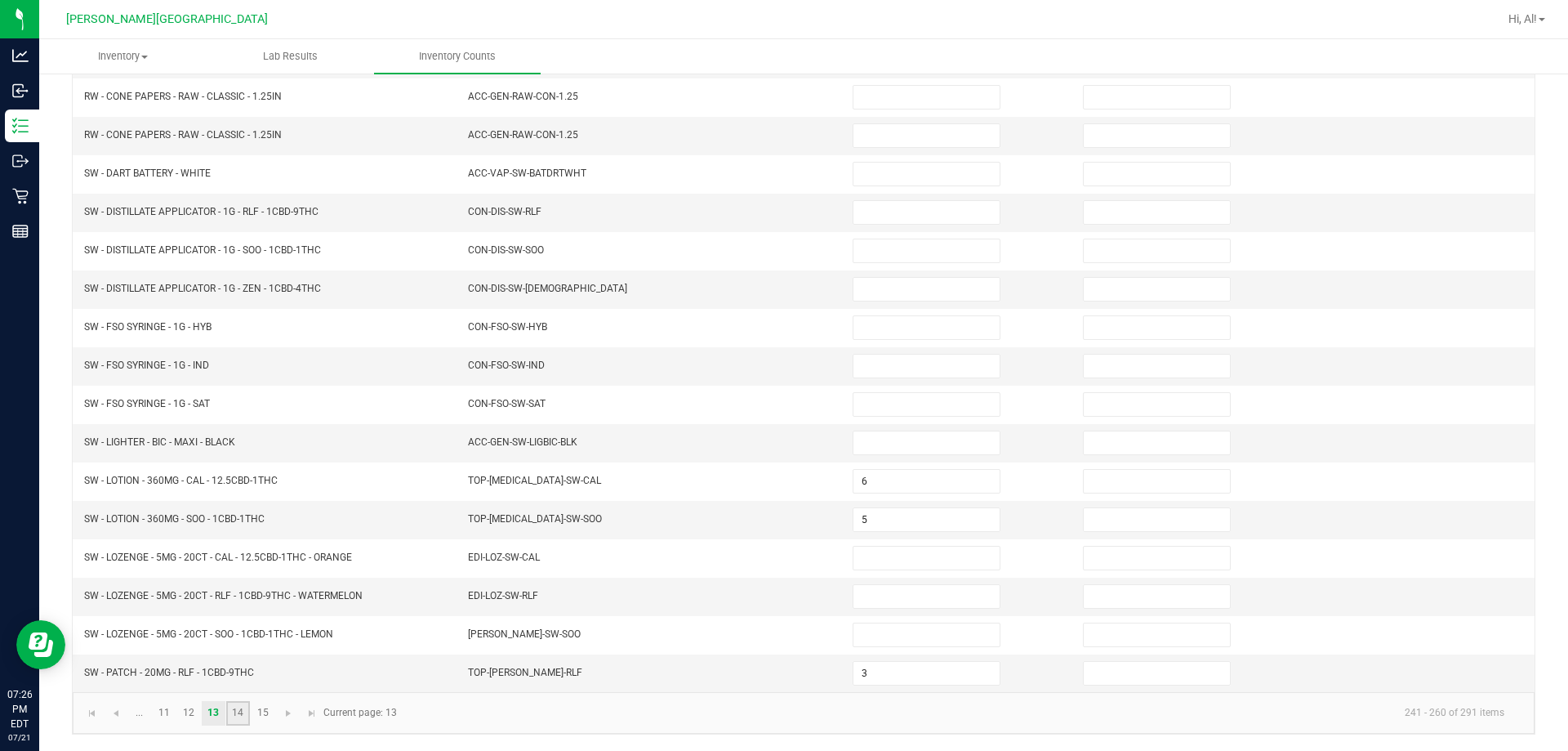 click on "14" 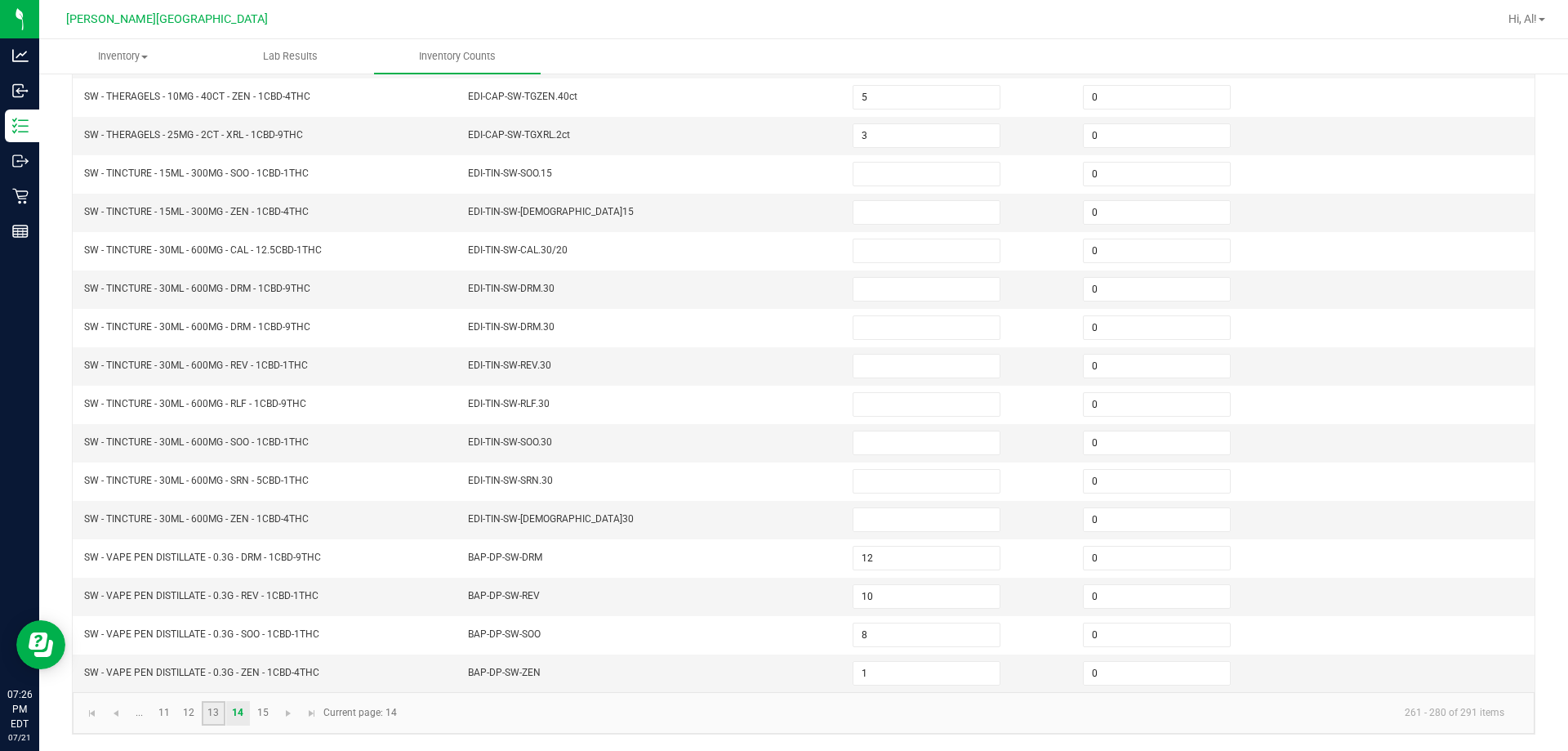 click on "13" 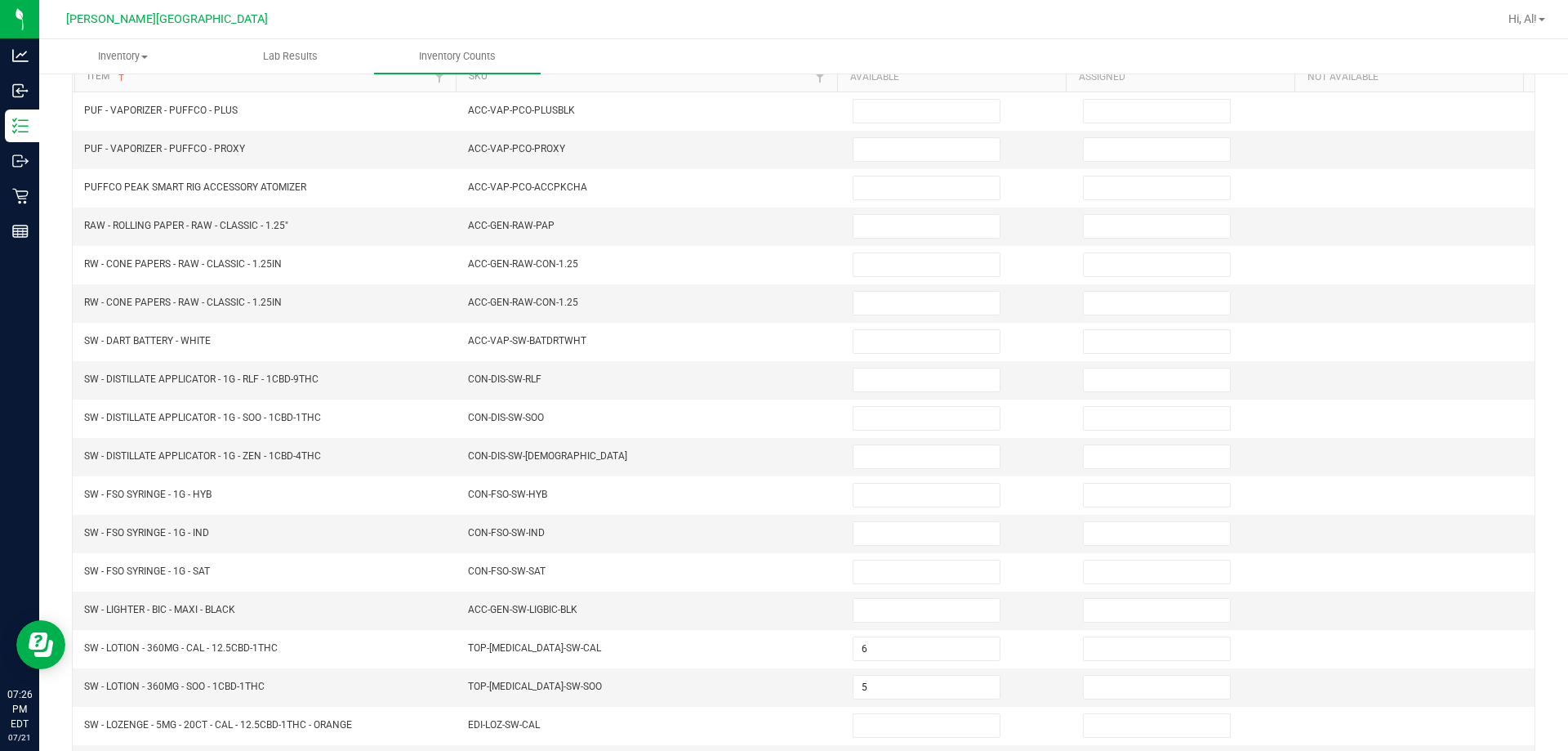 scroll, scrollTop: 12, scrollLeft: 0, axis: vertical 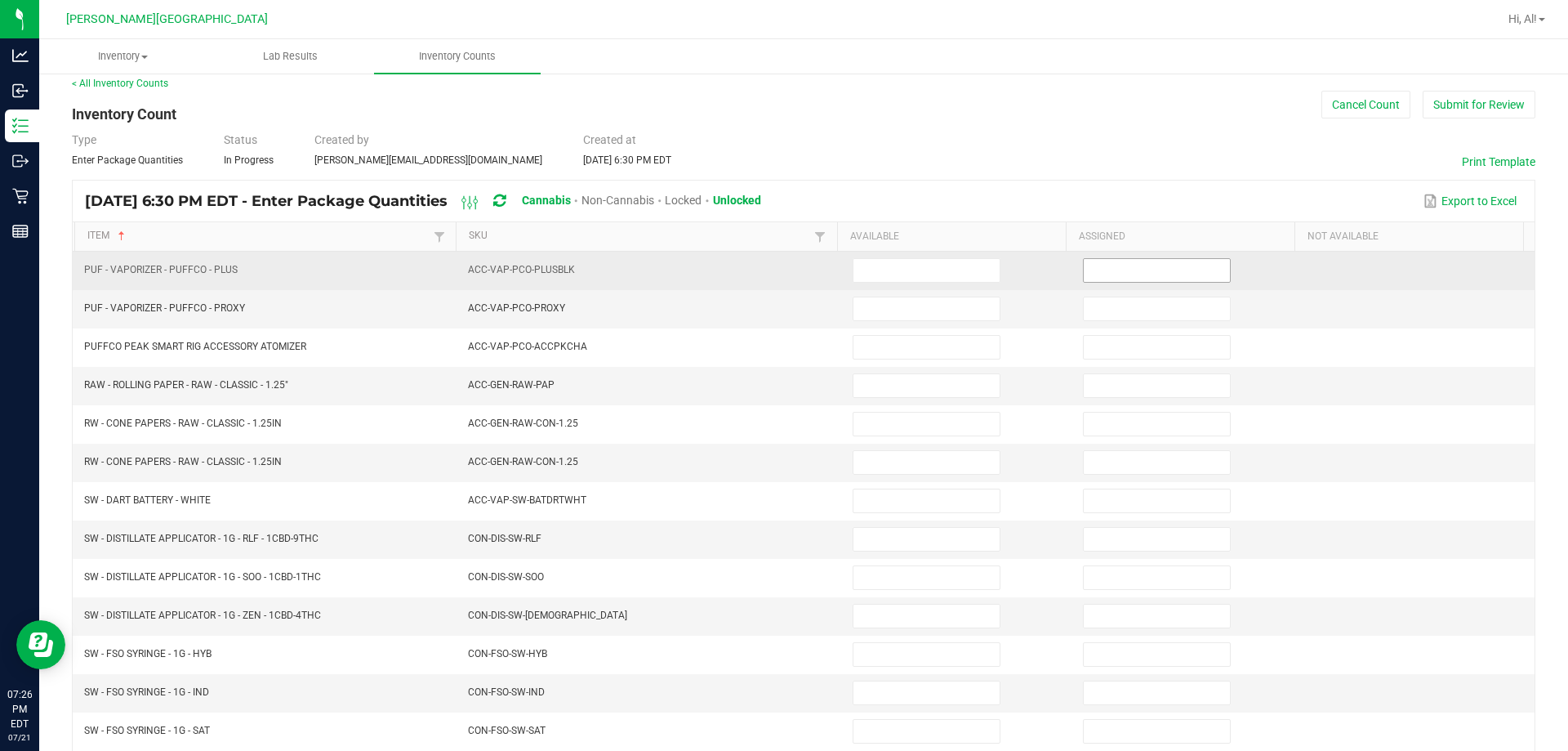 click at bounding box center [1156, 270] 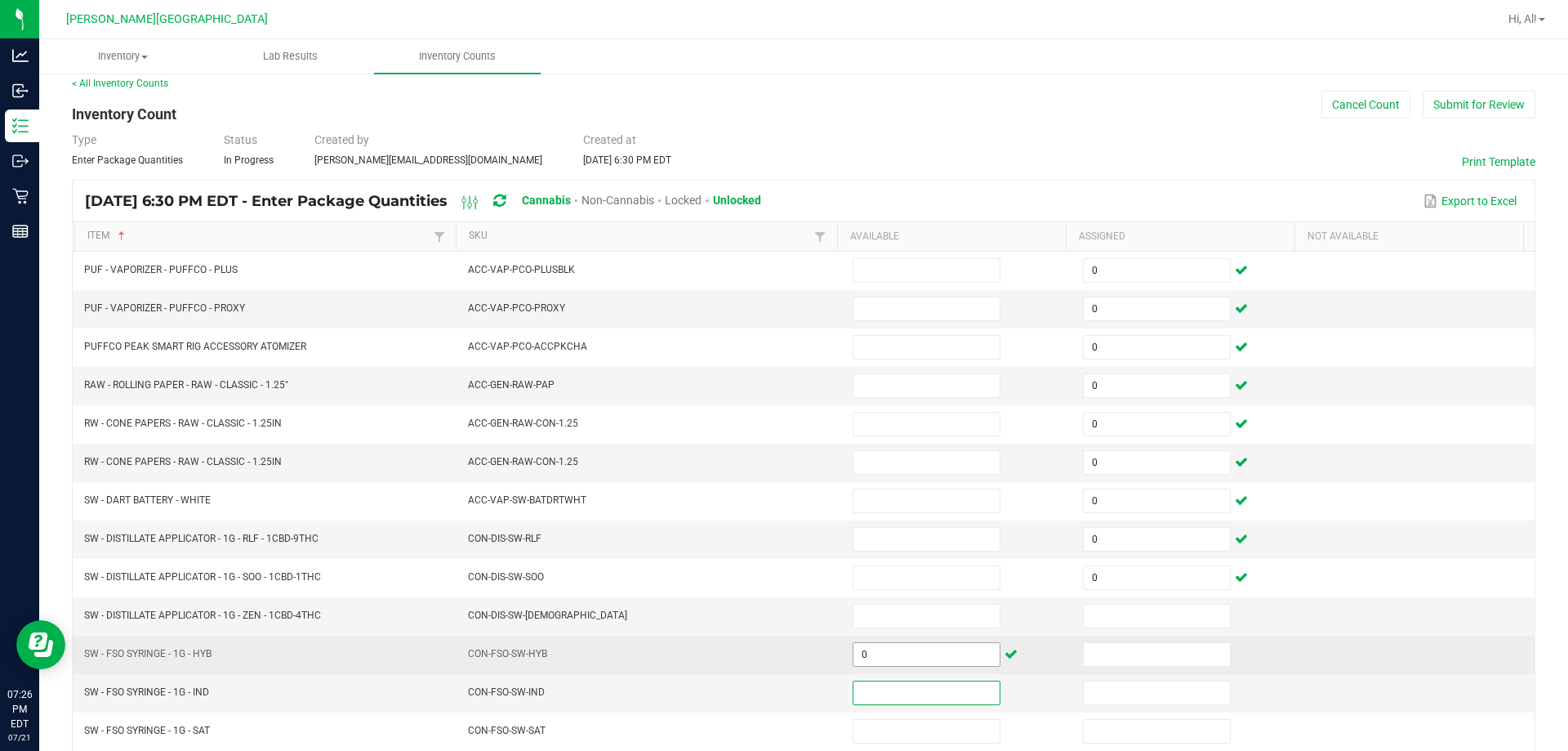 click on "0" at bounding box center (926, 655) 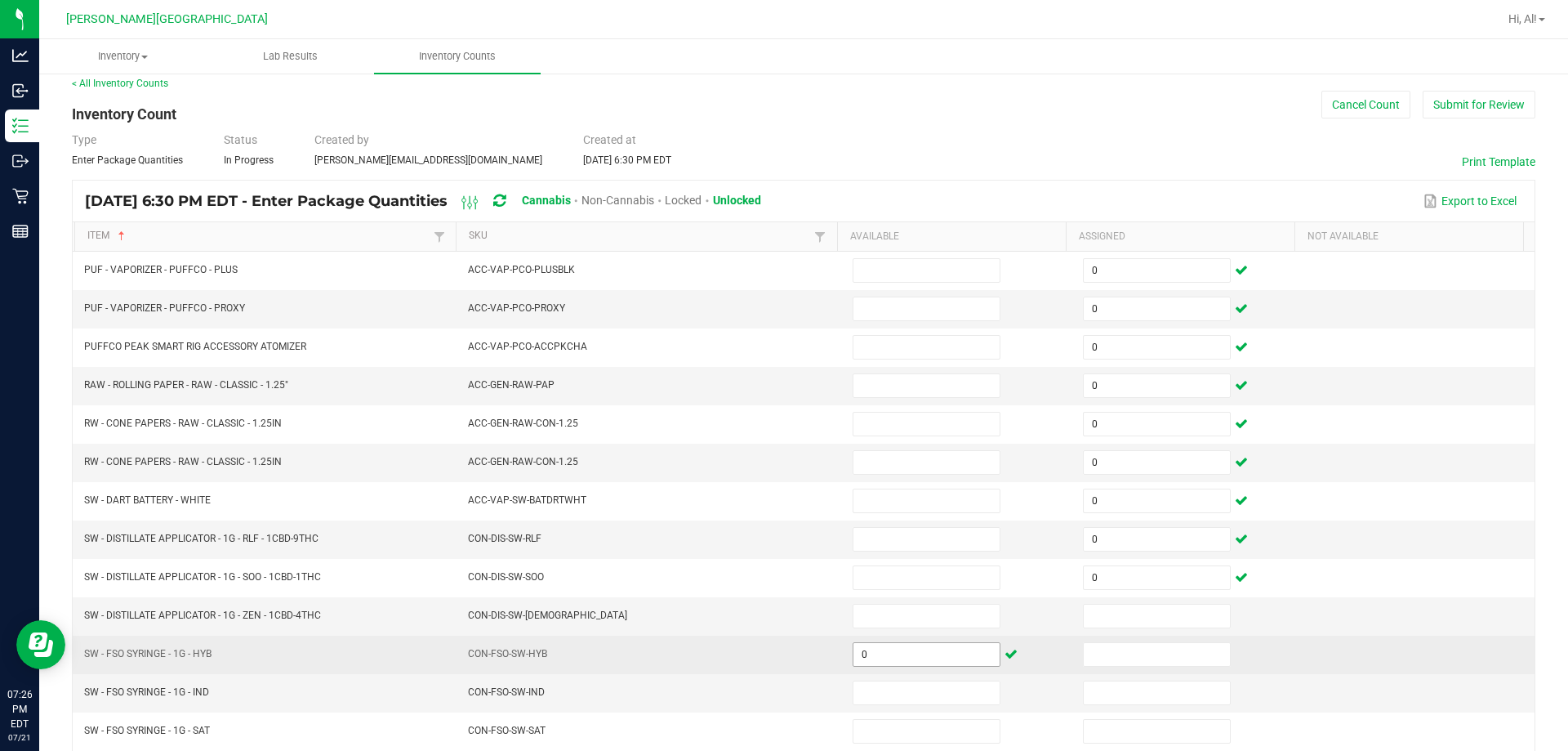 click on "0" at bounding box center (926, 655) 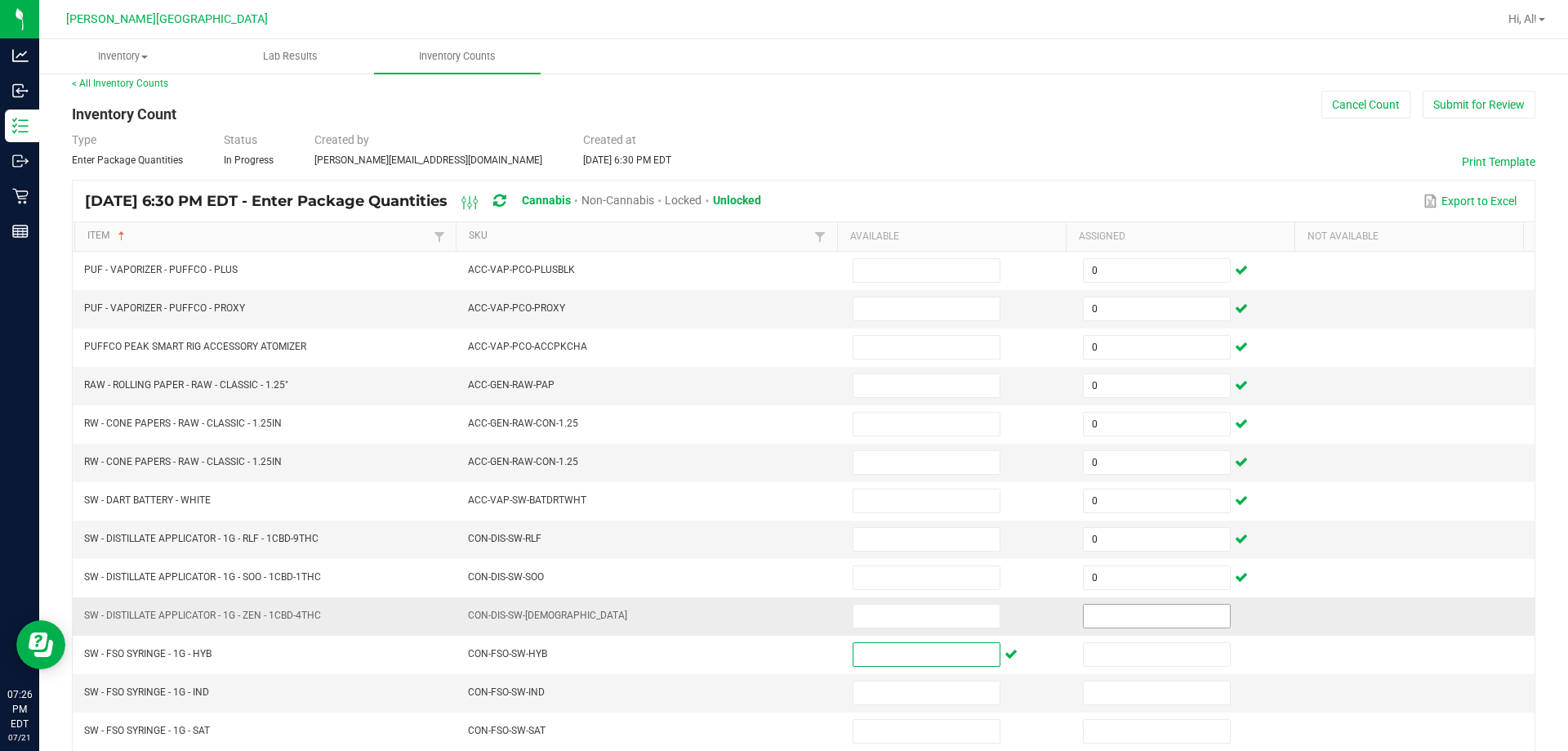 click at bounding box center (1156, 616) 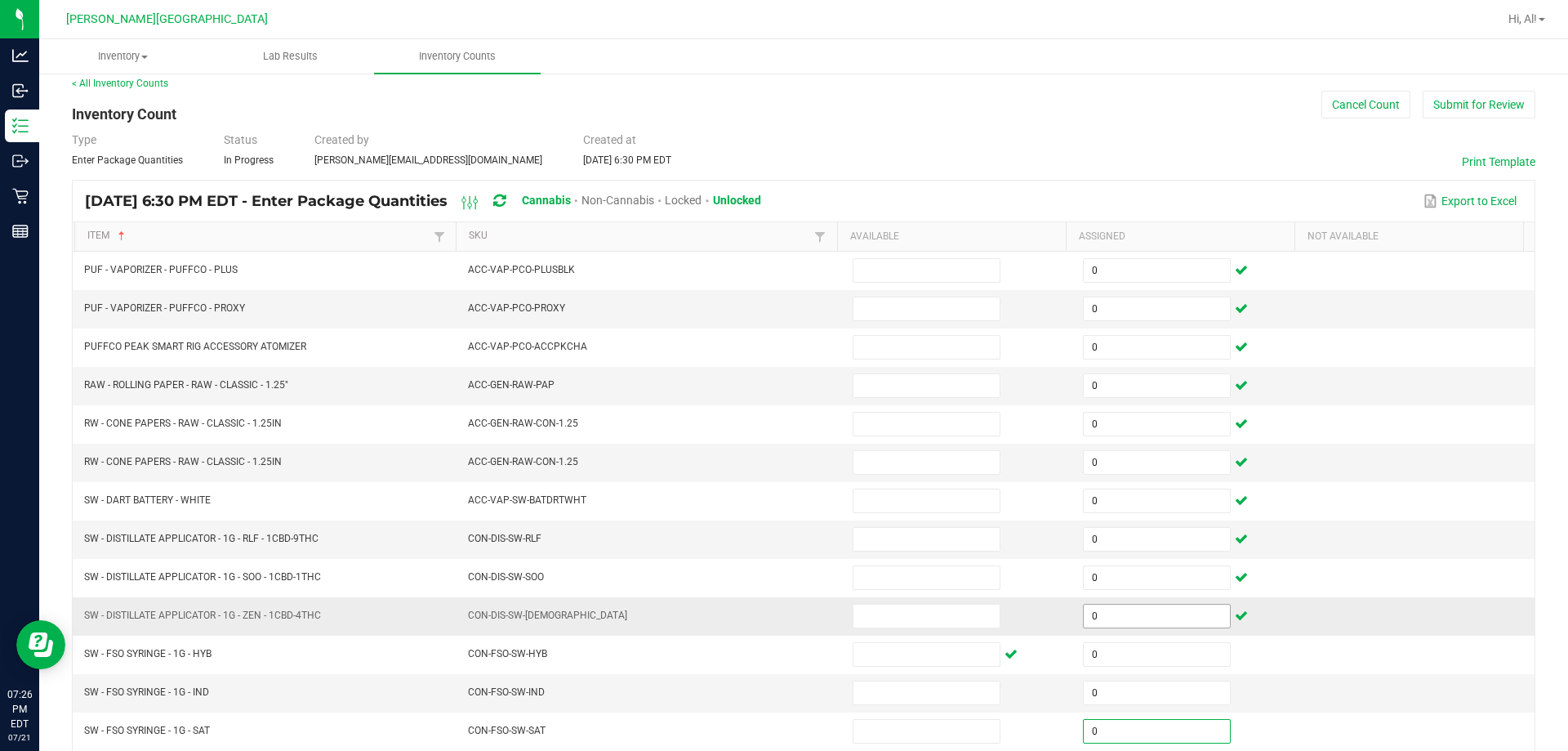 scroll, scrollTop: 339, scrollLeft: 0, axis: vertical 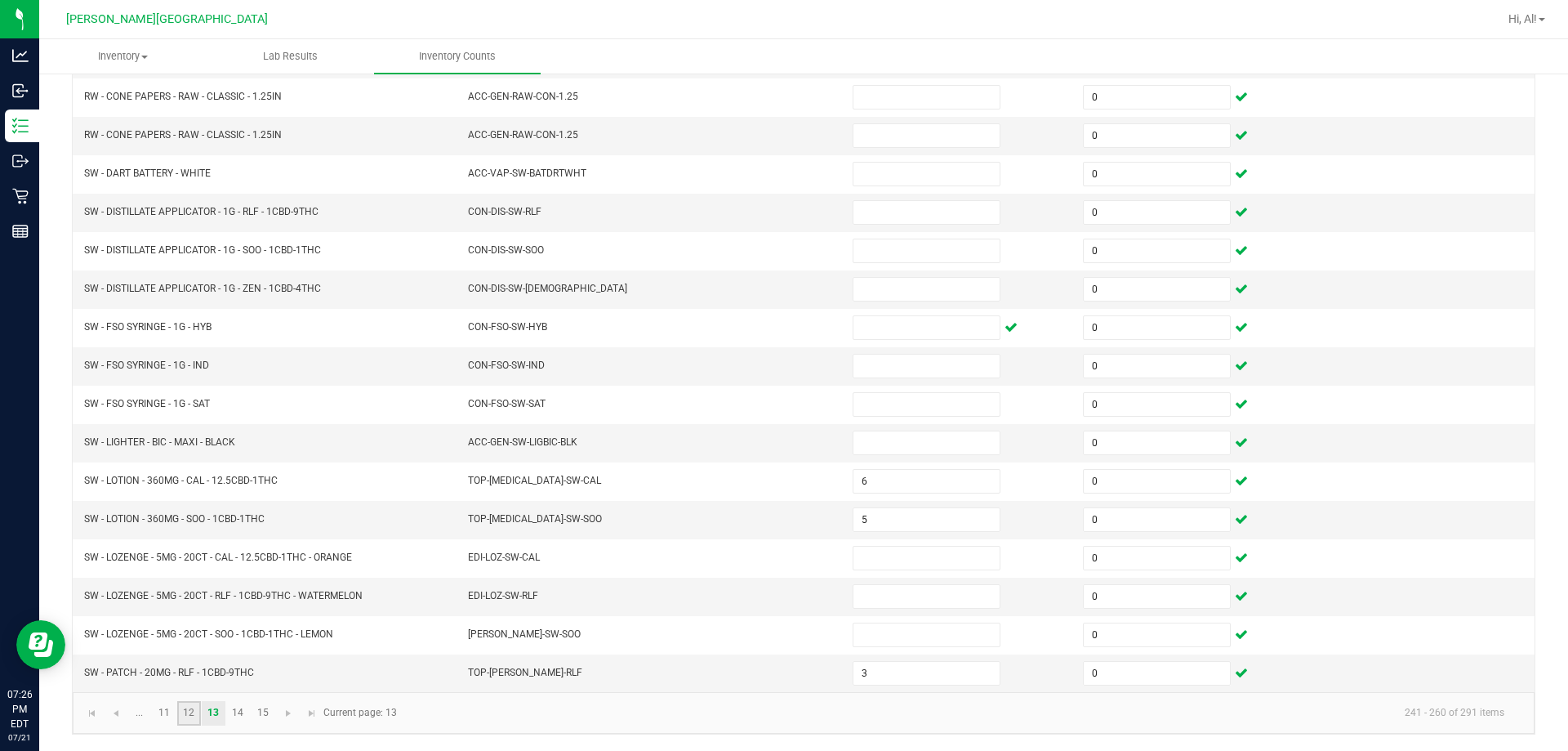 click on "12" 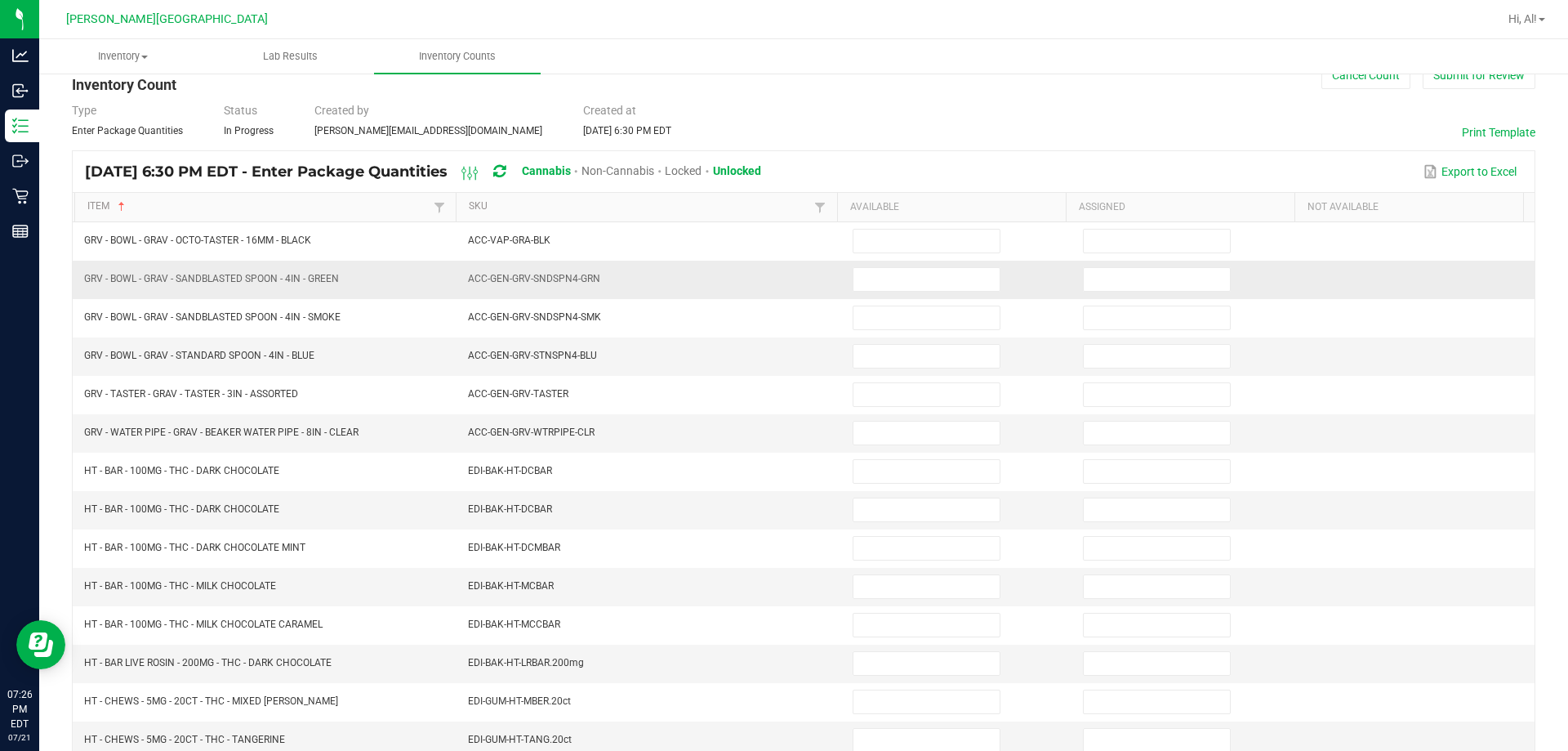 scroll, scrollTop: 12, scrollLeft: 0, axis: vertical 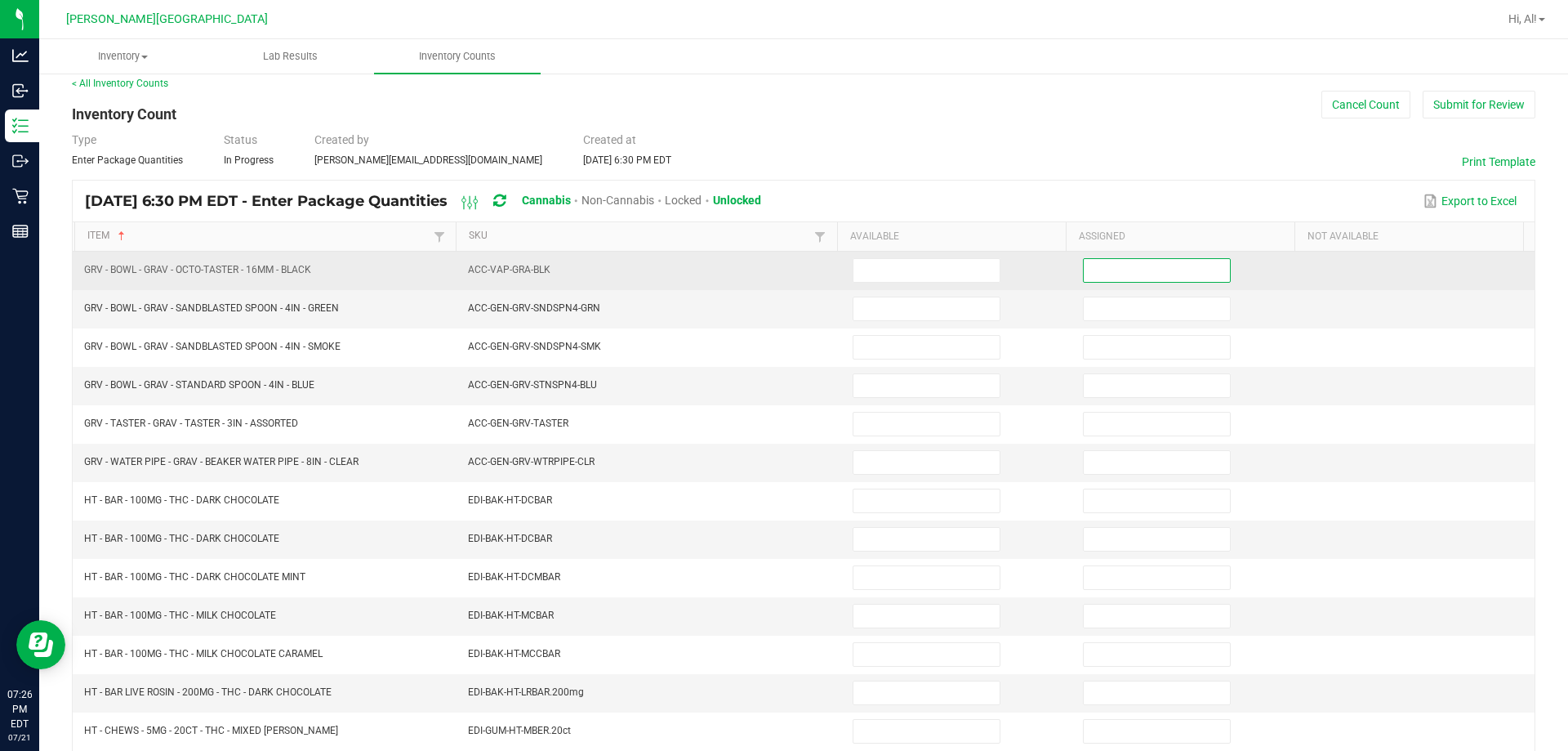 click at bounding box center [1156, 270] 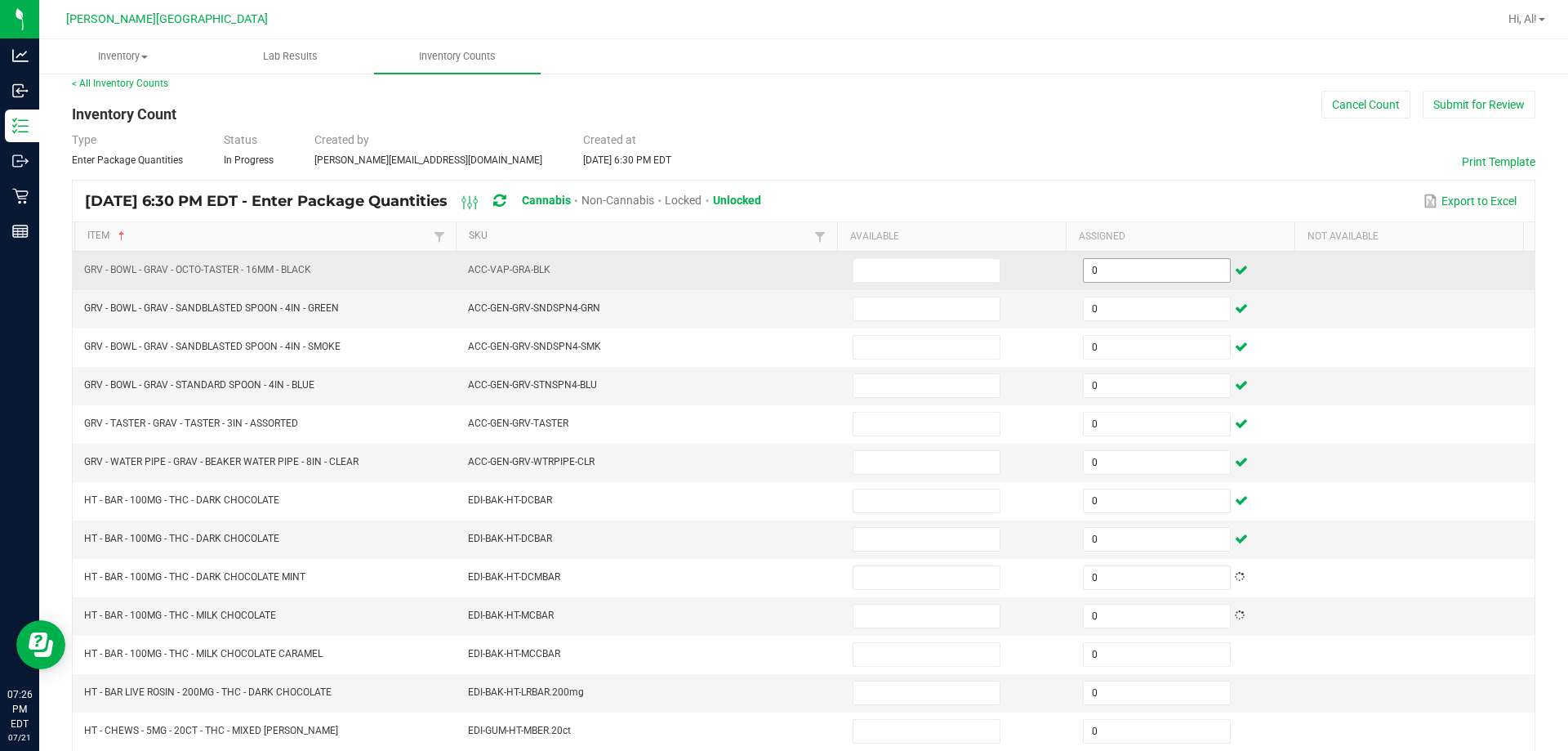 scroll, scrollTop: 346, scrollLeft: 0, axis: vertical 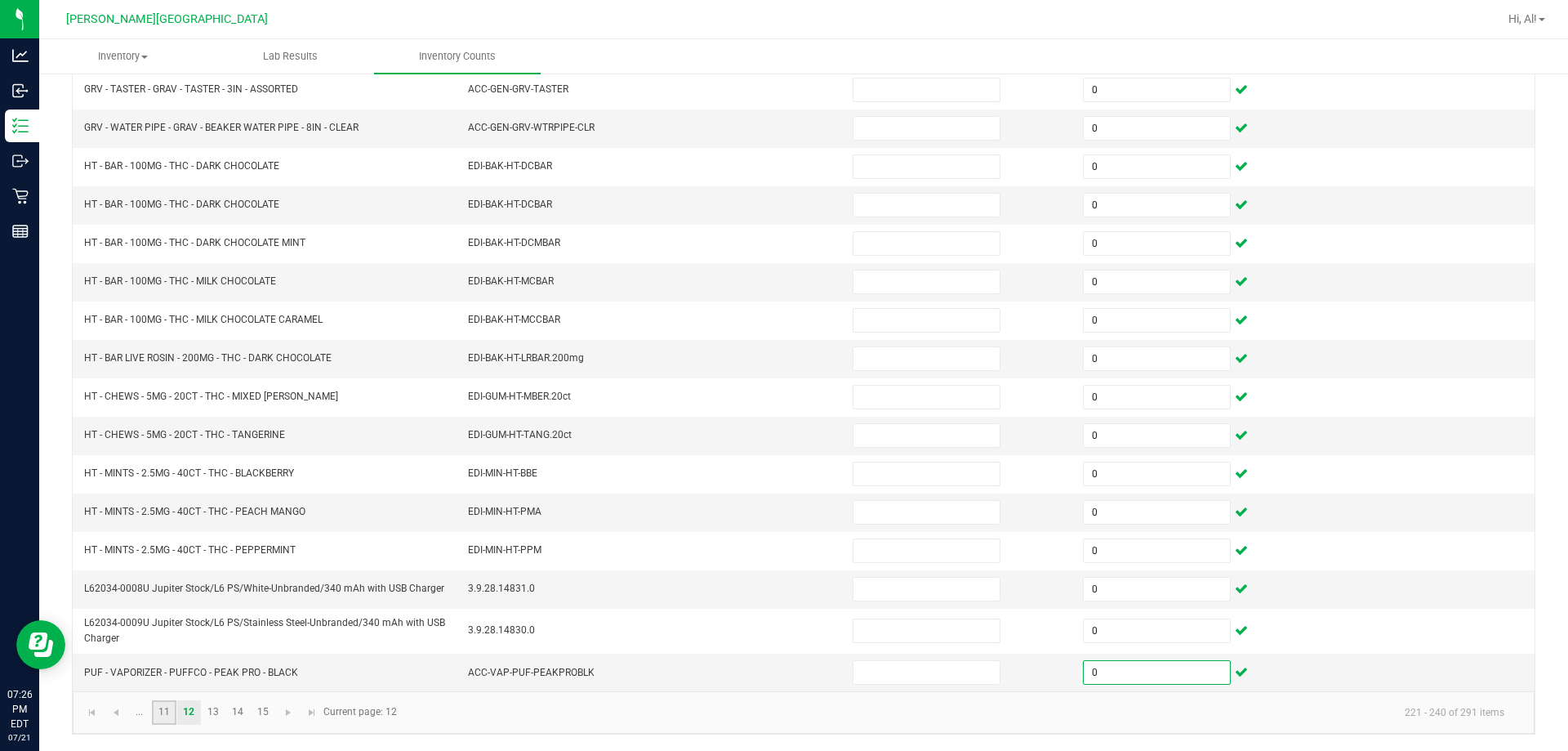 click on "11" 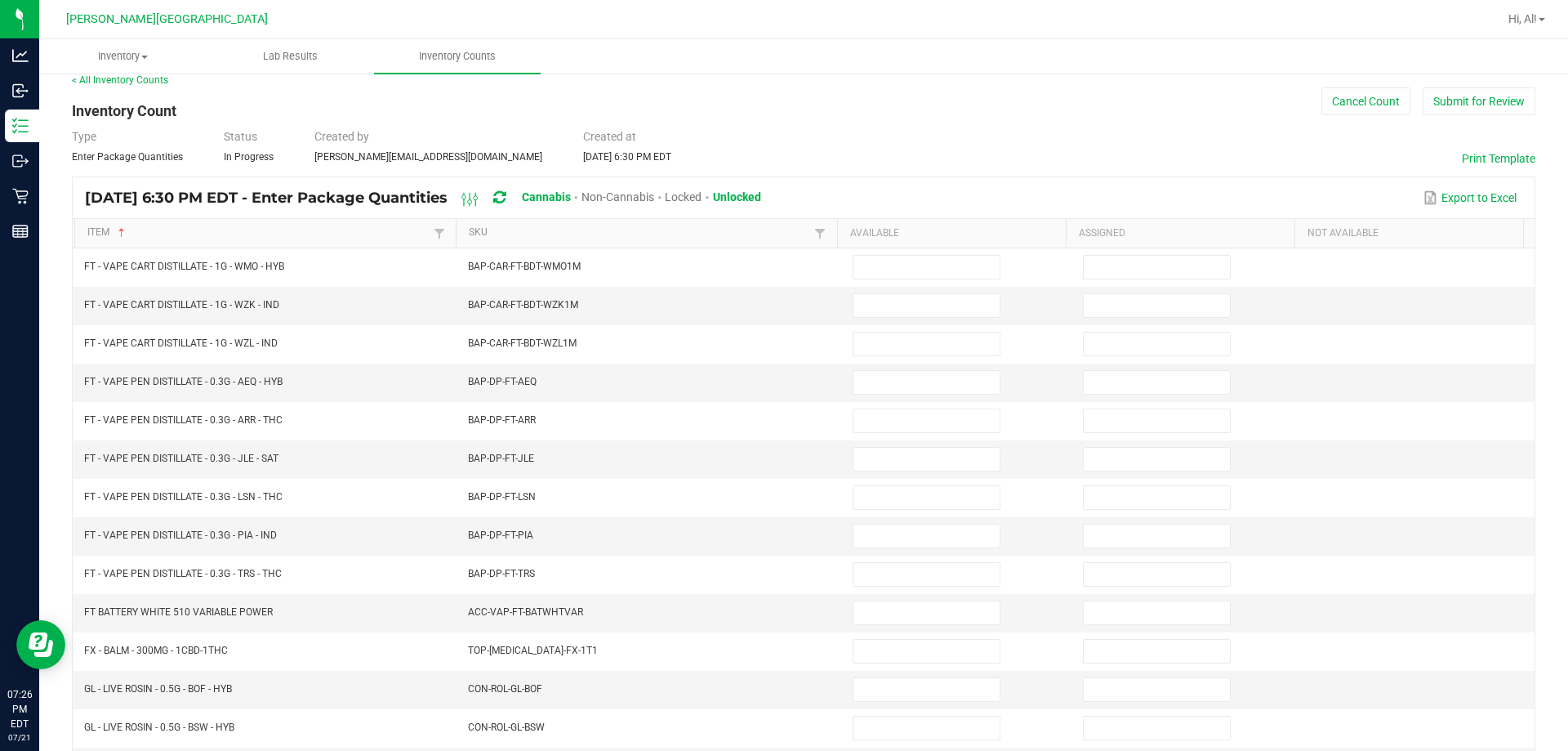 scroll, scrollTop: 12, scrollLeft: 0, axis: vertical 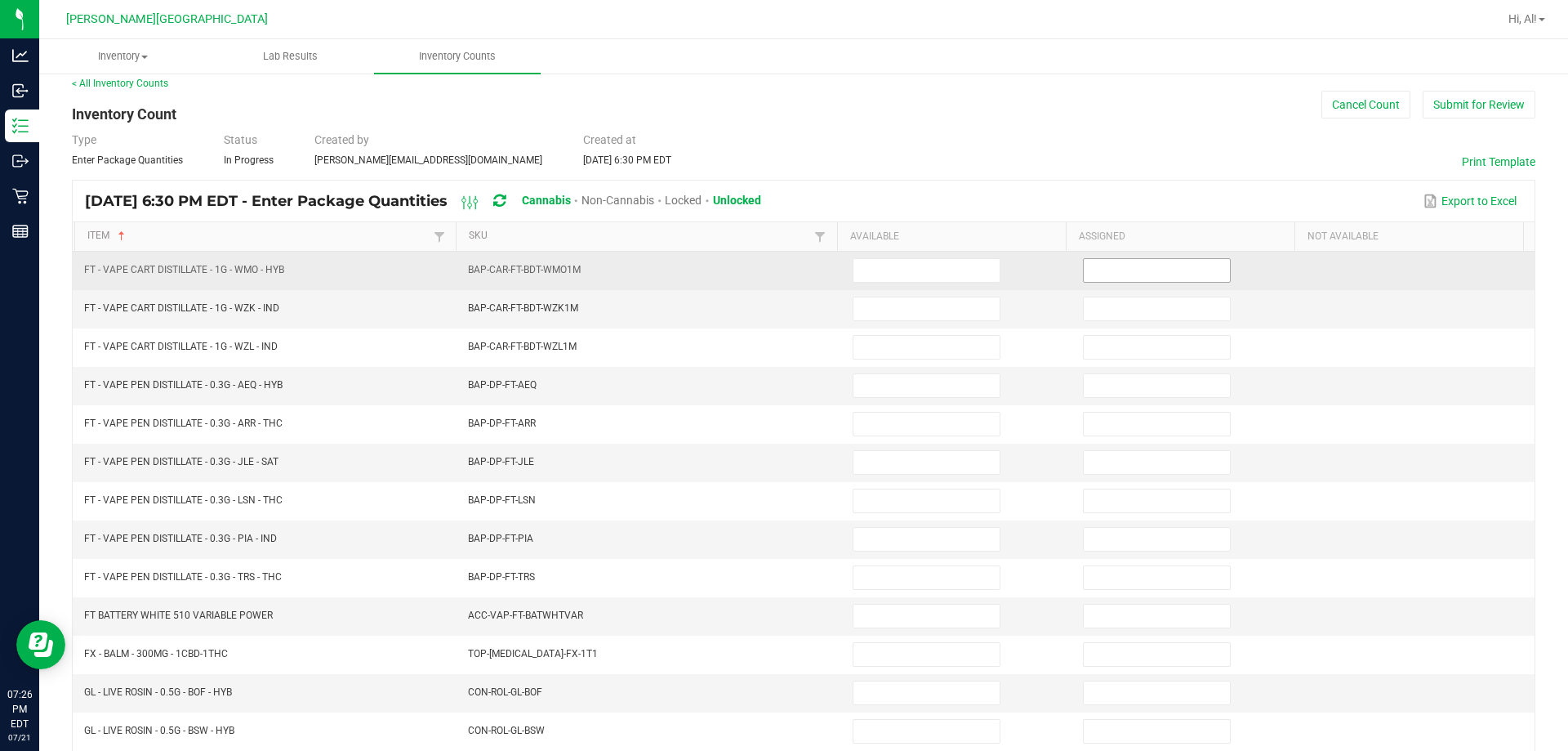 click at bounding box center [1156, 270] 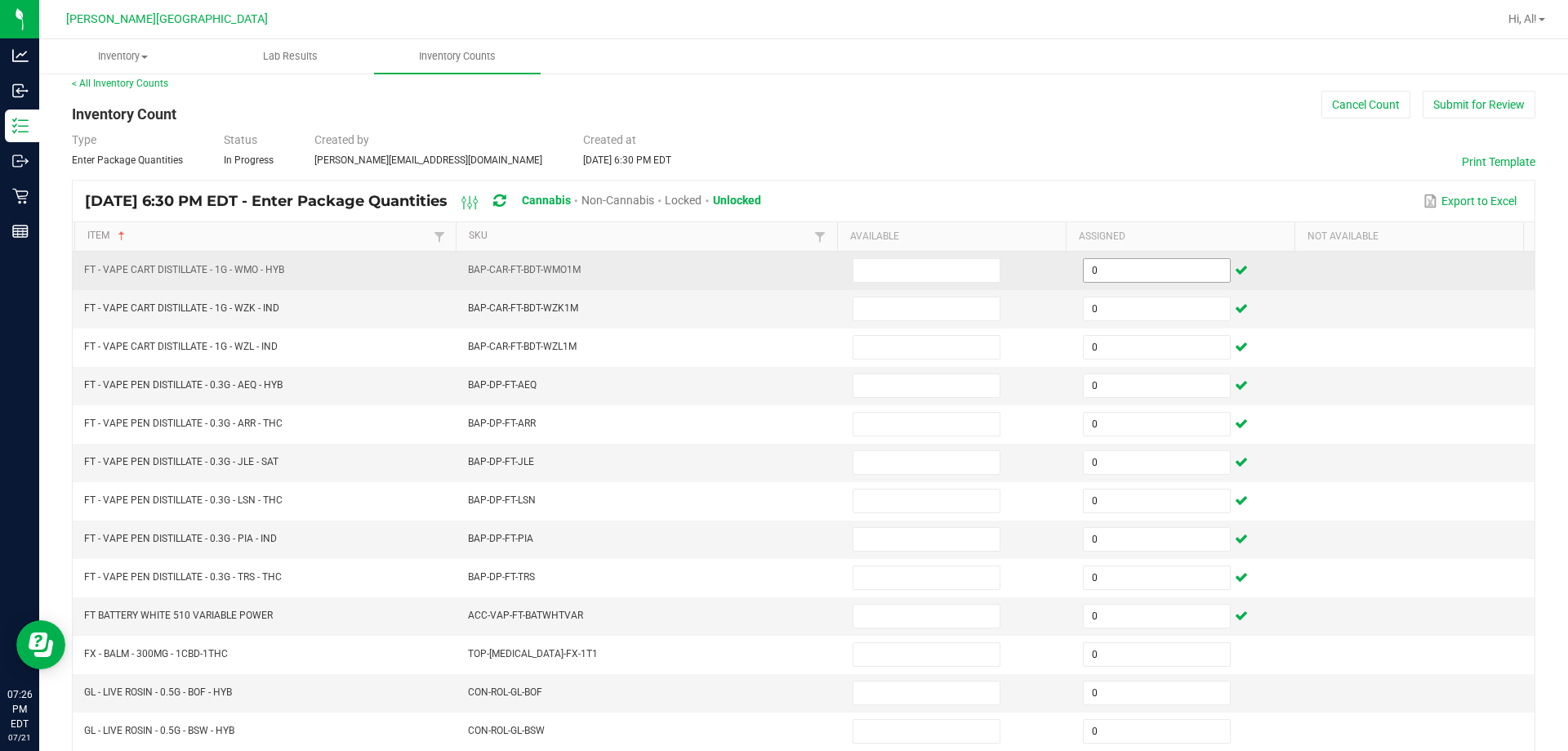 scroll, scrollTop: 339, scrollLeft: 0, axis: vertical 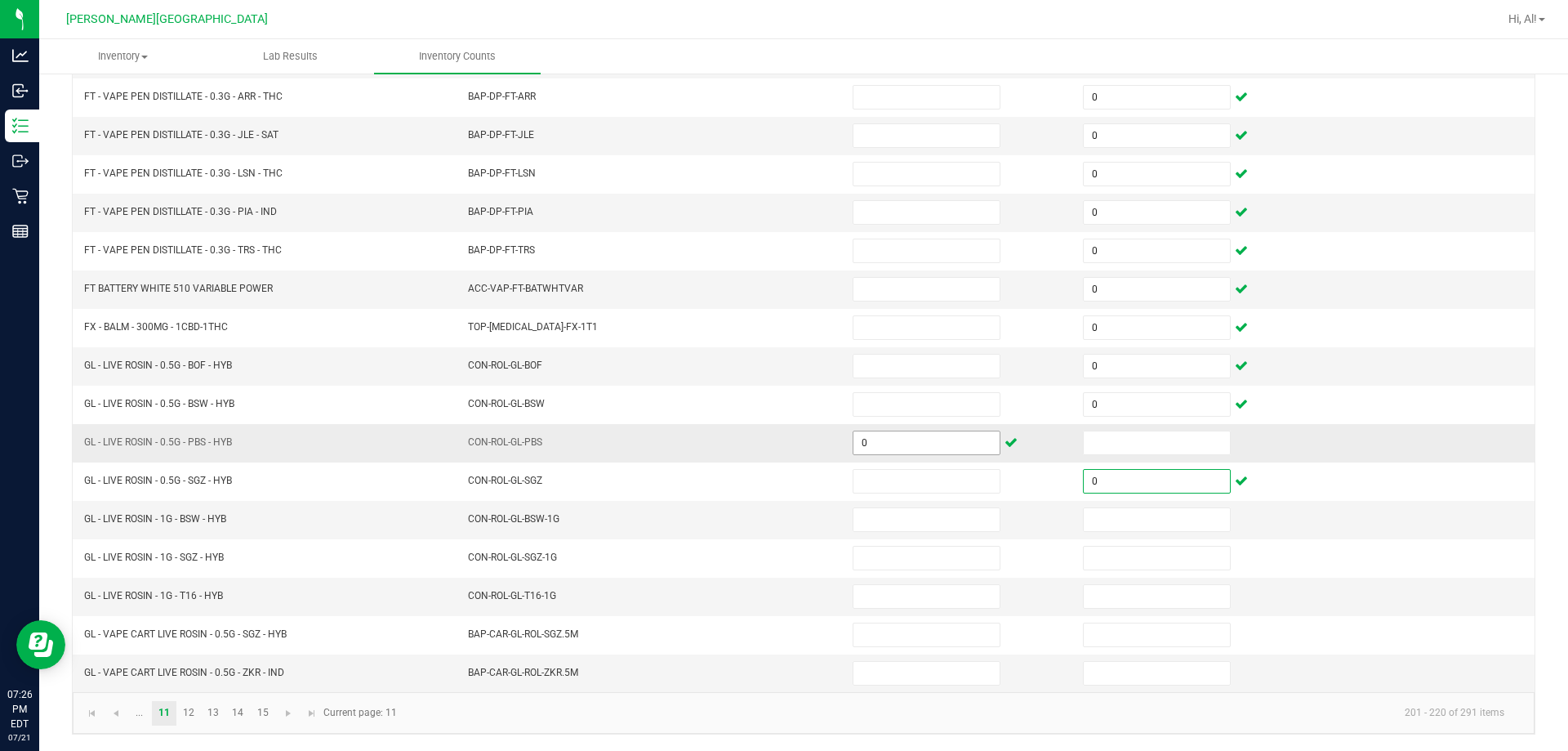 click on "0" at bounding box center (926, 443) 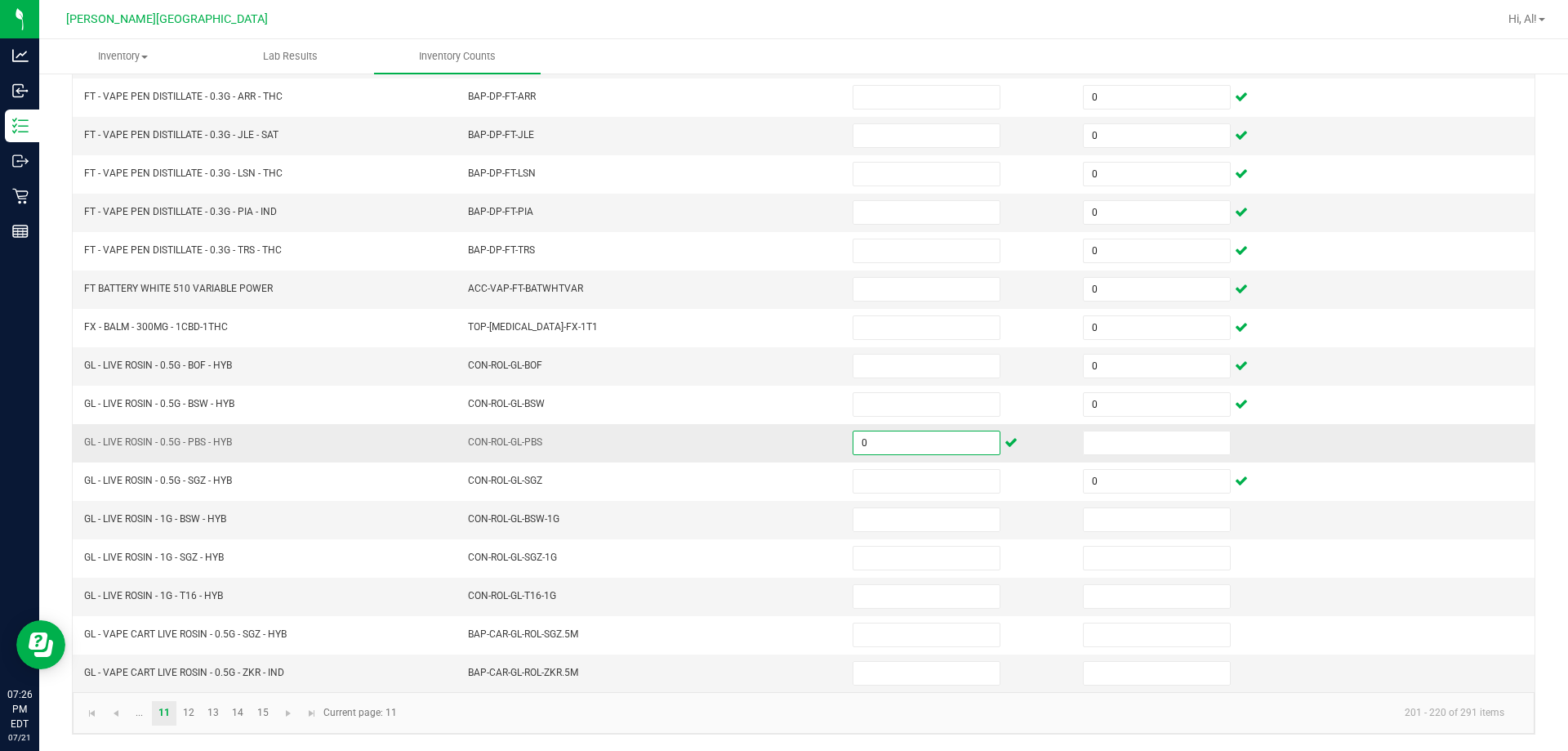 click on "0" at bounding box center [926, 443] 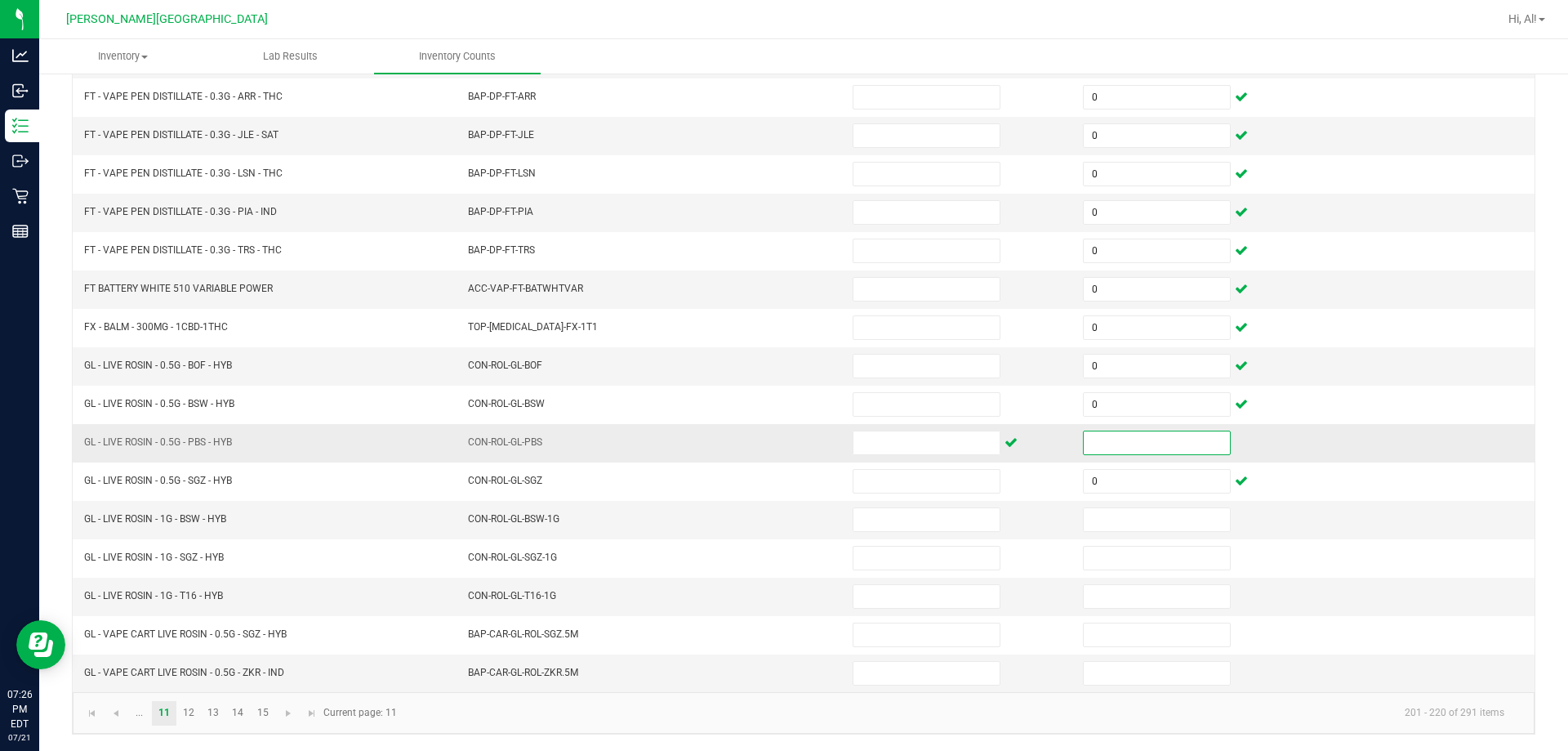 click at bounding box center (1156, 443) 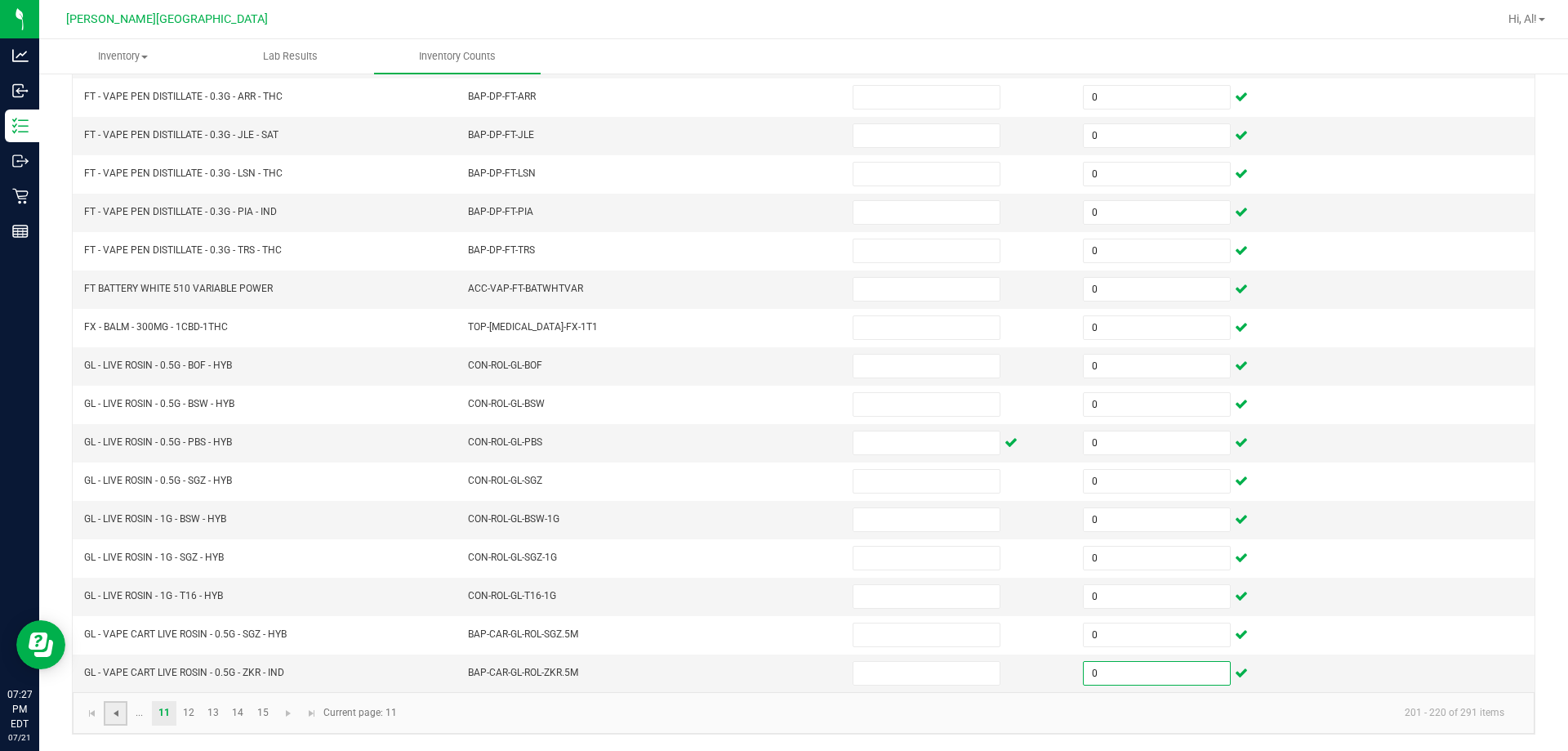 click 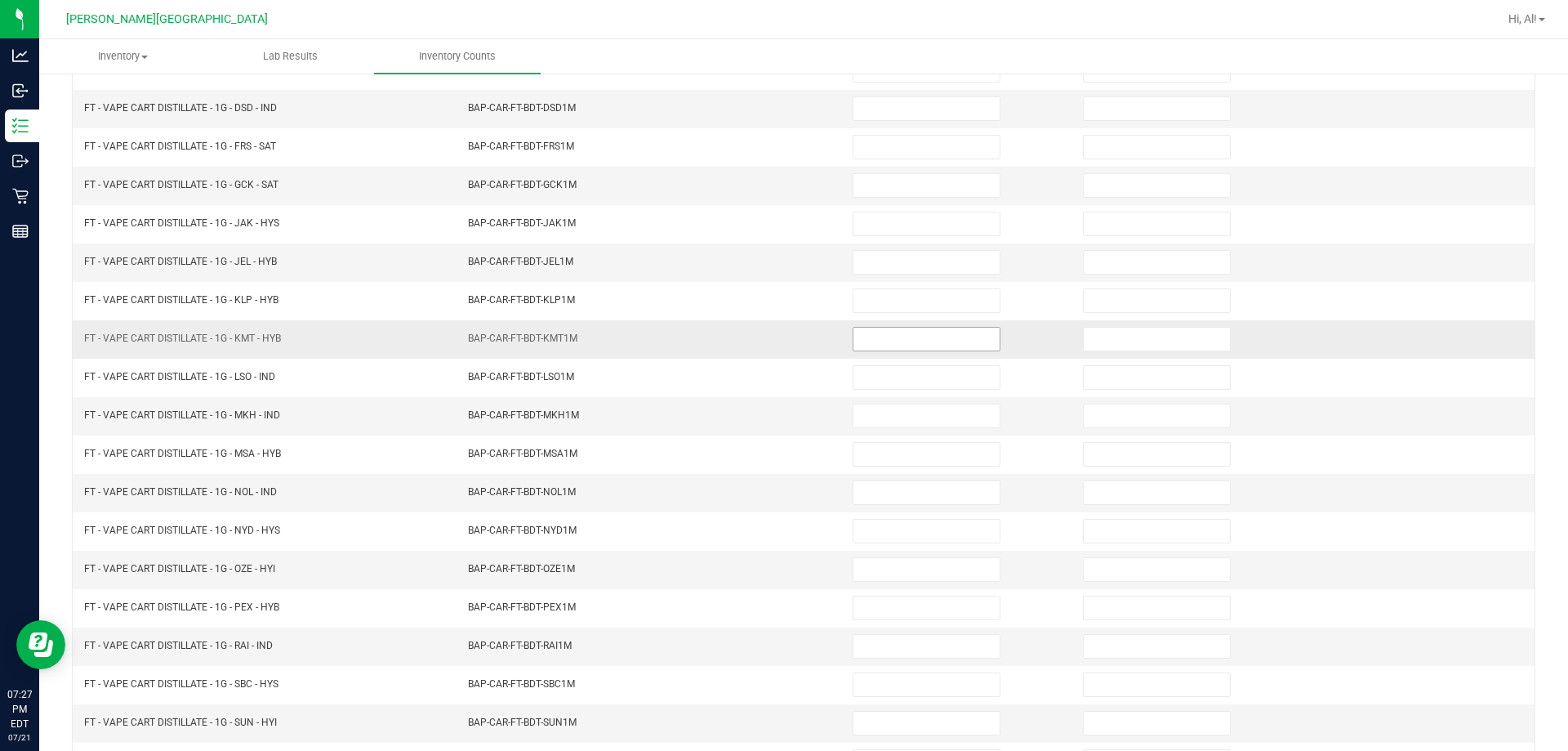 scroll, scrollTop: 94, scrollLeft: 0, axis: vertical 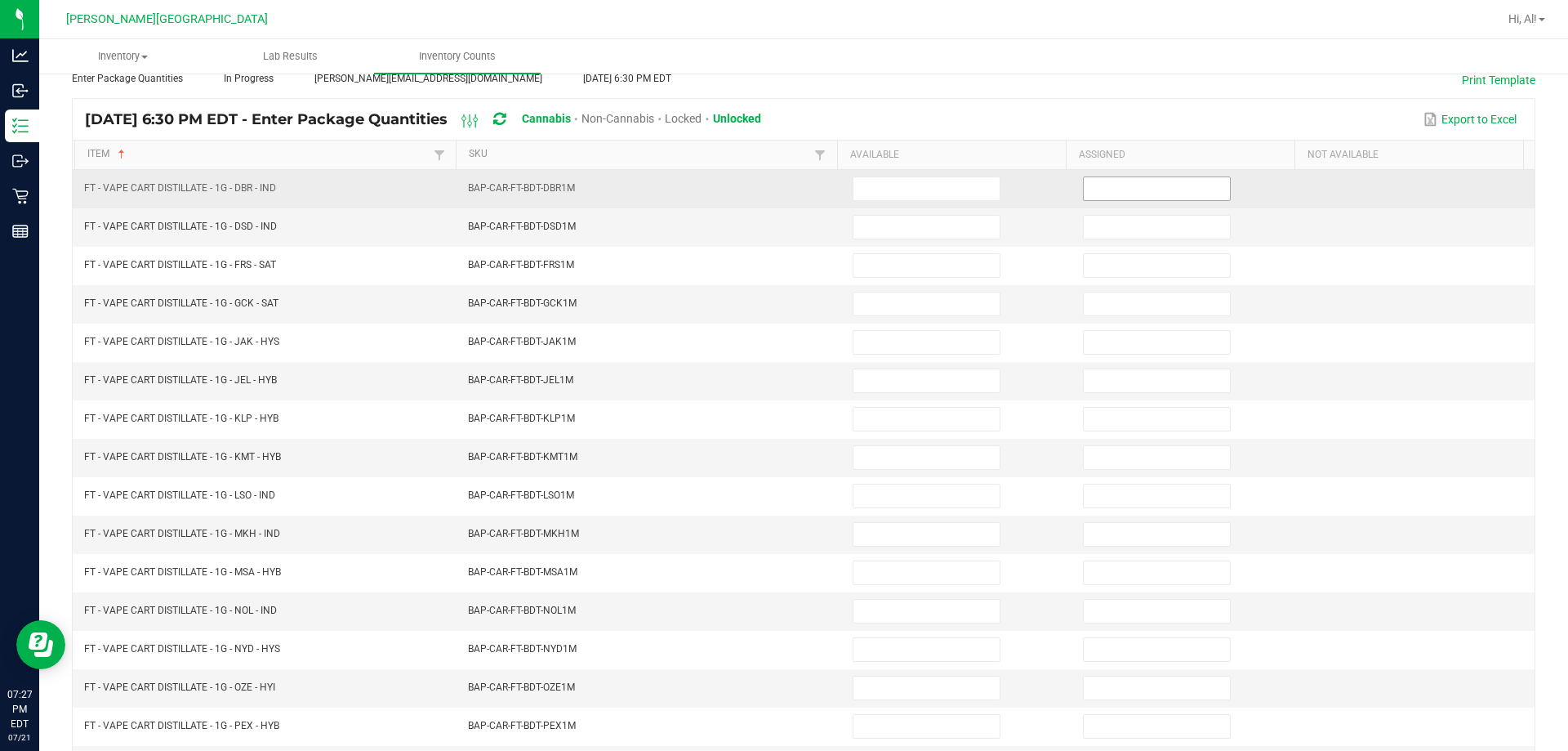 click at bounding box center [1156, 189] 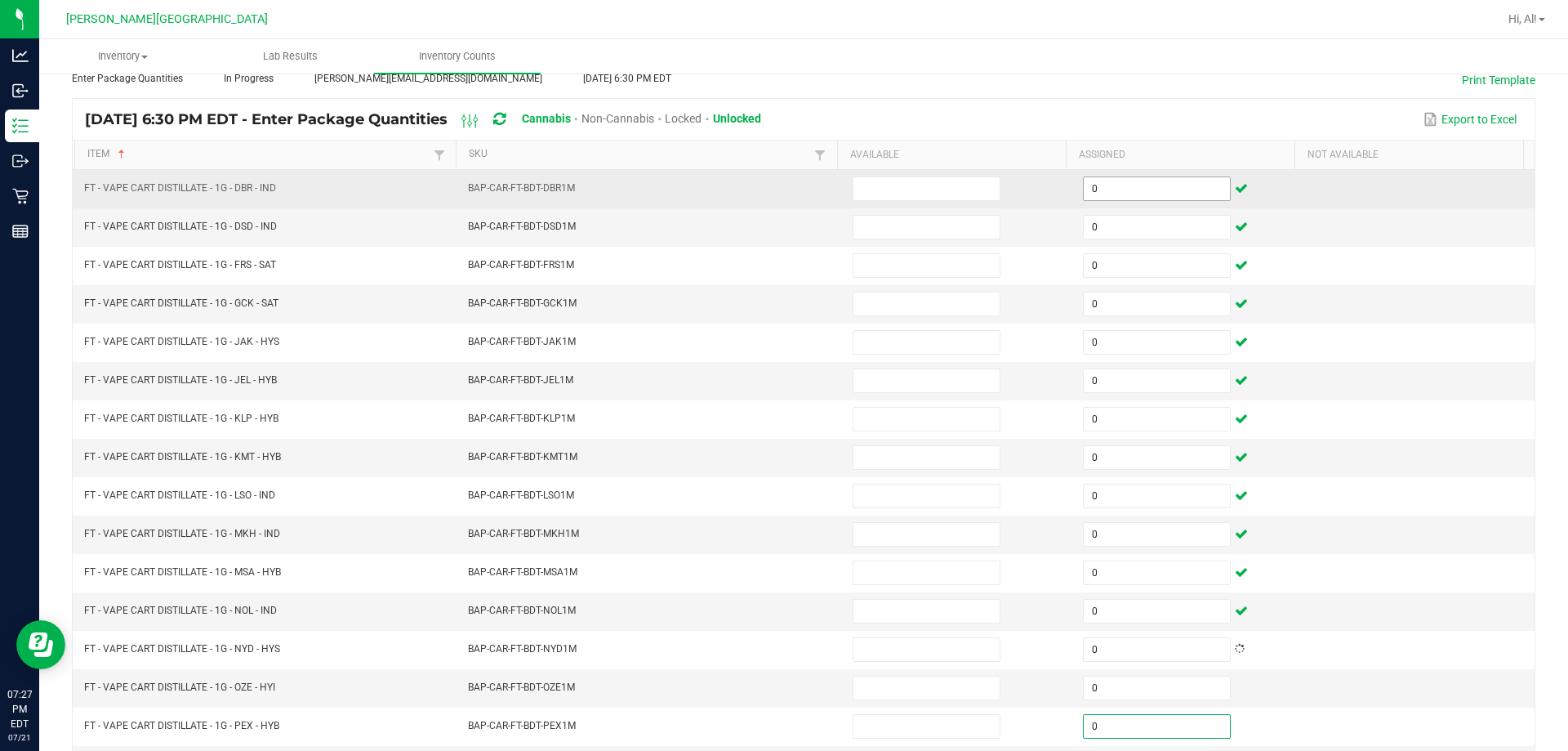 scroll, scrollTop: 339, scrollLeft: 0, axis: vertical 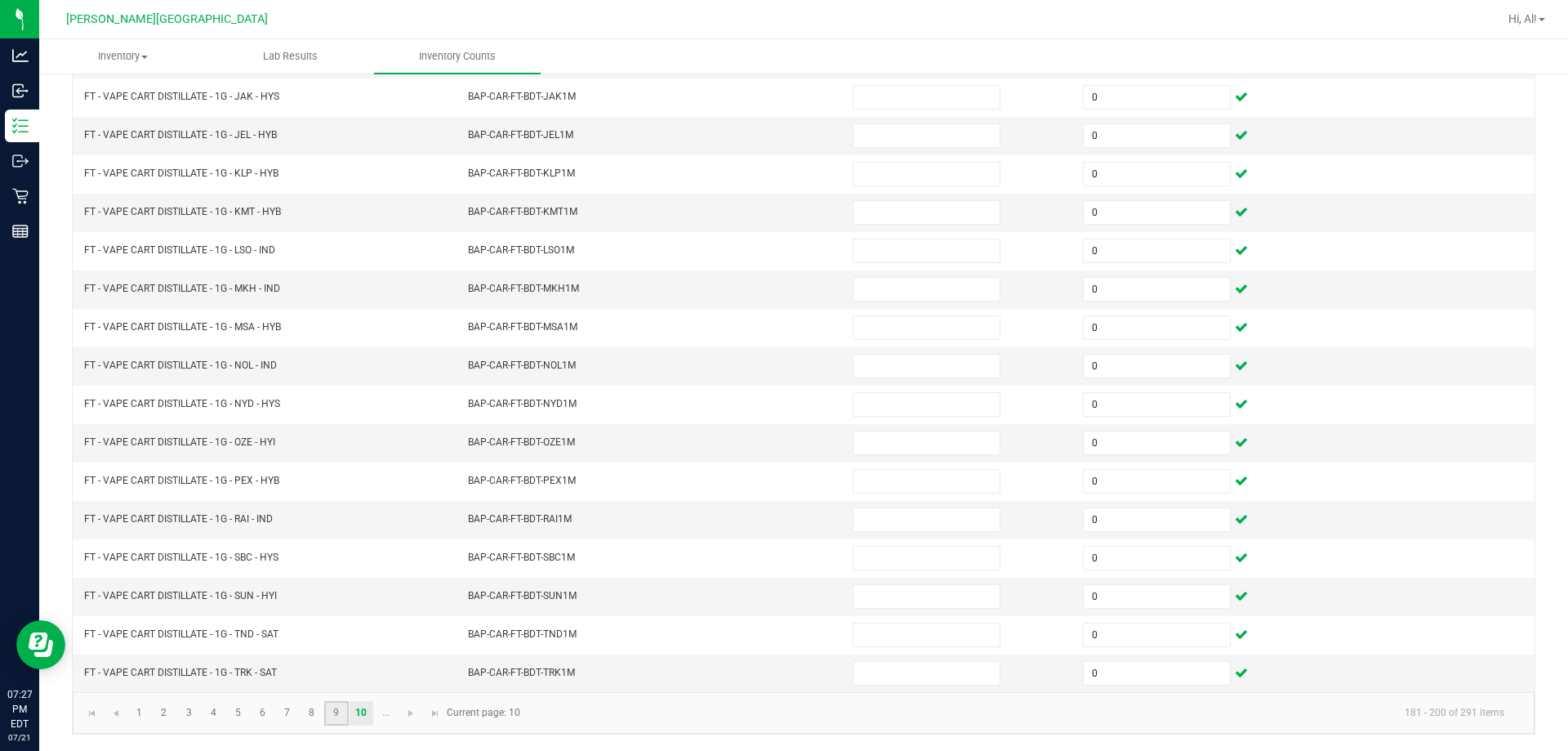 click on "9" 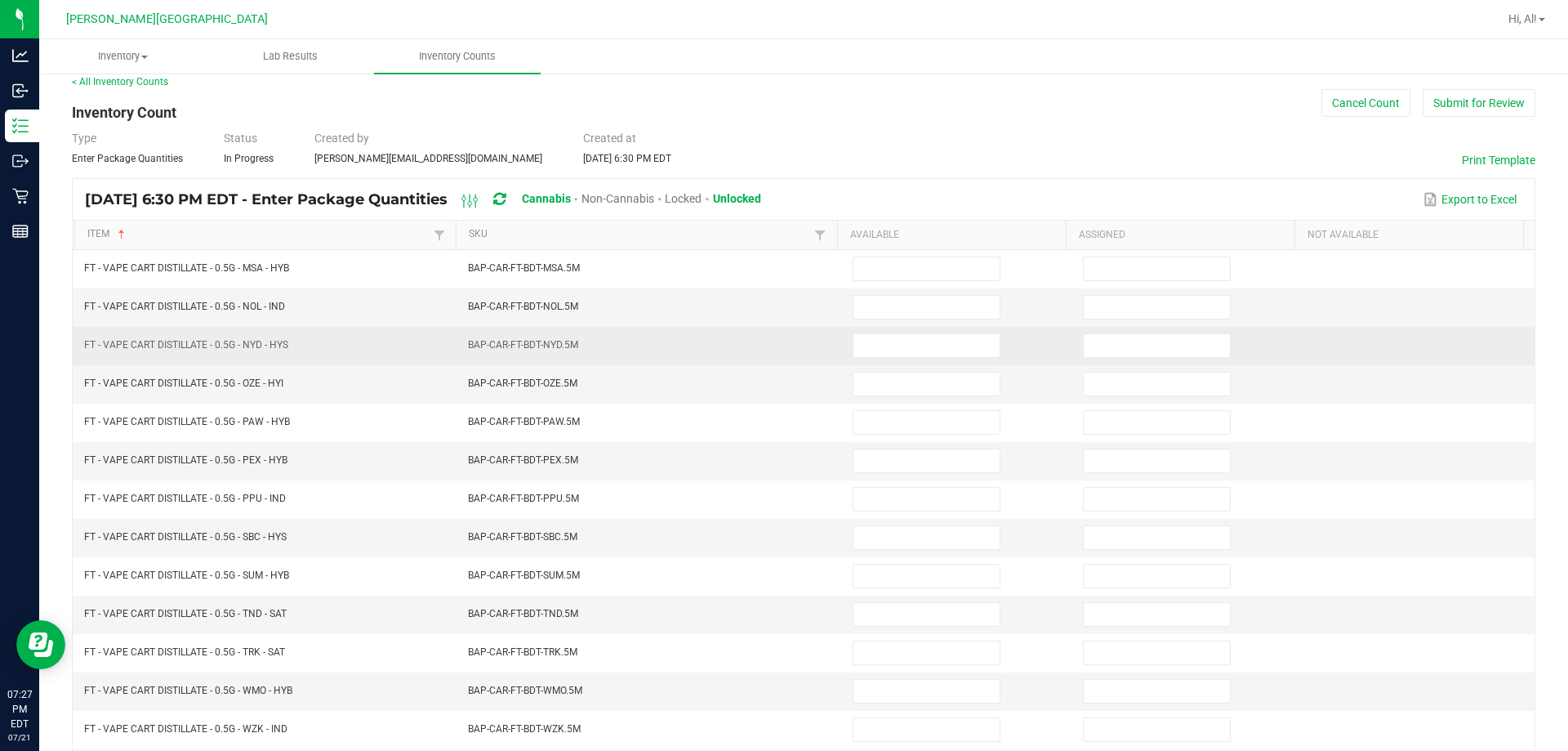 scroll, scrollTop: 12, scrollLeft: 0, axis: vertical 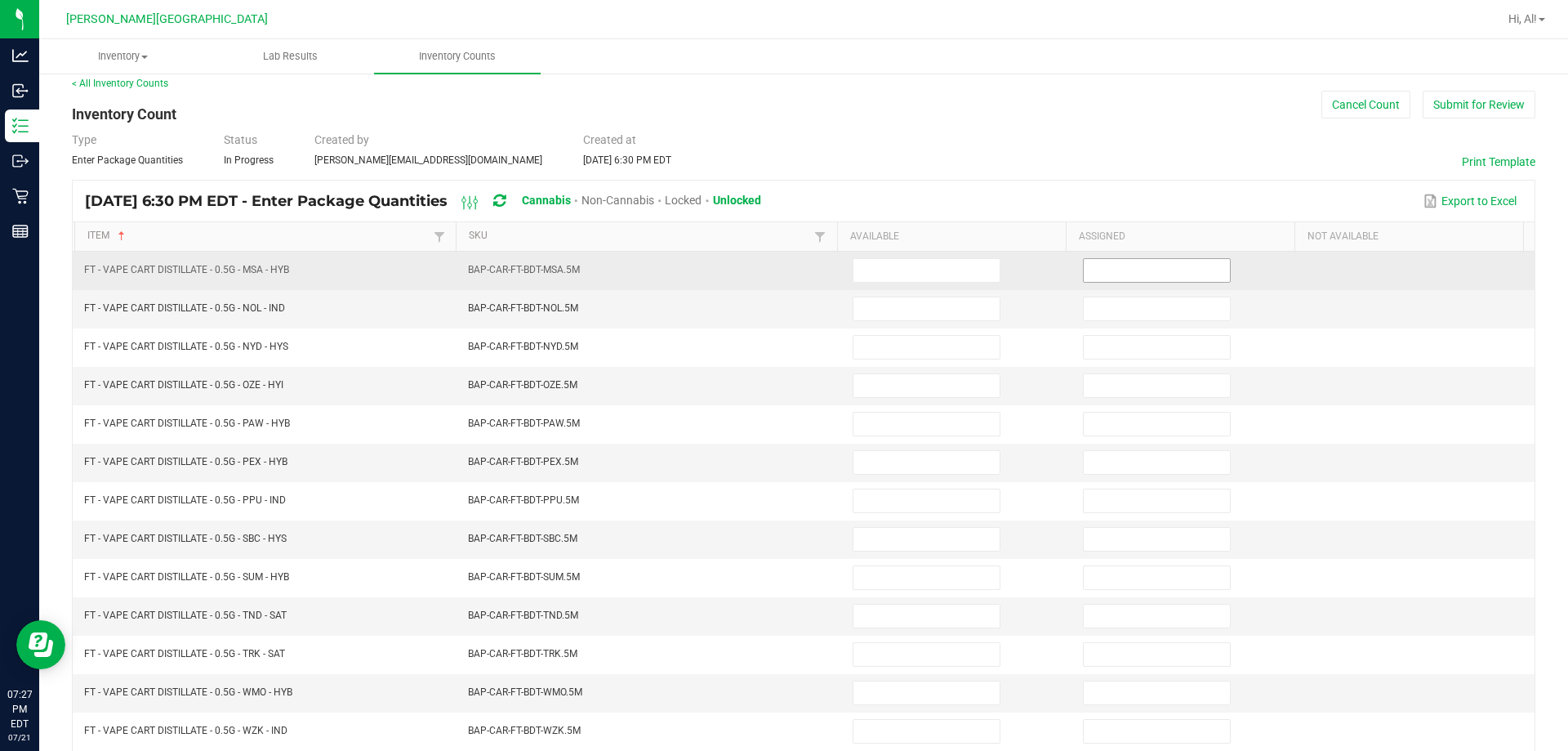 click at bounding box center [1156, 270] 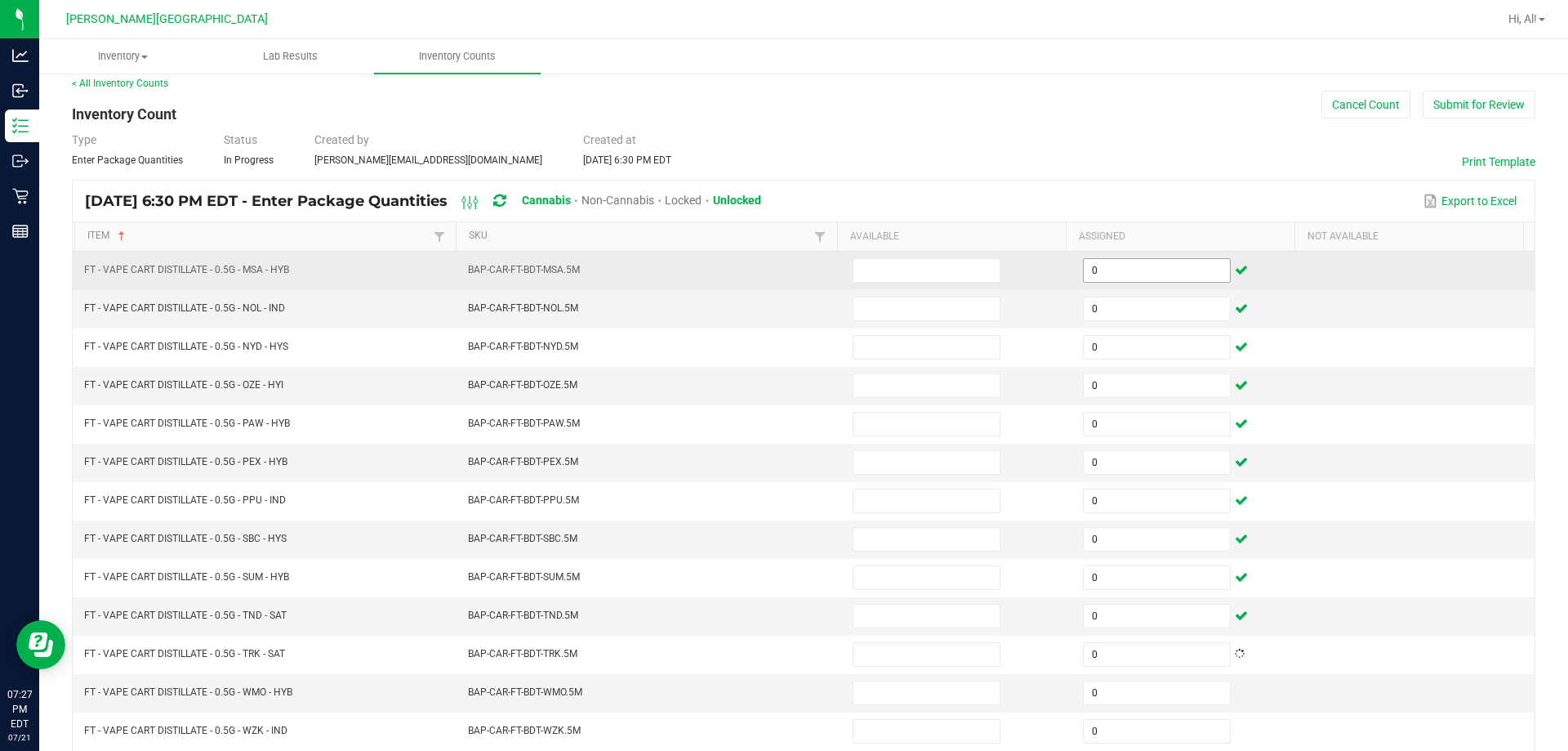 scroll, scrollTop: 339, scrollLeft: 0, axis: vertical 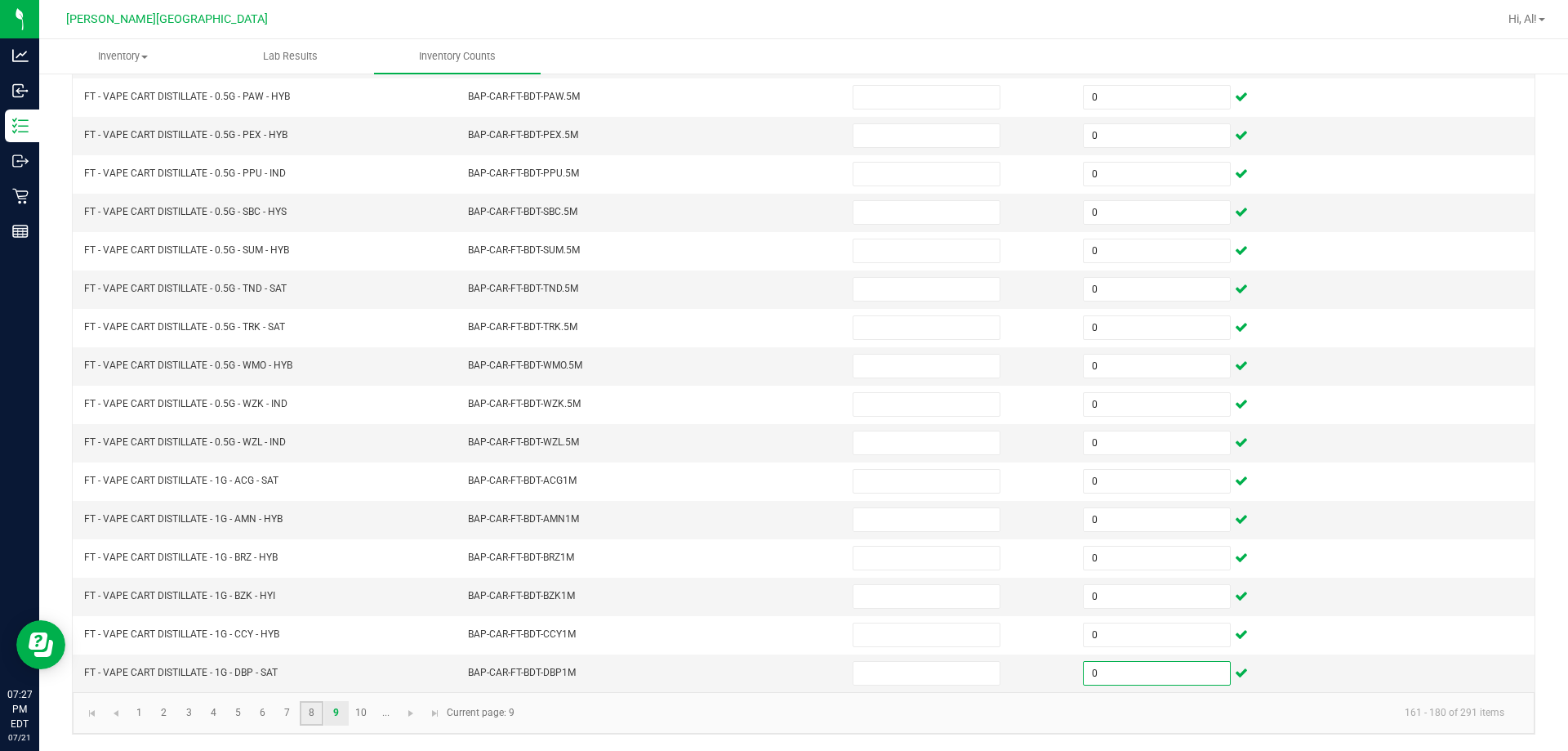 click on "8" 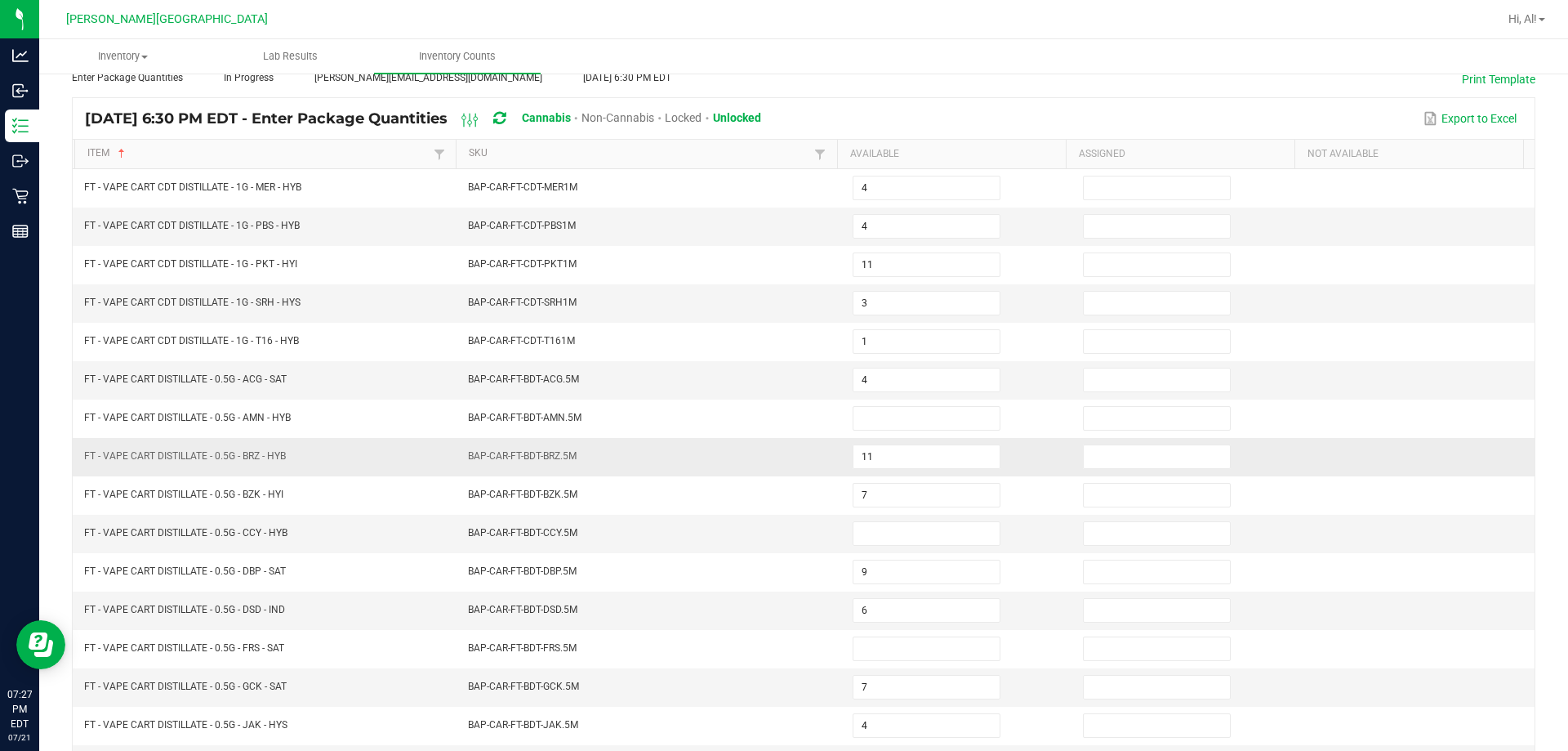 scroll, scrollTop: 94, scrollLeft: 0, axis: vertical 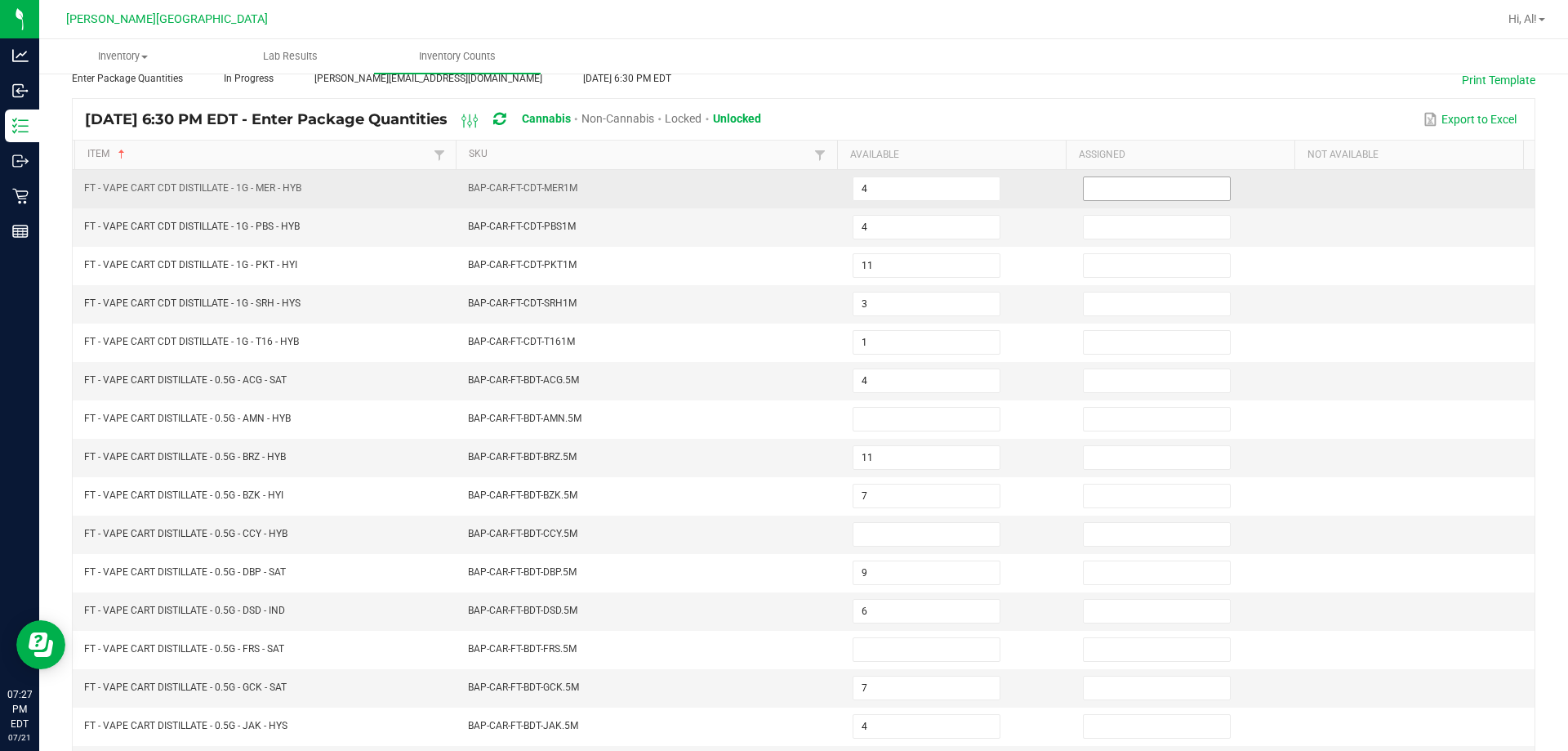 click at bounding box center [1156, 189] 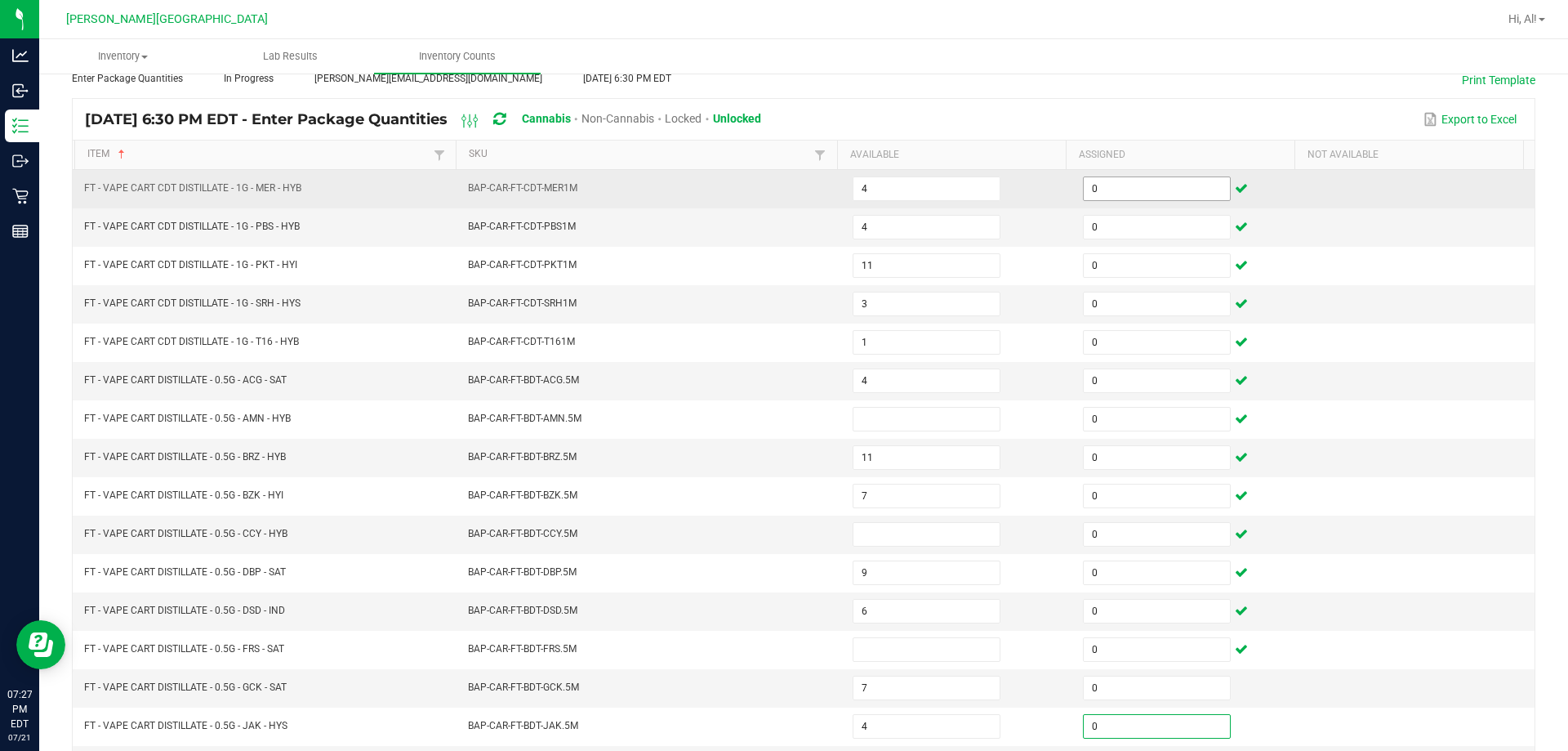 scroll, scrollTop: 339, scrollLeft: 0, axis: vertical 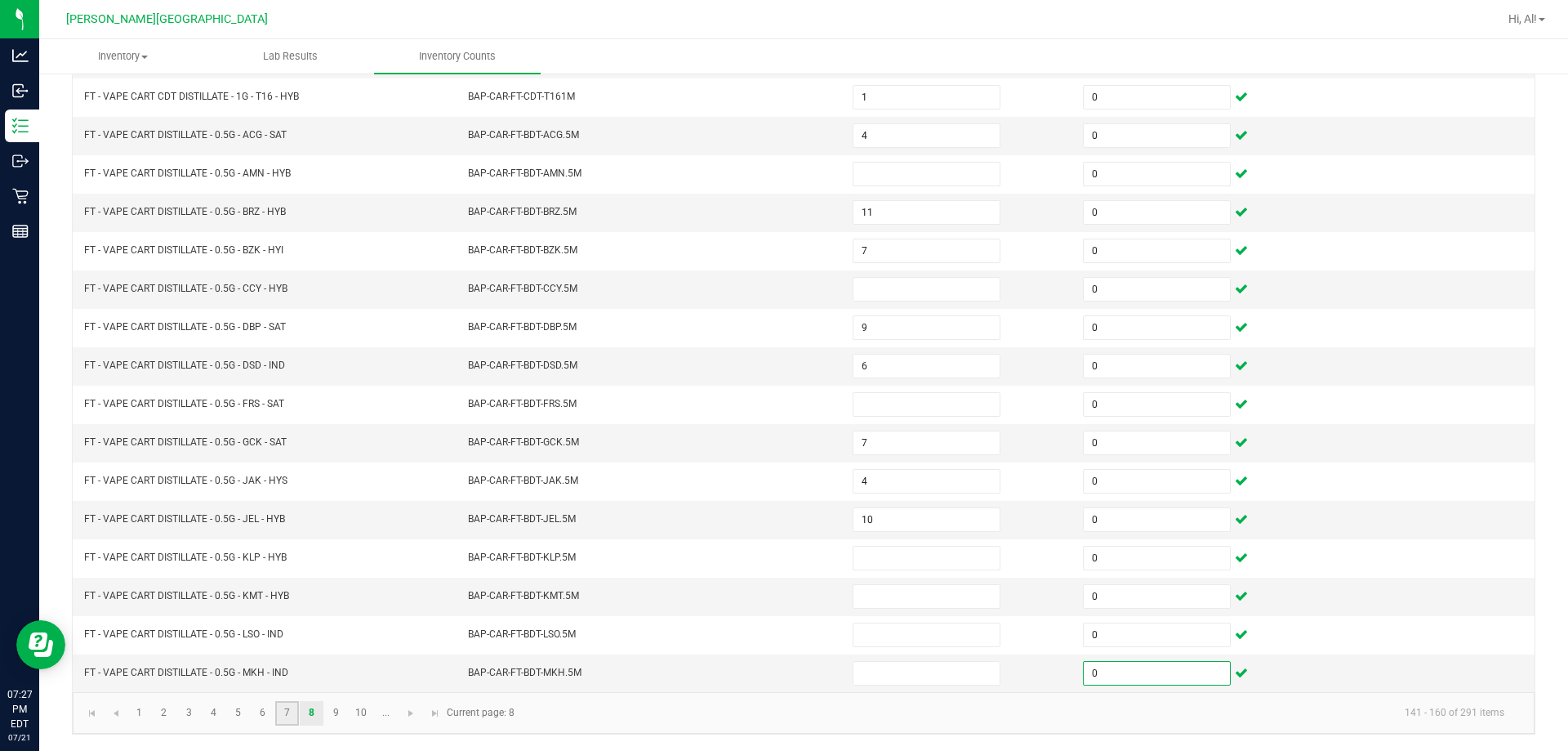click on "7" 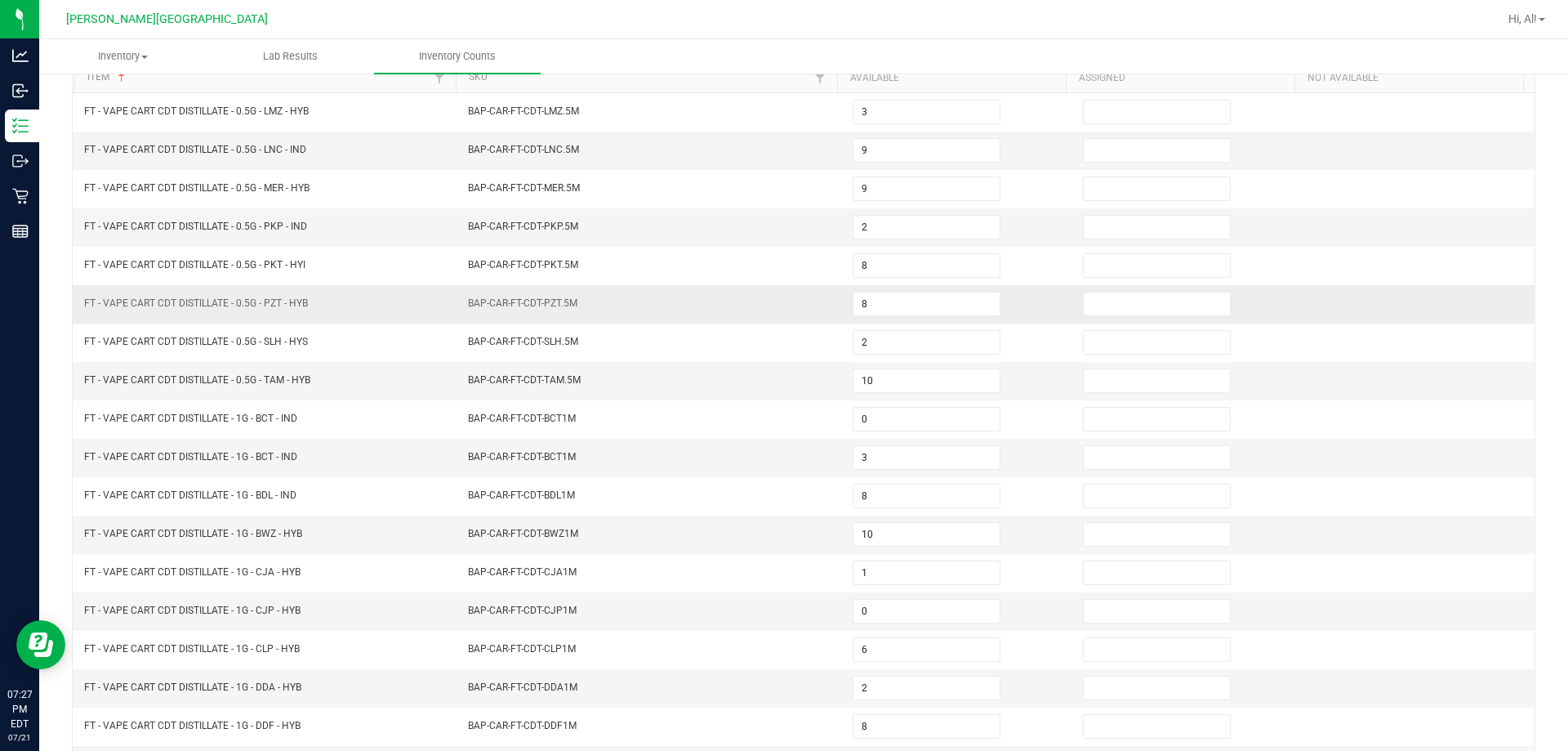 scroll, scrollTop: 0, scrollLeft: 0, axis: both 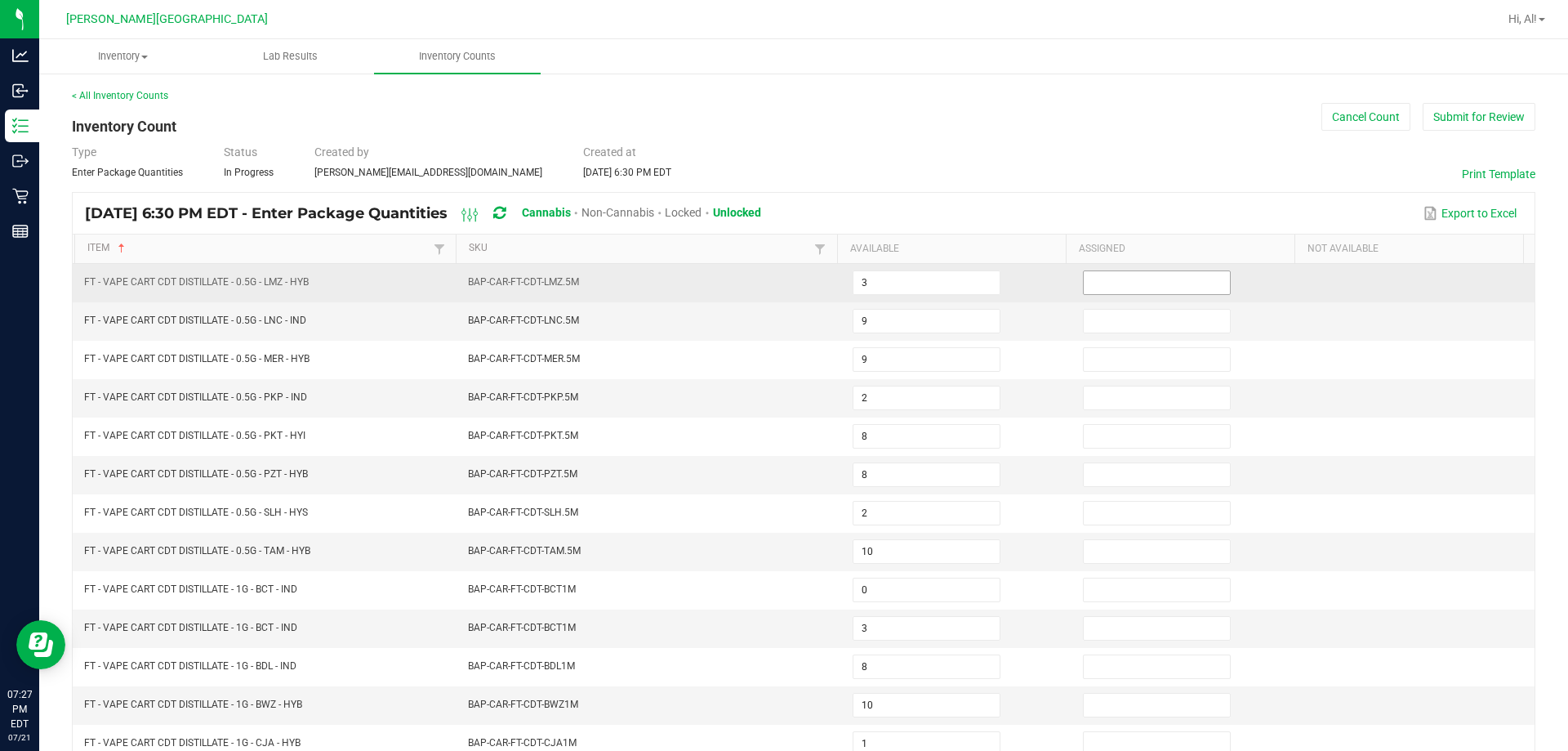 click at bounding box center (1156, 283) 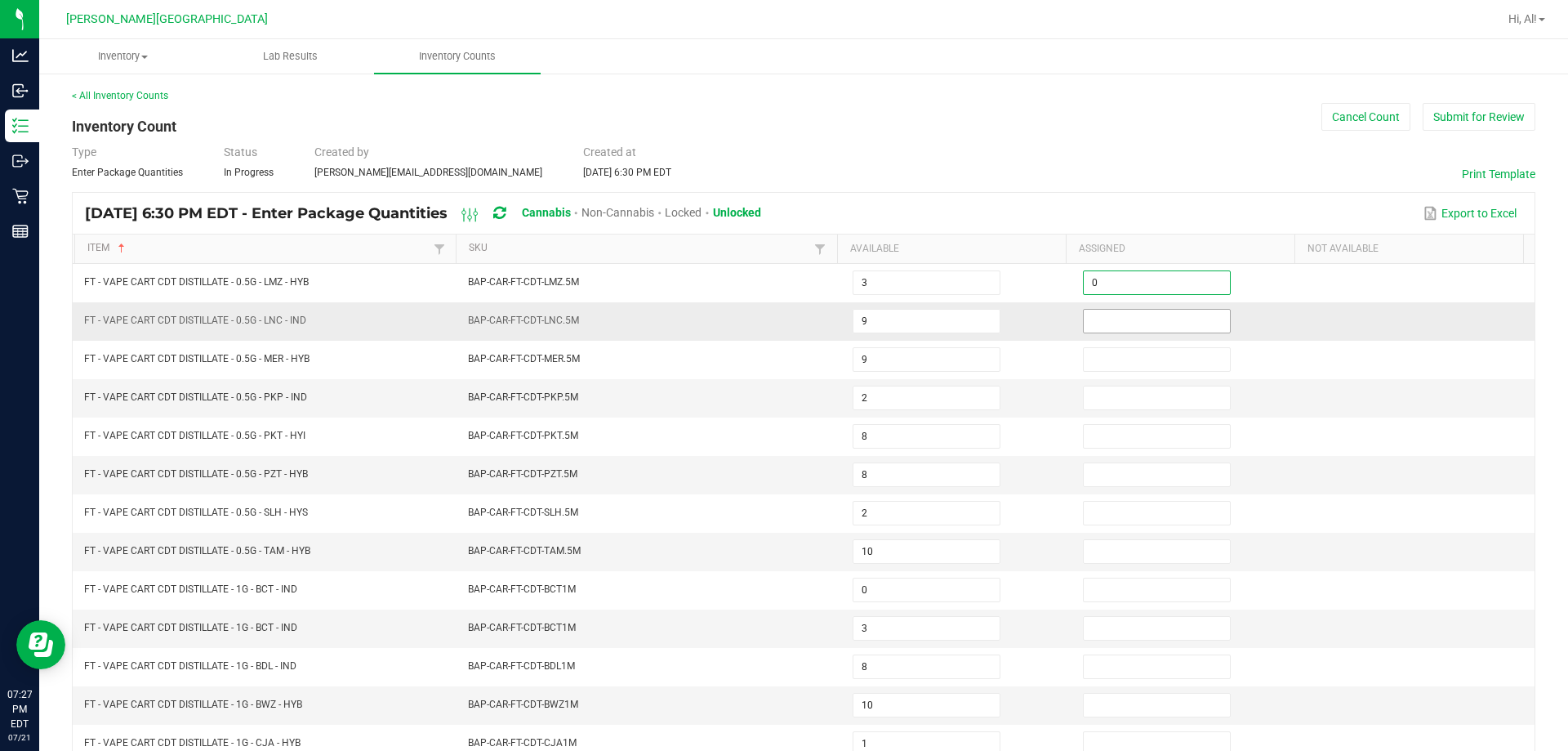 click at bounding box center (1156, 321) 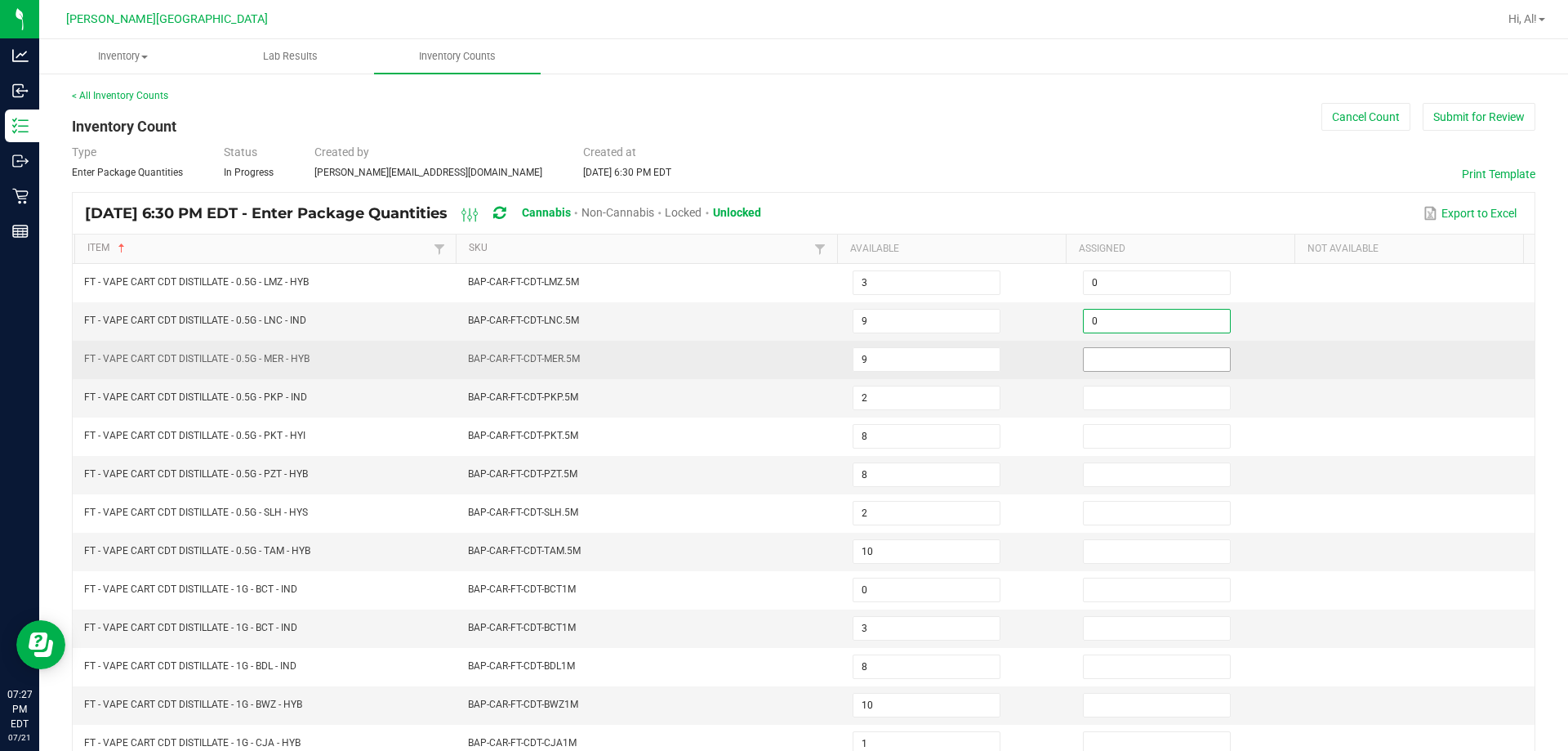 click at bounding box center (1156, 360) 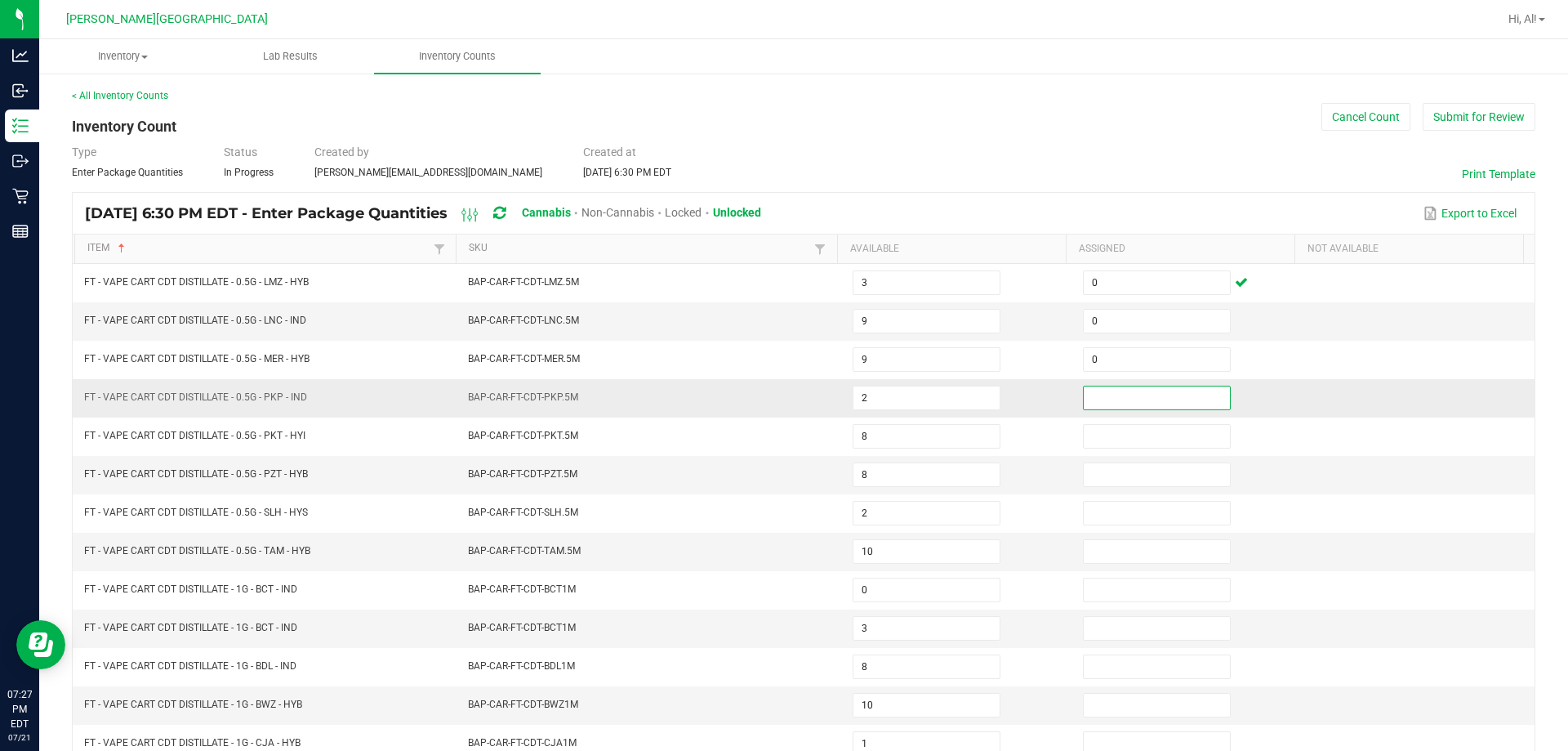 click at bounding box center (1156, 398) 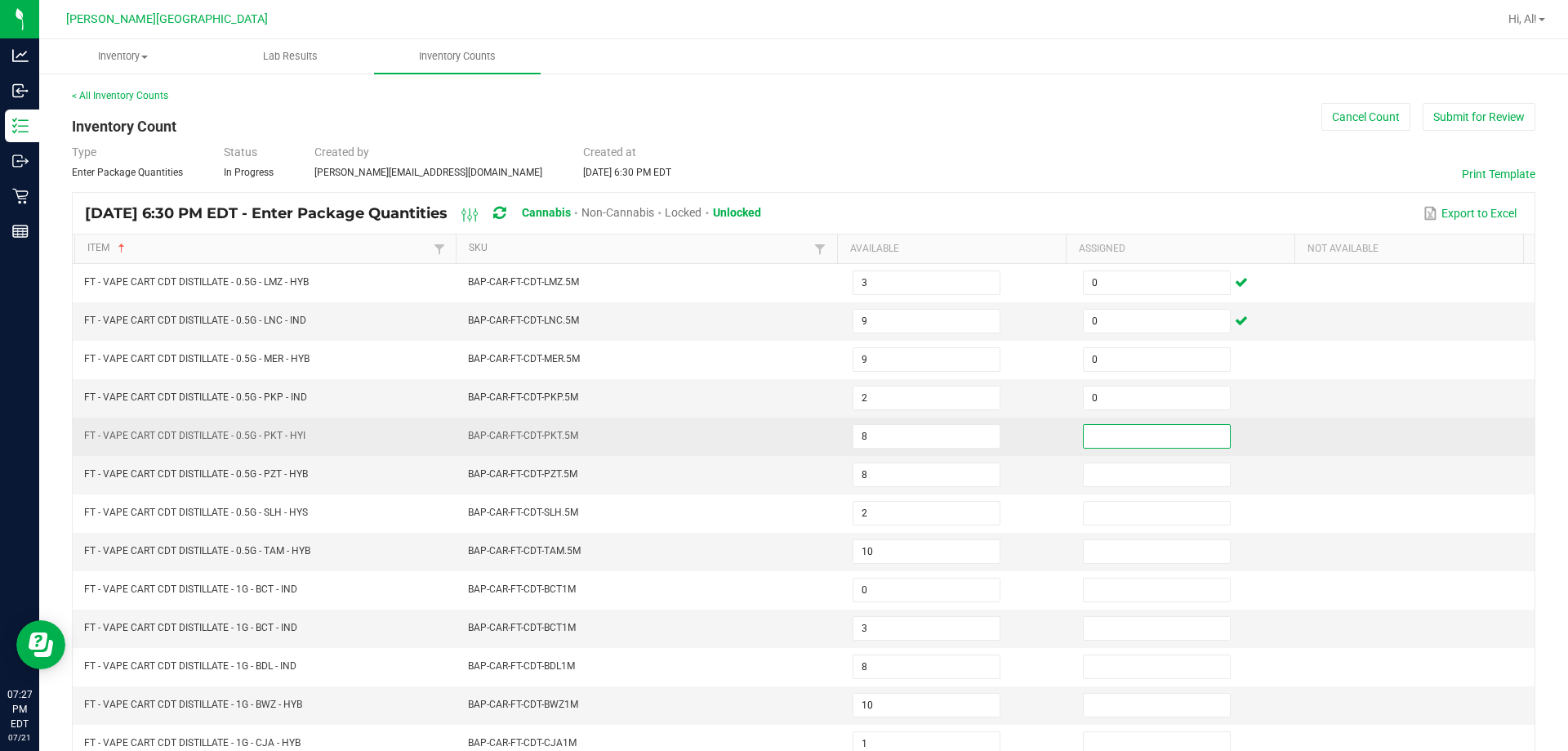 click at bounding box center (1156, 436) 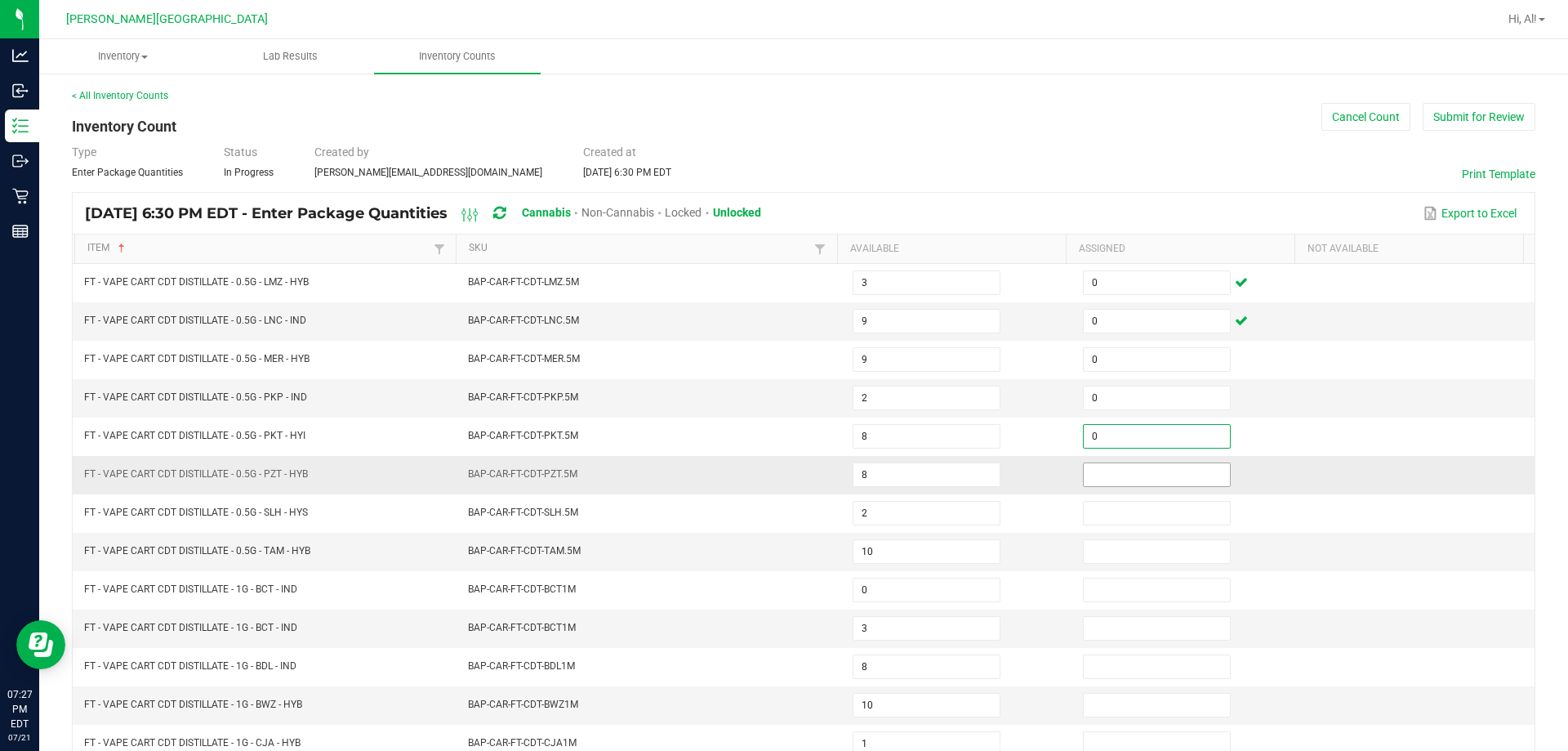 click at bounding box center [1156, 475] 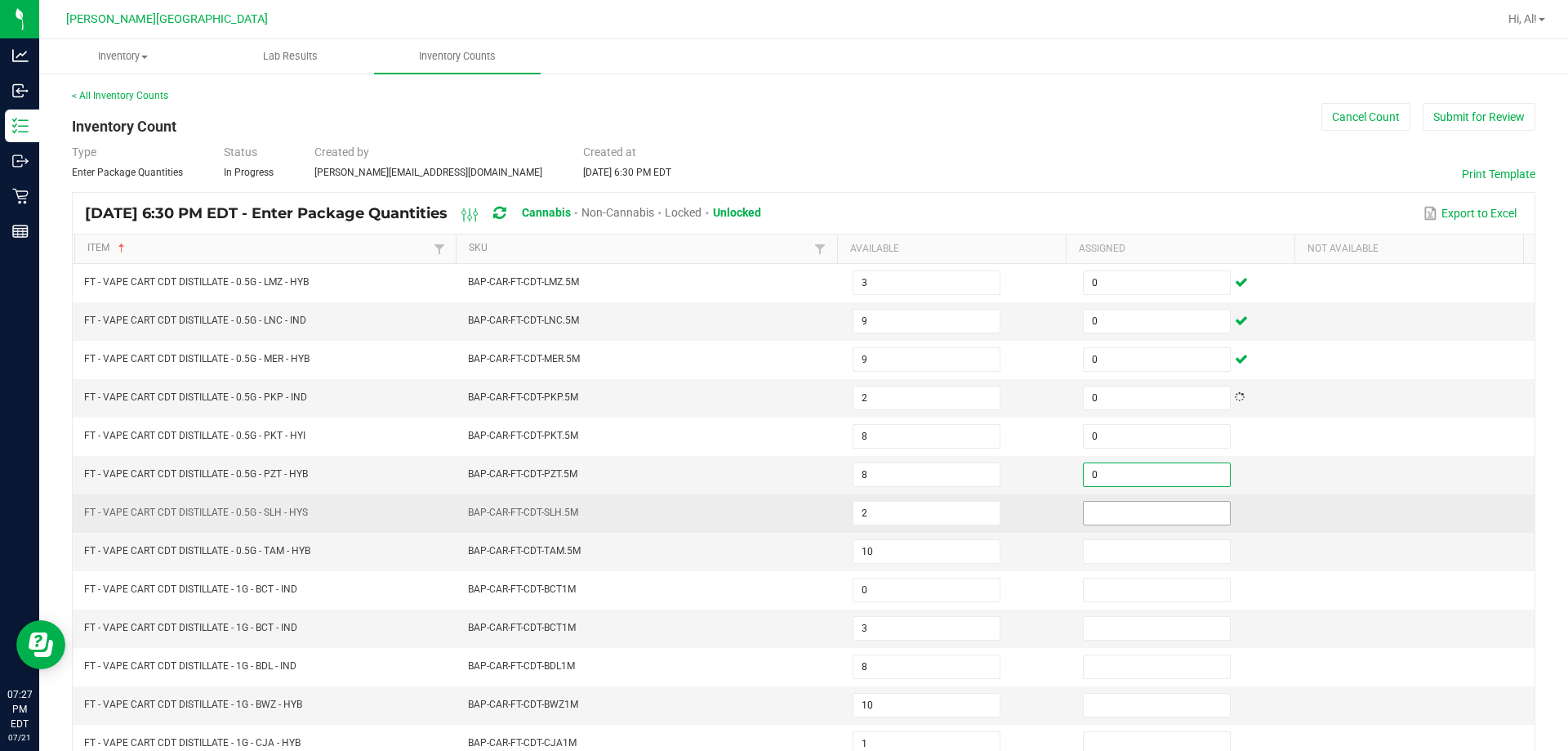 click at bounding box center (1156, 513) 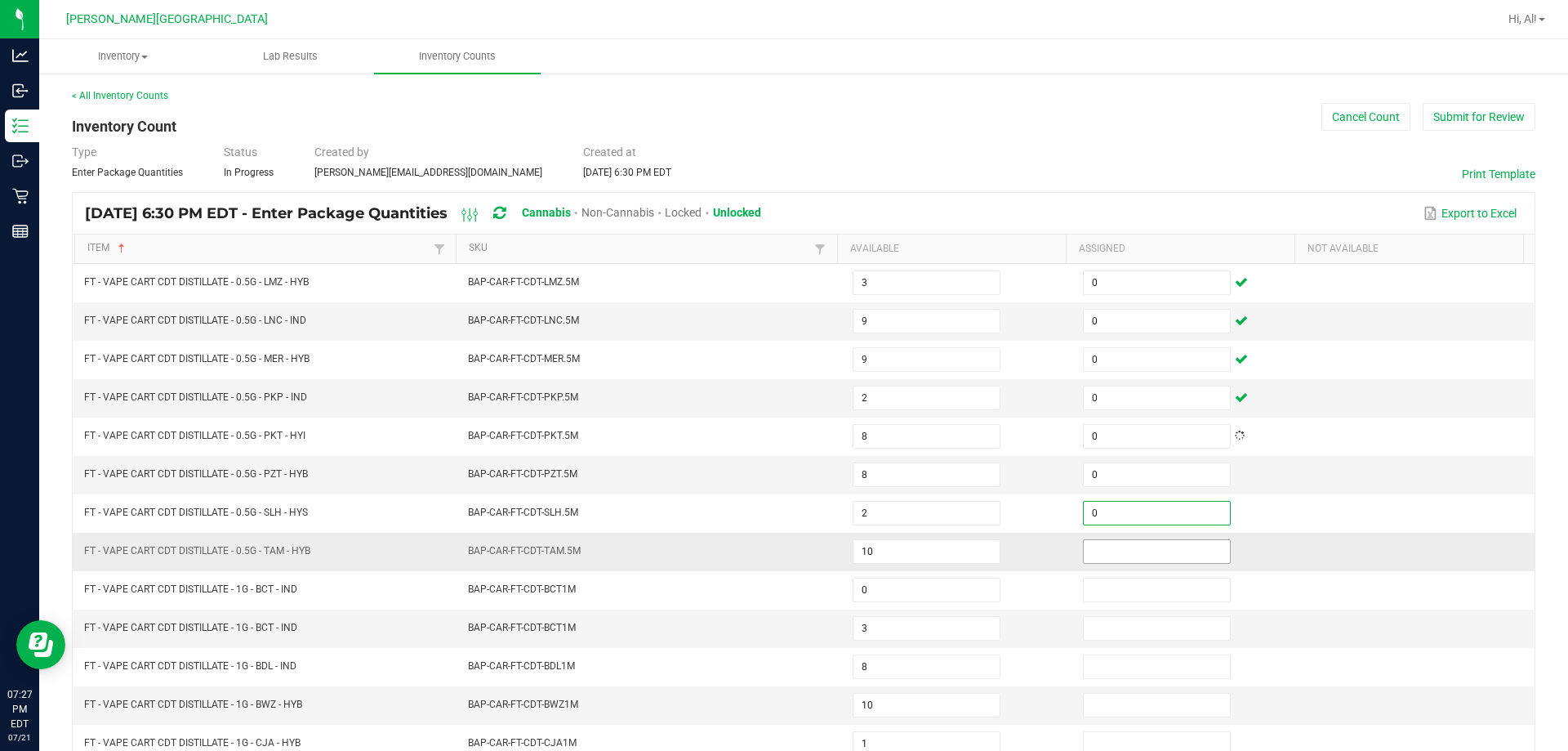click at bounding box center [1156, 552] 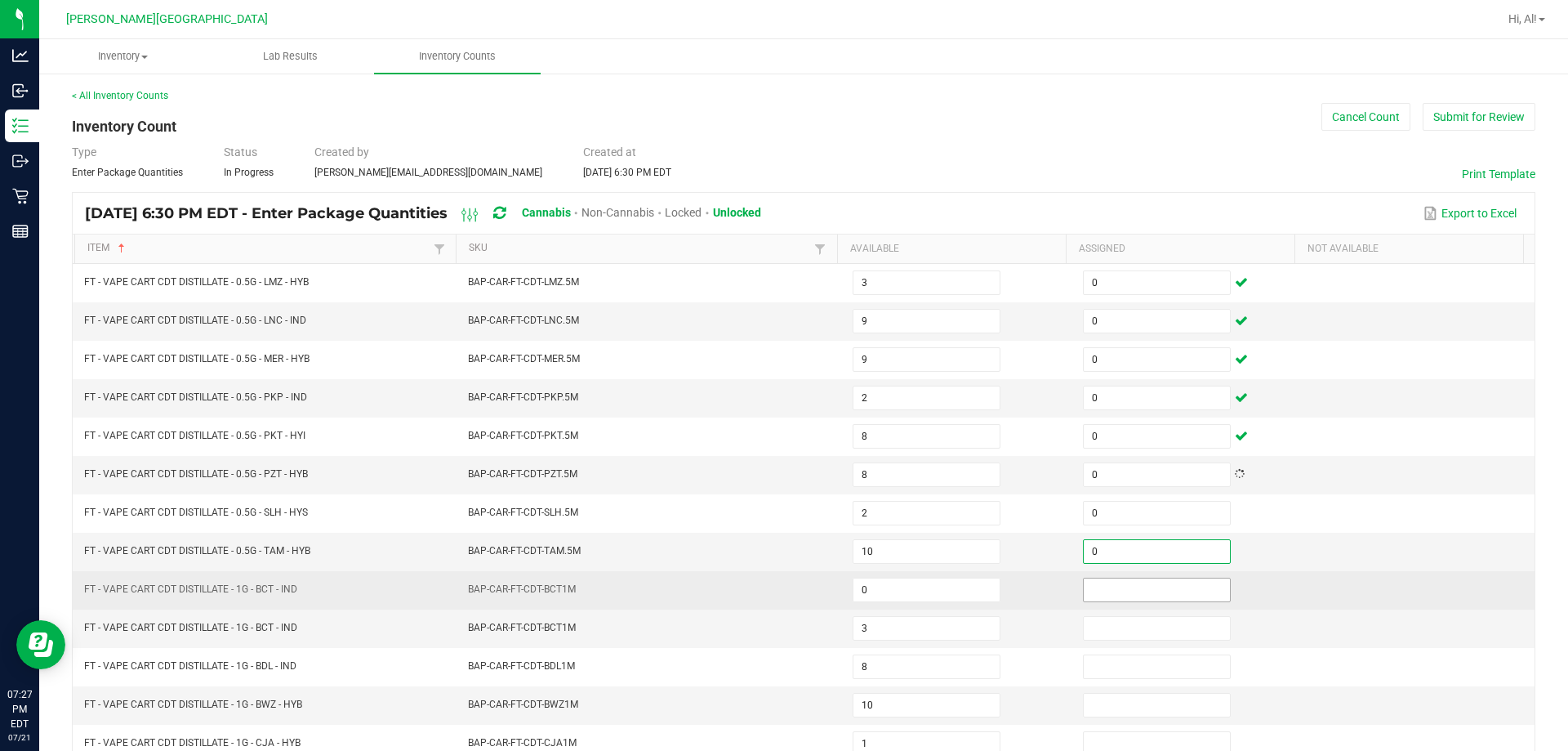 click at bounding box center [1156, 590] 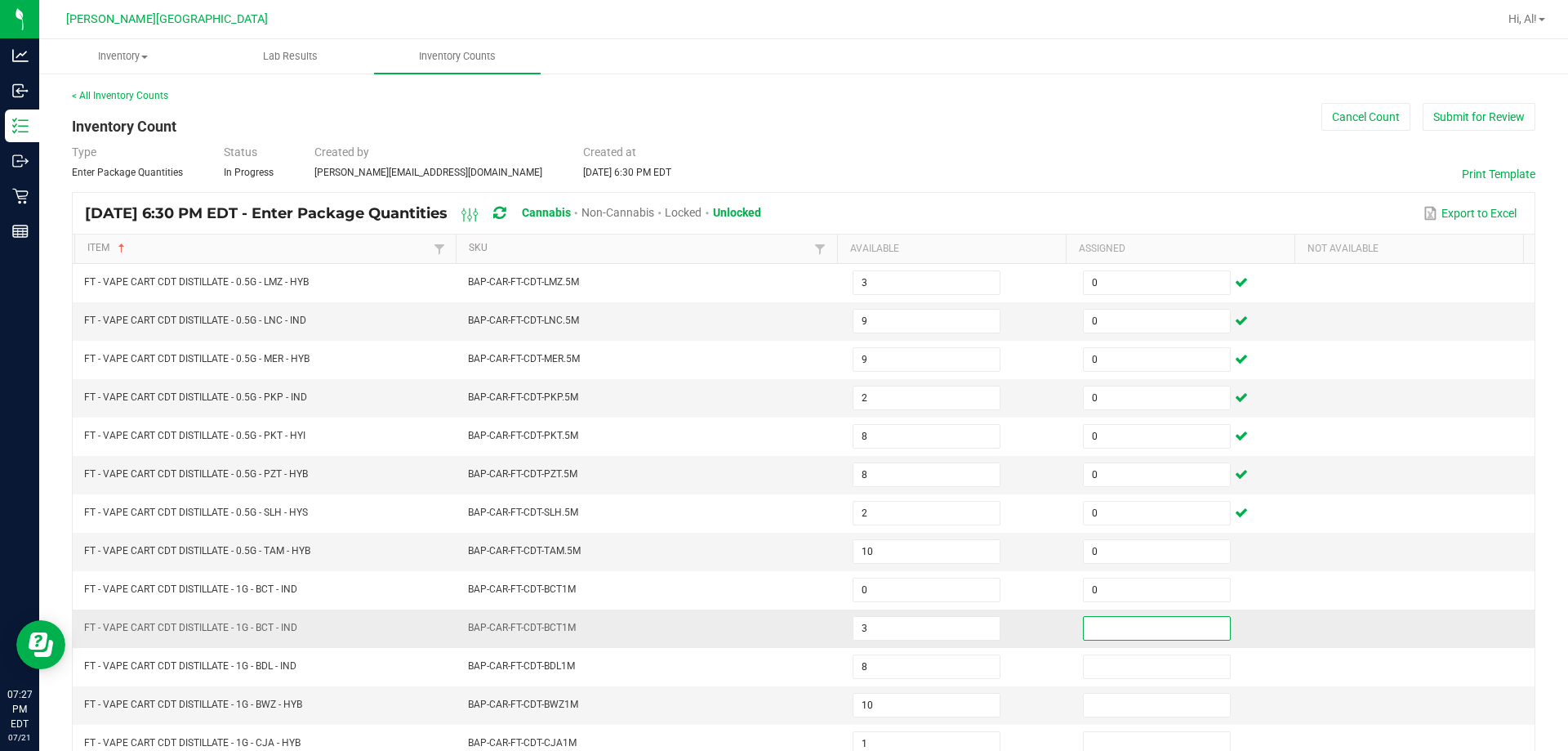 click at bounding box center [1156, 628] 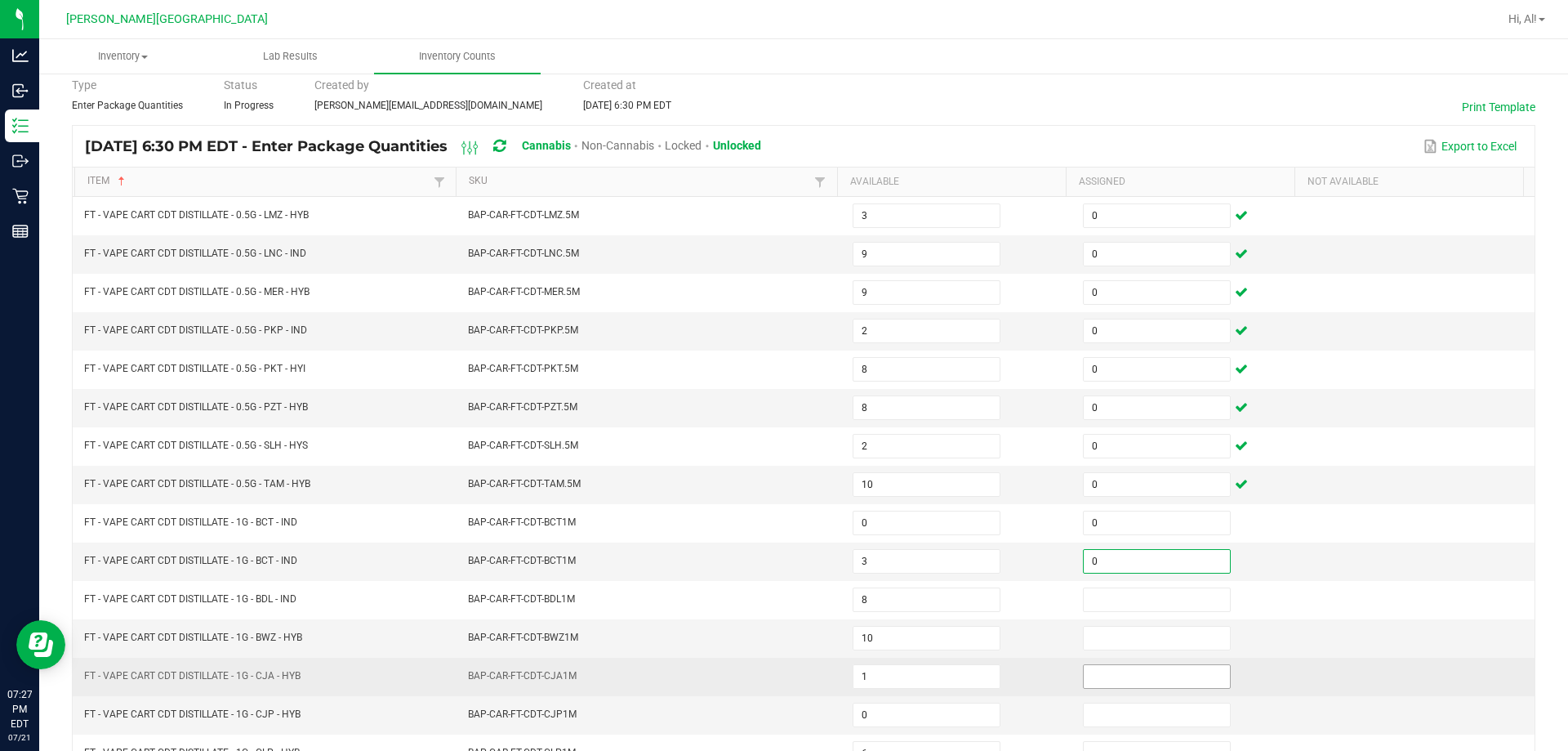 scroll, scrollTop: 163, scrollLeft: 0, axis: vertical 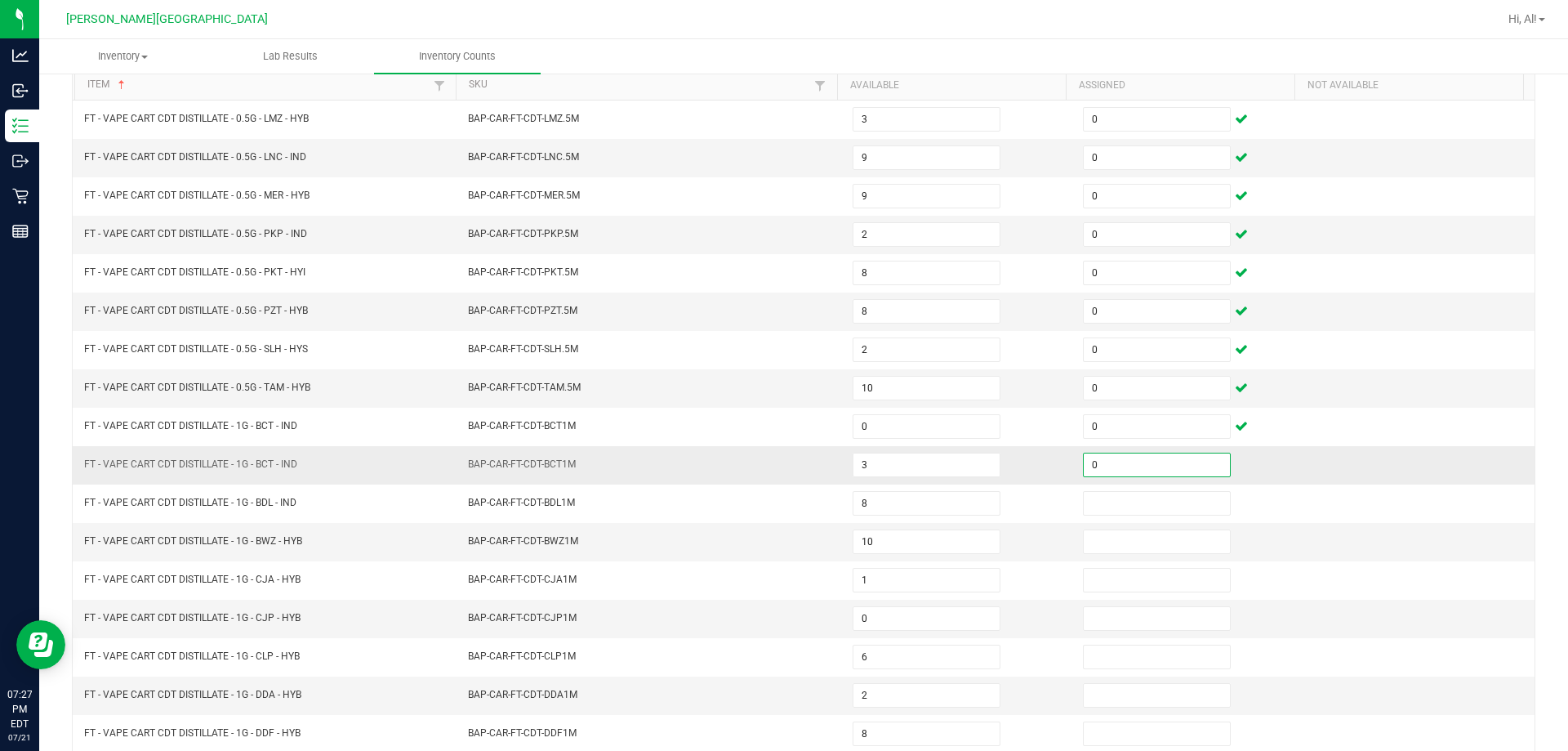 click on "0" at bounding box center (1188, 465) 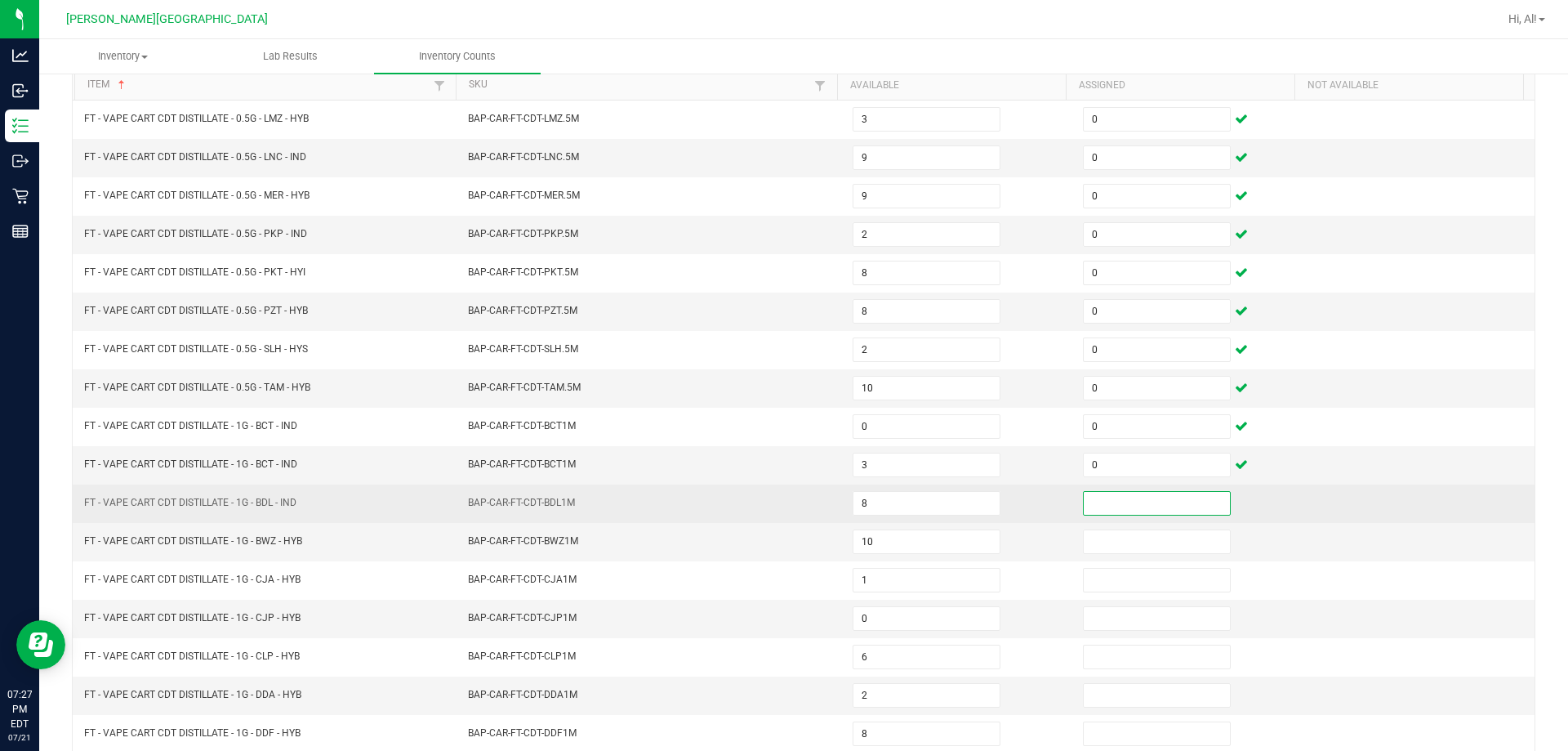 click at bounding box center [1156, 503] 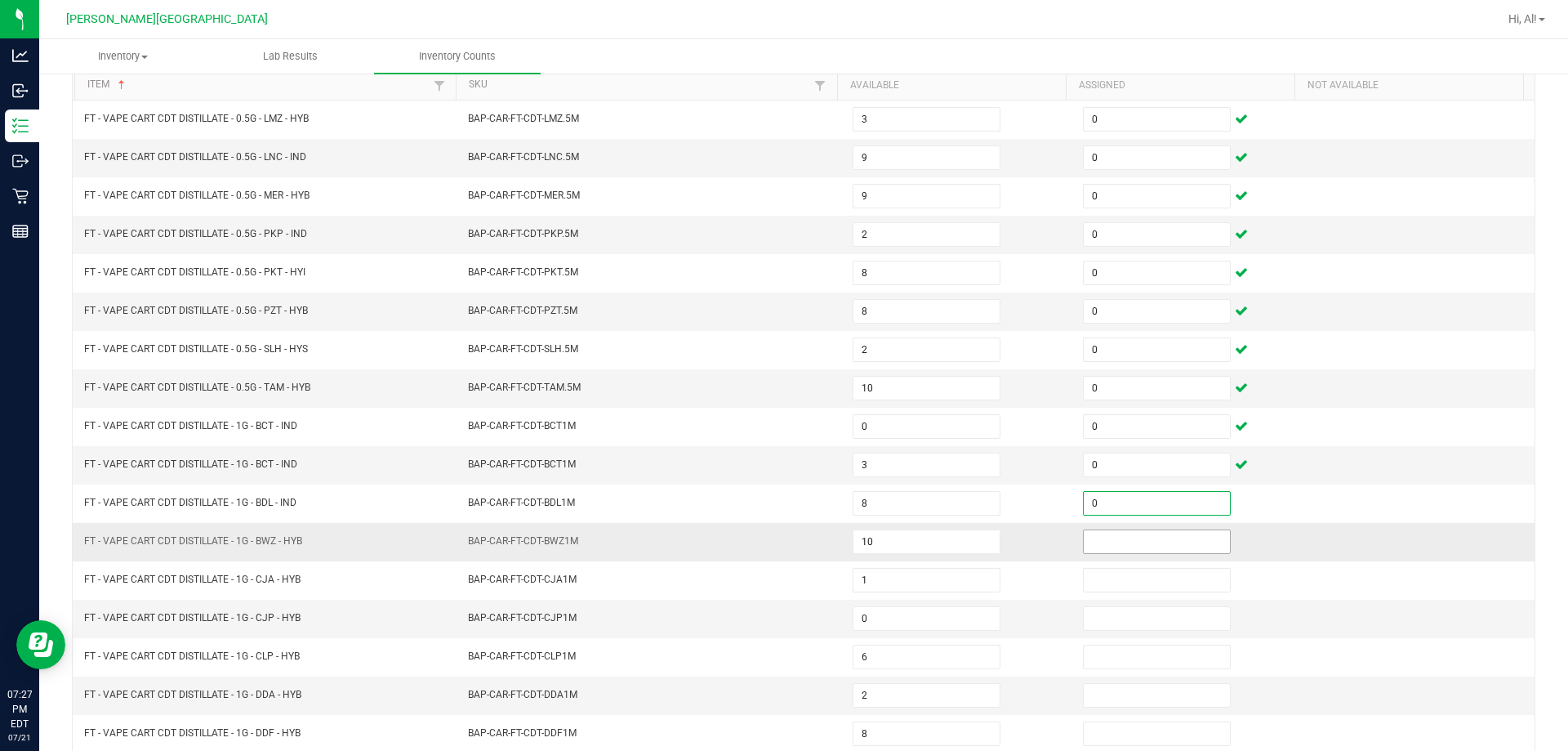 click at bounding box center [1156, 542] 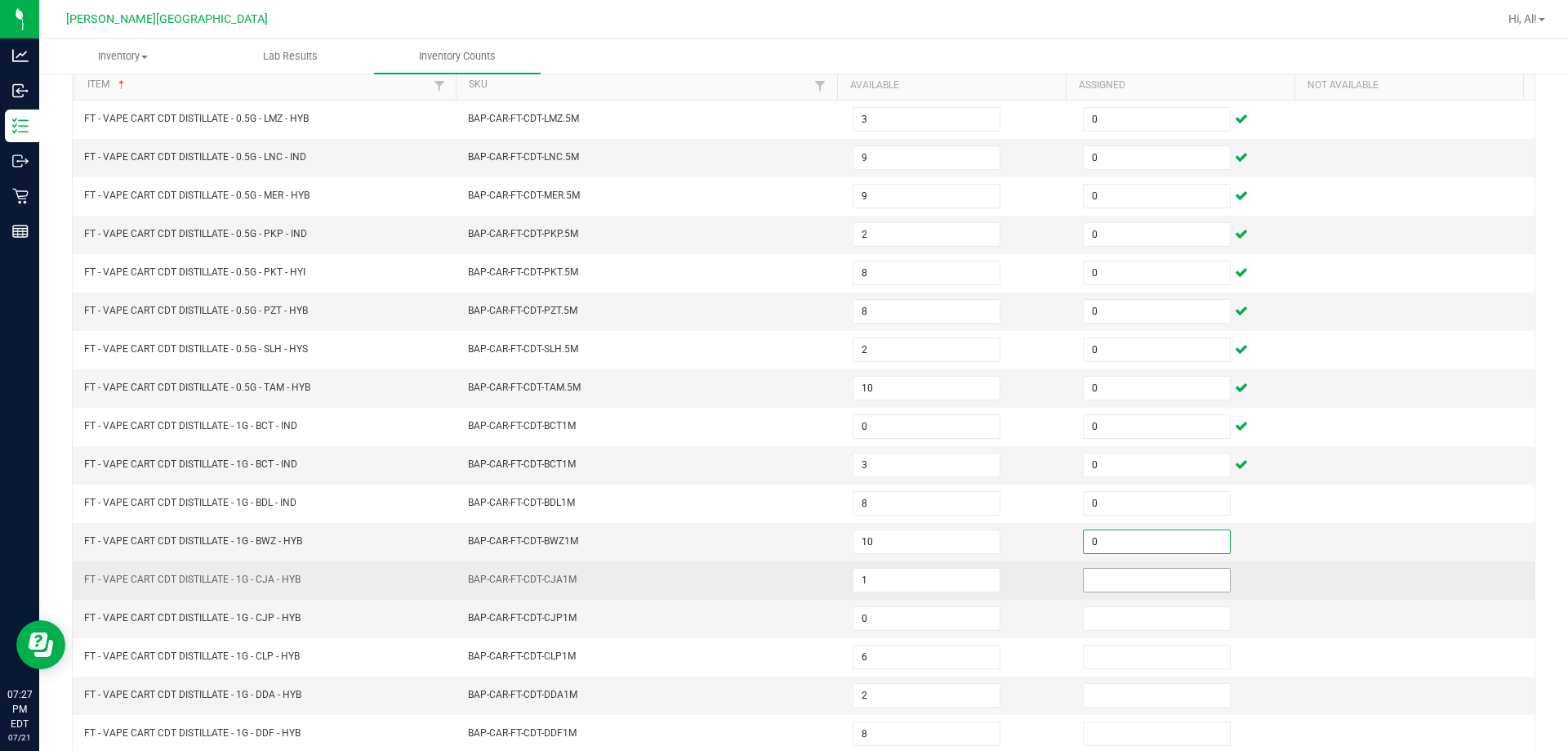 drag, startPoint x: 1134, startPoint y: 579, endPoint x: 1134, endPoint y: 587, distance: 8 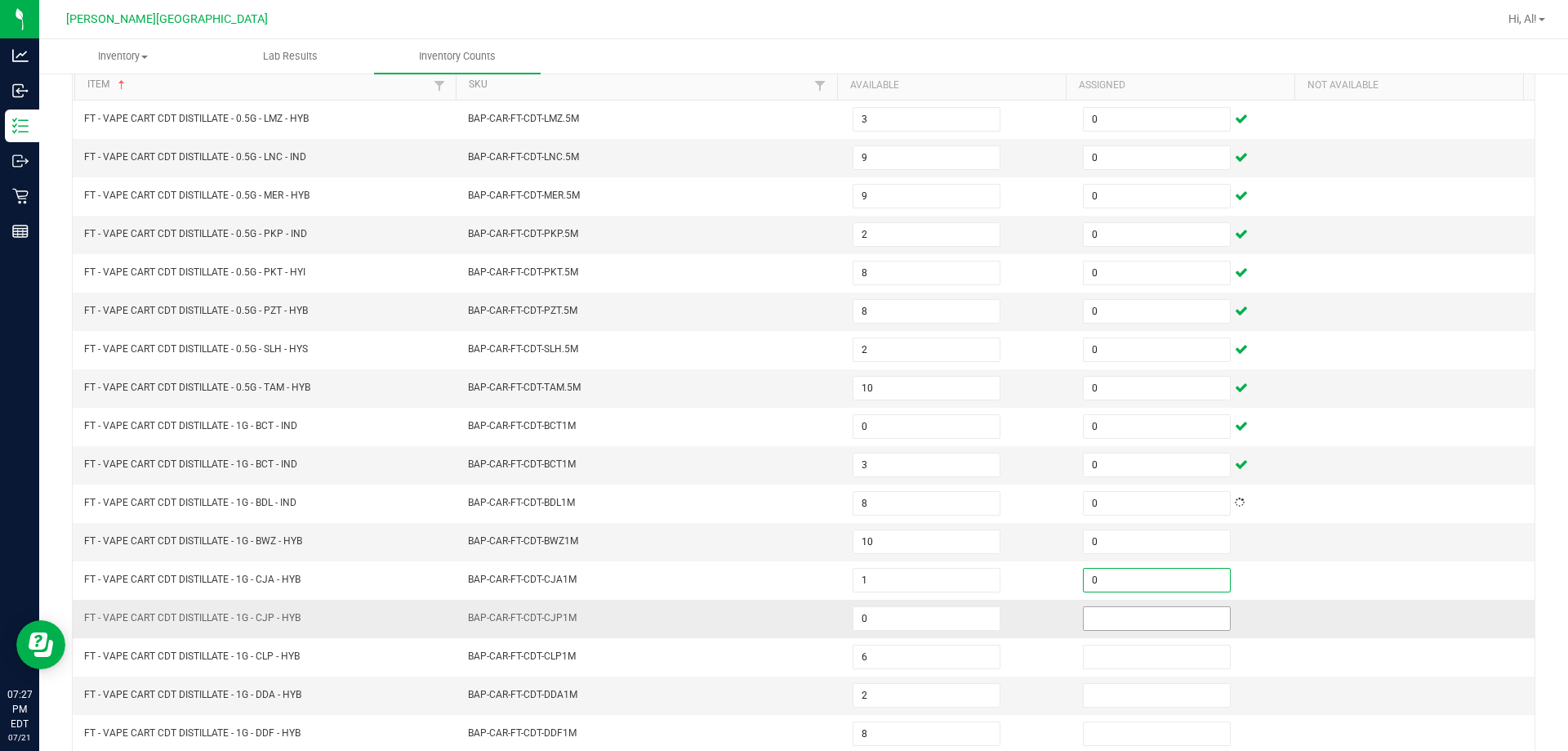 click at bounding box center [1156, 619] 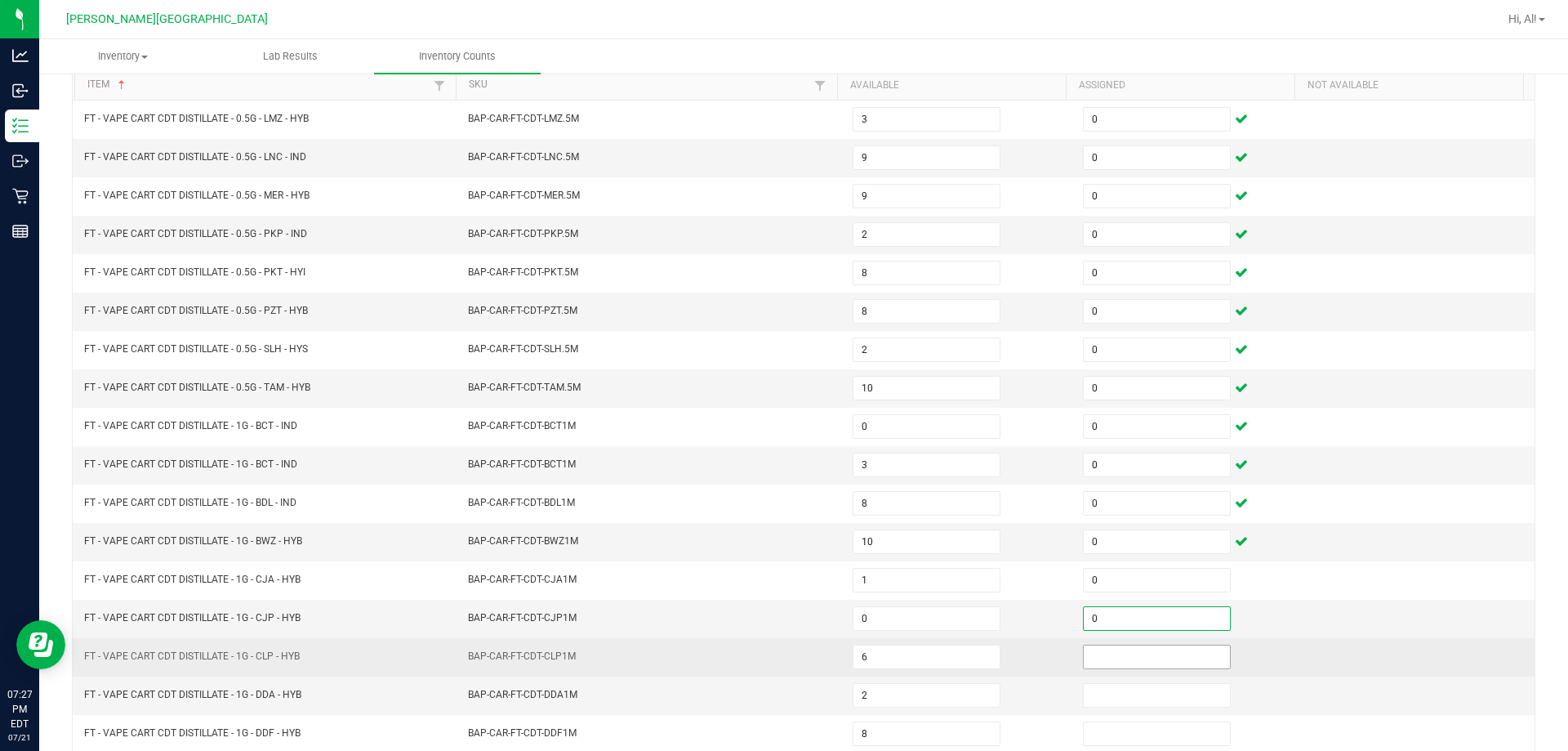 click at bounding box center (1156, 657) 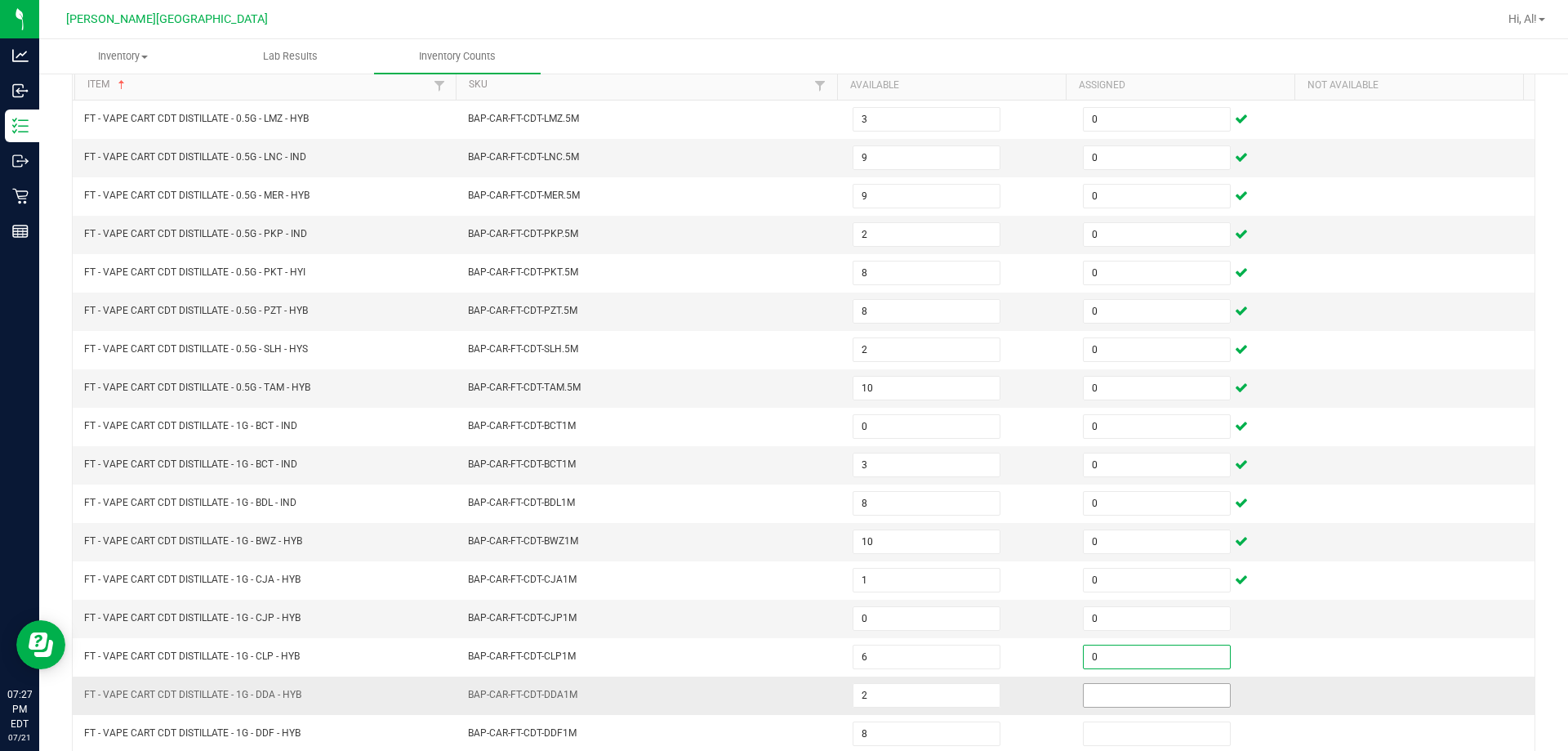 click at bounding box center (1156, 695) 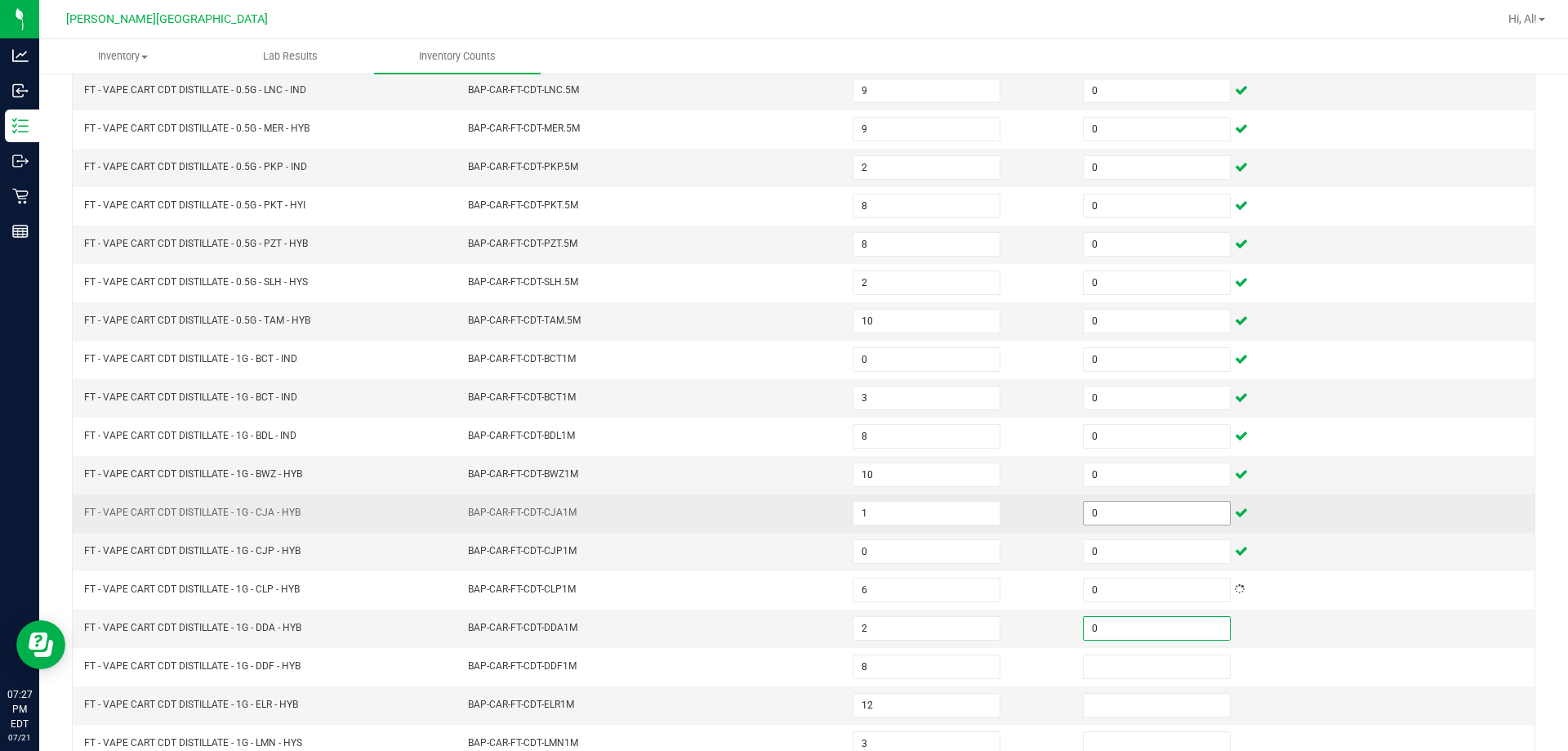 scroll, scrollTop: 327, scrollLeft: 0, axis: vertical 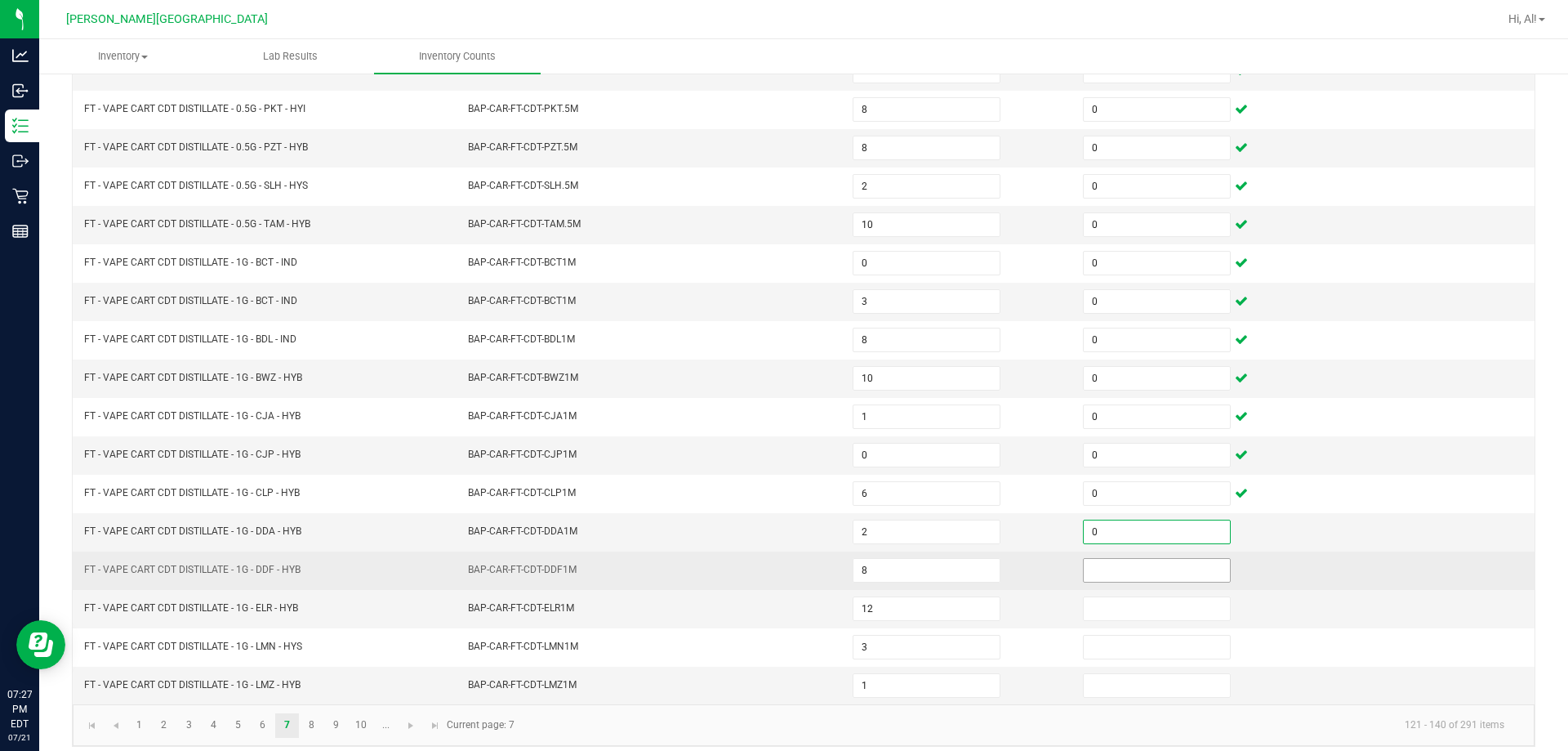 click at bounding box center [1156, 570] 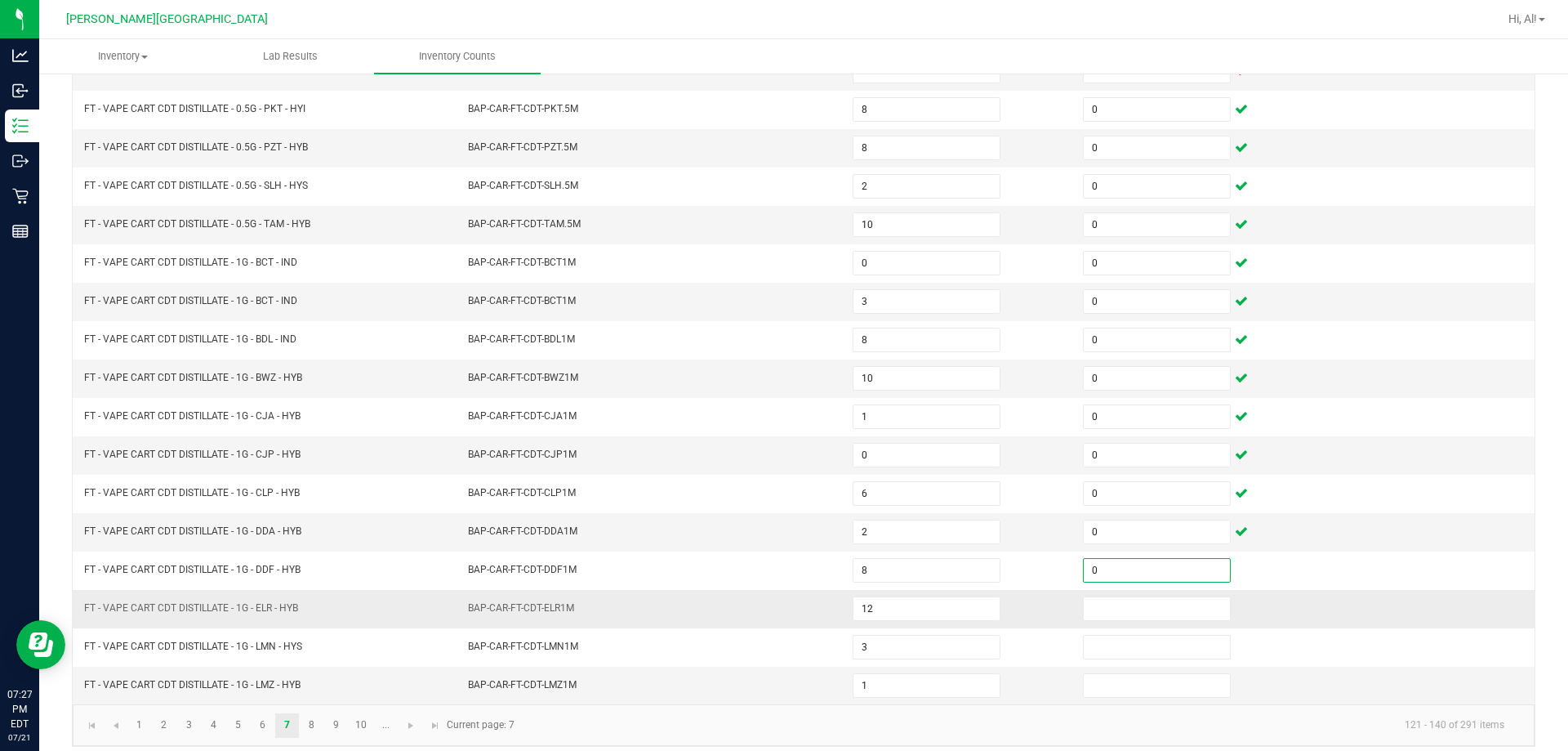 click at bounding box center (1188, 609) 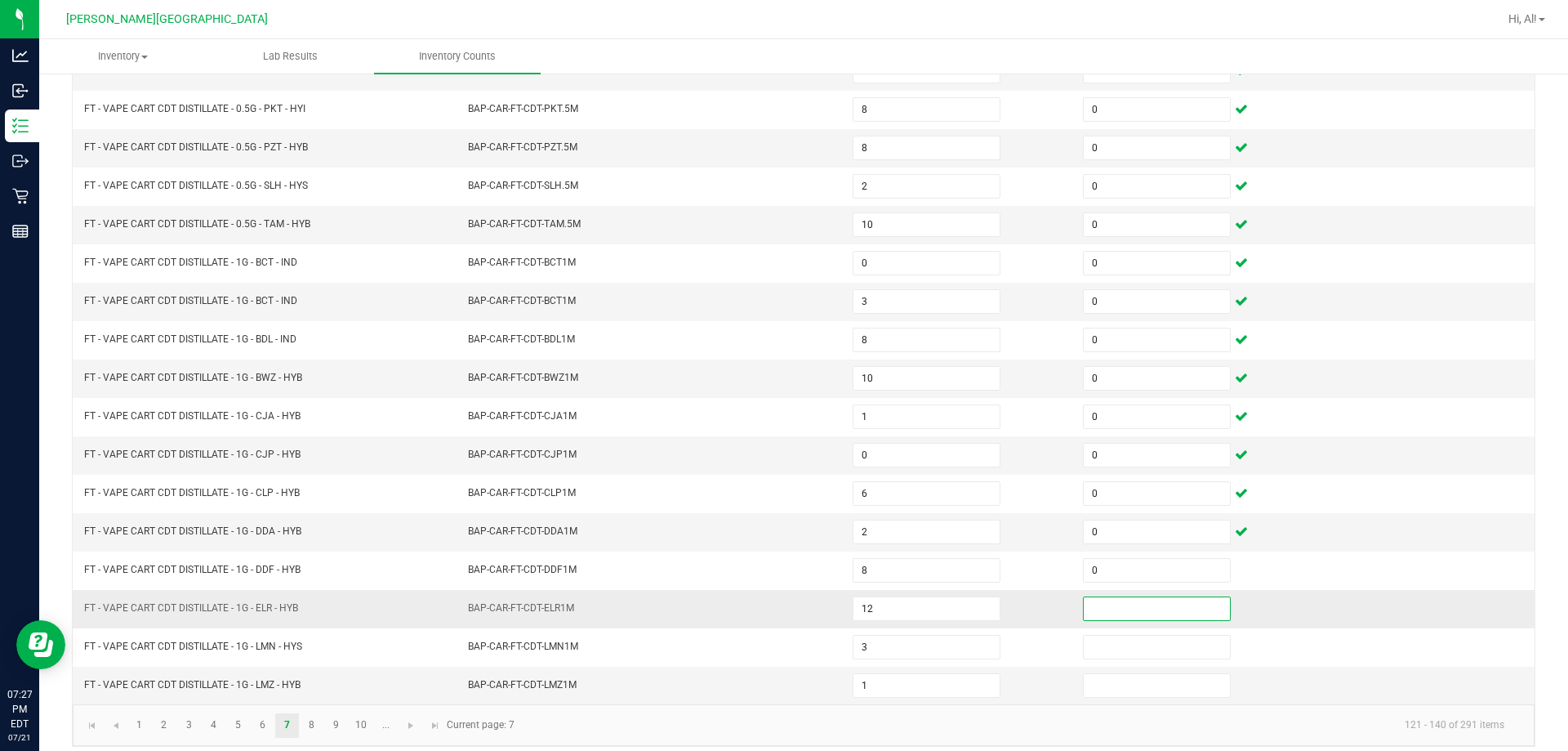 click at bounding box center [1156, 609] 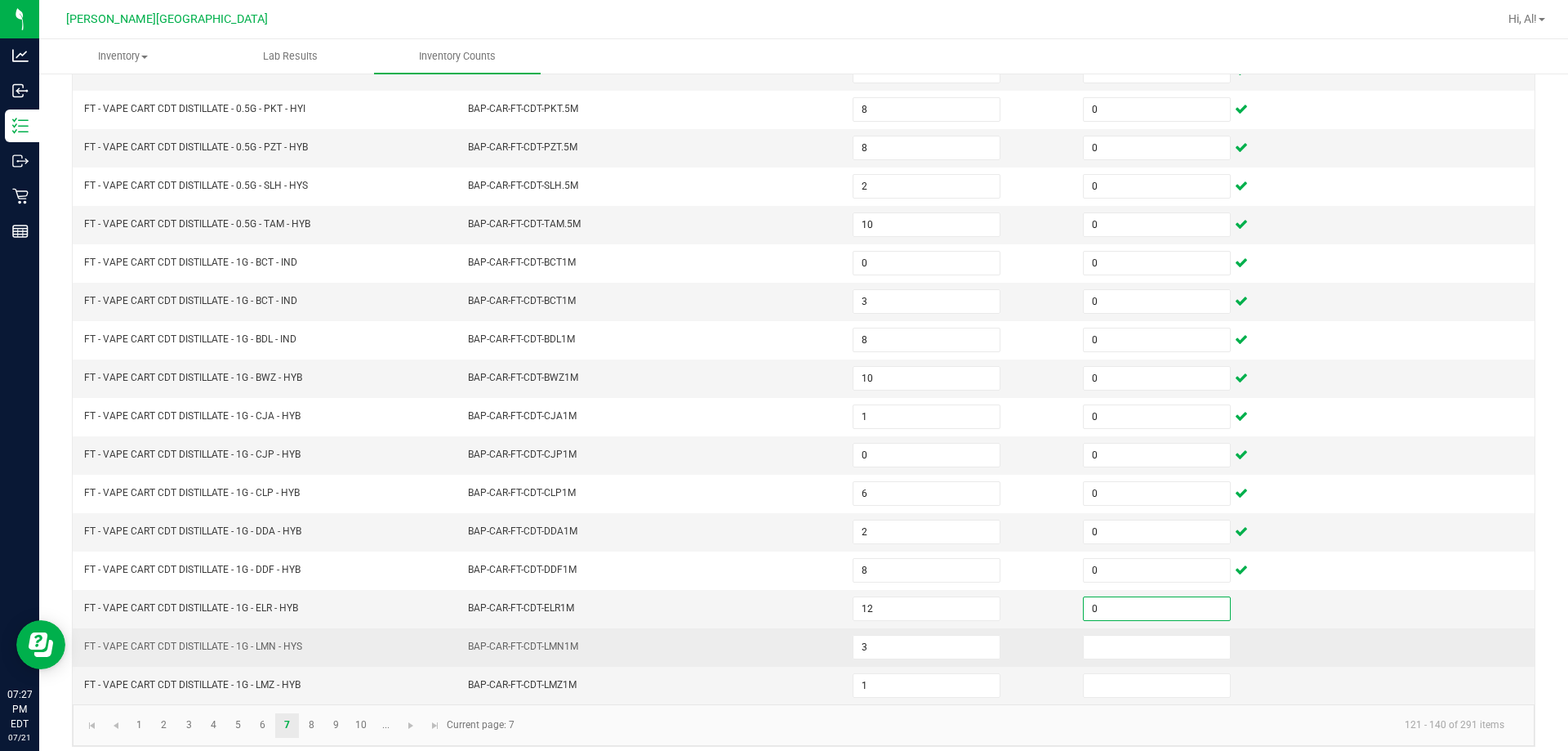 click at bounding box center (1188, 647) 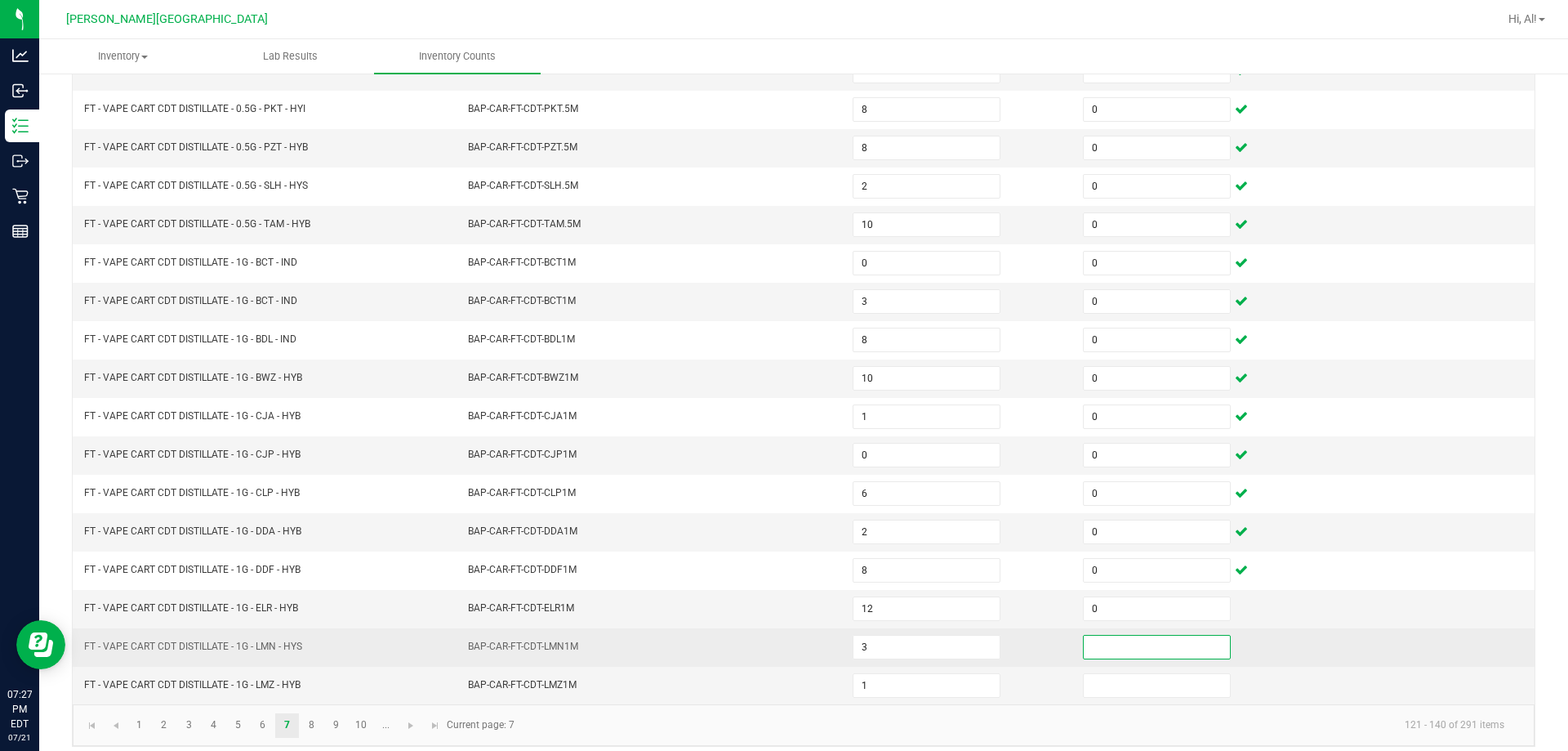 click at bounding box center (1156, 647) 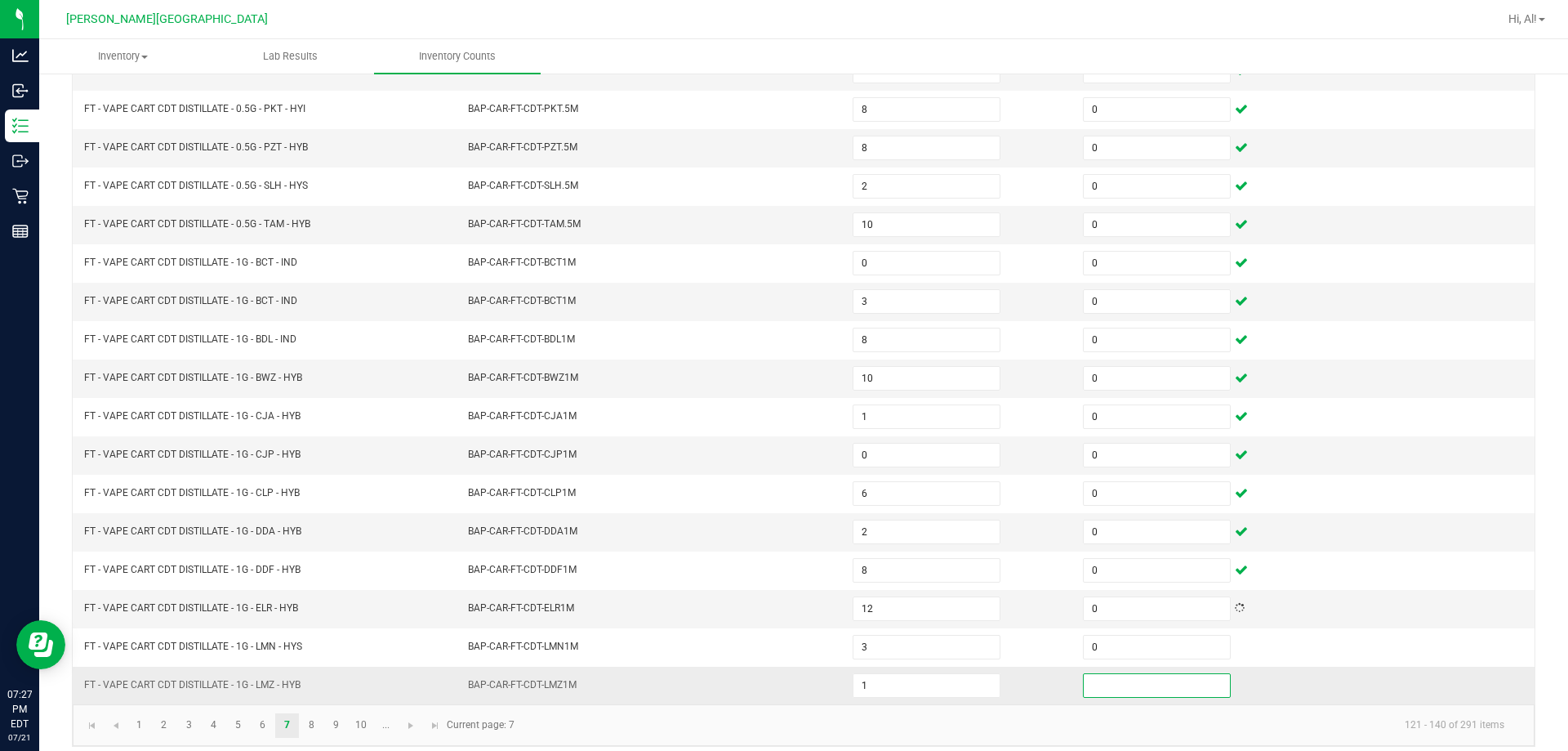 click at bounding box center (1156, 686) 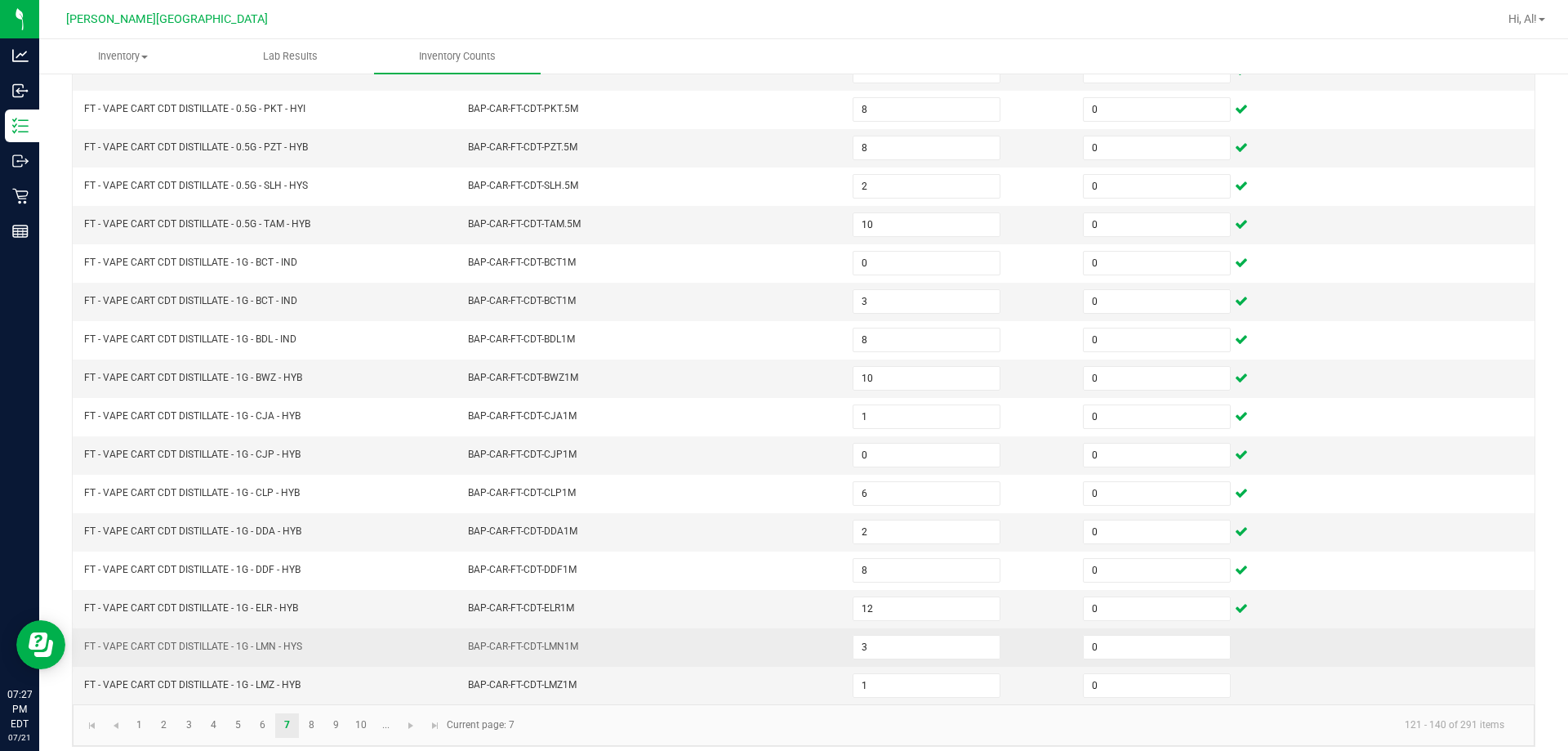 click on "0" at bounding box center [1188, 647] 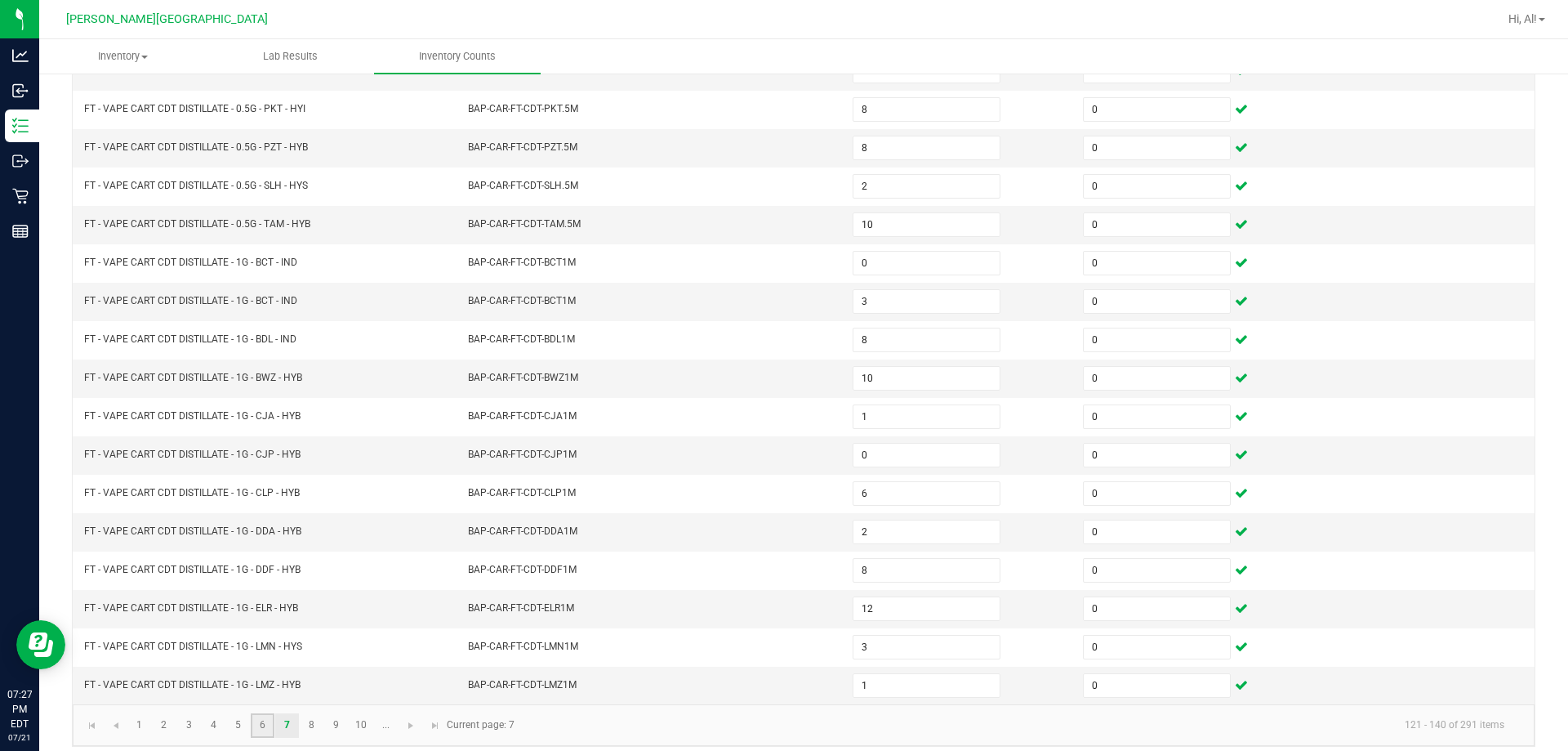 click on "6" 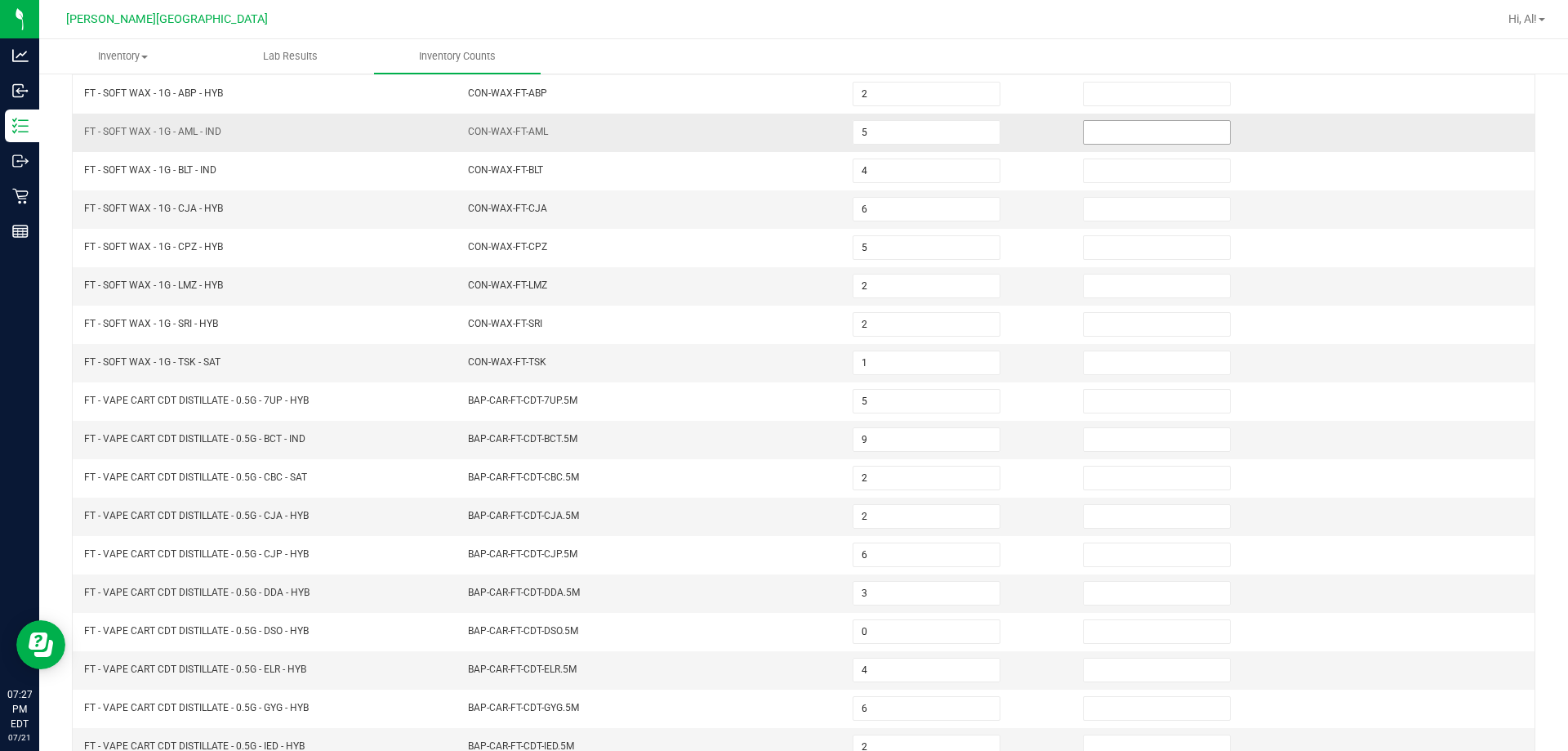 scroll, scrollTop: 163, scrollLeft: 0, axis: vertical 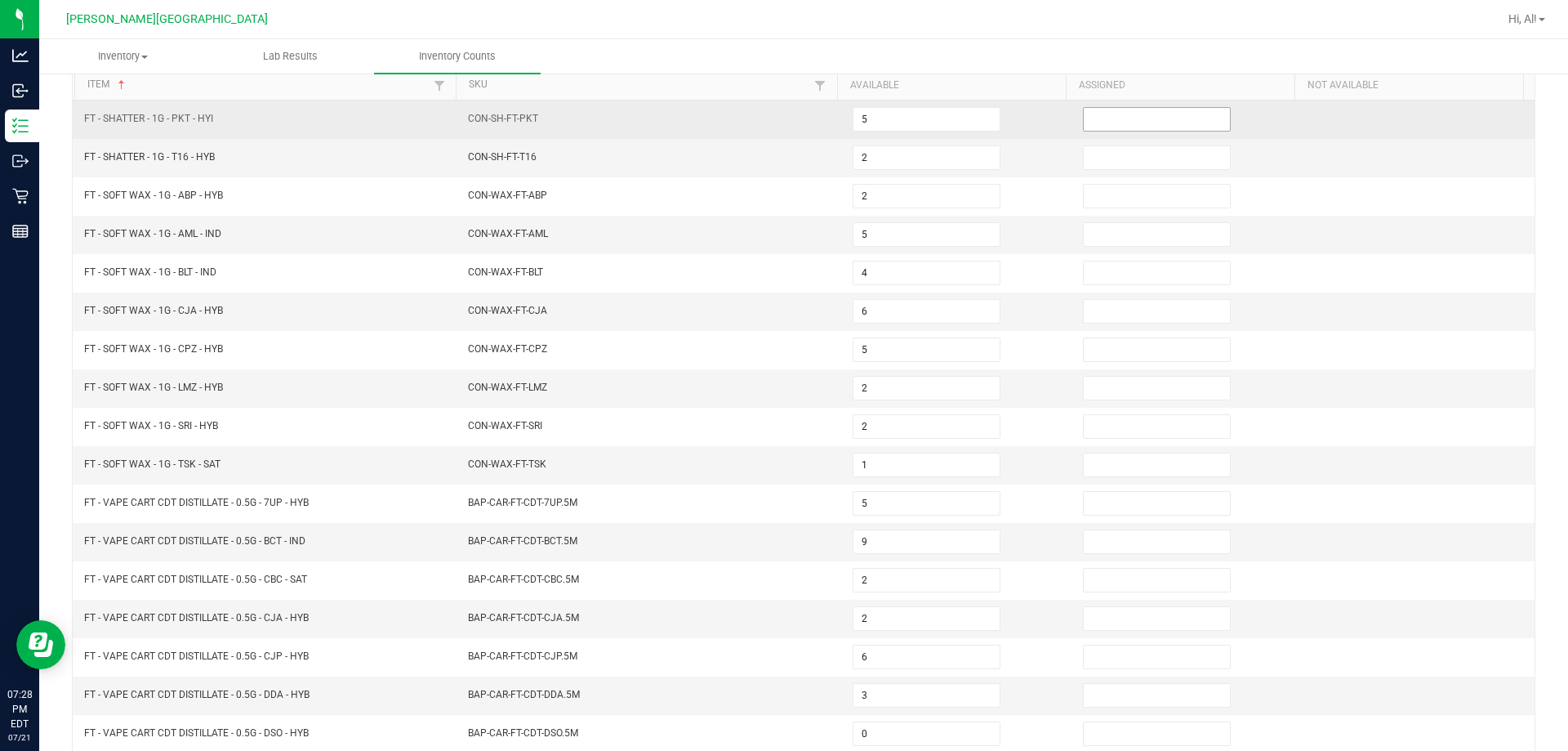 click at bounding box center [1156, 119] 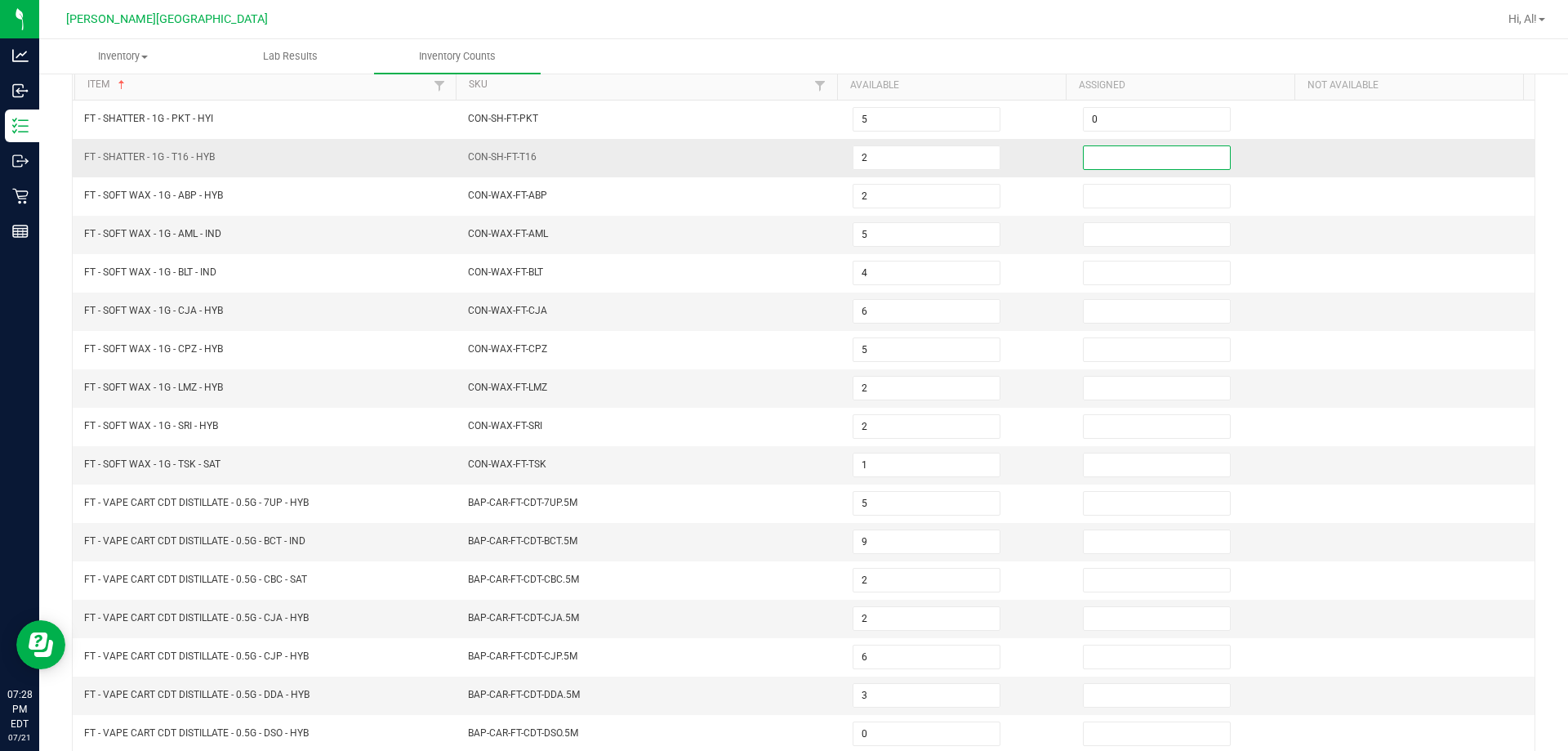 click at bounding box center [1156, 158] 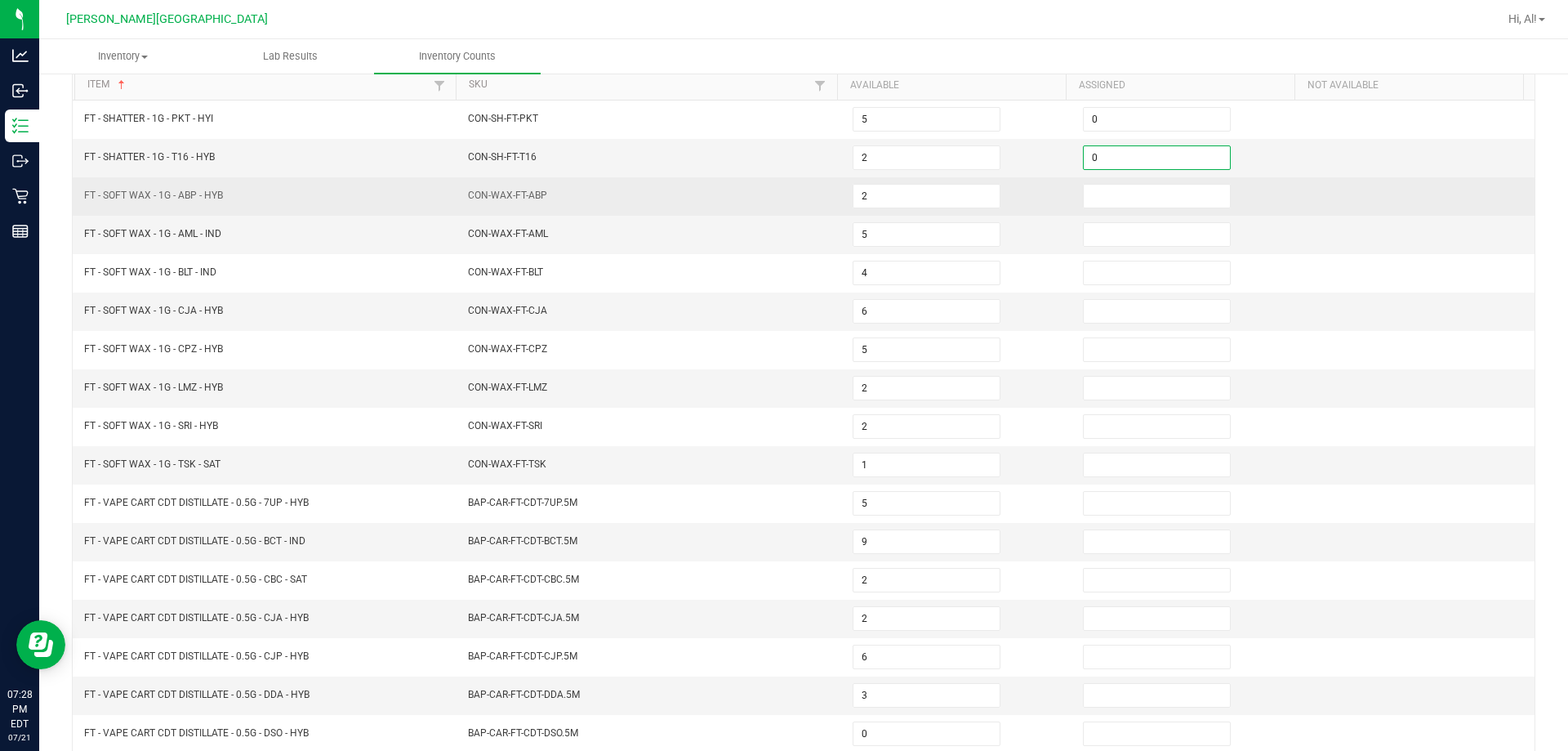 click at bounding box center (1188, 196) 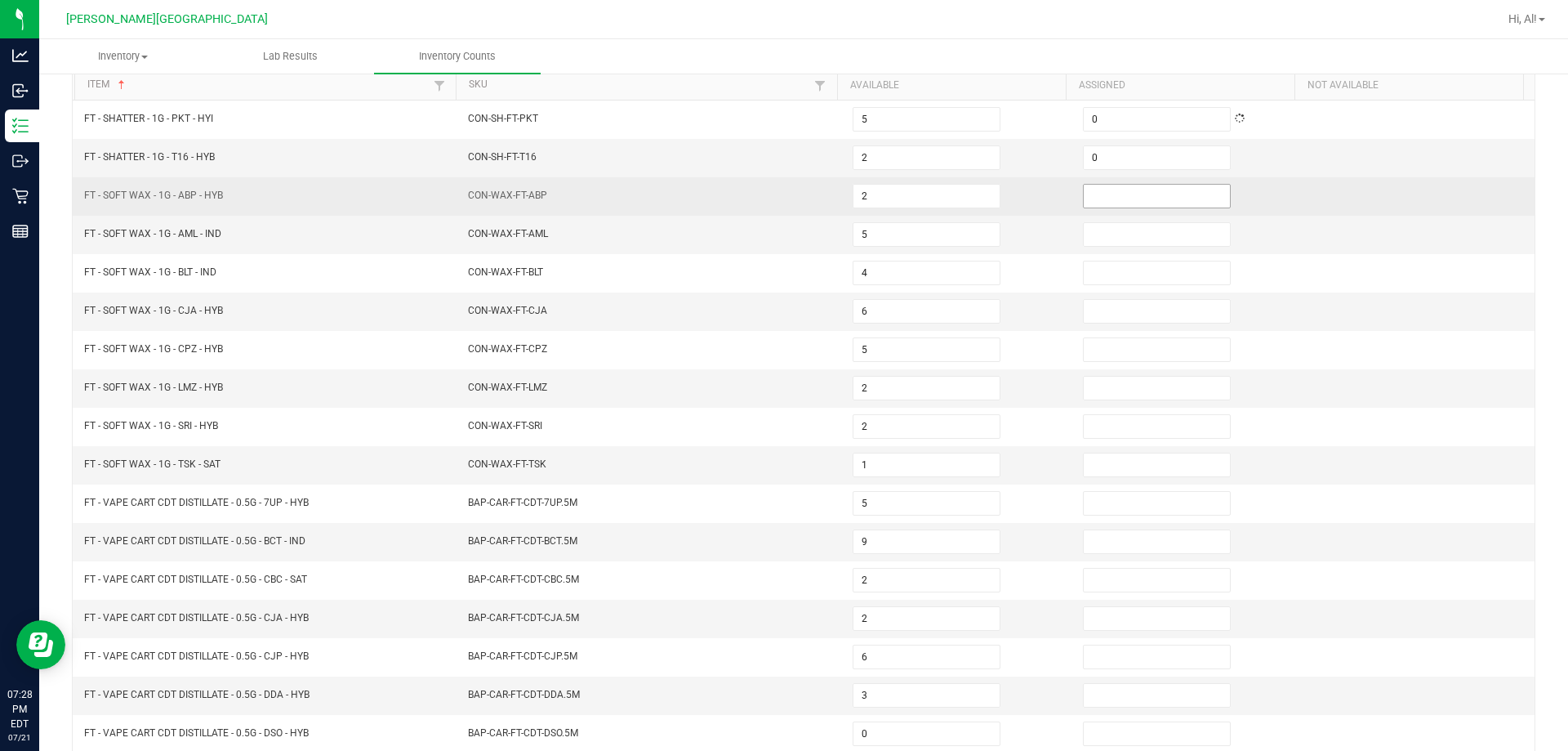 click at bounding box center [1156, 196] 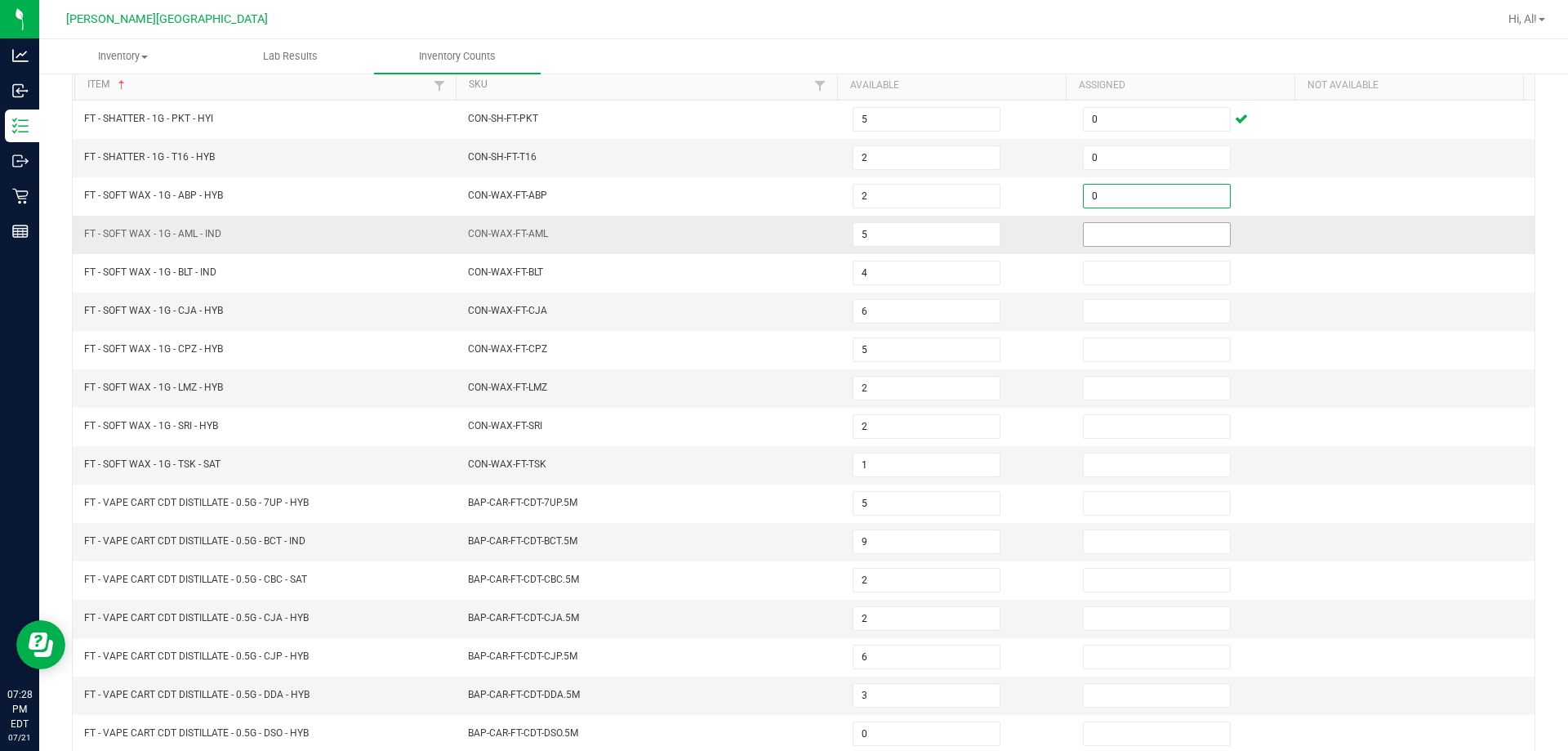 click at bounding box center (1156, 235) 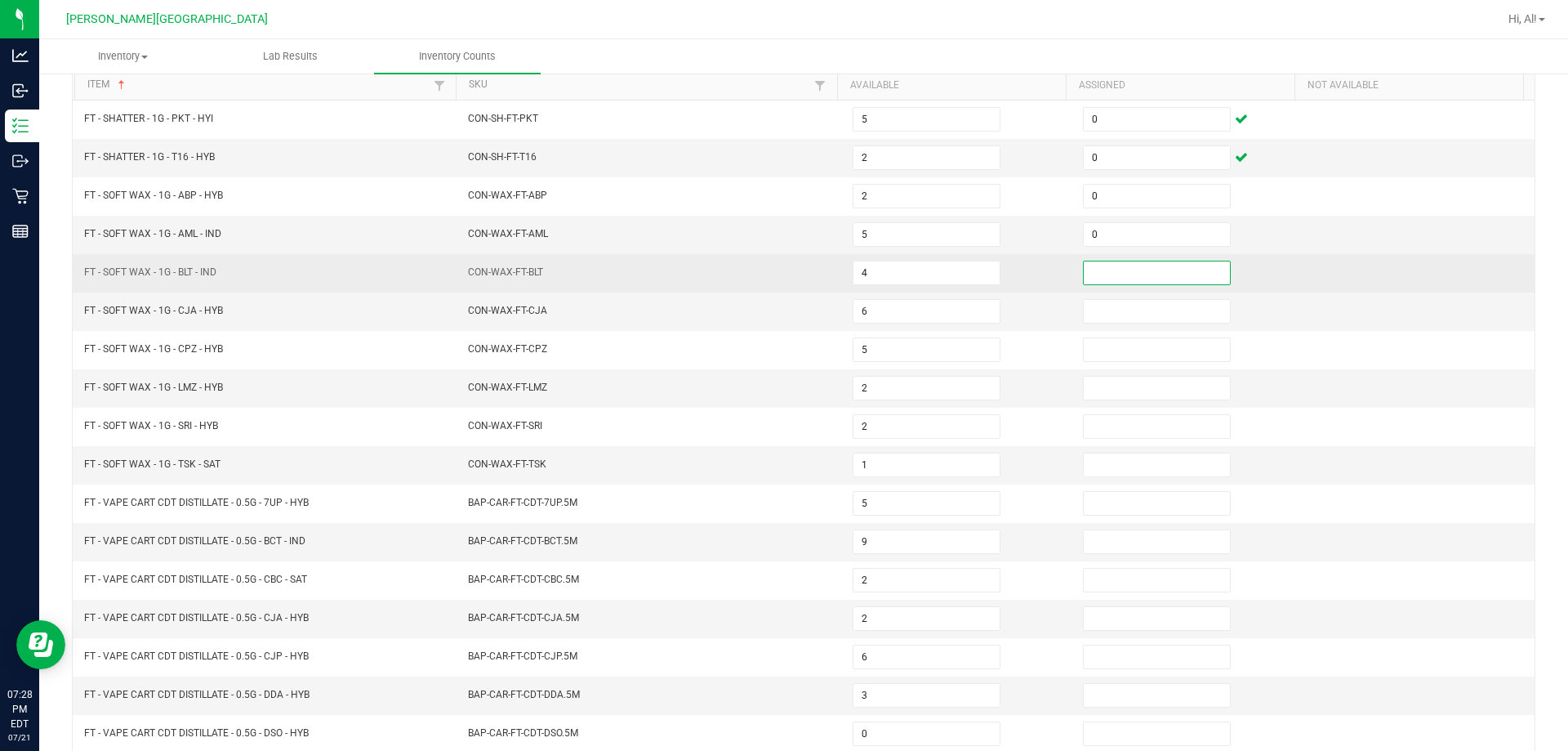 click at bounding box center (1156, 273) 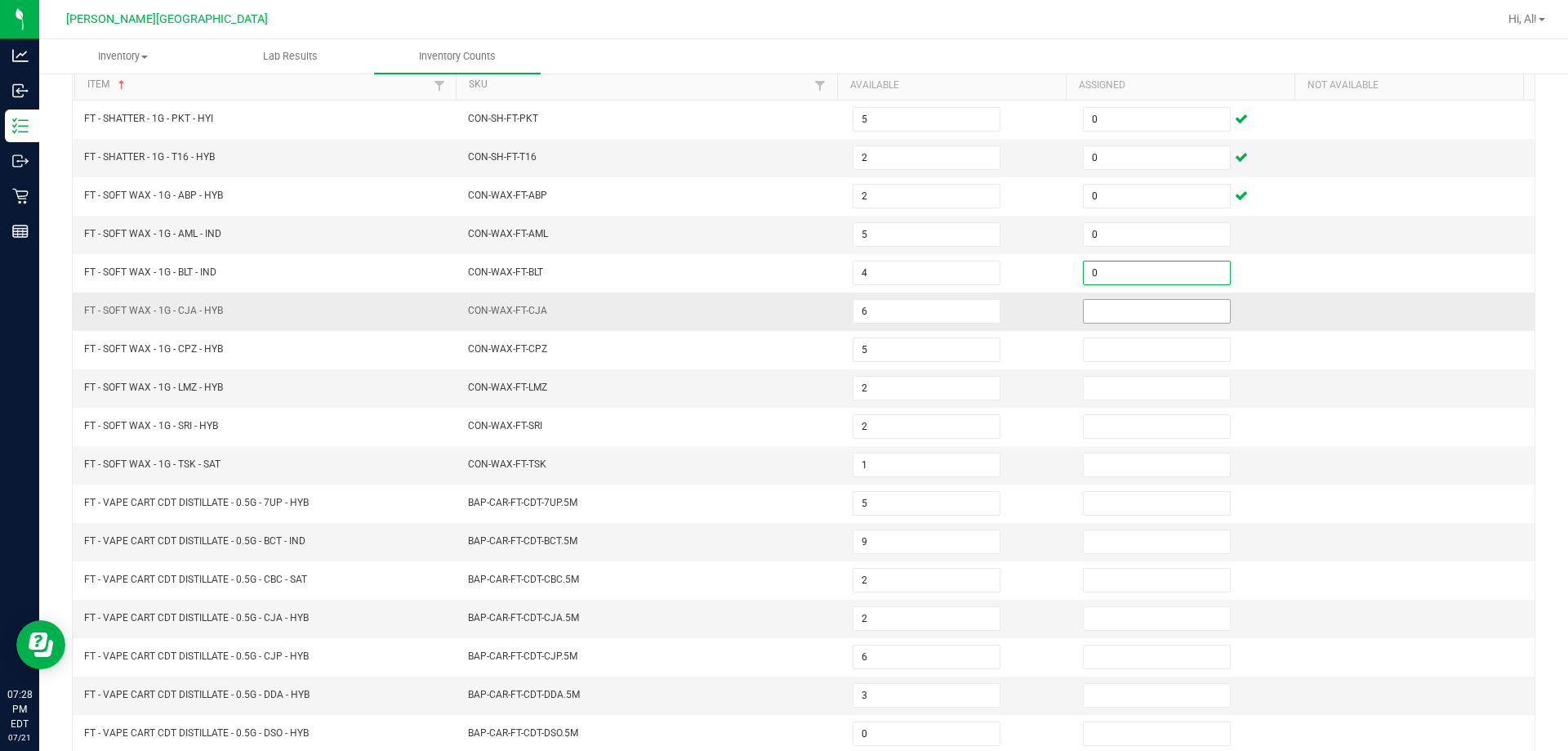 click at bounding box center (1156, 311) 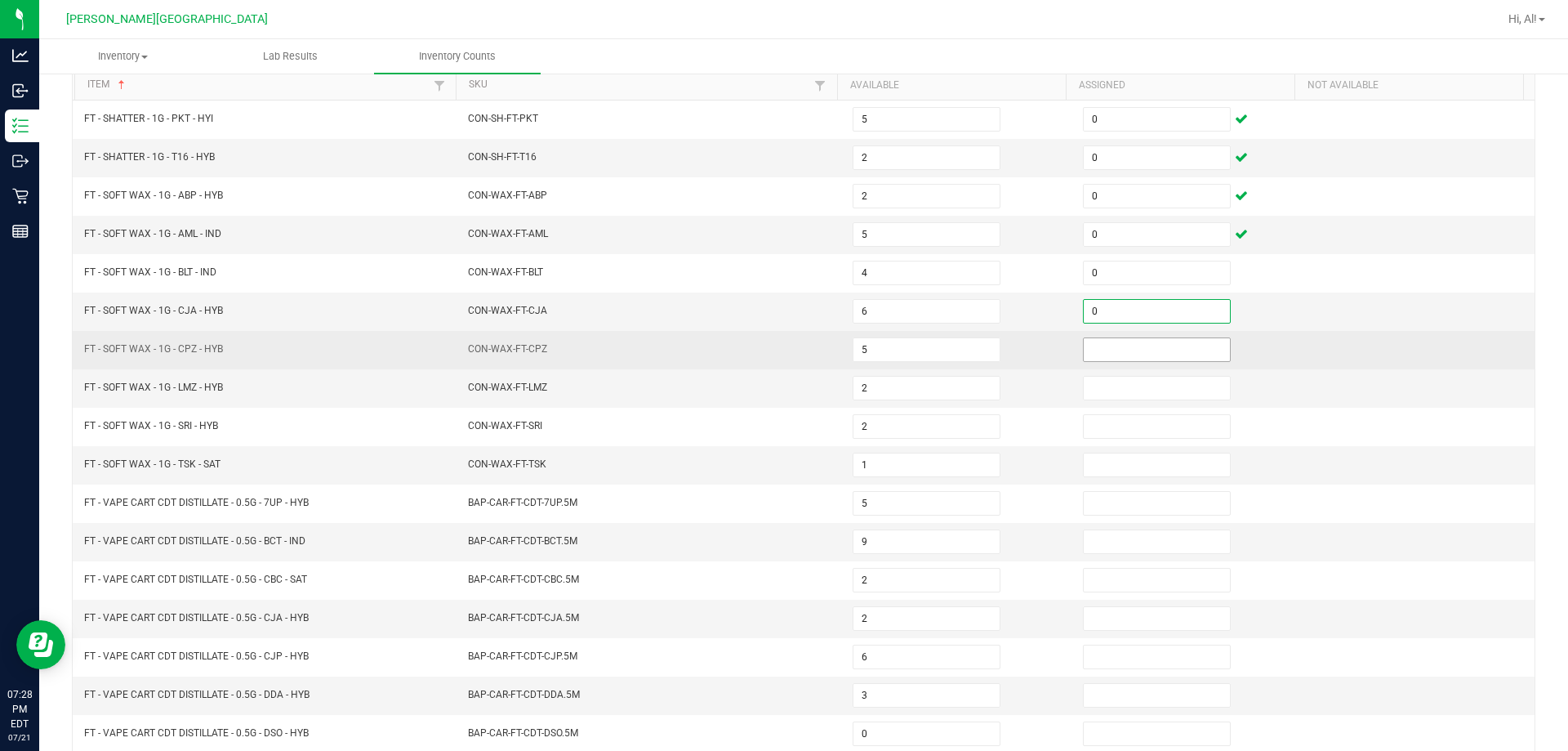 click at bounding box center [1156, 350] 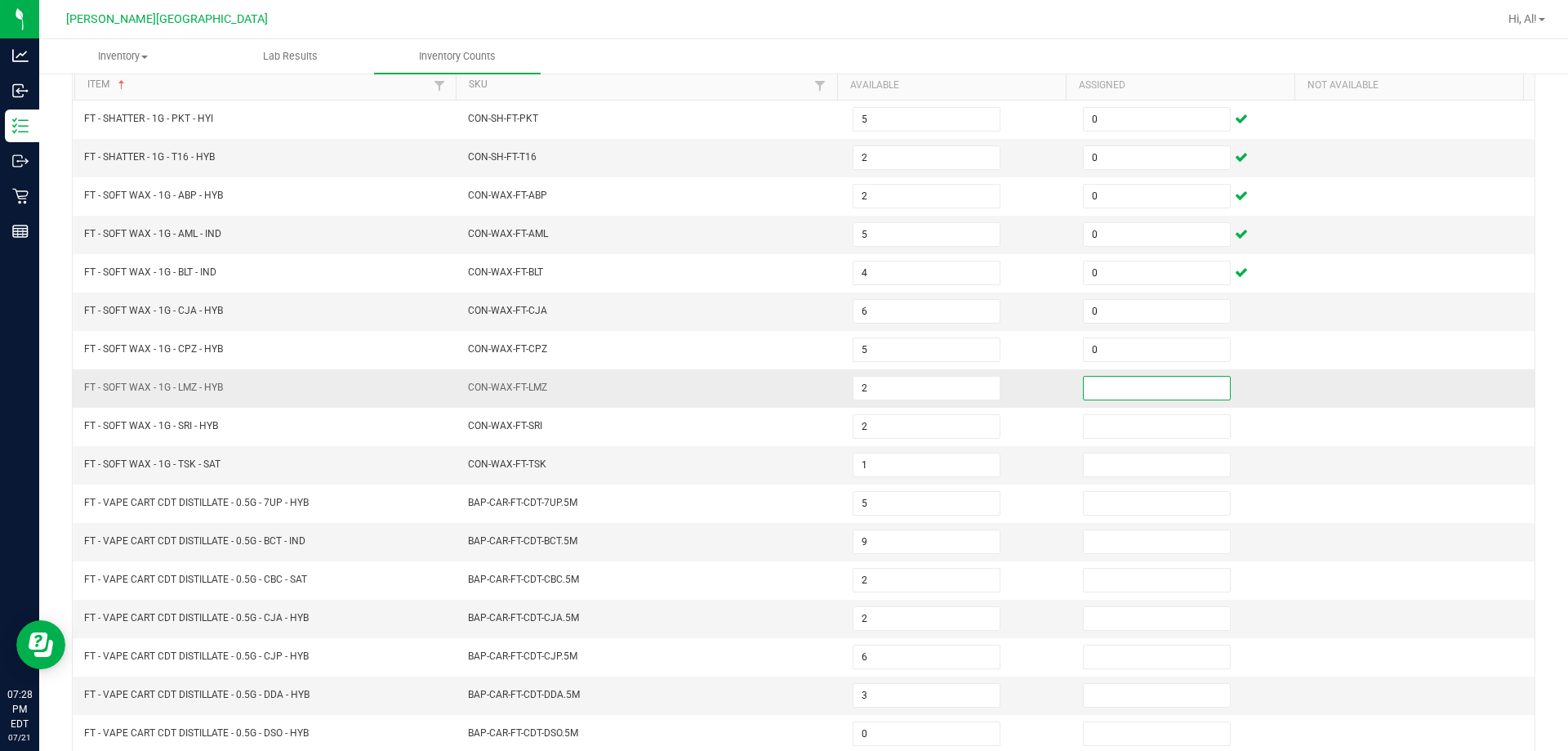 click at bounding box center (1156, 388) 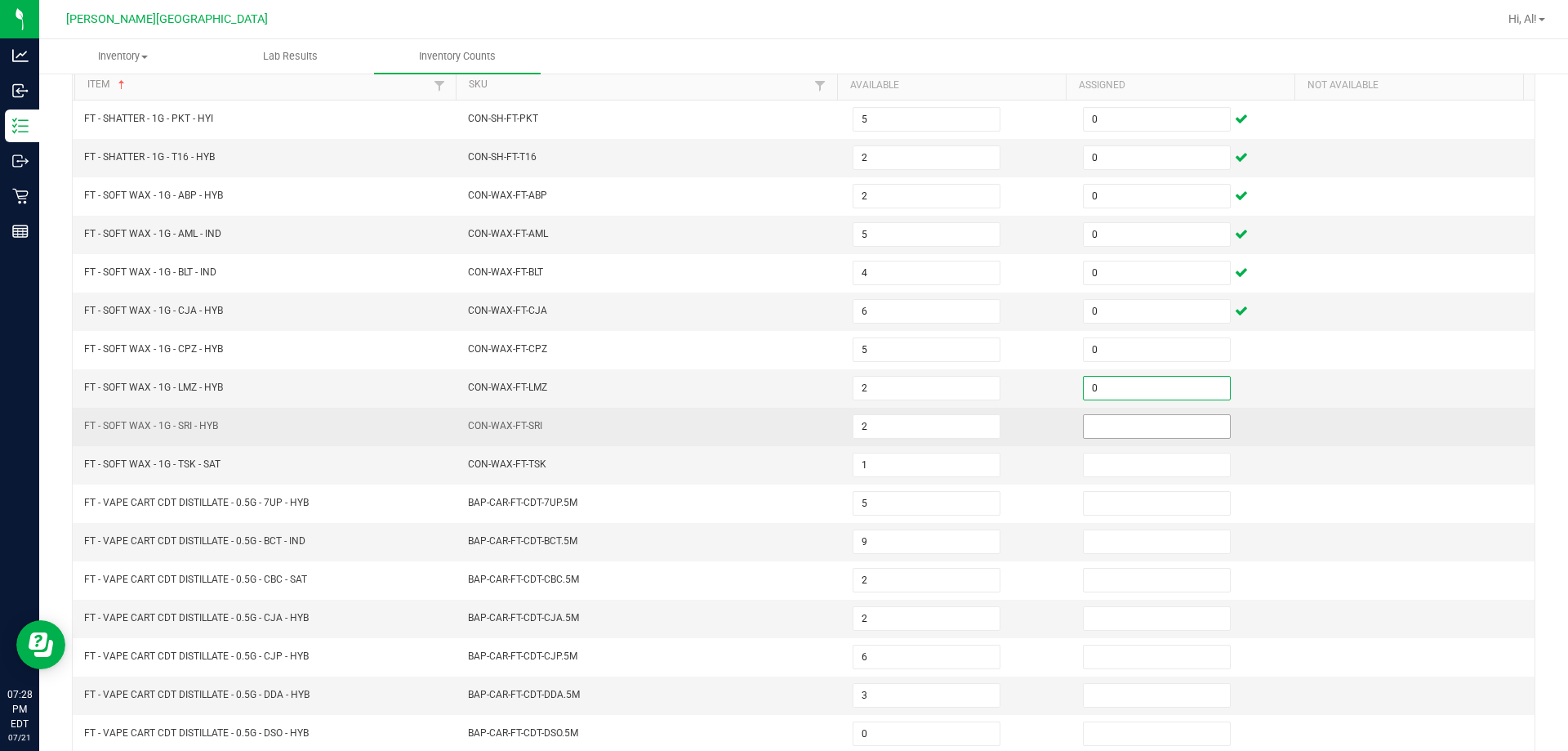 click at bounding box center (1156, 427) 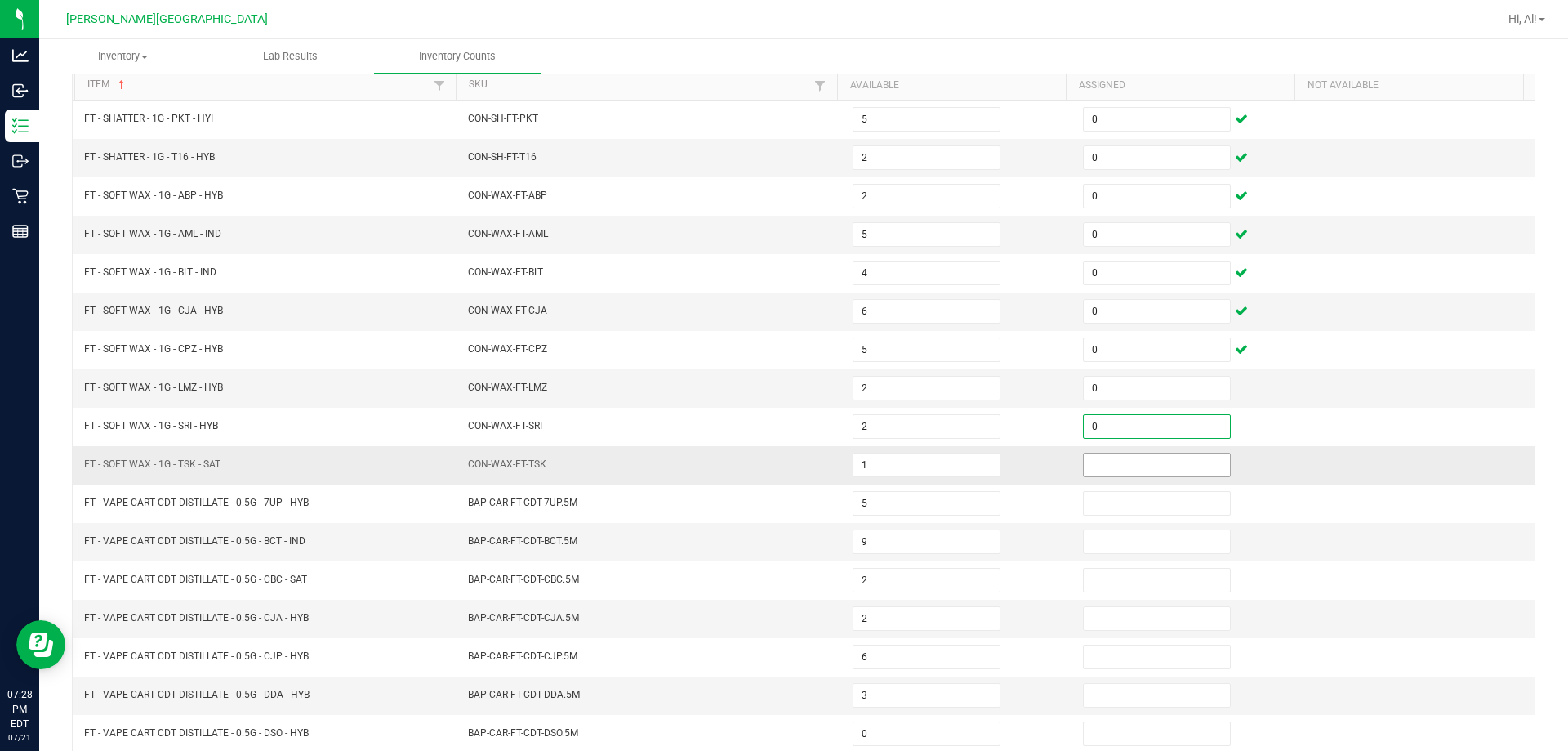 click at bounding box center [1156, 465] 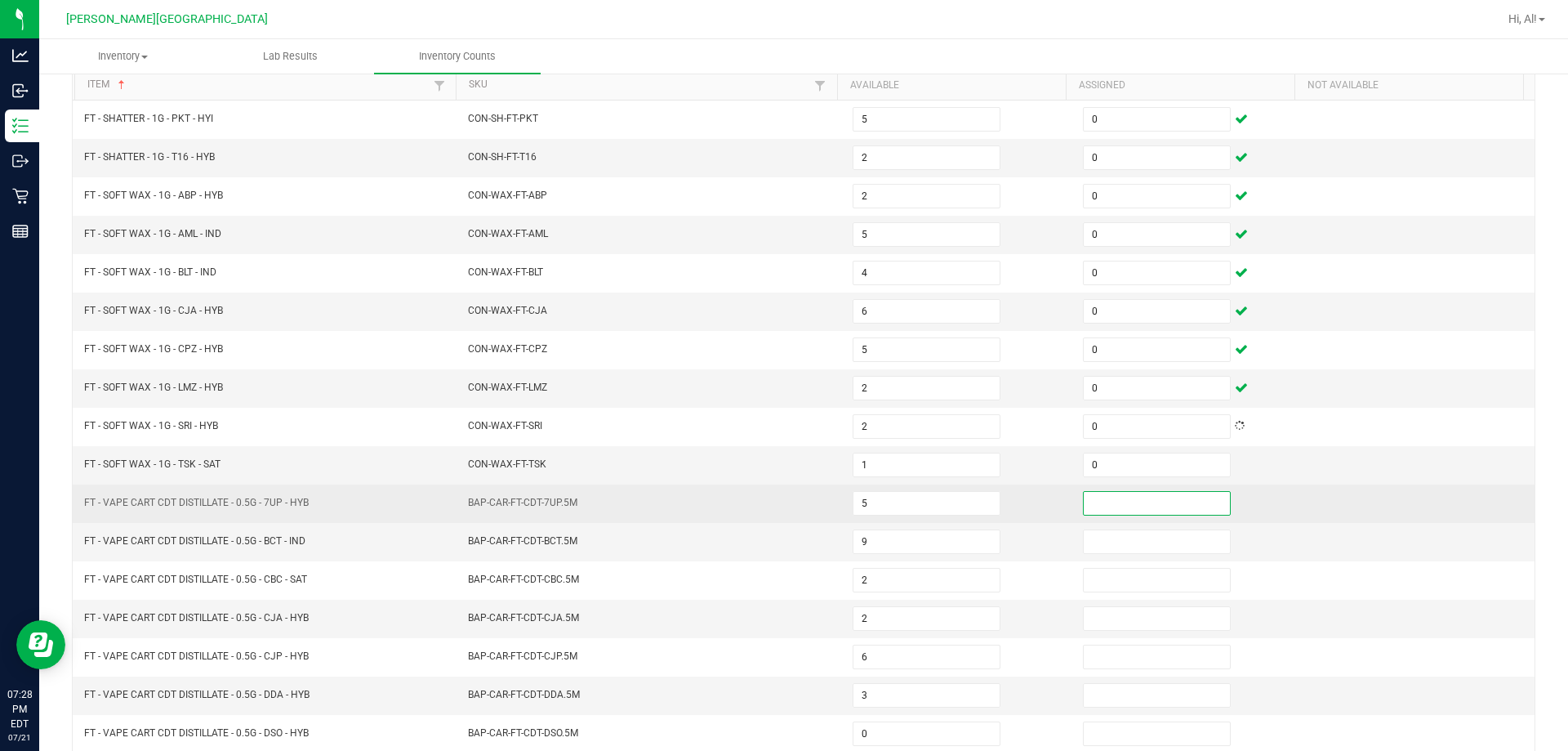 click at bounding box center [1156, 503] 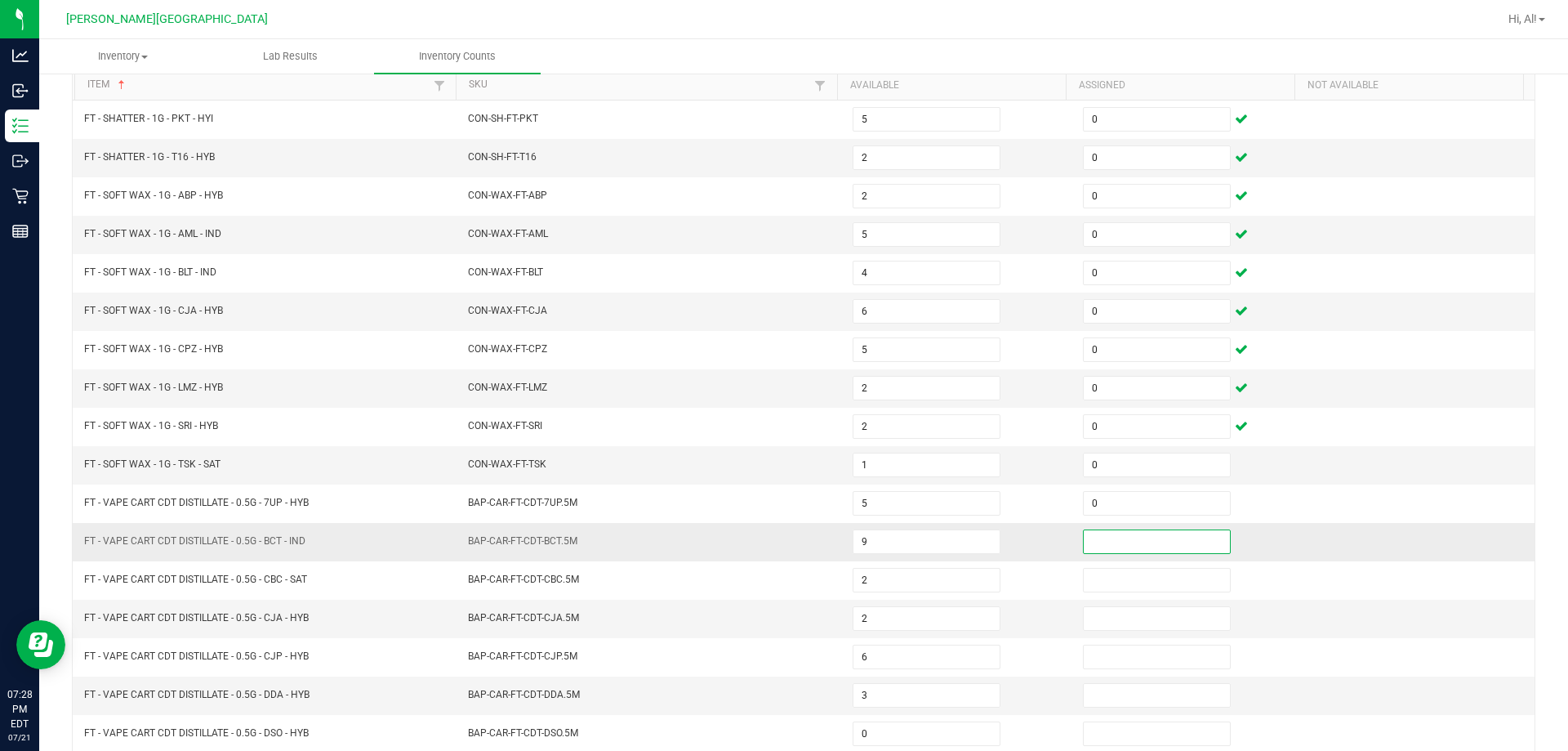 click at bounding box center [1156, 542] 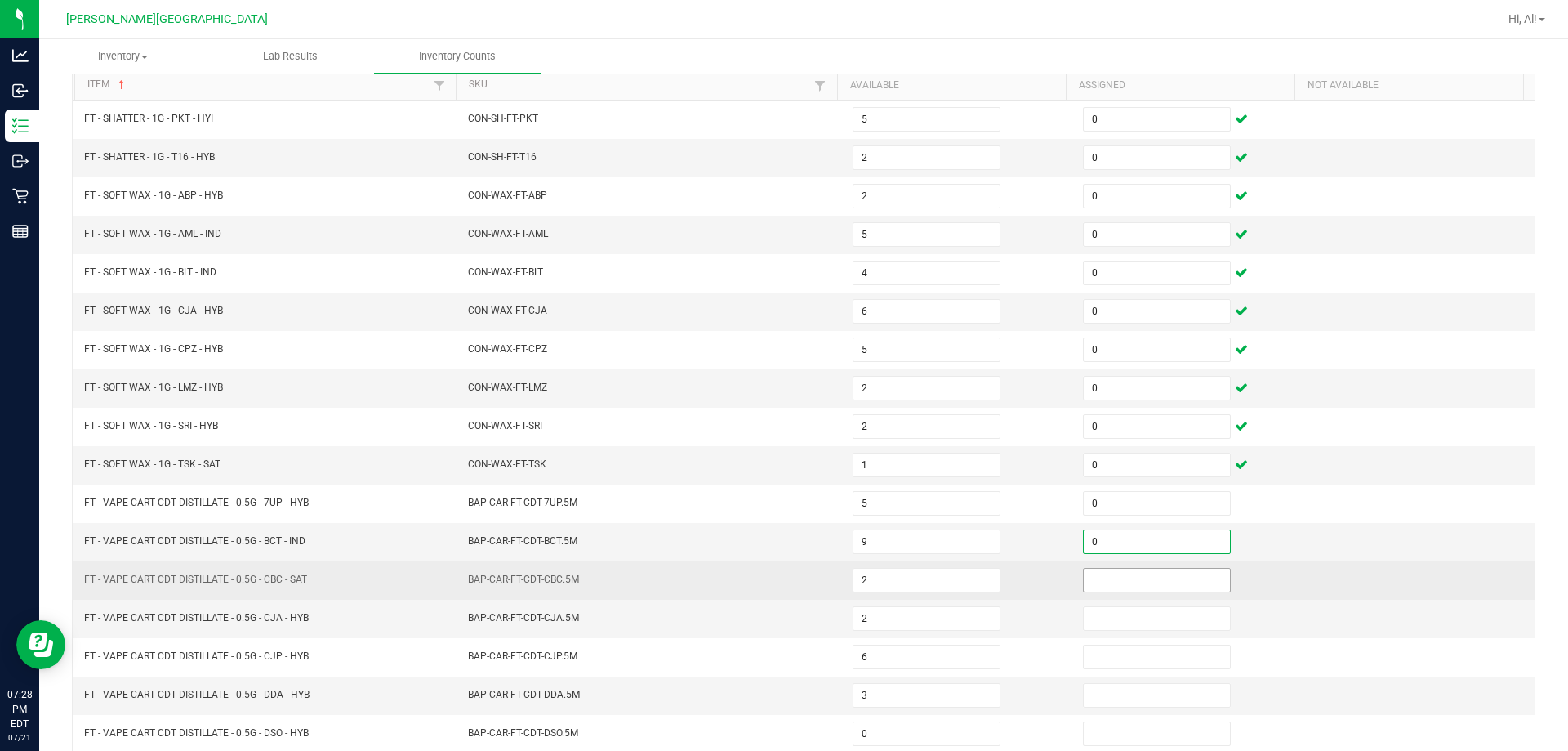 click at bounding box center (1156, 580) 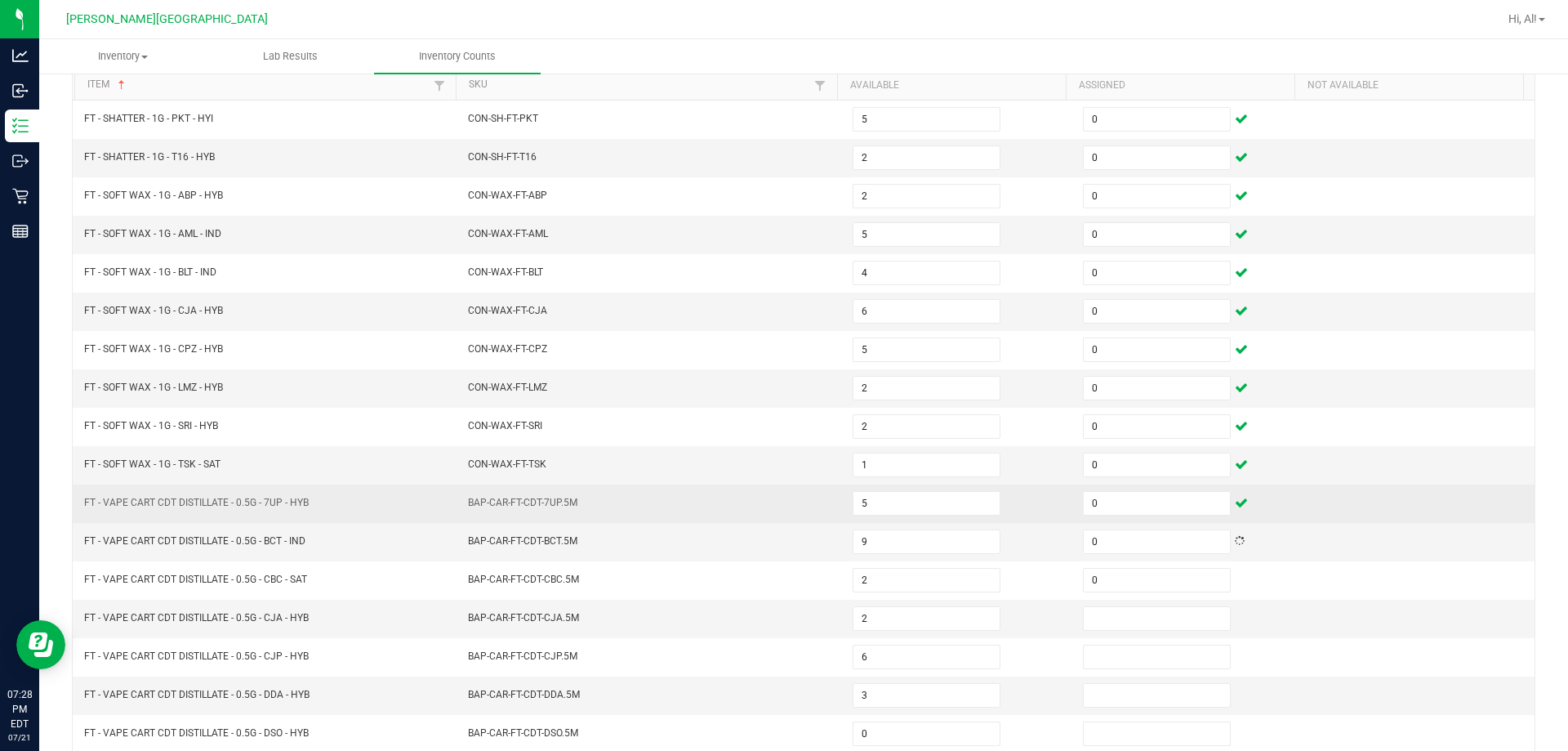 click at bounding box center [1419, 503] 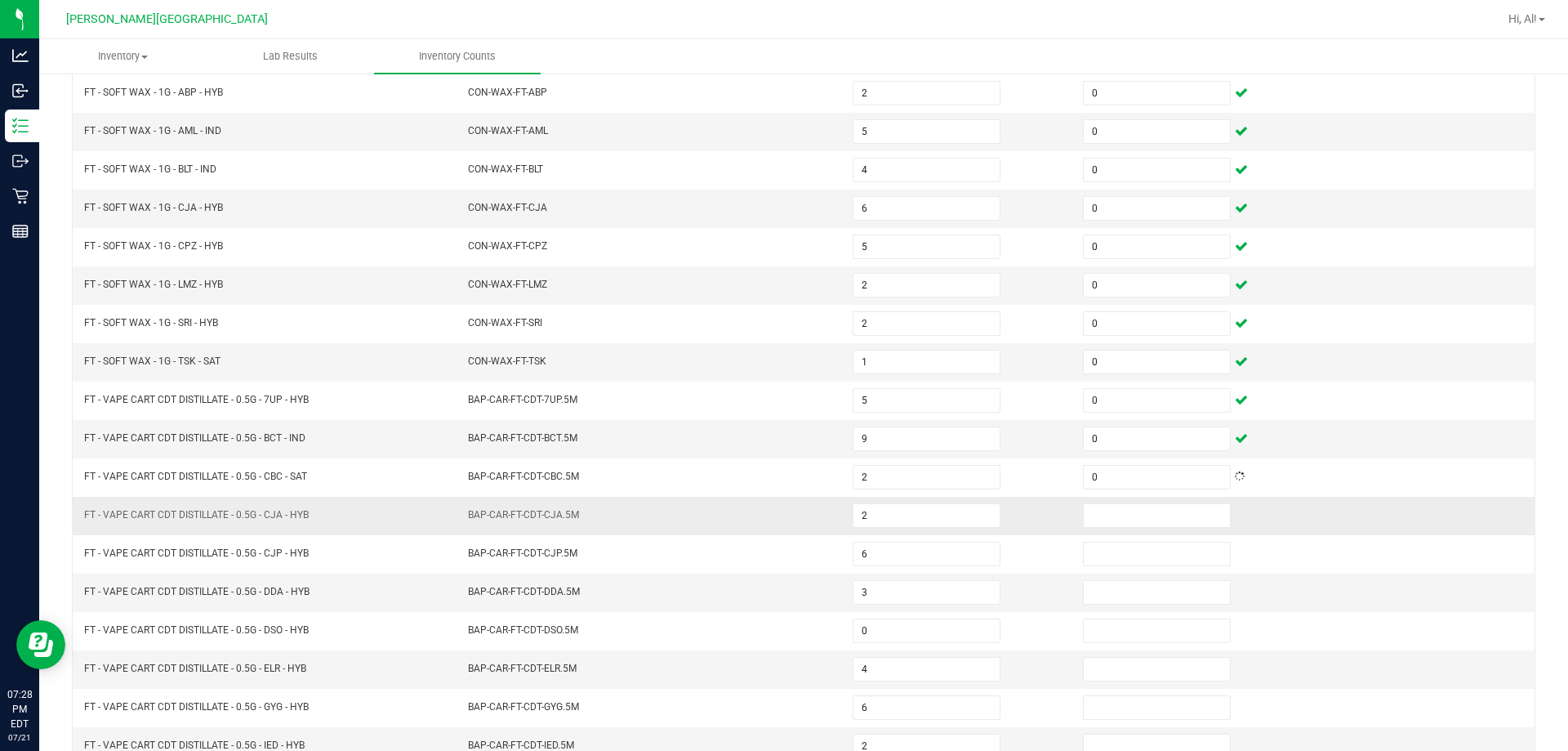 scroll, scrollTop: 327, scrollLeft: 0, axis: vertical 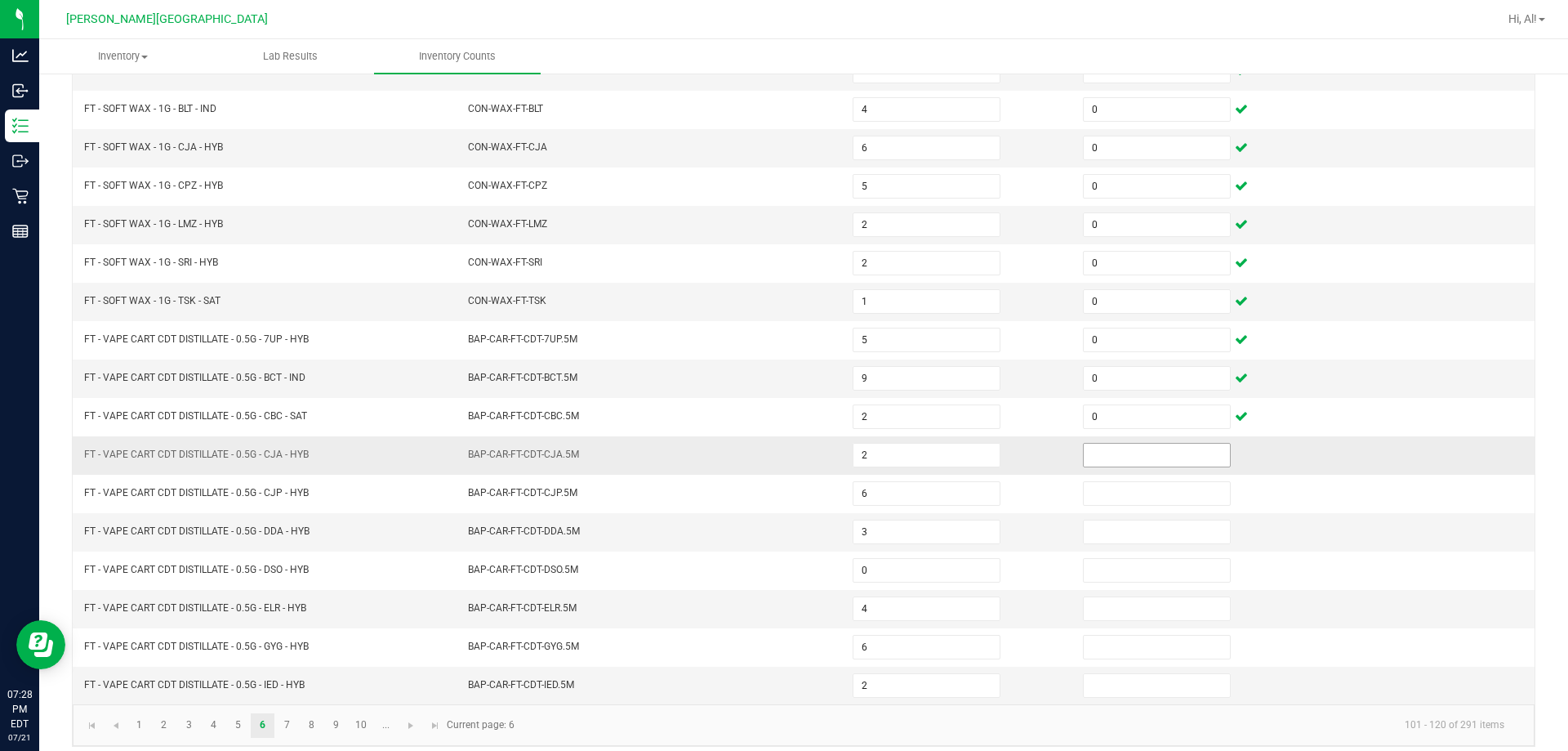 click at bounding box center (1156, 455) 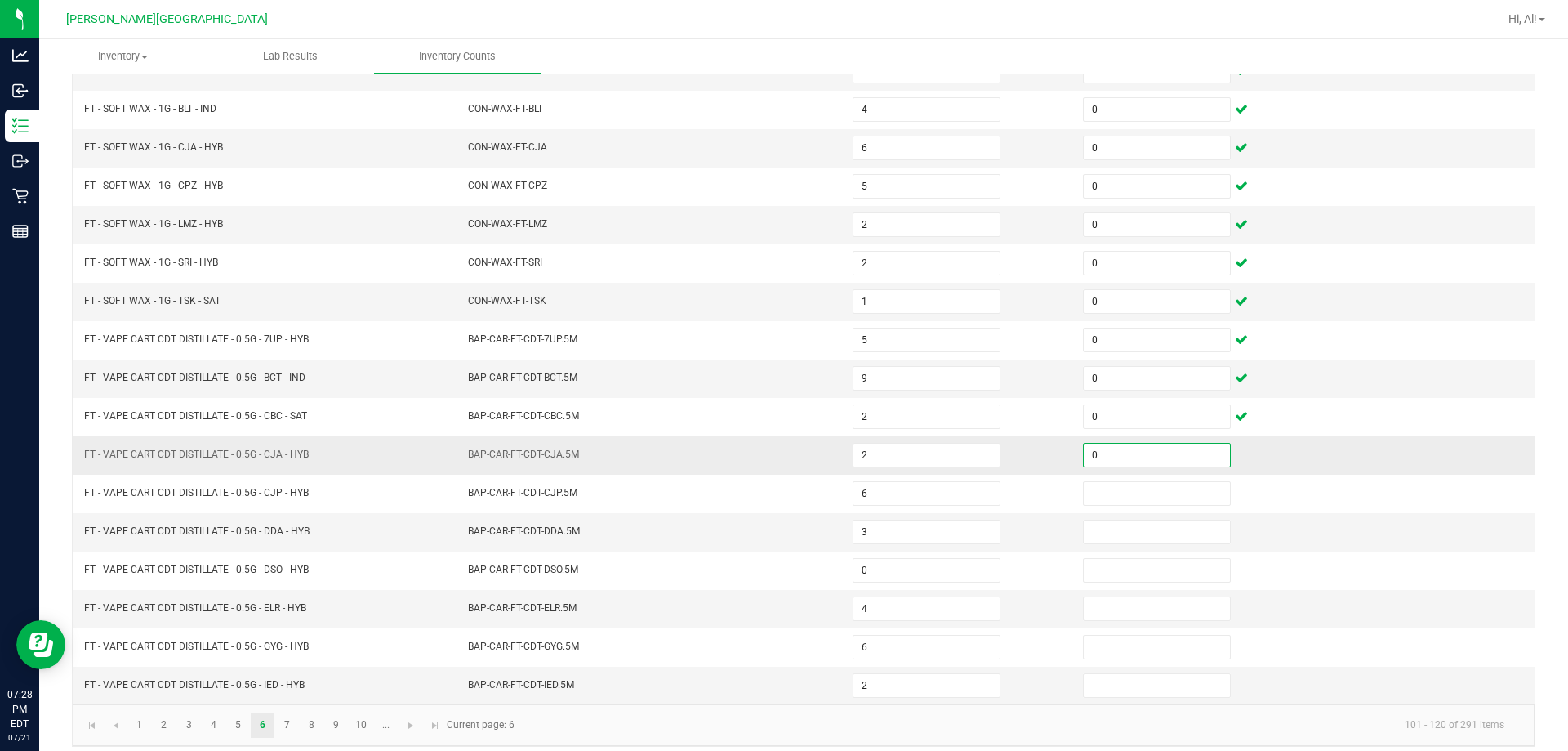 click on "0" at bounding box center (1188, 455) 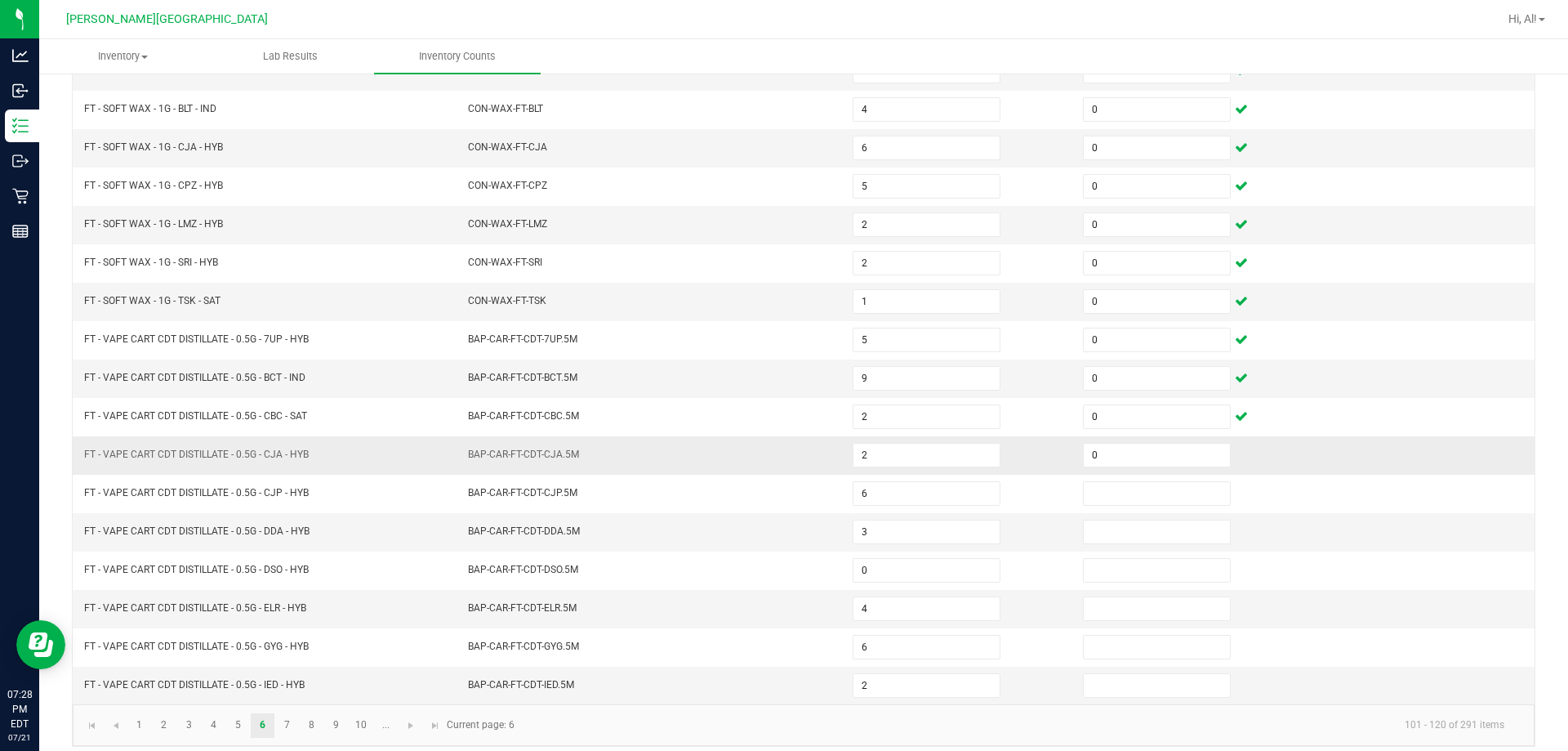 scroll, scrollTop: 339, scrollLeft: 0, axis: vertical 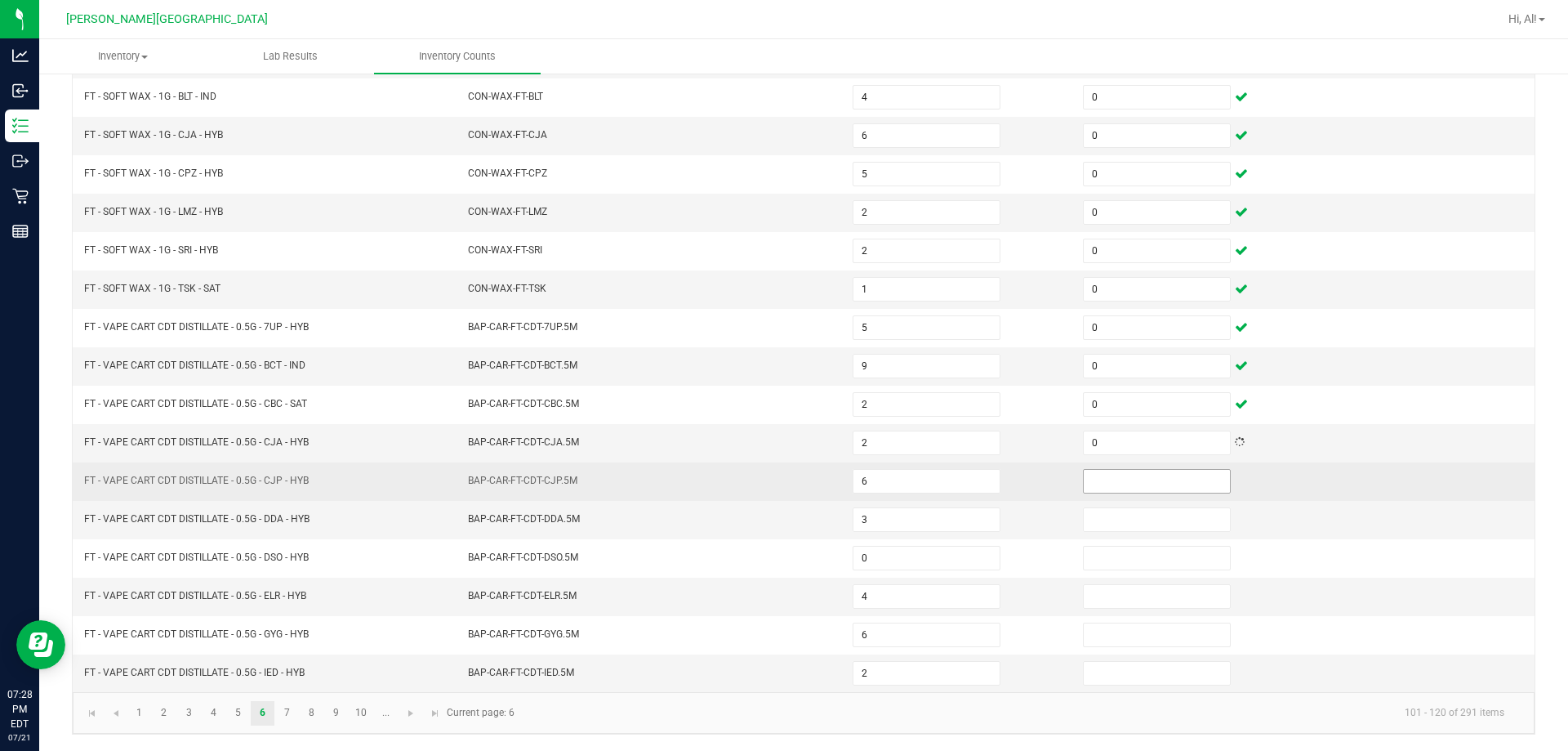 click at bounding box center [1156, 481] 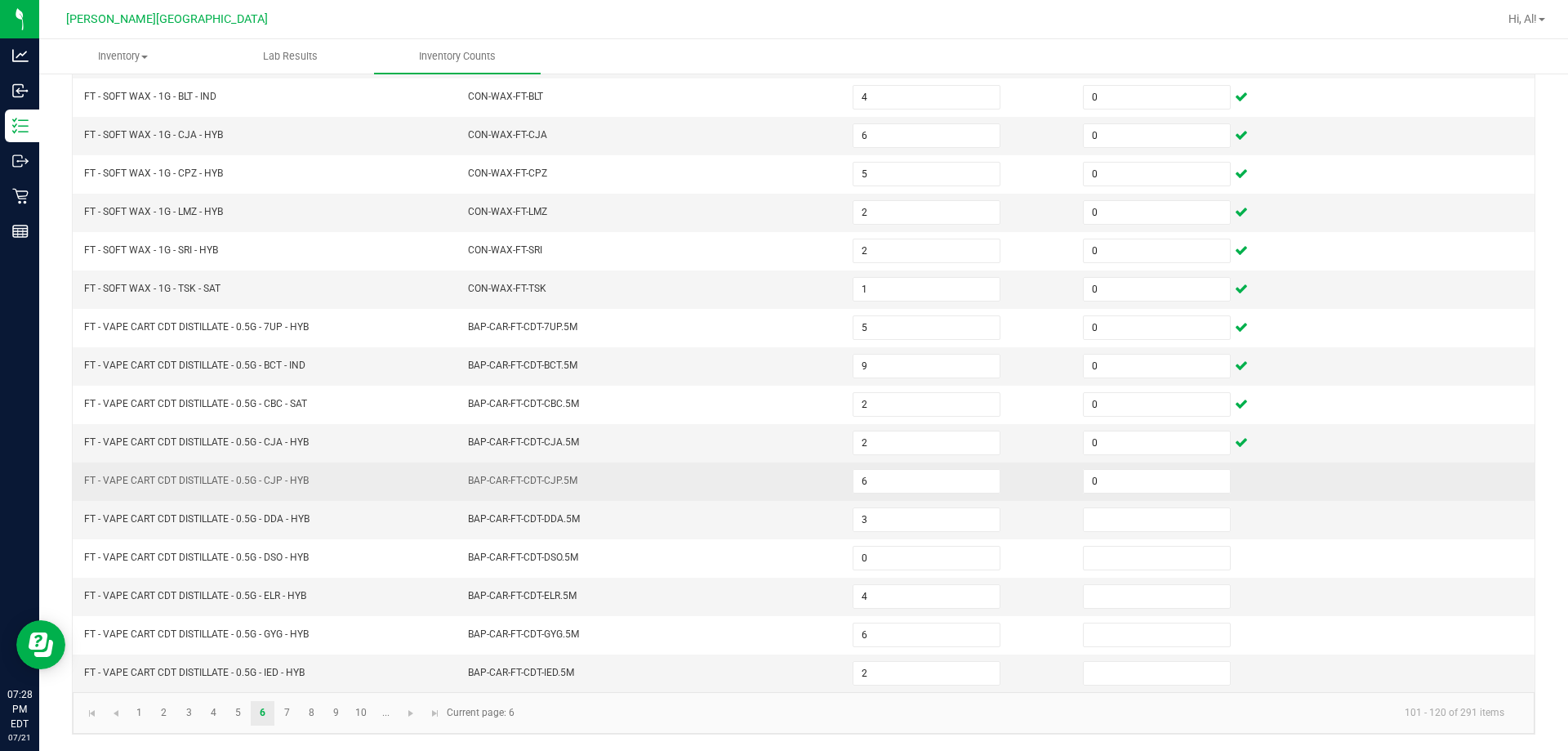 click on "0" at bounding box center [1188, 481] 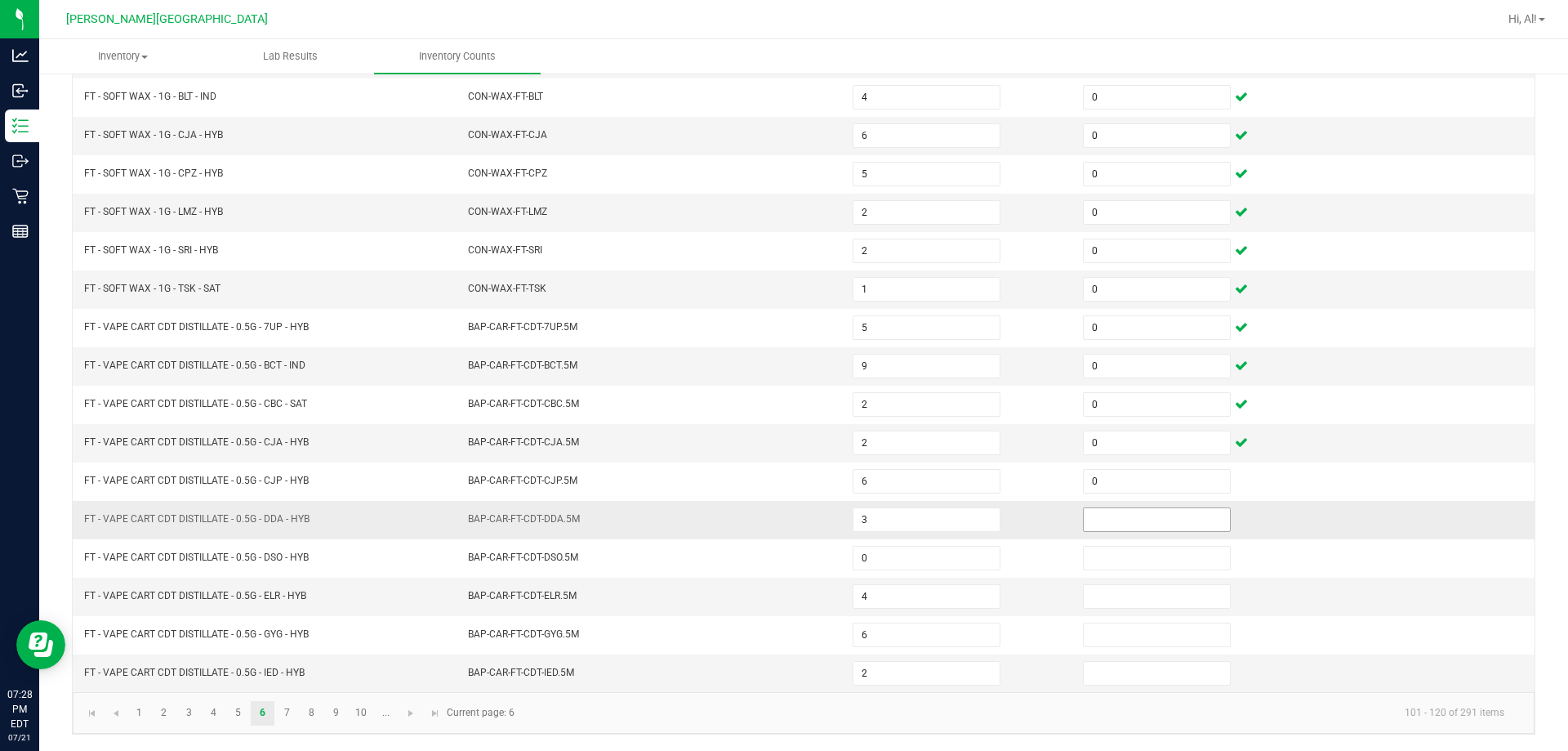 click at bounding box center [1156, 520] 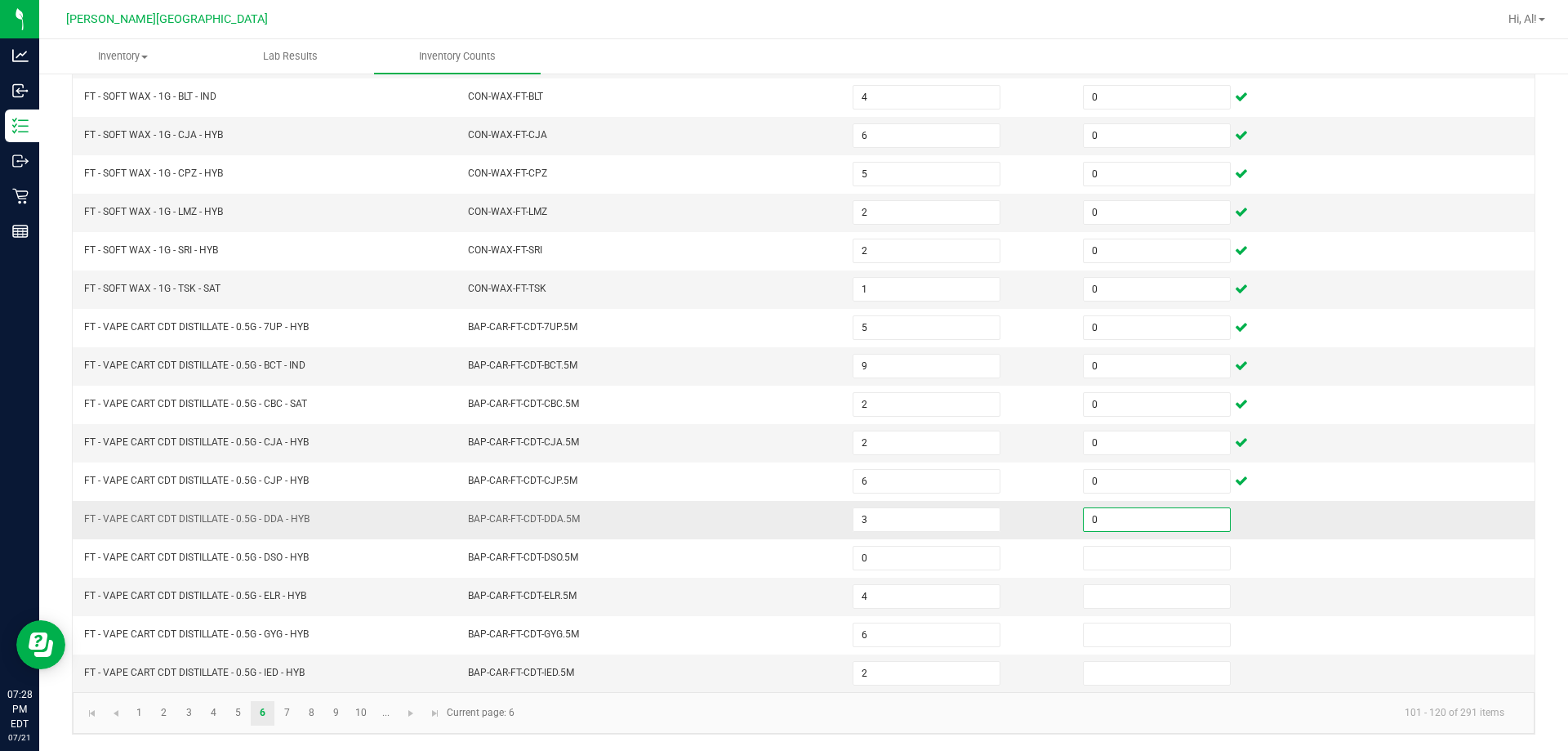 click on "0" at bounding box center (1188, 520) 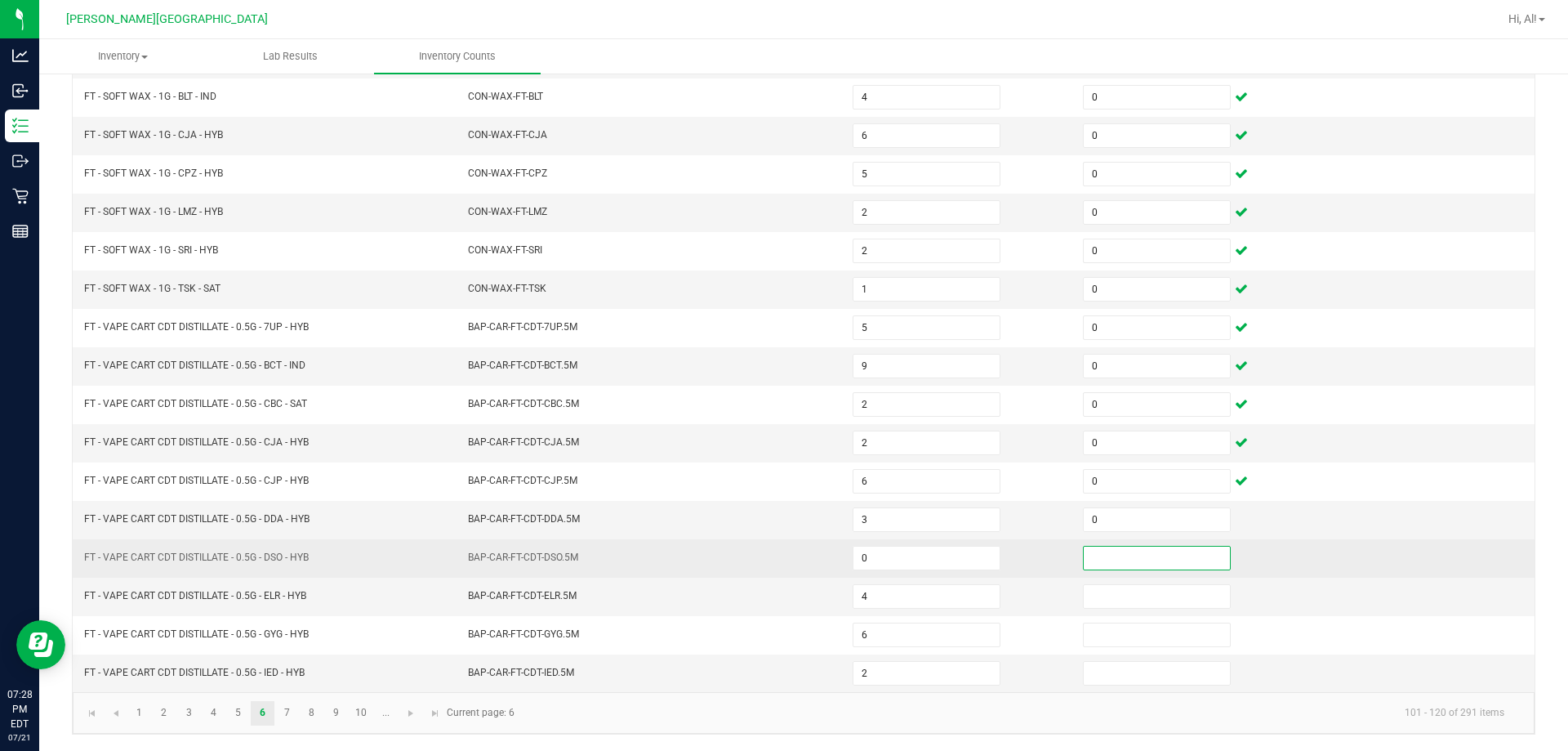 click at bounding box center (1156, 558) 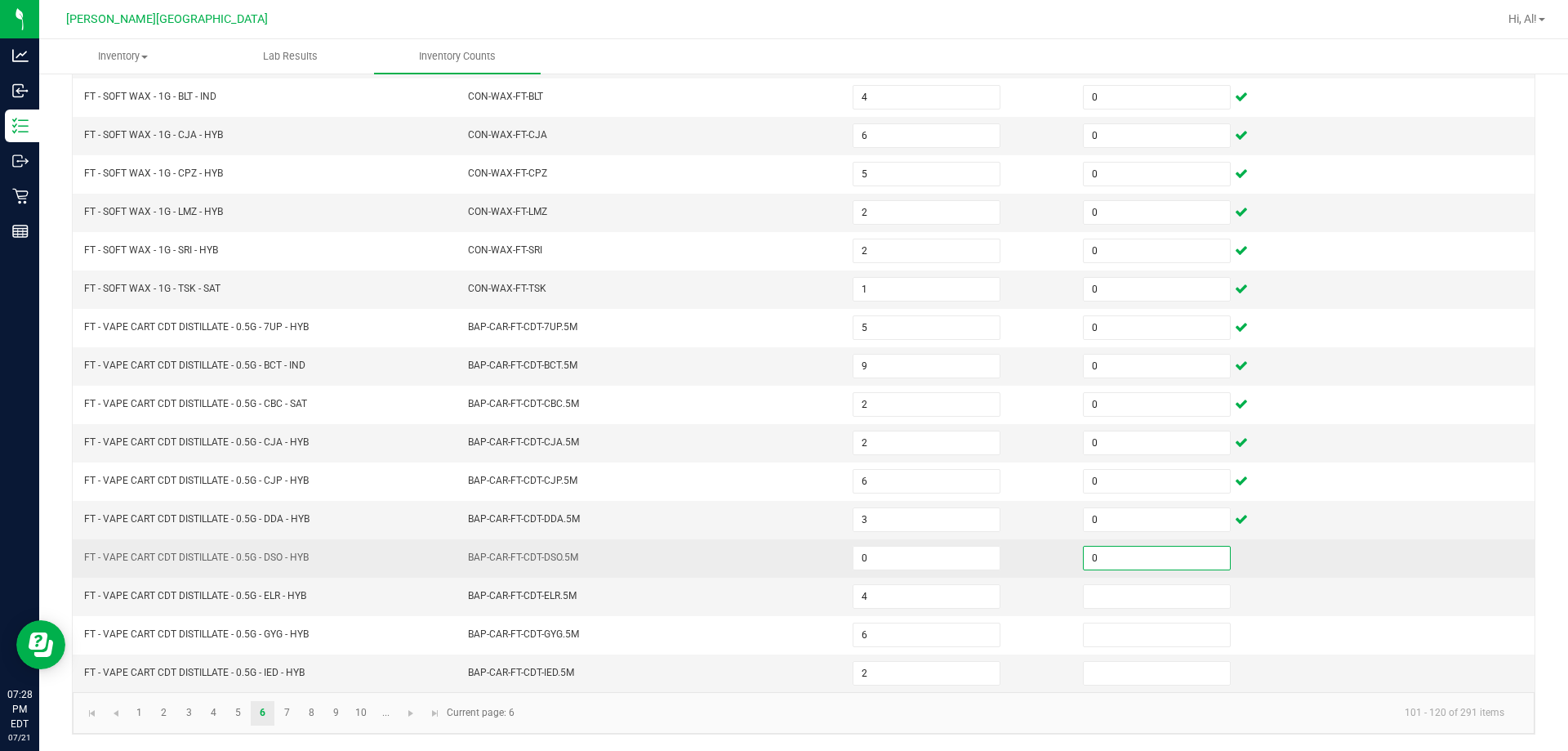 click on "0" at bounding box center [1188, 558] 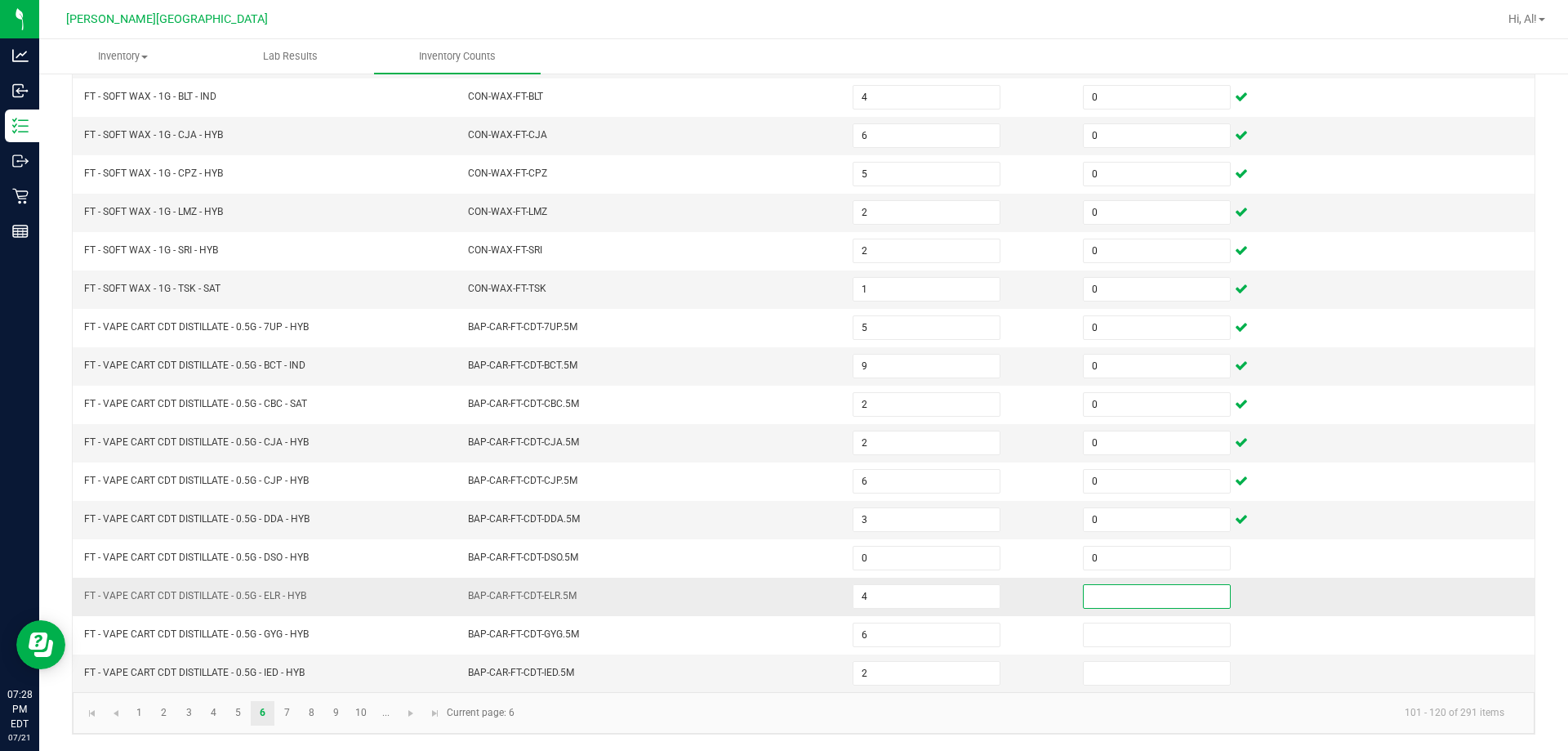click at bounding box center (1156, 597) 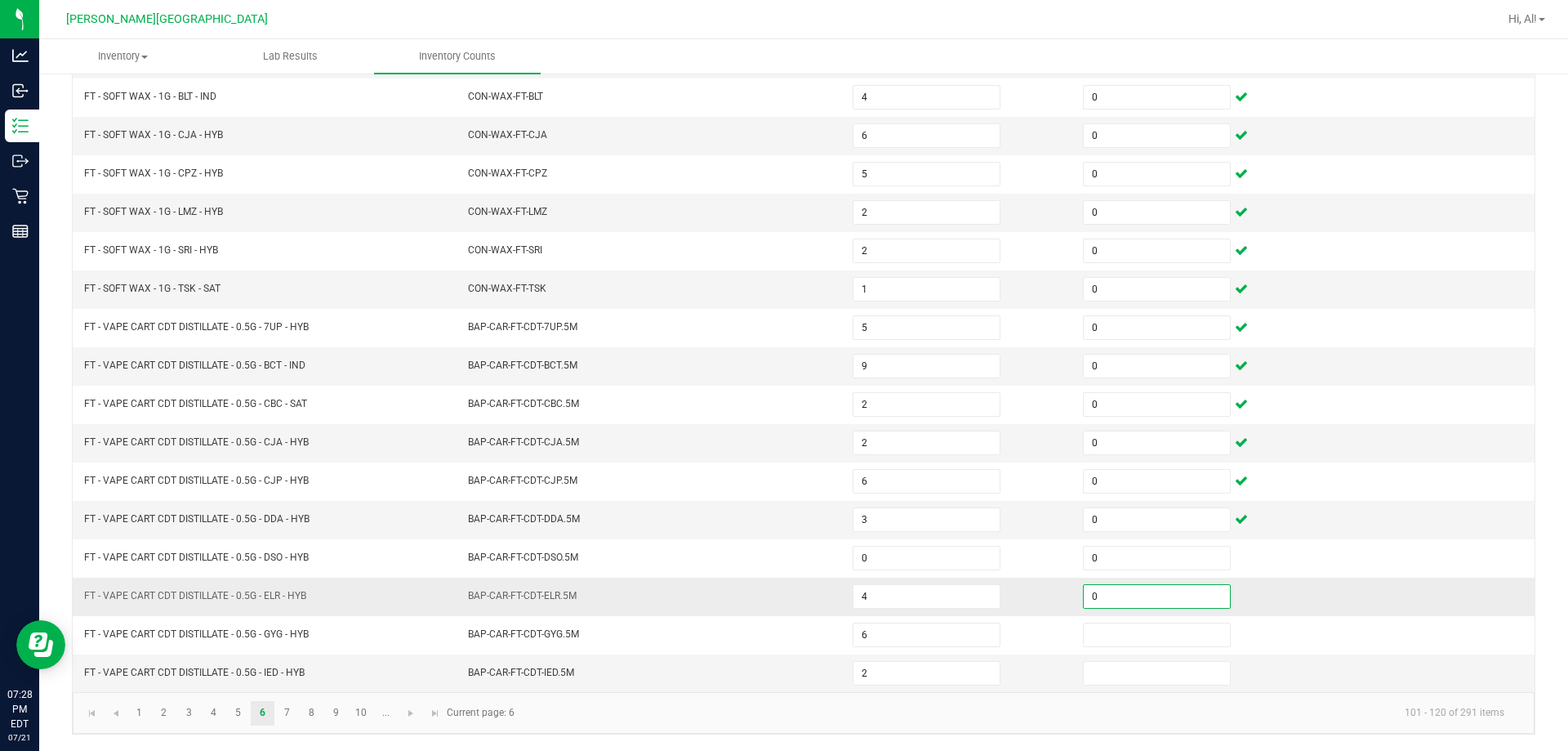 click on "0" at bounding box center (1188, 597) 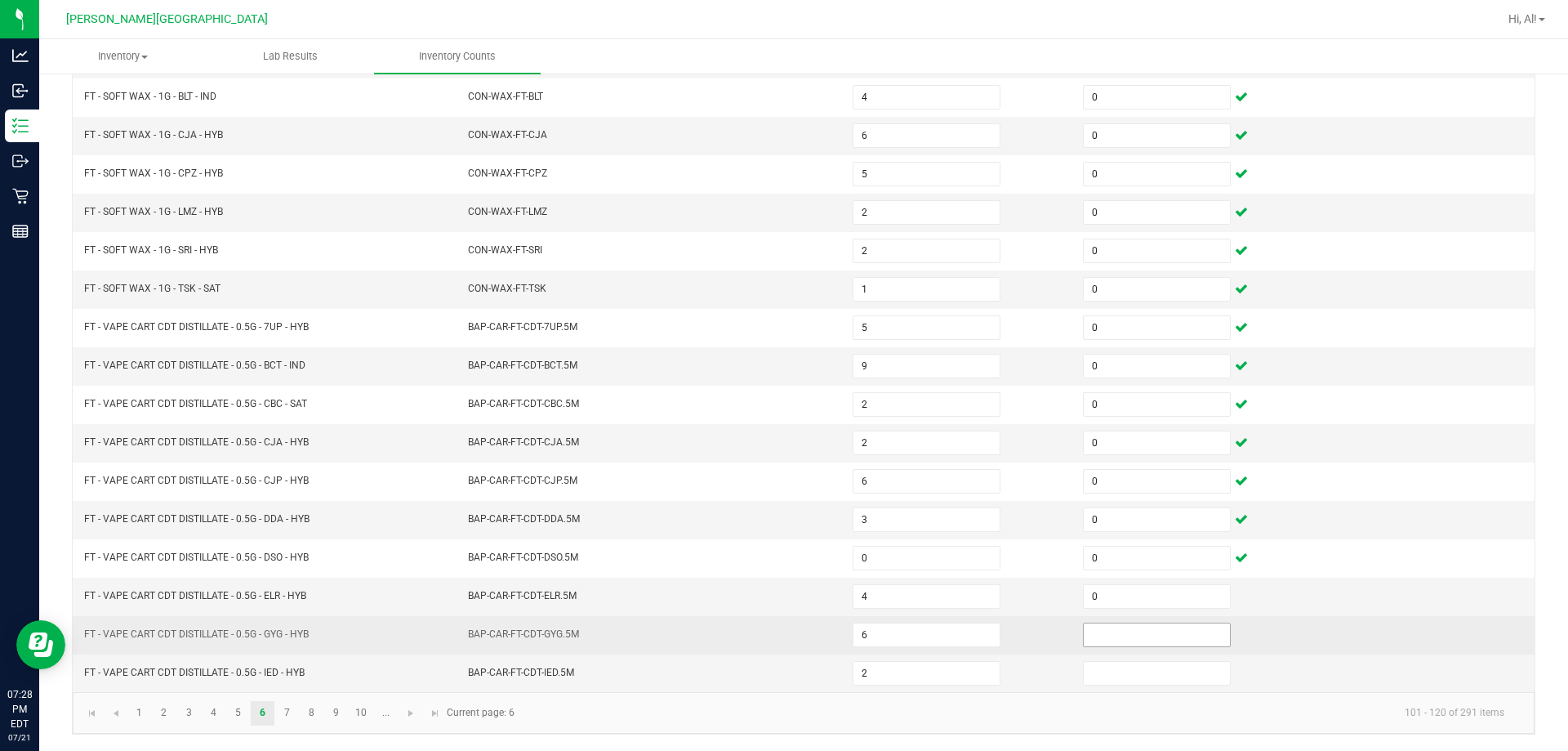 click at bounding box center [1156, 635] 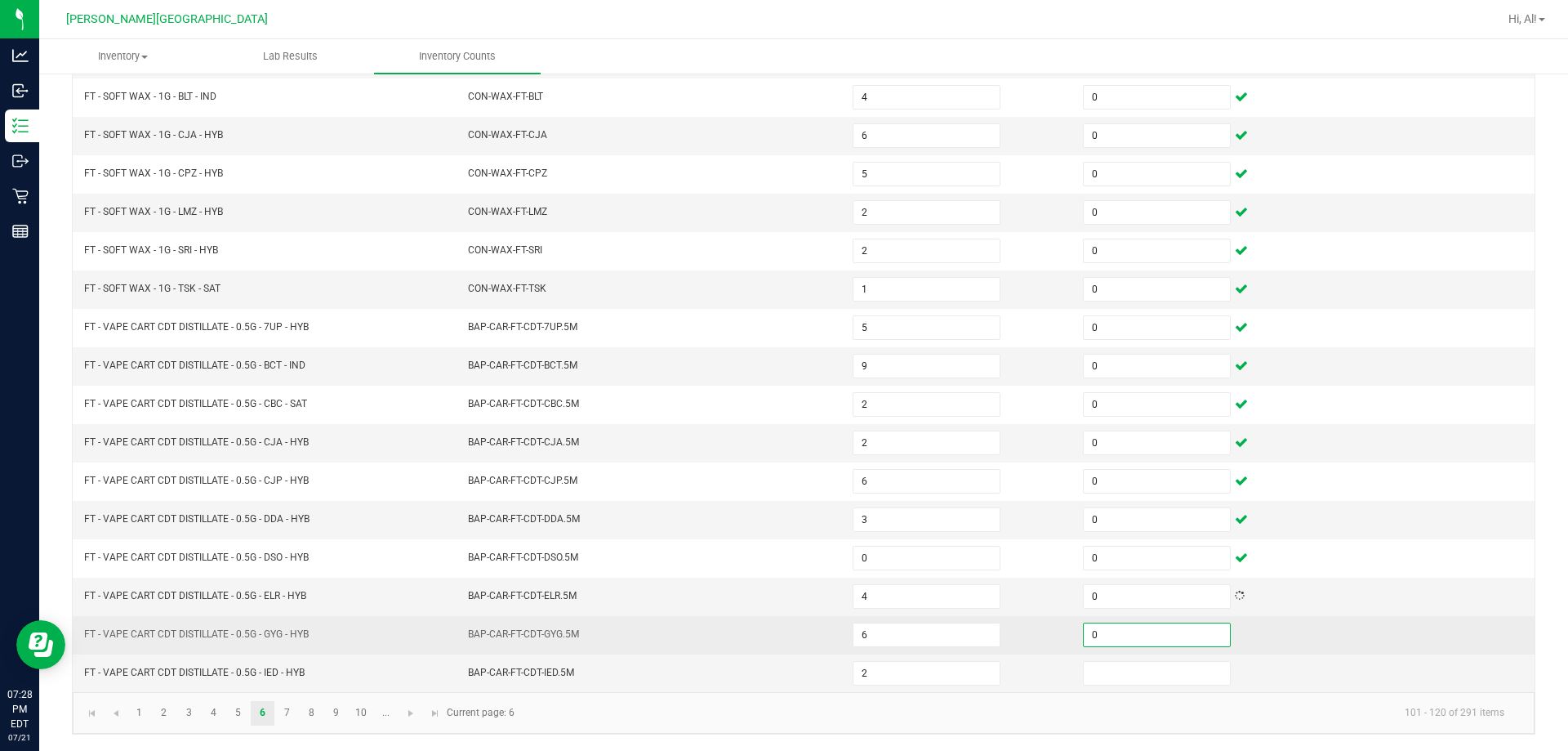 click on "0" at bounding box center (1188, 635) 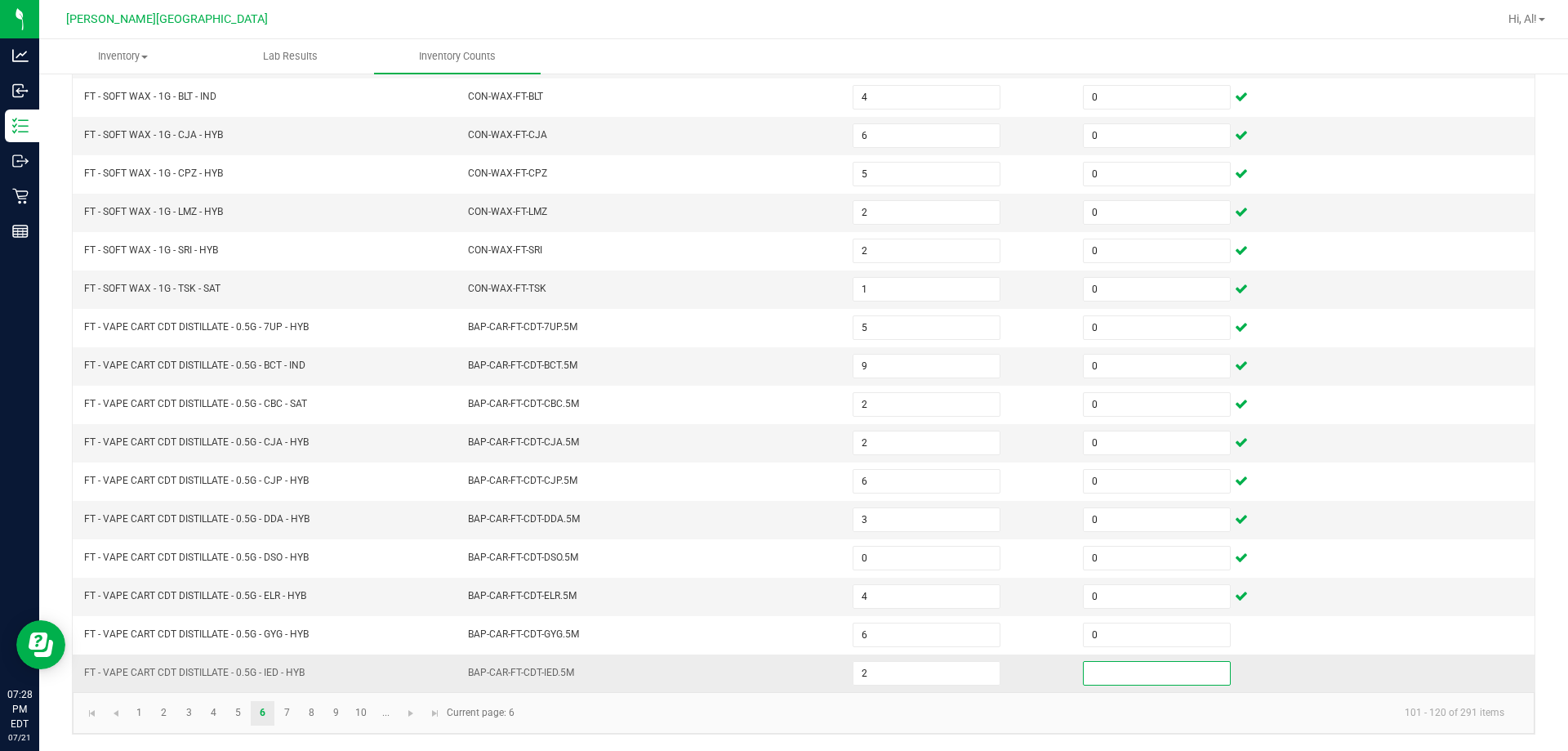 click at bounding box center [1156, 673] 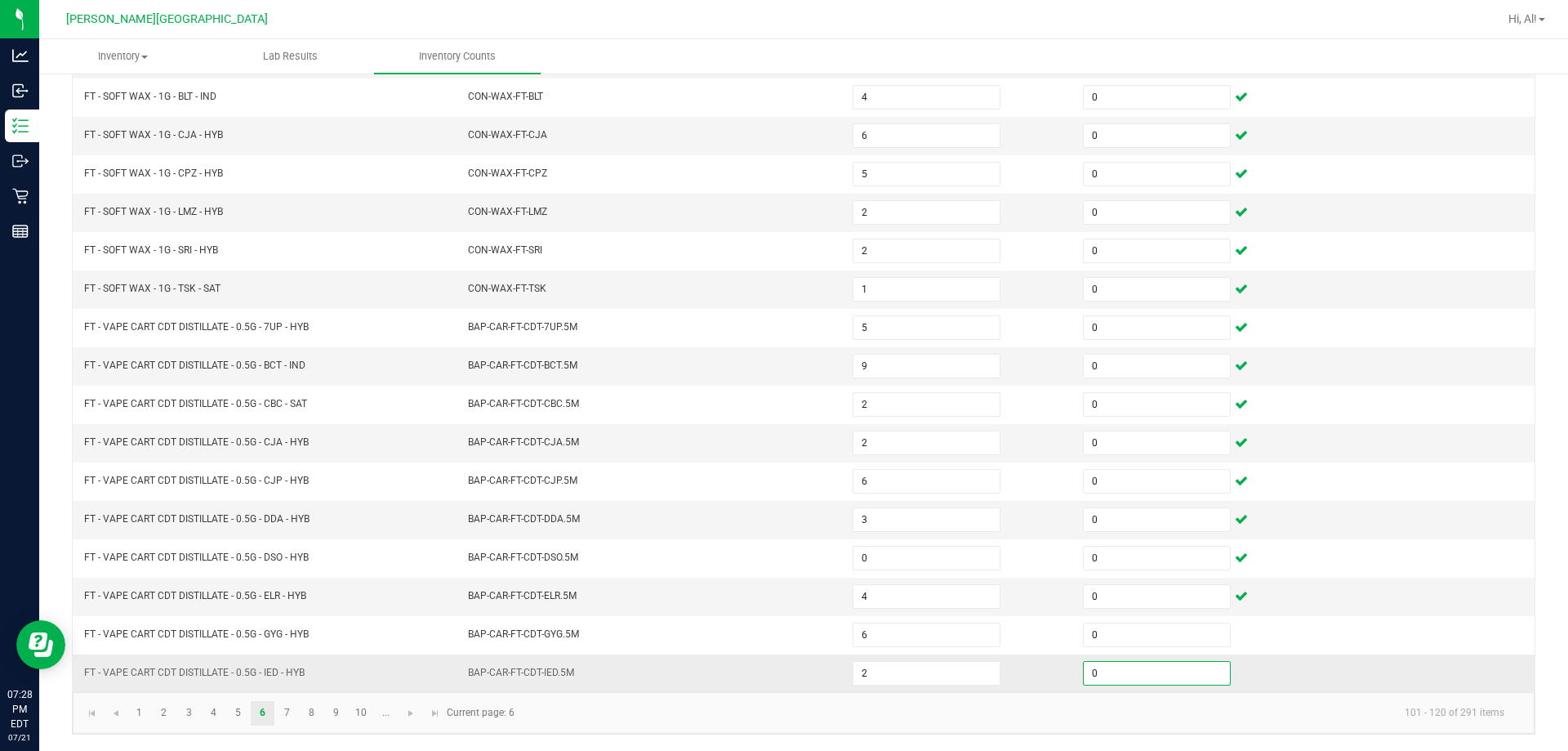 click on "0" at bounding box center (1188, 673) 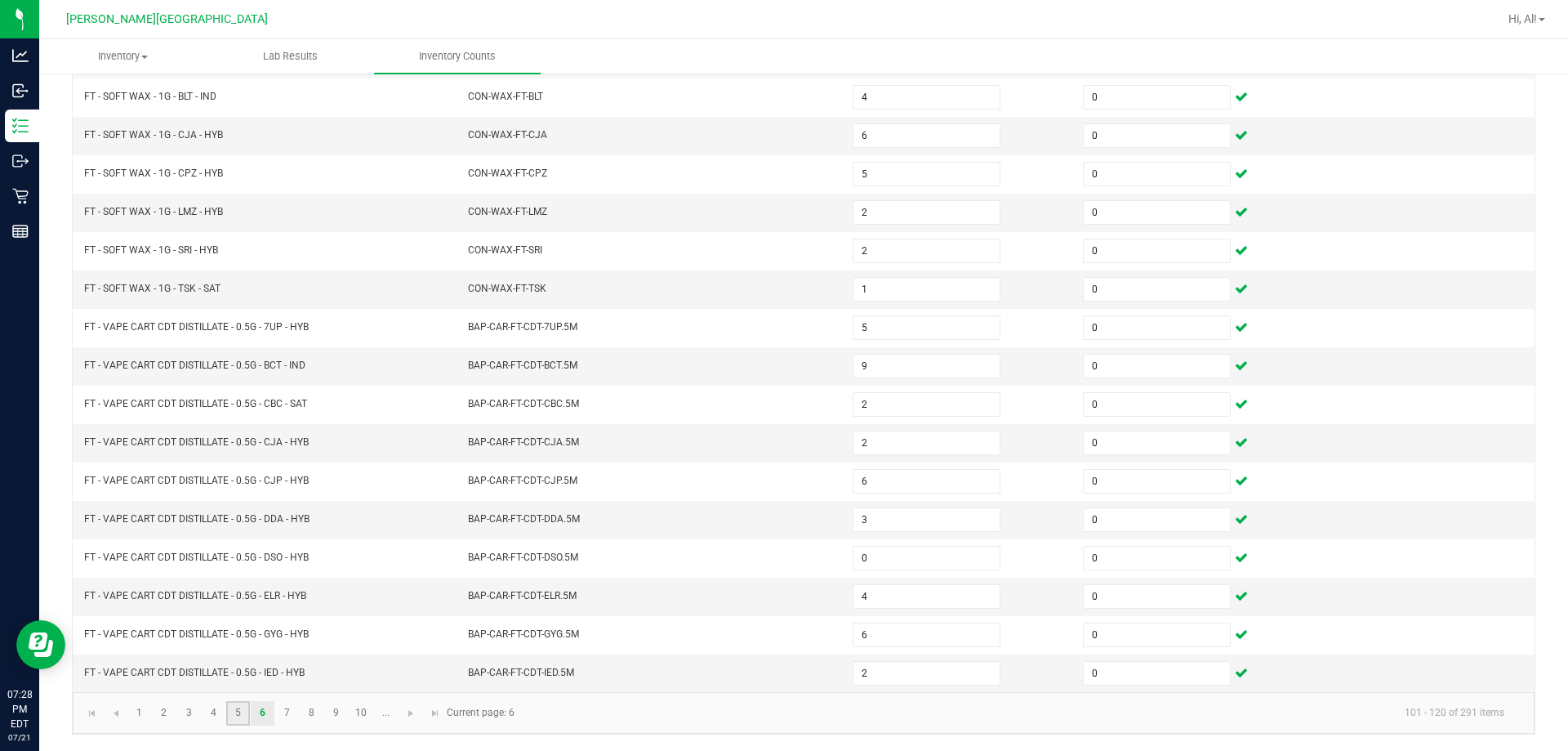 click on "5" 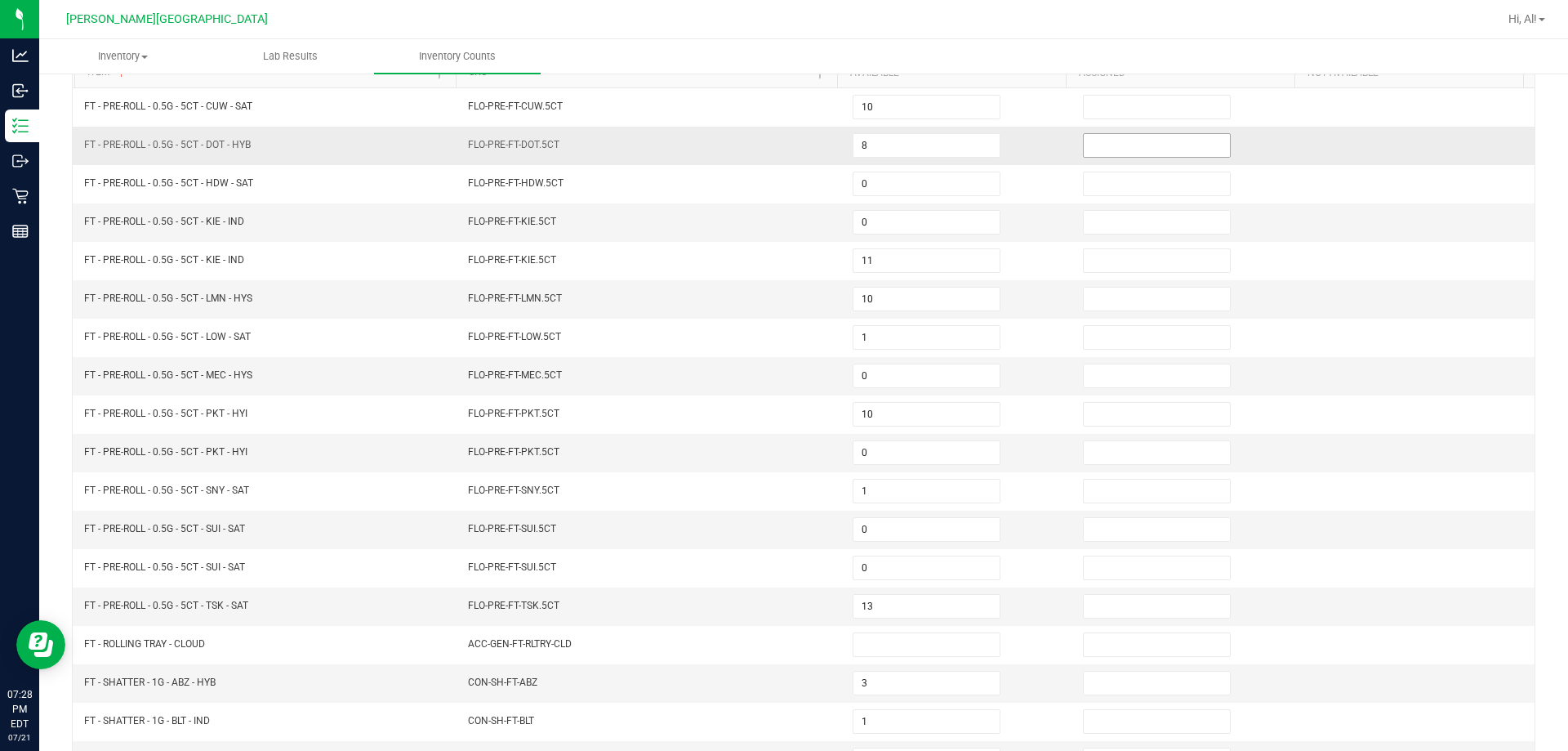 scroll, scrollTop: 94, scrollLeft: 0, axis: vertical 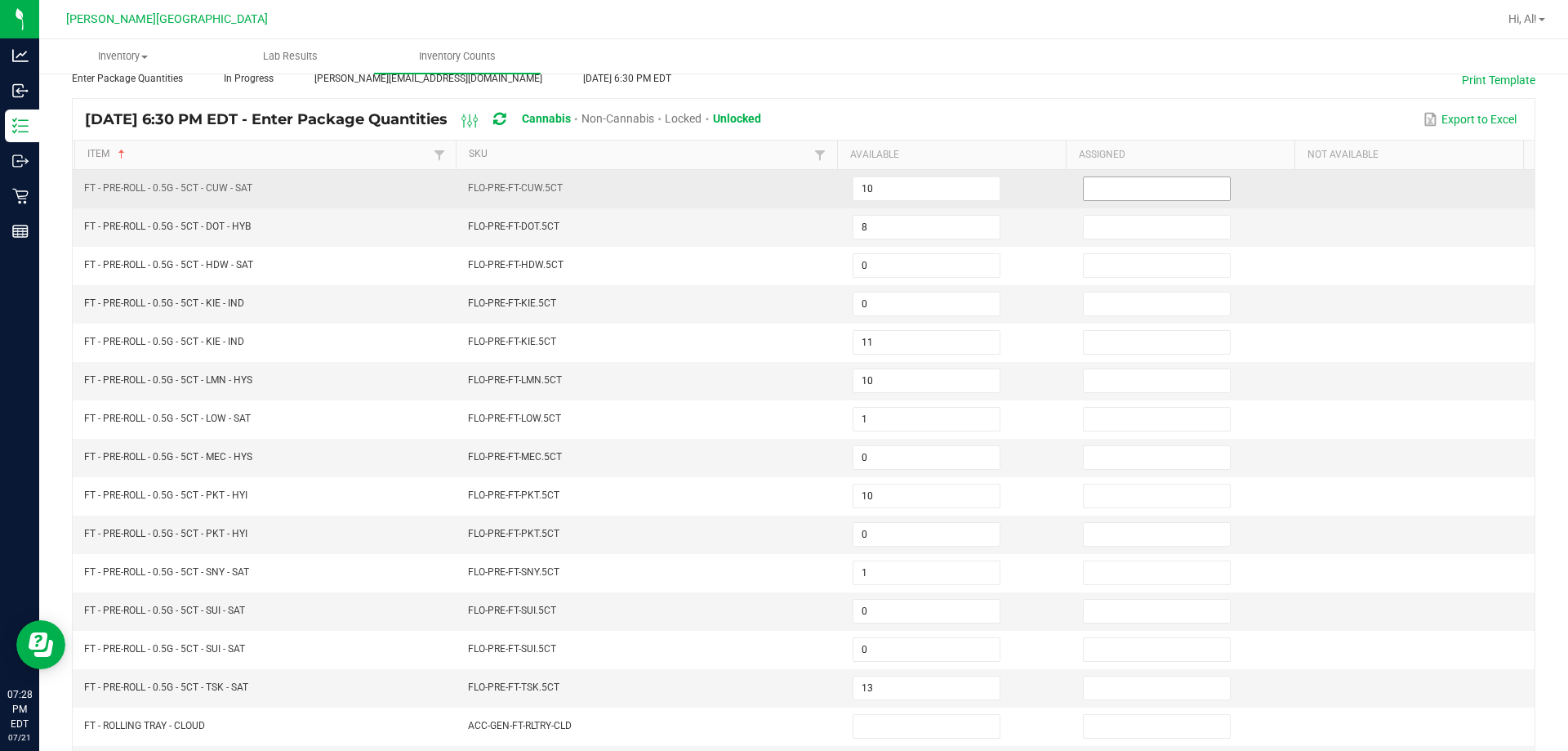 click at bounding box center (1156, 189) 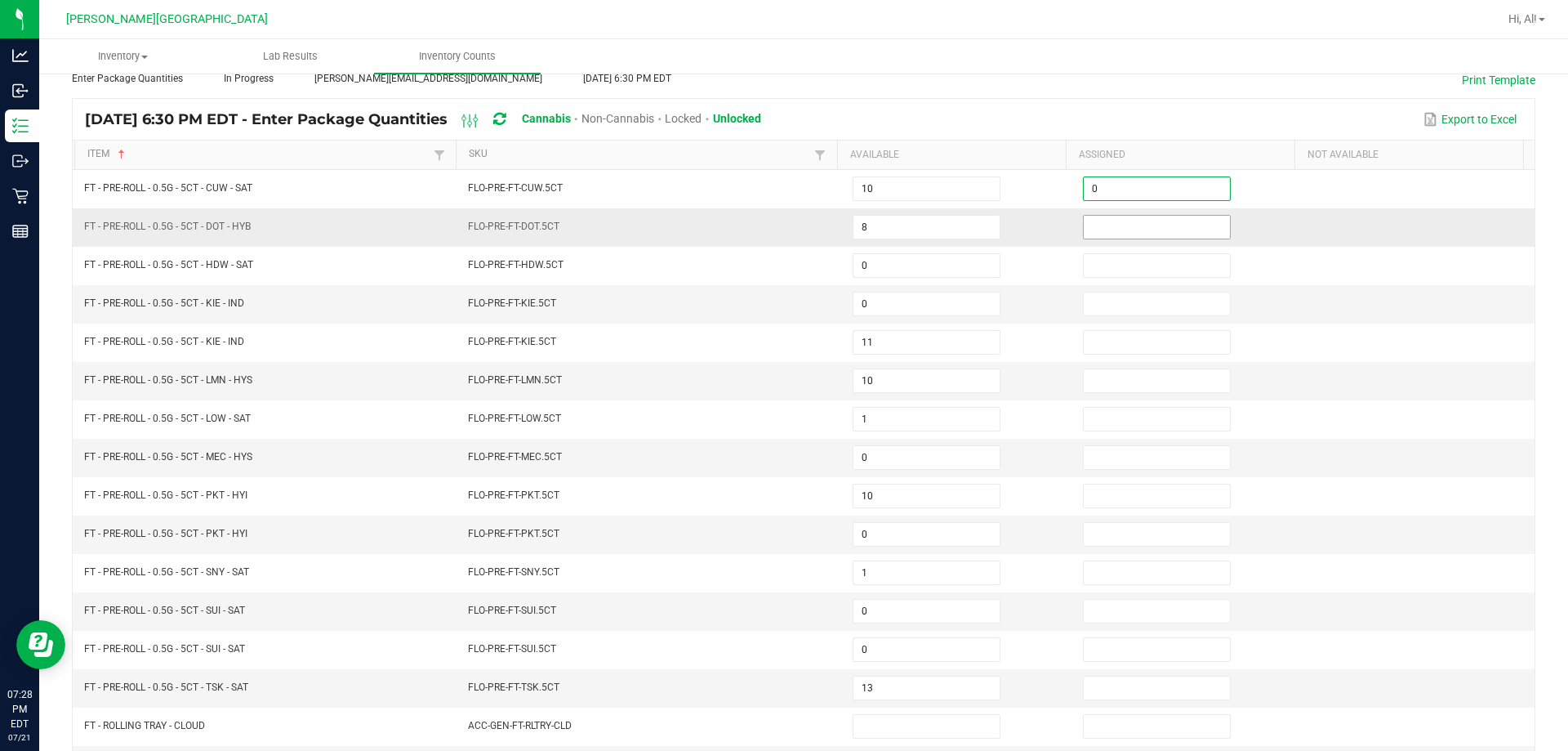 click at bounding box center [1156, 227] 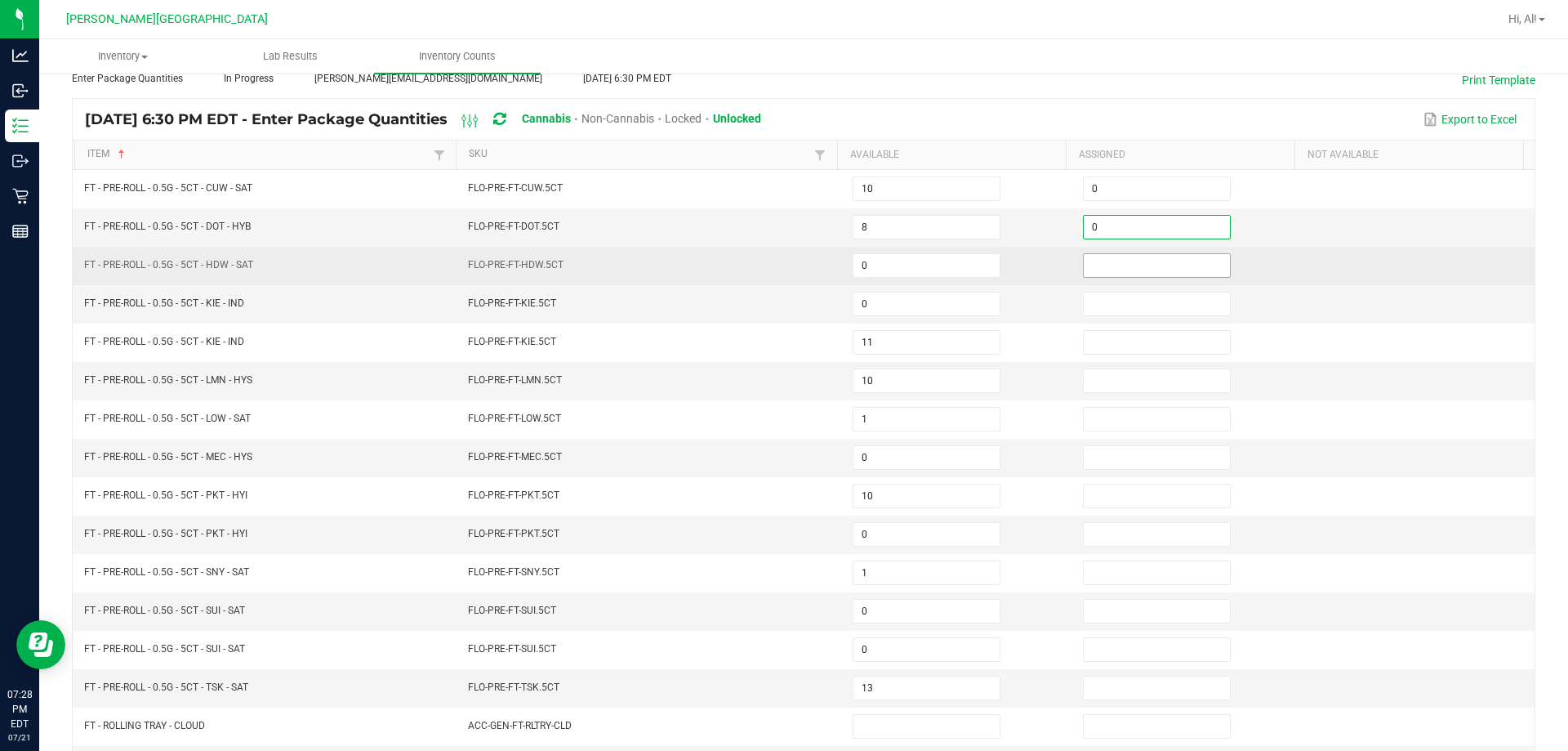 click at bounding box center [1156, 266] 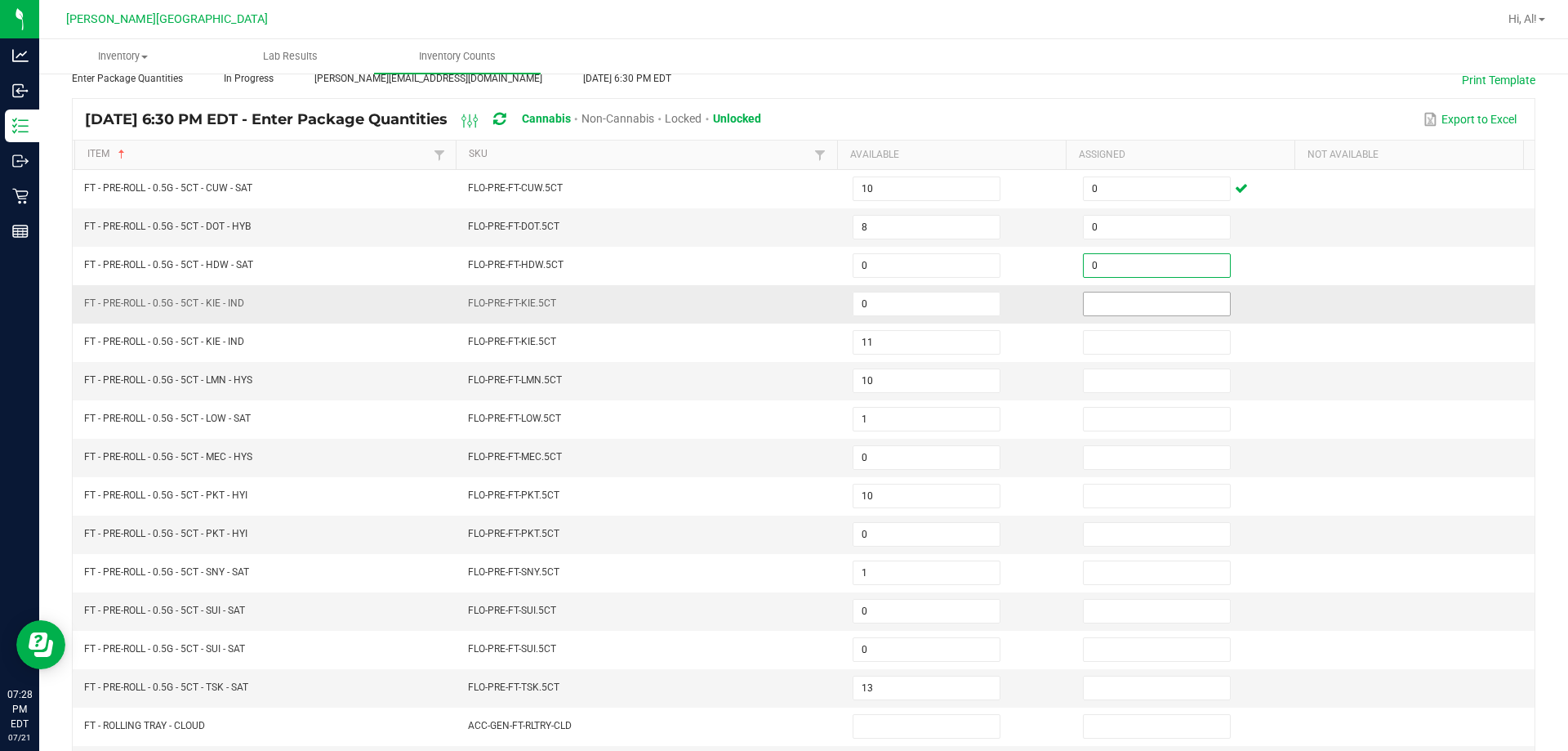 click at bounding box center [1156, 304] 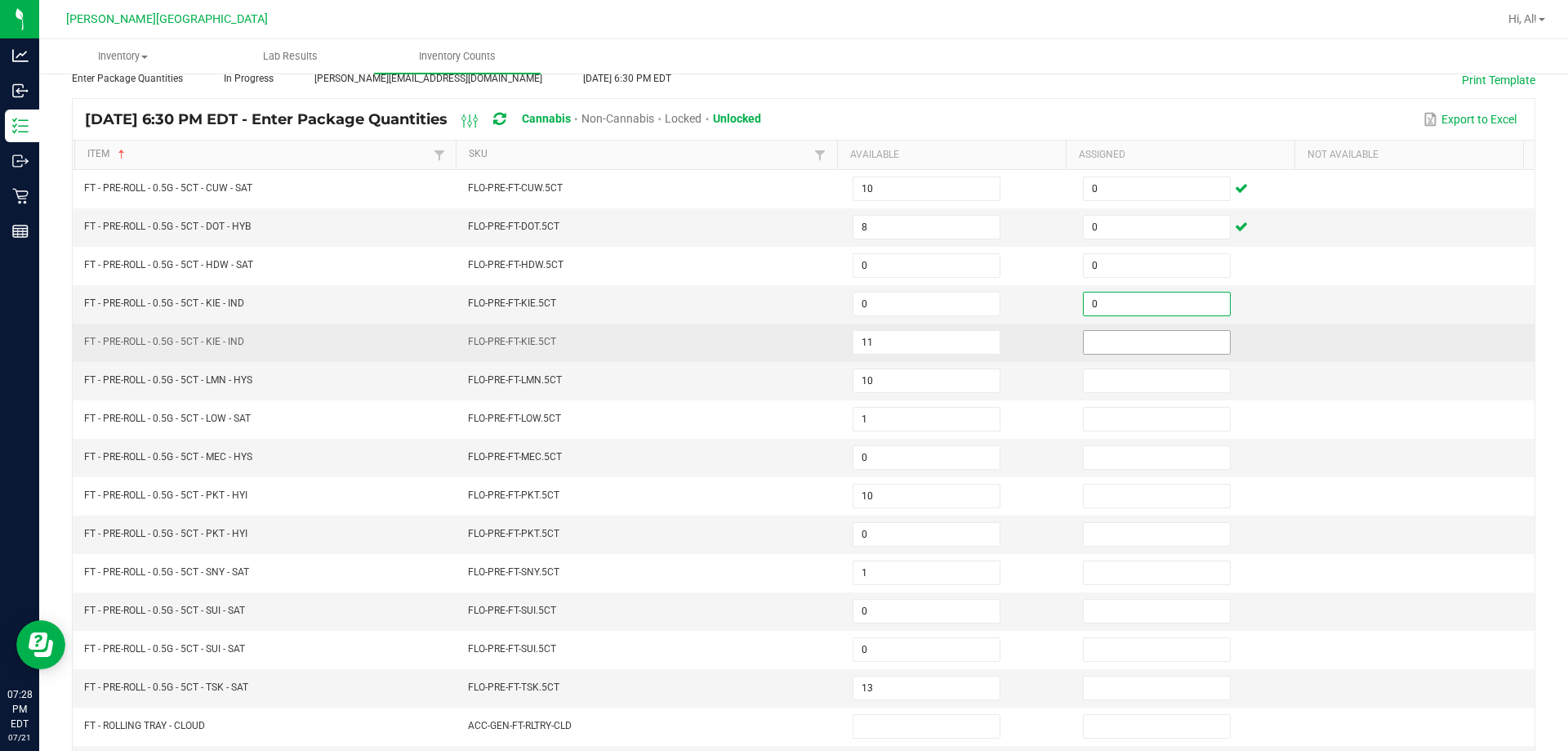 click at bounding box center [1156, 342] 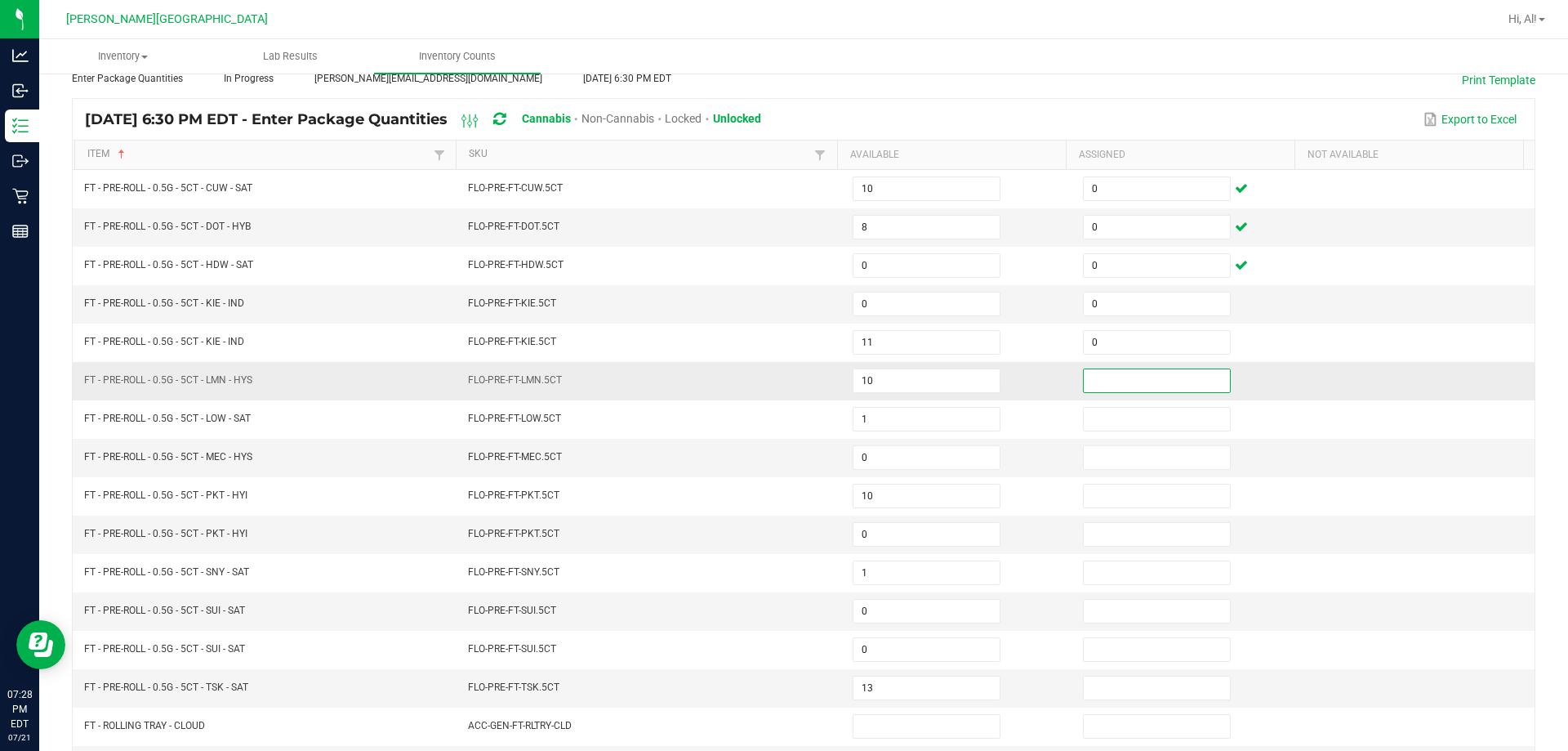 click at bounding box center [1156, 381] 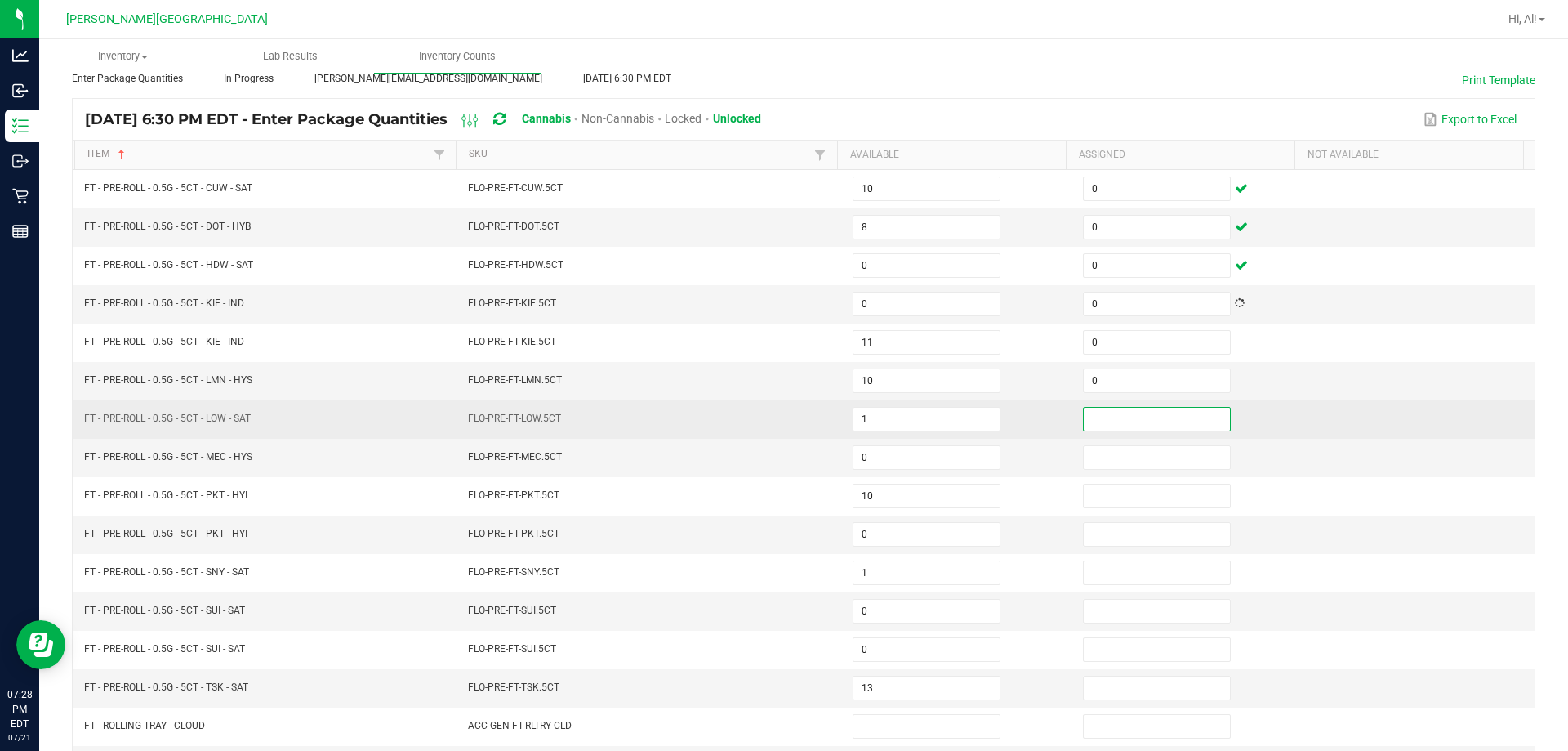 click at bounding box center [1156, 419] 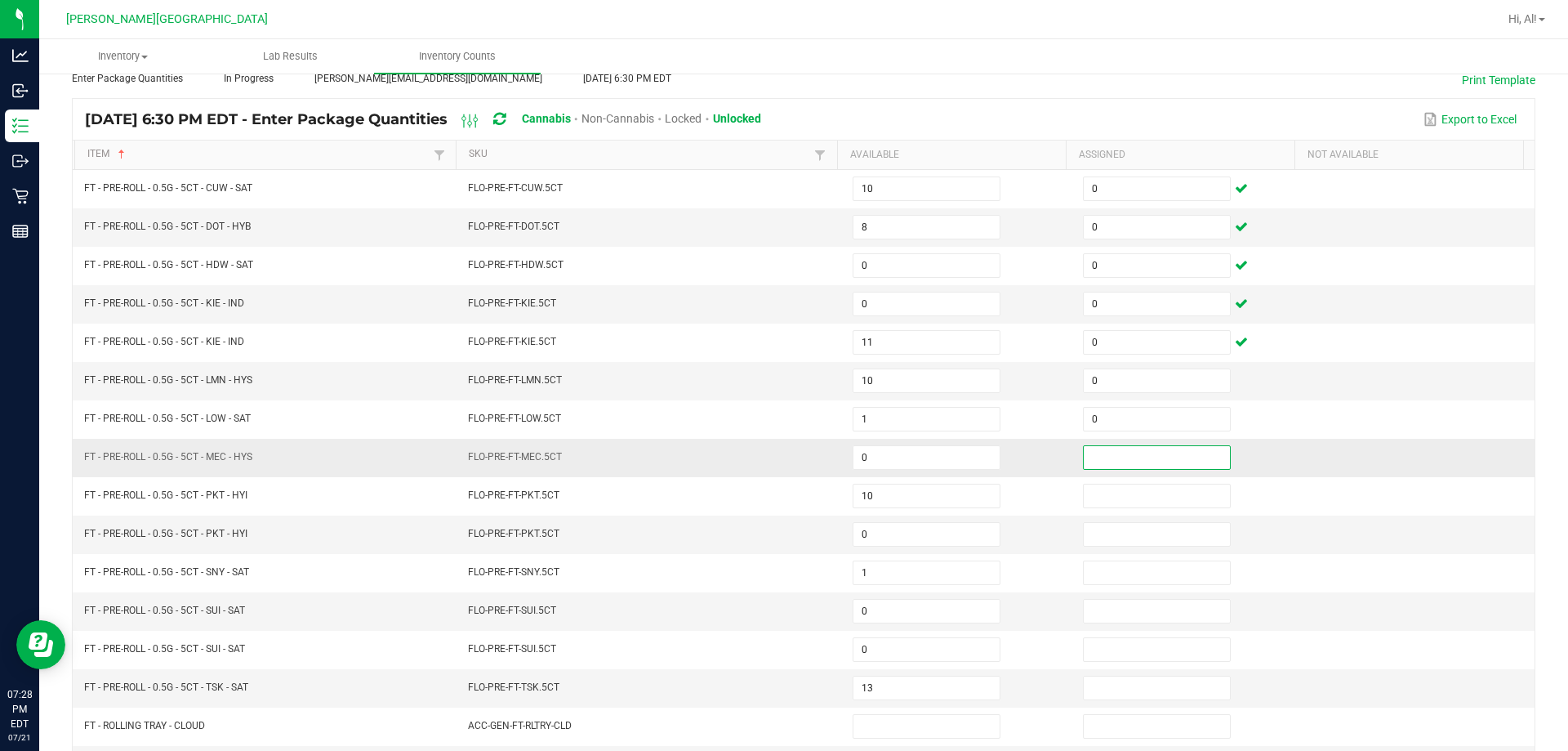 click at bounding box center (1156, 458) 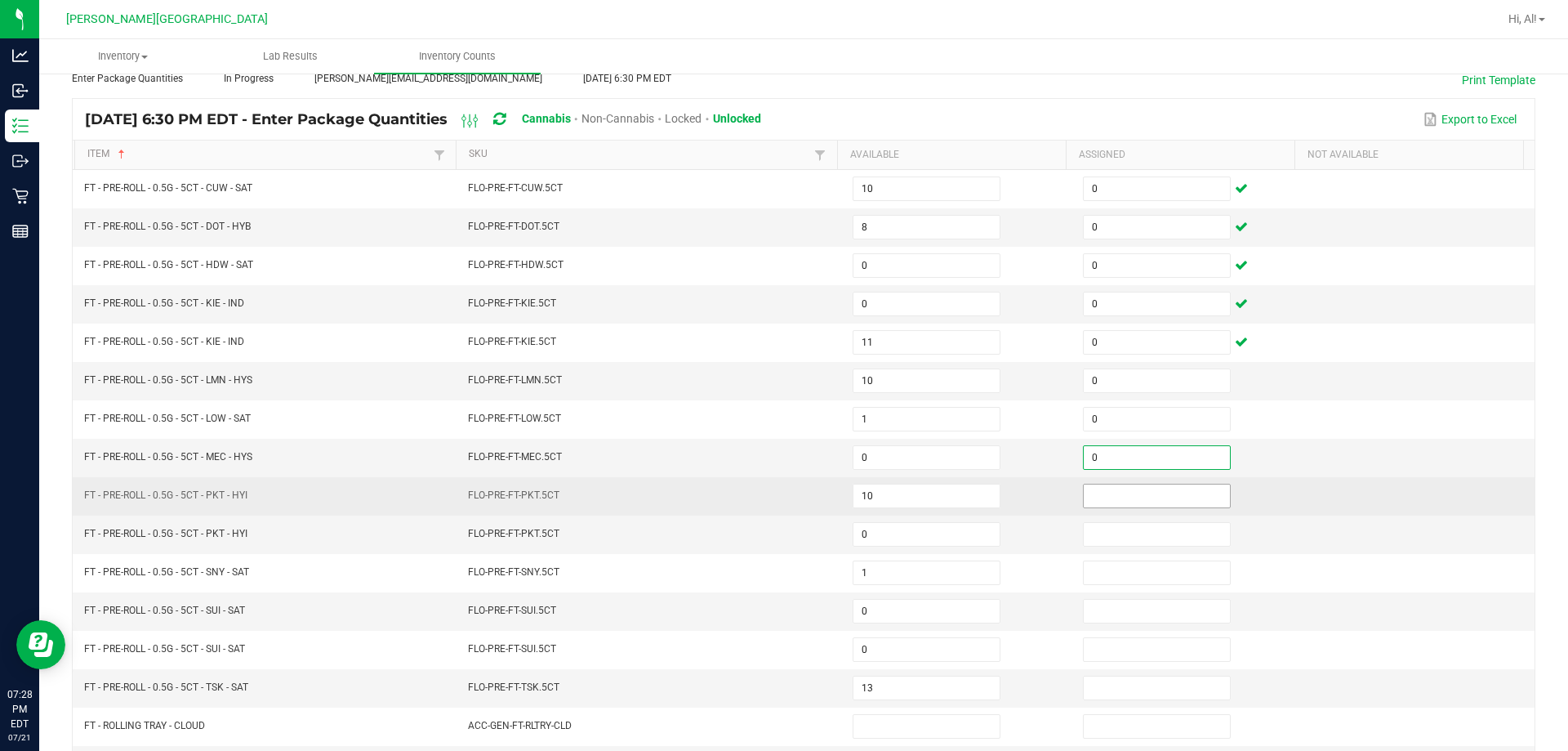 click at bounding box center [1156, 496] 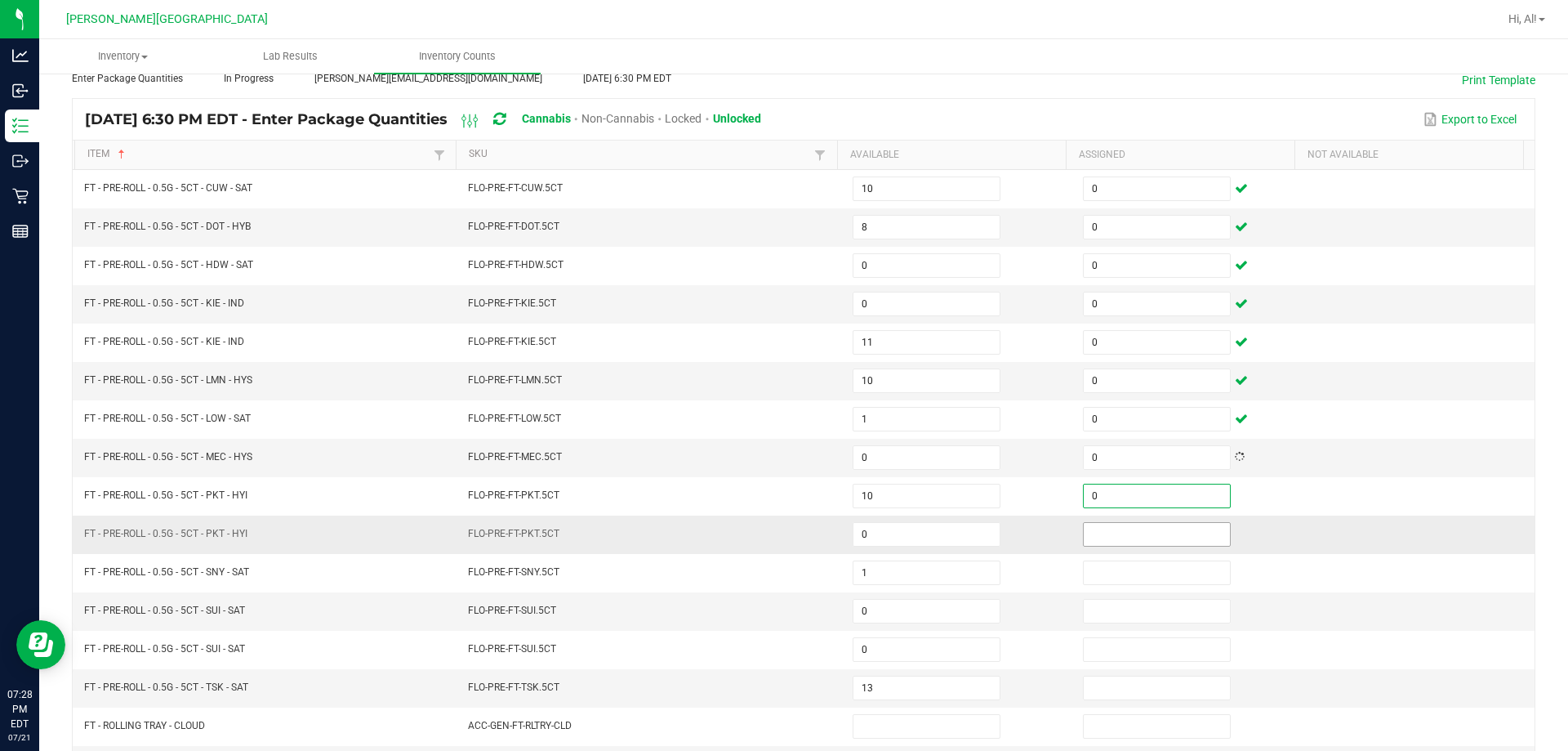 click at bounding box center [1156, 534] 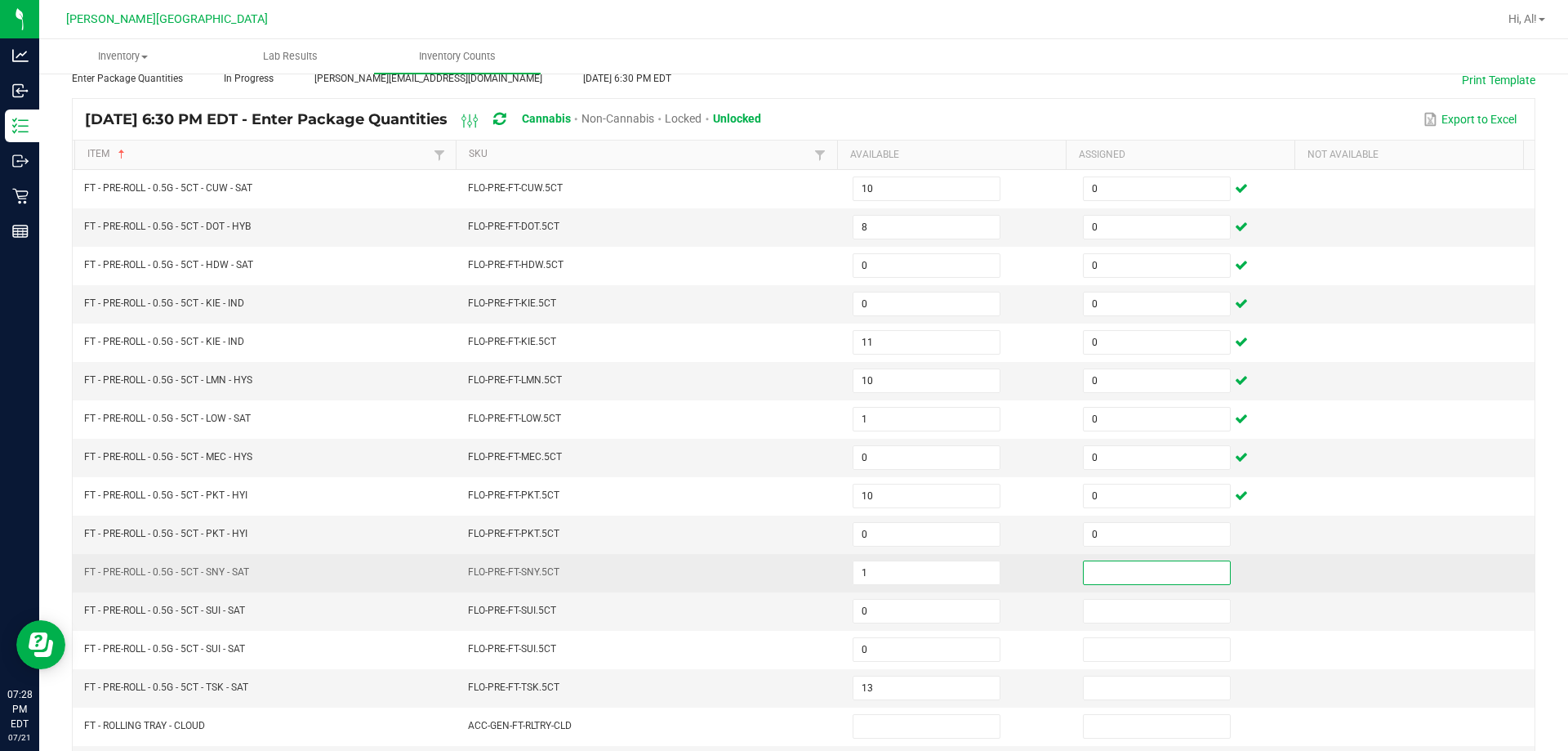 click at bounding box center [1156, 573] 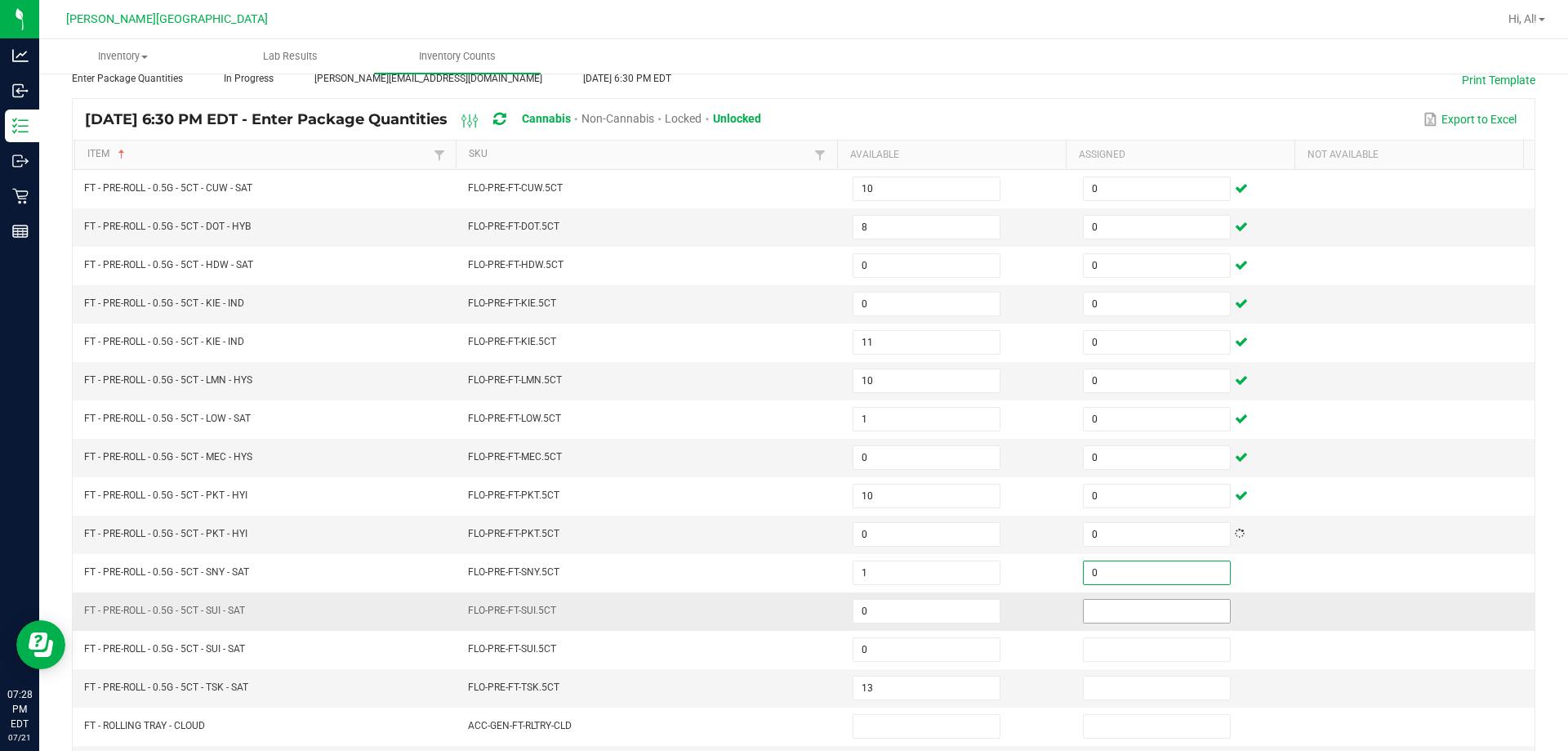 click at bounding box center (1156, 611) 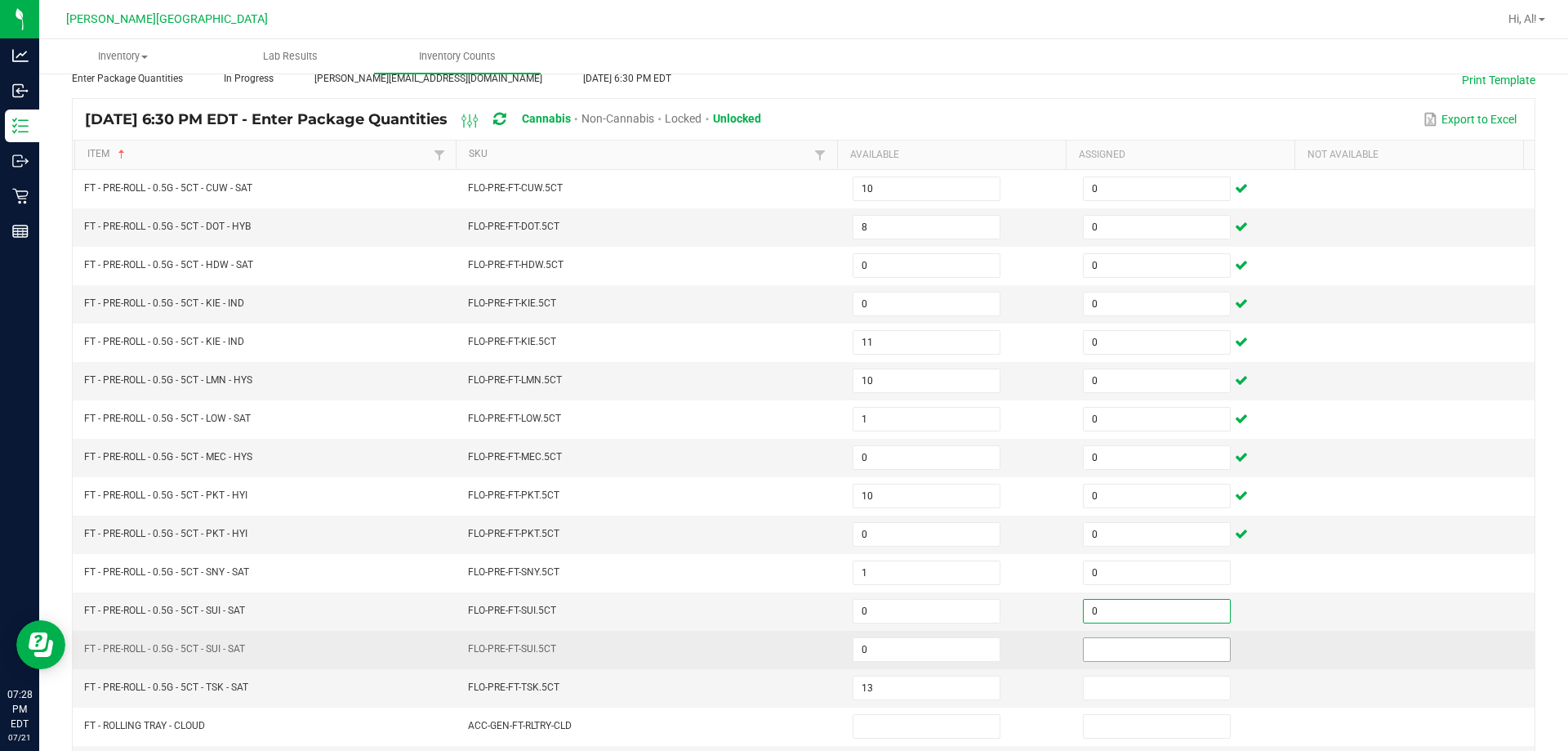 click at bounding box center [1156, 650] 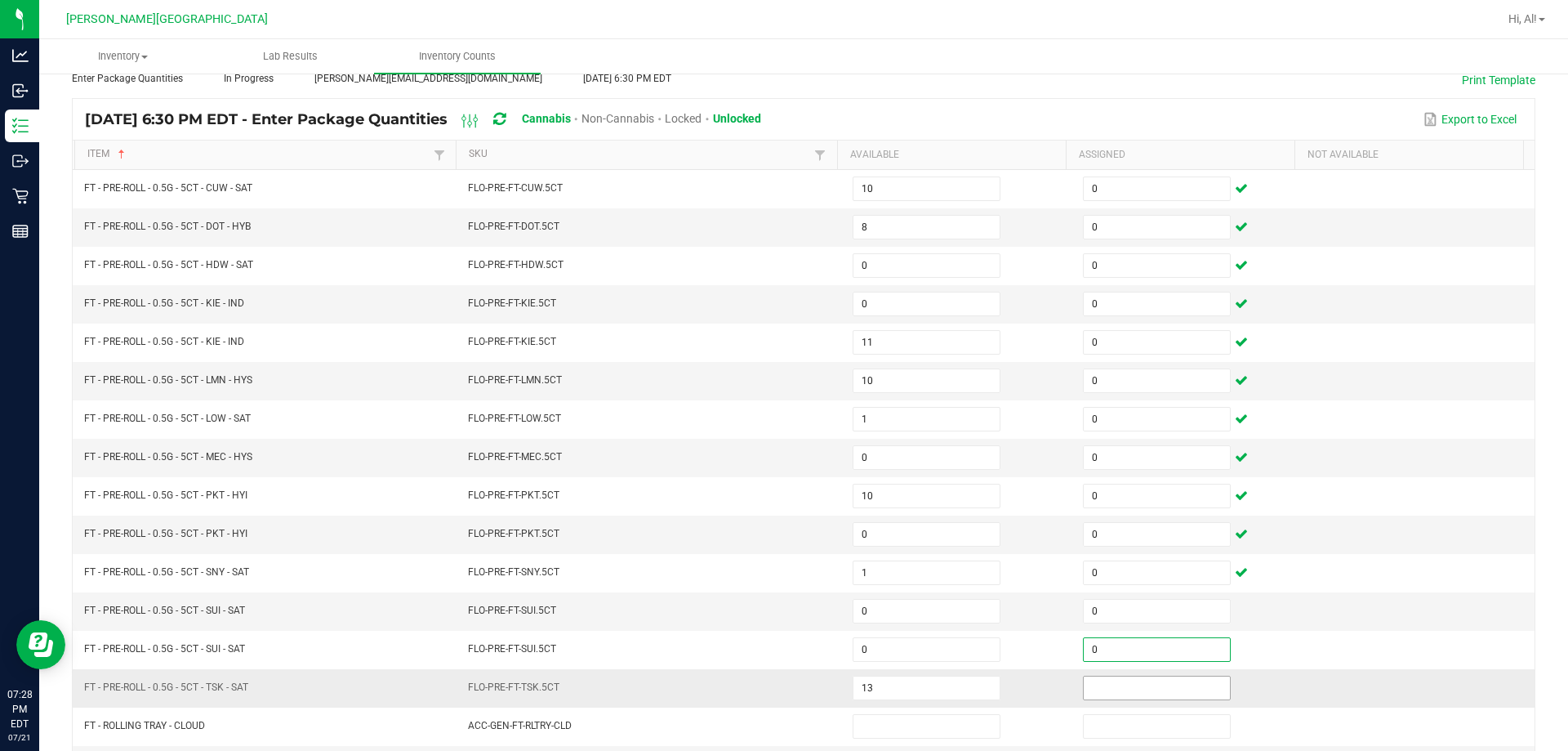 click at bounding box center (1156, 688) 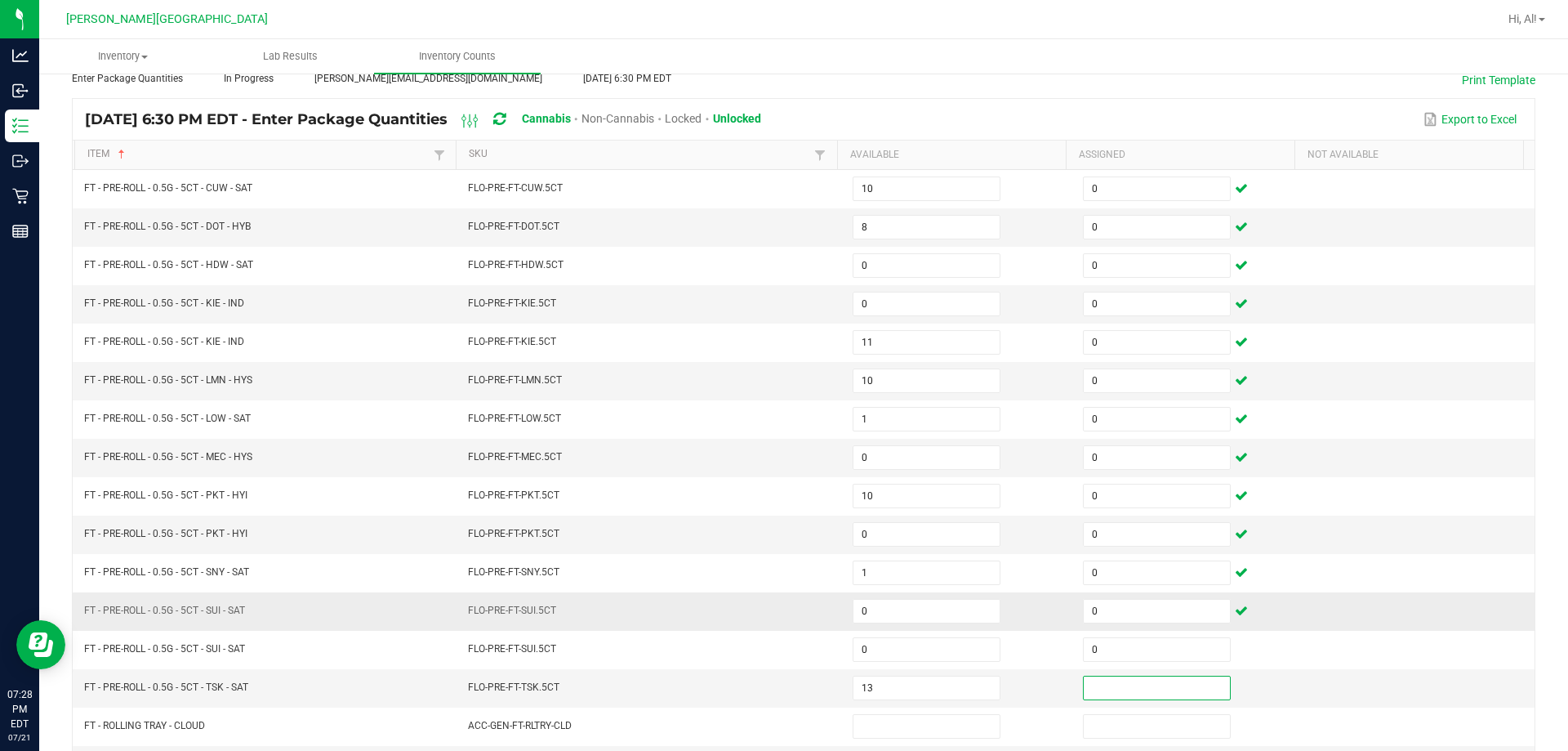 click at bounding box center [1419, 611] 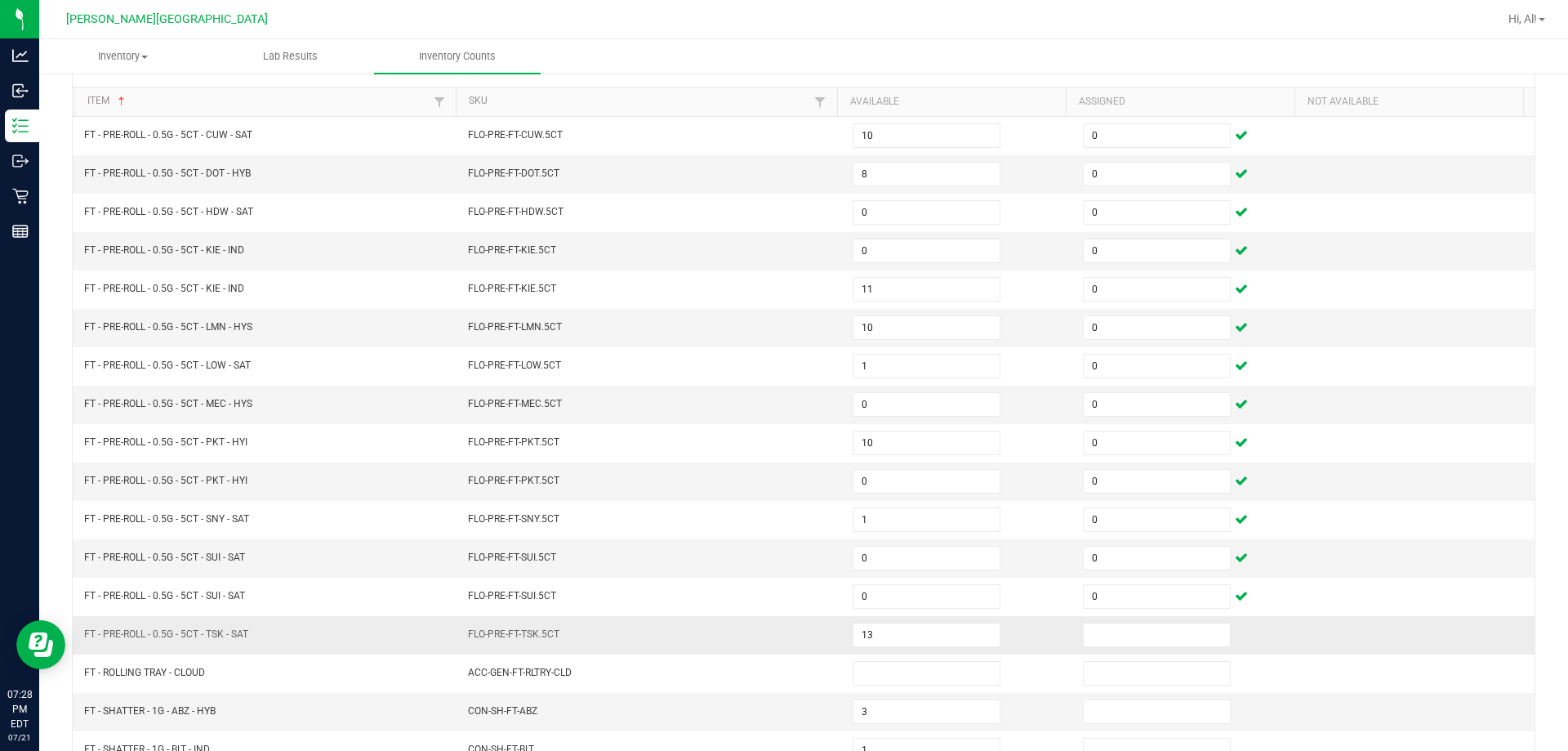 scroll, scrollTop: 176, scrollLeft: 0, axis: vertical 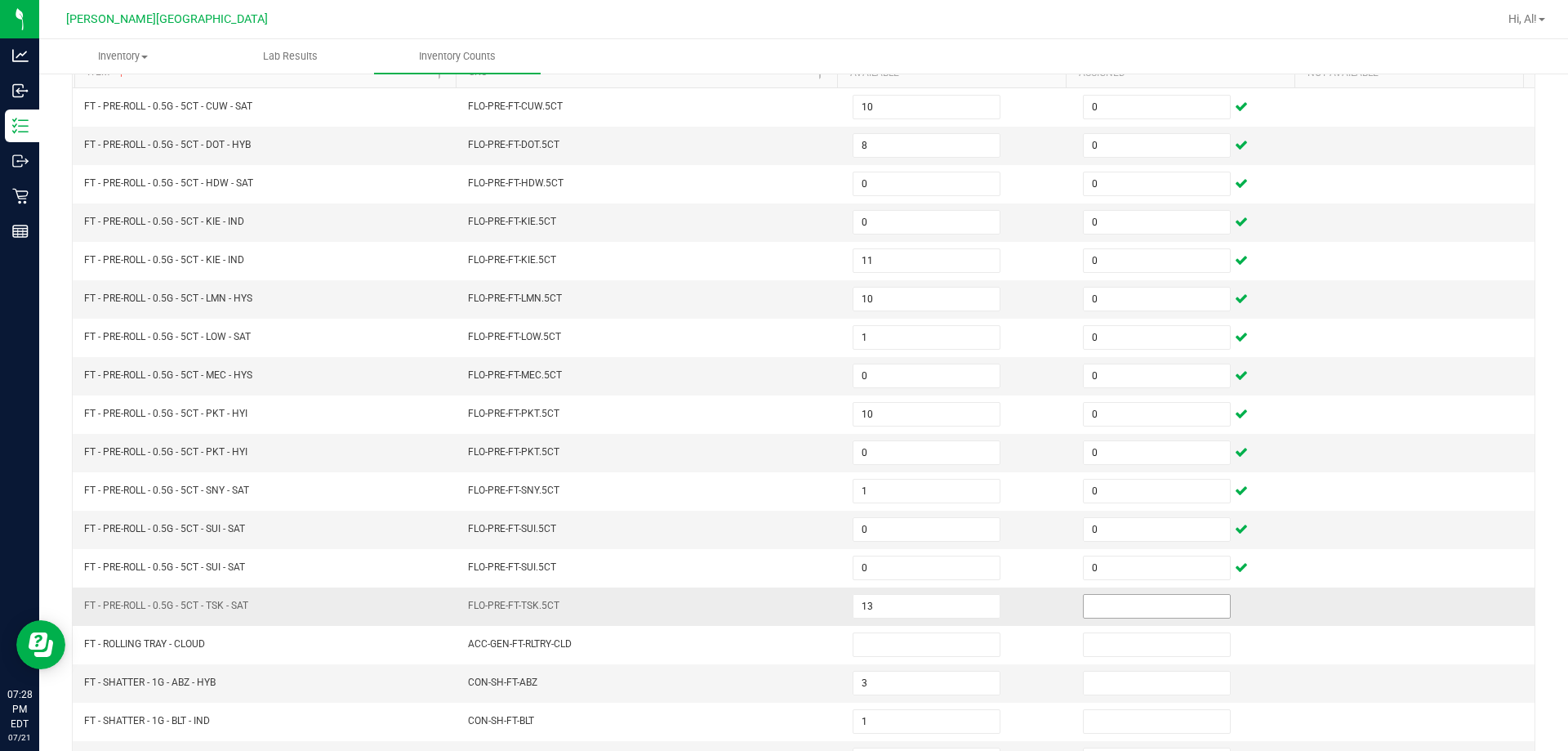 click at bounding box center (1156, 606) 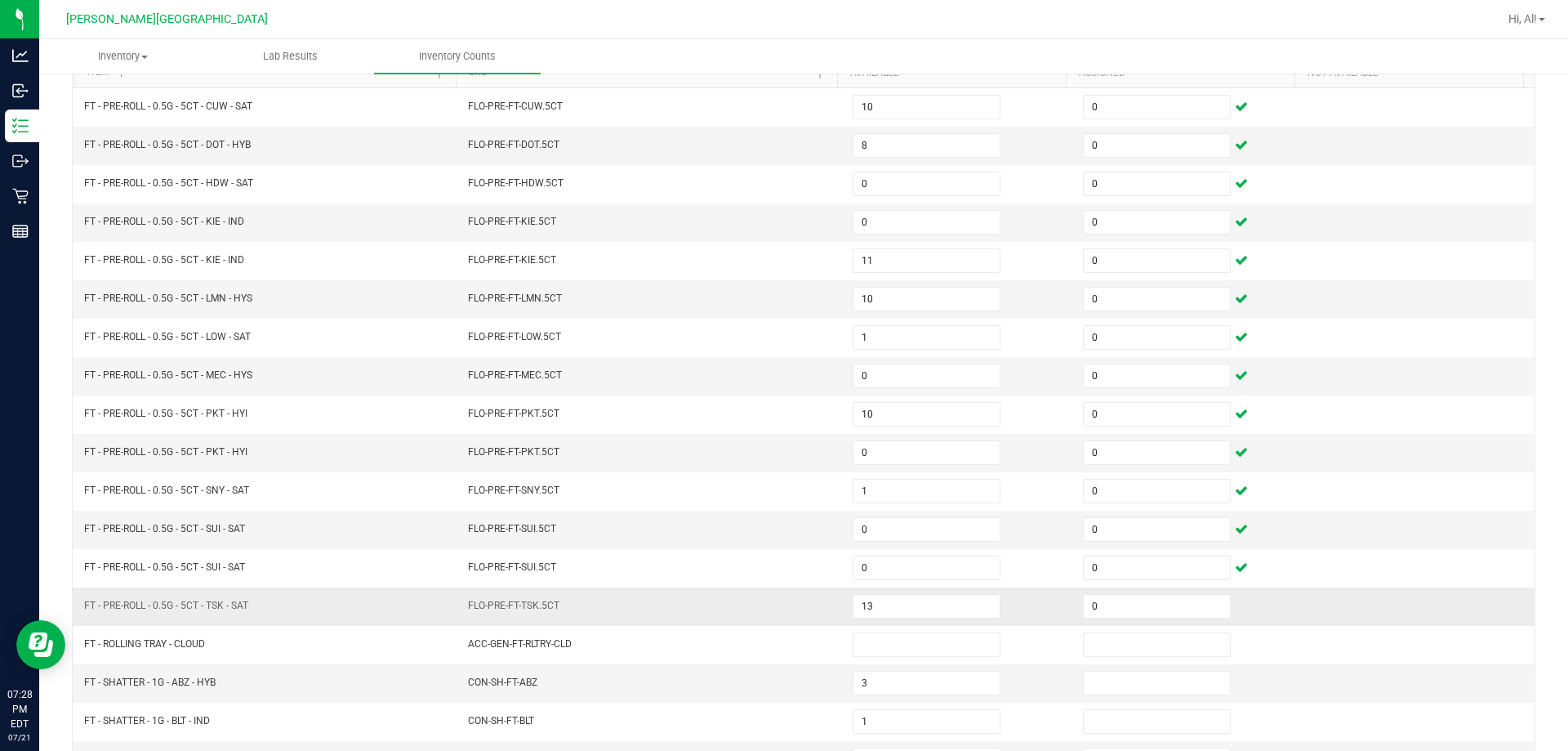 click on "0" at bounding box center (1188, 606) 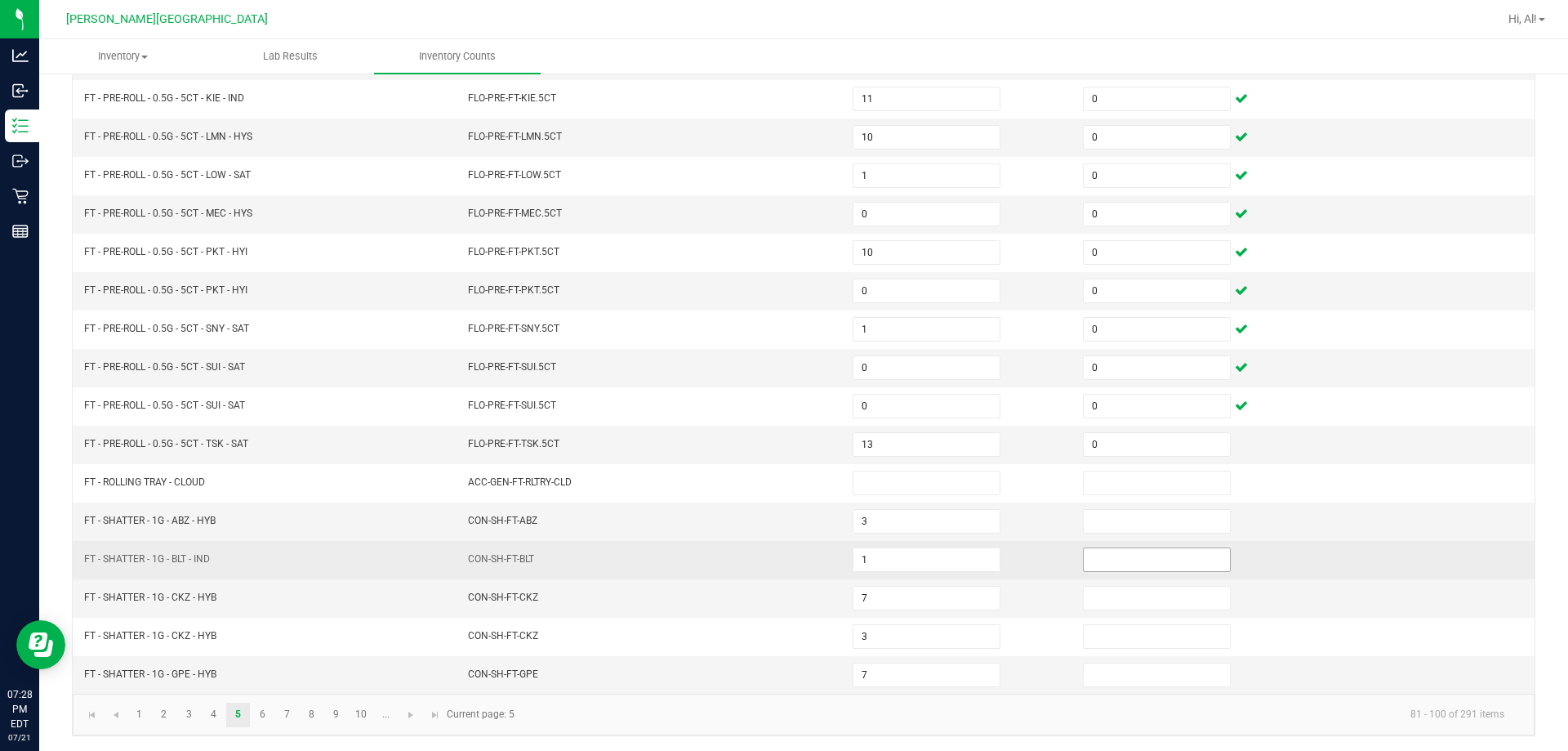 scroll, scrollTop: 339, scrollLeft: 0, axis: vertical 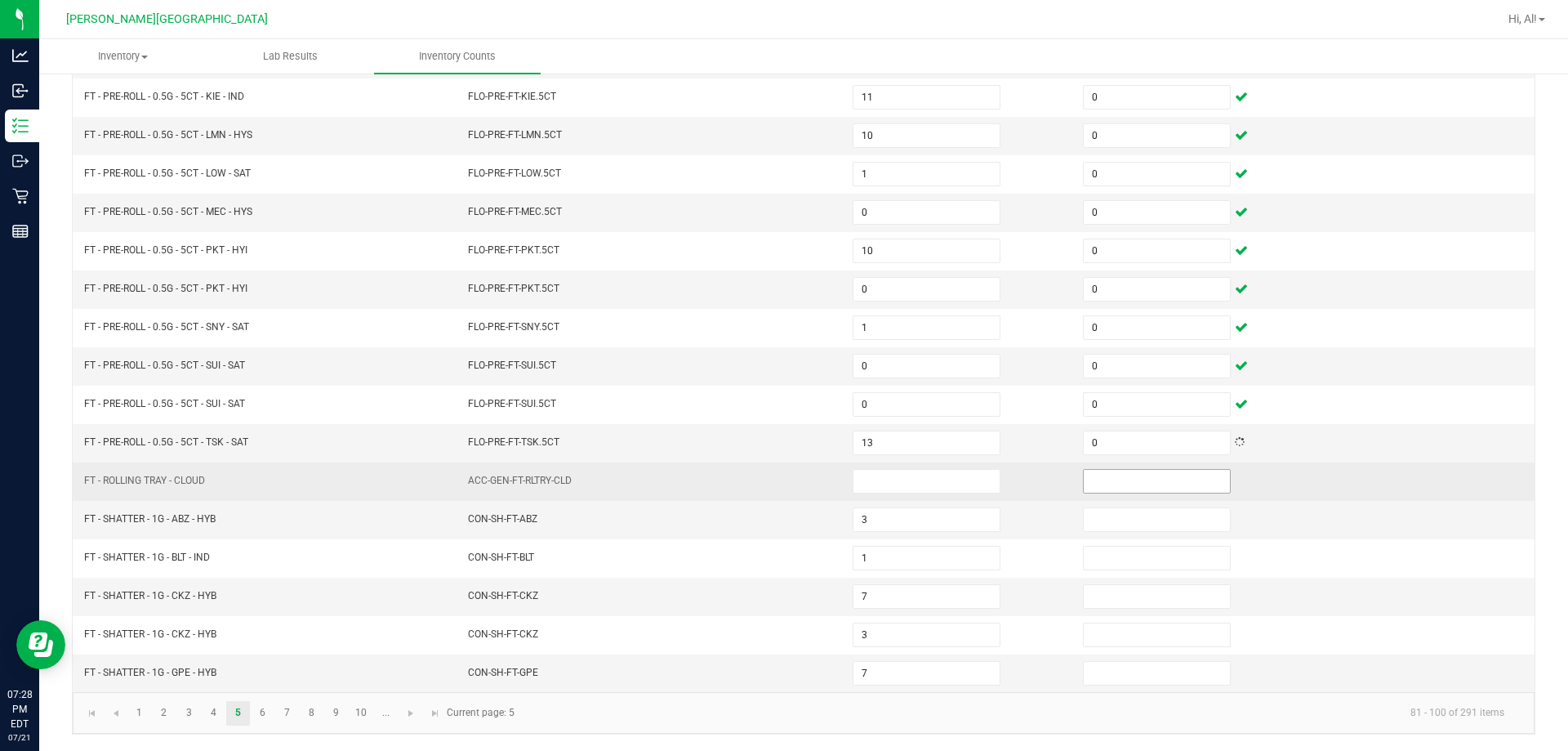 click at bounding box center (1156, 481) 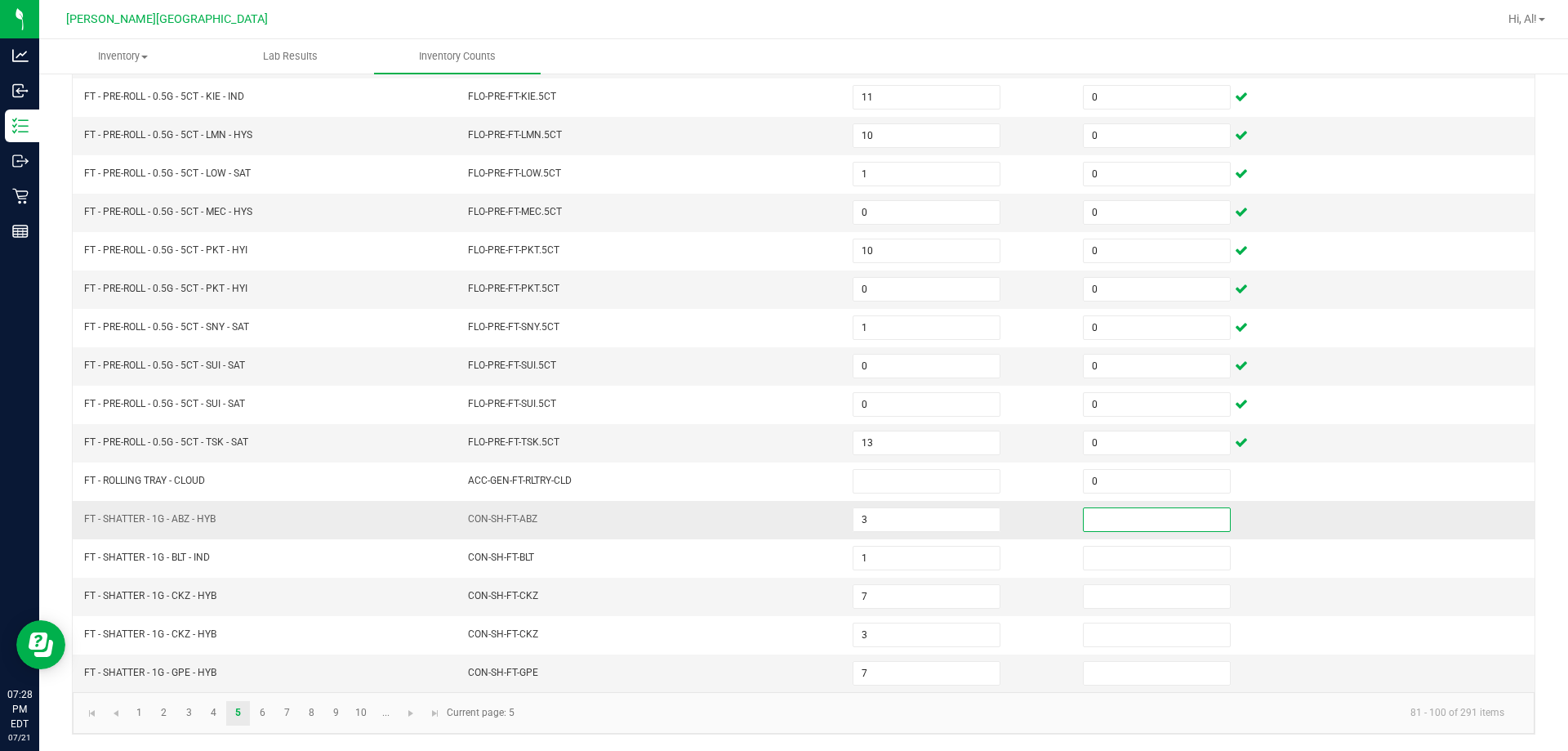 click at bounding box center (1156, 520) 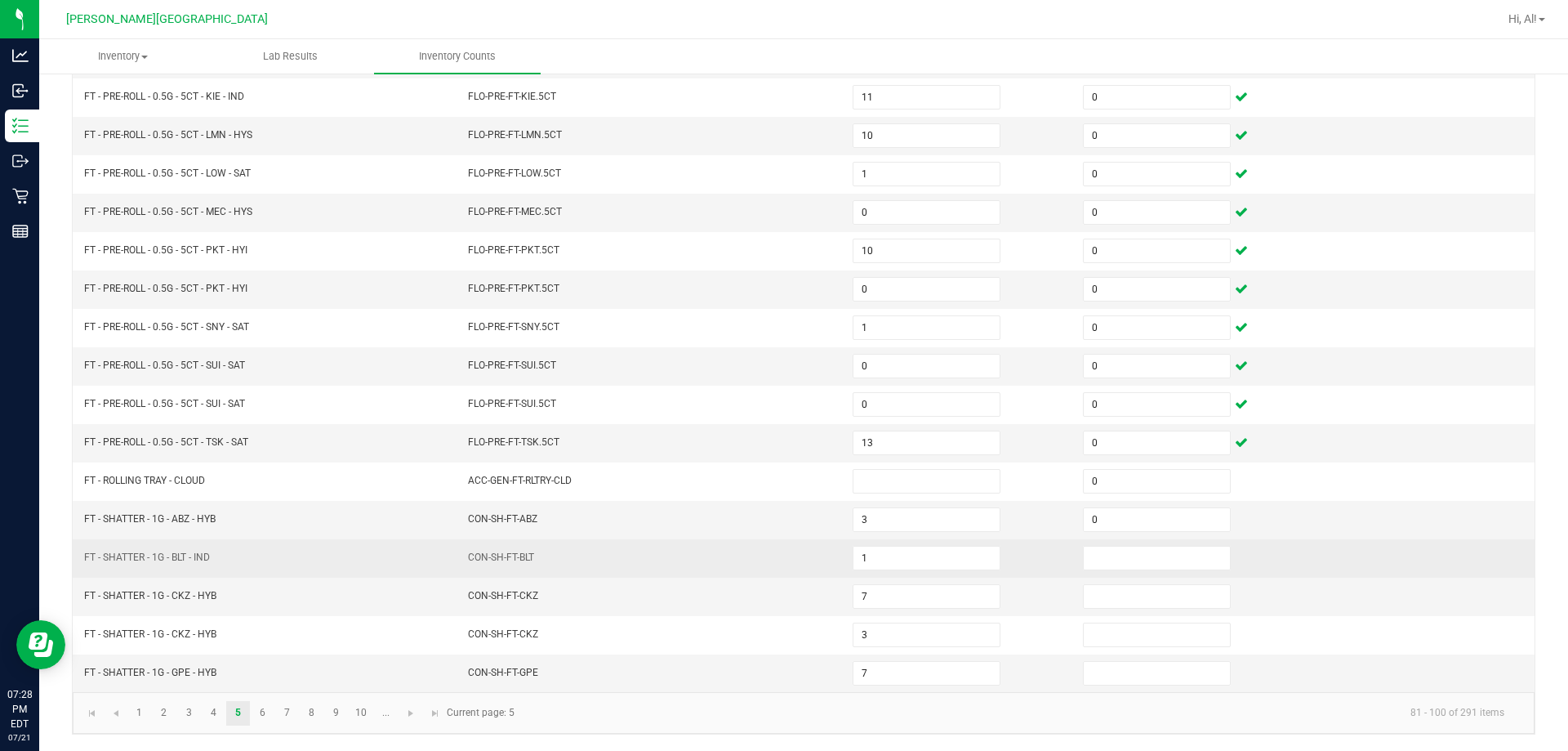 click at bounding box center (1188, 558) 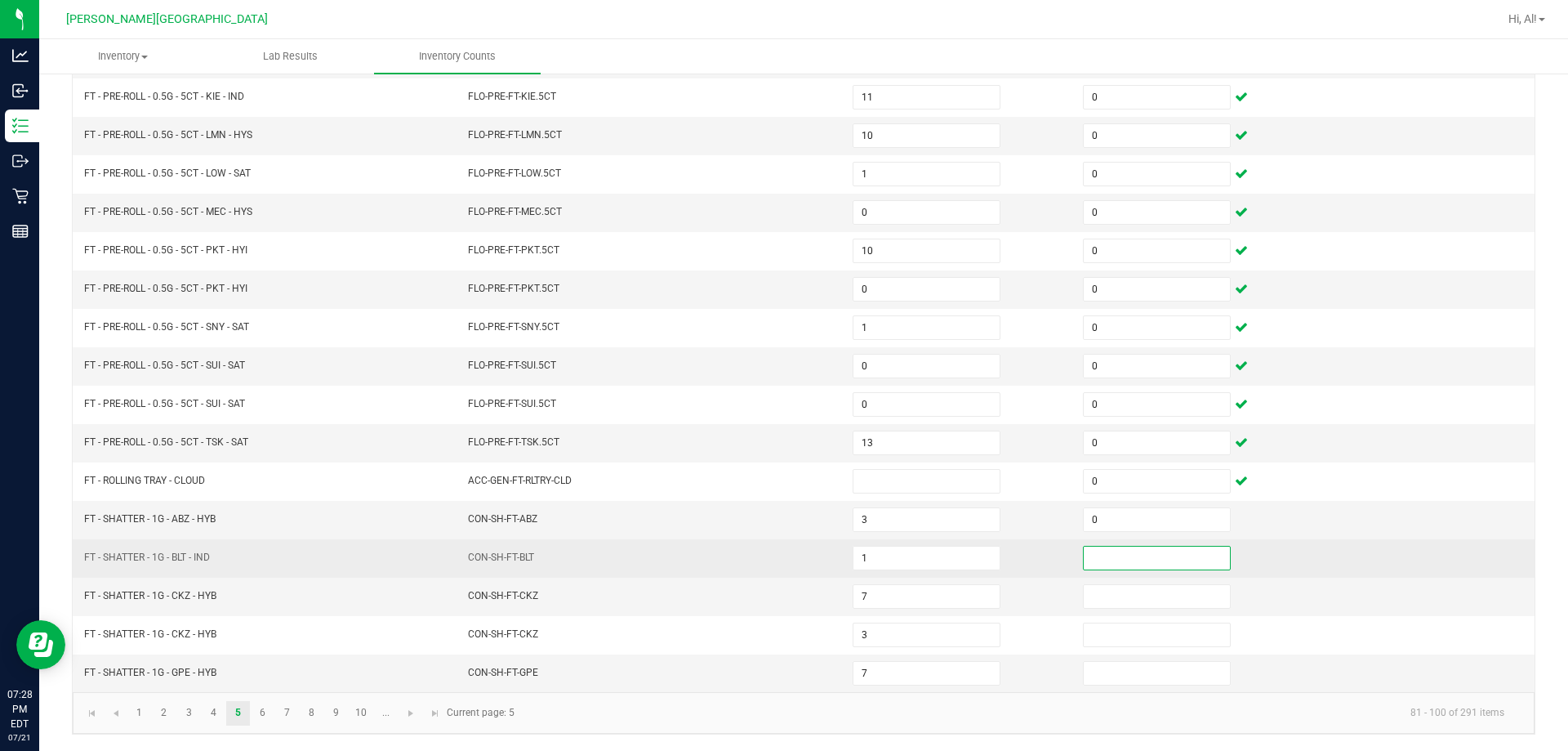 click at bounding box center [1156, 558] 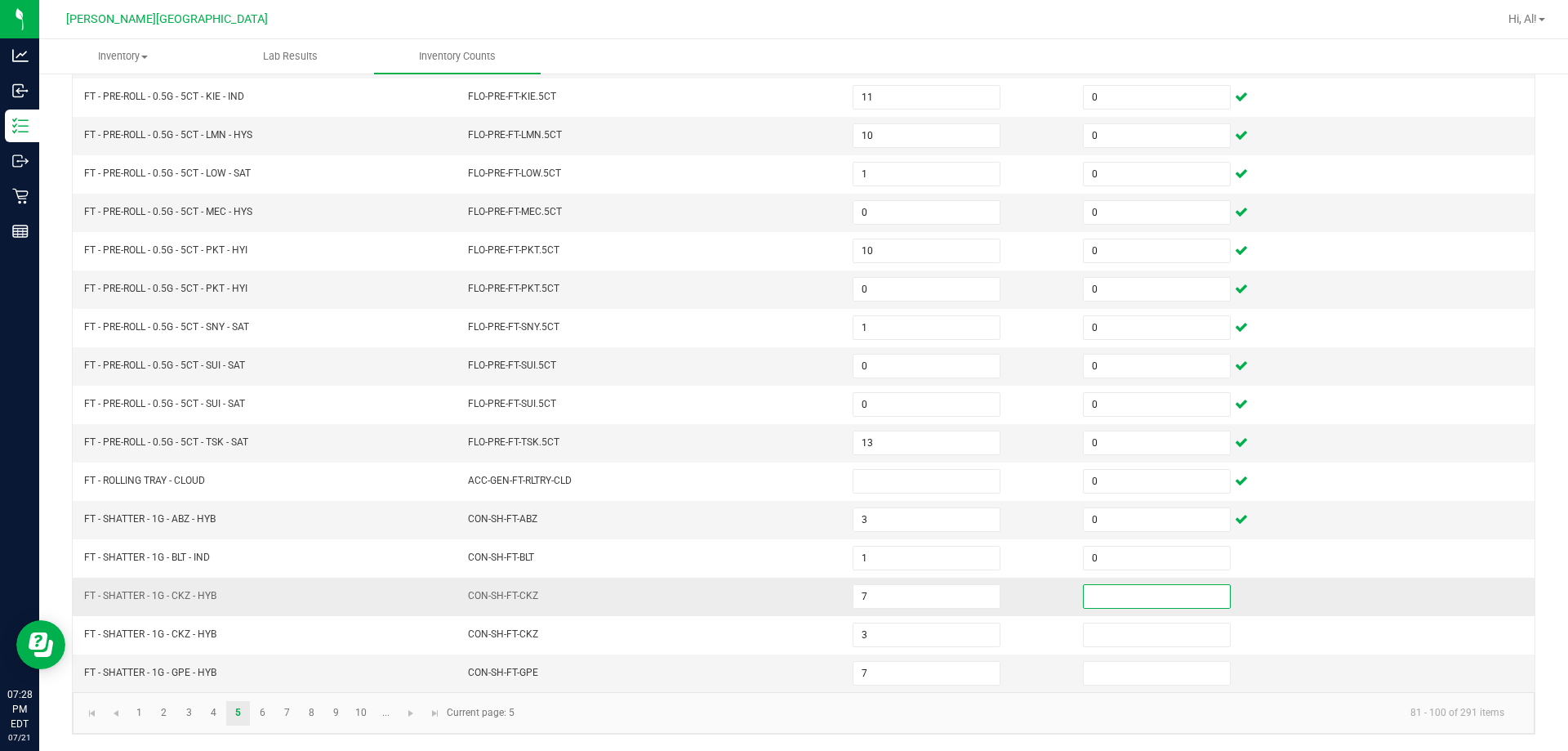 click at bounding box center (1156, 597) 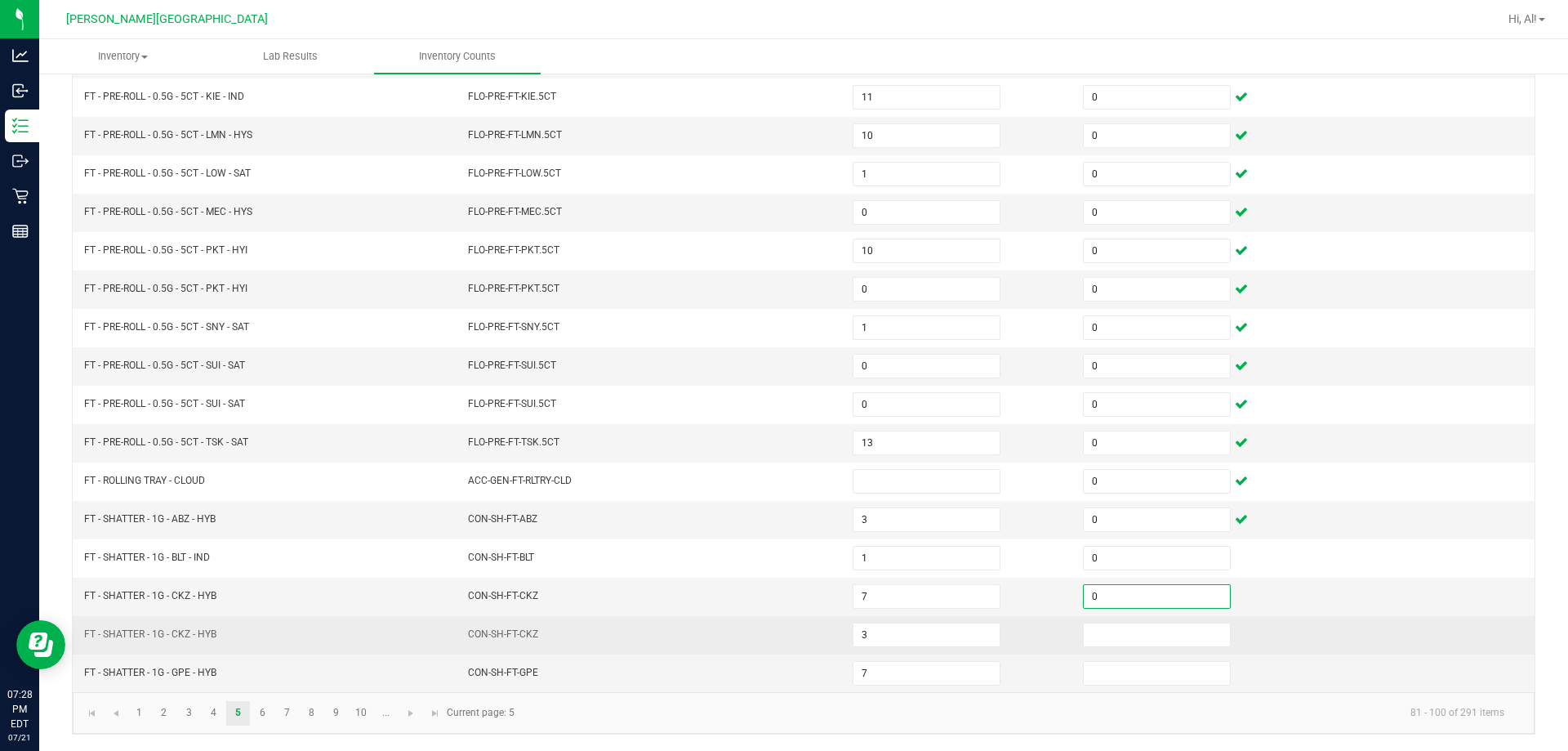 click at bounding box center [1188, 635] 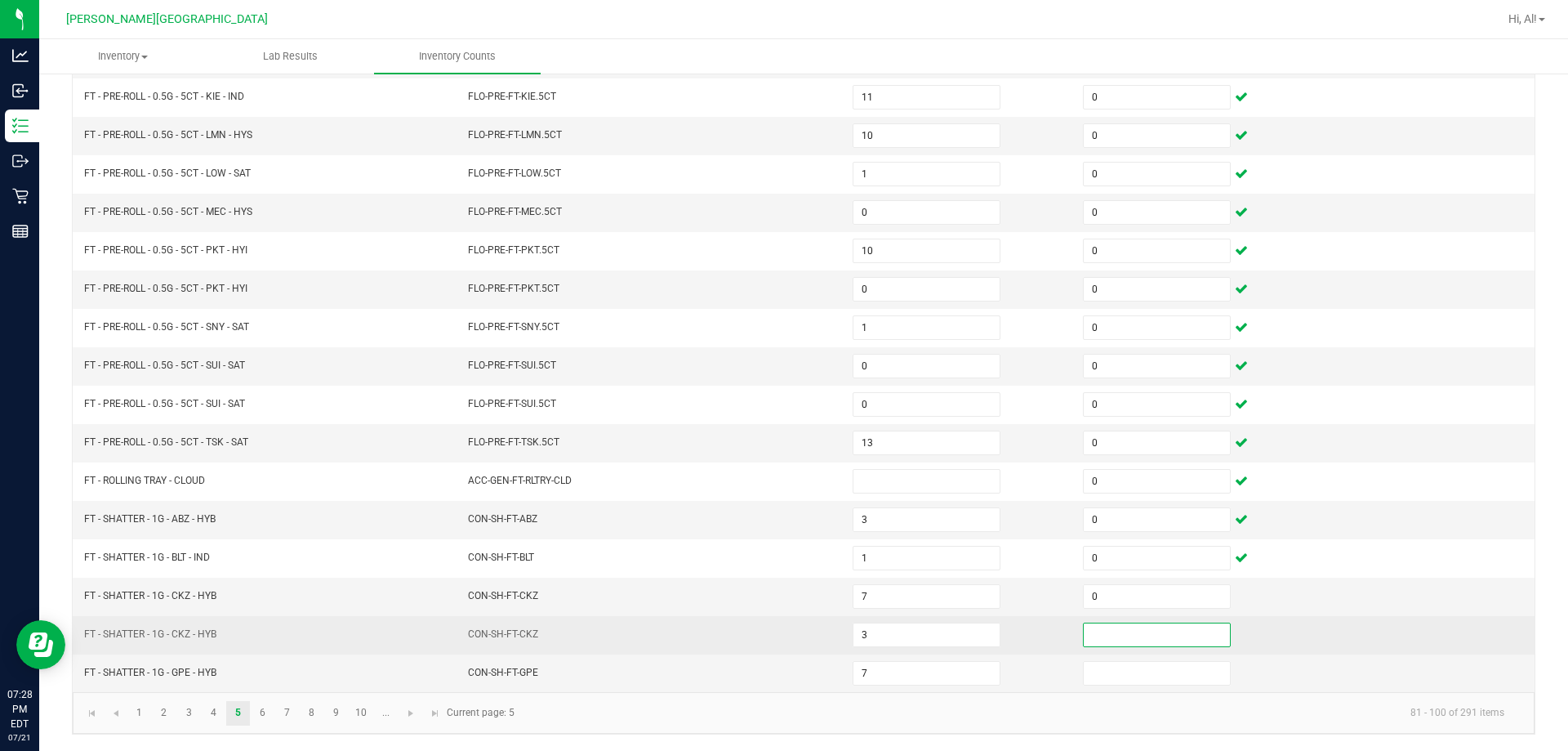 click at bounding box center [1156, 635] 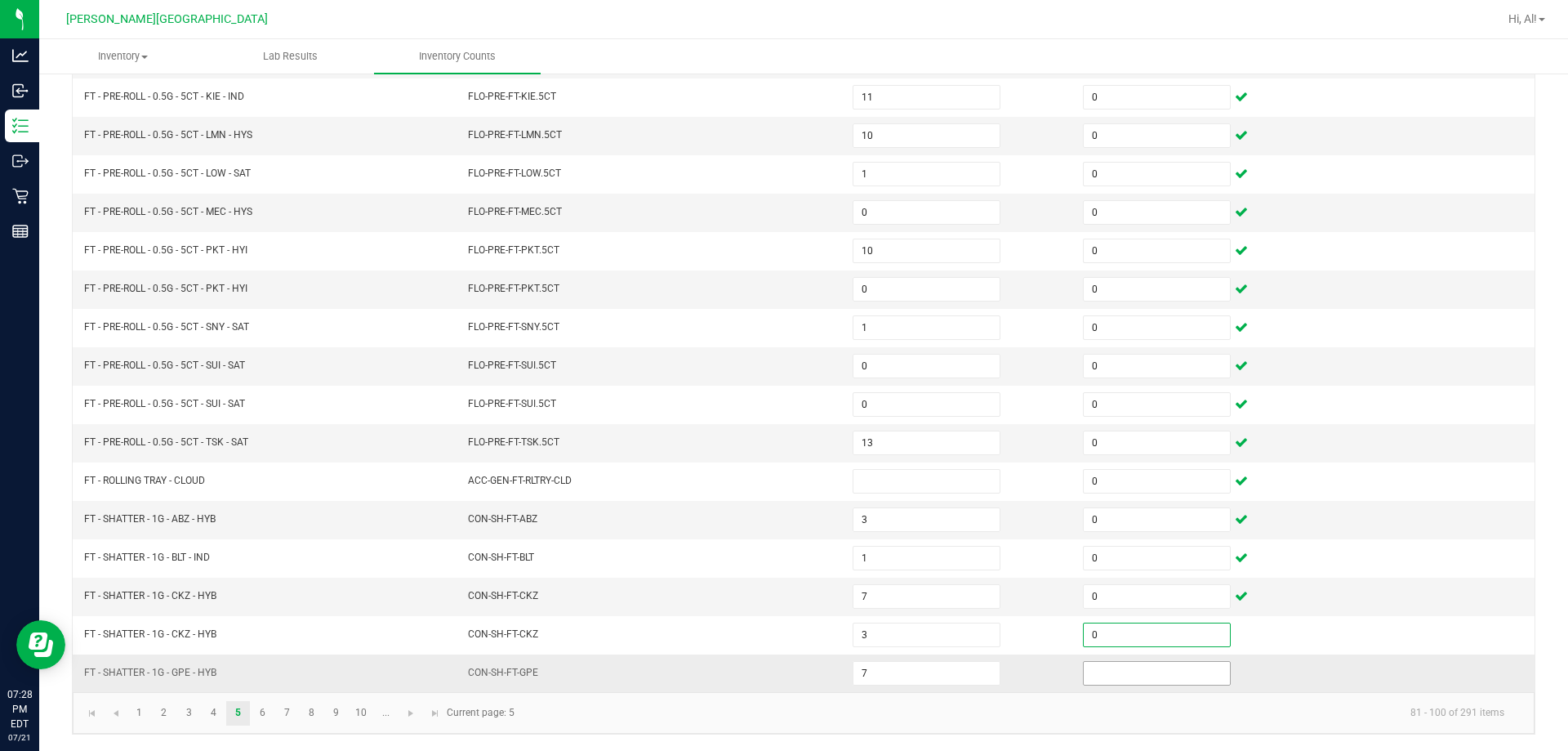 click at bounding box center (1156, 673) 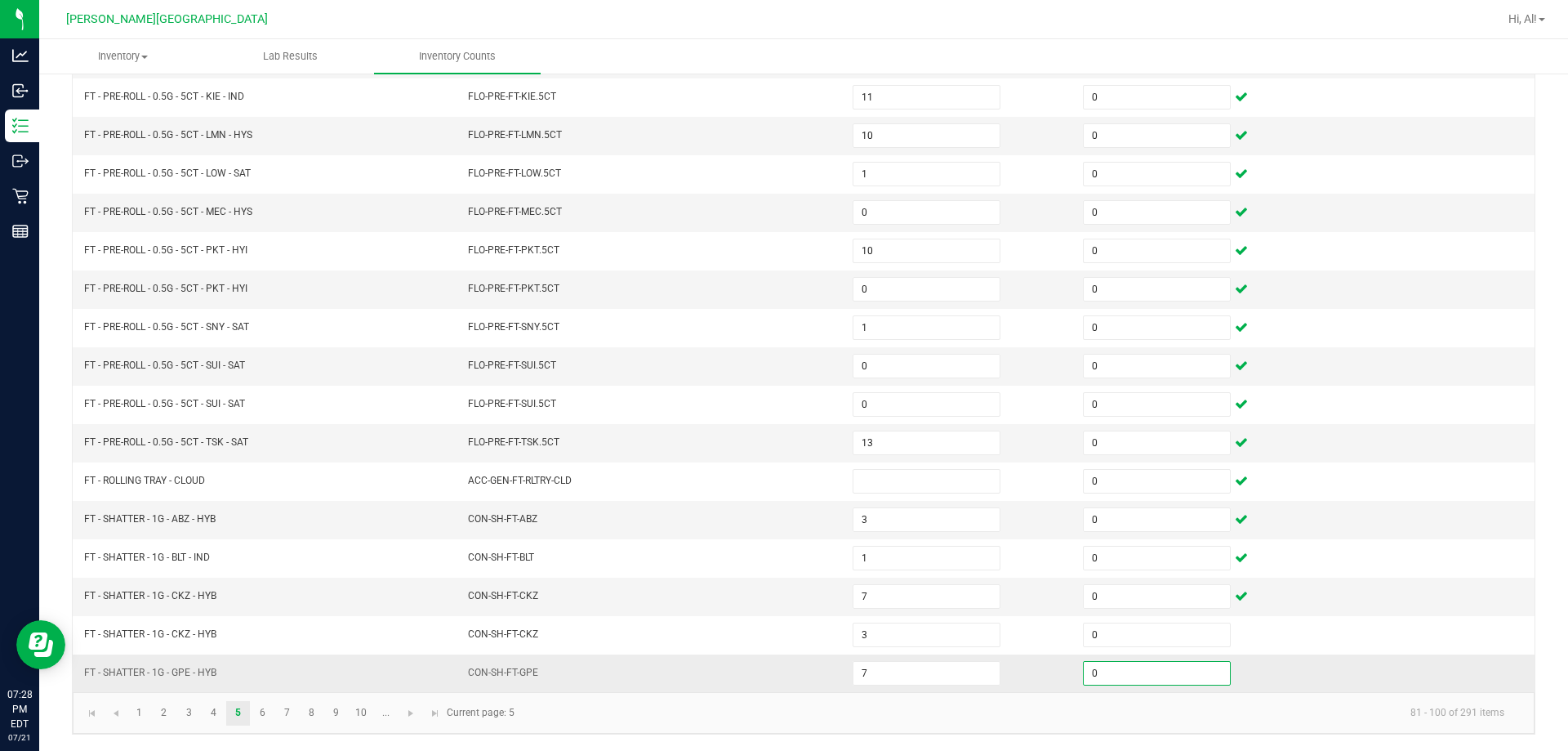 click at bounding box center (1419, 673) 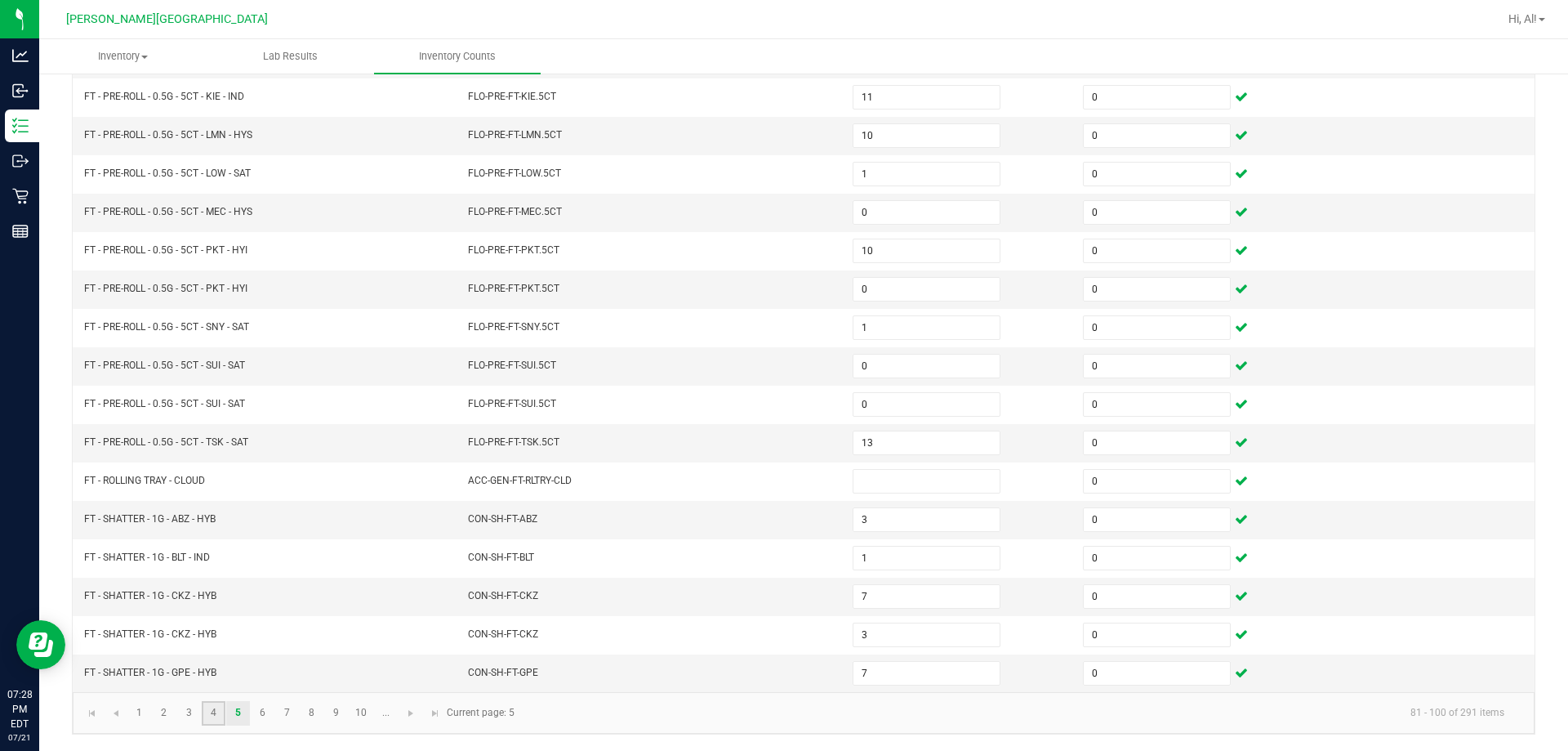 click on "4" 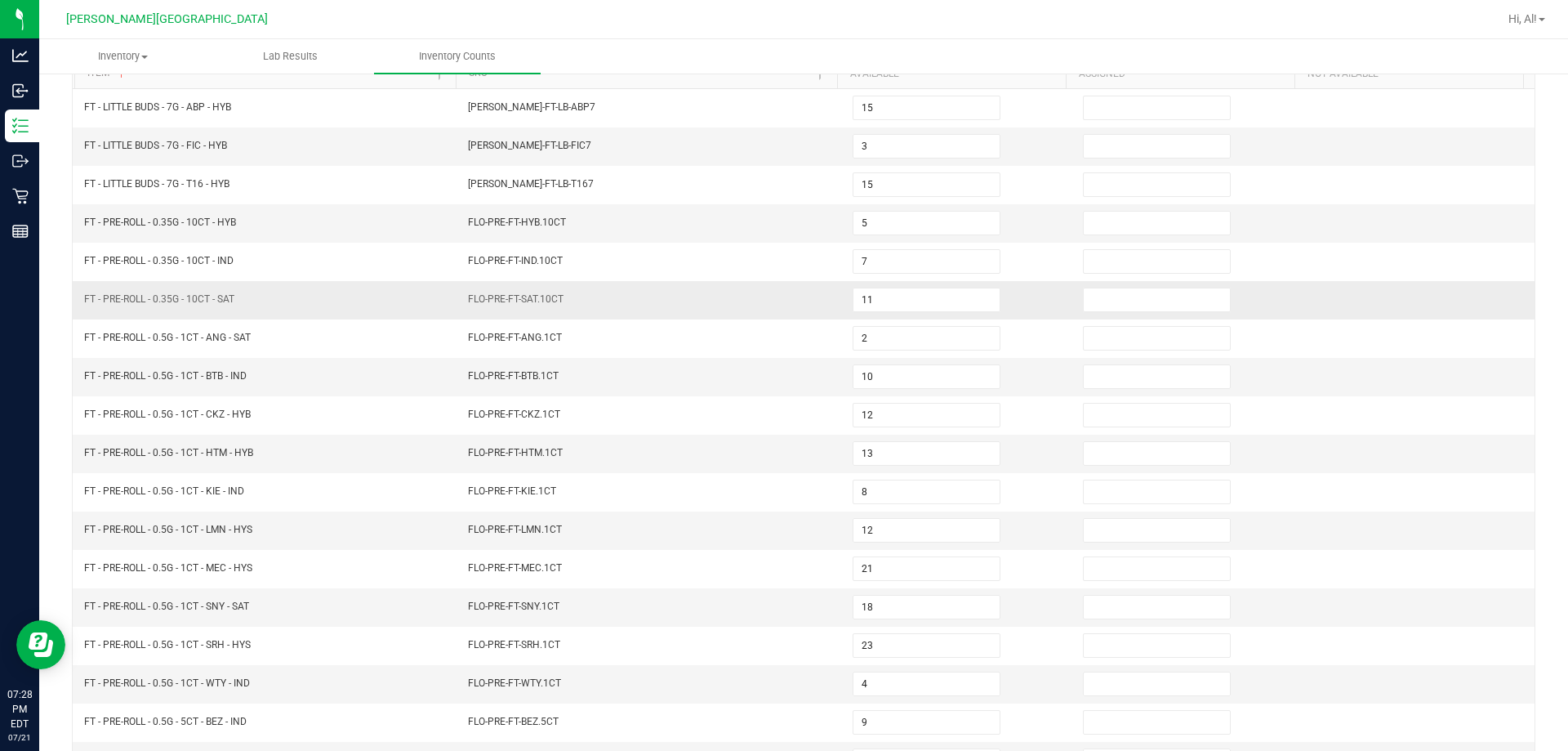 scroll, scrollTop: 12, scrollLeft: 0, axis: vertical 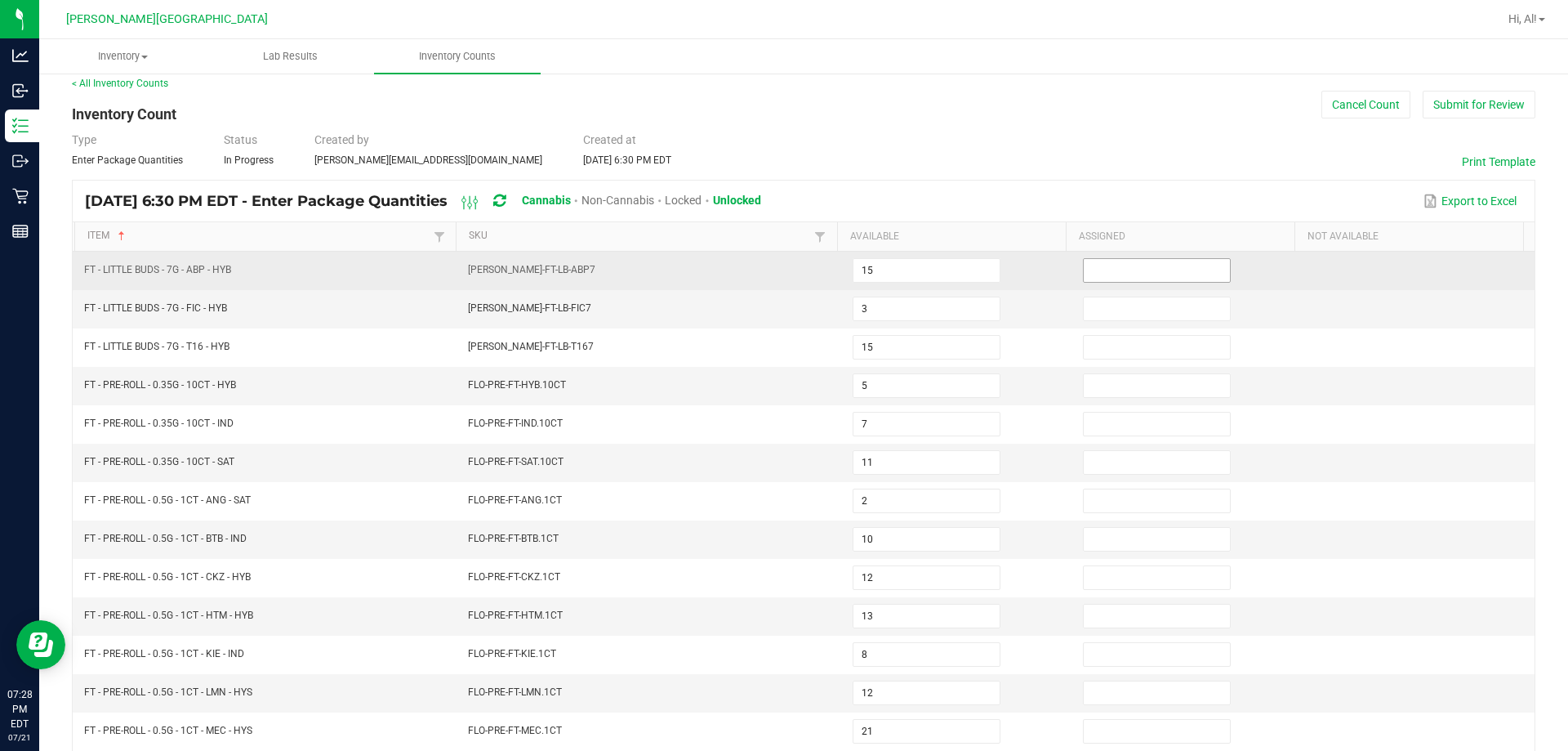 click at bounding box center (1156, 270) 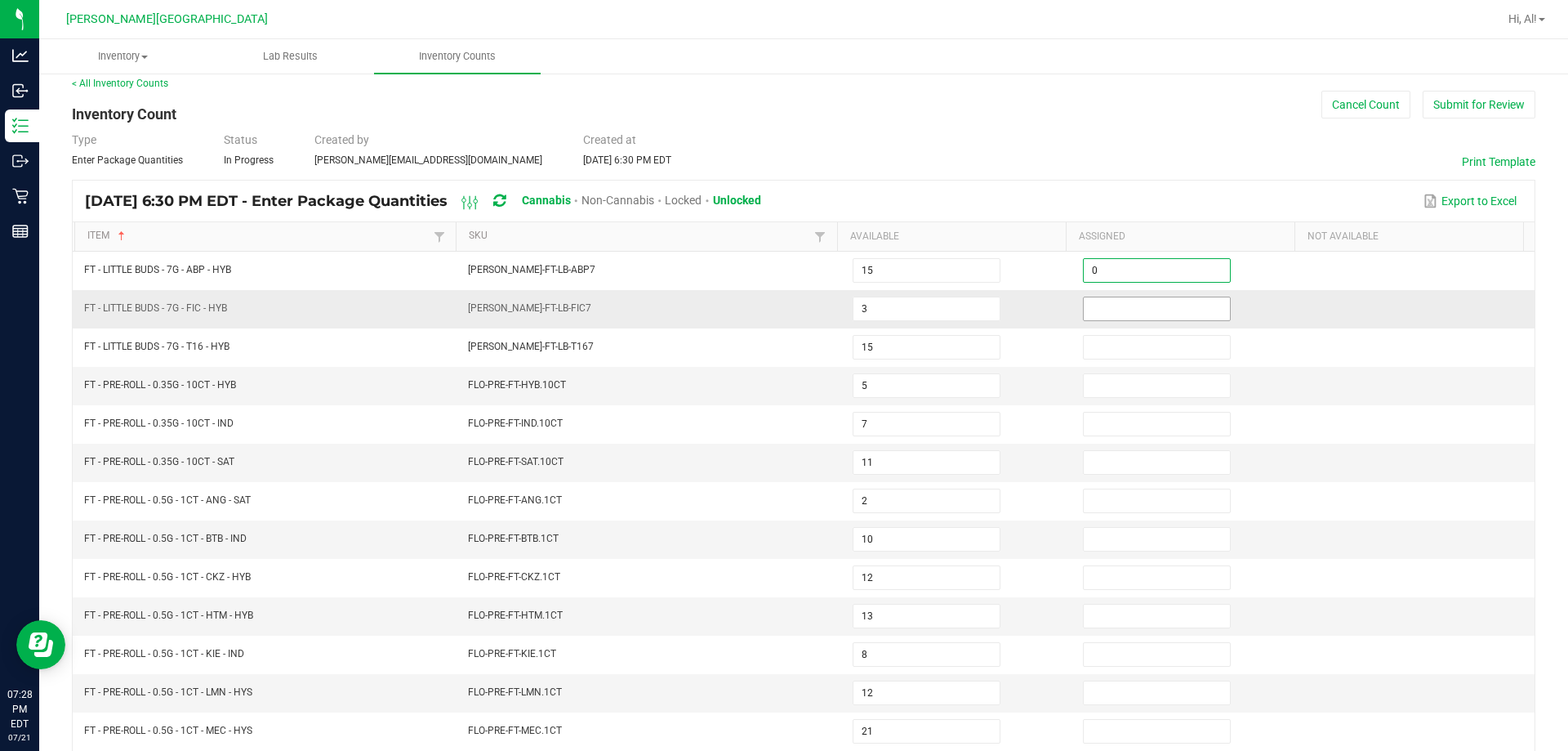 click at bounding box center [1156, 309] 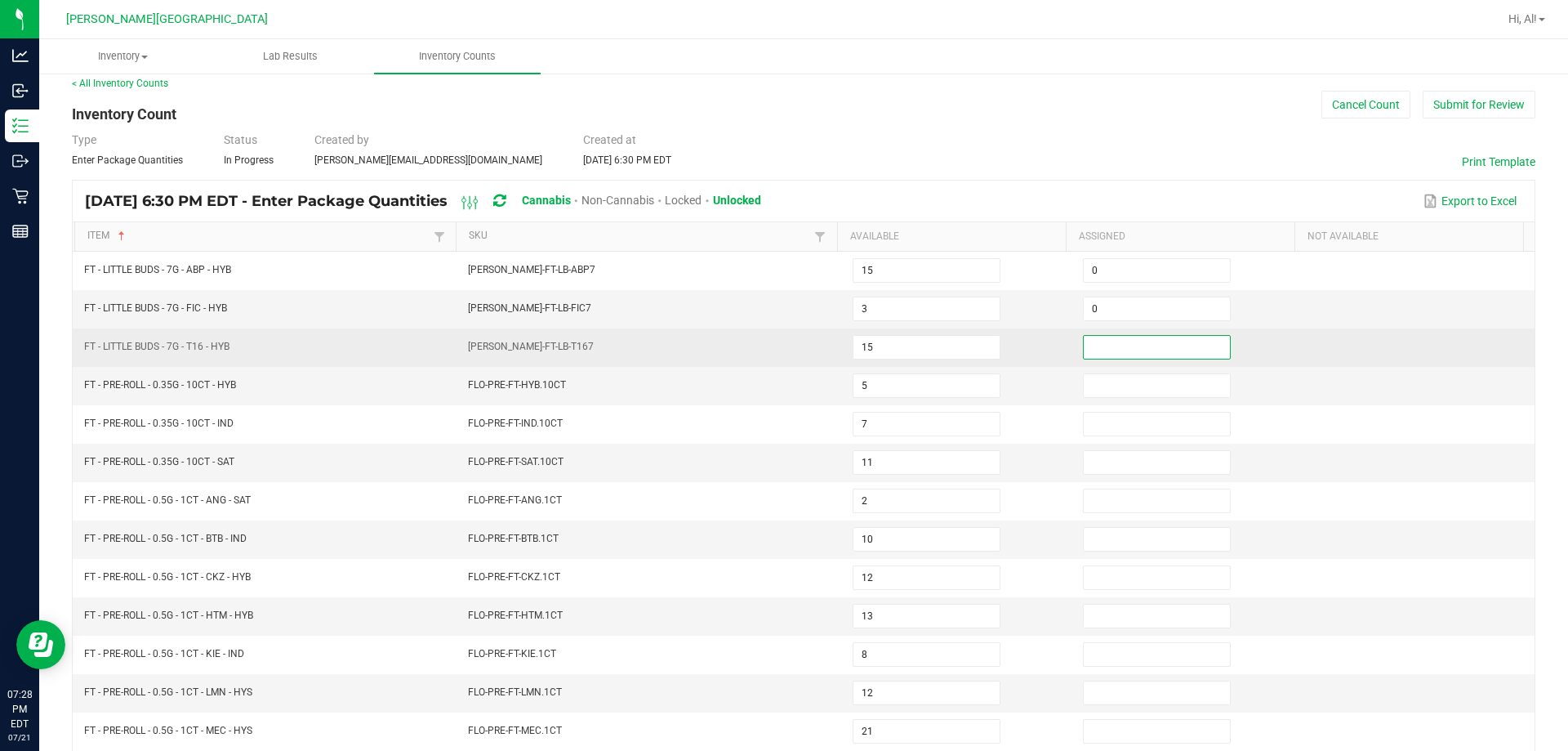 click at bounding box center [1156, 347] 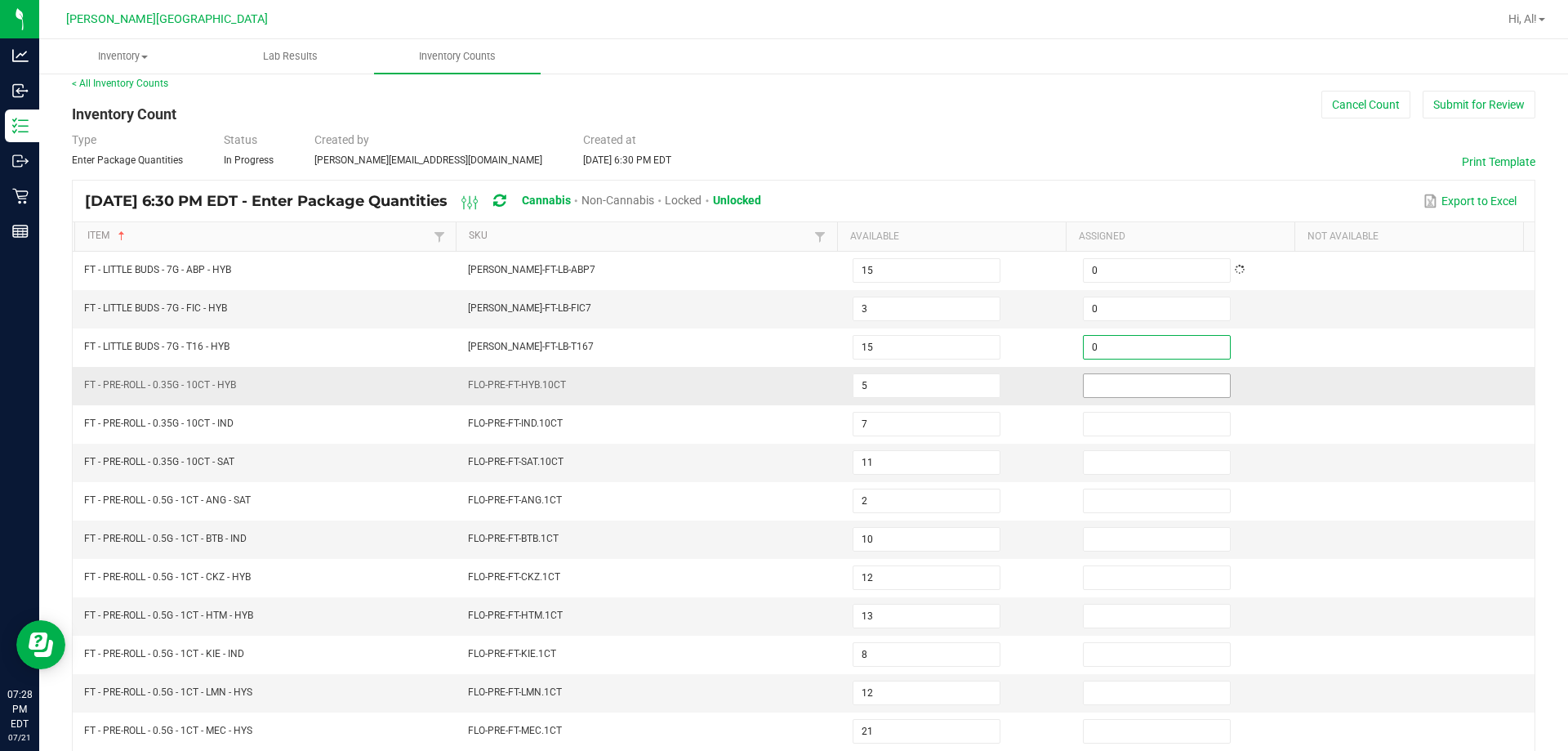 click at bounding box center [1156, 386] 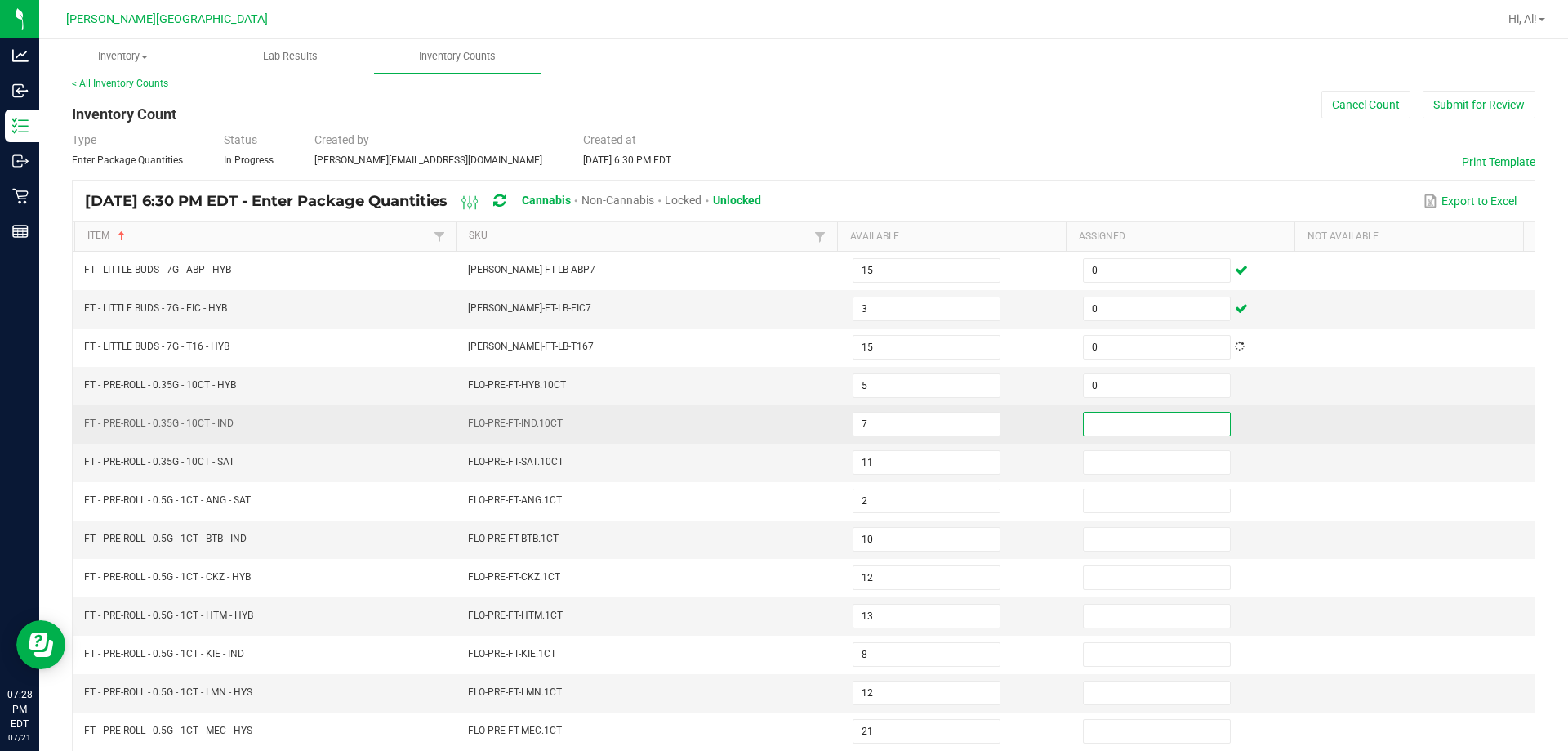 click at bounding box center [1156, 424] 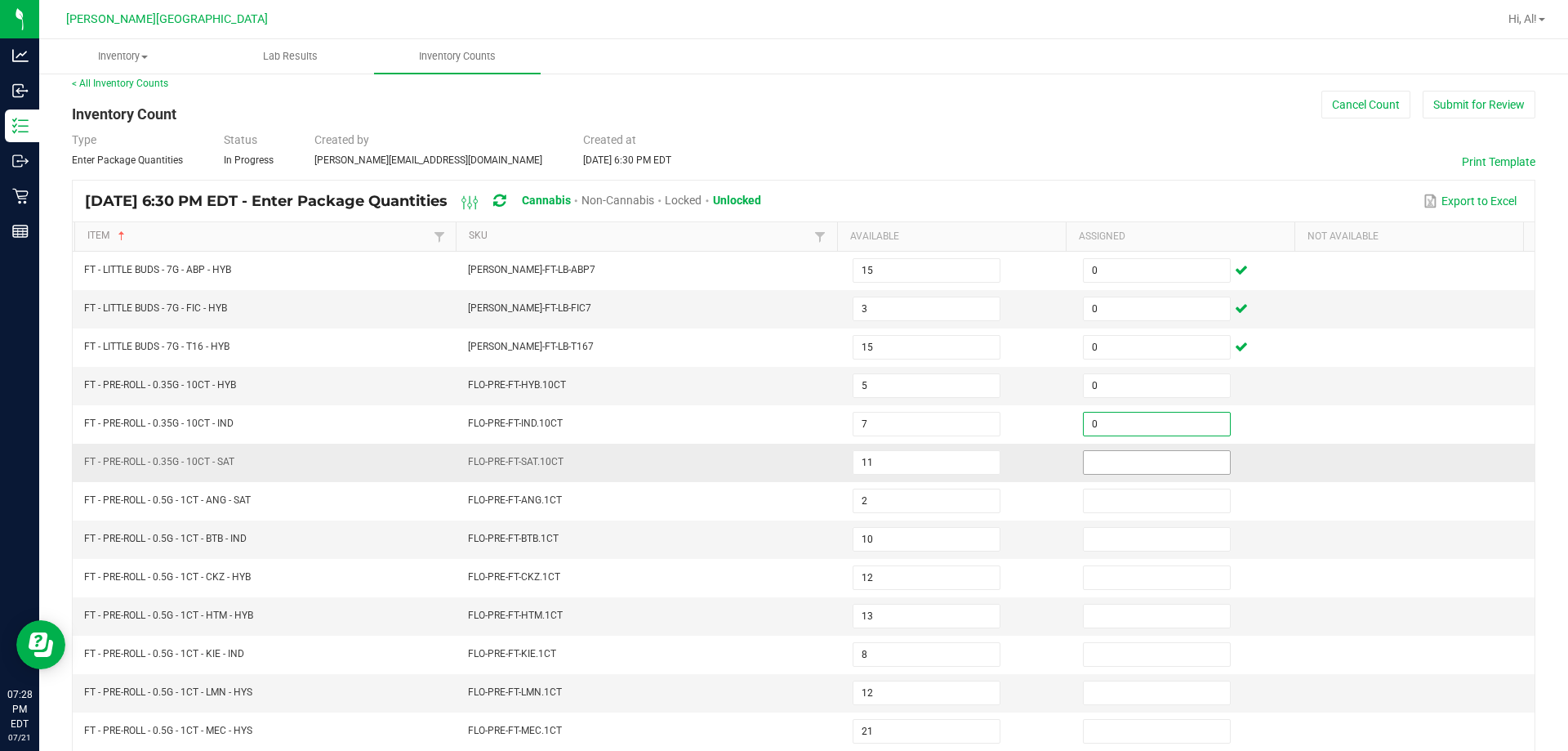 click at bounding box center (1156, 463) 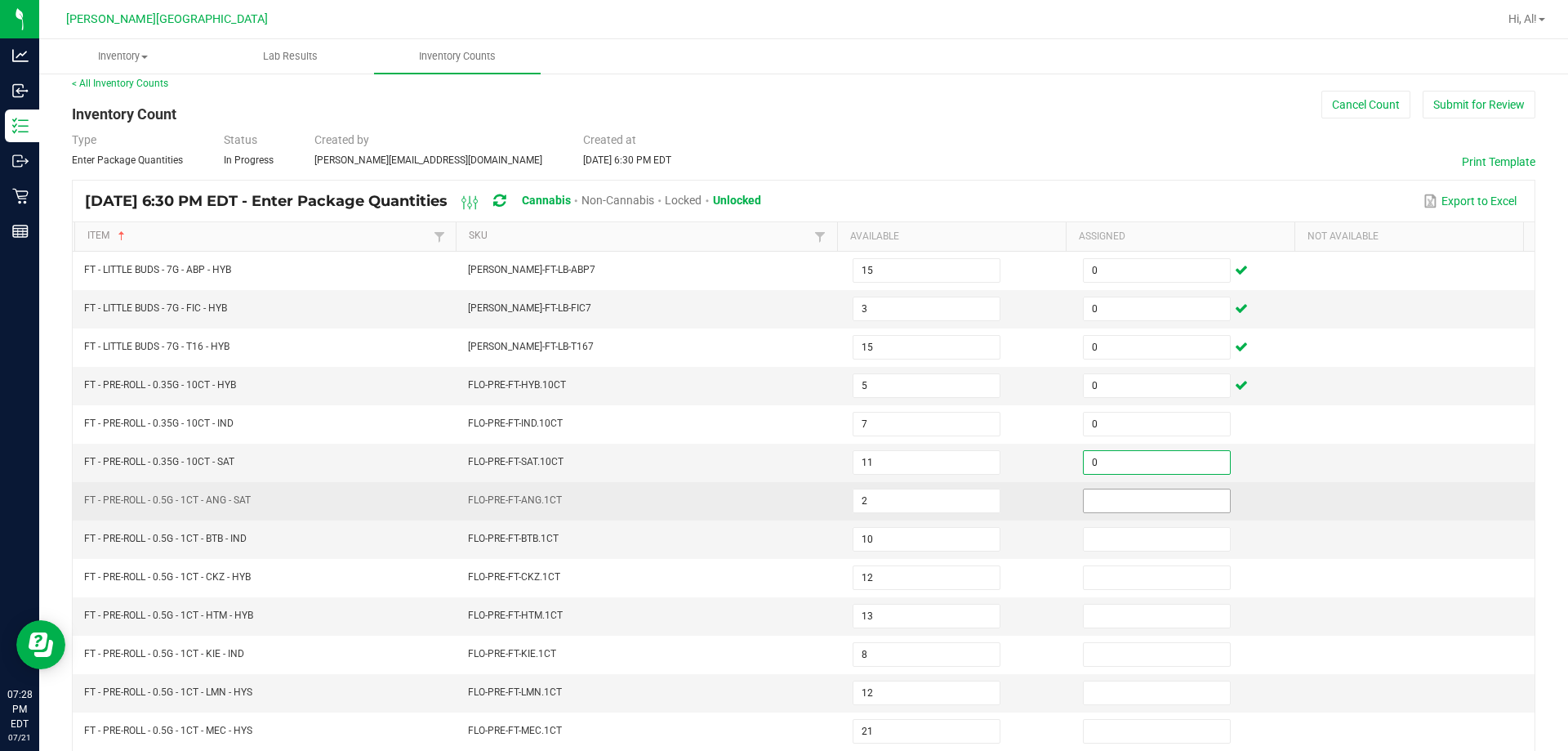 click at bounding box center (1156, 501) 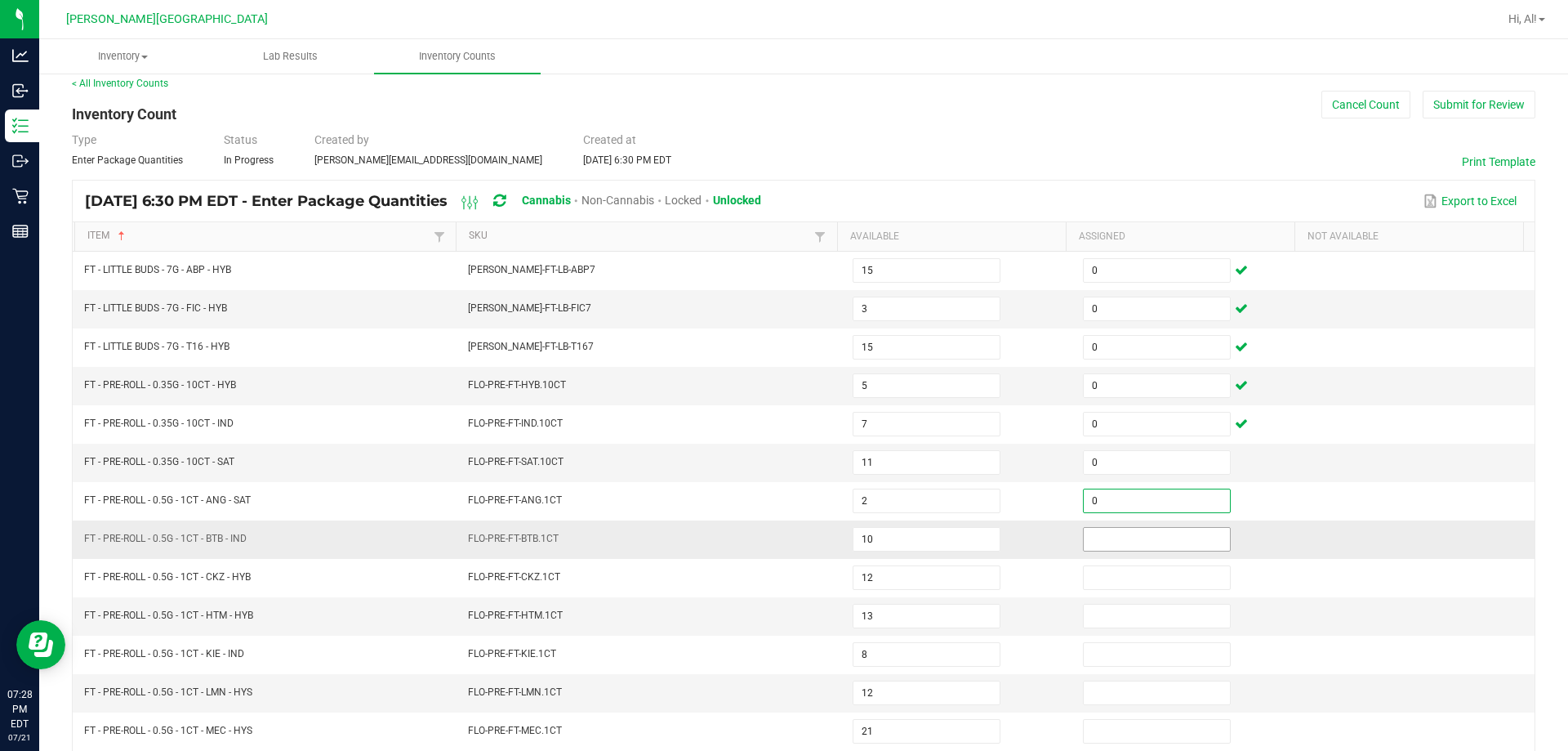 click at bounding box center (1156, 539) 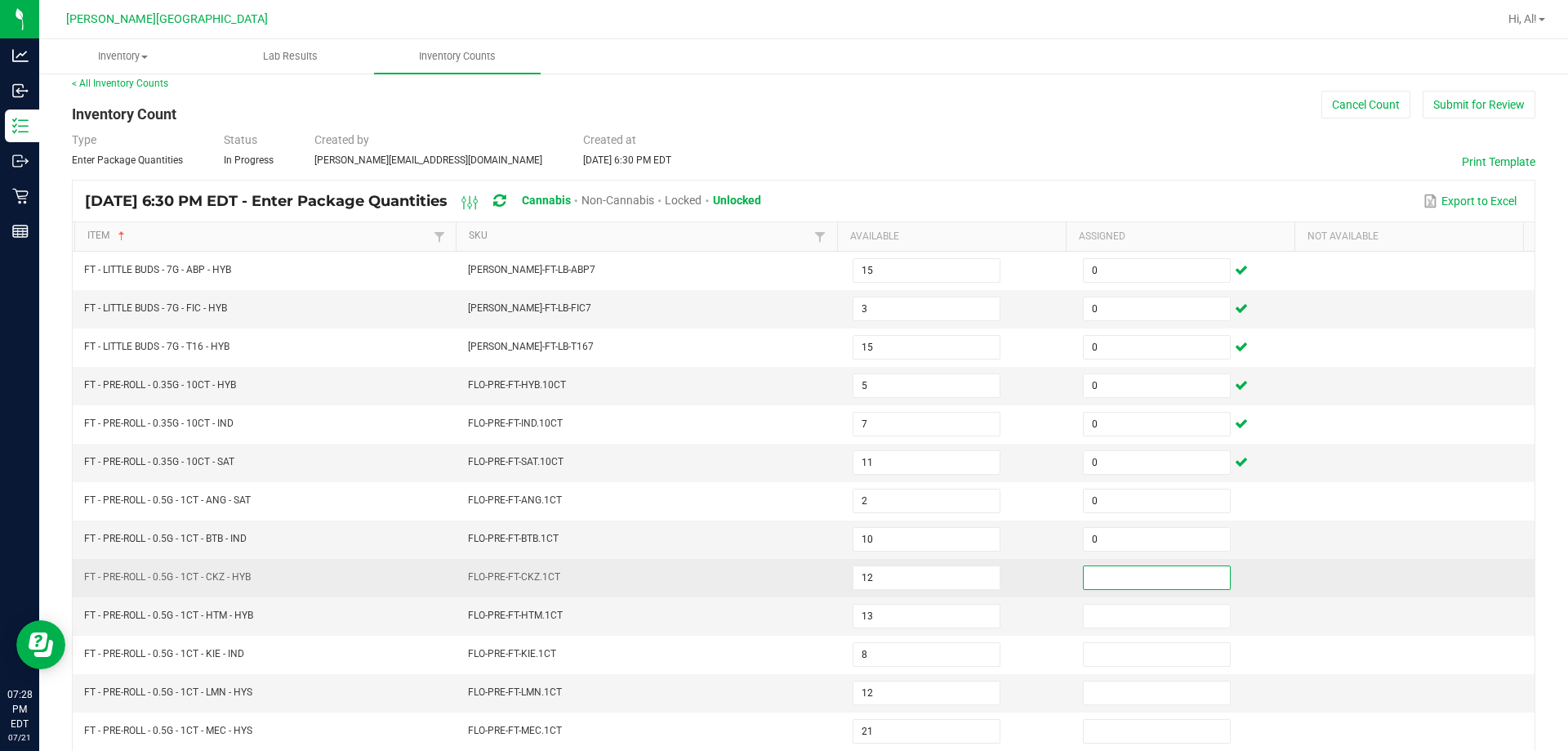 click at bounding box center [1156, 578] 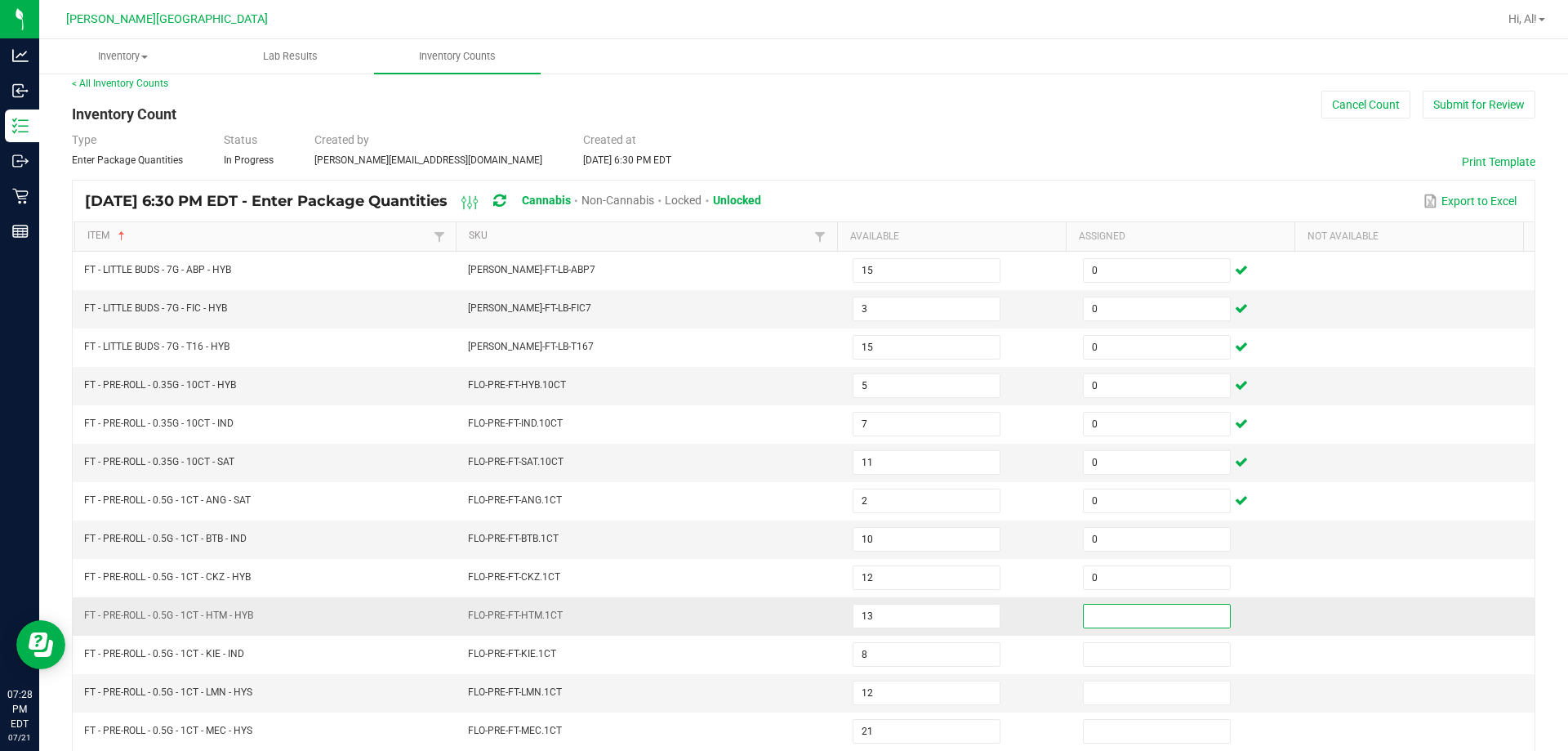 click at bounding box center (1156, 616) 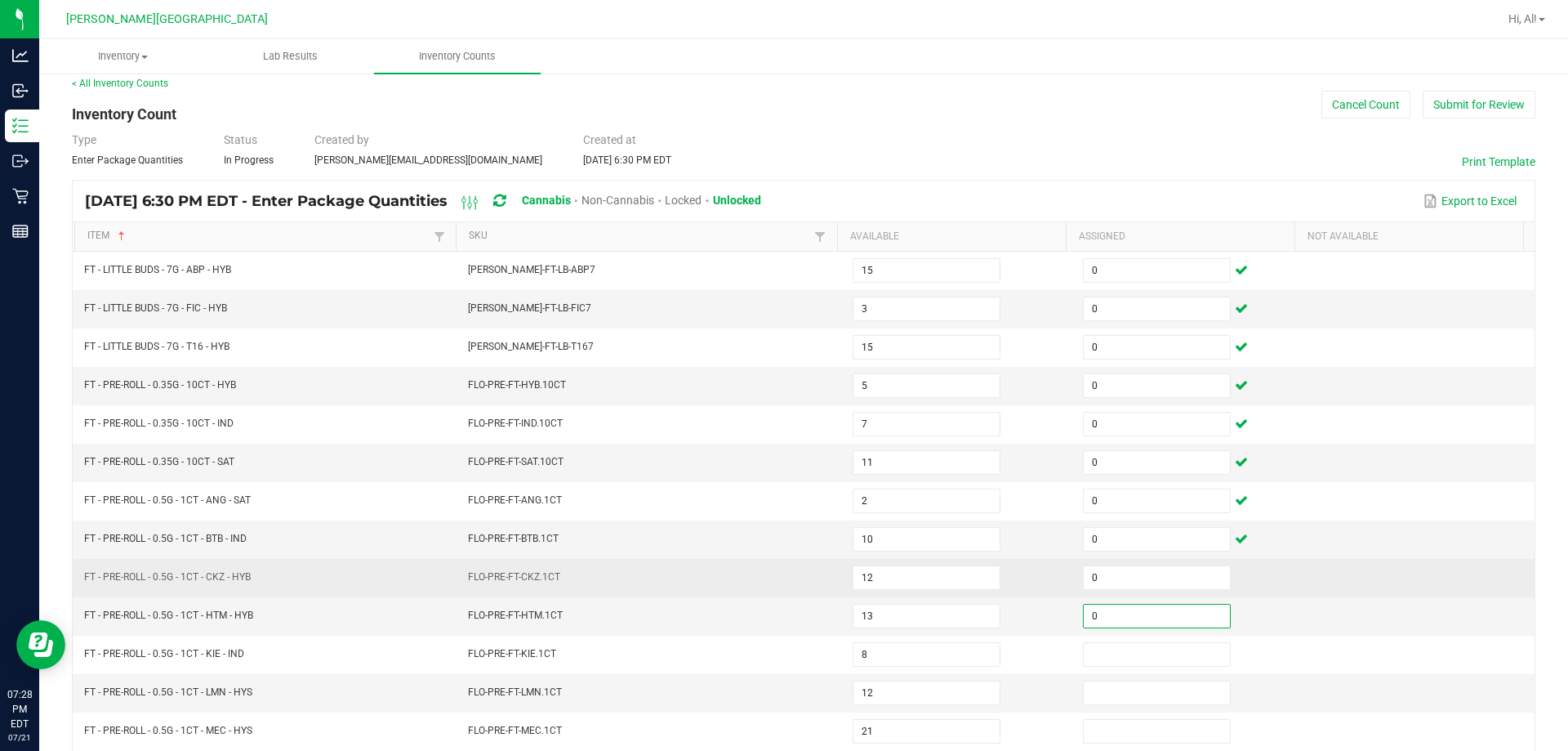 click at bounding box center (1419, 578) 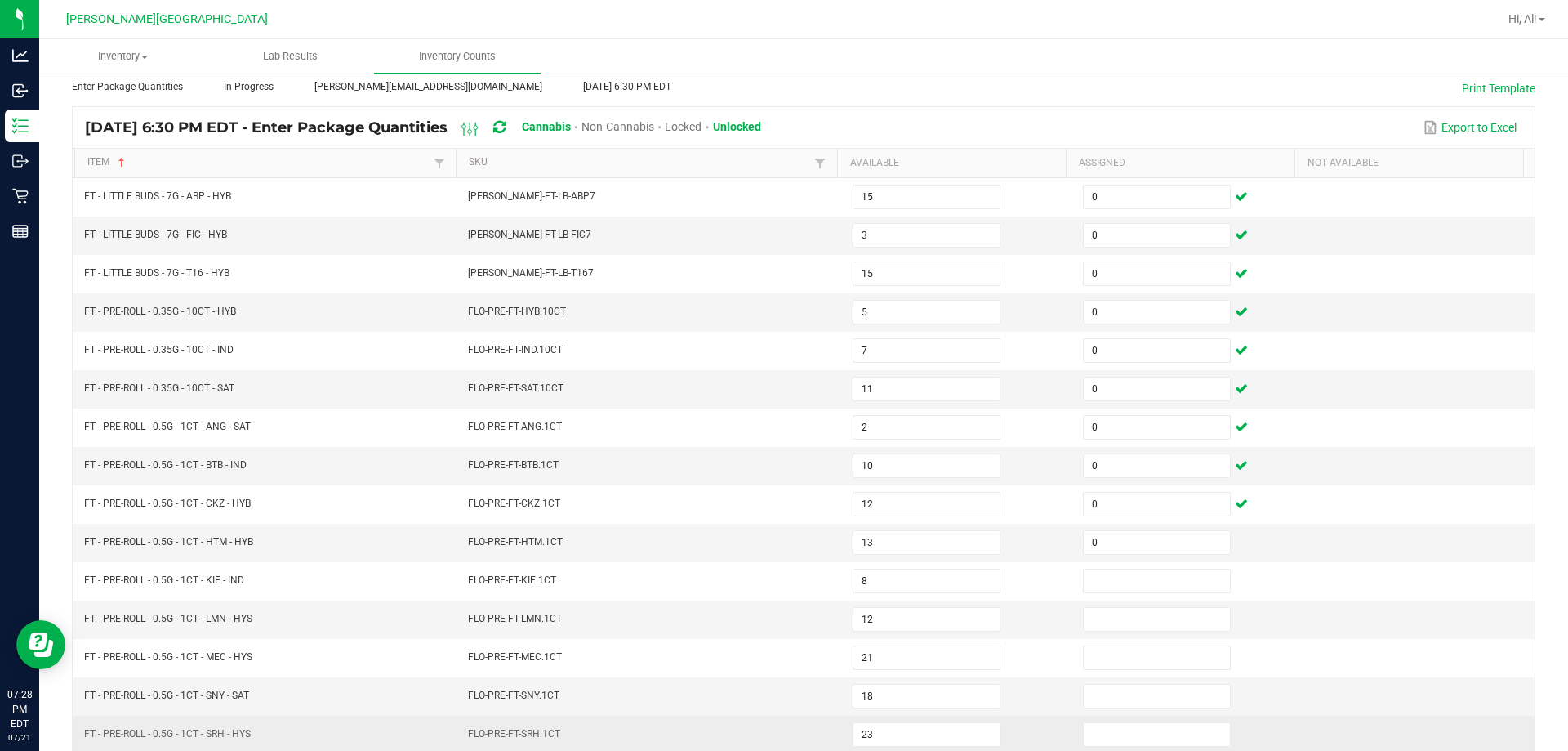 scroll, scrollTop: 257, scrollLeft: 0, axis: vertical 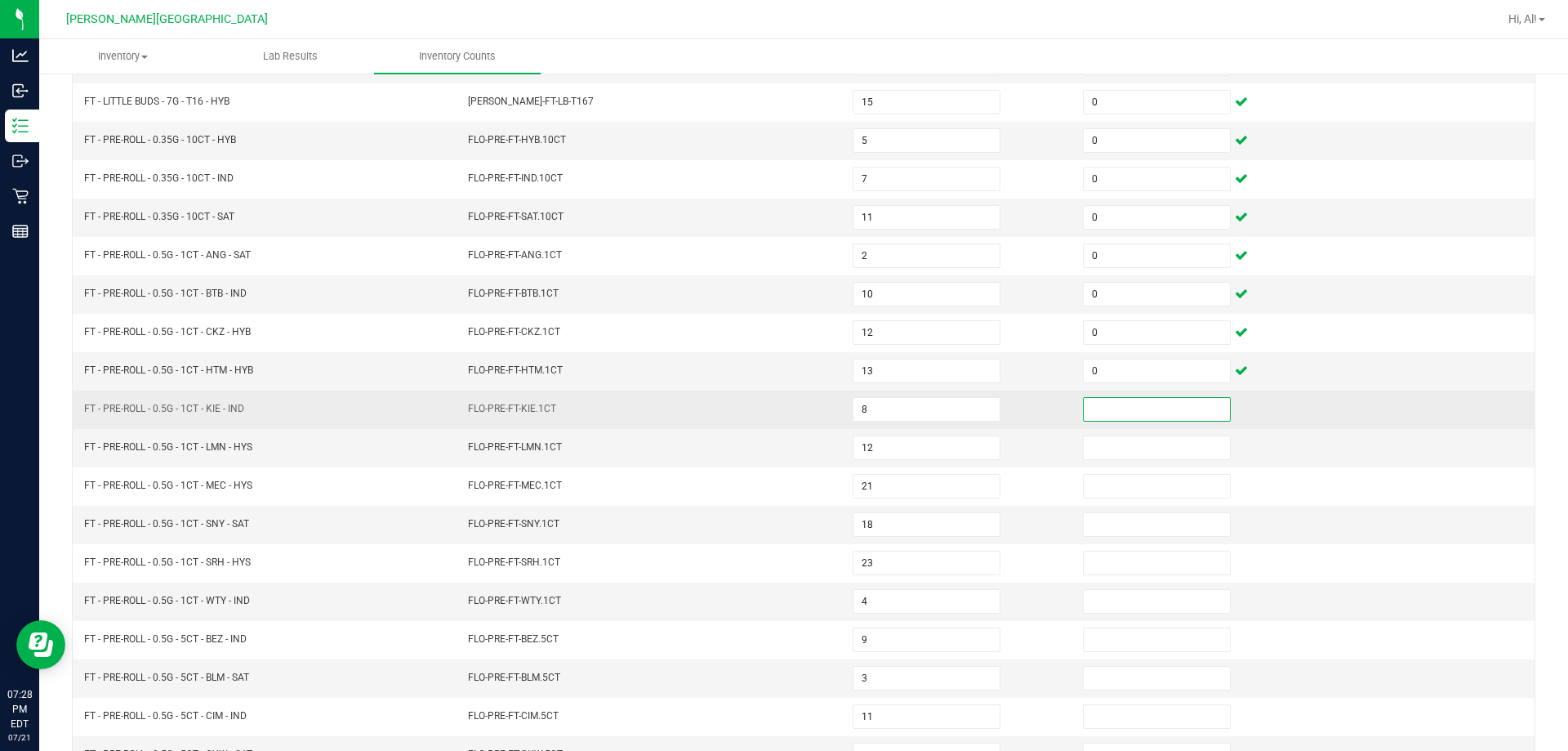 click at bounding box center (1156, 409) 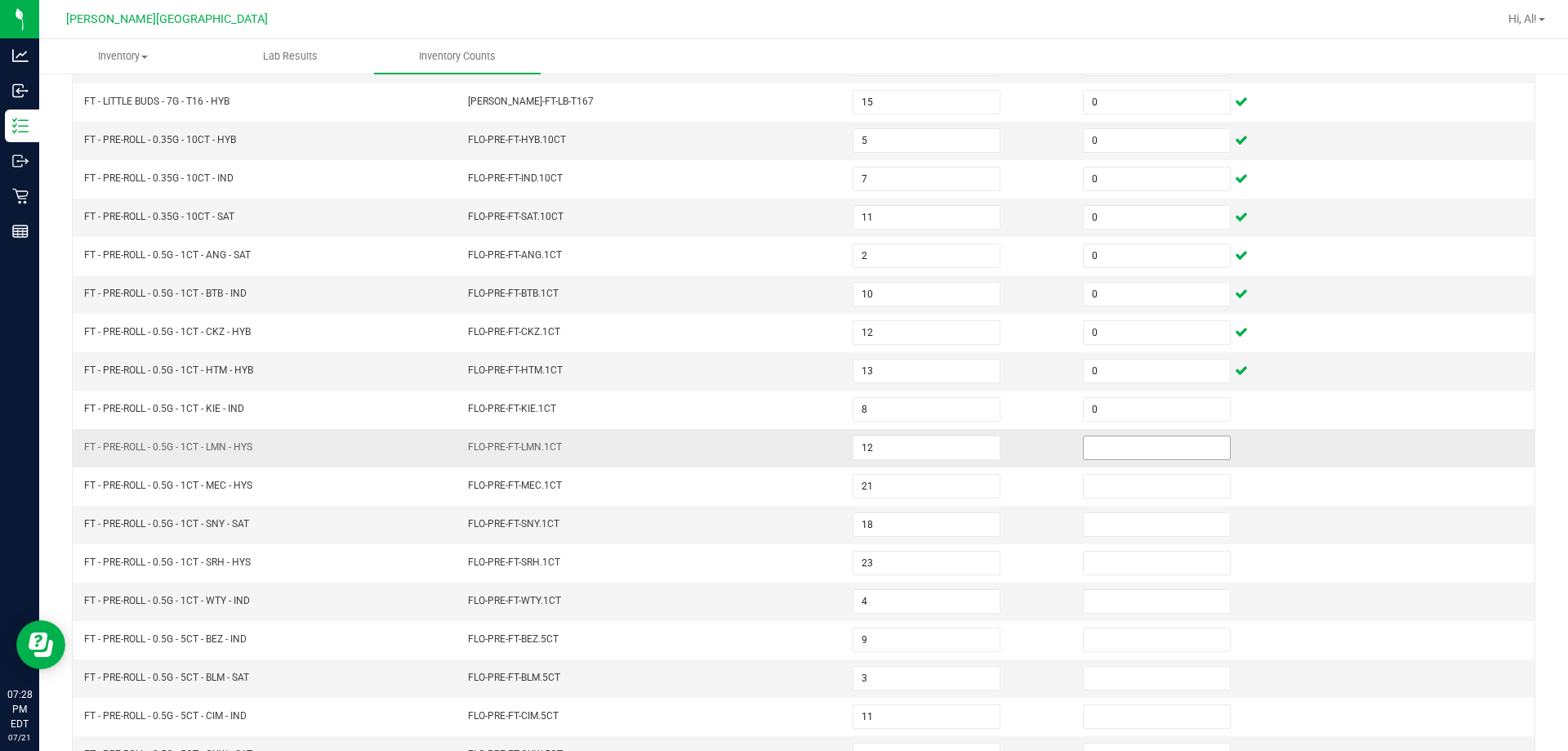 click at bounding box center (1156, 448) 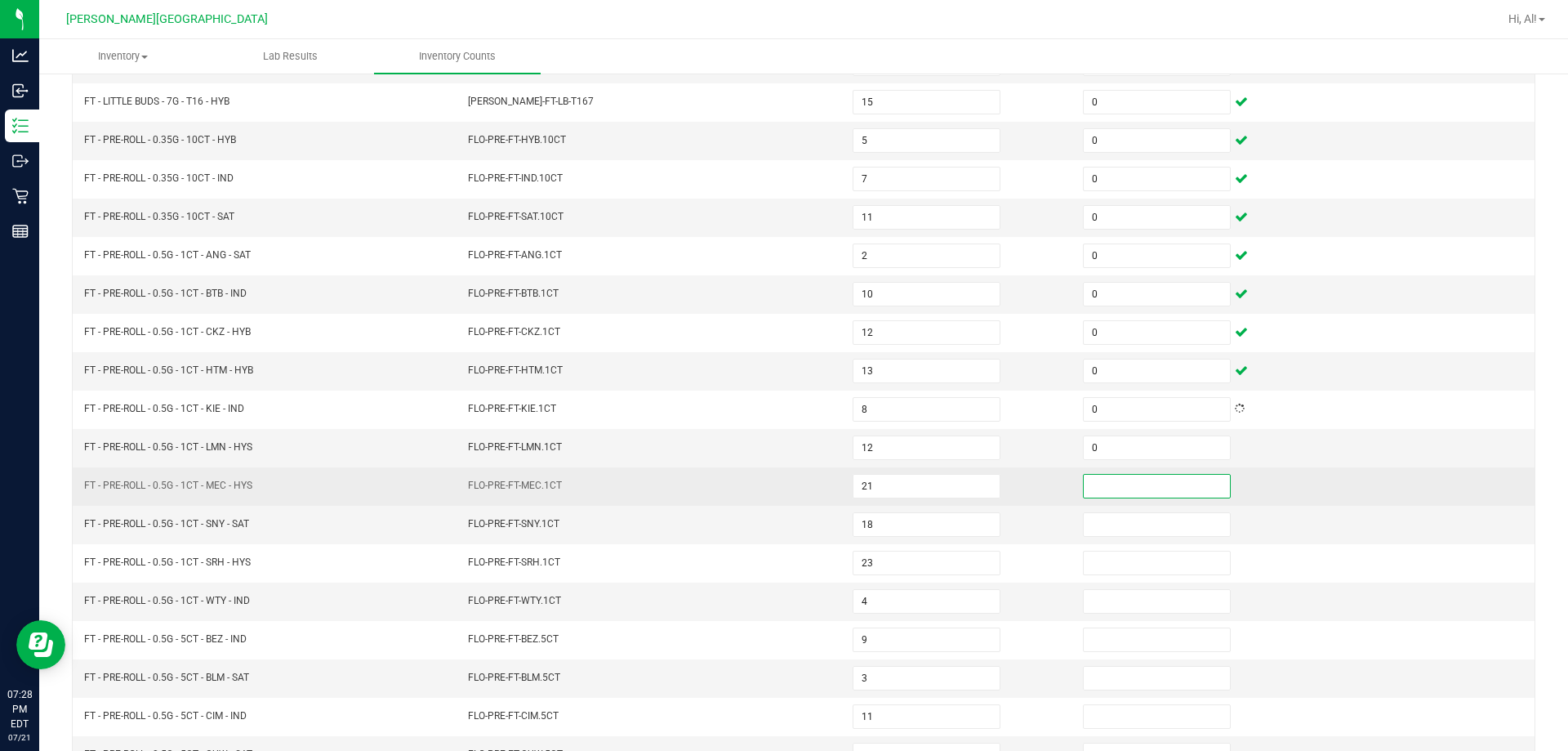 click at bounding box center (1156, 486) 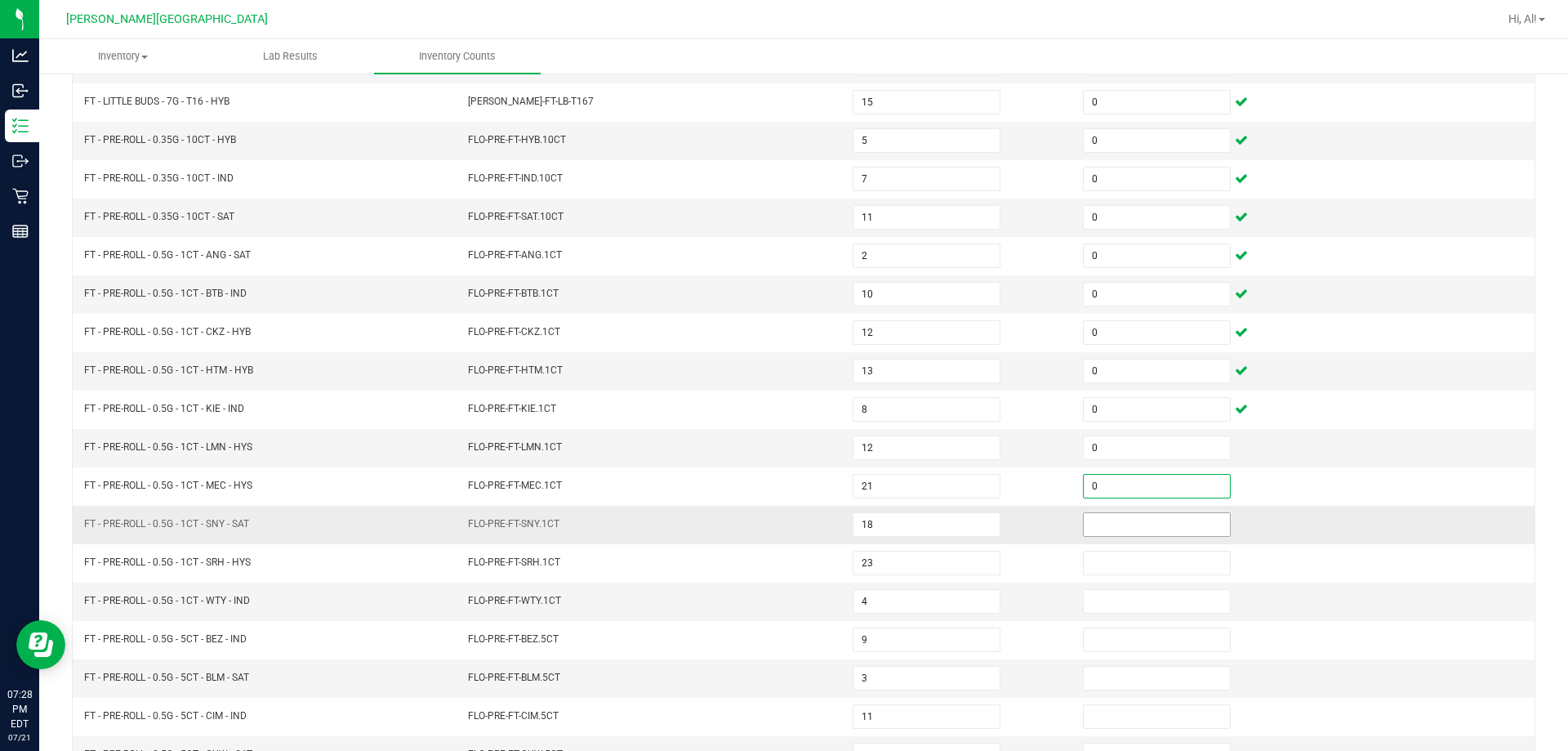 click at bounding box center (1156, 525) 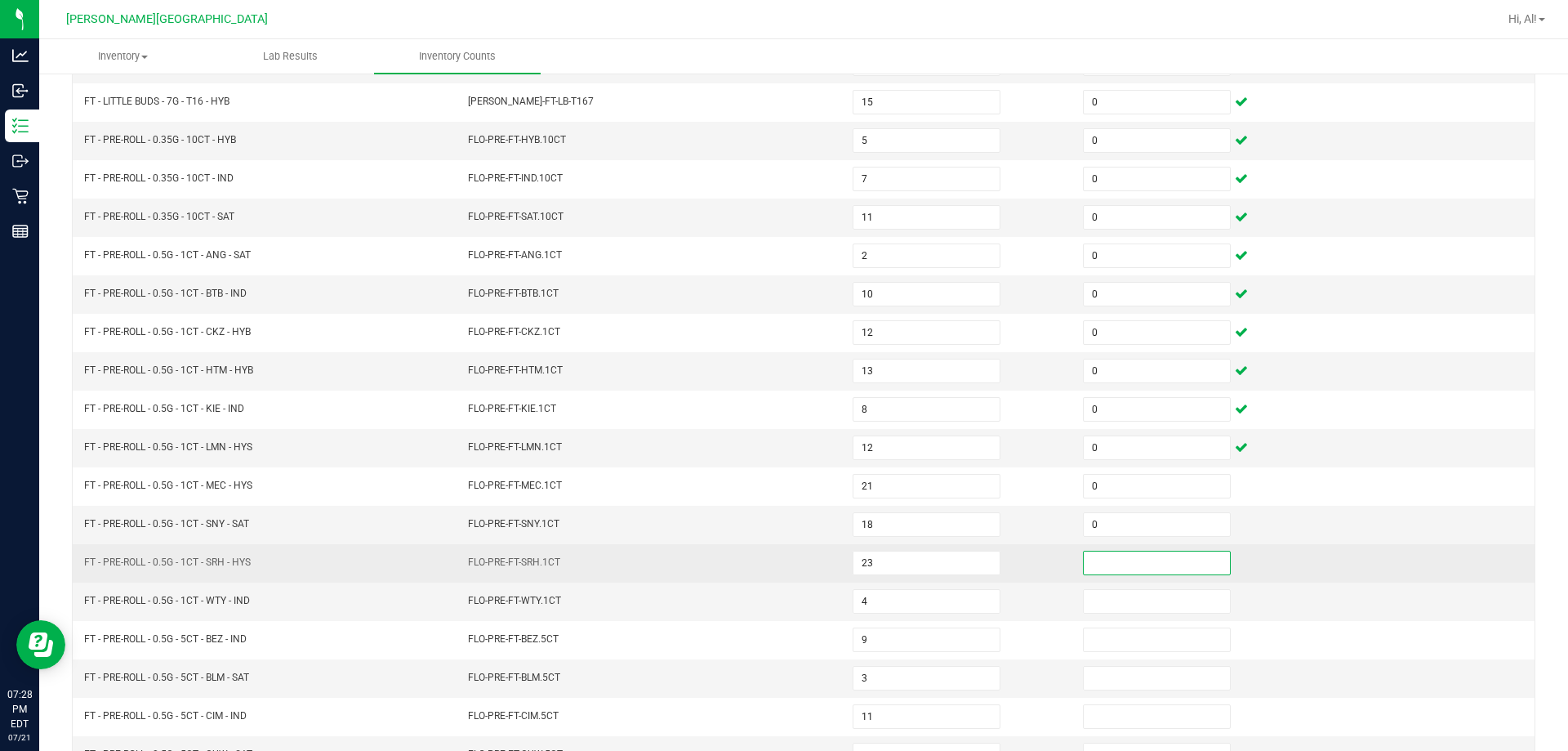click at bounding box center (1156, 563) 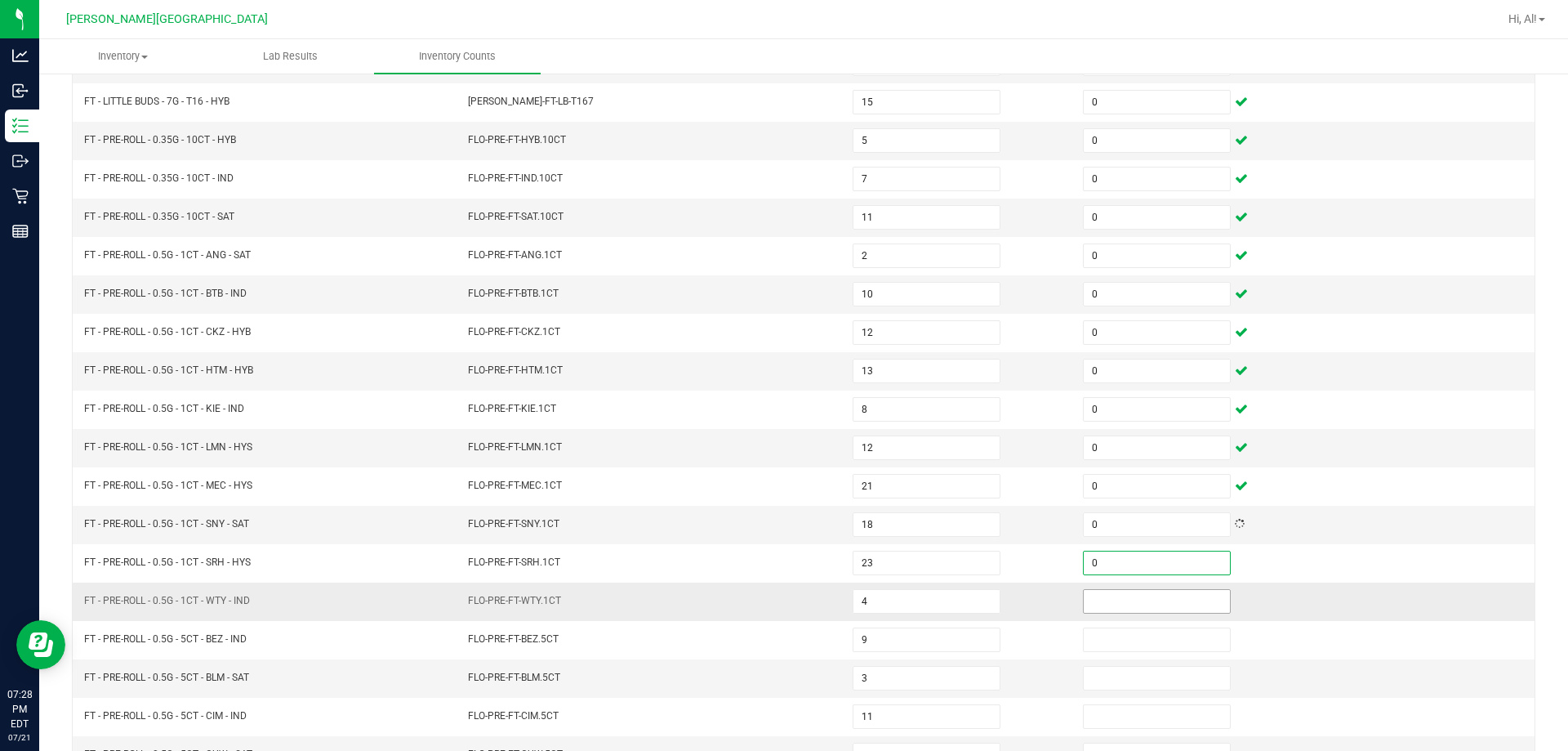 click at bounding box center [1156, 601] 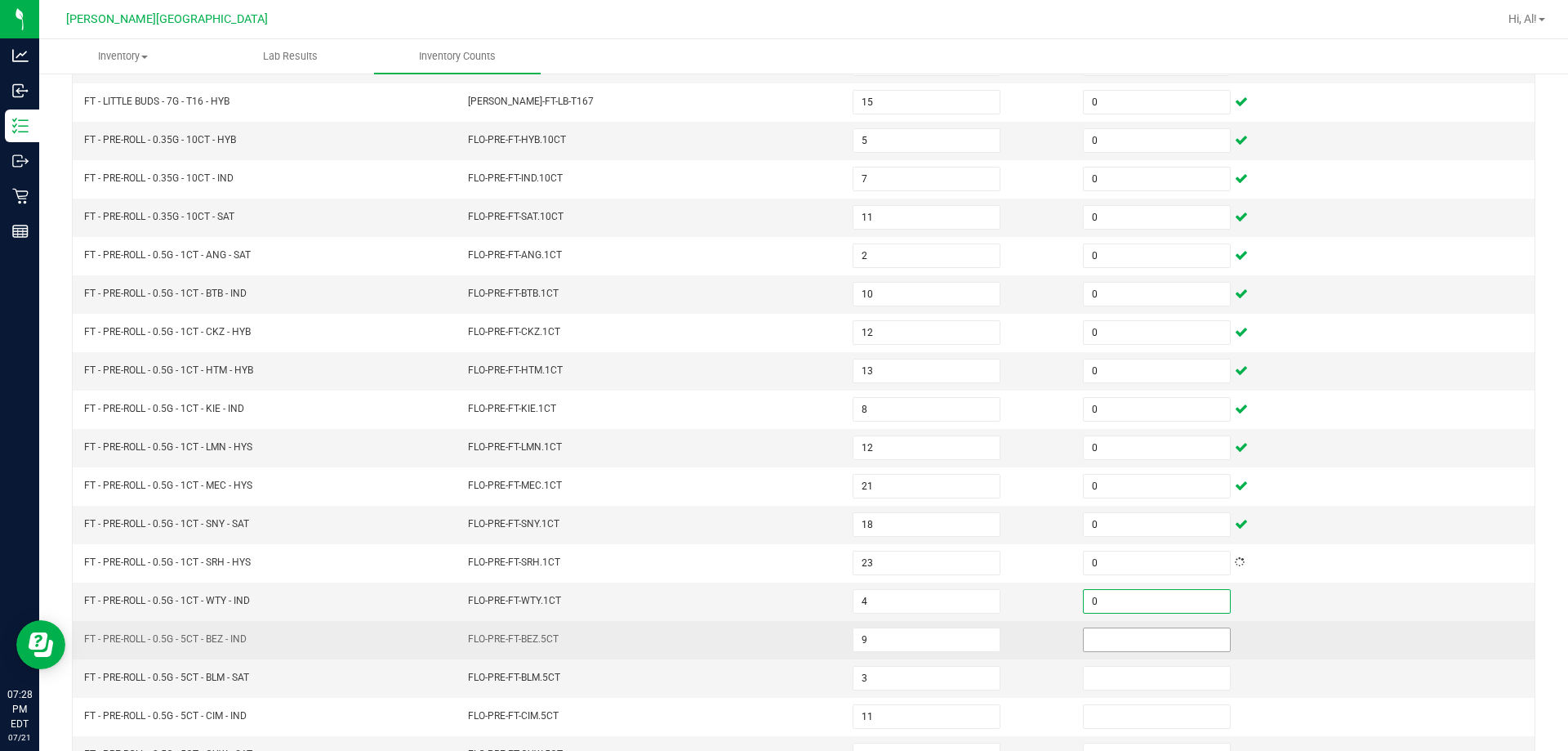 click at bounding box center [1156, 640] 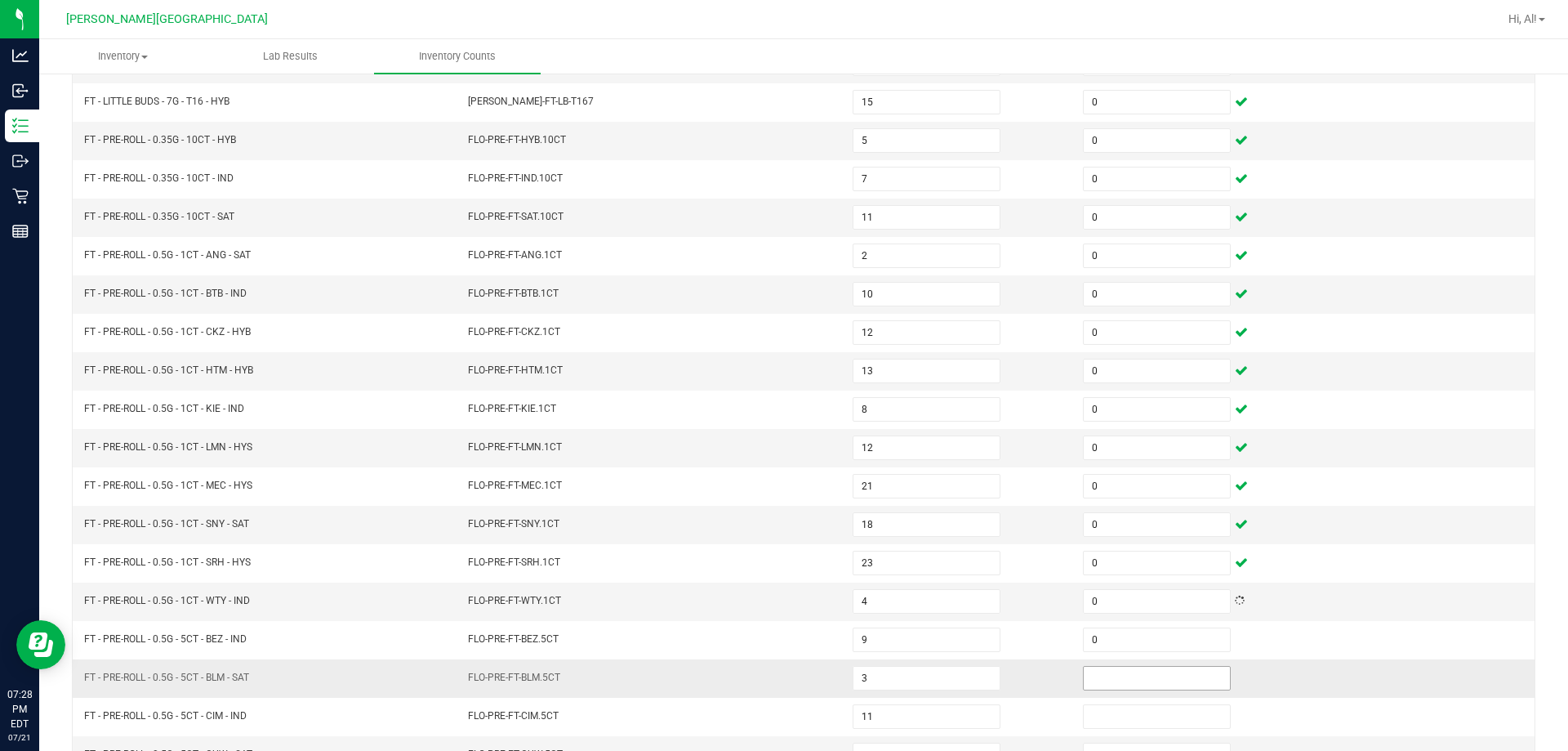 click at bounding box center [1156, 678] 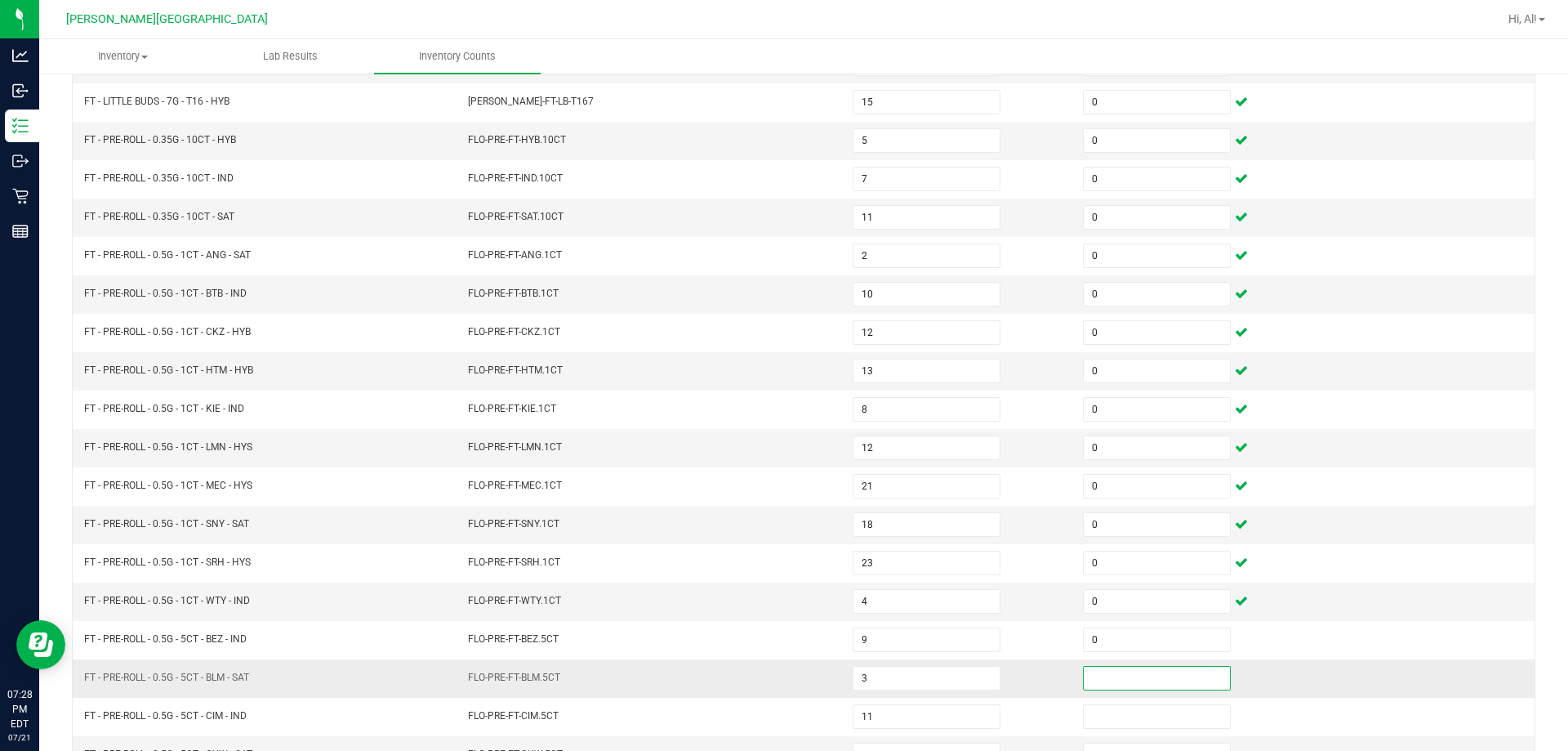 click at bounding box center (1156, 678) 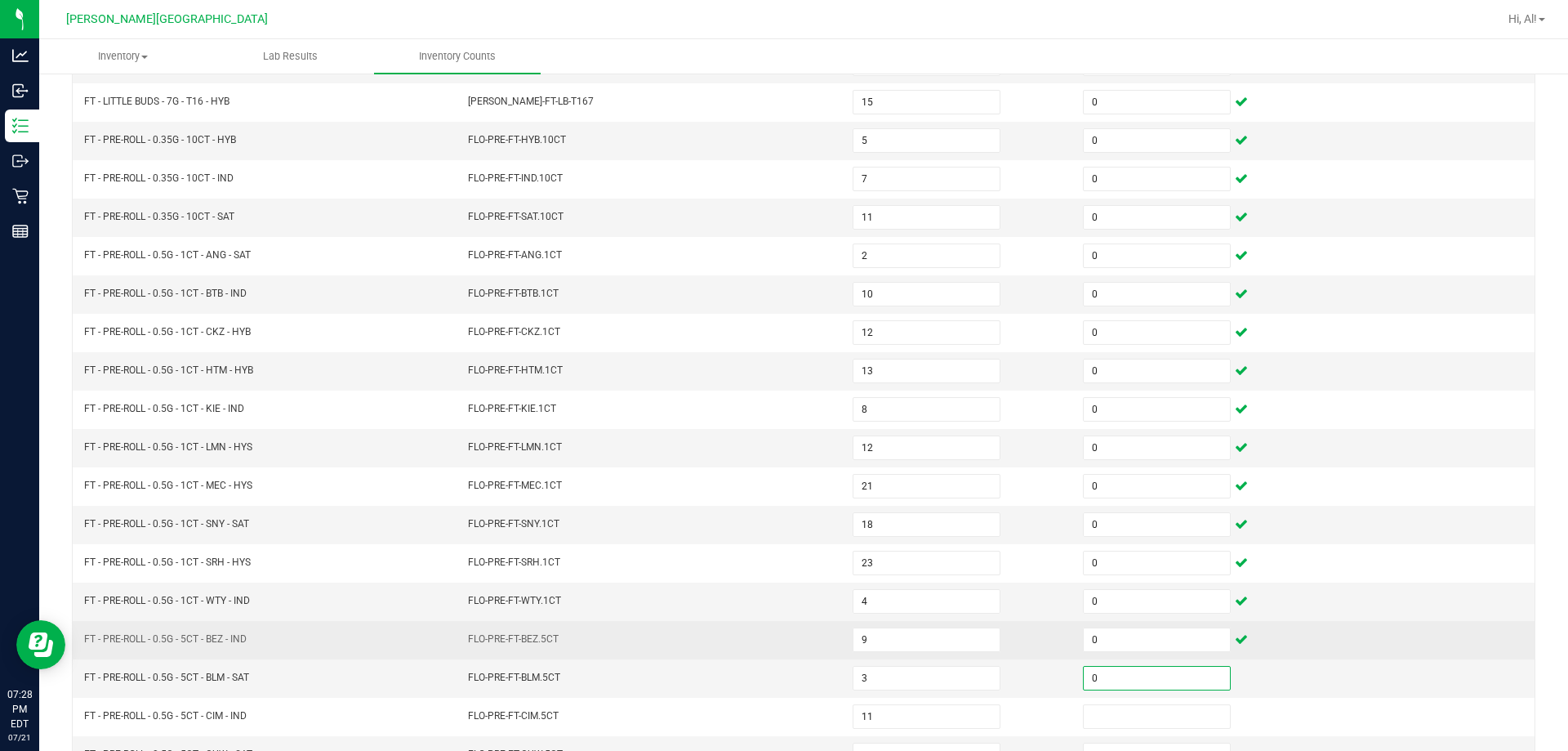 click on "0" at bounding box center (1188, 640) 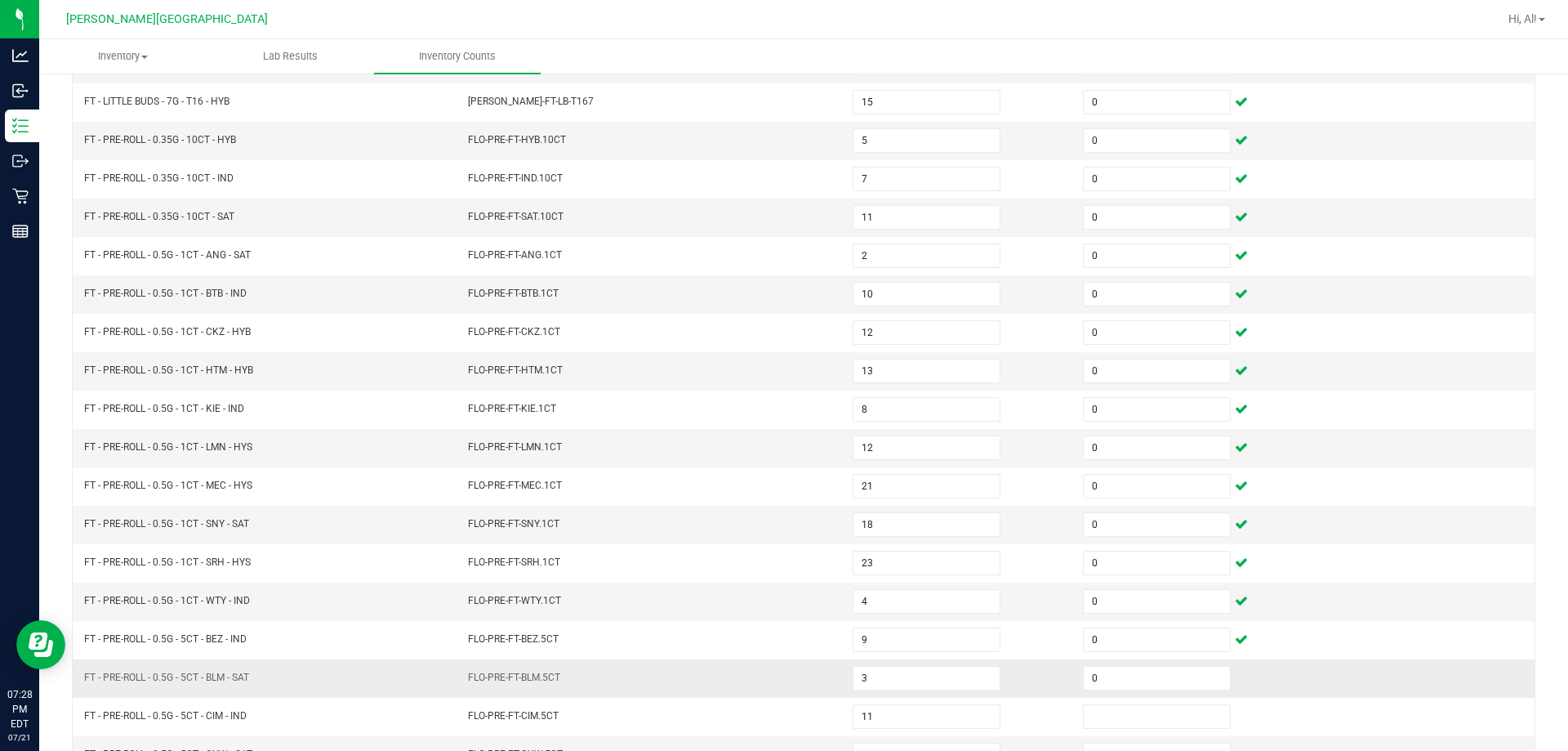scroll, scrollTop: 339, scrollLeft: 0, axis: vertical 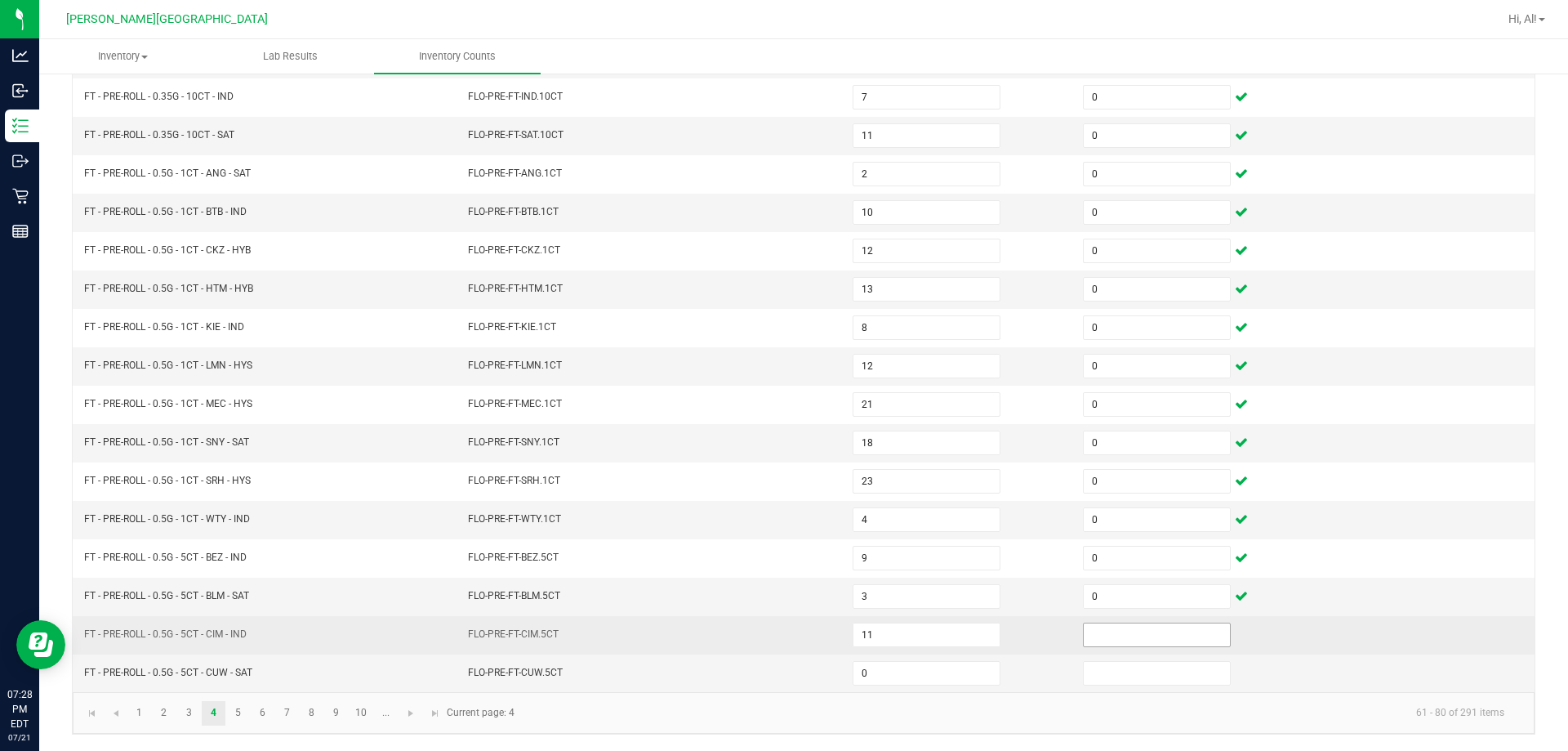 click at bounding box center [1156, 635] 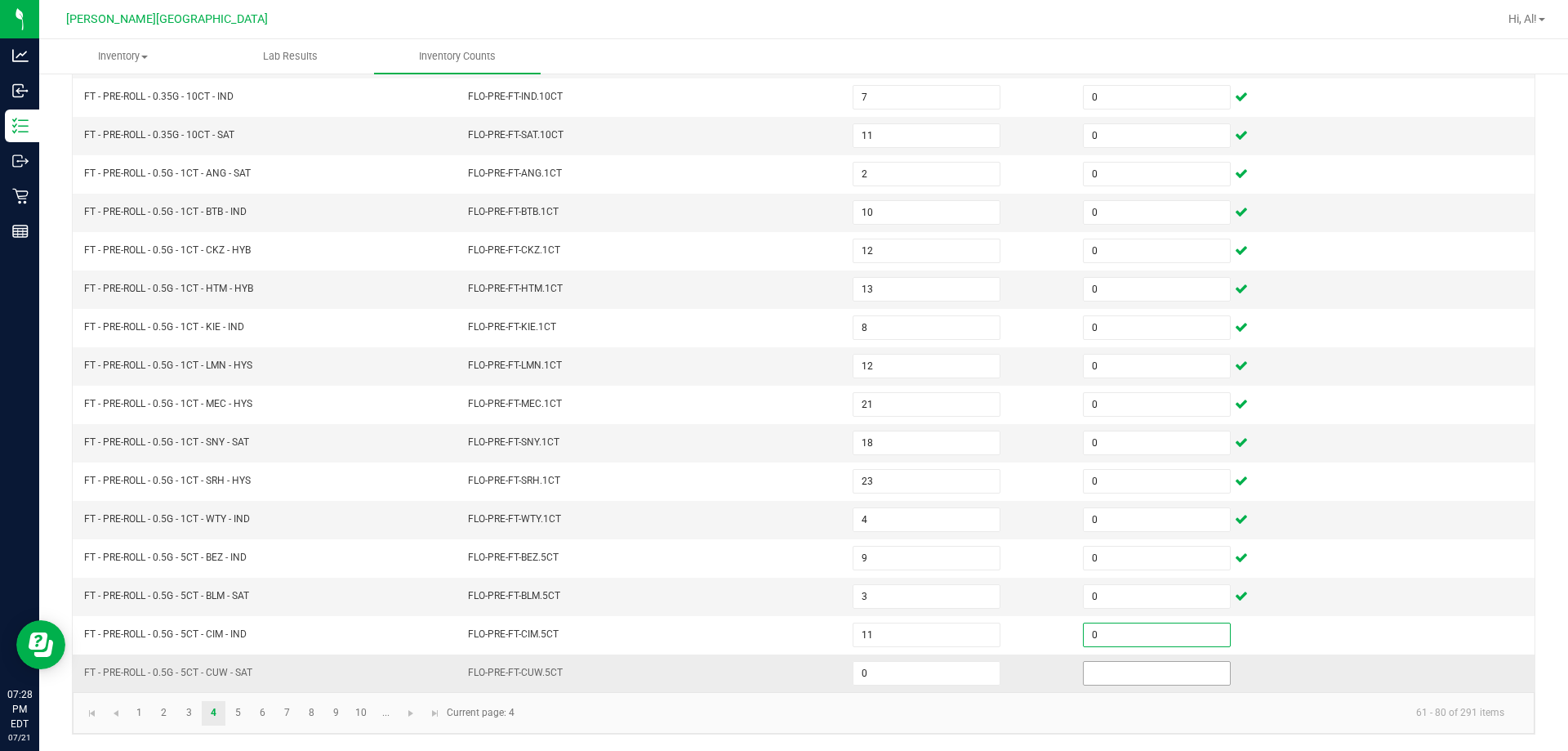 click at bounding box center (1156, 673) 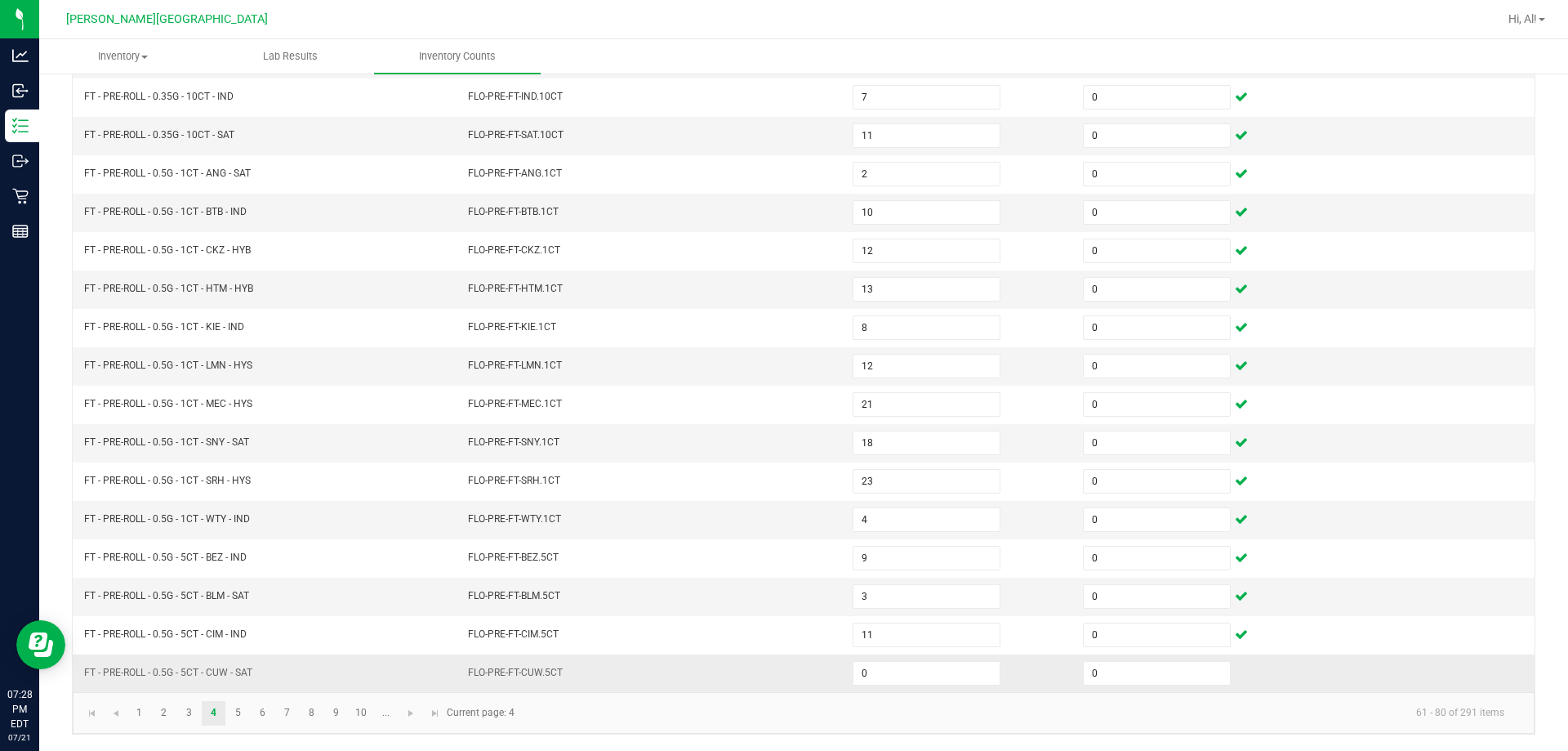 drag, startPoint x: 695, startPoint y: 685, endPoint x: 588, endPoint y: 689, distance: 107.07474 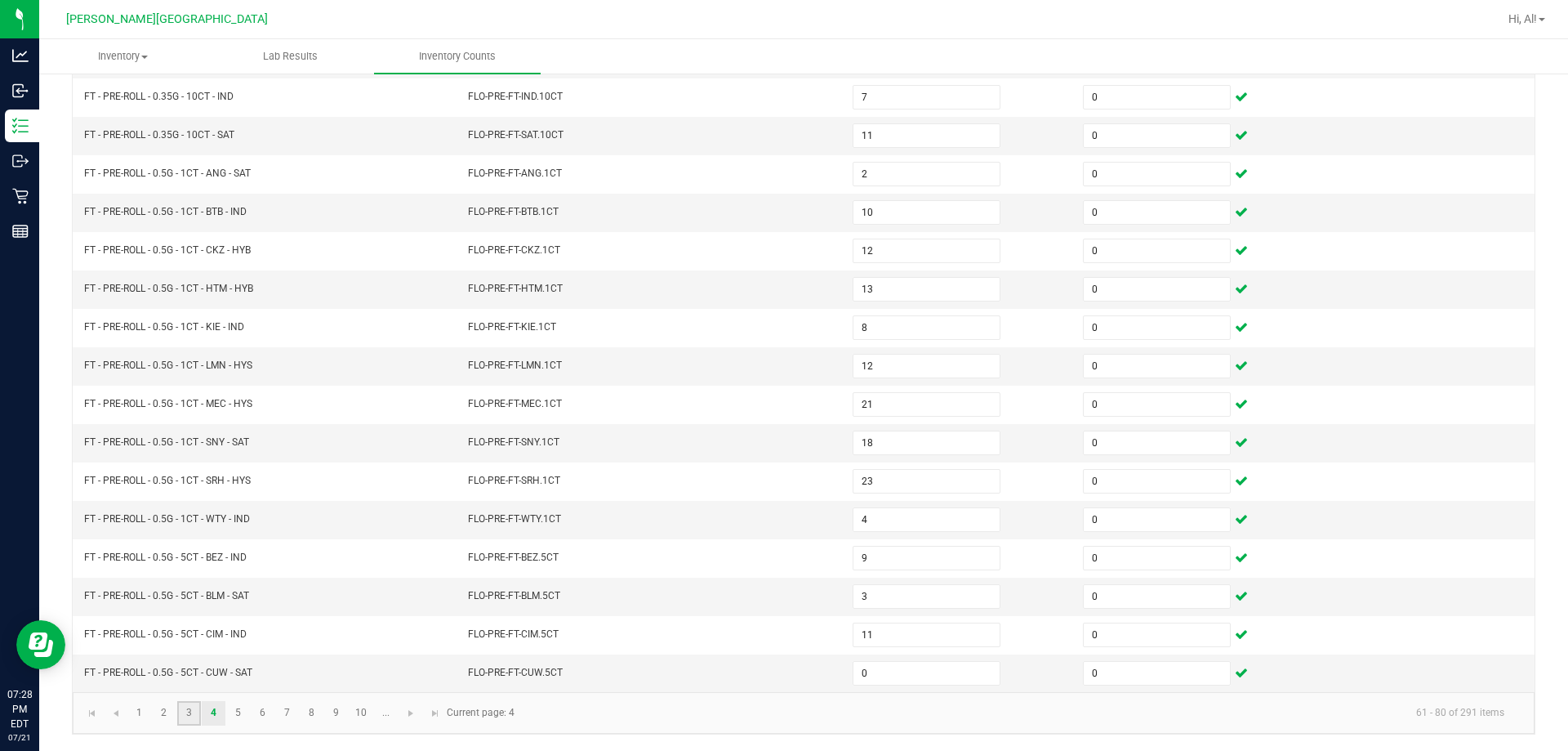 click on "3" 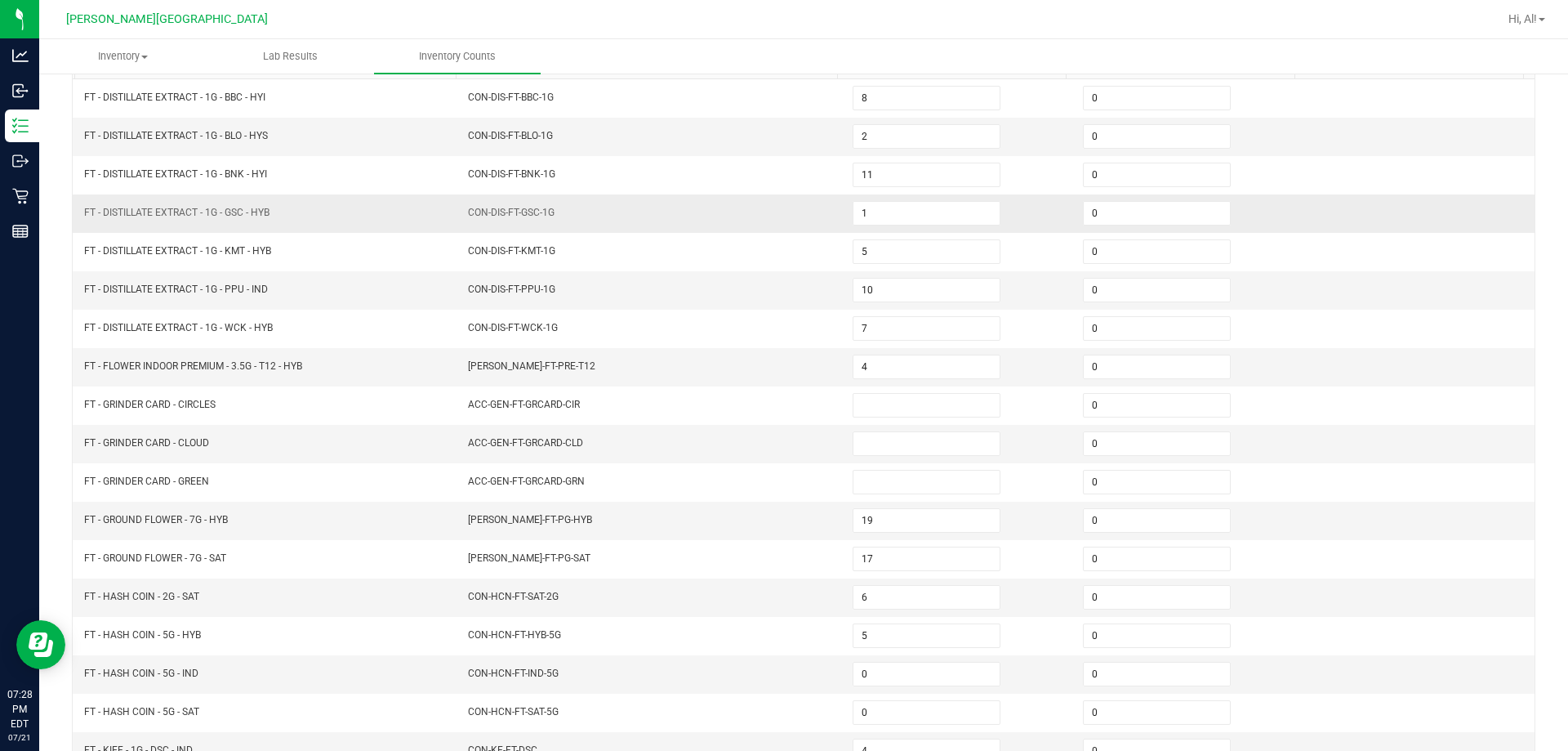 scroll, scrollTop: 0, scrollLeft: 0, axis: both 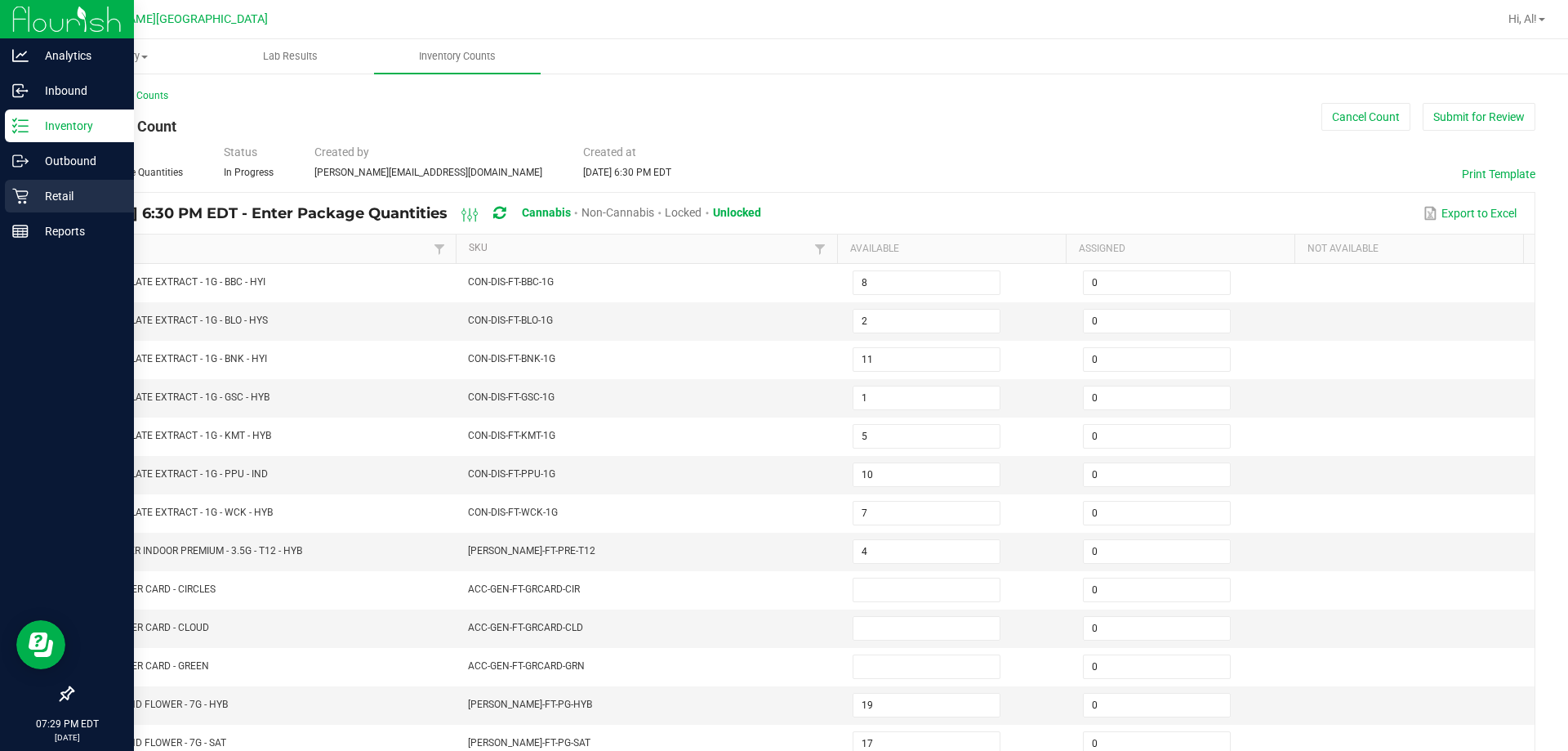click on "Retail" at bounding box center [78, 196] 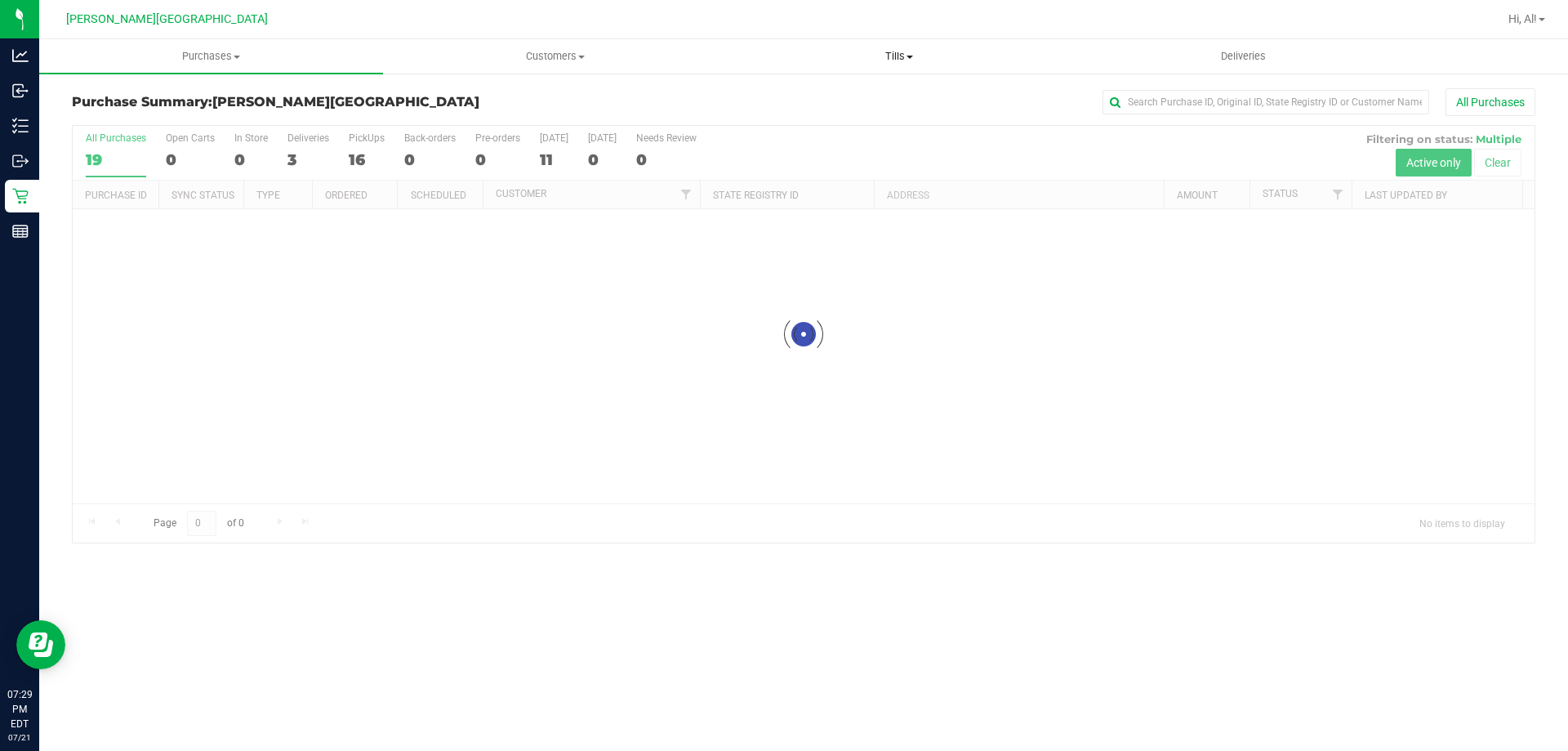 click on "Tills" at bounding box center [898, 56] 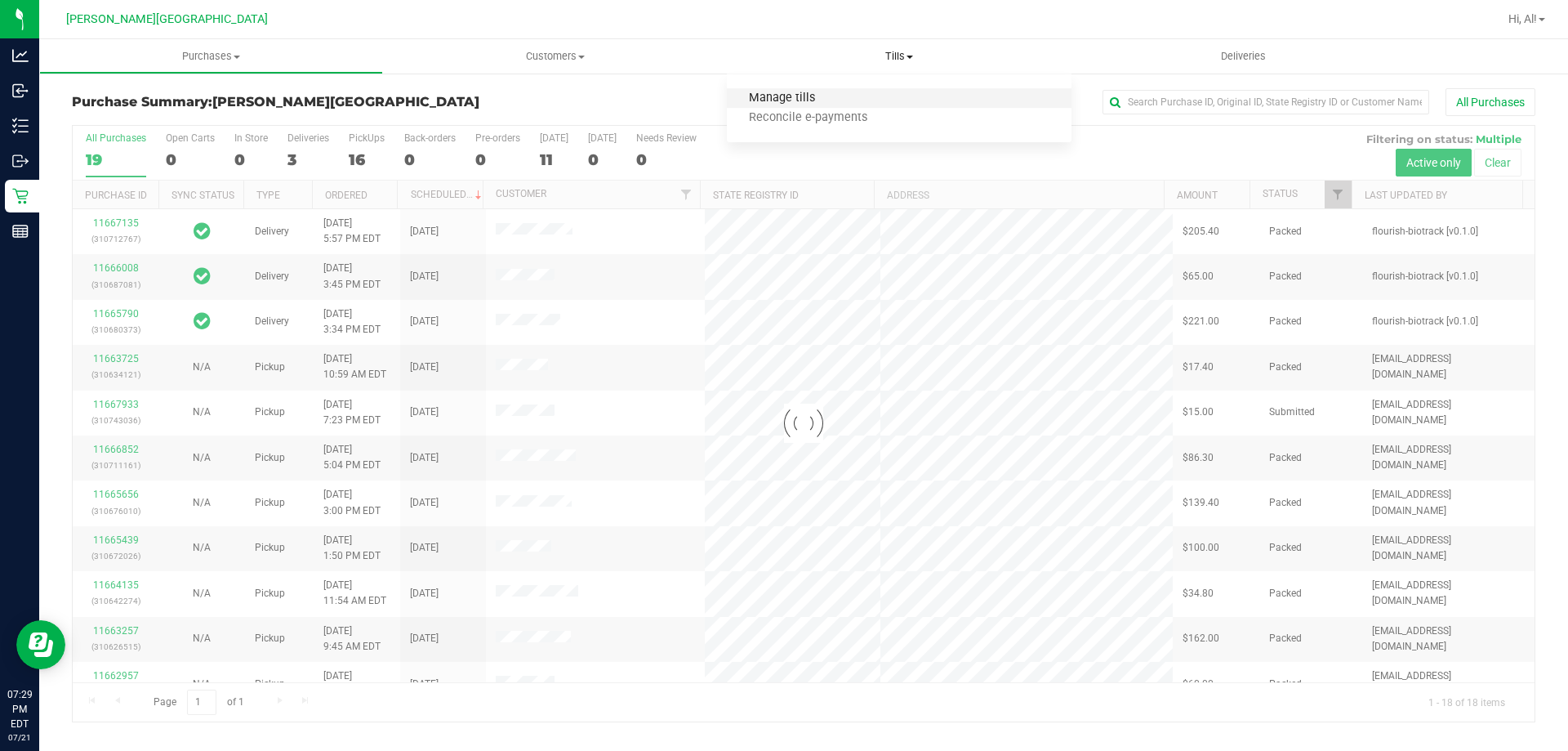click on "Manage tills" at bounding box center [782, 98] 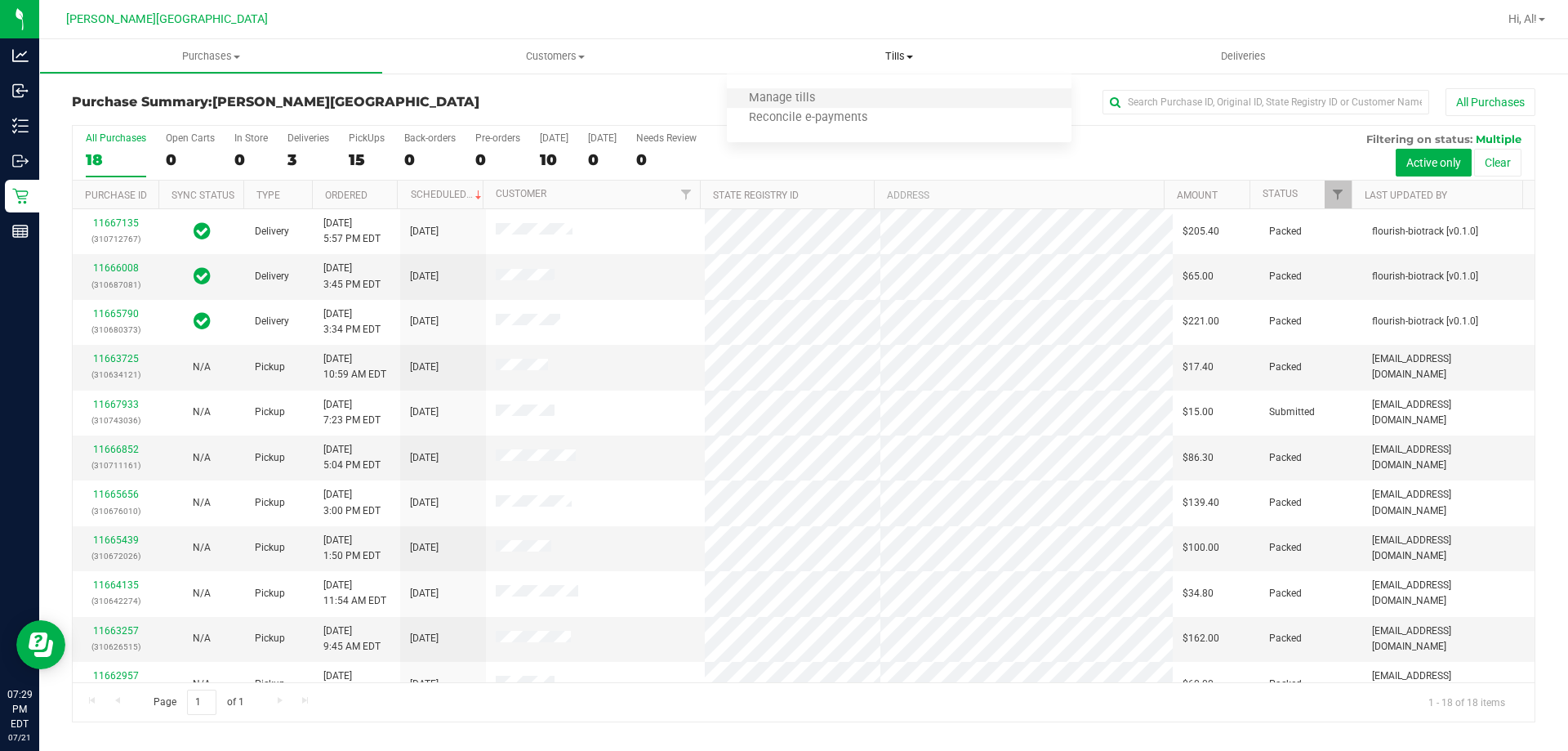 click on "Manage tills" at bounding box center [898, 99] 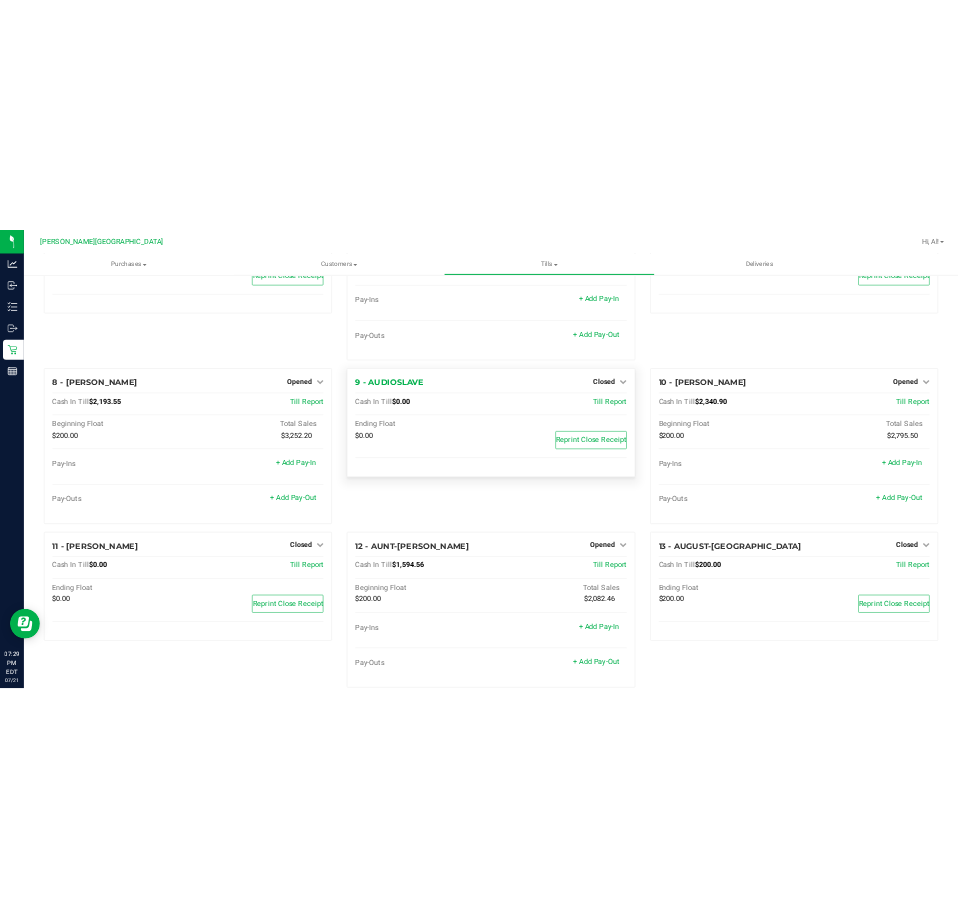 scroll, scrollTop: 597, scrollLeft: 0, axis: vertical 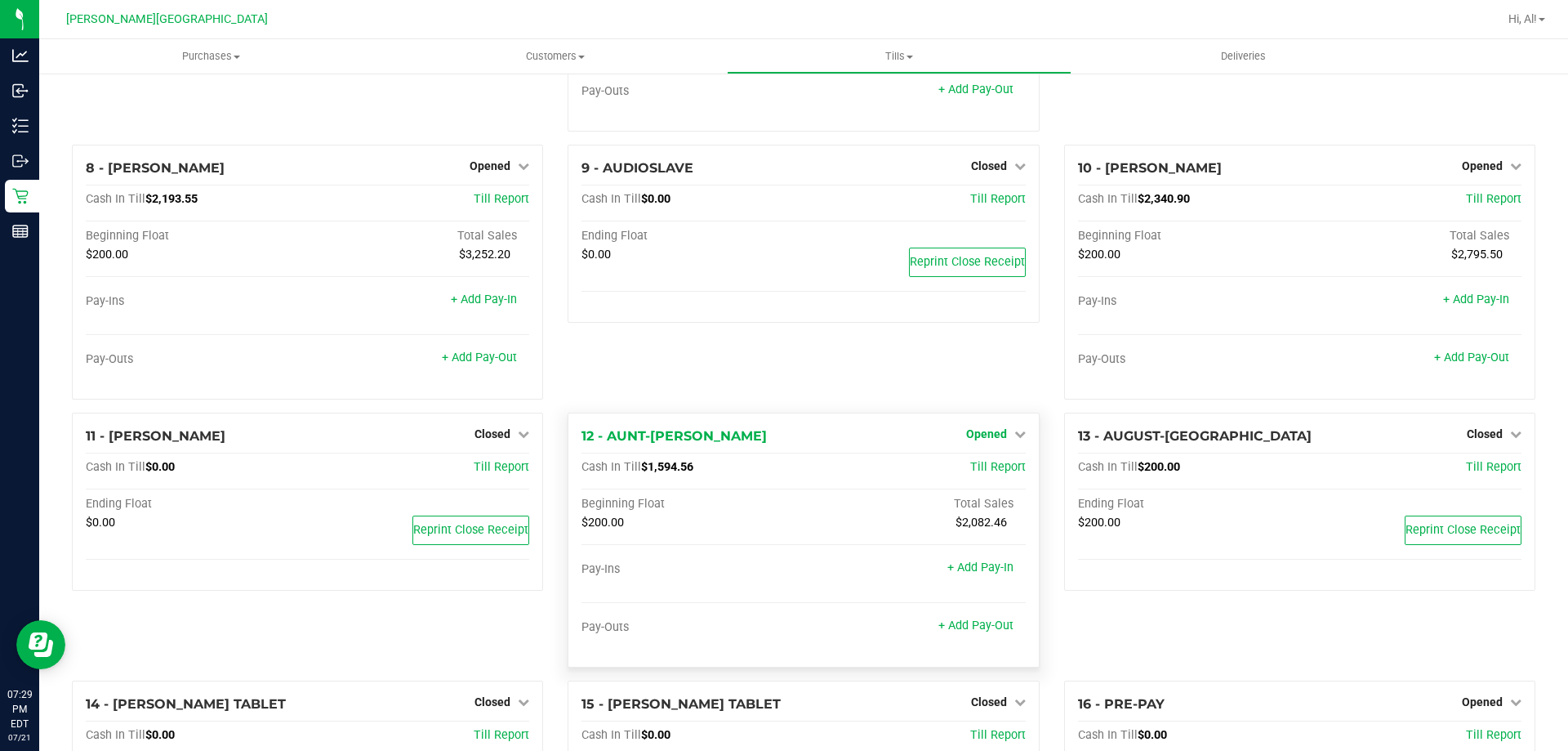 click on "Opened" at bounding box center (987, 434) 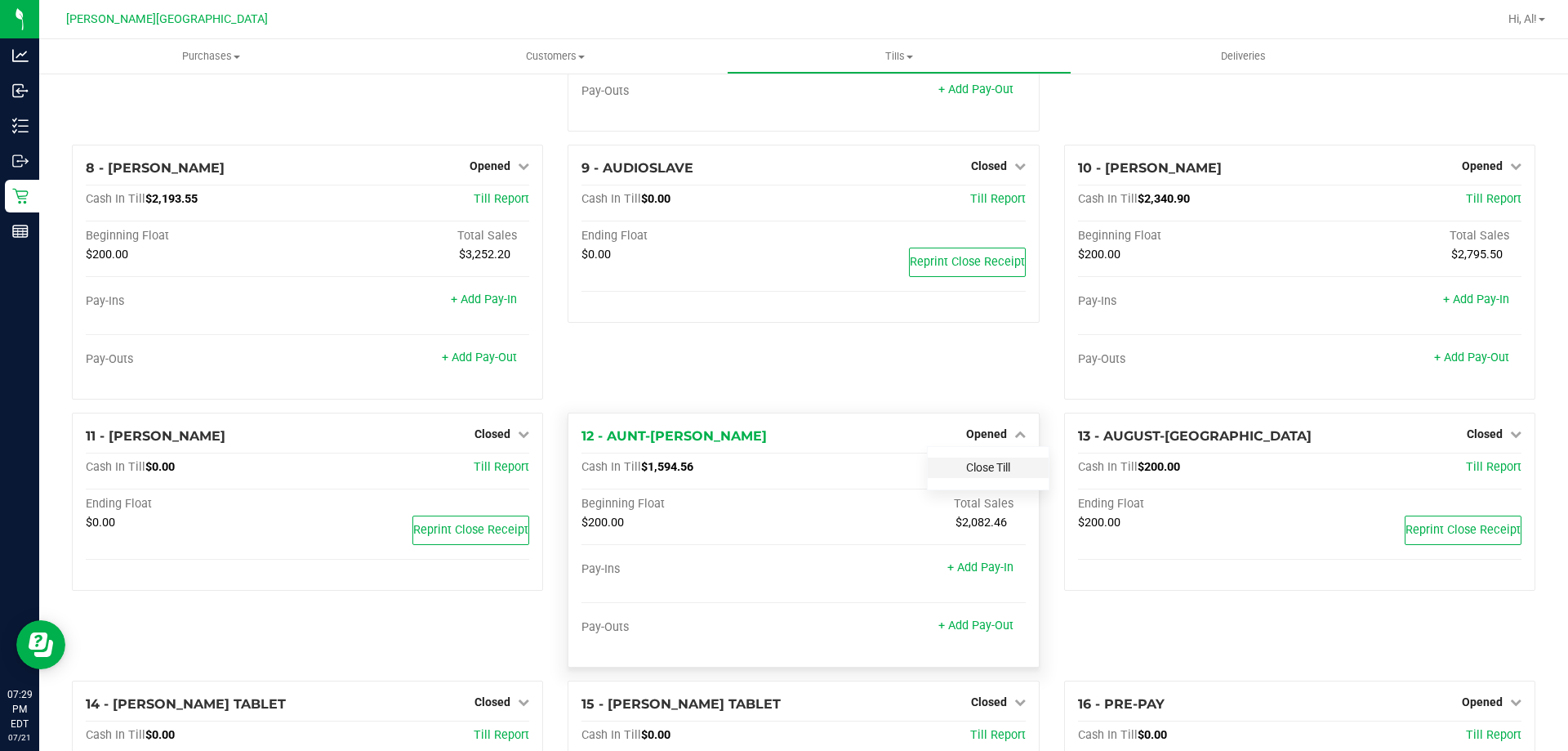 click on "Close Till" at bounding box center [988, 467] 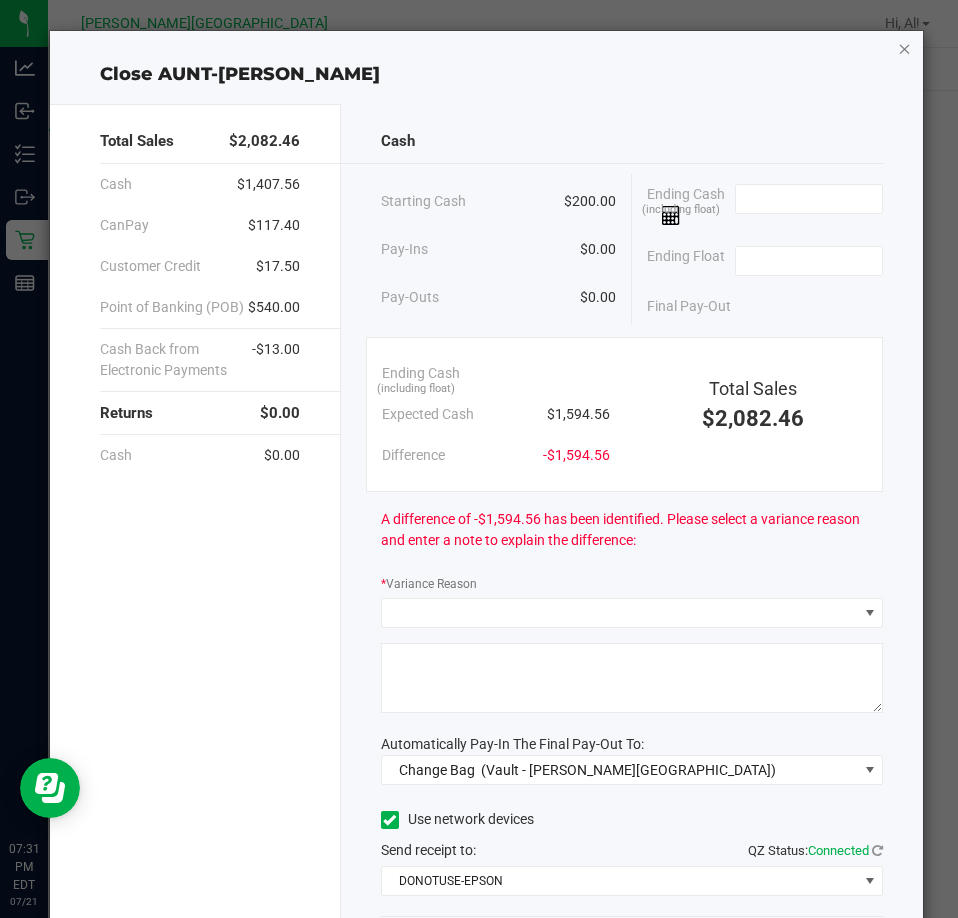 click 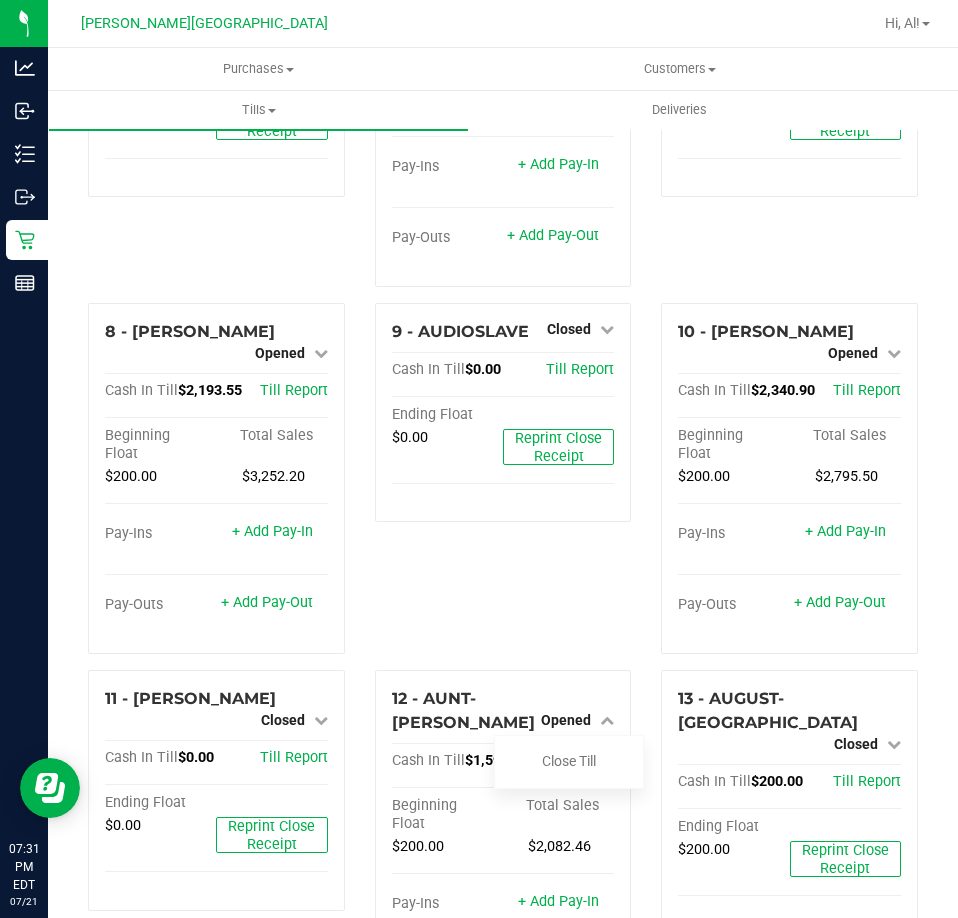 click on "9 - AUDIOSLAVE  Closed  Open Till   Cash In Till   $0.00   Till Report   Ending Float   $0.00       Reprint Close Receipt" at bounding box center (503, 486) 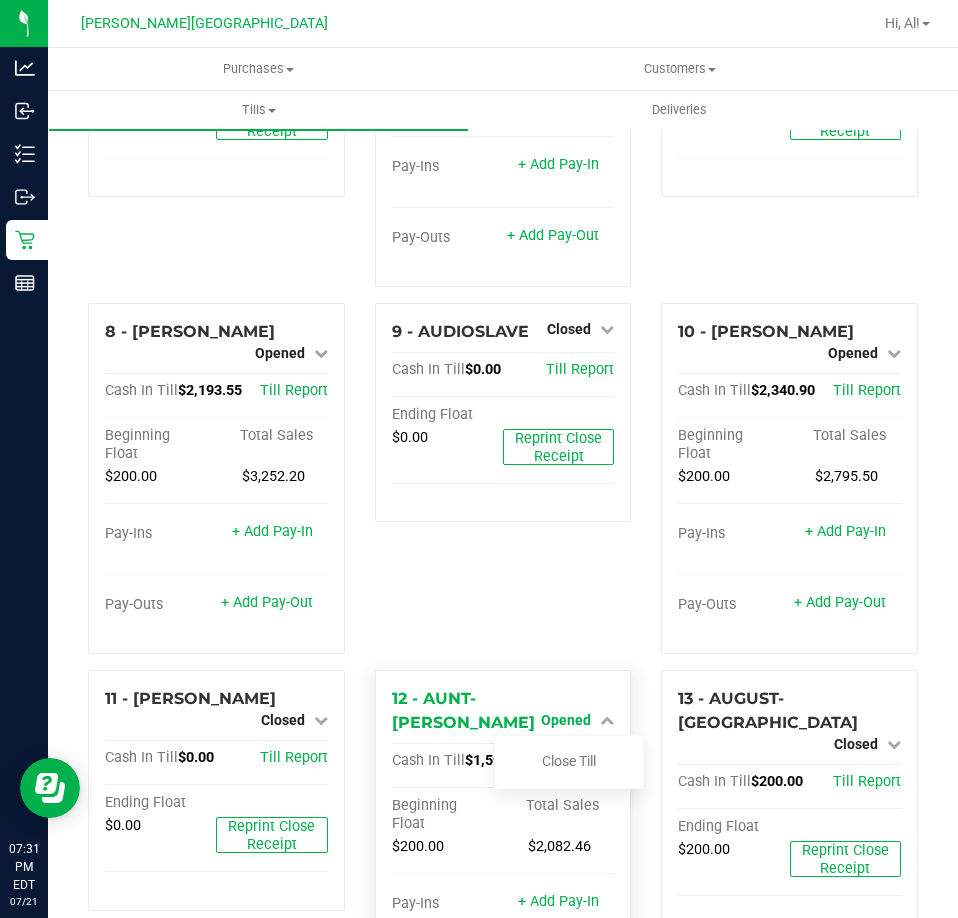 click on "Opened" at bounding box center (566, 720) 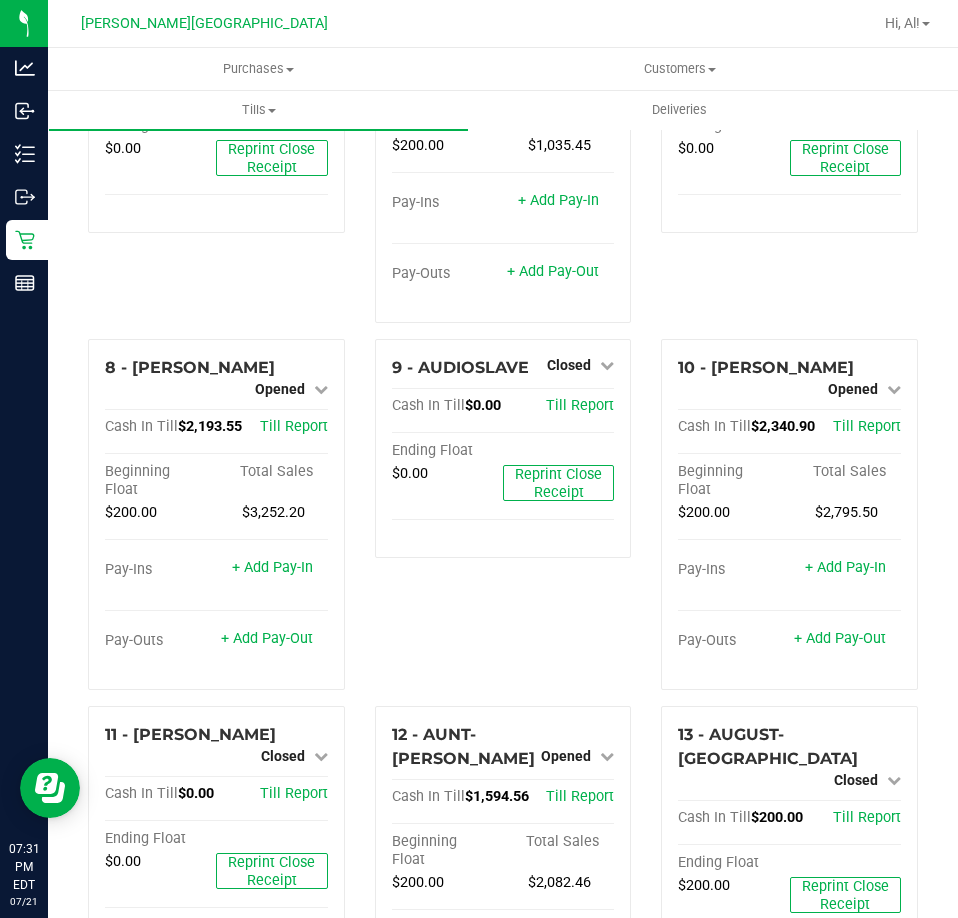 scroll, scrollTop: 597, scrollLeft: 0, axis: vertical 